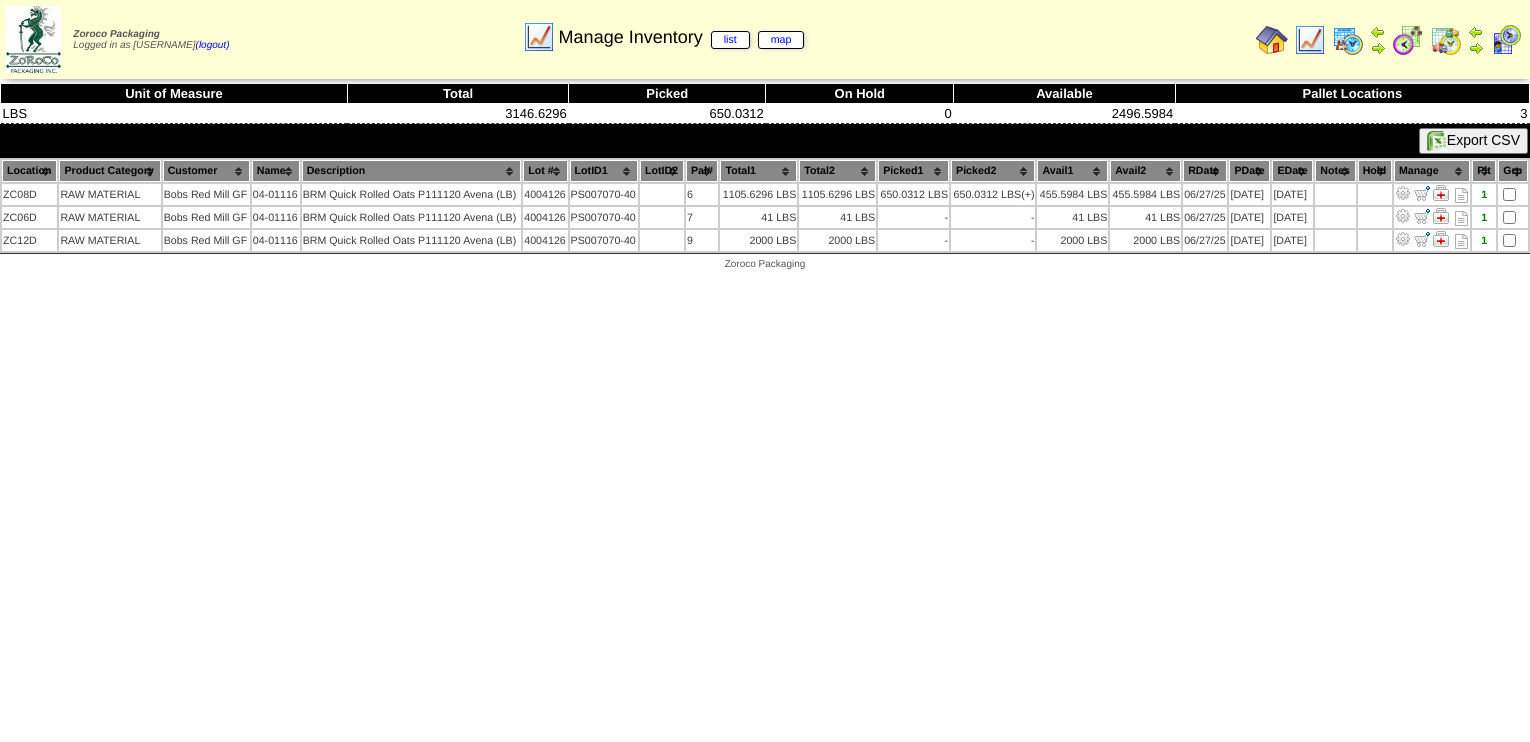 scroll, scrollTop: 0, scrollLeft: 0, axis: both 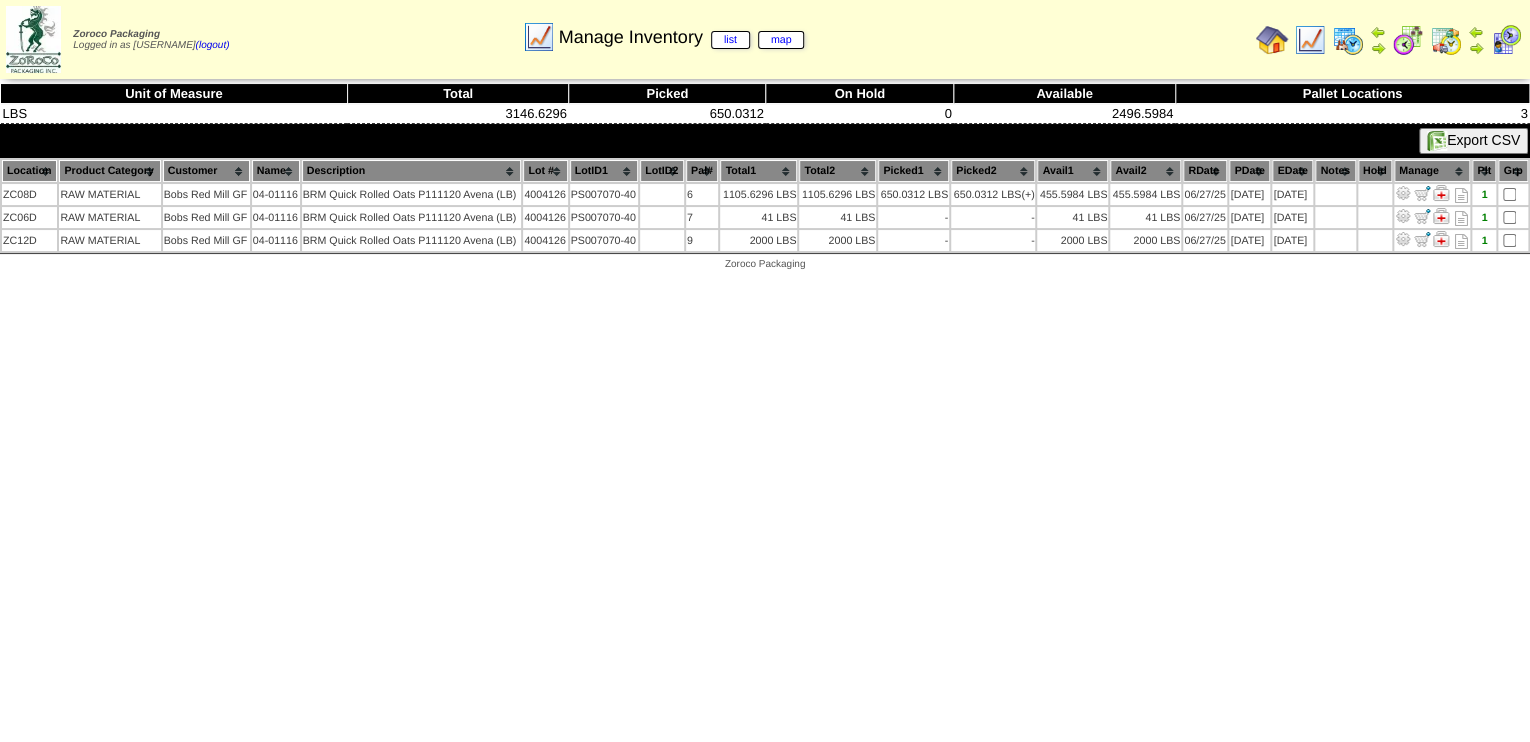click at bounding box center [1408, 40] 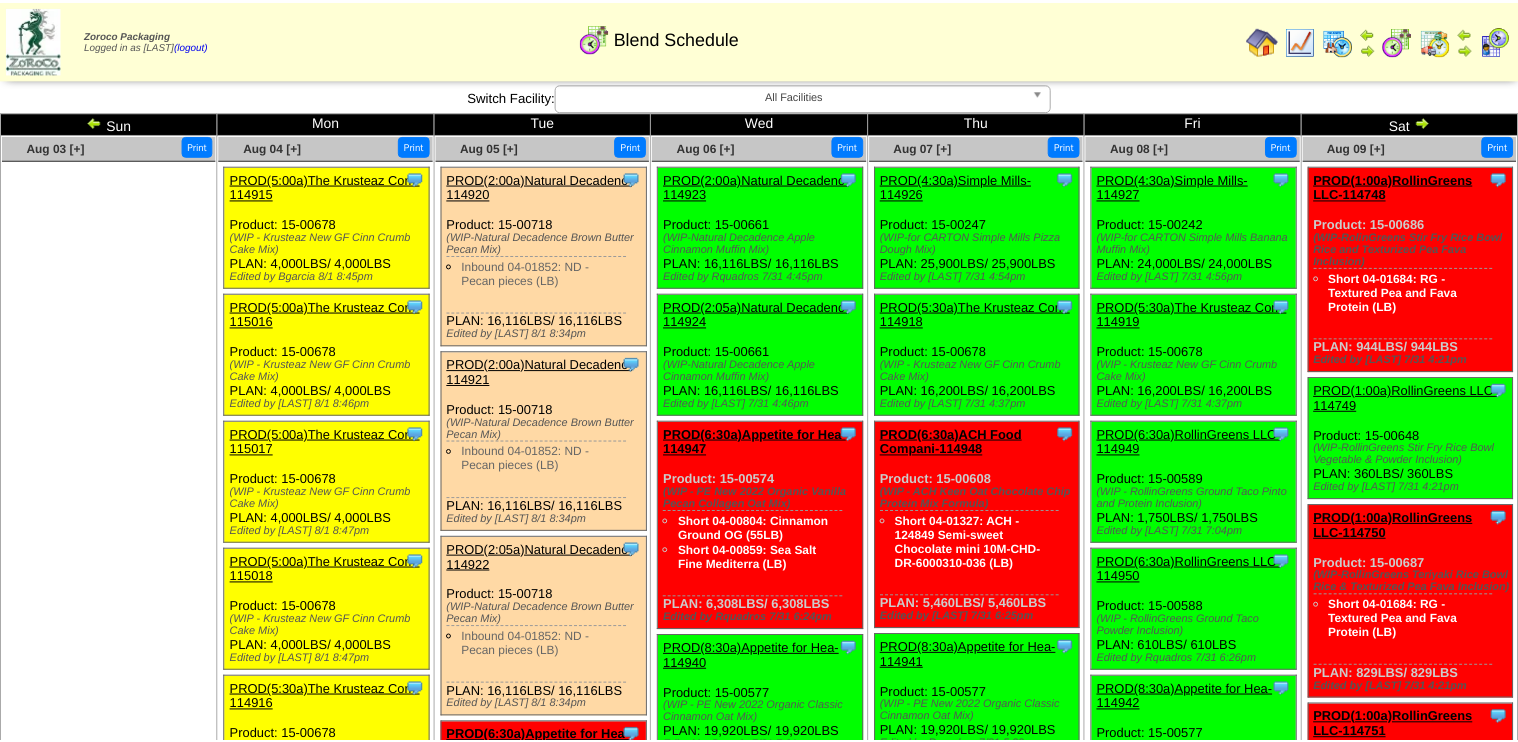 scroll, scrollTop: 0, scrollLeft: 0, axis: both 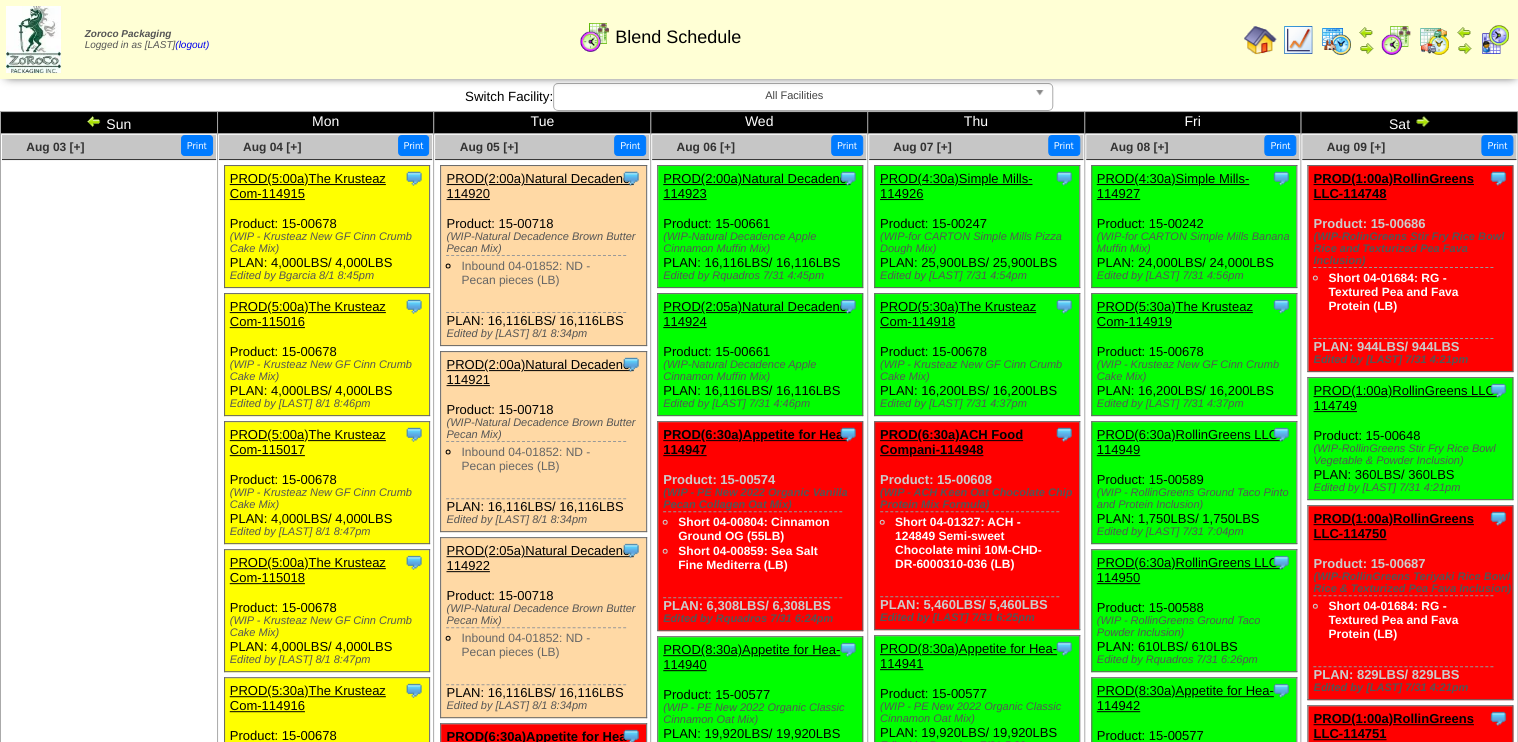 click at bounding box center [94, 121] 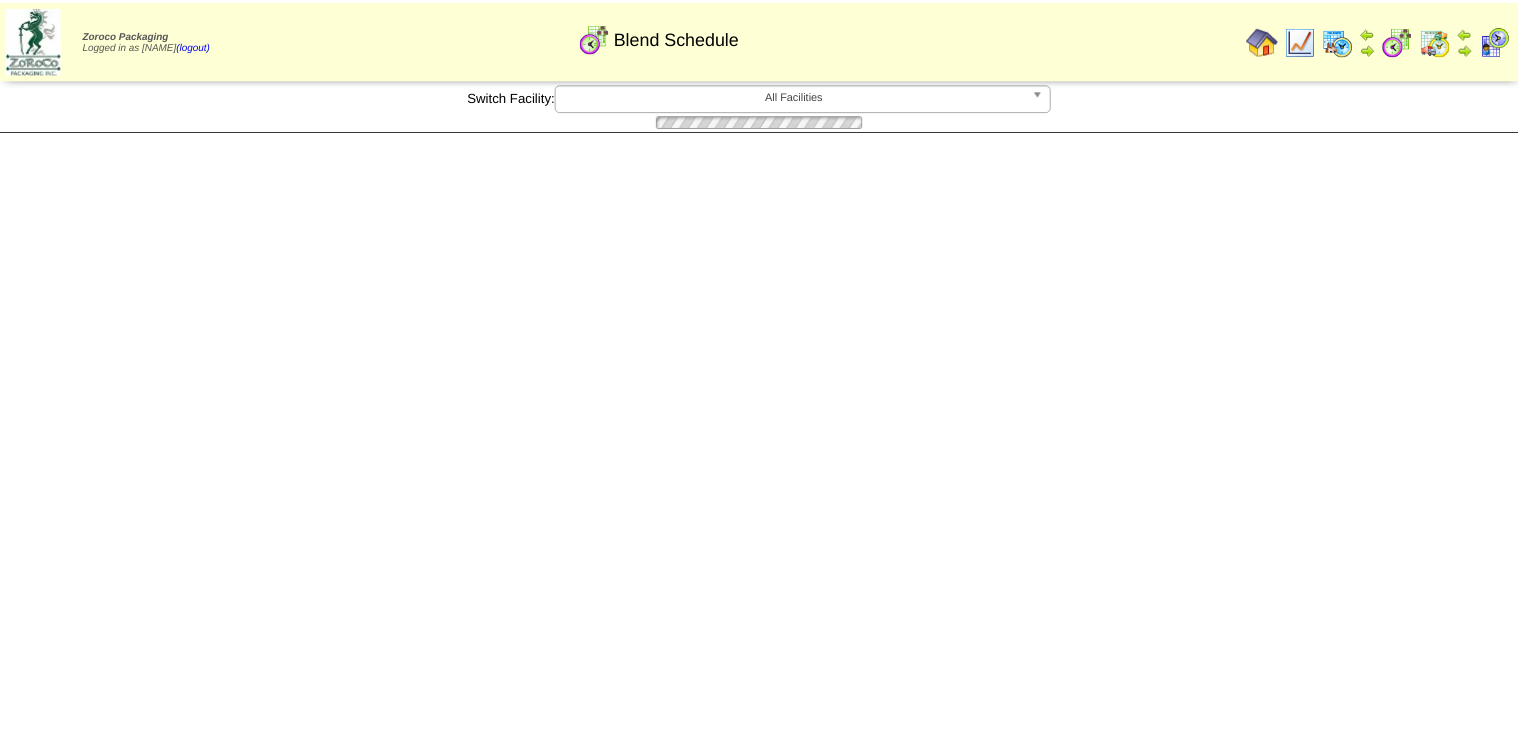 scroll, scrollTop: 0, scrollLeft: 0, axis: both 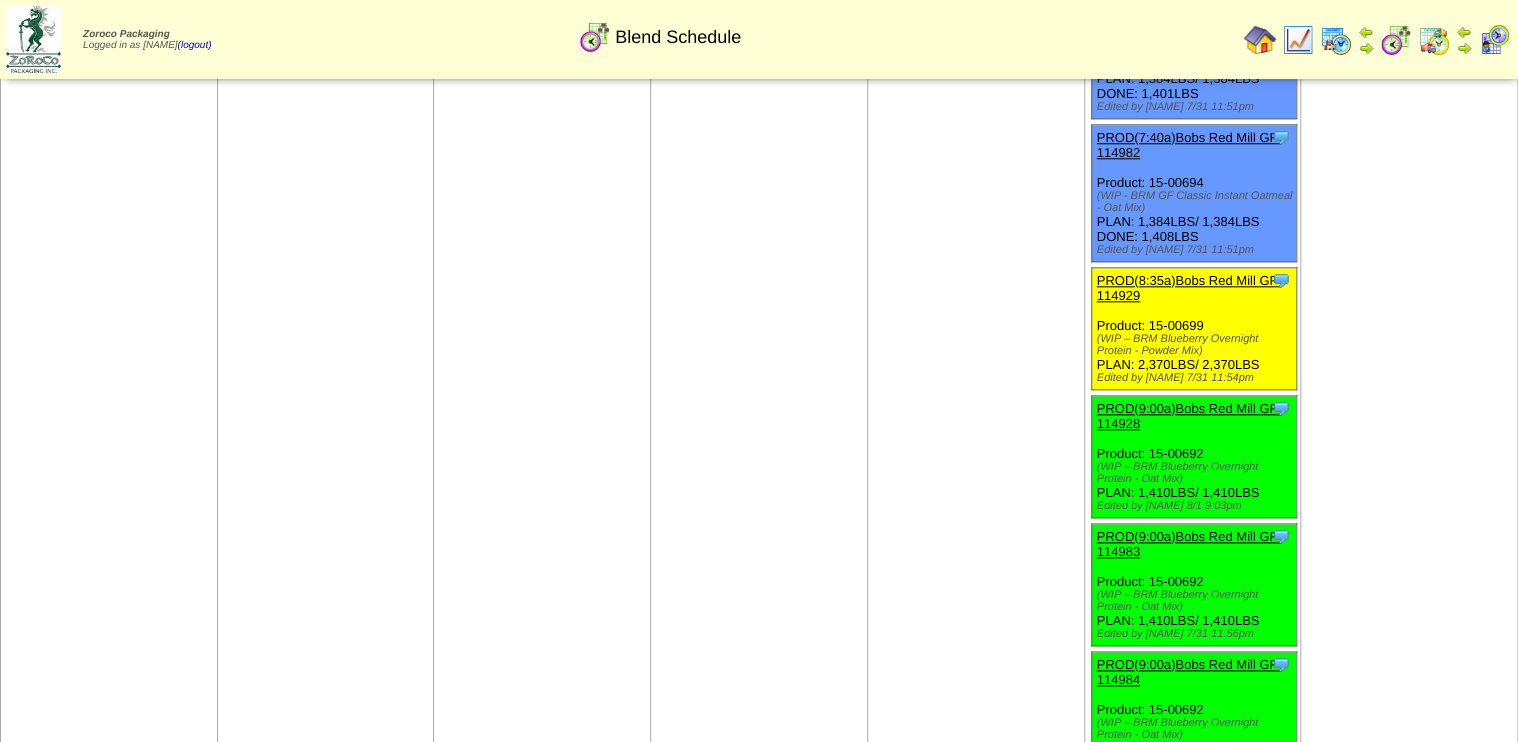 click on "PROD(8:35a)Bobs Red Mill GF-114929" at bounding box center [1189, 288] 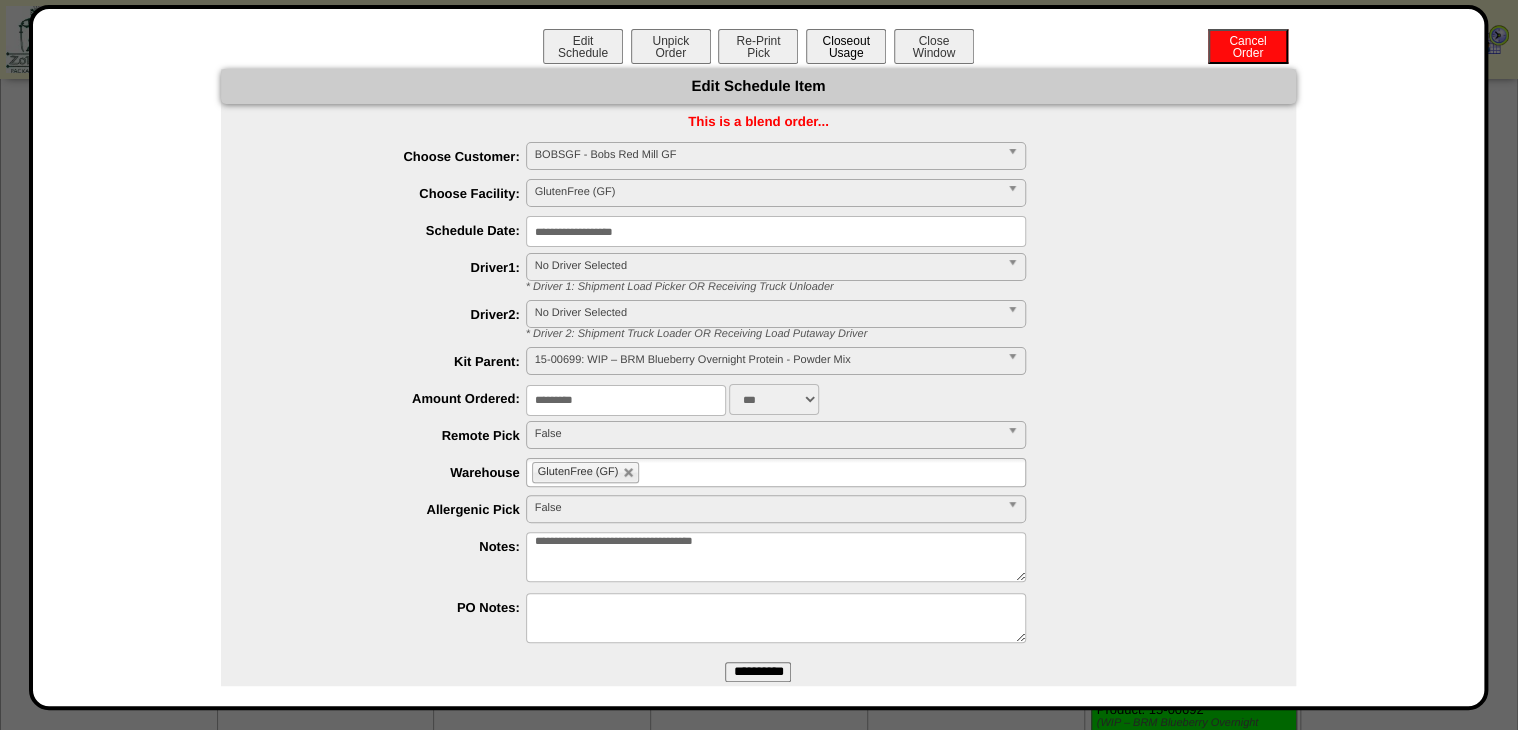 click on "Closeout Usage" at bounding box center [846, 46] 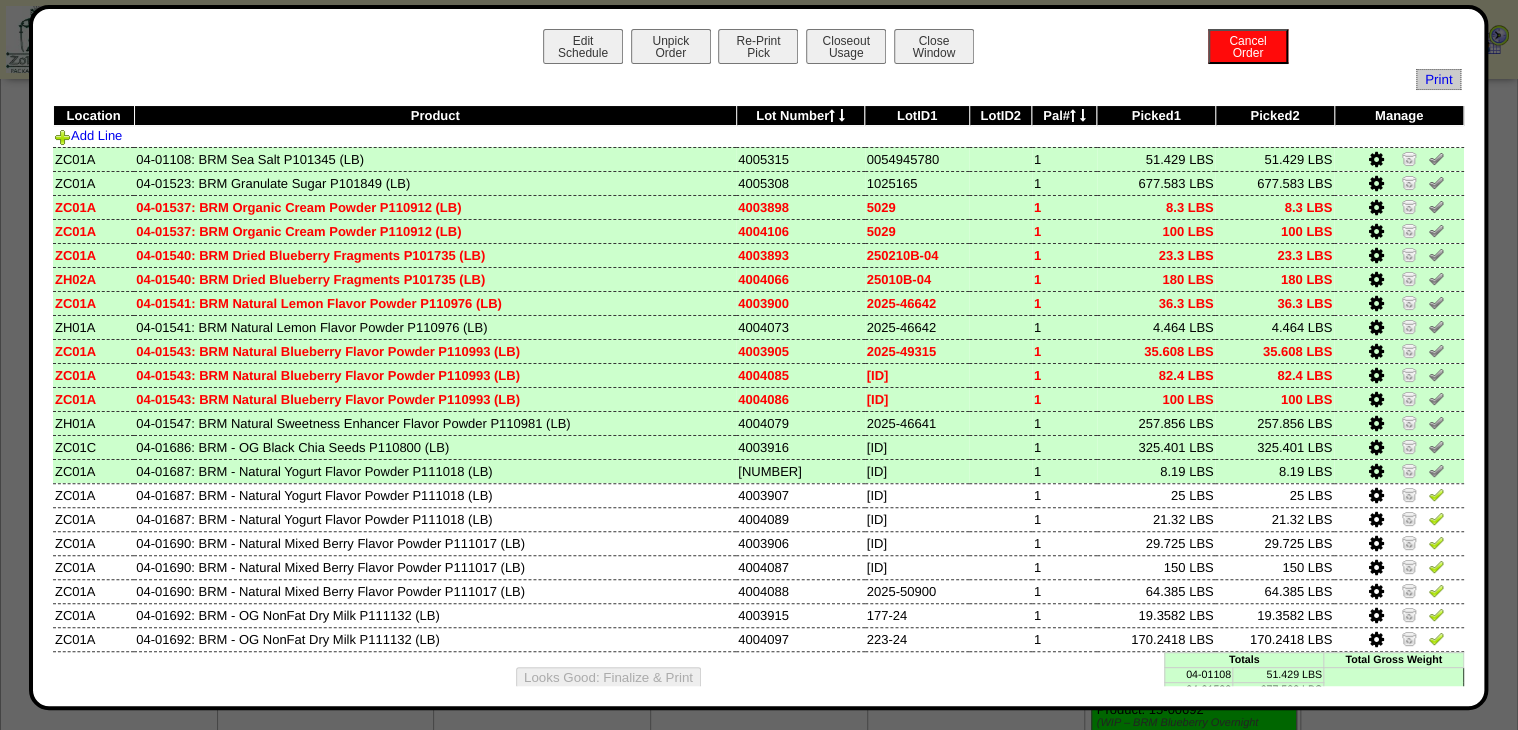 click at bounding box center (1375, 520) 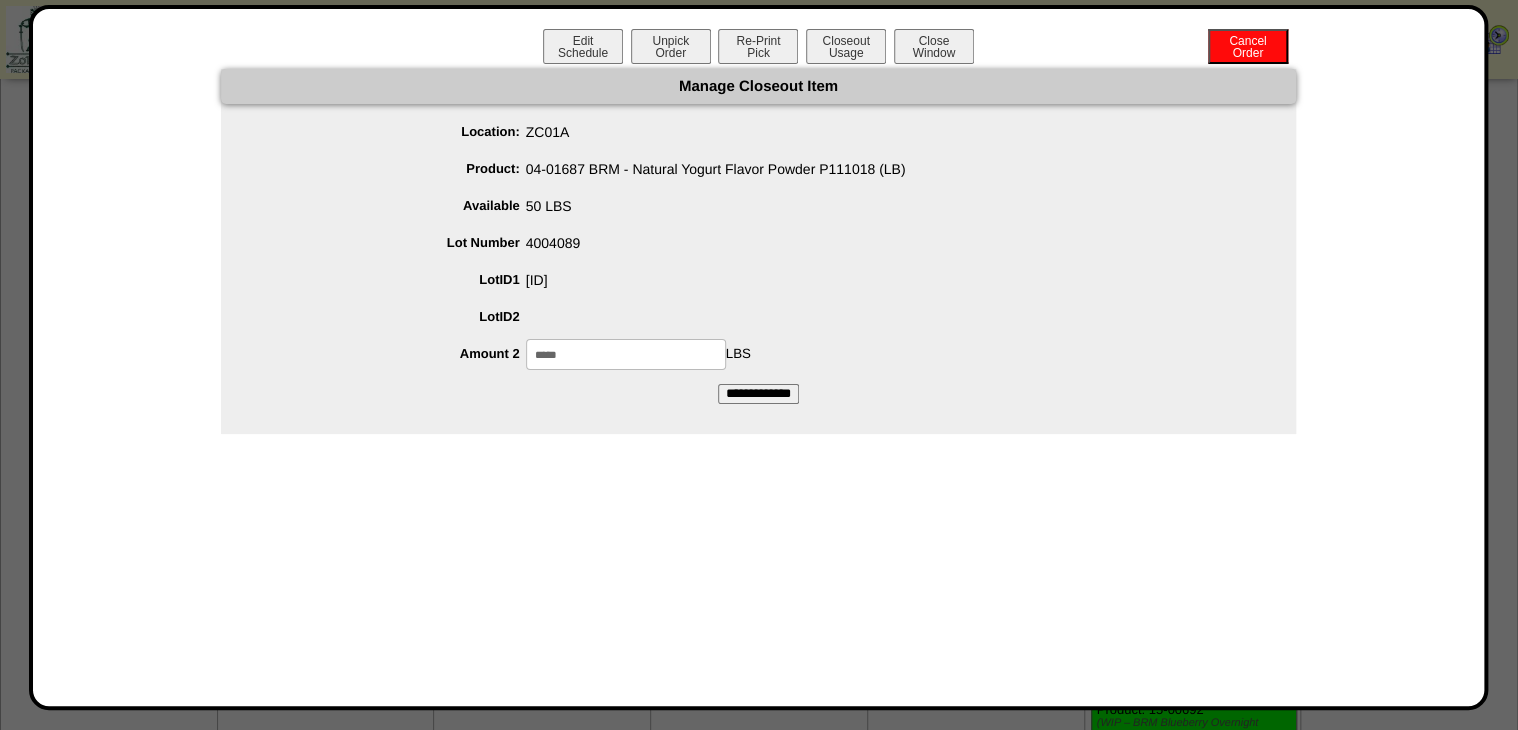 drag, startPoint x: 634, startPoint y: 358, endPoint x: 276, endPoint y: 400, distance: 360.45526 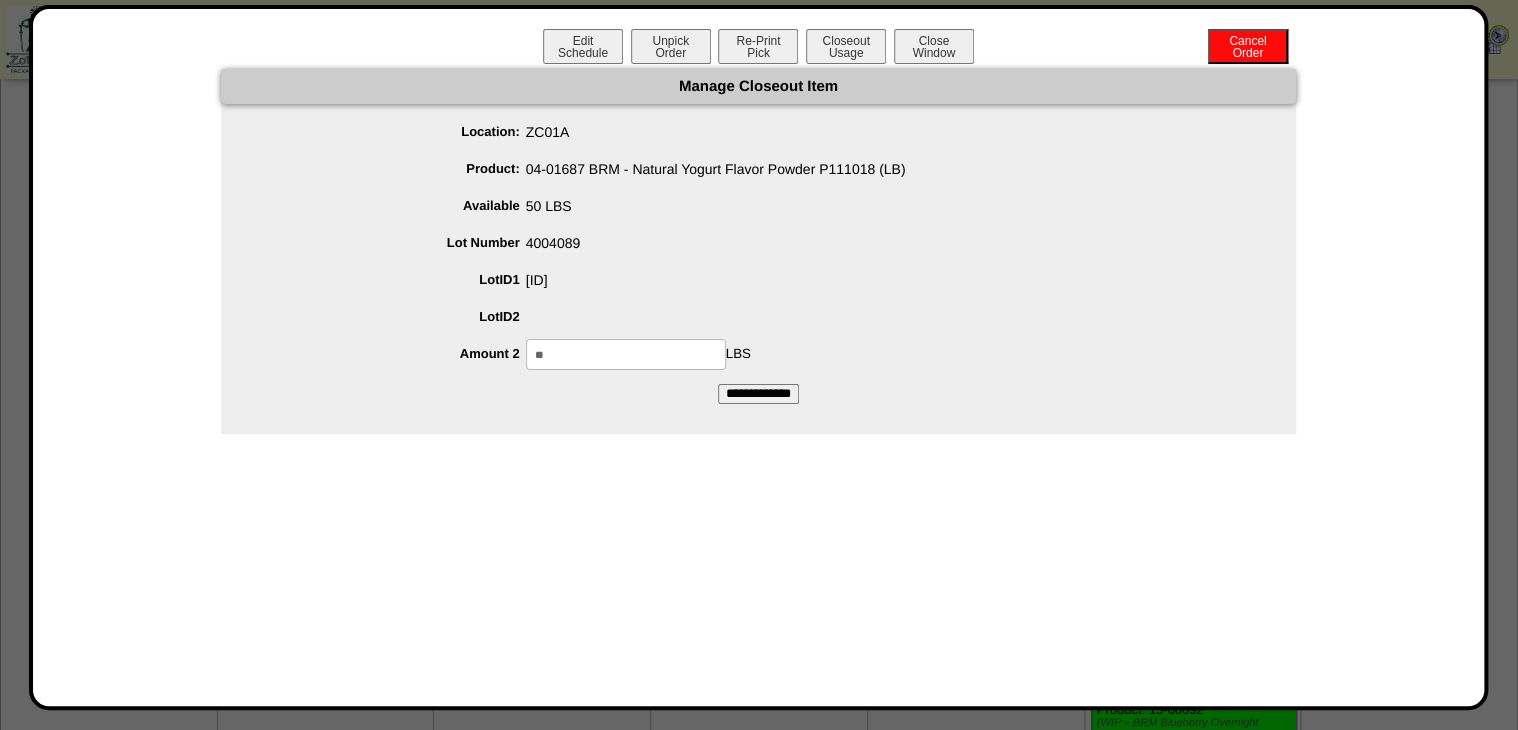 type on "**" 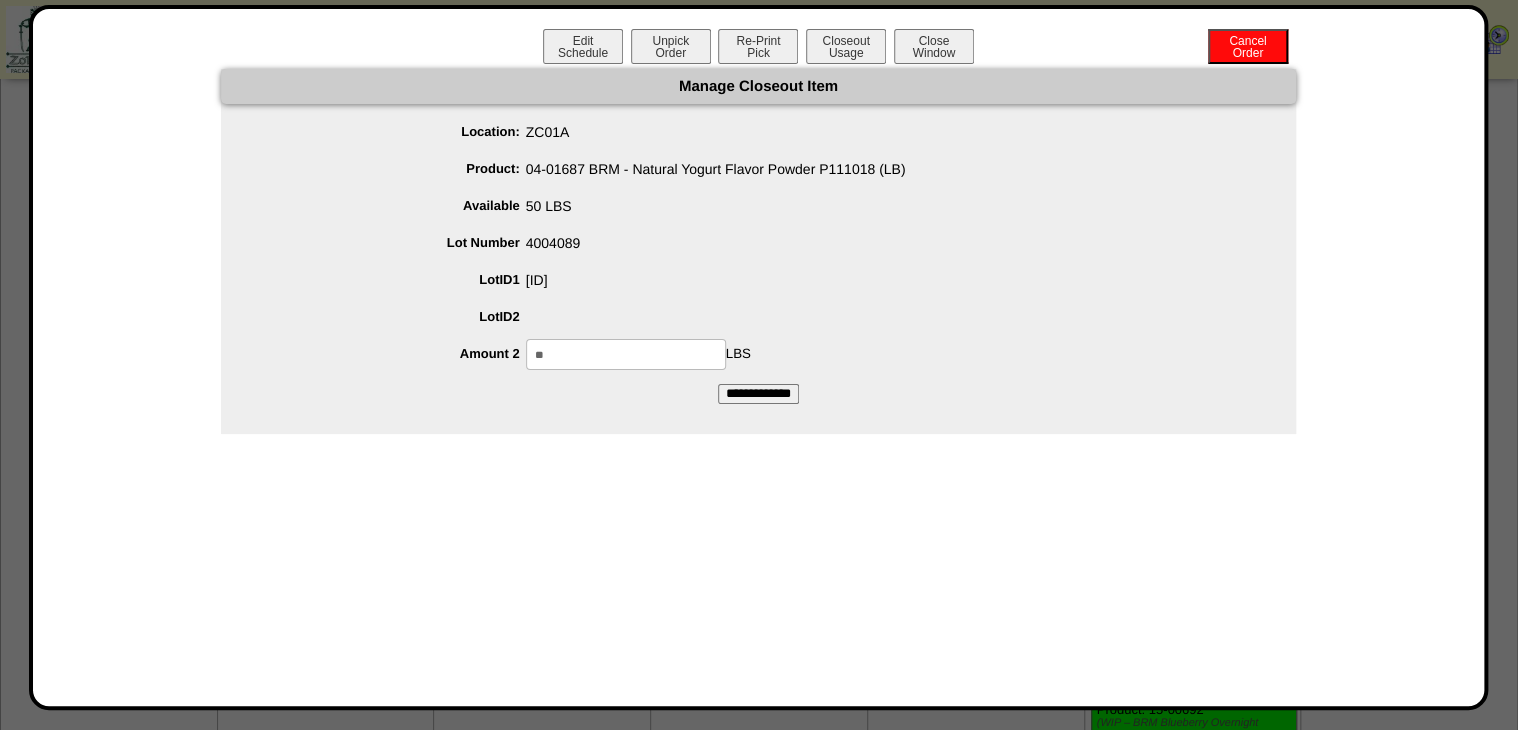 click on "**********" at bounding box center [758, 394] 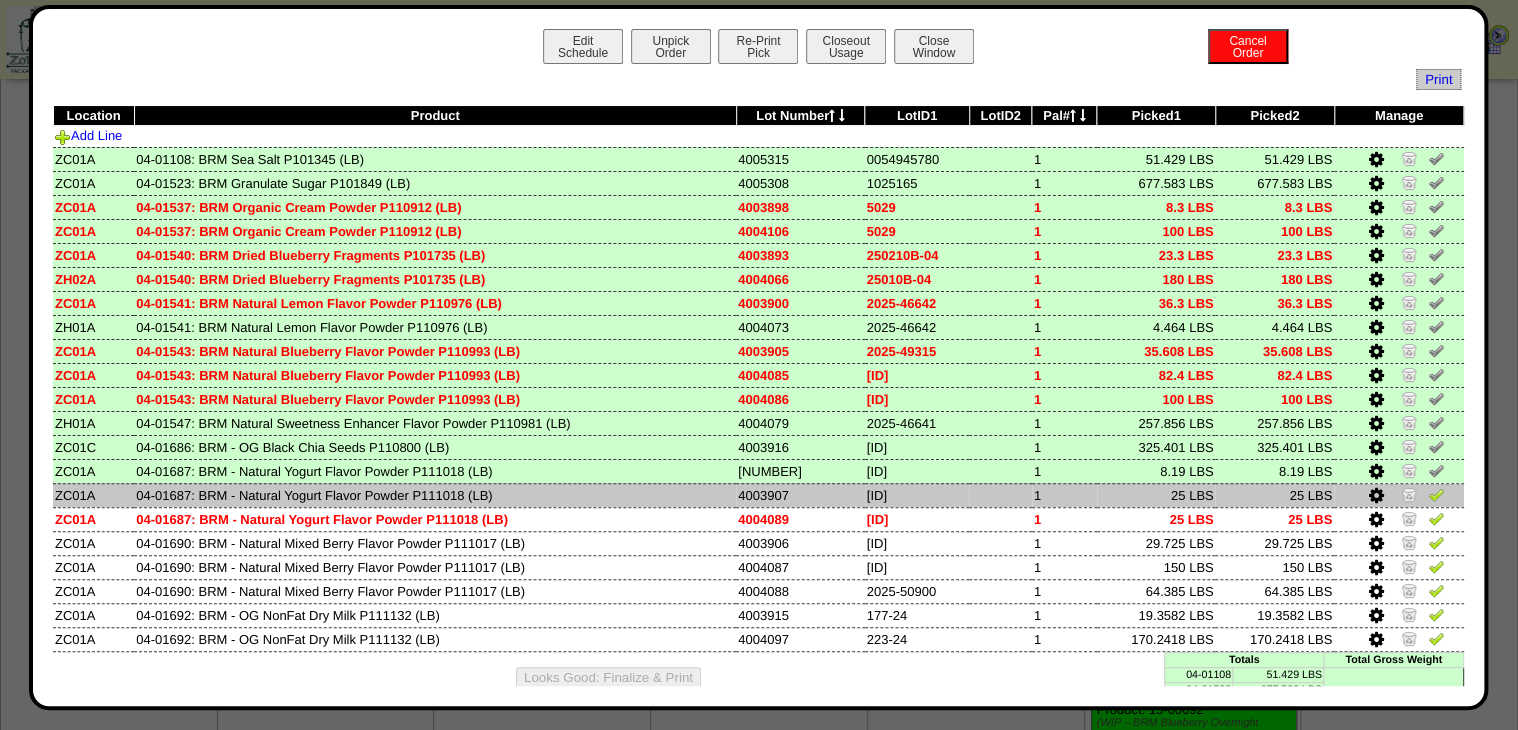 click at bounding box center [1436, 494] 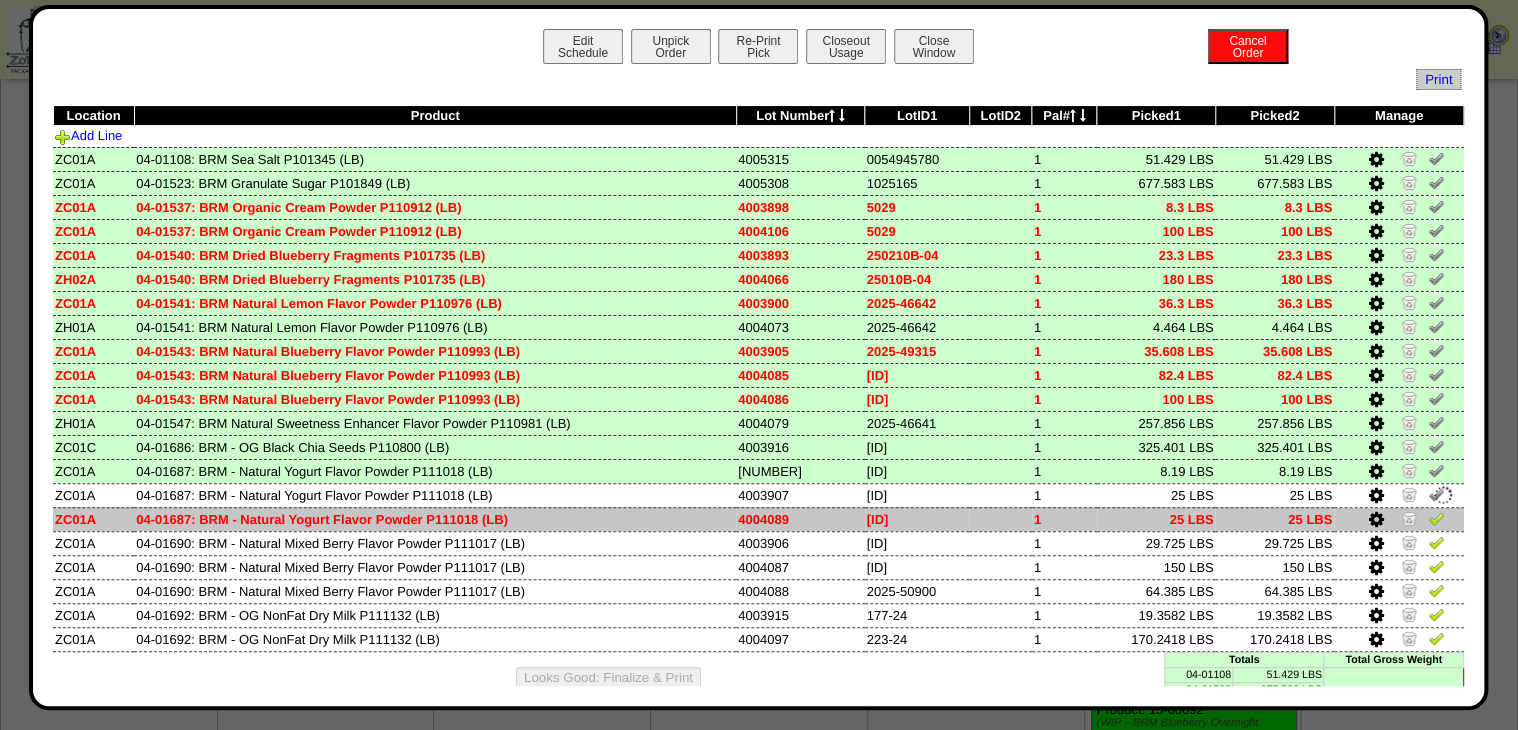 click at bounding box center (1436, 518) 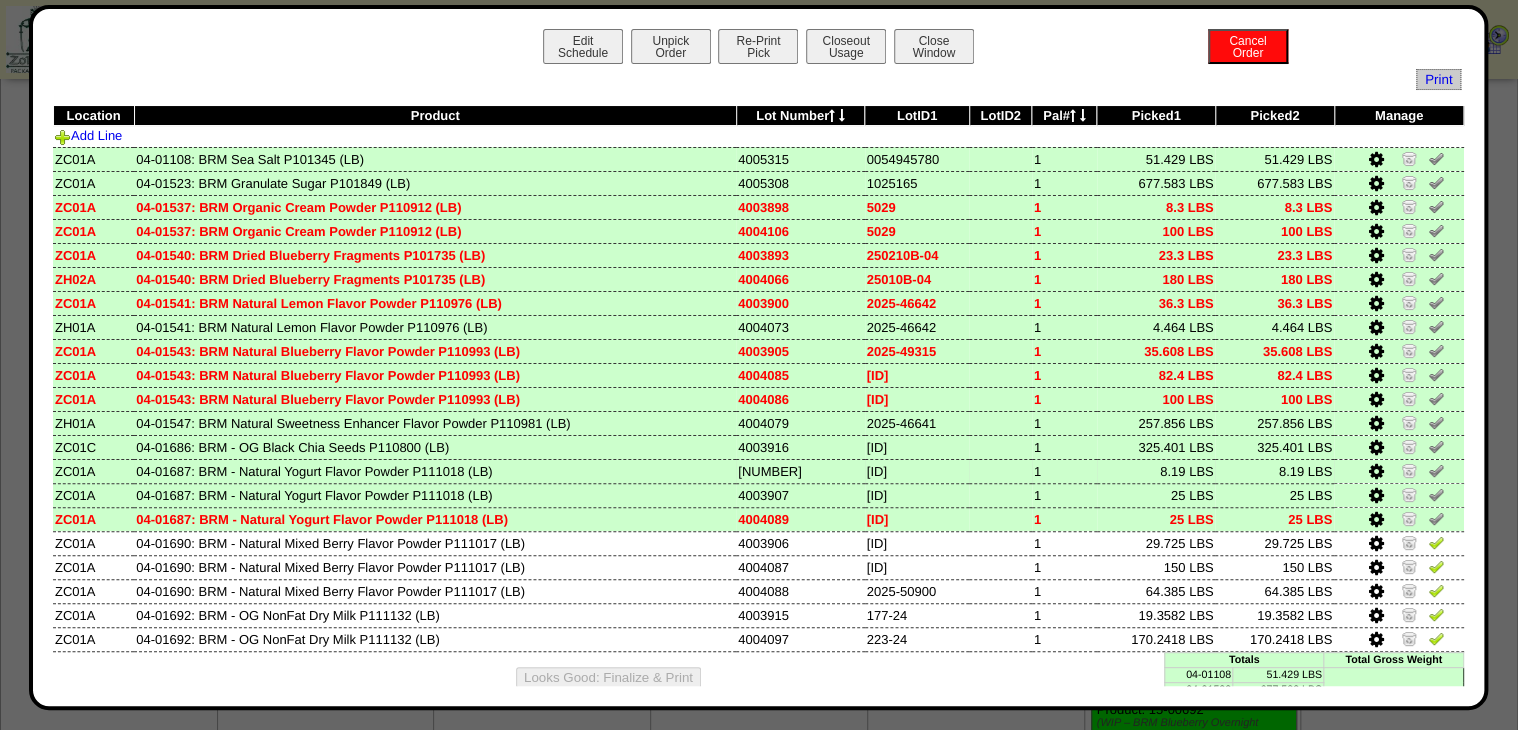 click at bounding box center [1375, 472] 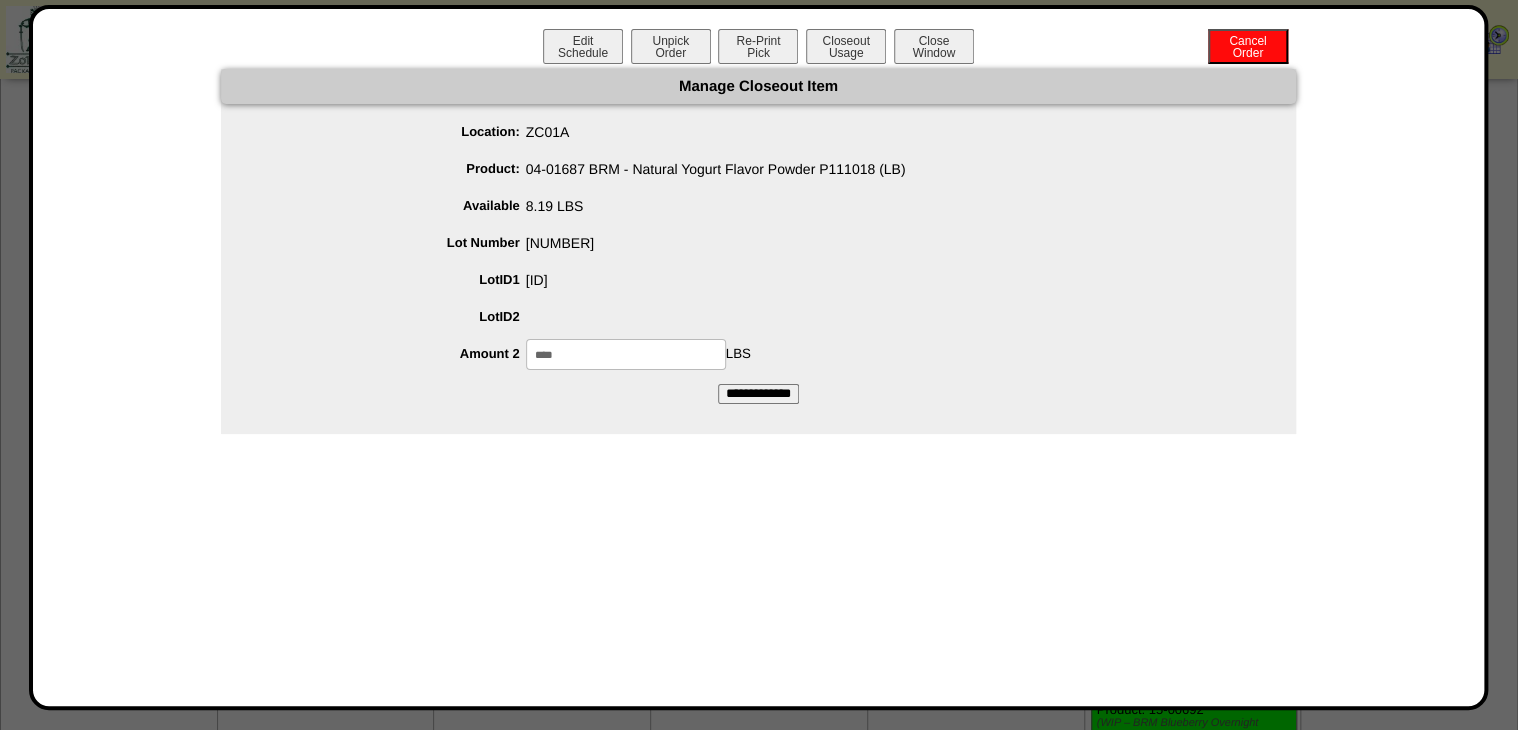 click on "****" at bounding box center [626, 354] 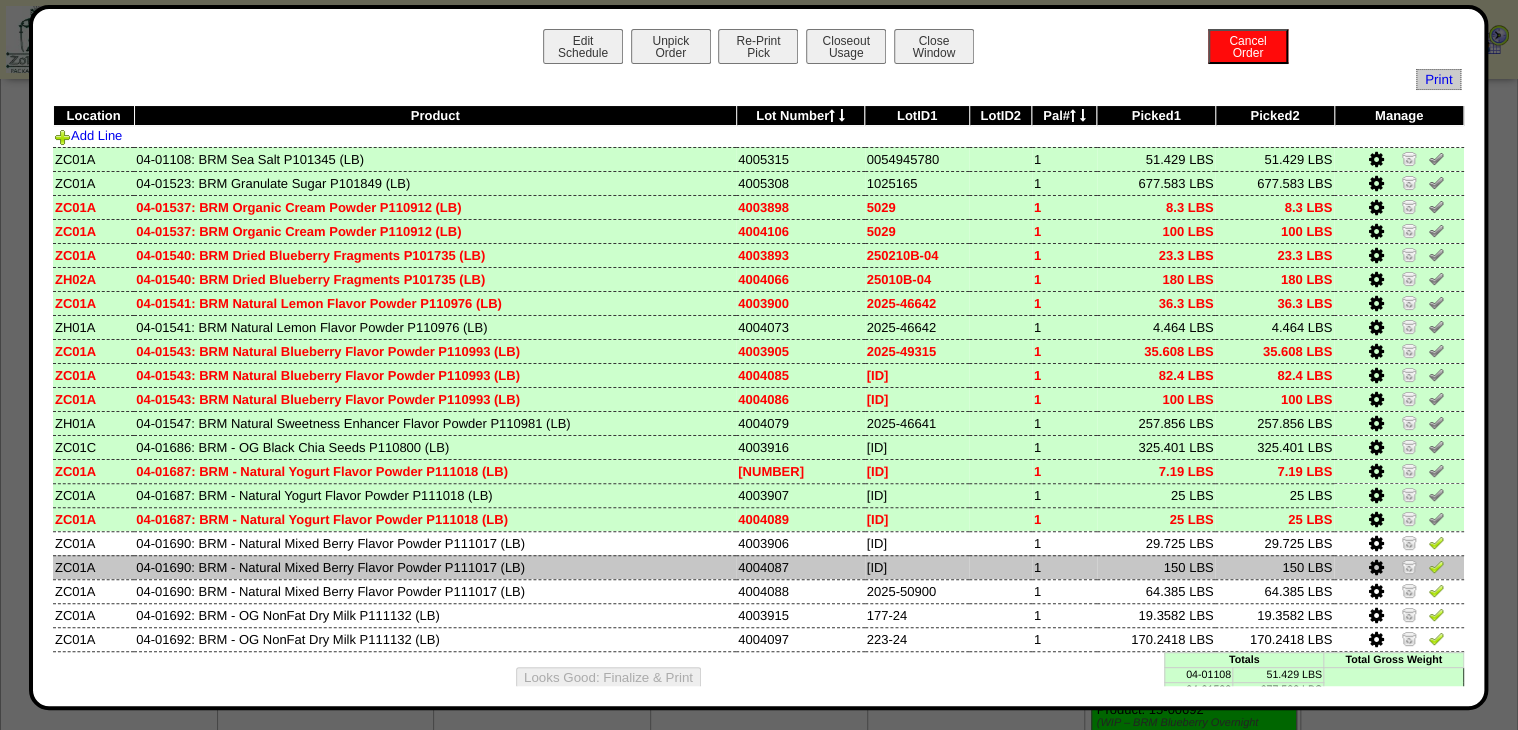 click at bounding box center (1436, 566) 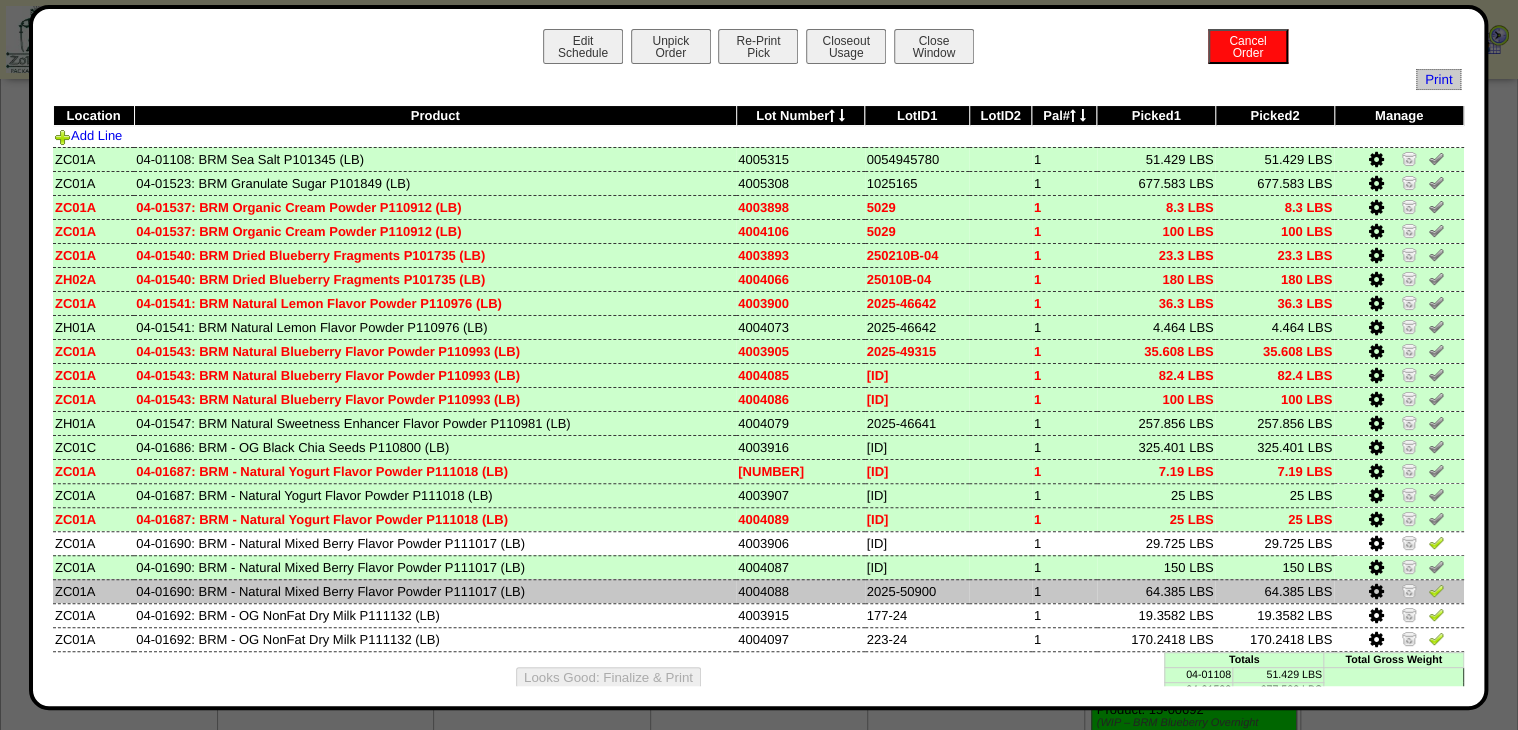 click at bounding box center [1436, 590] 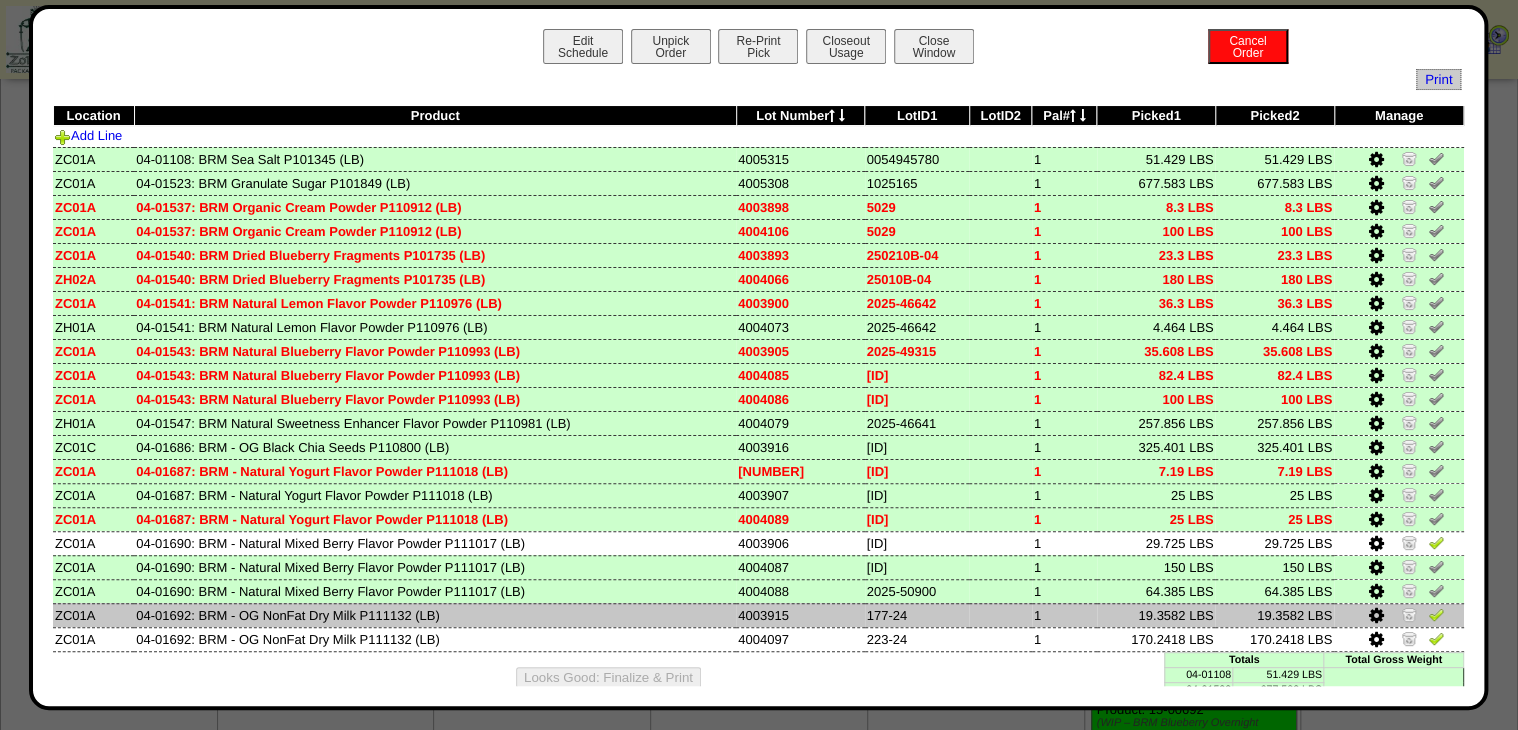 click at bounding box center [1436, 617] 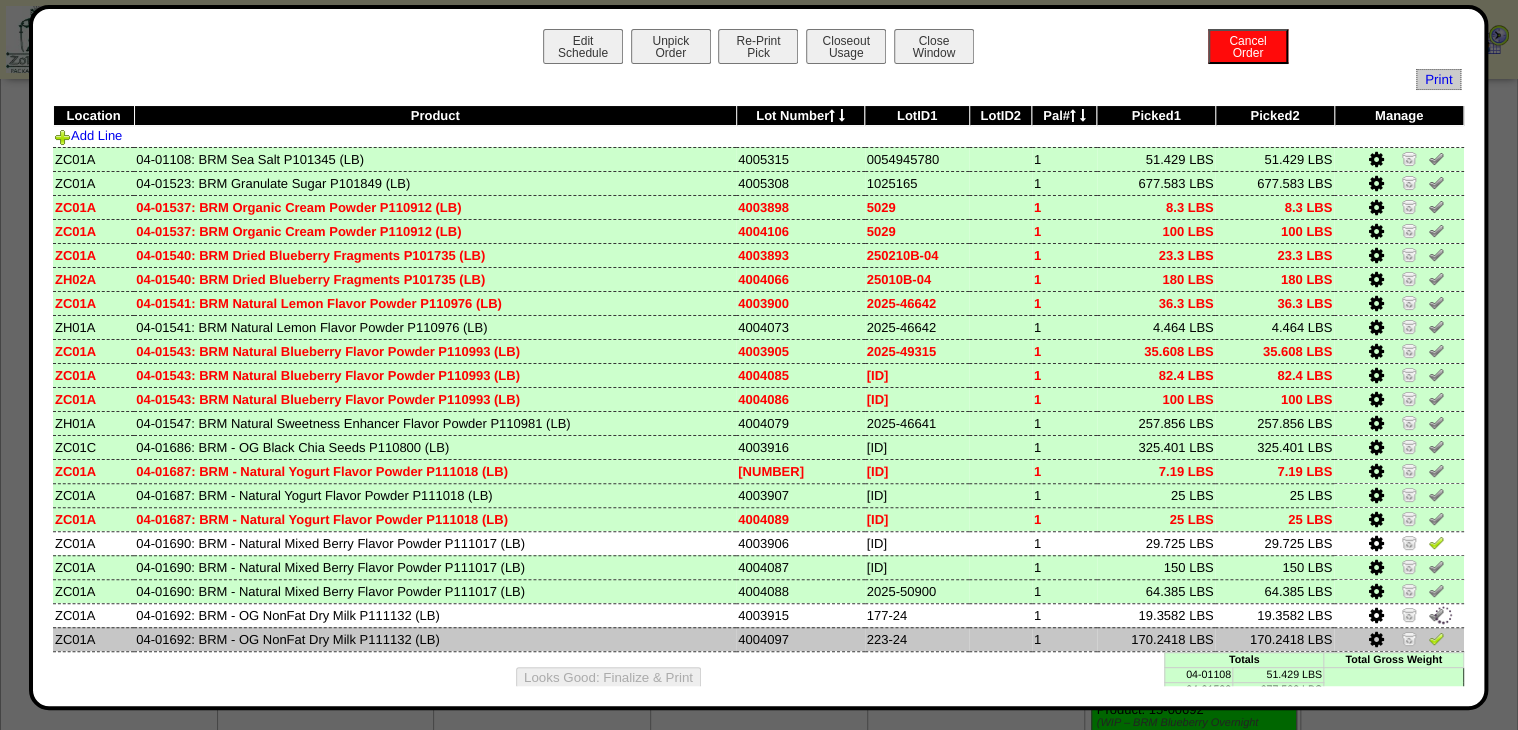 click at bounding box center (1436, 638) 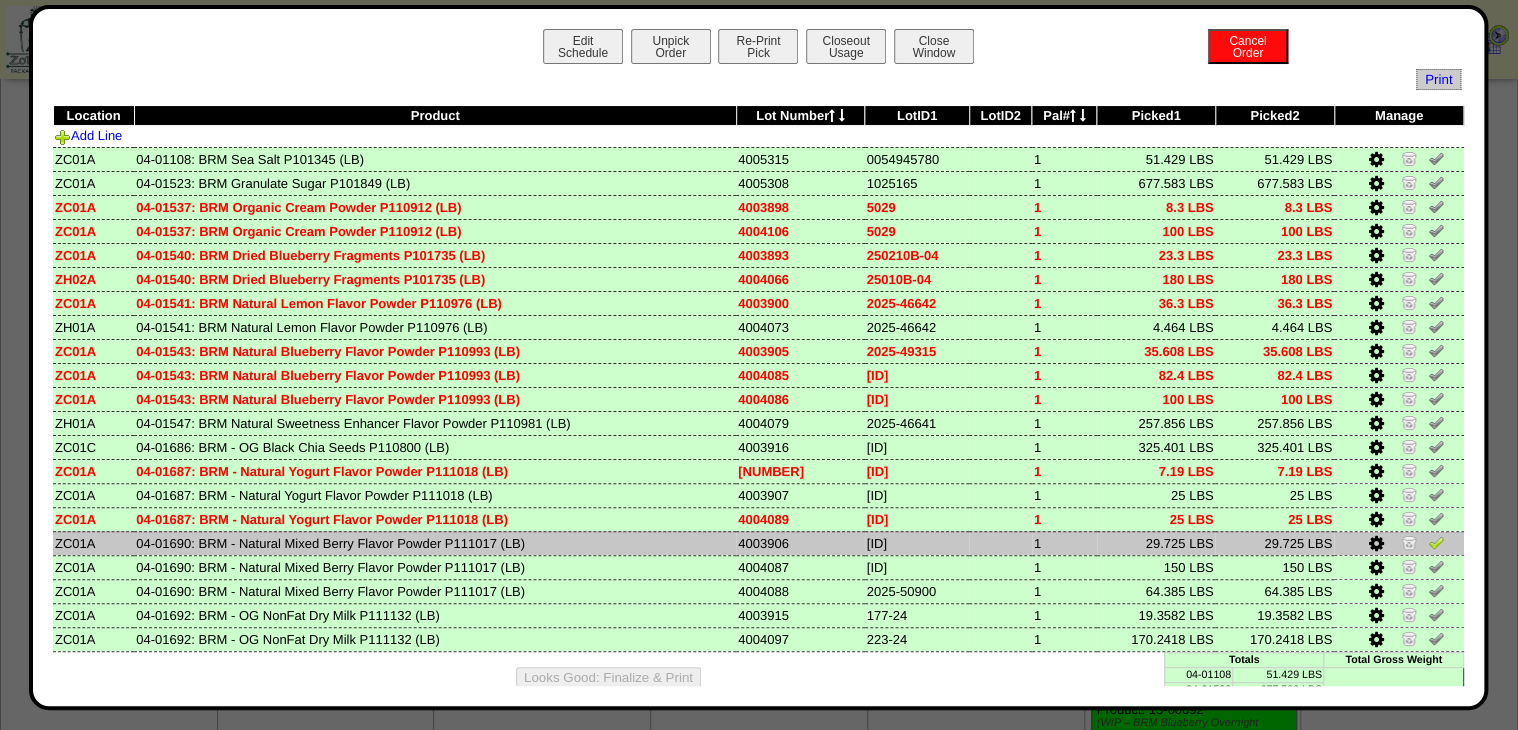 click at bounding box center [1436, 542] 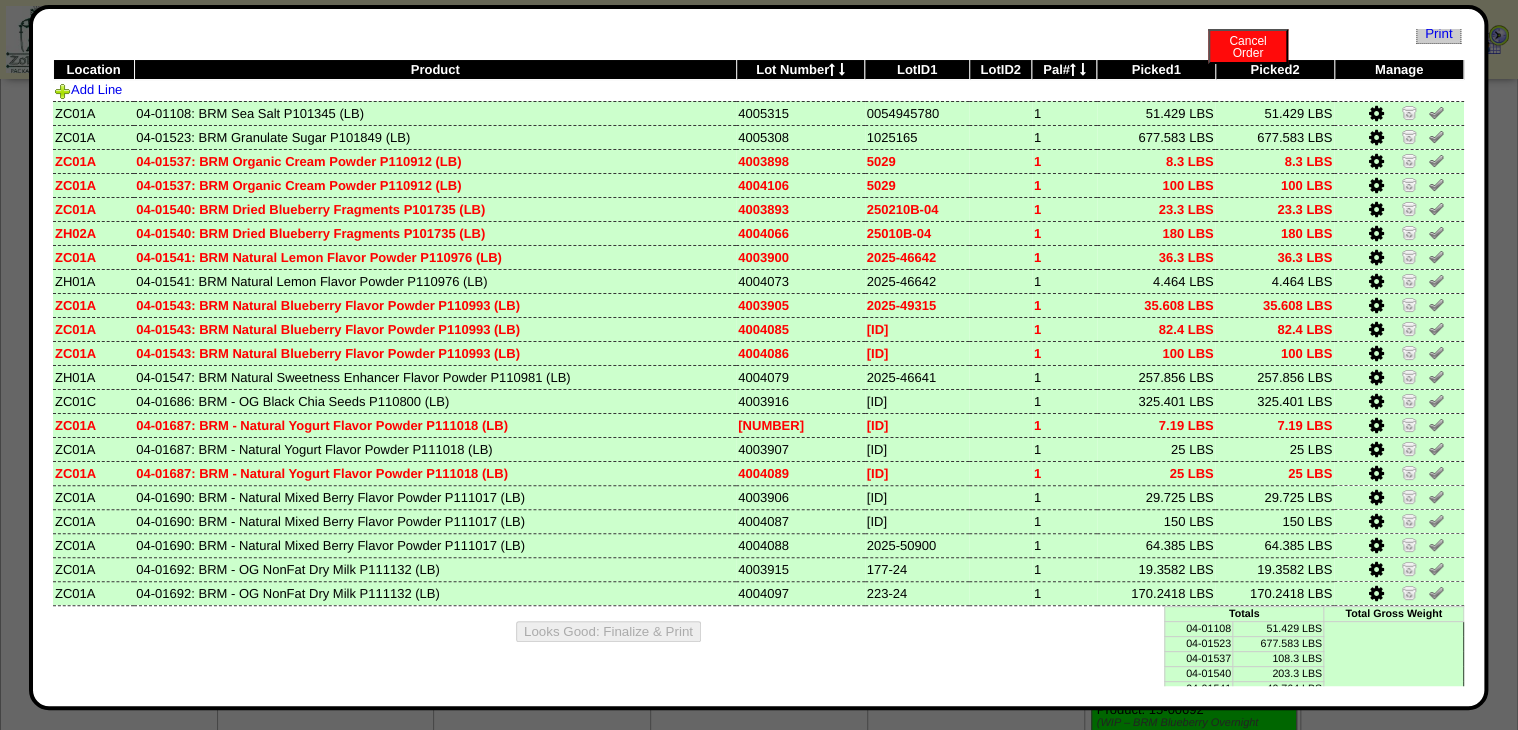 scroll, scrollTop: 144, scrollLeft: 0, axis: vertical 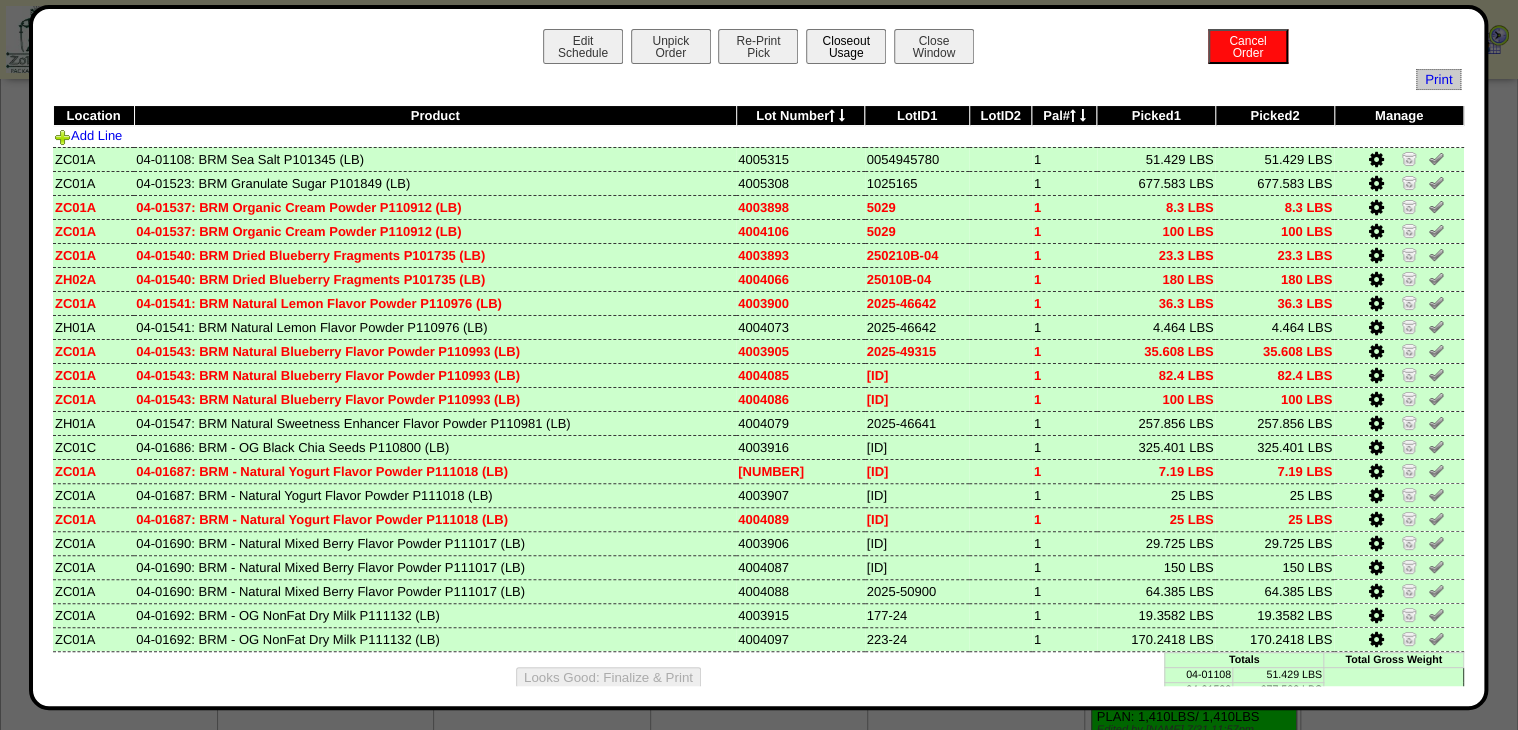 click on "Closeout Usage" at bounding box center [846, 46] 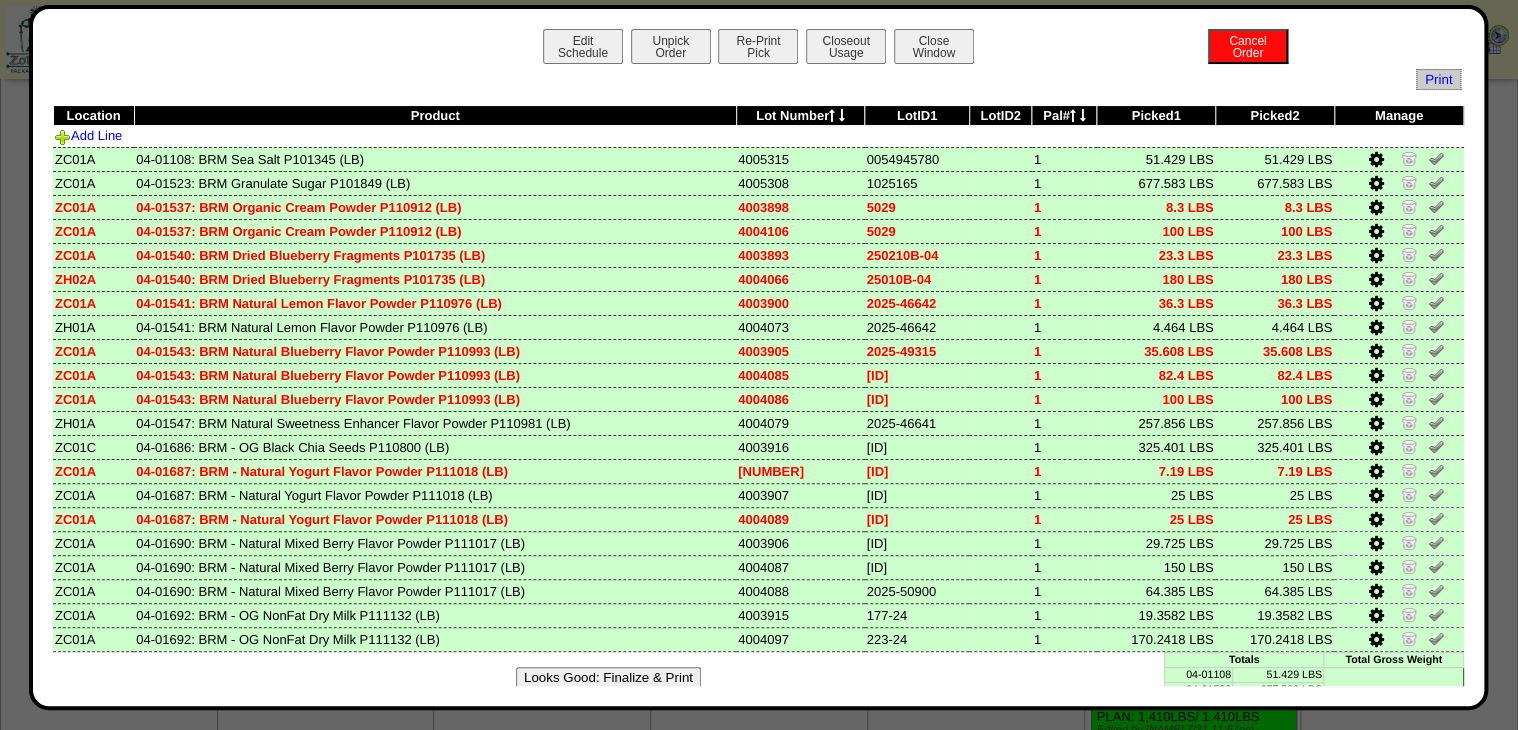 click on "Looks Good: Finalize & Print" at bounding box center (608, 677) 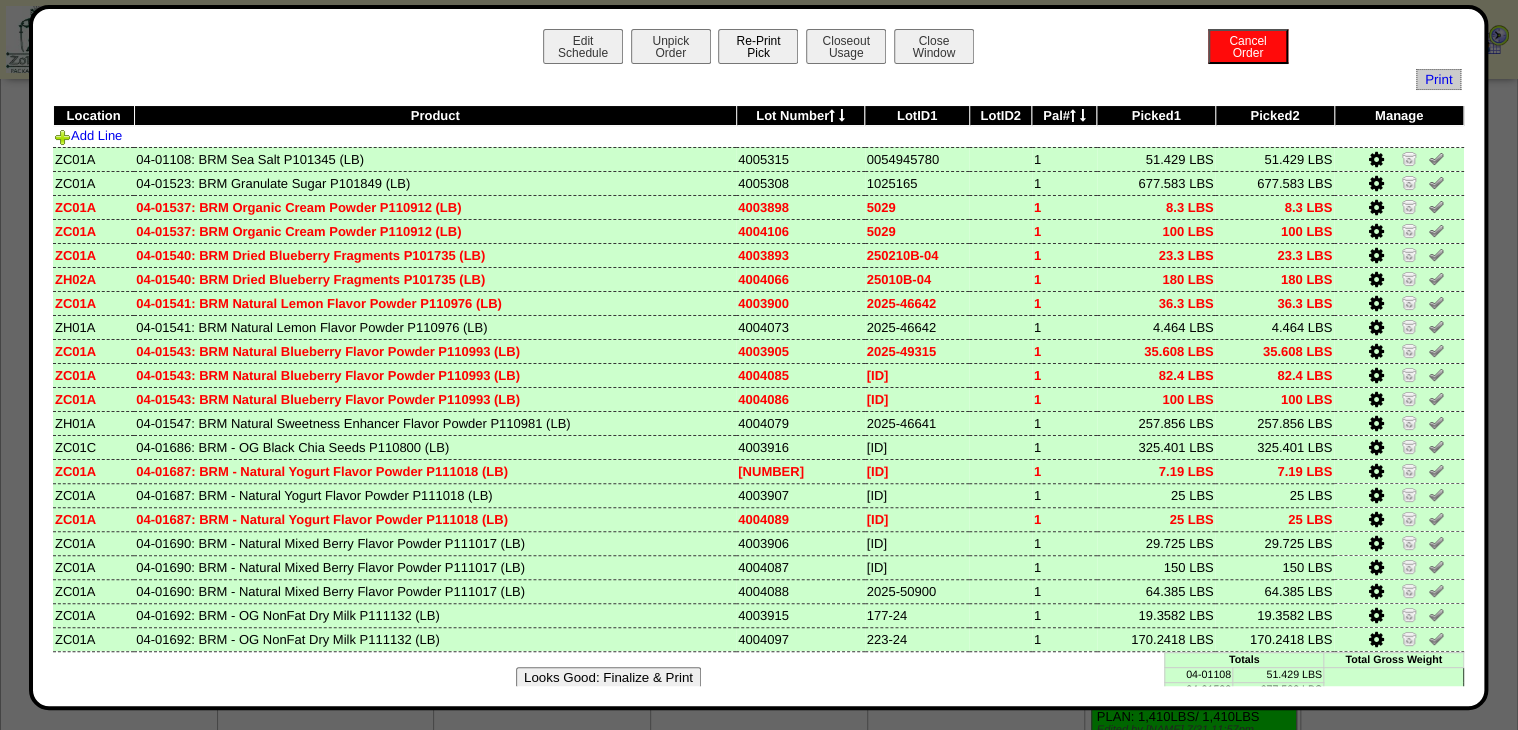 click on "Re-Print Pick" at bounding box center [758, 46] 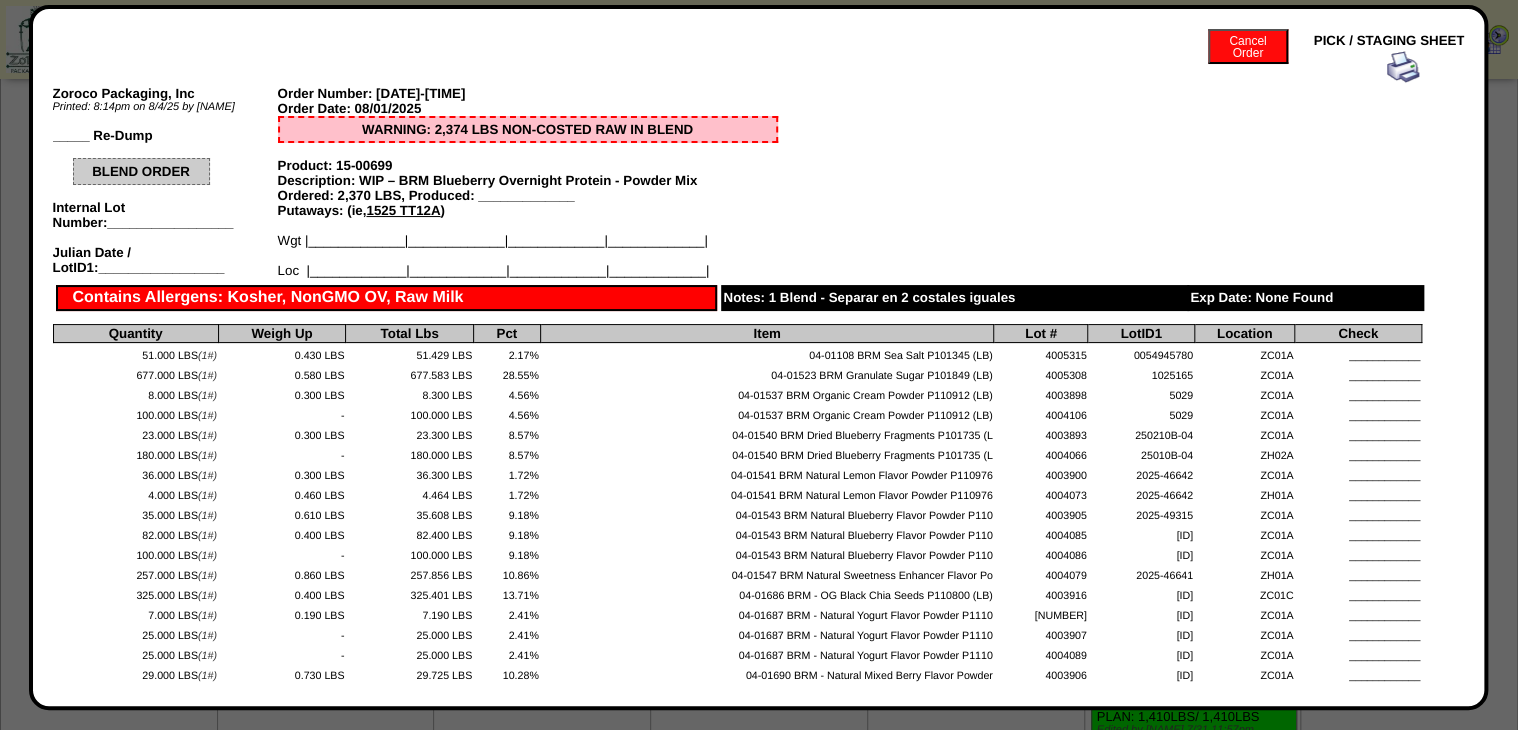 scroll, scrollTop: 0, scrollLeft: 0, axis: both 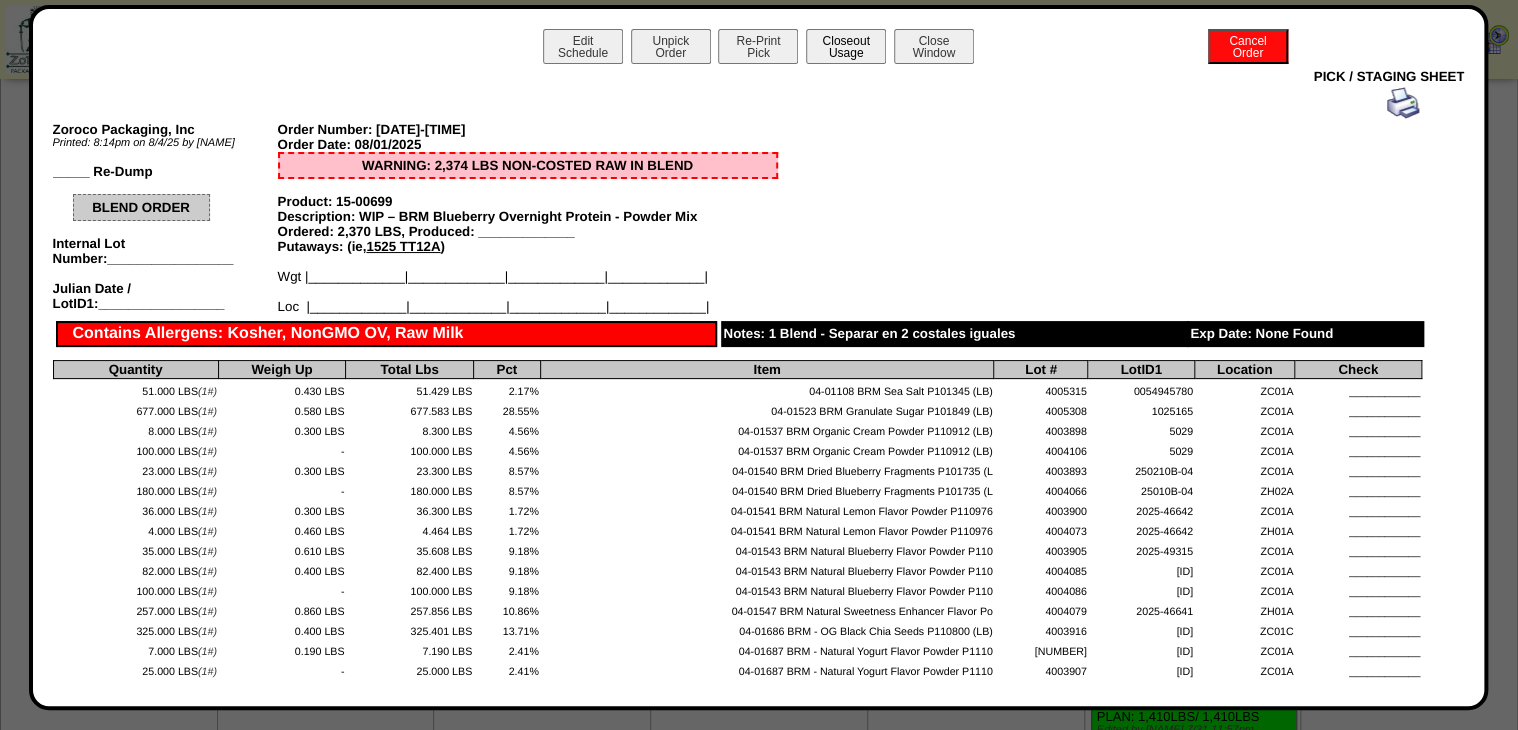 click on "Closeout Usage" at bounding box center [846, 46] 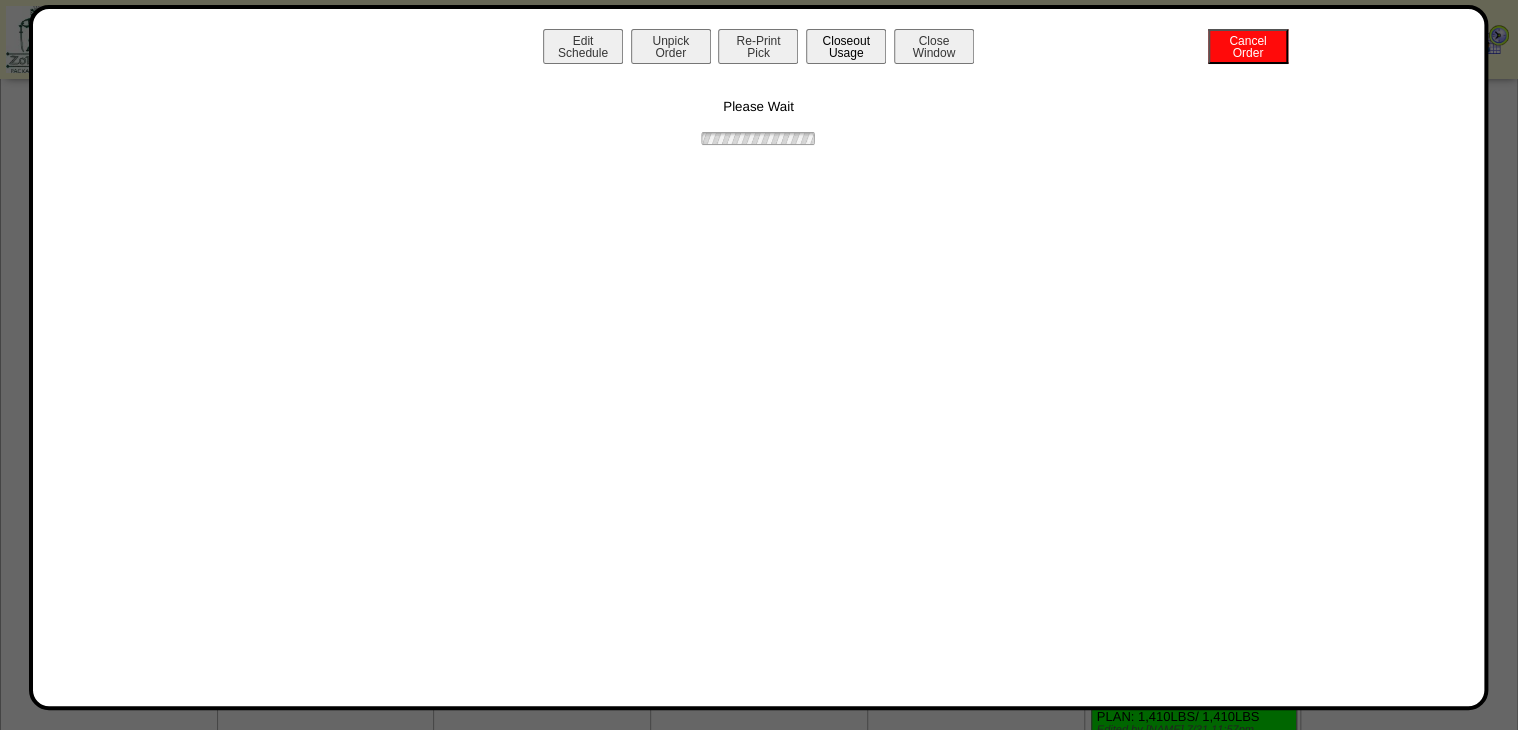 click on "Closeout Usage" at bounding box center (846, 46) 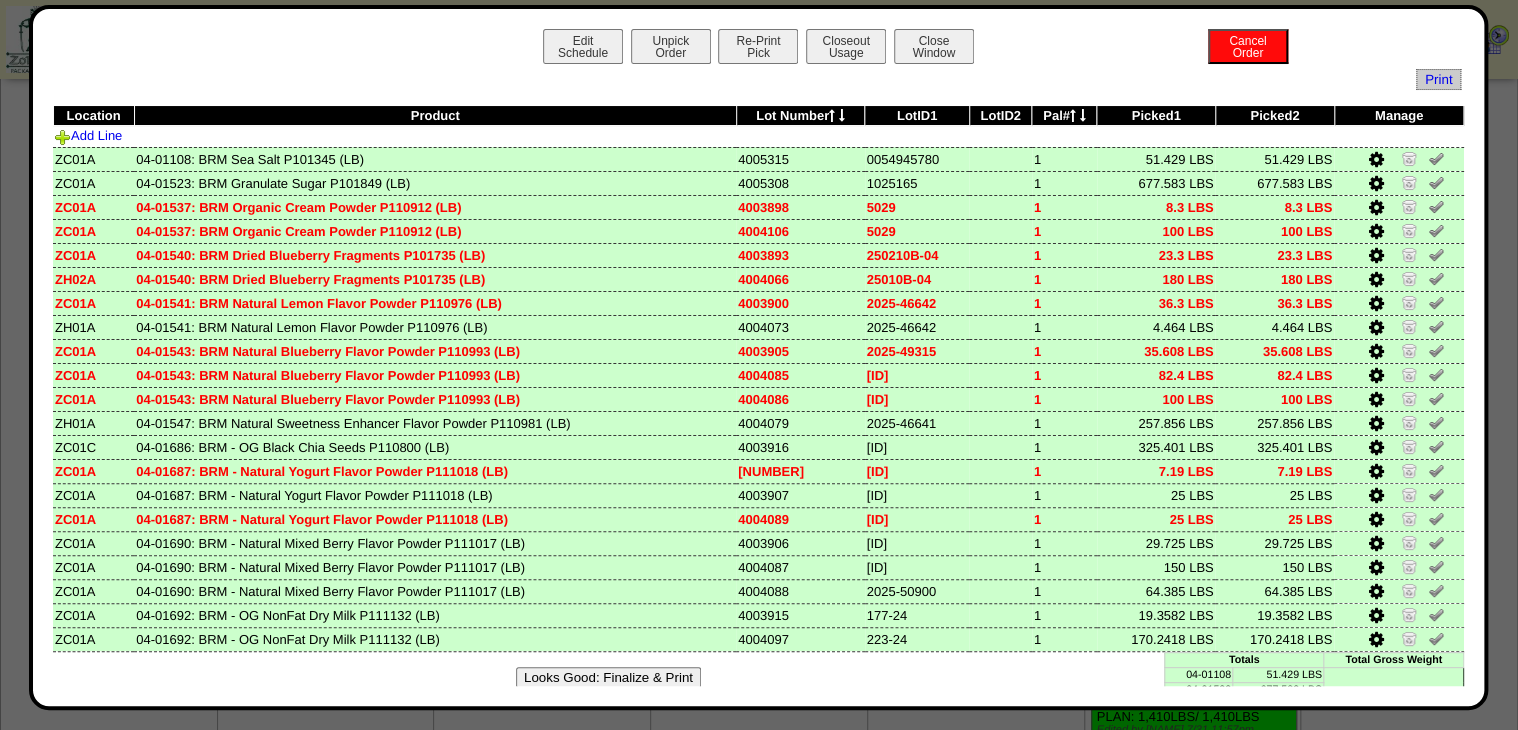 drag, startPoint x: 644, startPoint y: 684, endPoint x: 828, endPoint y: 504, distance: 257.4024 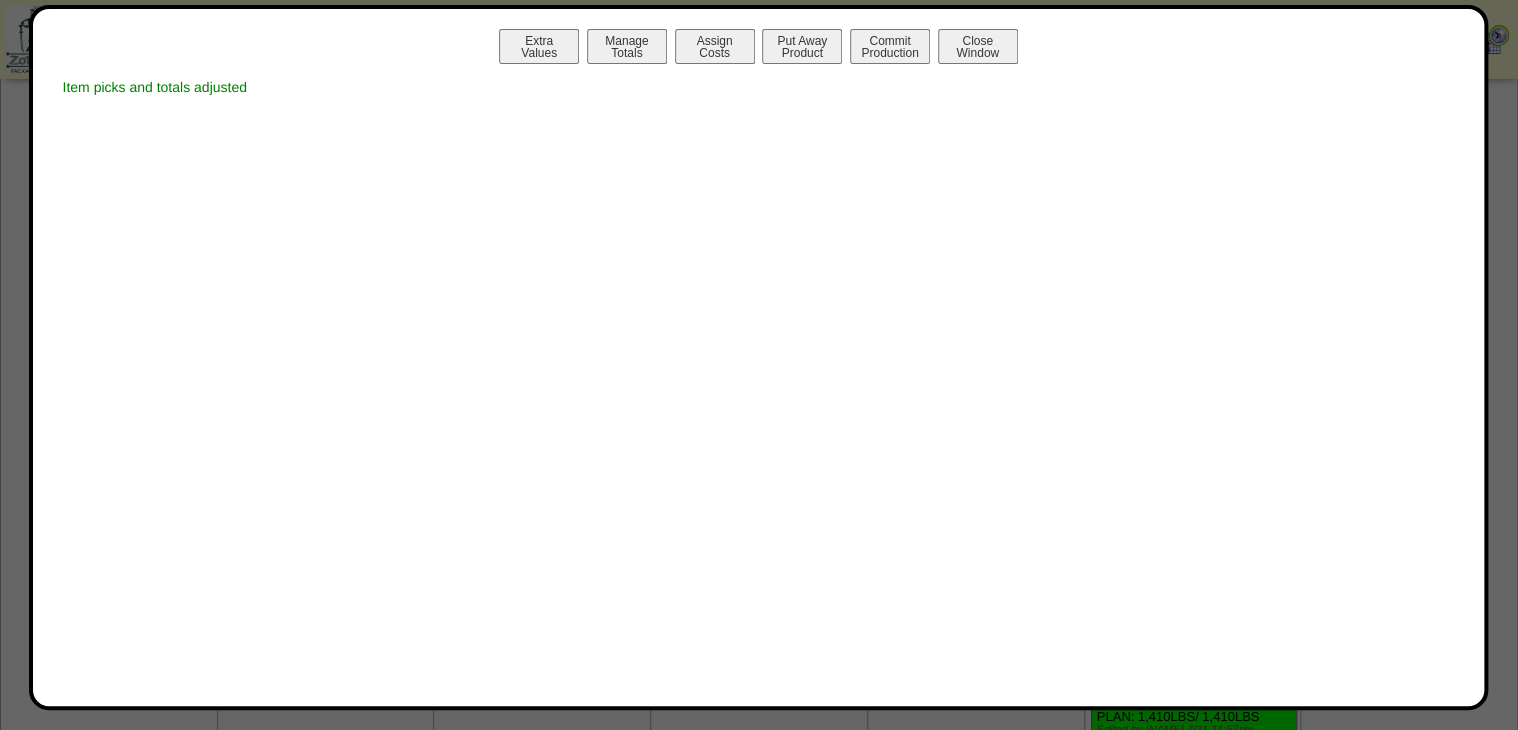 click on "Manage Totals" at bounding box center [627, 46] 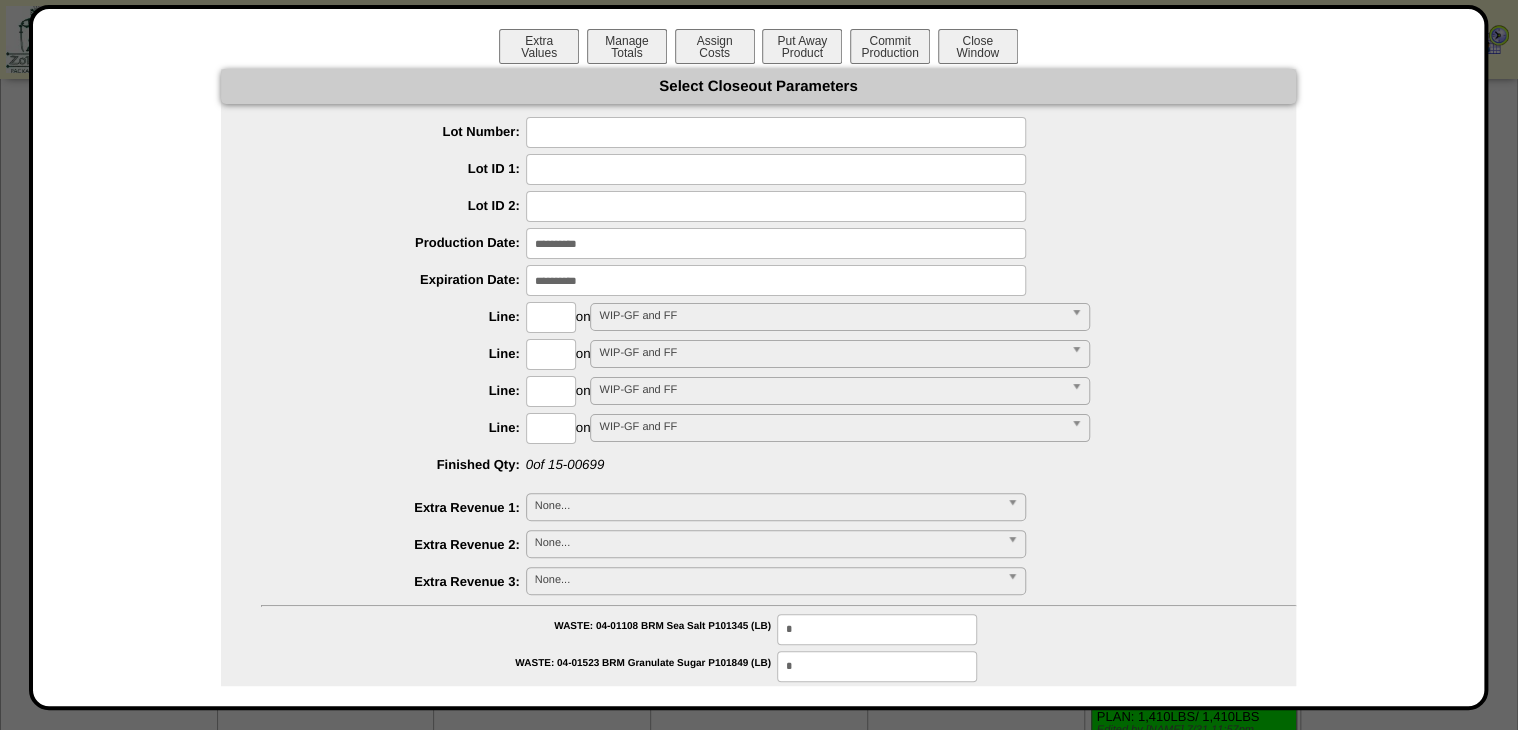 click at bounding box center (776, 132) 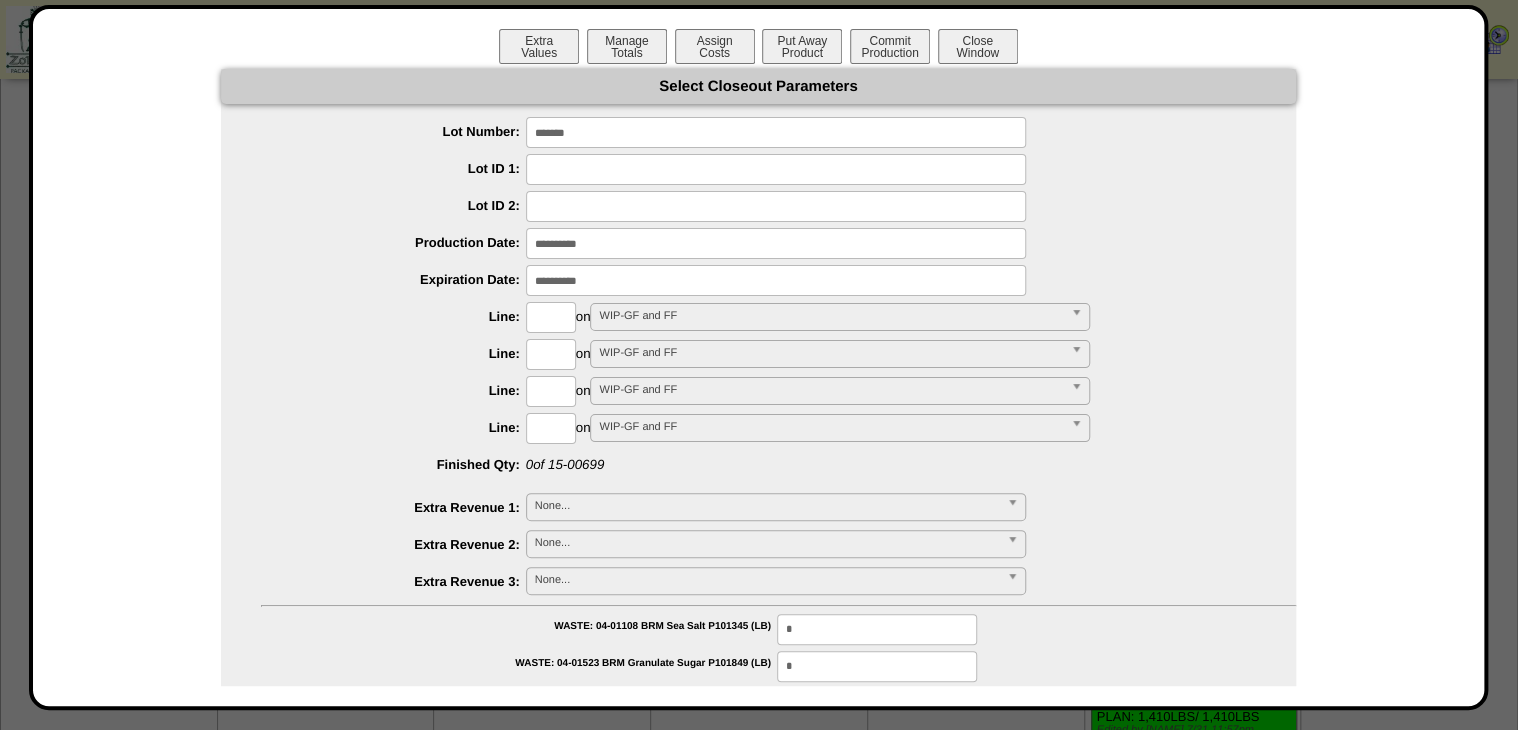 type on "*******" 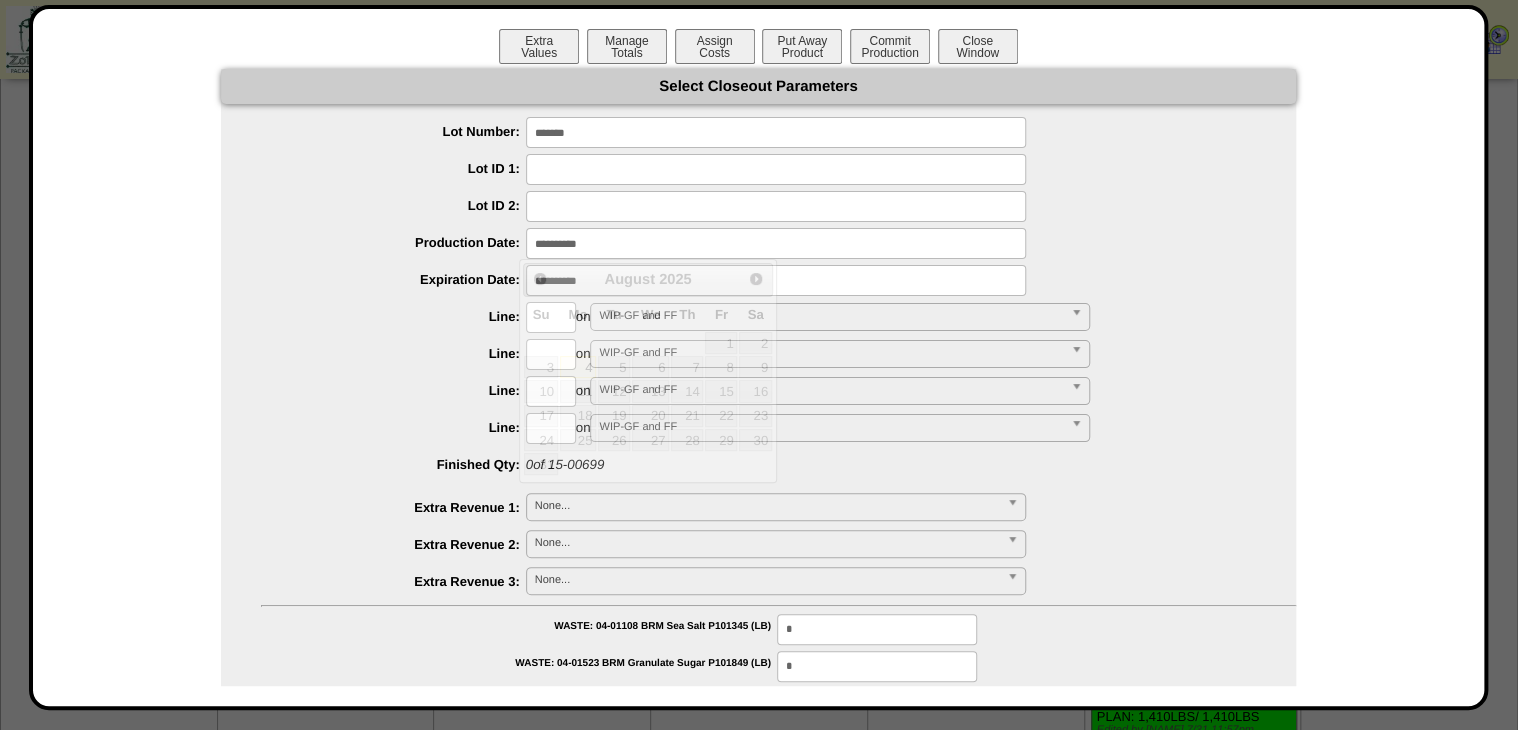 click at bounding box center [776, 243] 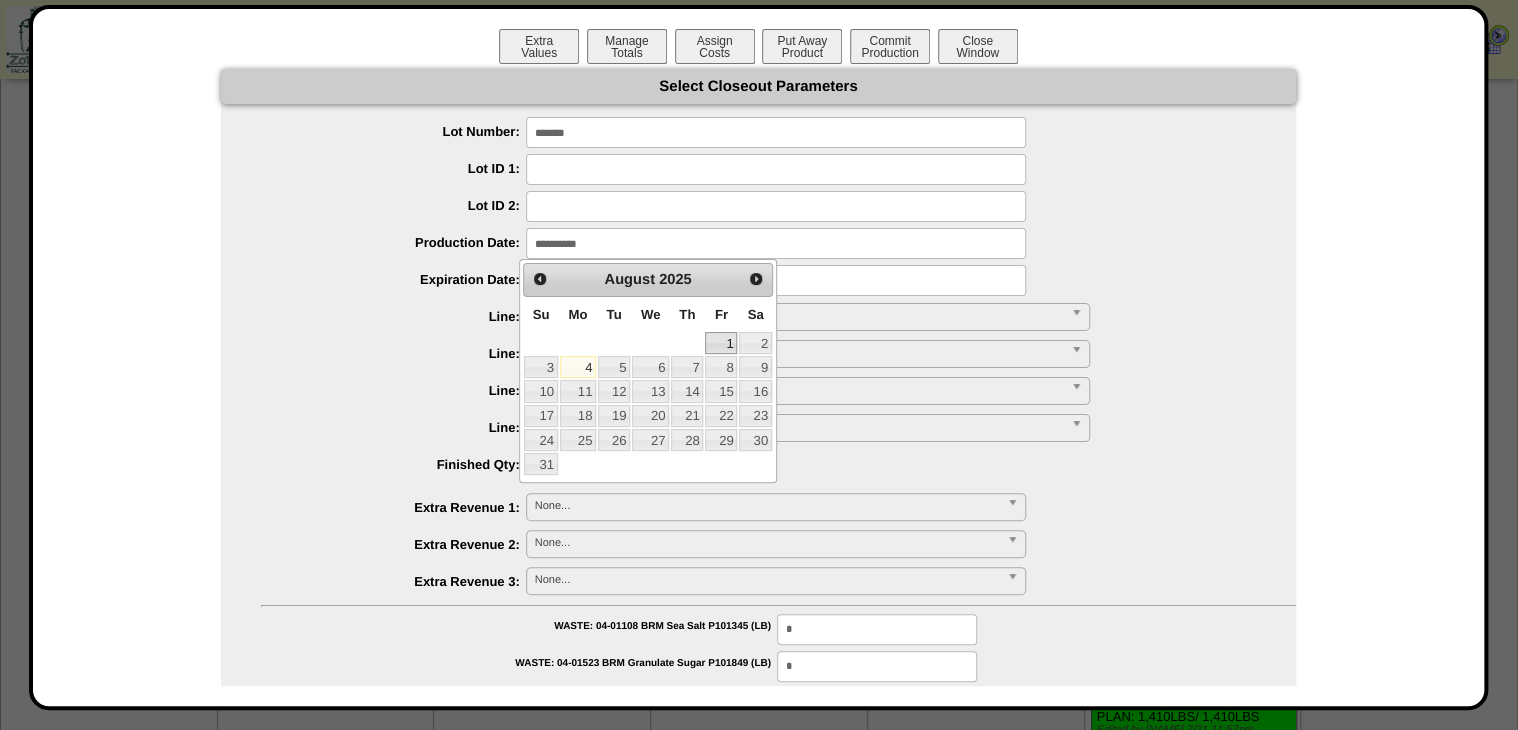 click on "1" at bounding box center [721, 343] 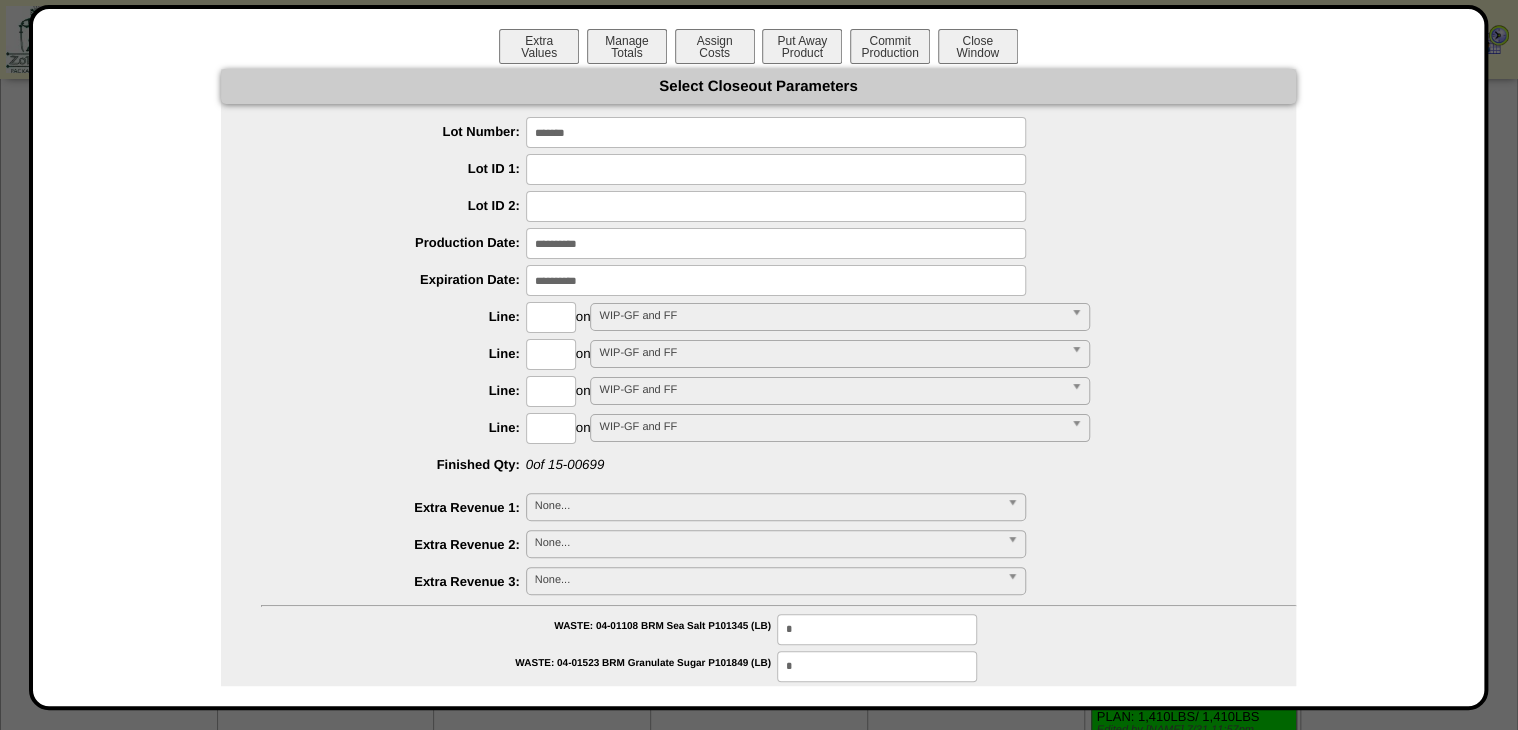 drag, startPoint x: 629, startPoint y: 297, endPoint x: 649, endPoint y: 318, distance: 29 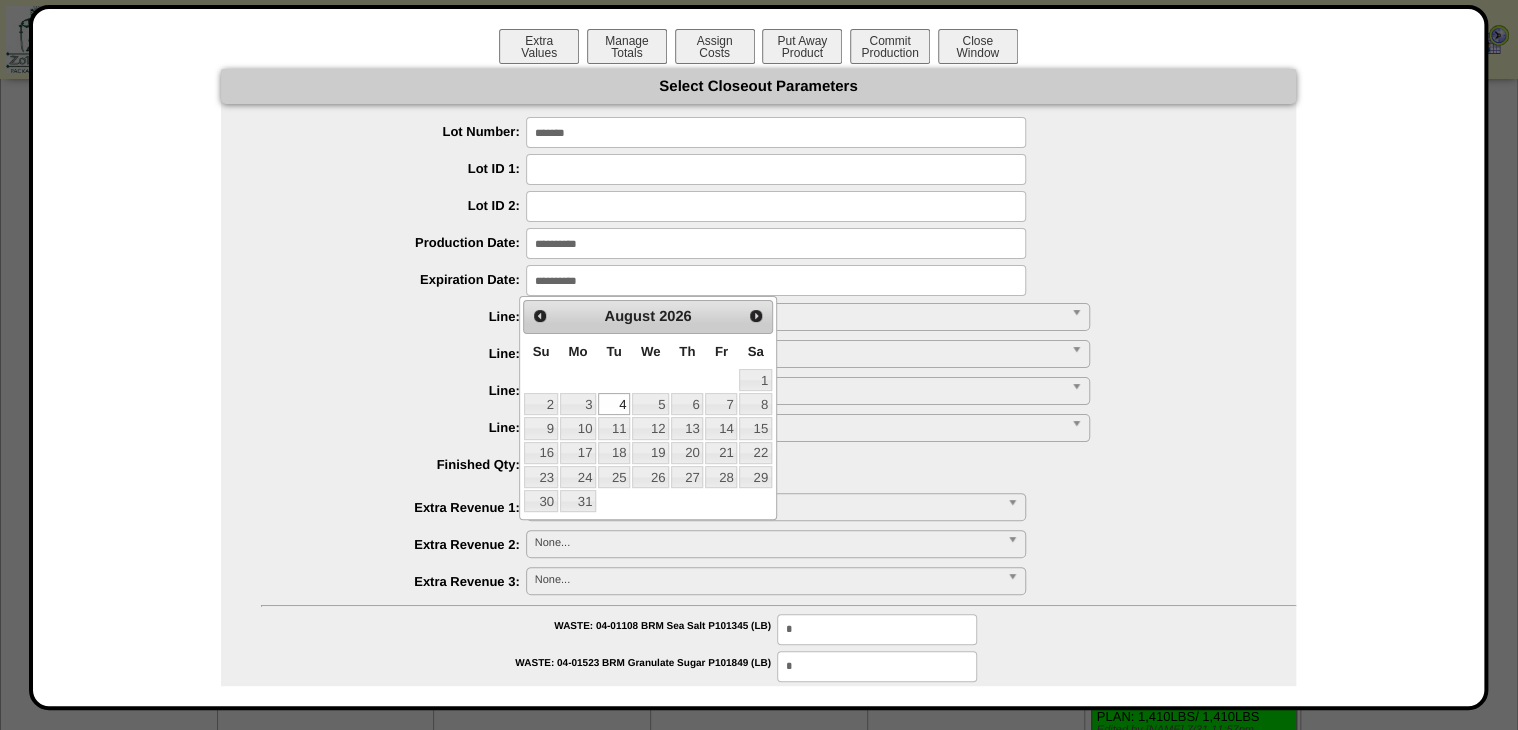click on "1" at bounding box center [755, 380] 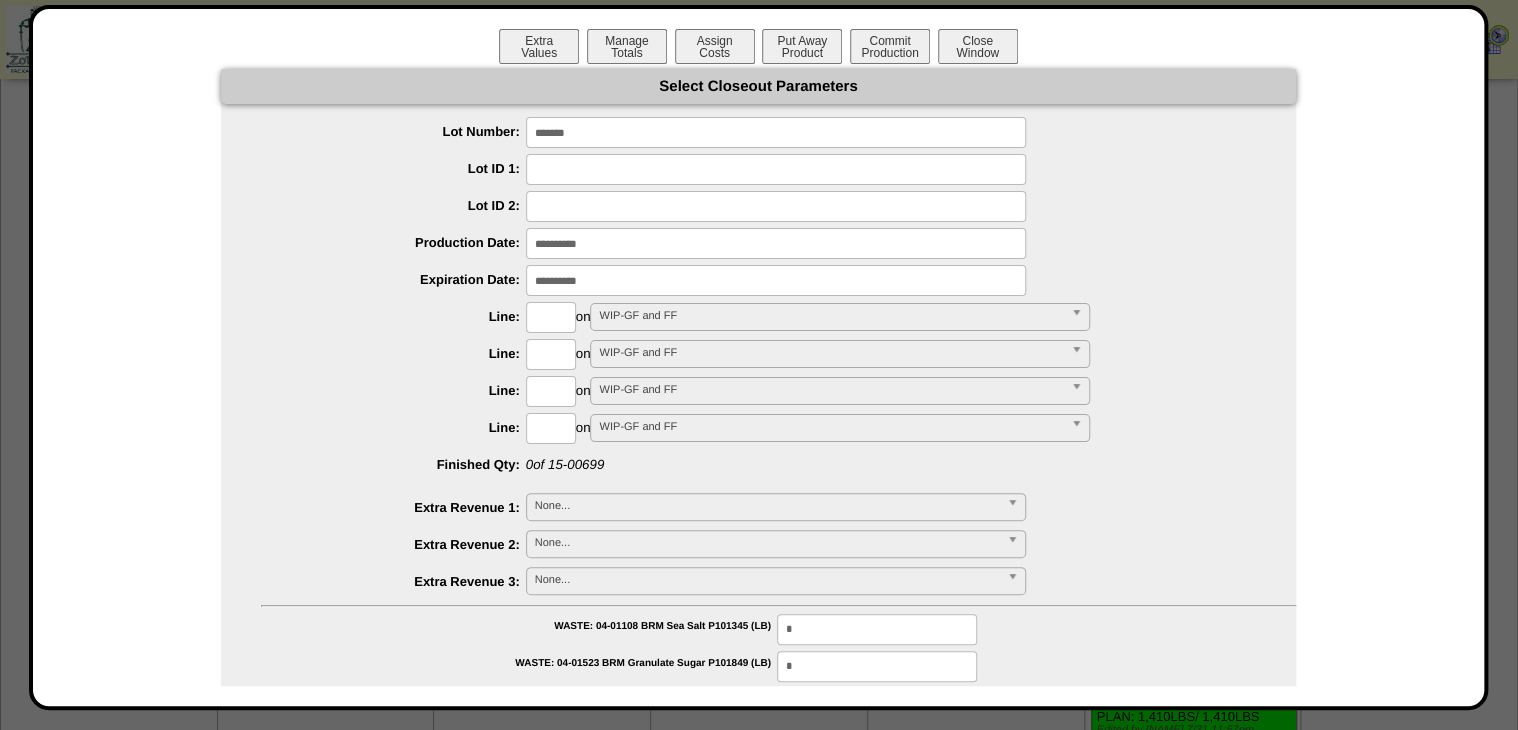 click at bounding box center (551, 317) 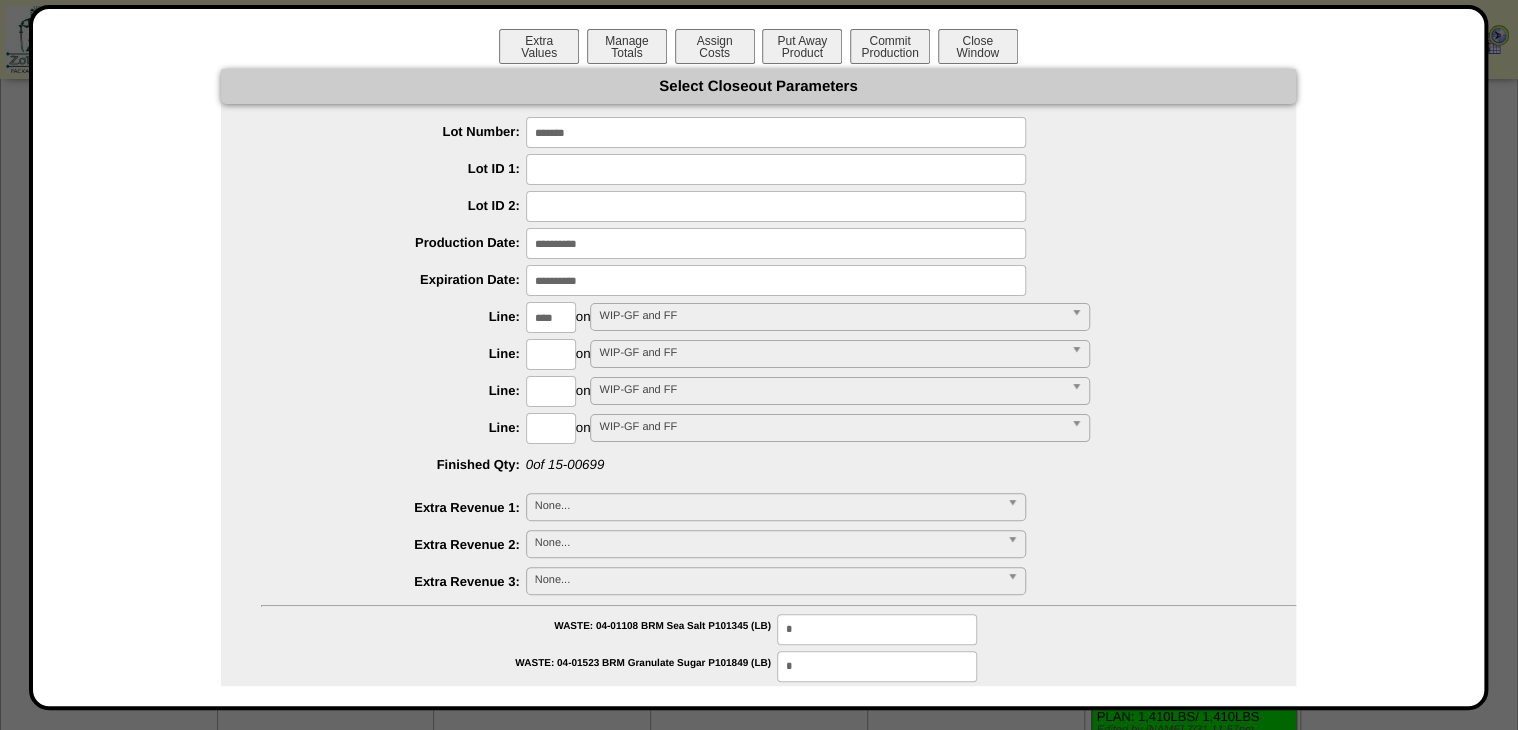 type on "****" 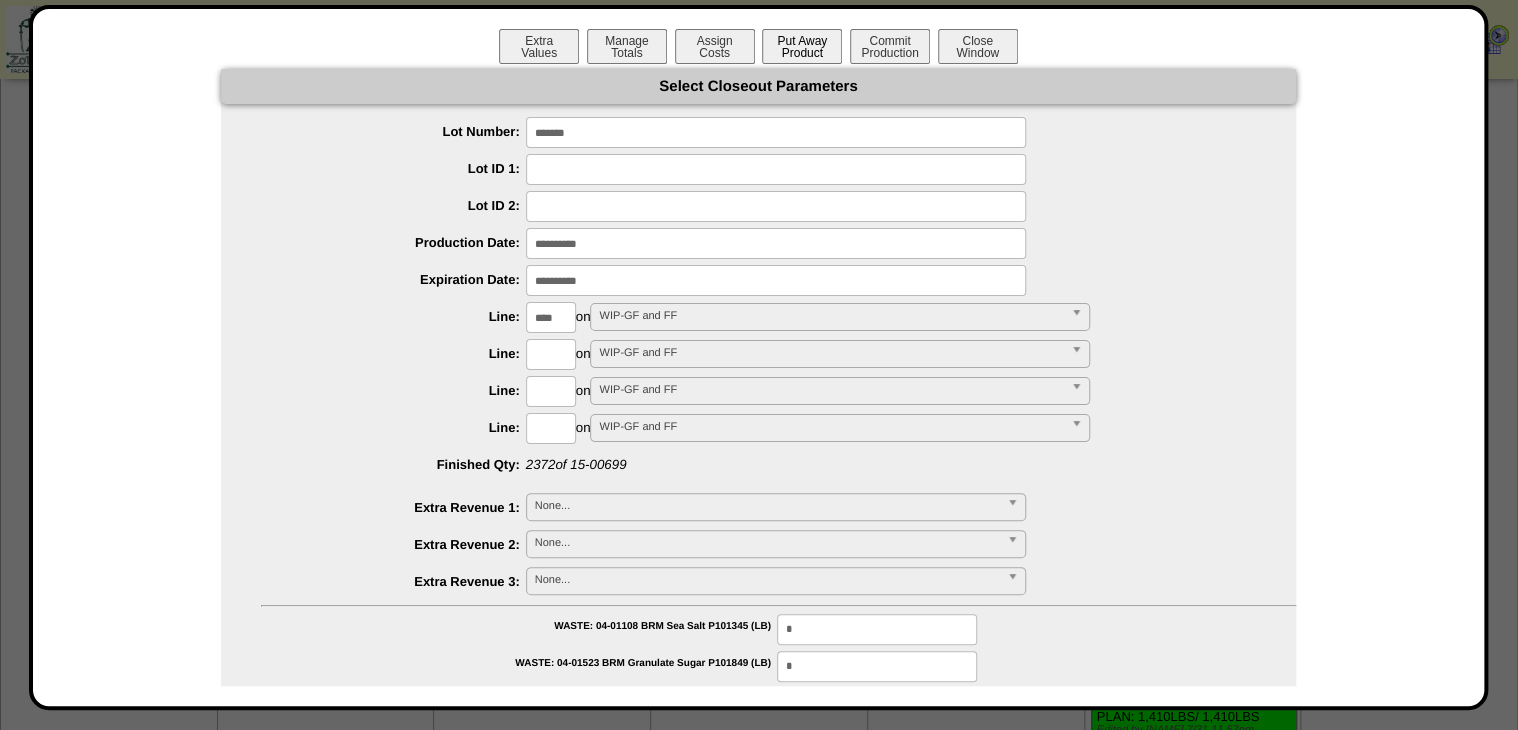 click on "Put Away Product" at bounding box center [802, 46] 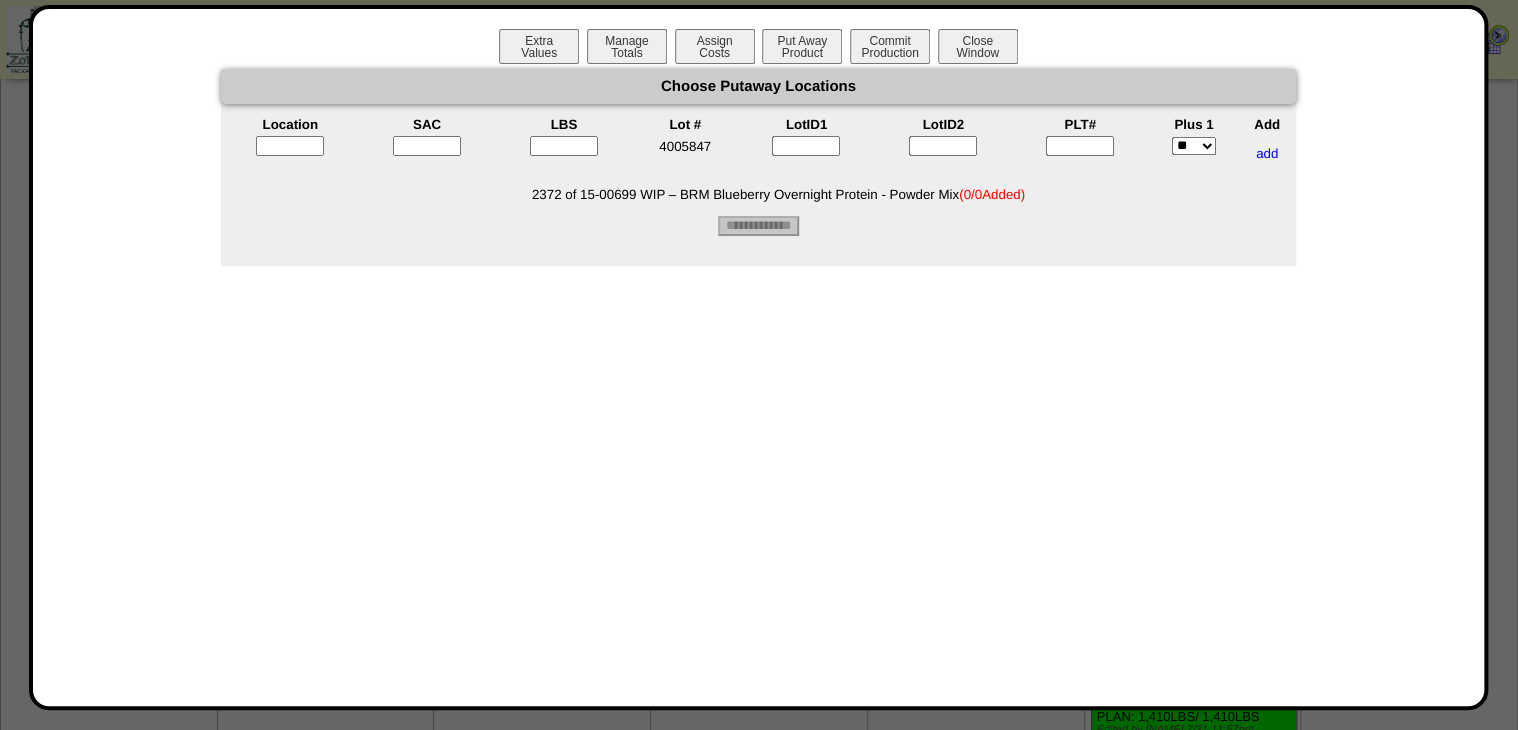 click at bounding box center [1080, 146] 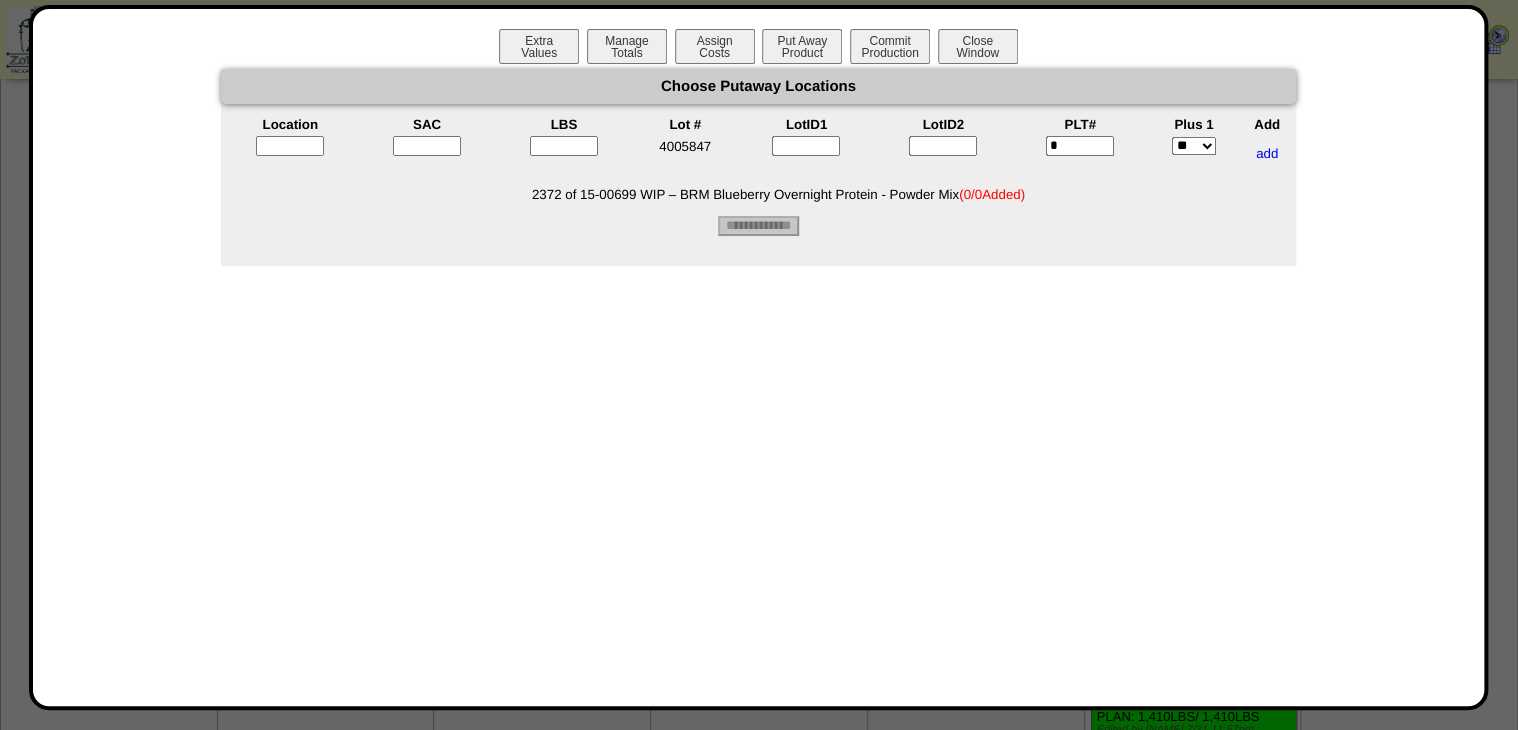 type on "*" 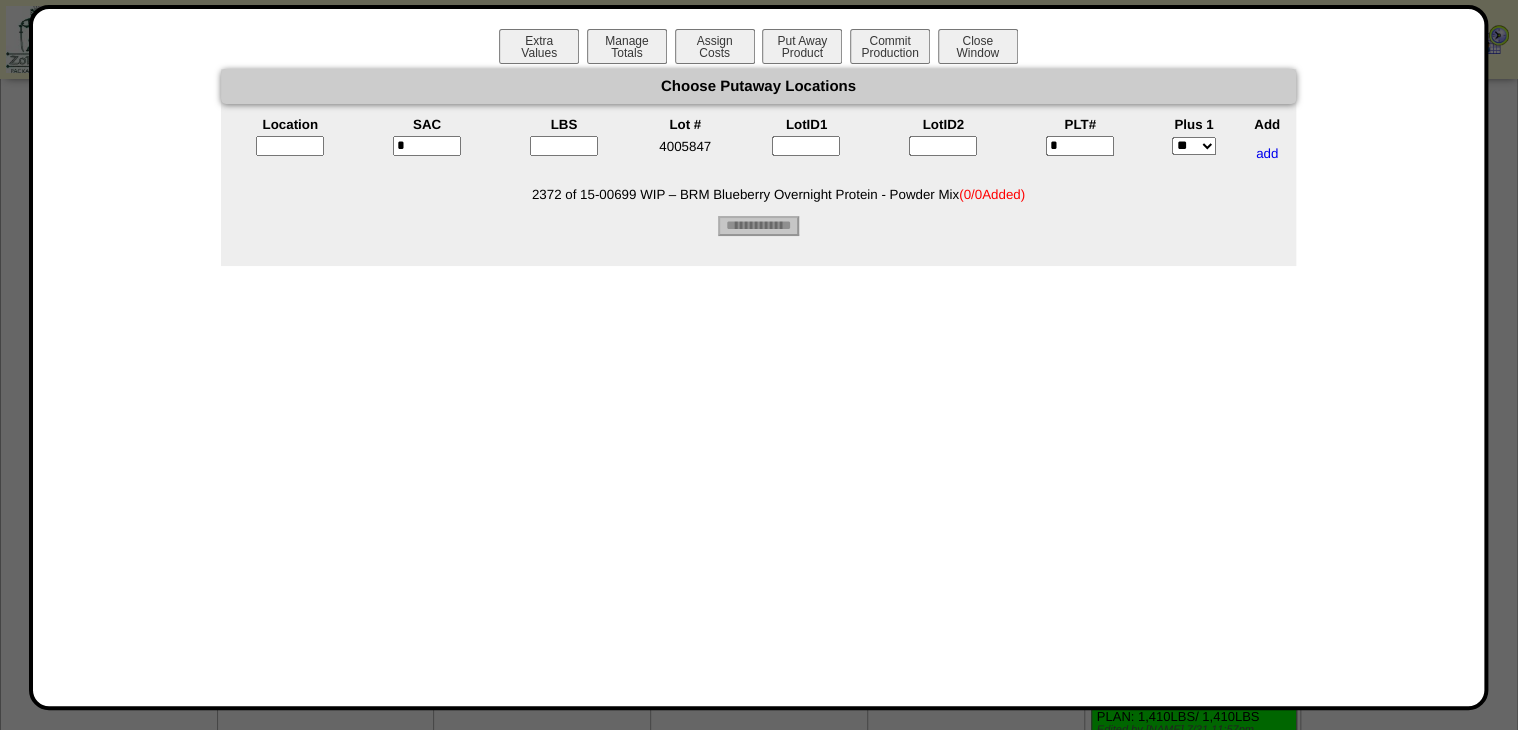 type on "*" 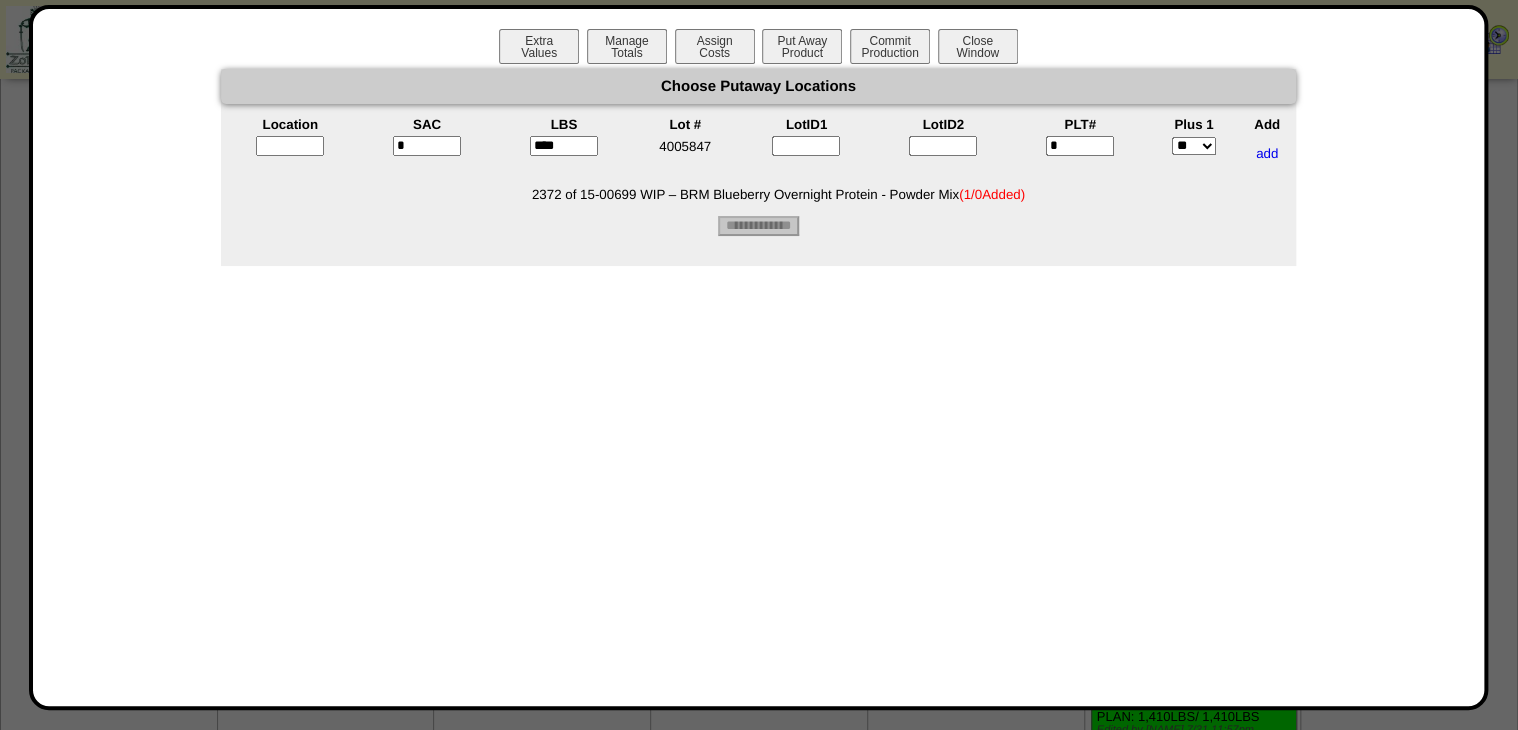 type on "****" 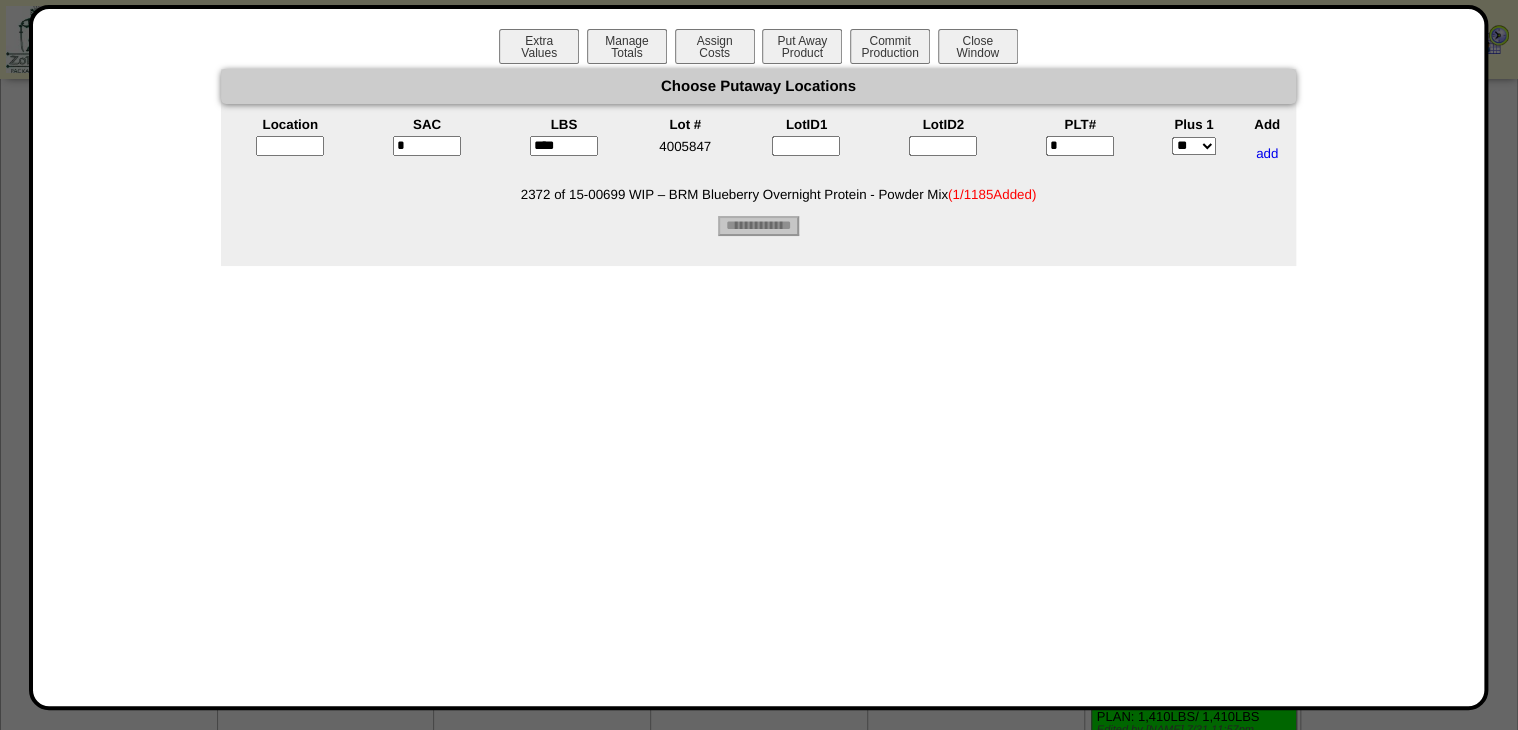 click on "*" at bounding box center [1080, 146] 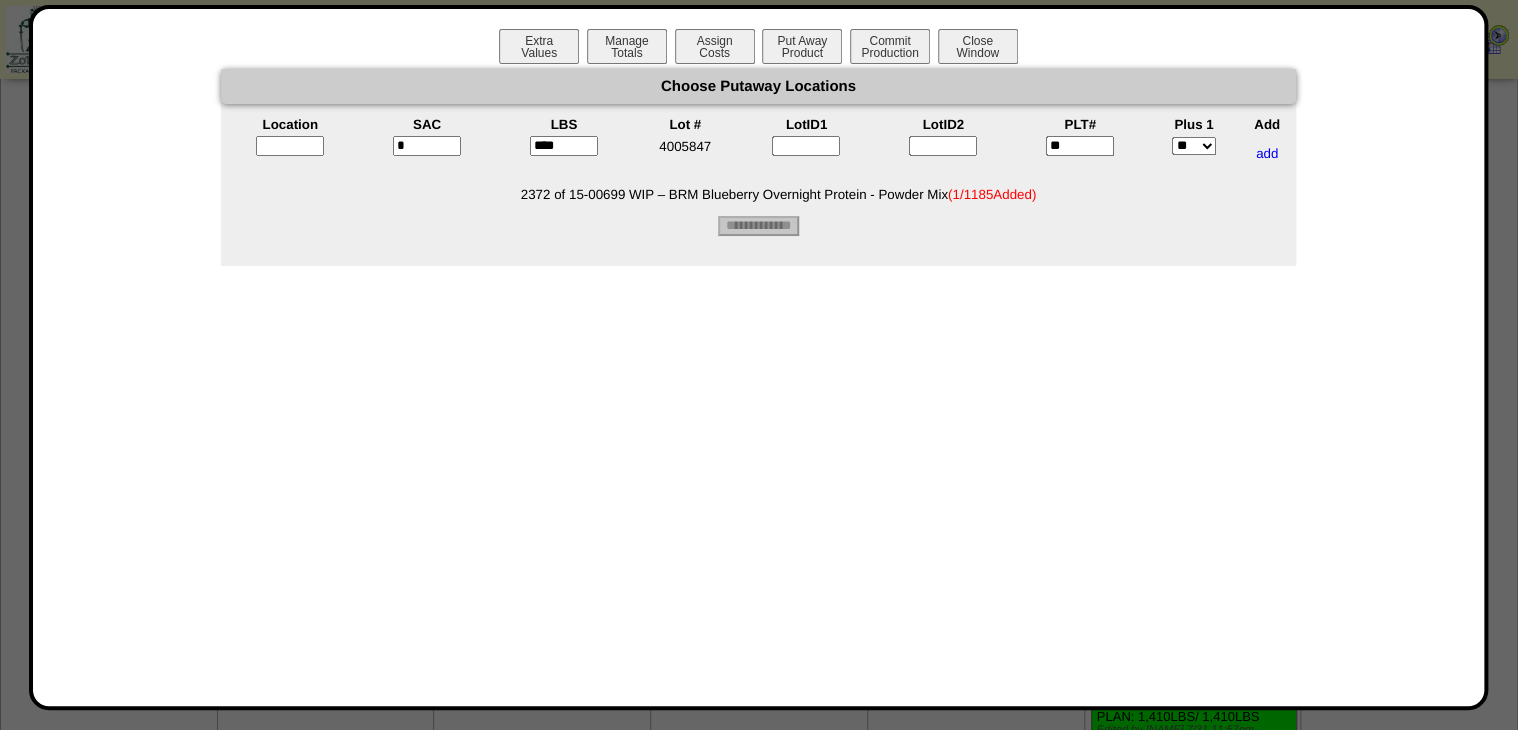 type on "*" 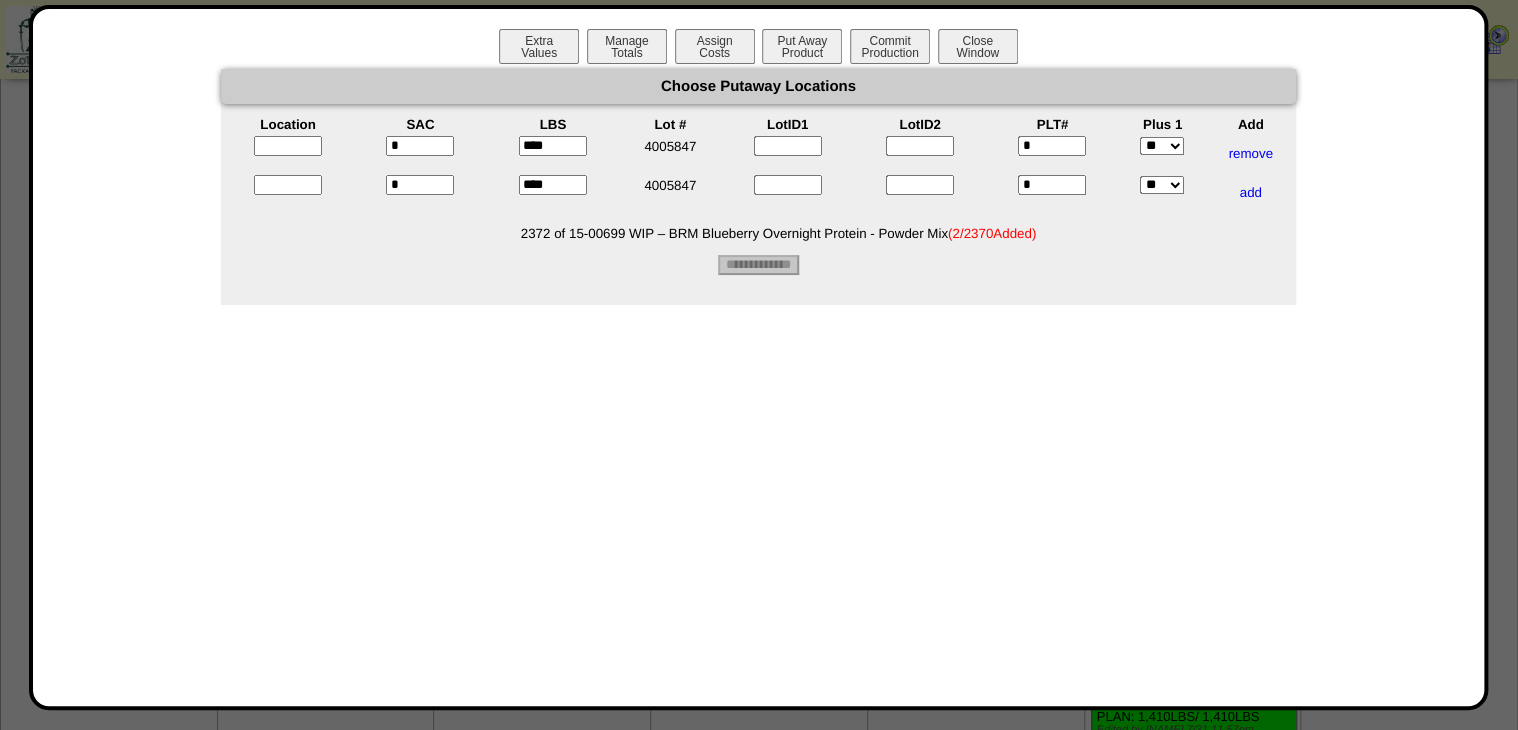 drag, startPoint x: 568, startPoint y: 179, endPoint x: 416, endPoint y: 242, distance: 164.53874 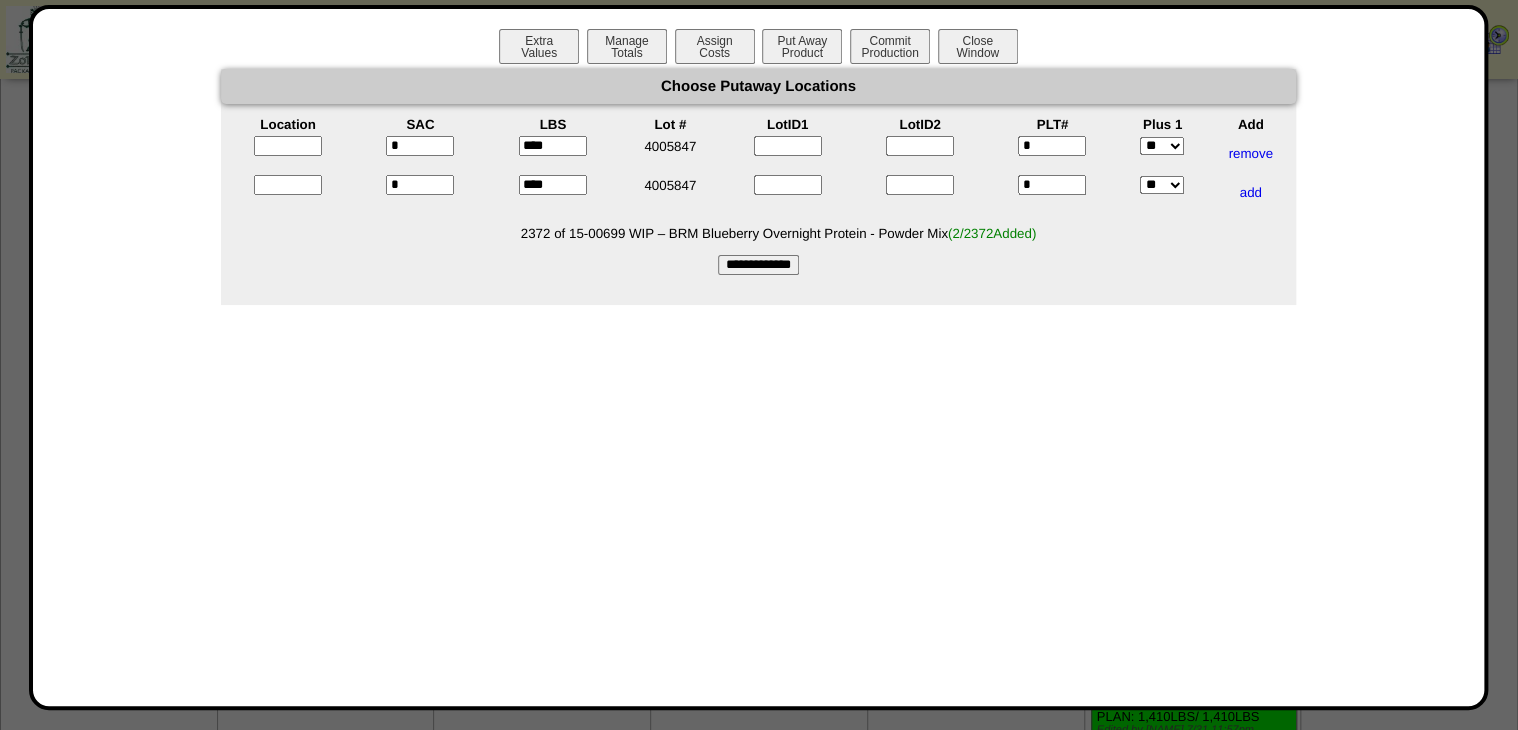 click at bounding box center (288, 146) 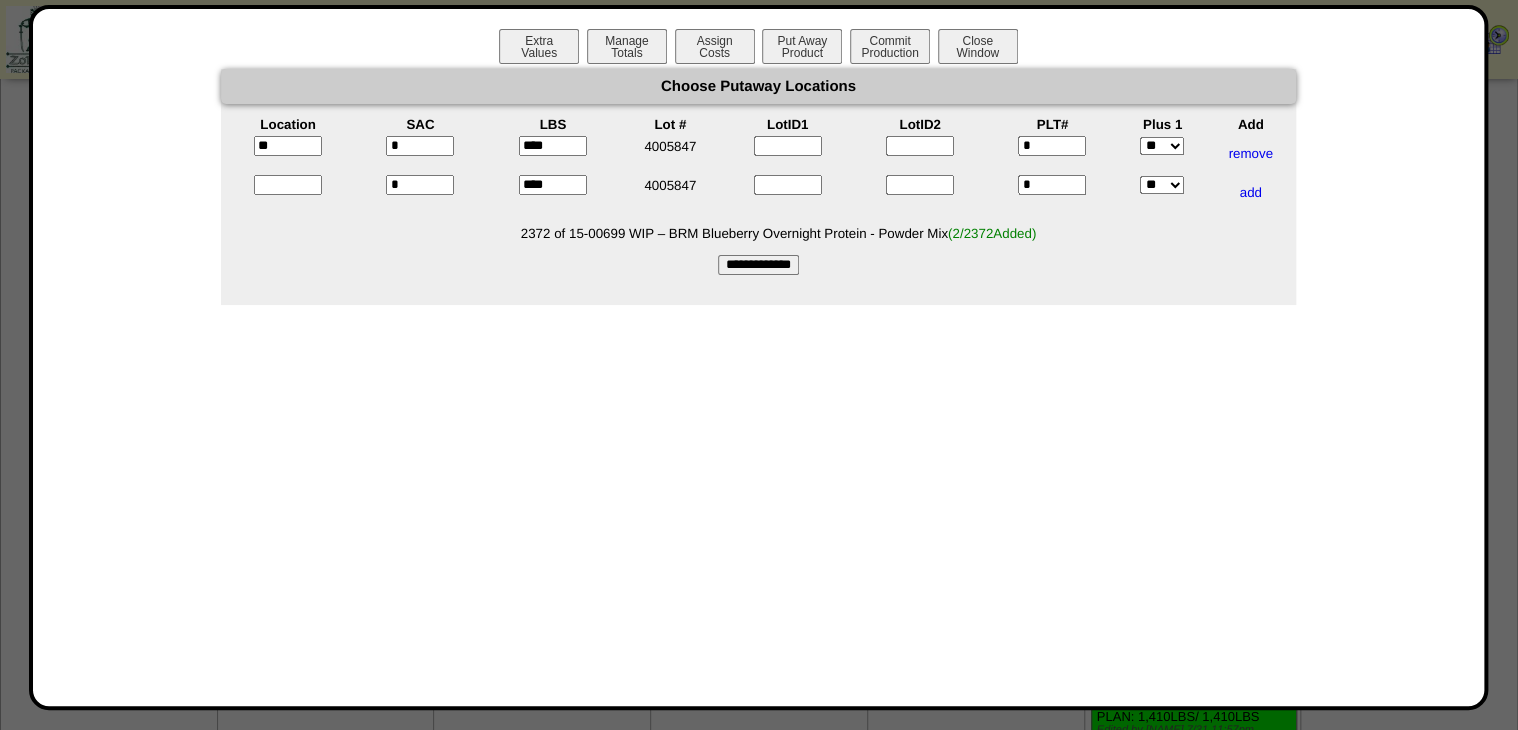type on "*****" 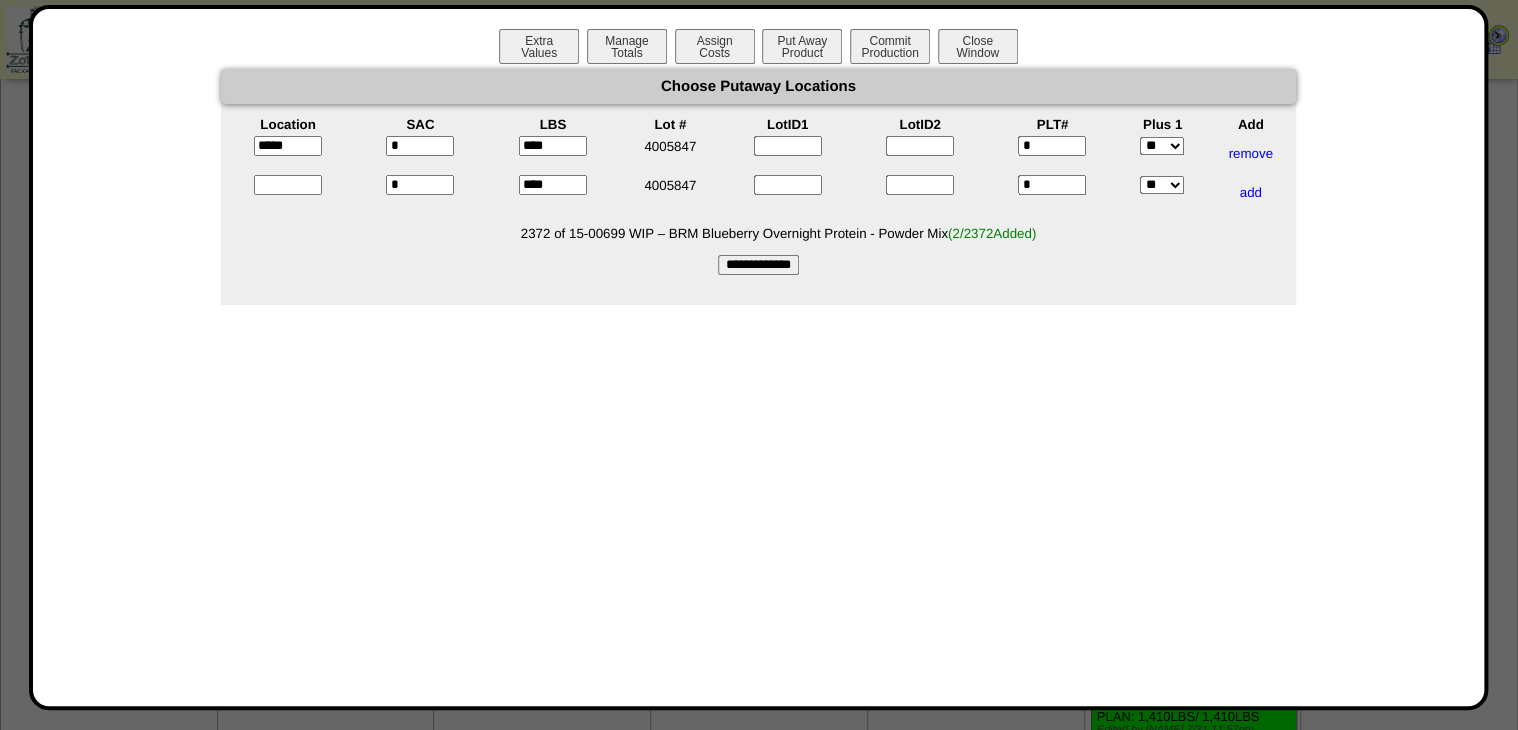 click at bounding box center [288, 185] 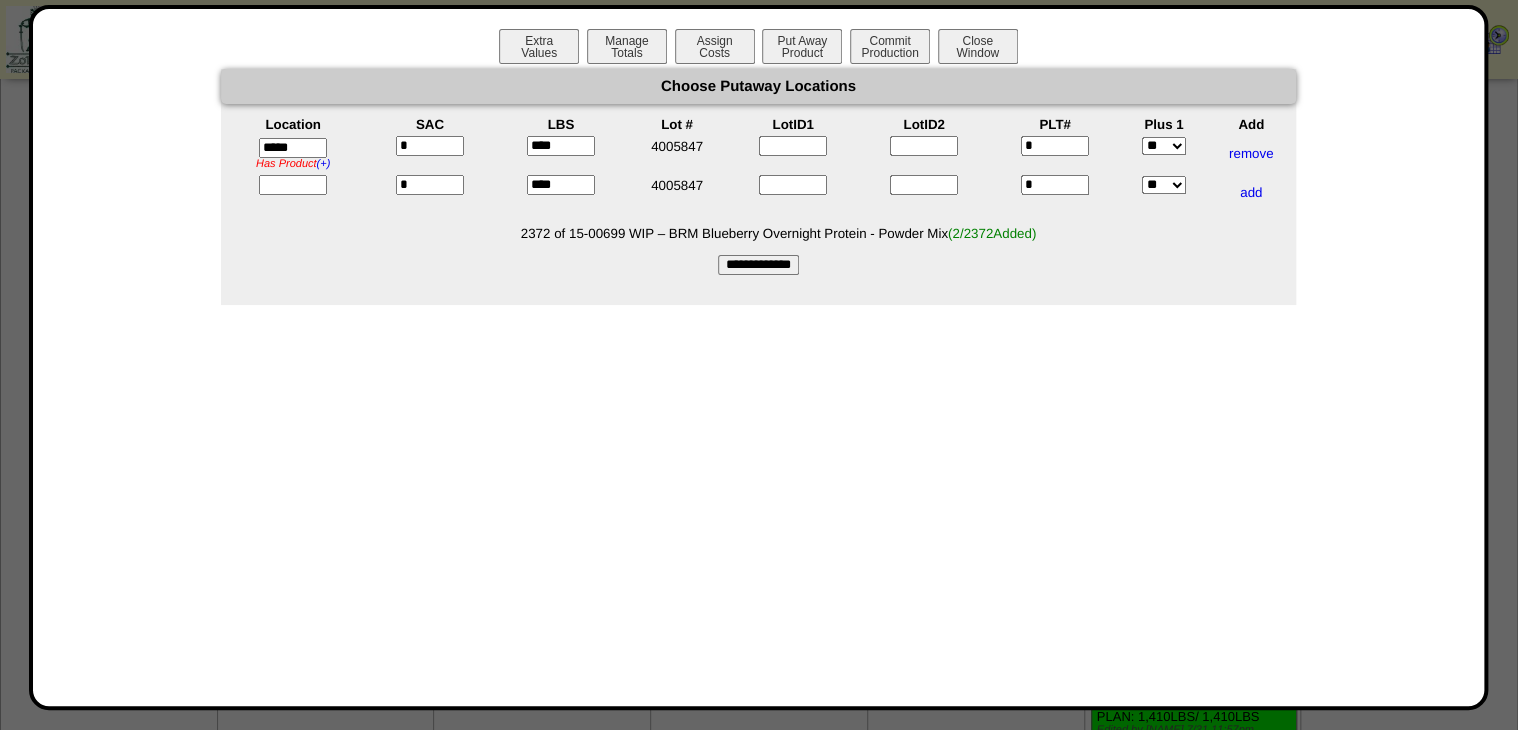type on "*****" 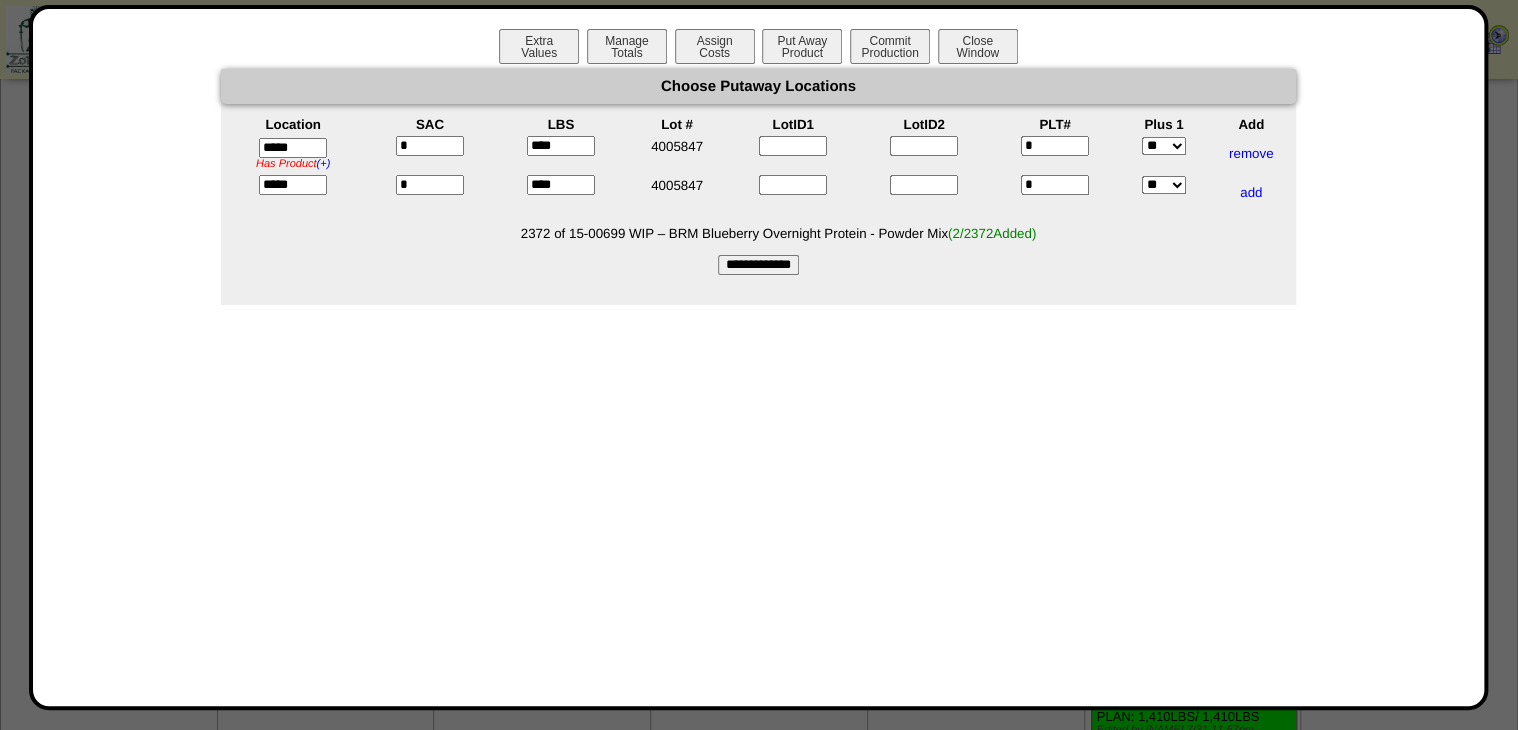 drag, startPoint x: 772, startPoint y: 273, endPoint x: 848, endPoint y: 63, distance: 223.32935 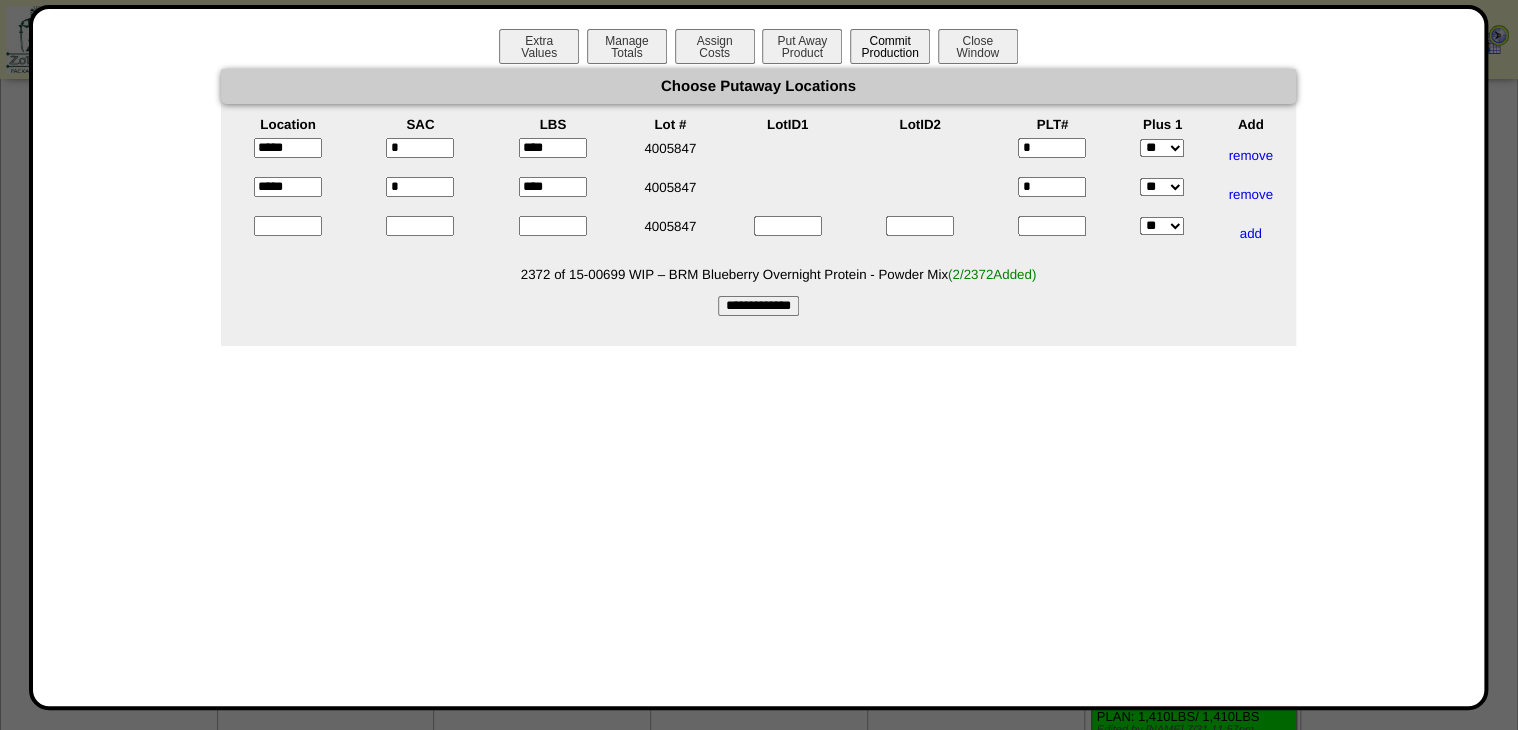 click on "Commit Production" at bounding box center [890, 46] 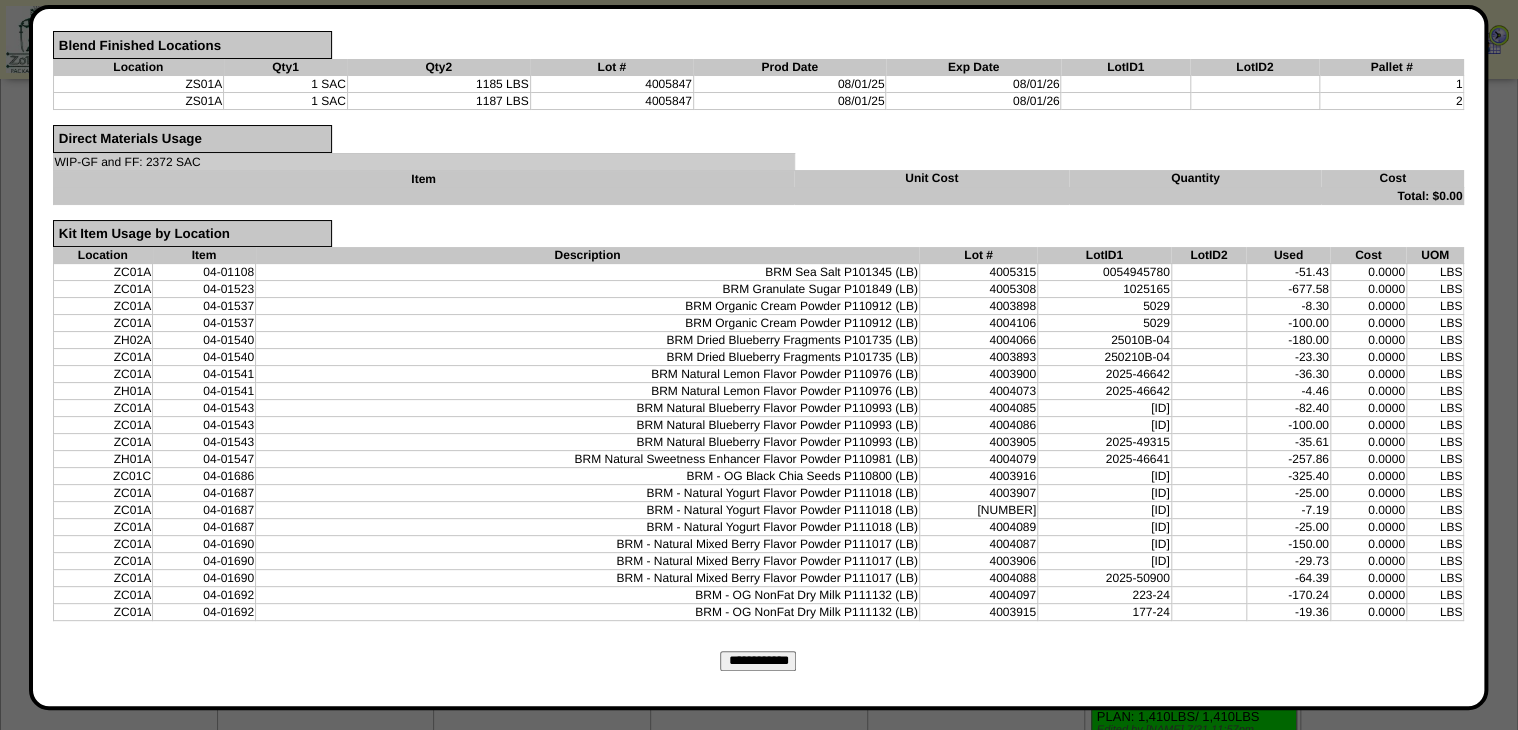 scroll, scrollTop: 642, scrollLeft: 0, axis: vertical 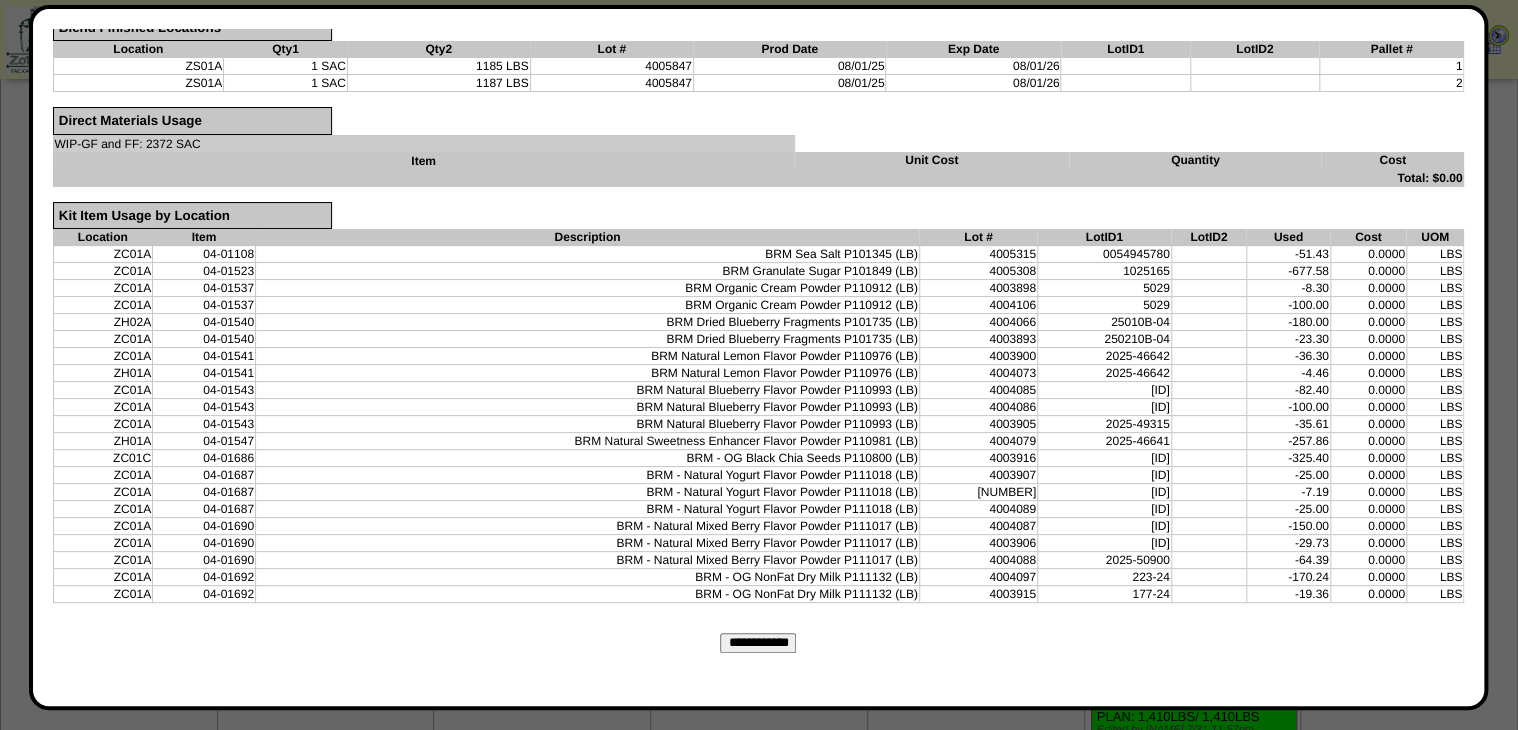 click on "**********" at bounding box center [758, 643] 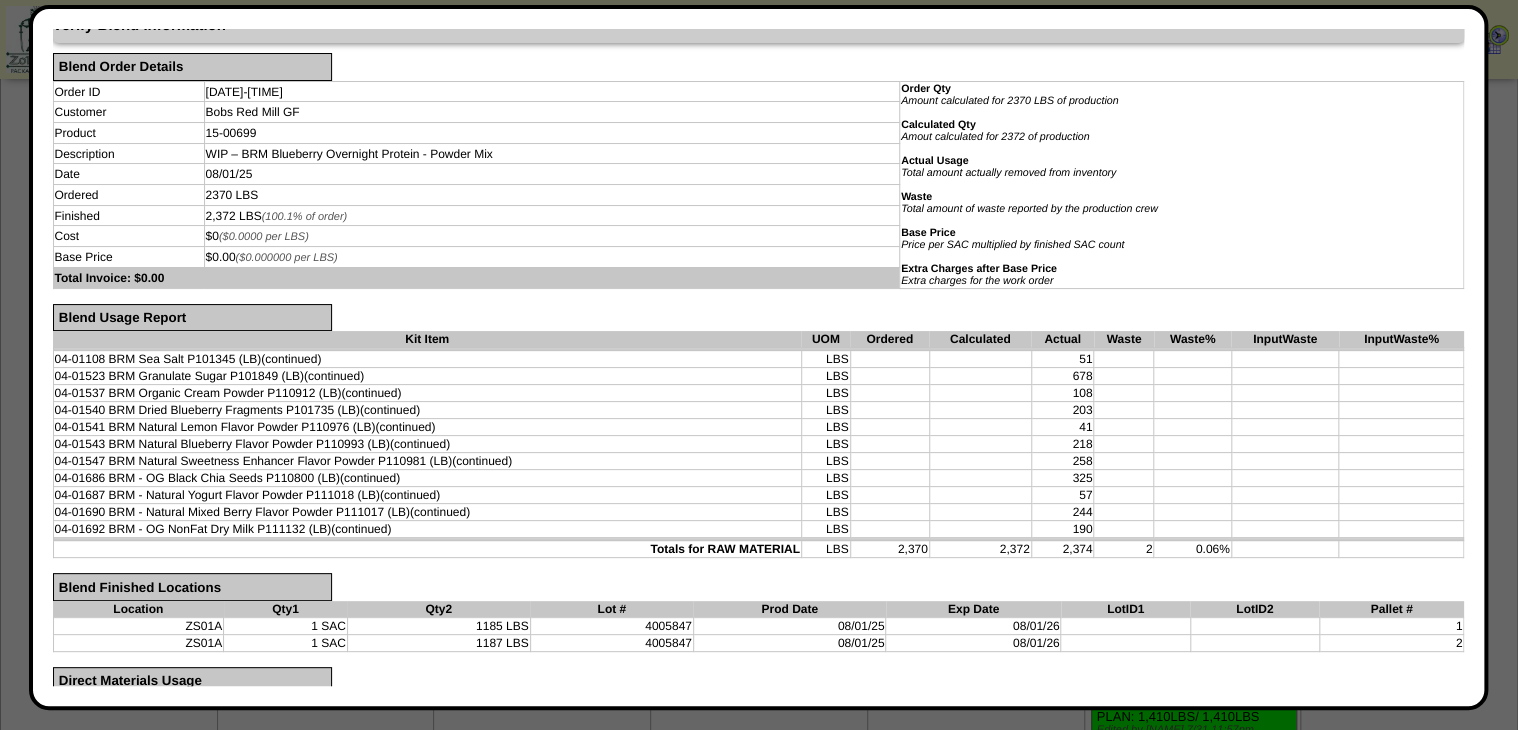 scroll, scrollTop: 0, scrollLeft: 0, axis: both 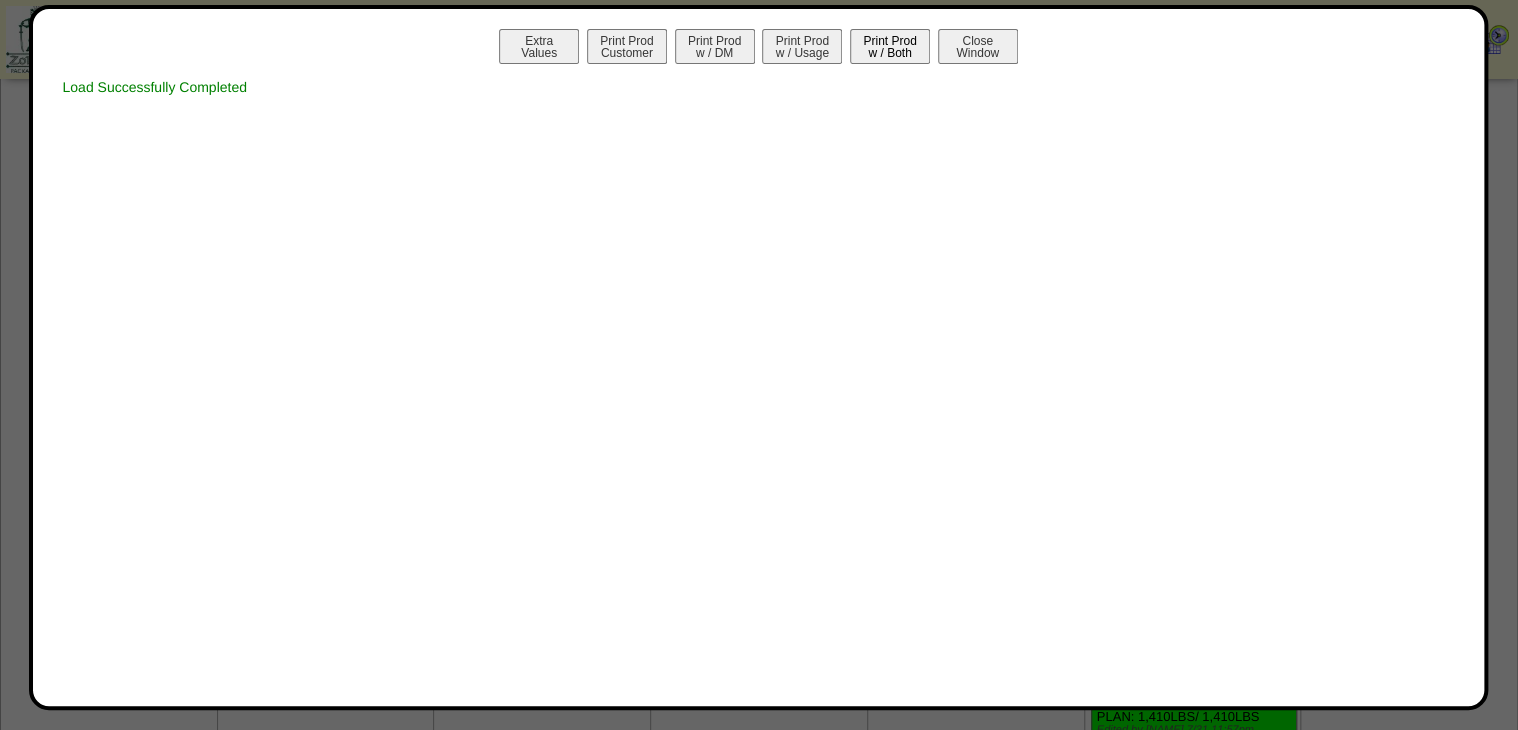 click on "Print Prod w / Both" at bounding box center (890, 46) 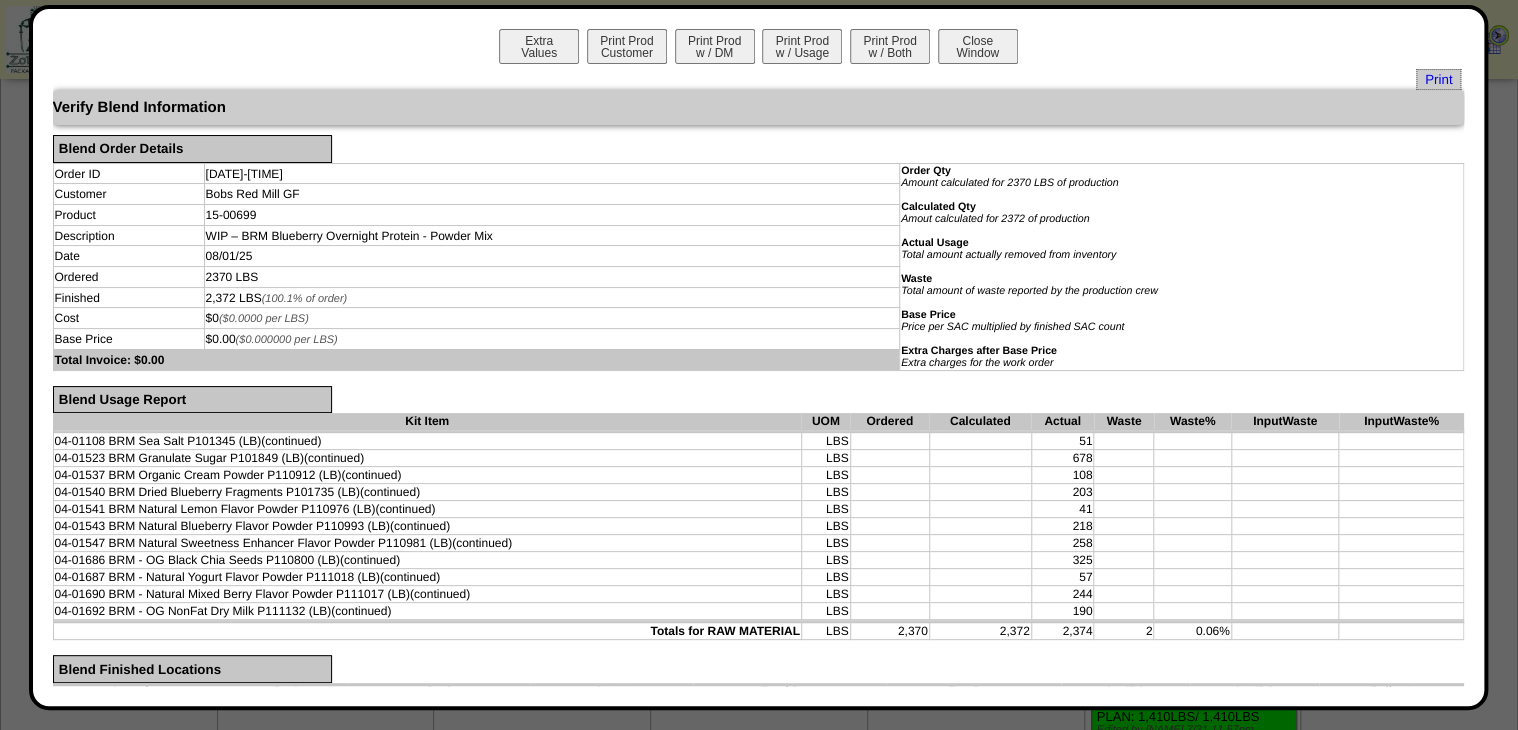 click on "Print" at bounding box center (1438, 79) 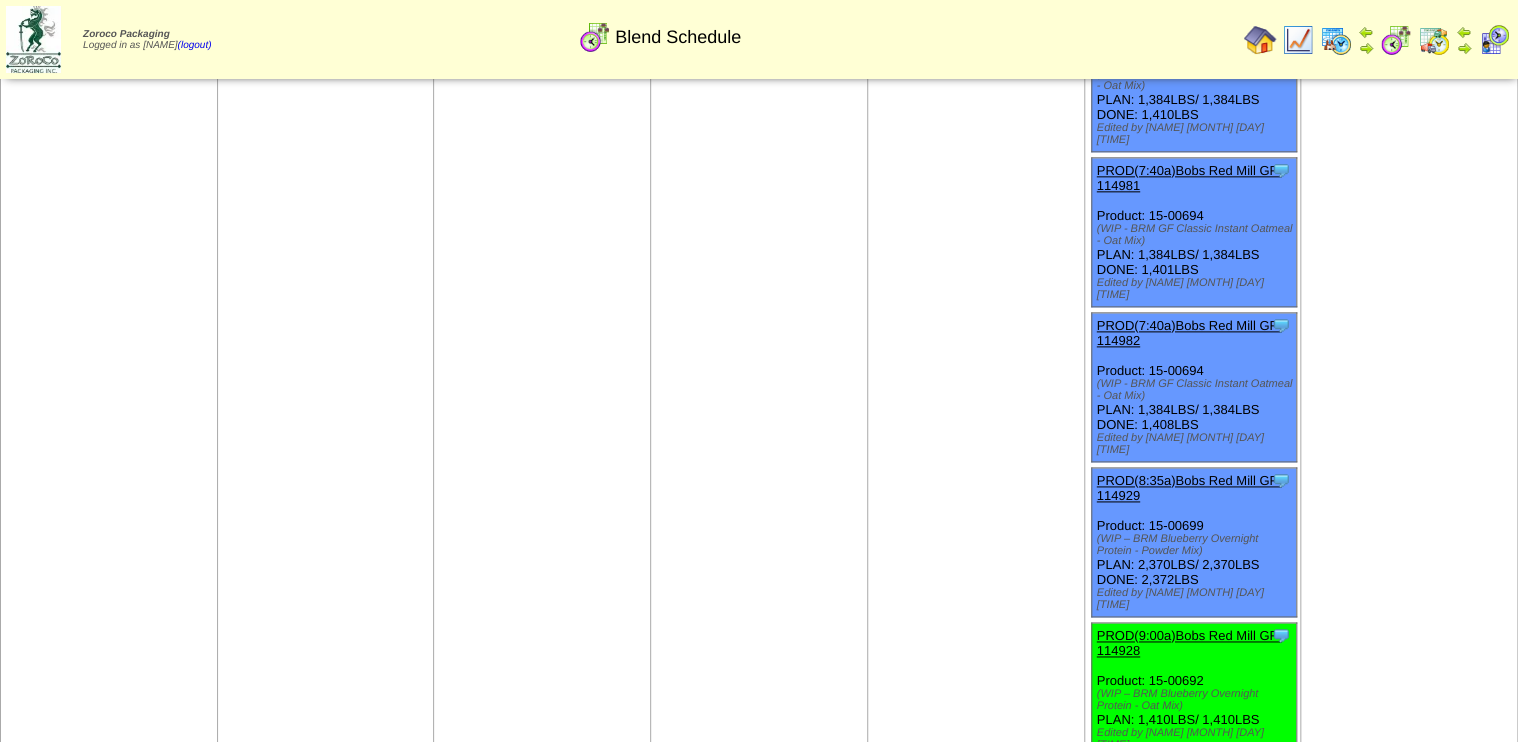 scroll, scrollTop: 4920, scrollLeft: 0, axis: vertical 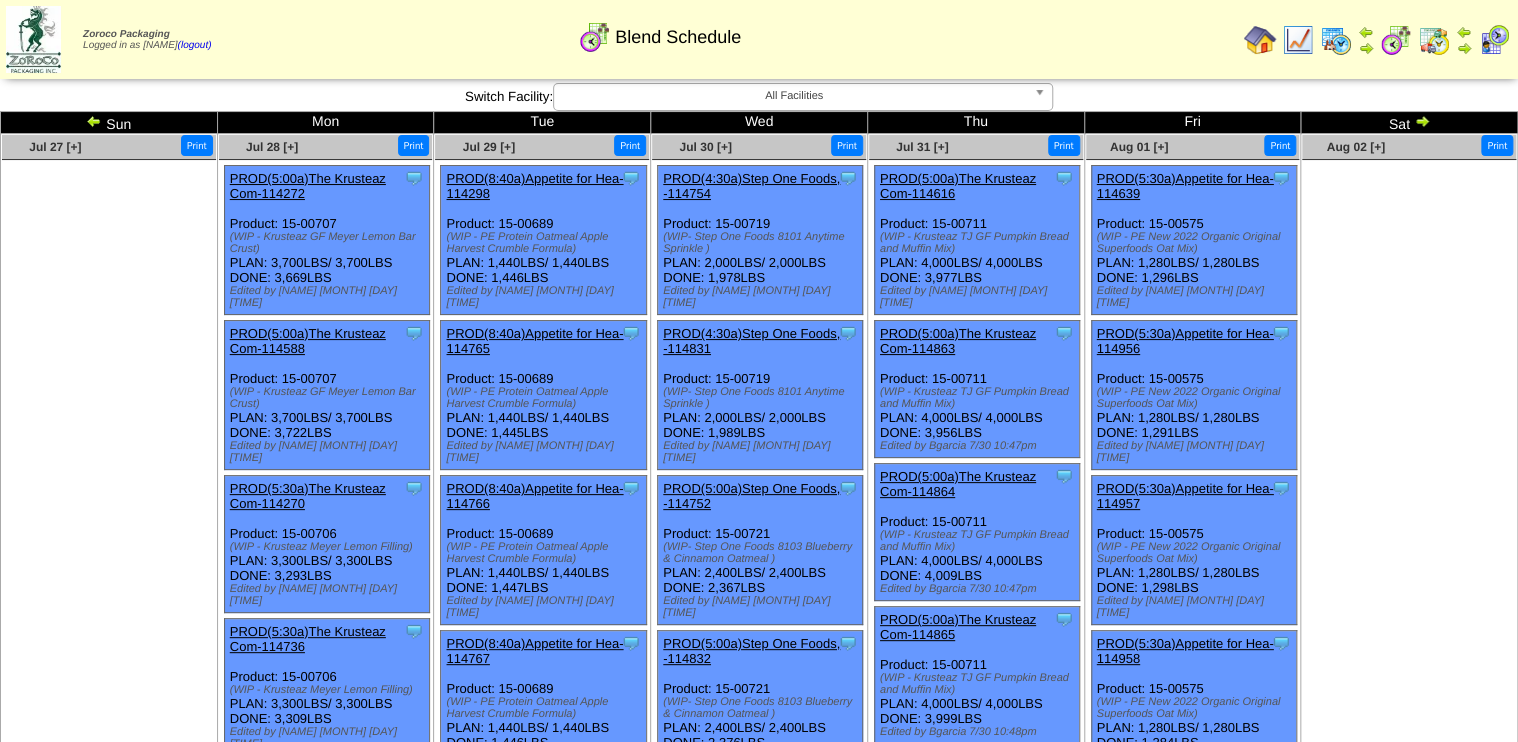 click at bounding box center (1422, 121) 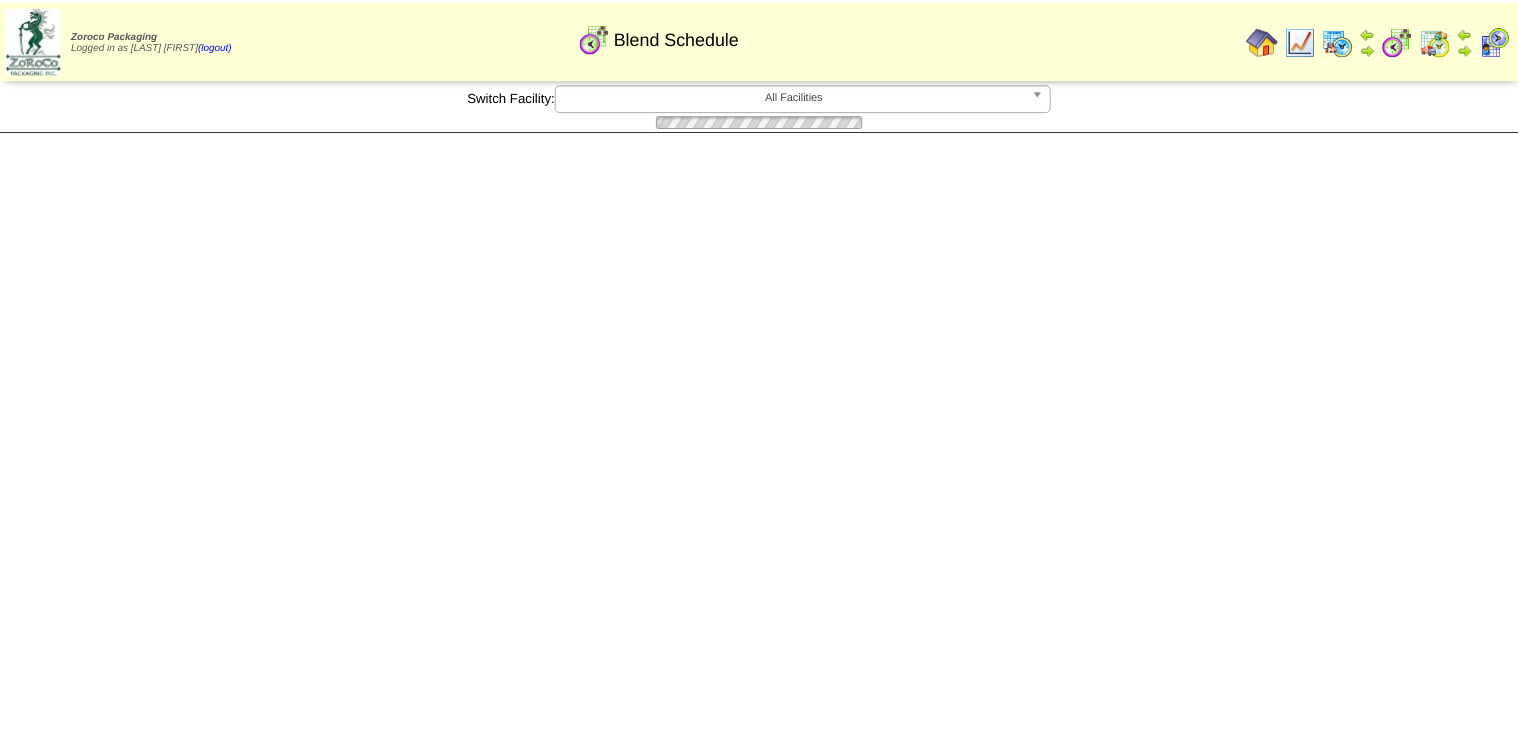 scroll, scrollTop: 0, scrollLeft: 0, axis: both 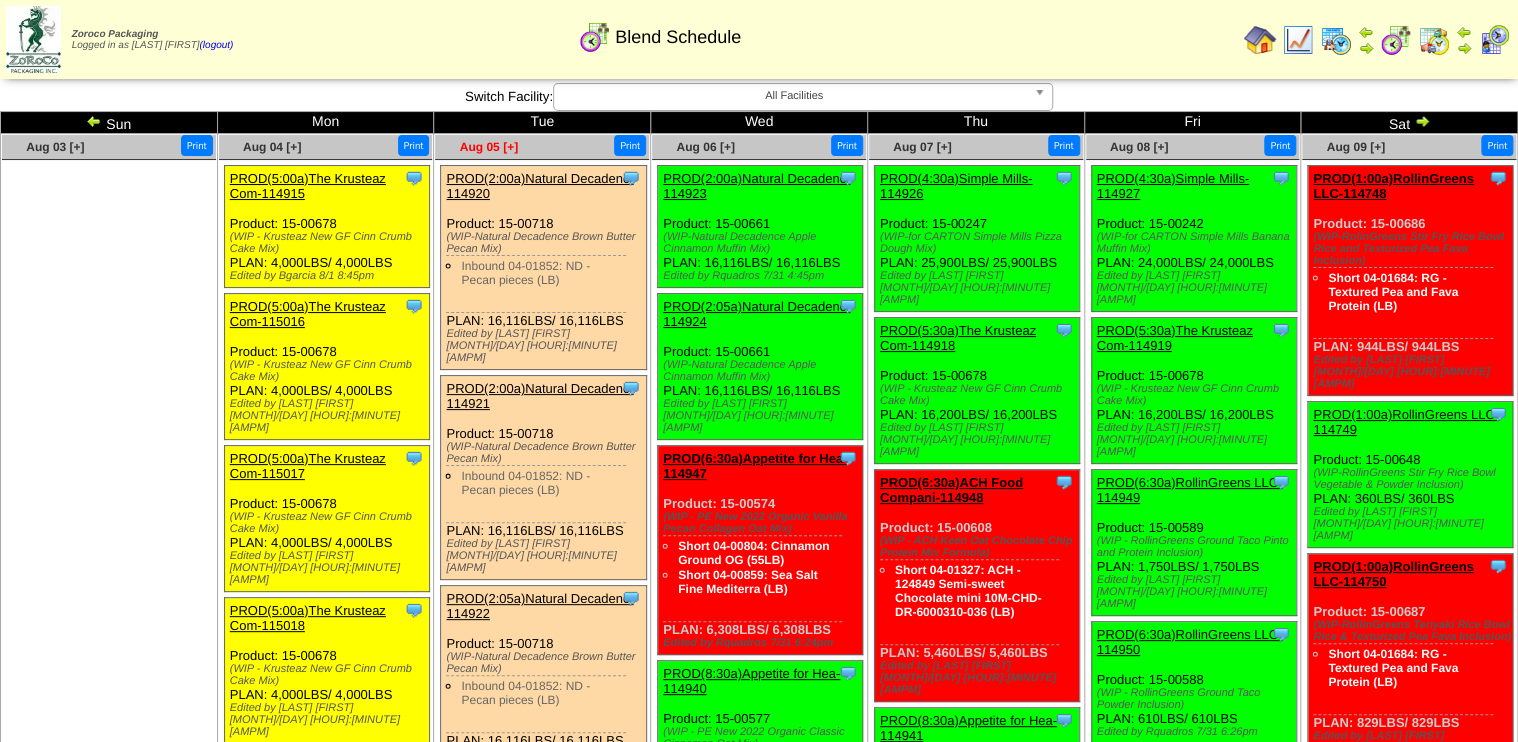 click on "Aug 05                        [+]" at bounding box center (489, 147) 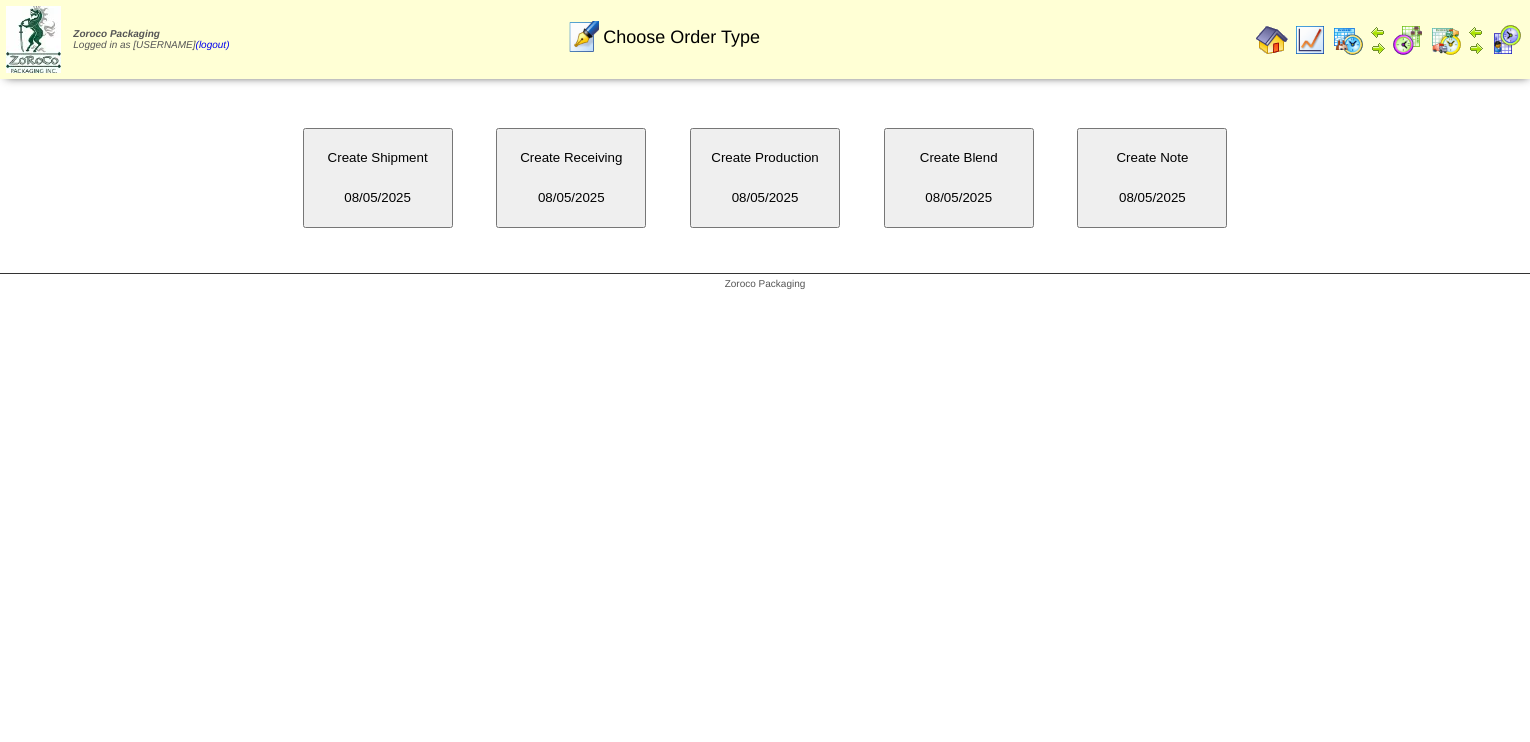scroll, scrollTop: 0, scrollLeft: 0, axis: both 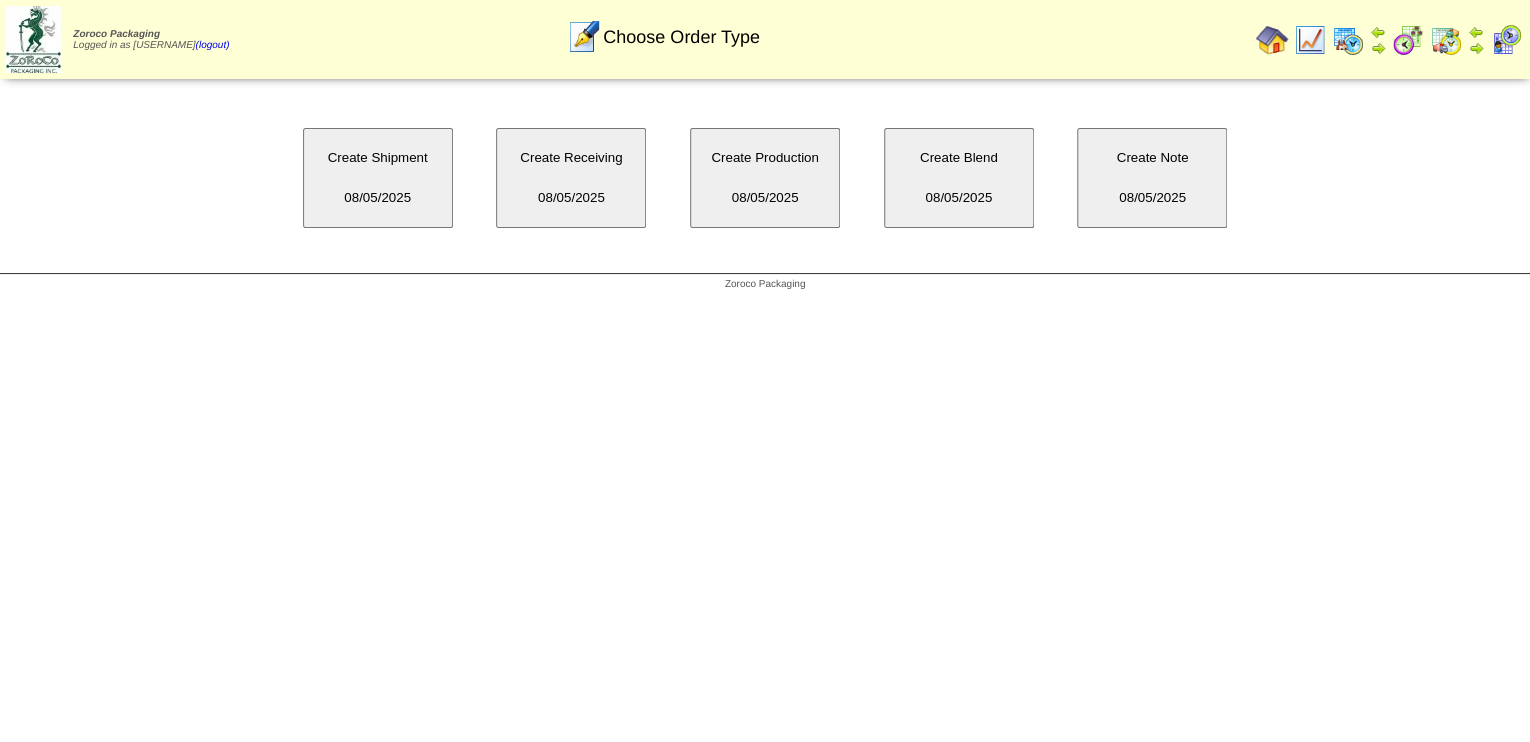 click on "Create Blend
[DATE]" at bounding box center (959, 178) 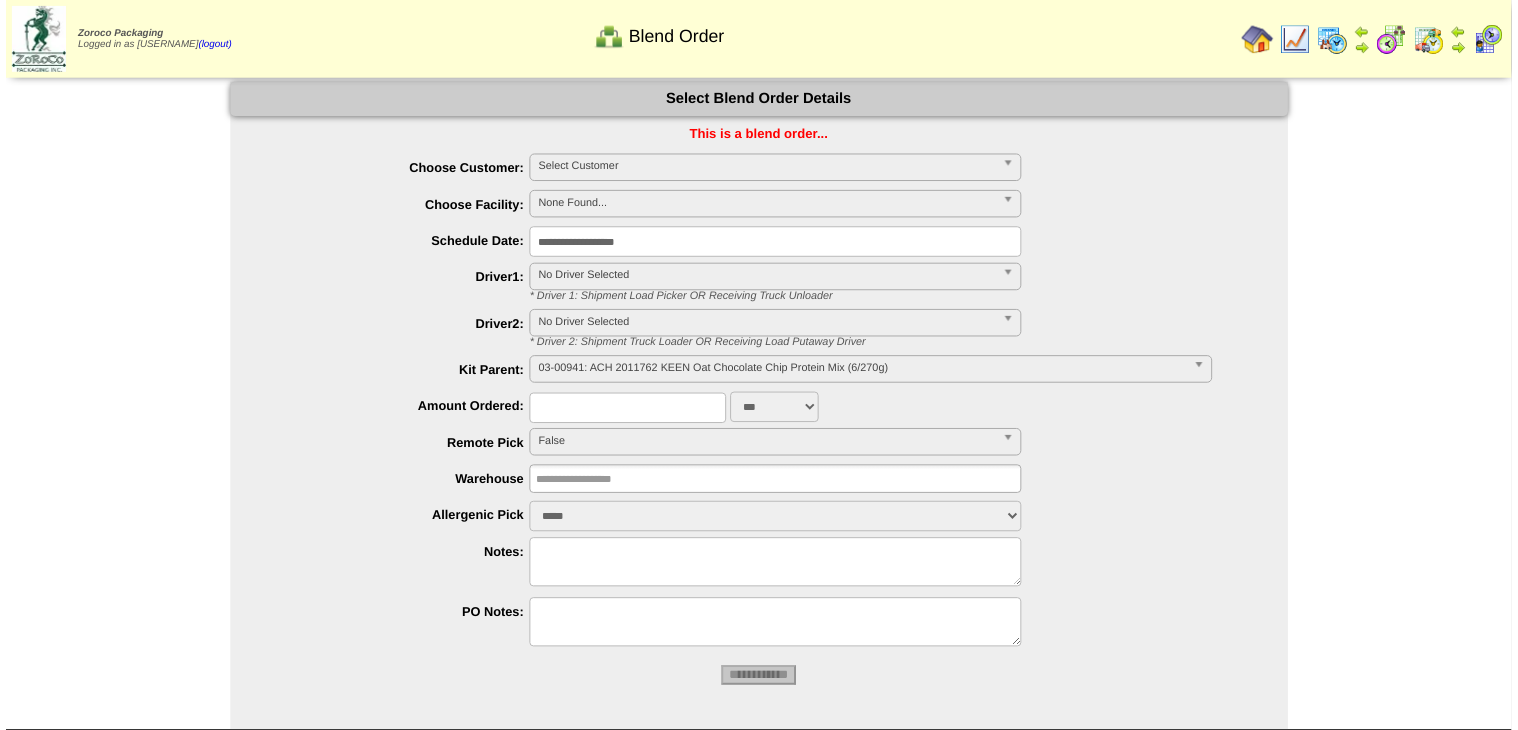 scroll, scrollTop: 0, scrollLeft: 0, axis: both 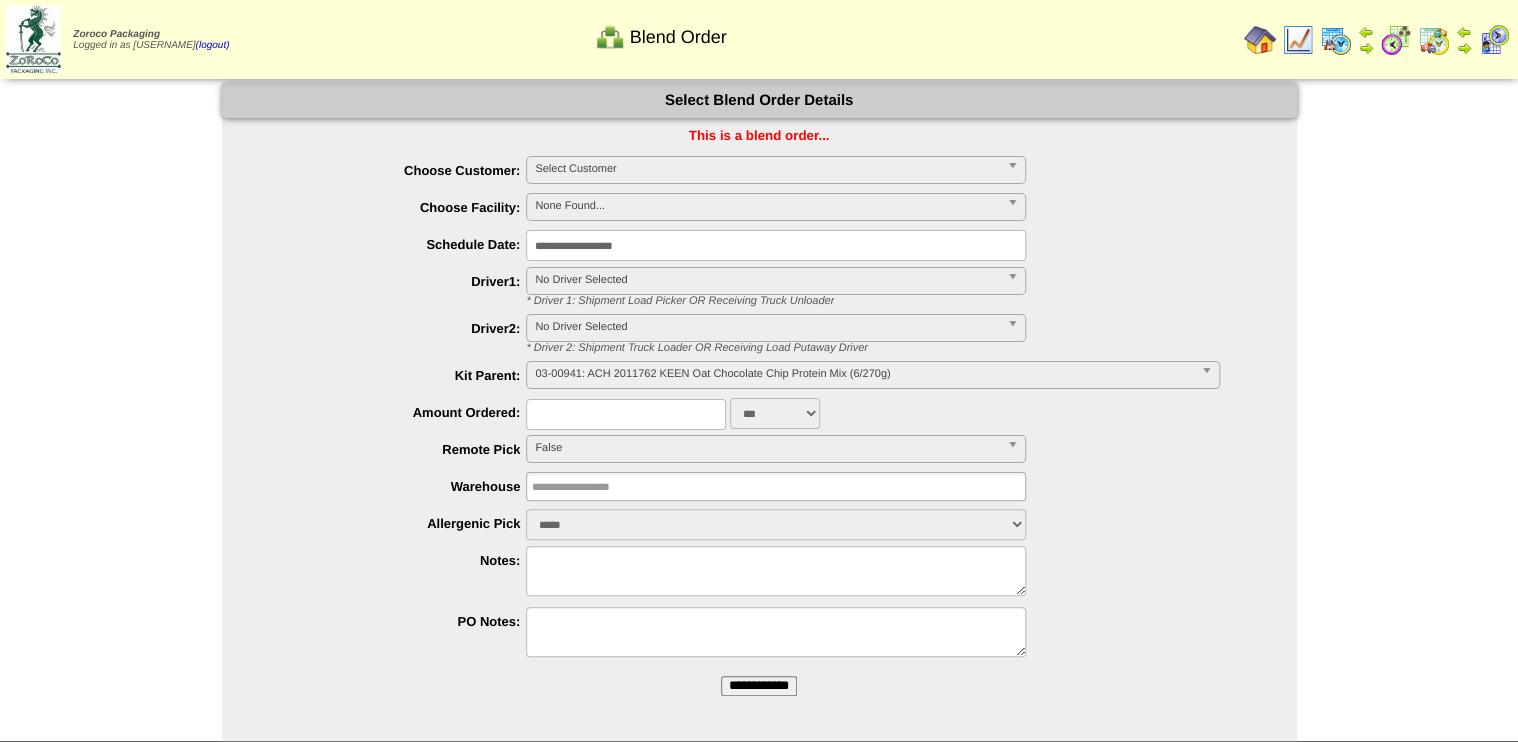 click on "Select Customer" at bounding box center (776, 170) 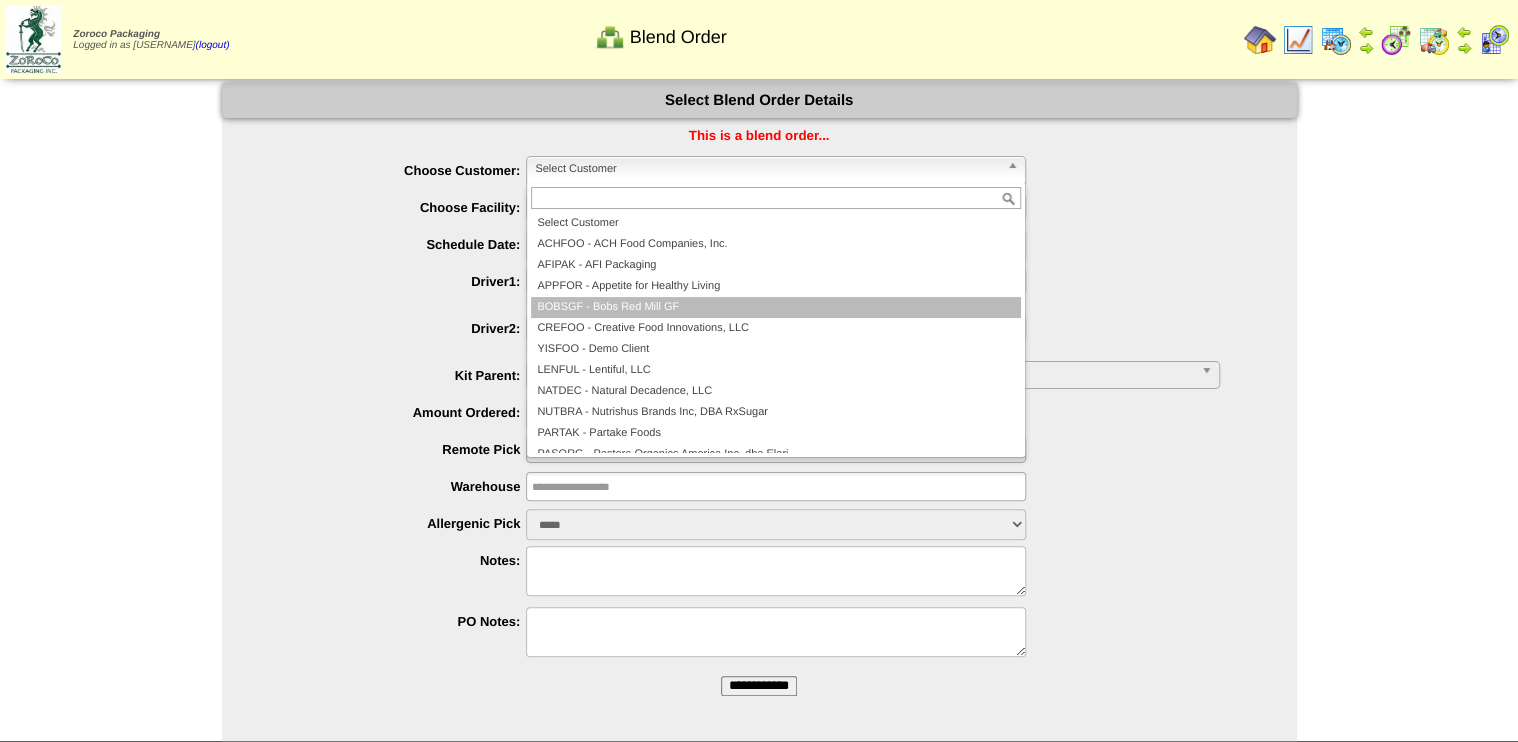 click on "BOBSGF - Bobs Red Mill GF" at bounding box center (776, 307) 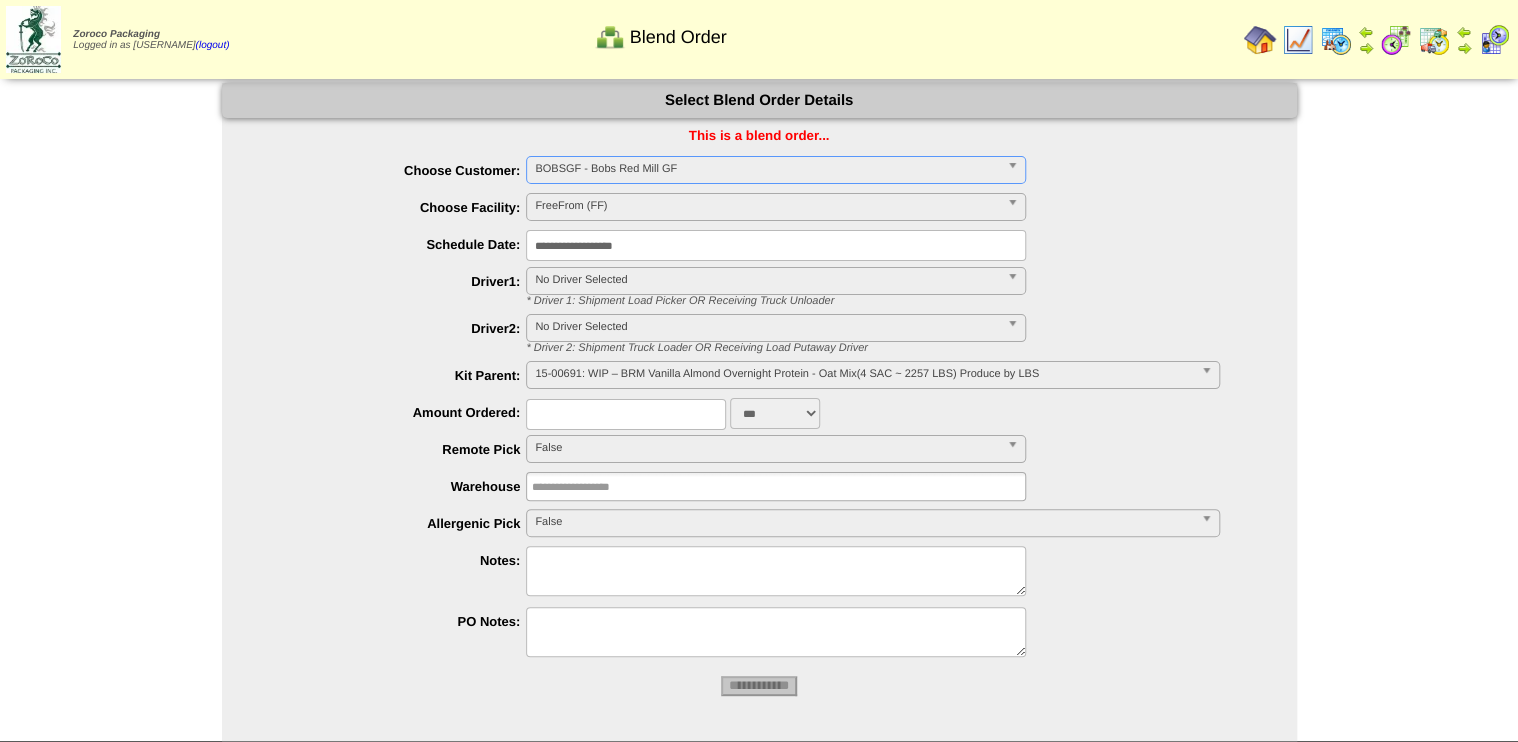 click on "FreeFrom (FF)" at bounding box center [767, 206] 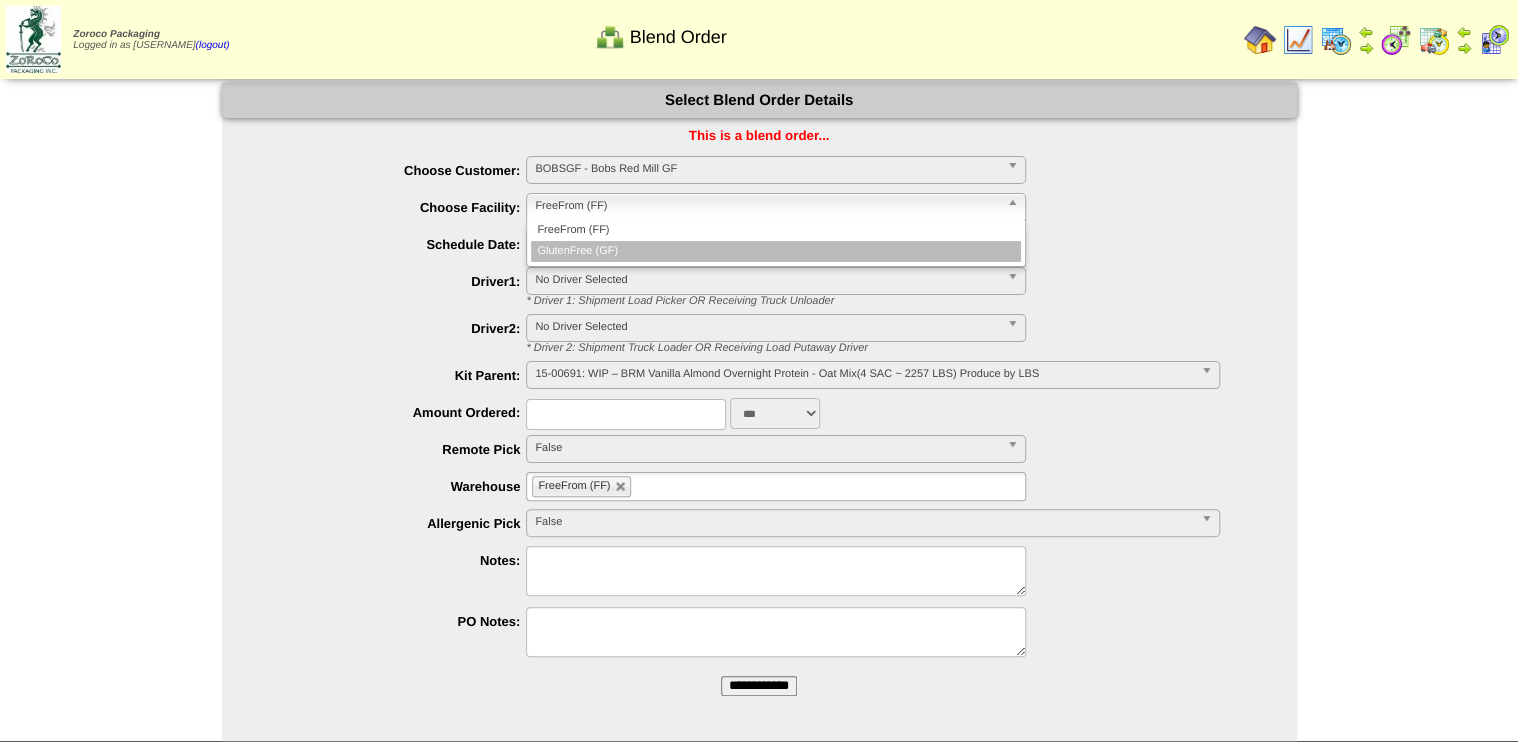 click on "GlutenFree (GF)" at bounding box center [776, 251] 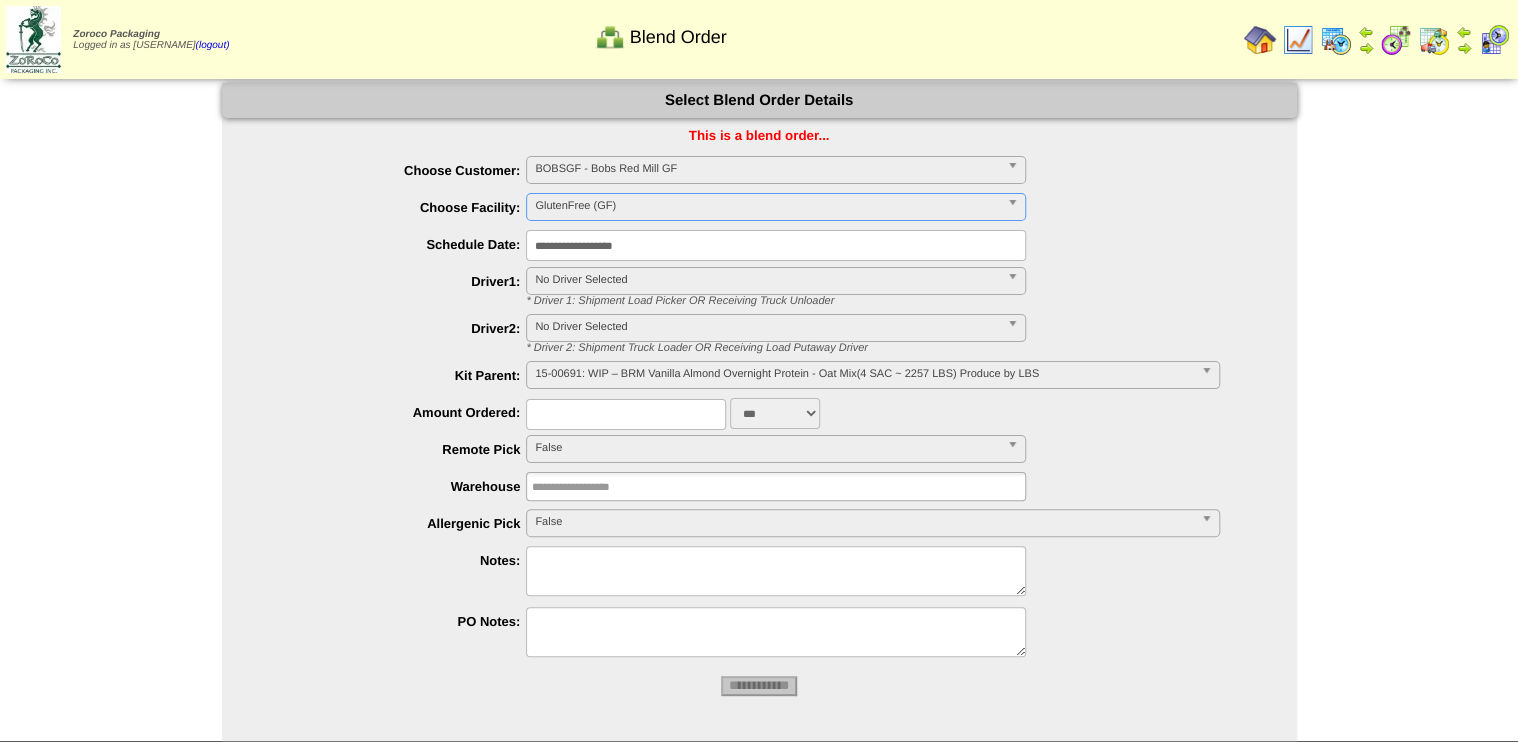 type 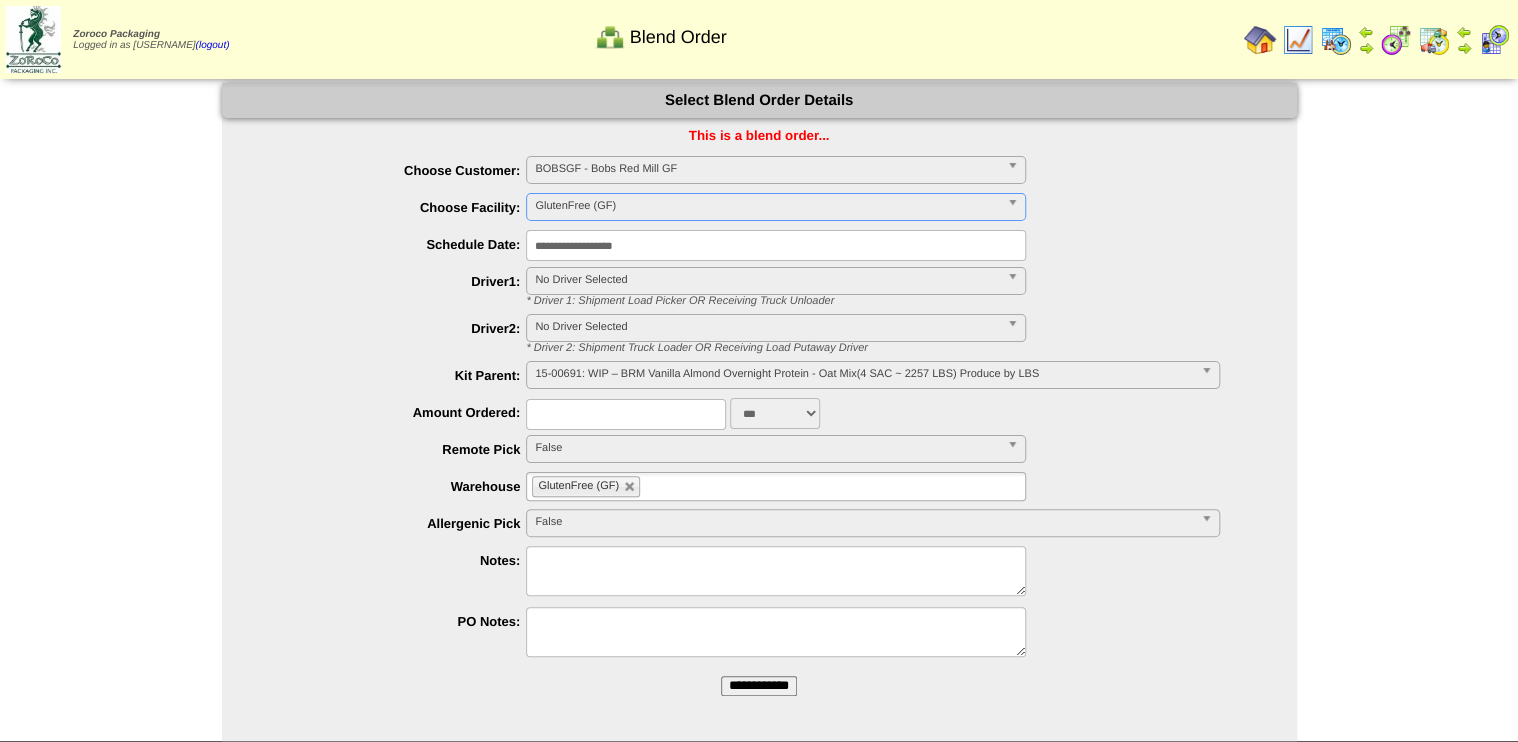 click at bounding box center [626, 414] 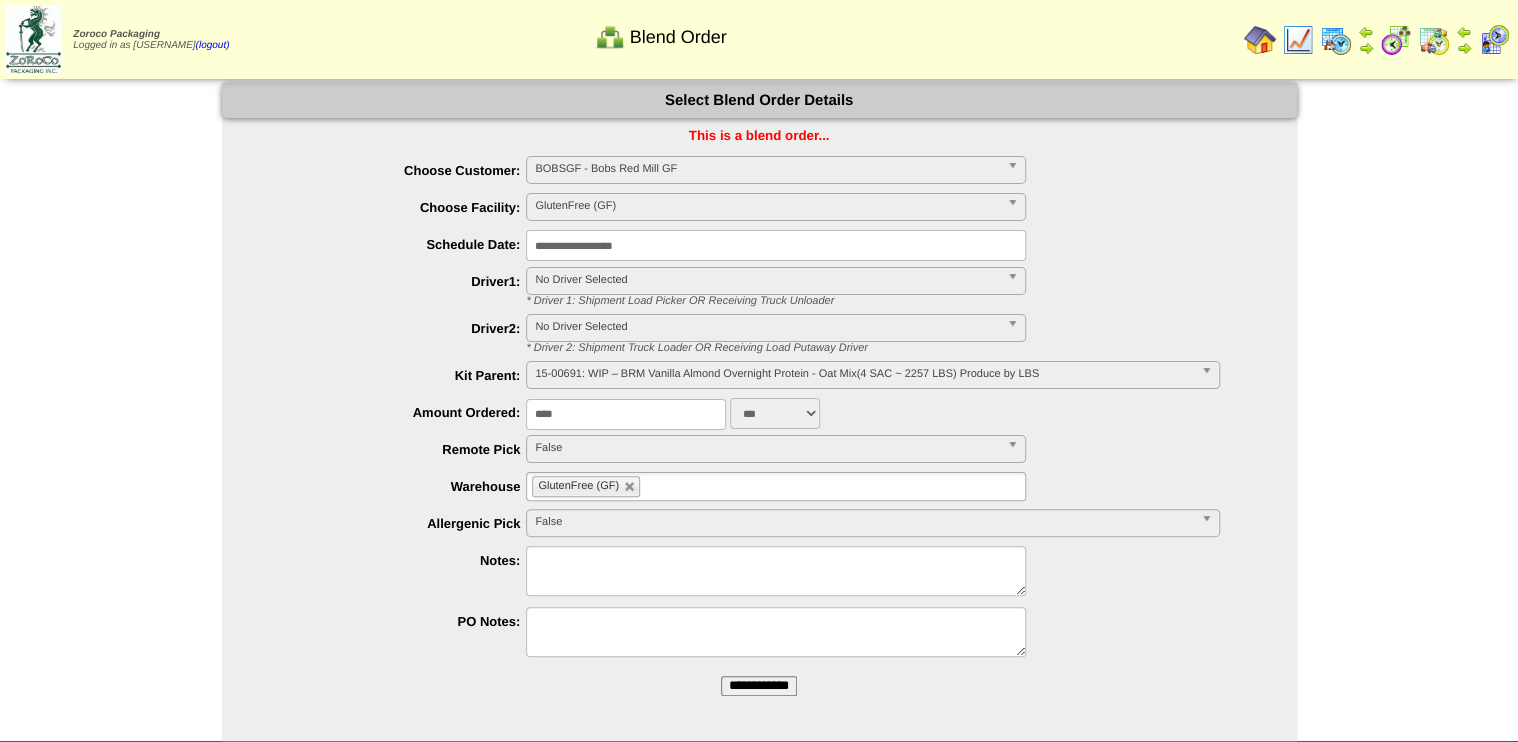 type on "****" 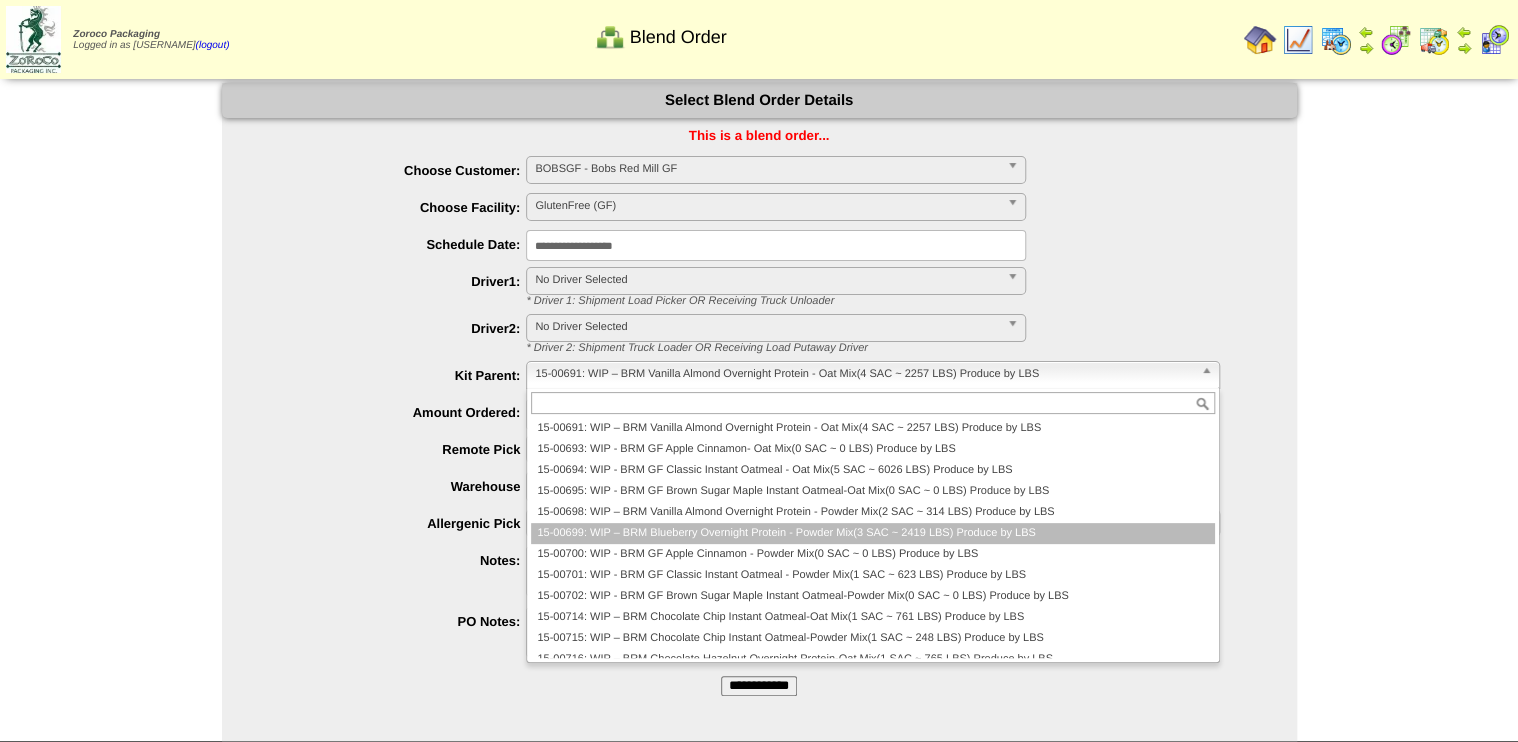 click on "15-00699: WIP – BRM Blueberry Overnight Protein - Powder Mix(3 SAC ~ 2419 LBS) Produce by LBS" at bounding box center [872, 533] 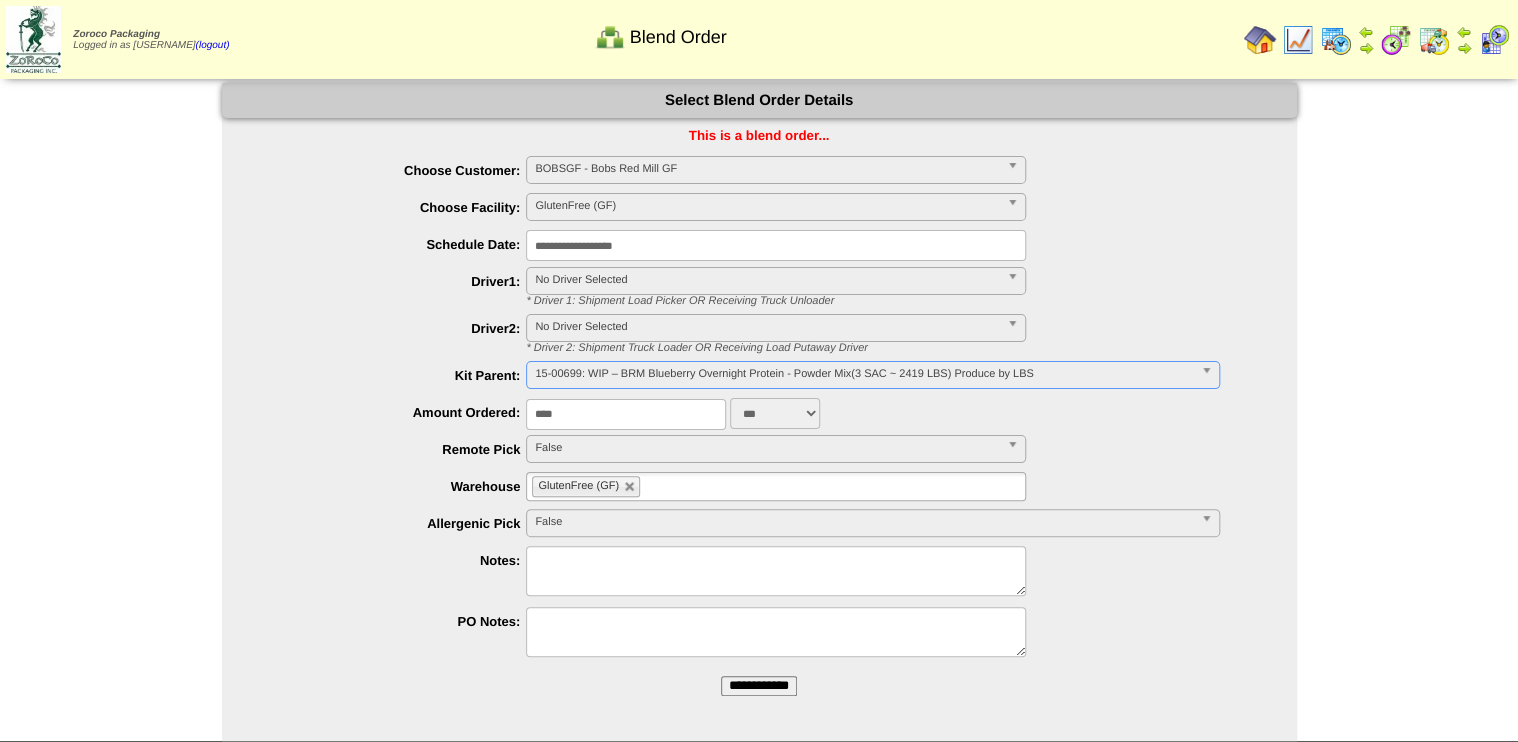 click on "**********" at bounding box center (759, 686) 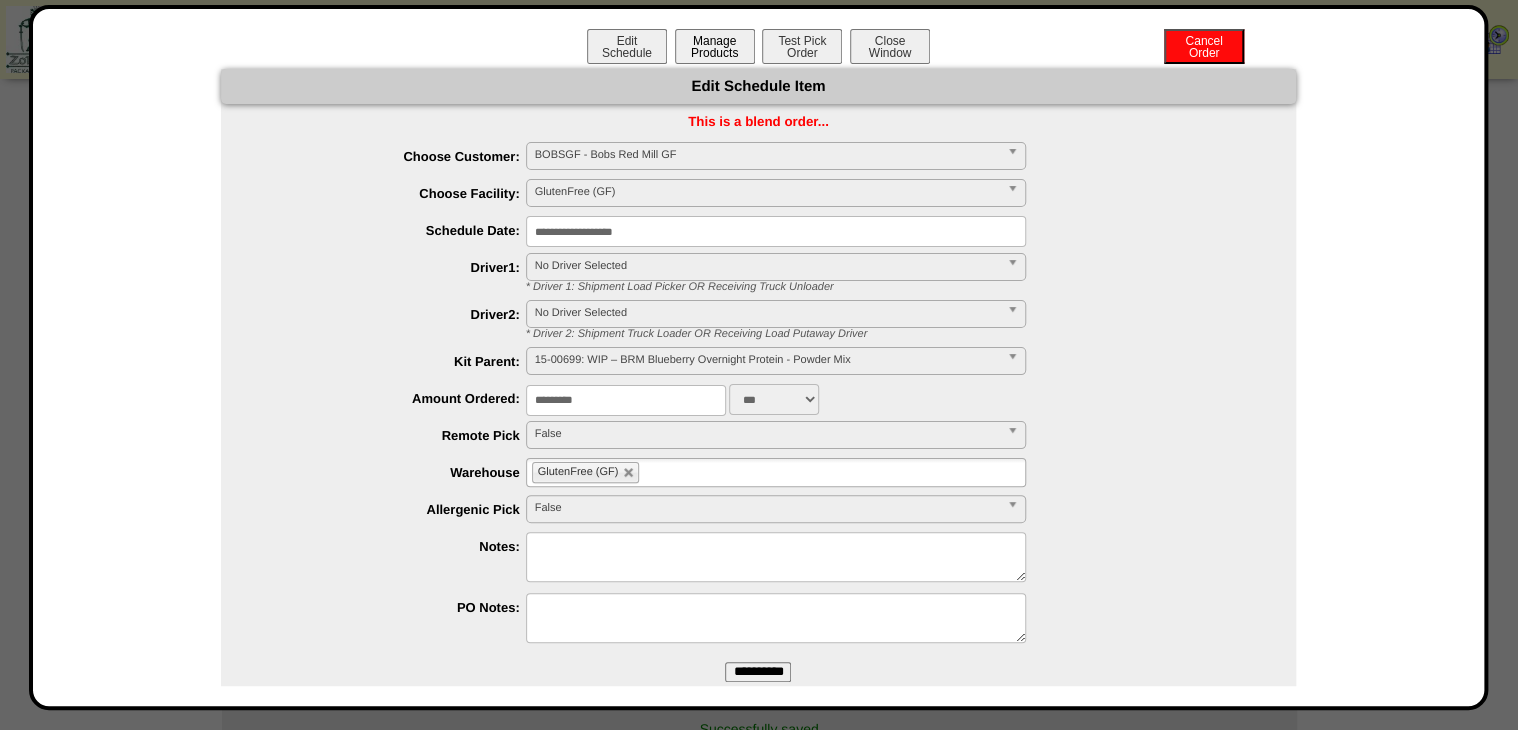 click on "Manage Products" at bounding box center (715, 46) 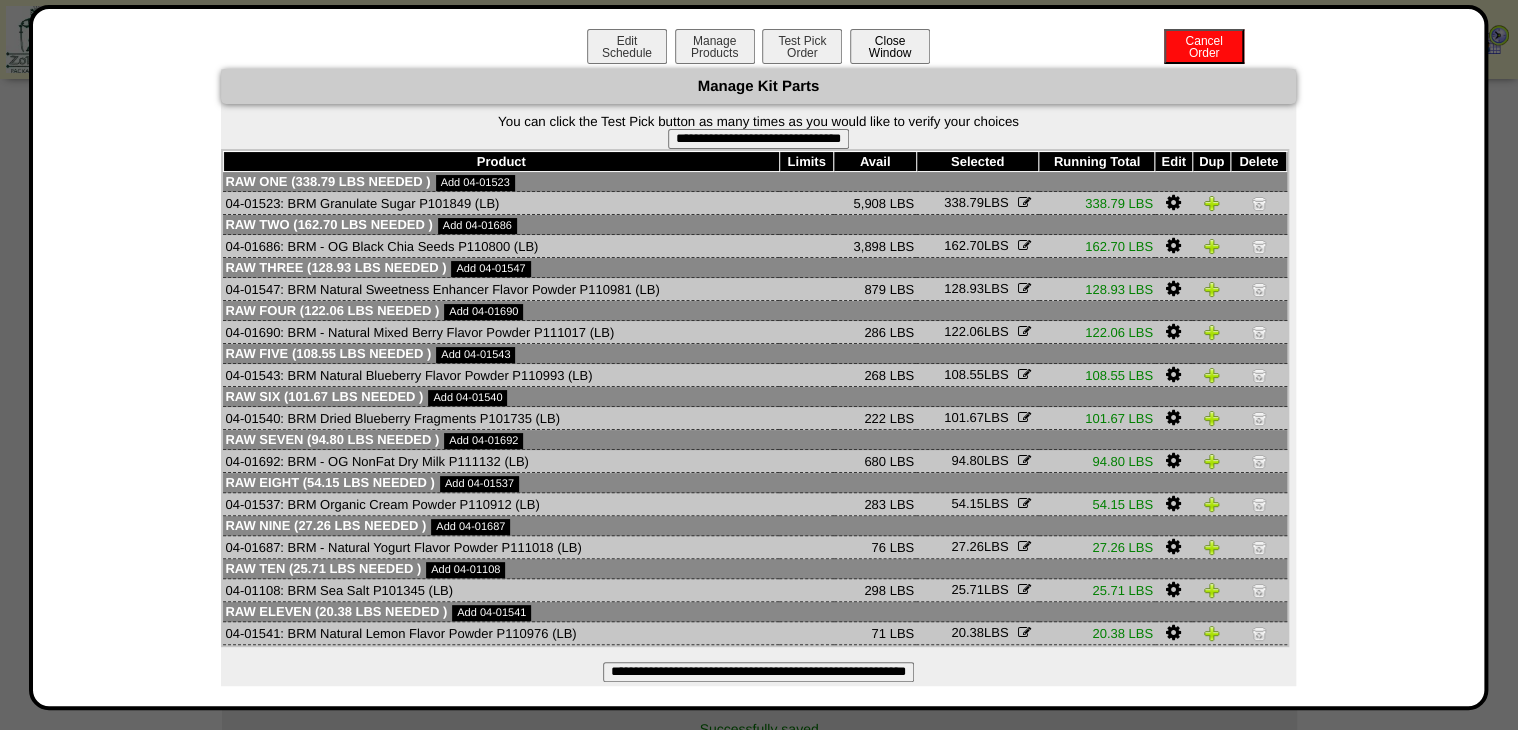 click on "Close Window" at bounding box center (890, 46) 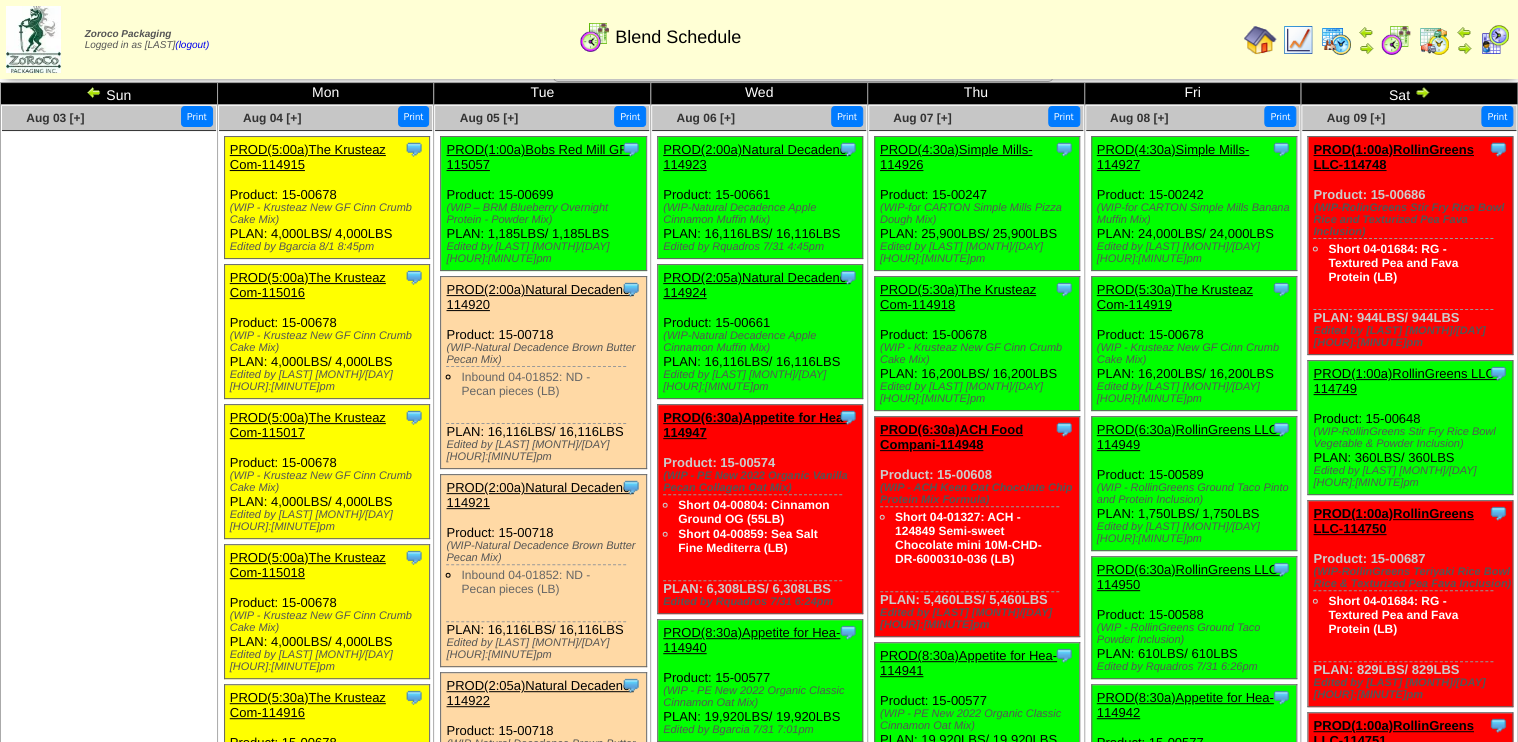 scroll, scrollTop: 0, scrollLeft: 0, axis: both 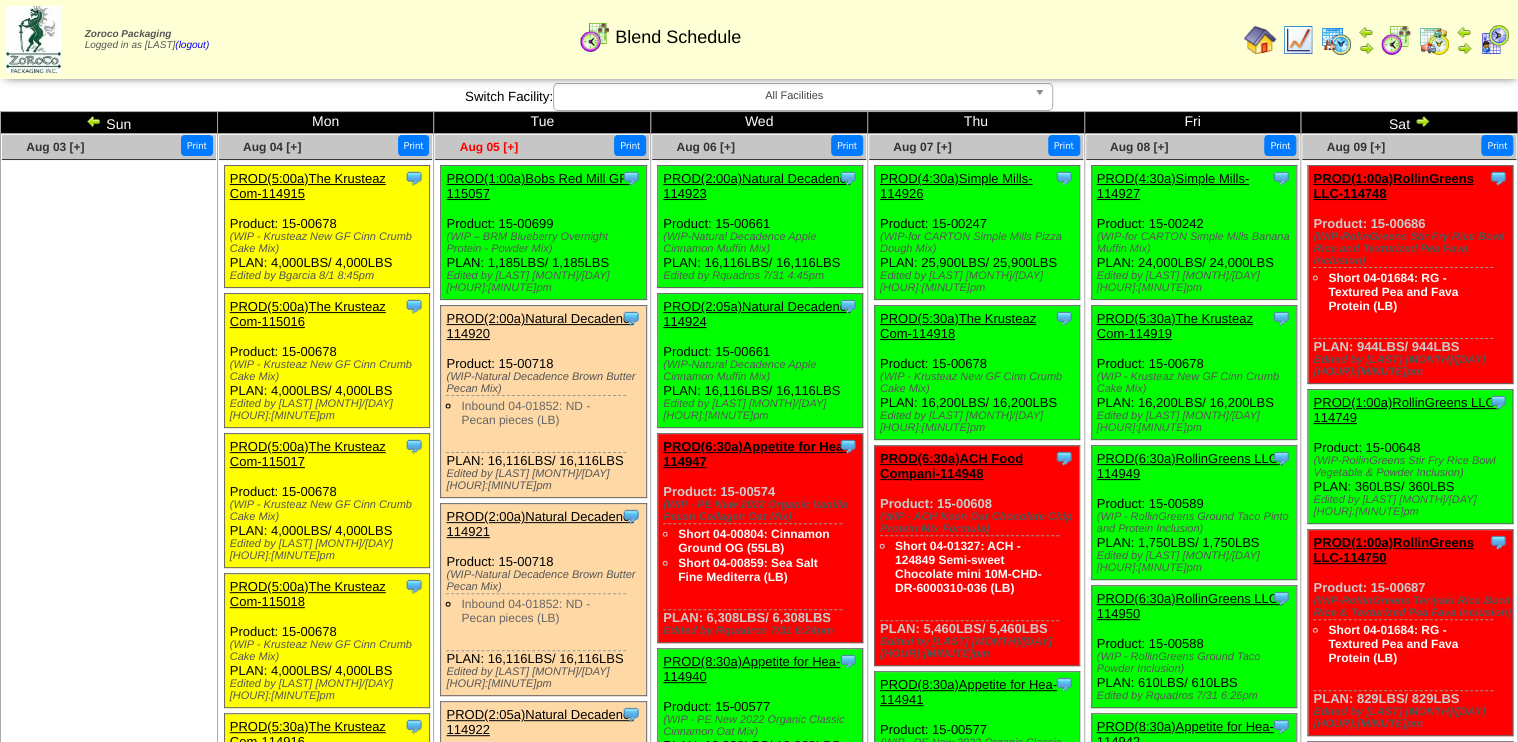 click on "Aug 05                        [+]" at bounding box center [489, 147] 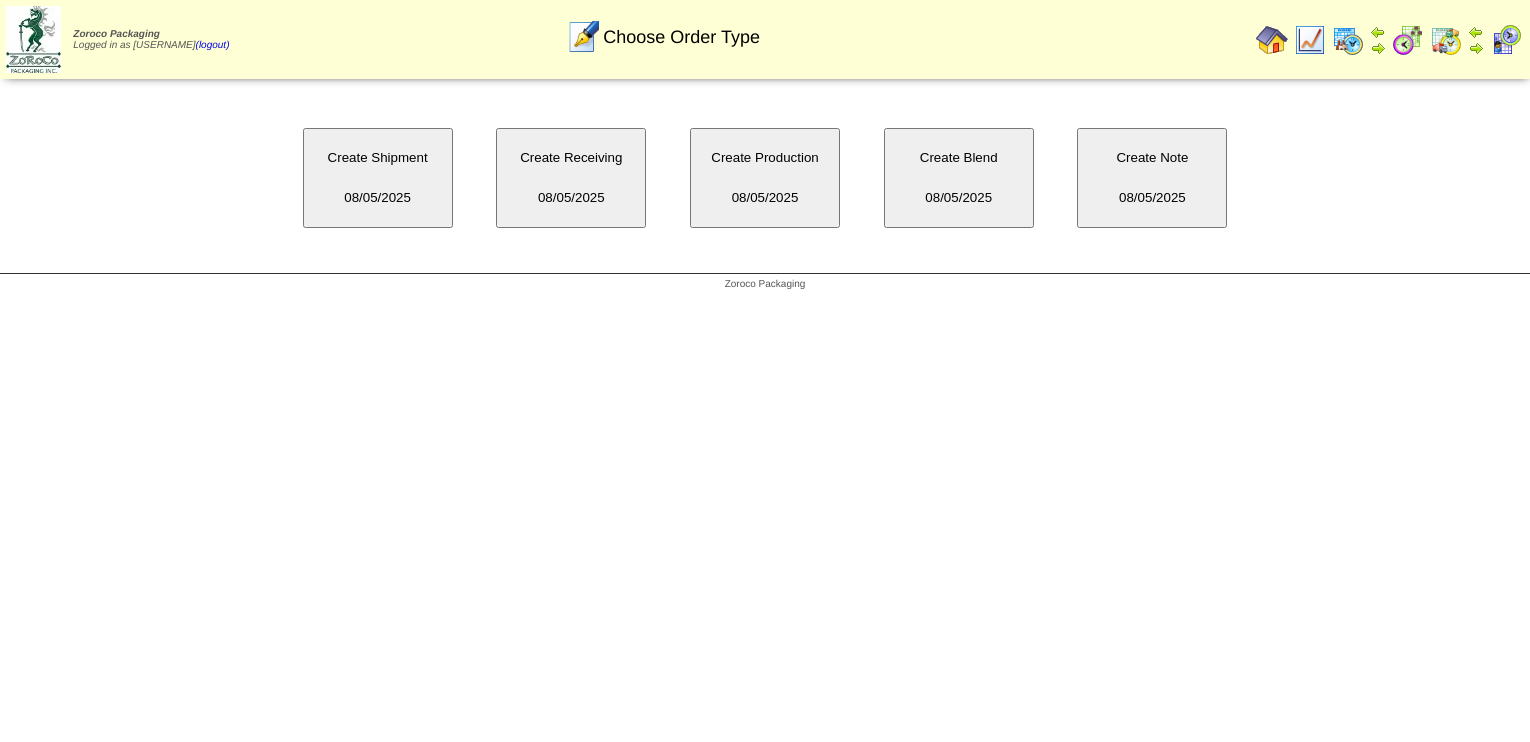 scroll, scrollTop: 0, scrollLeft: 0, axis: both 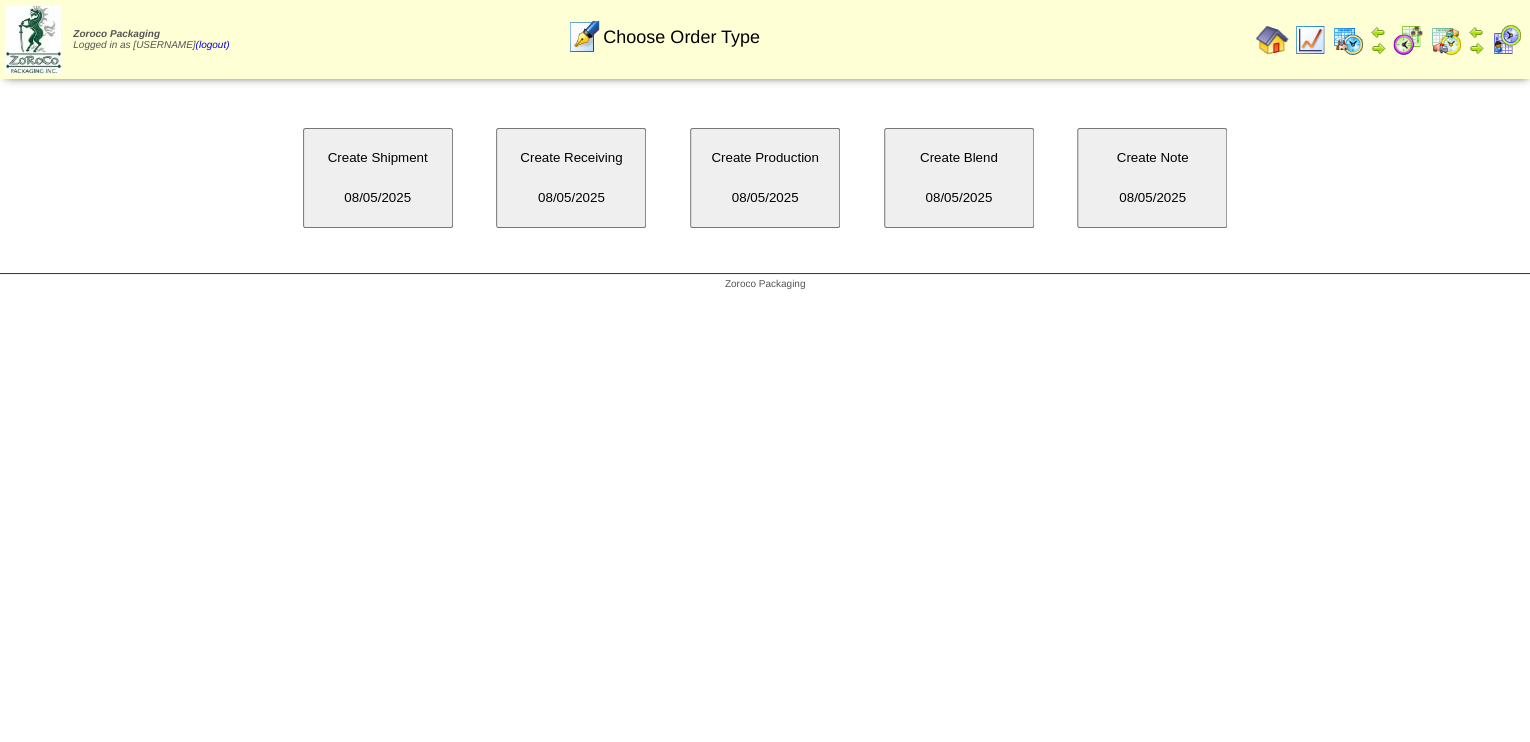 click on "Create Blend
[DATE]" at bounding box center [959, 178] 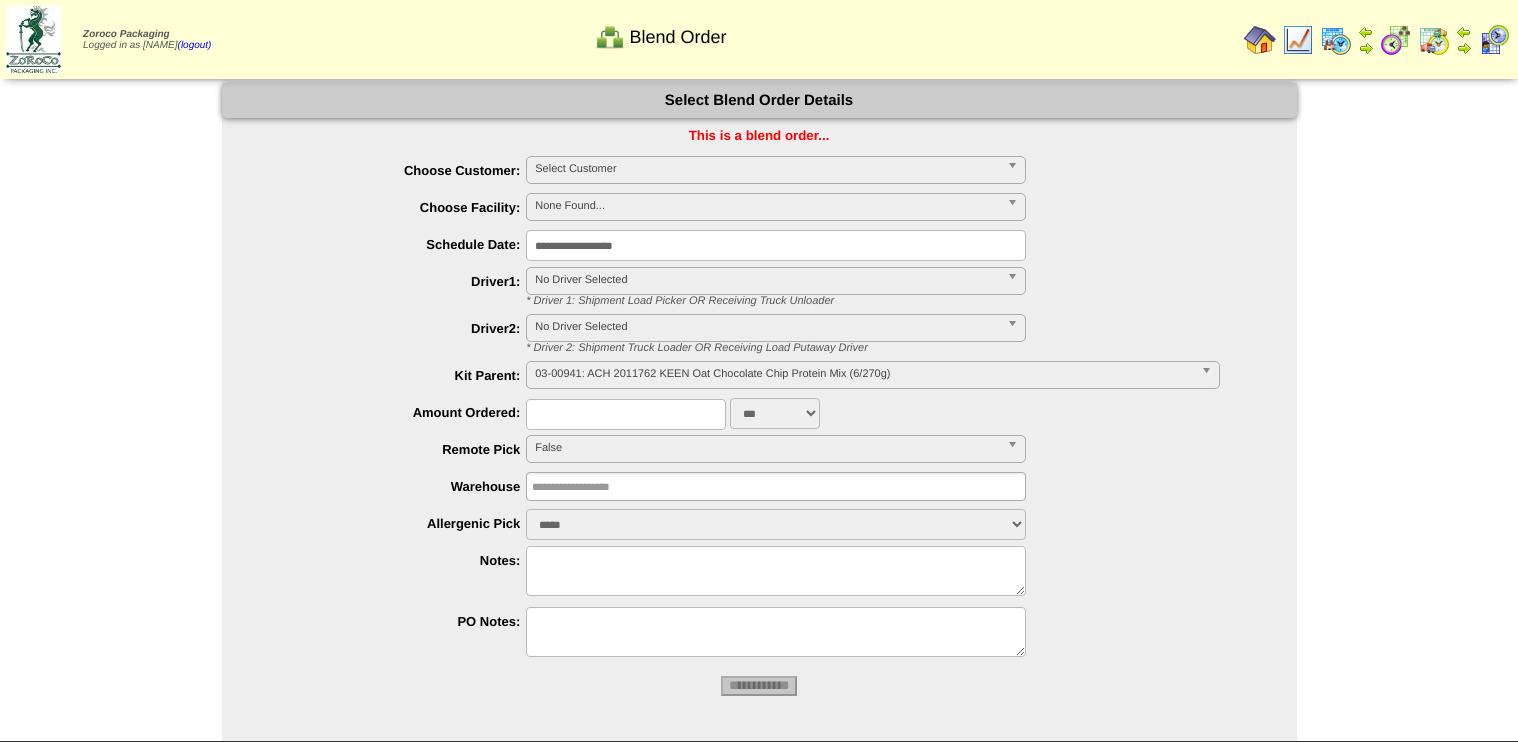 scroll, scrollTop: 0, scrollLeft: 0, axis: both 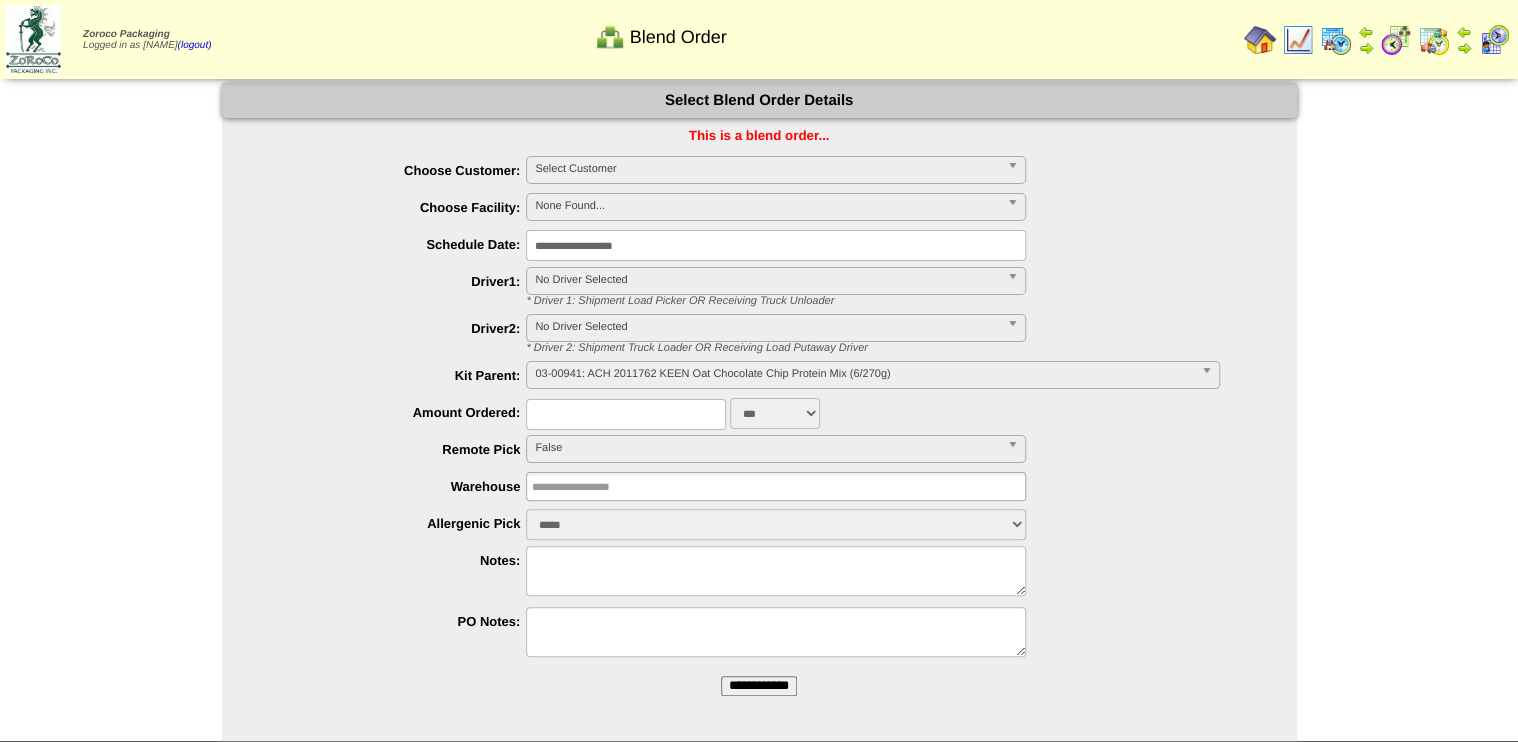 click at bounding box center (626, 414) 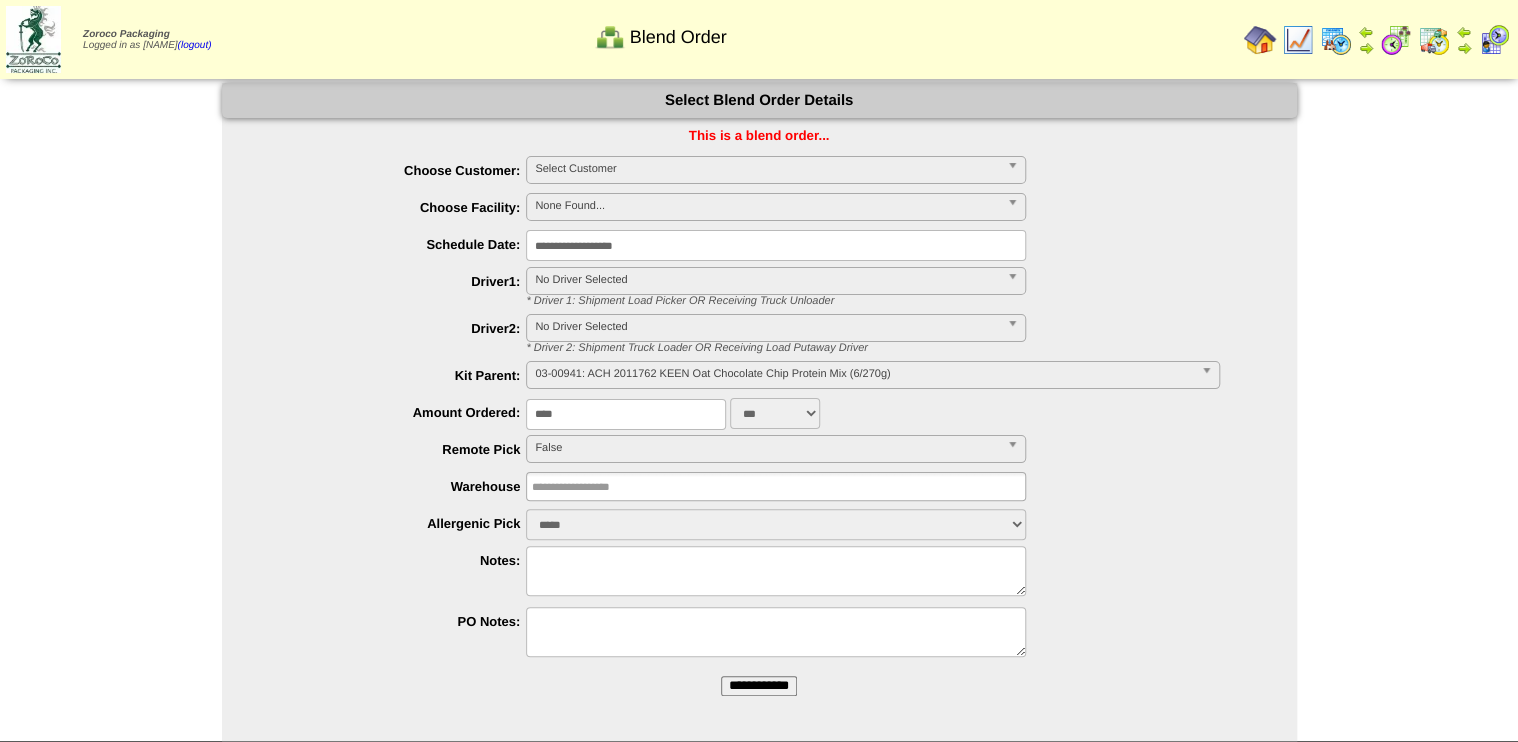 type on "****" 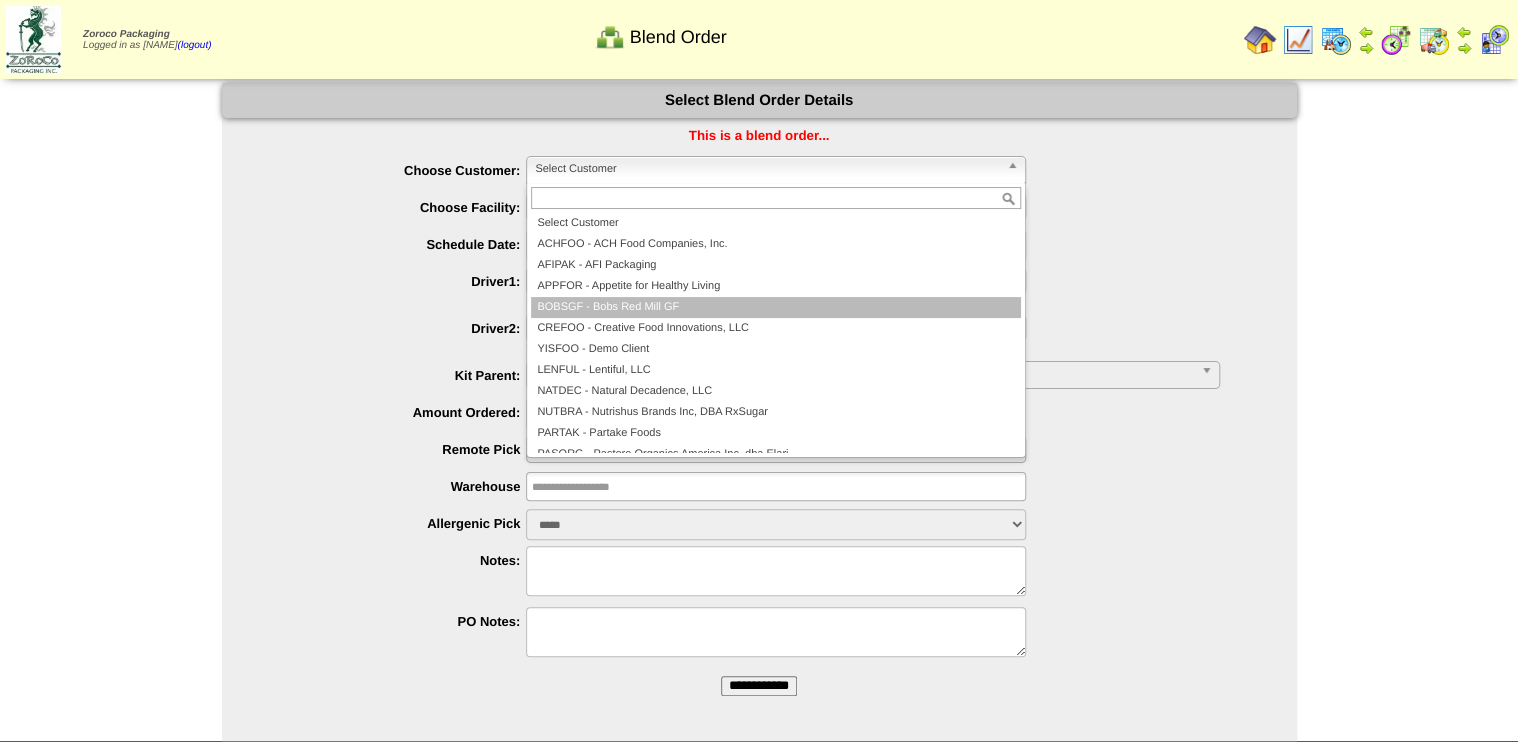 click on "BOBSGF - Bobs Red Mill GF" at bounding box center [776, 307] 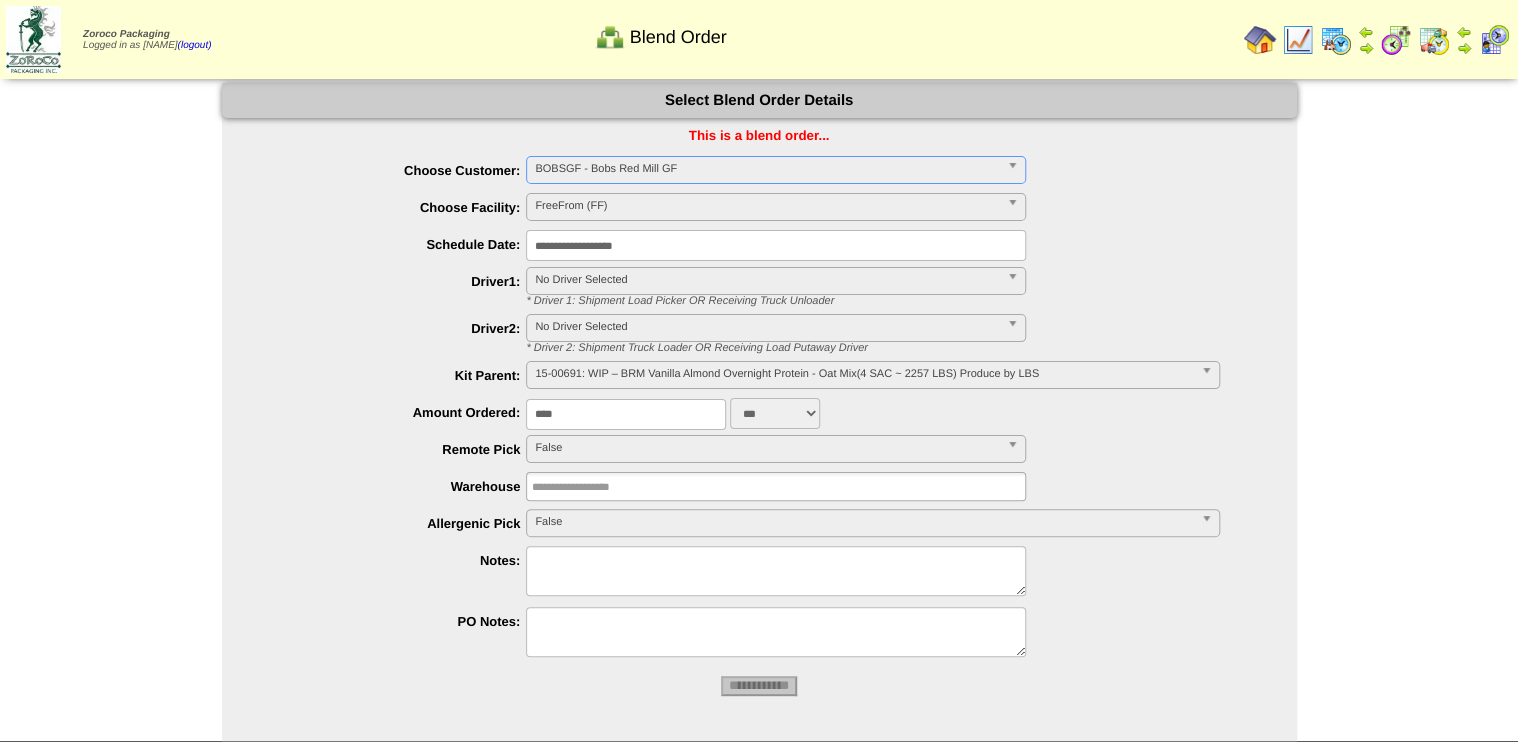 click on "FreeFrom (FF)" at bounding box center (767, 206) 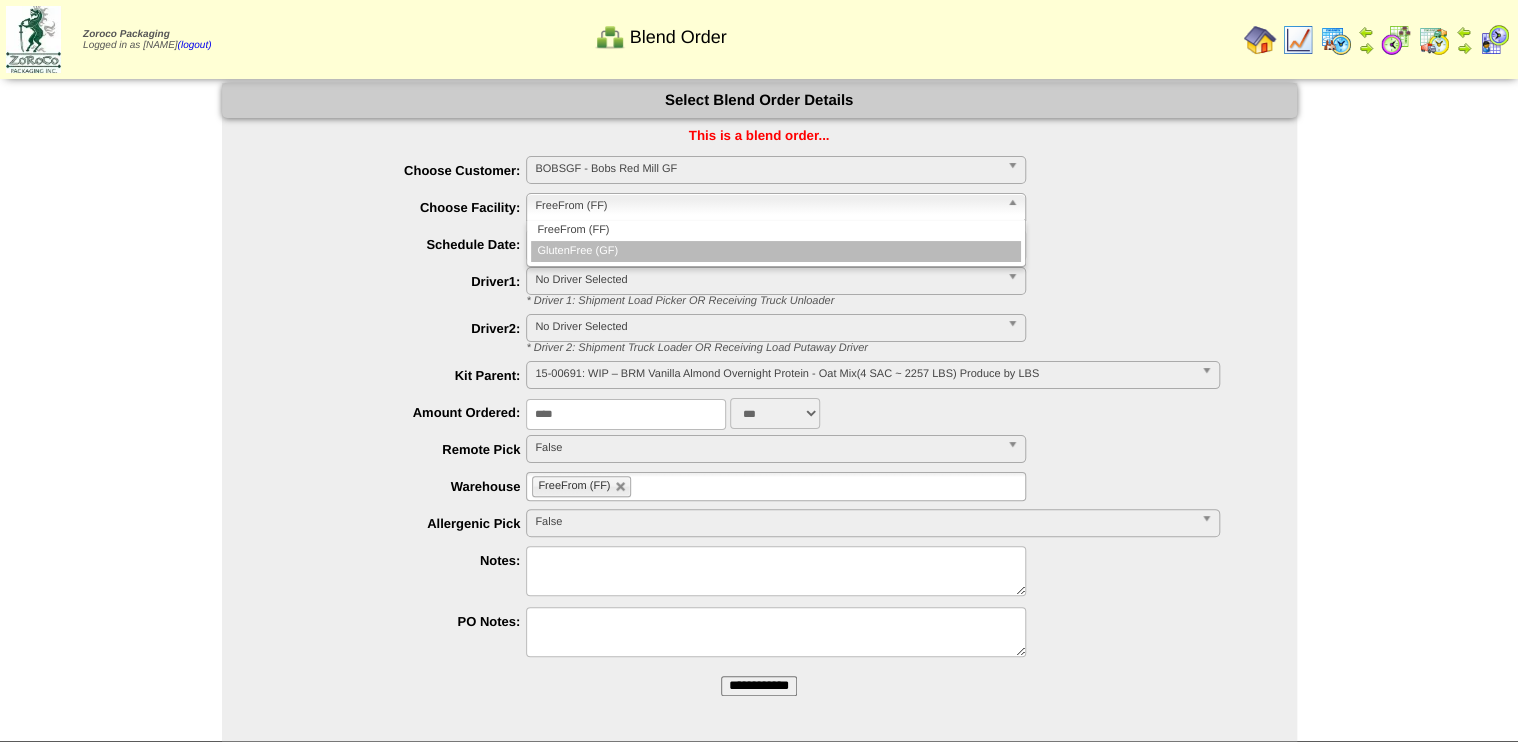 click on "GlutenFree (GF)" at bounding box center (776, 251) 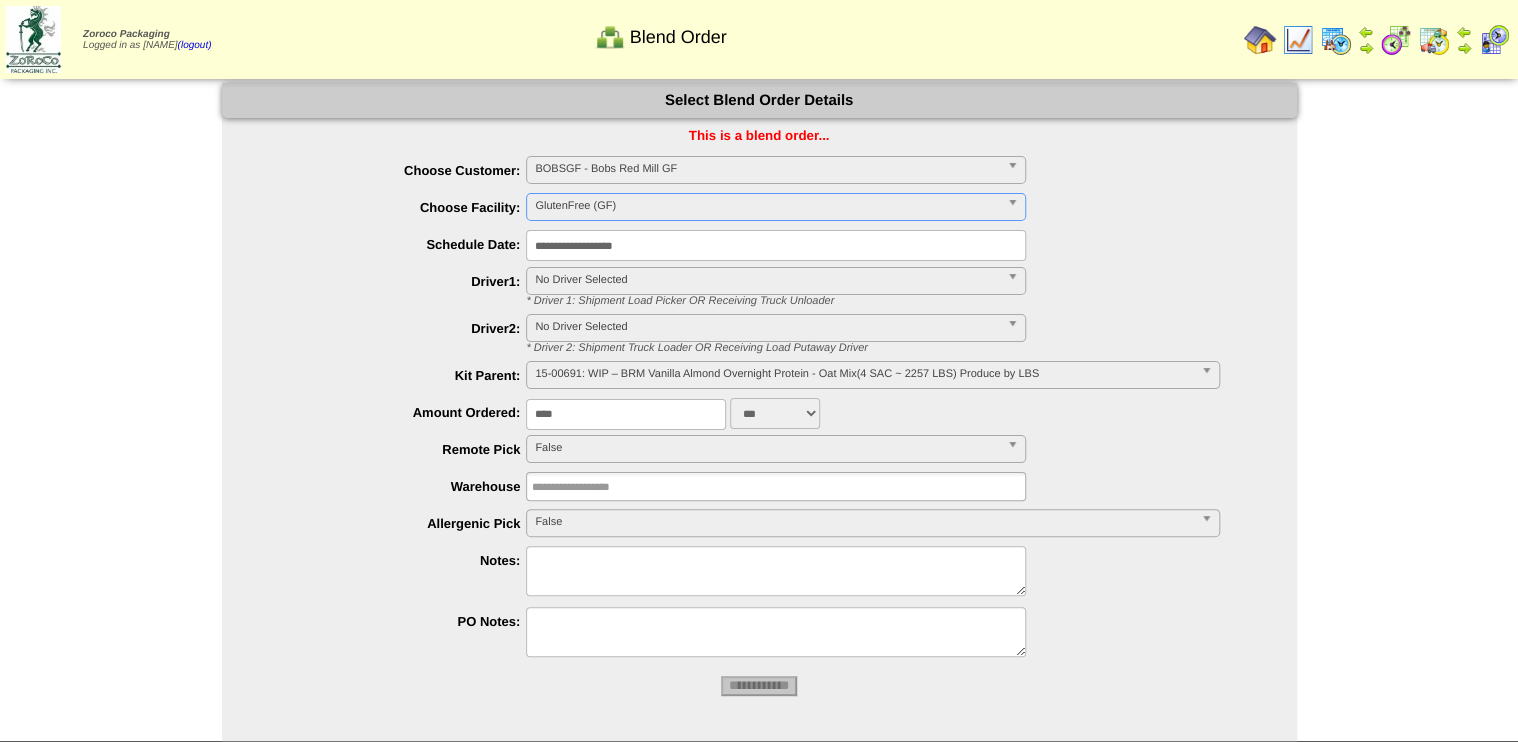 type 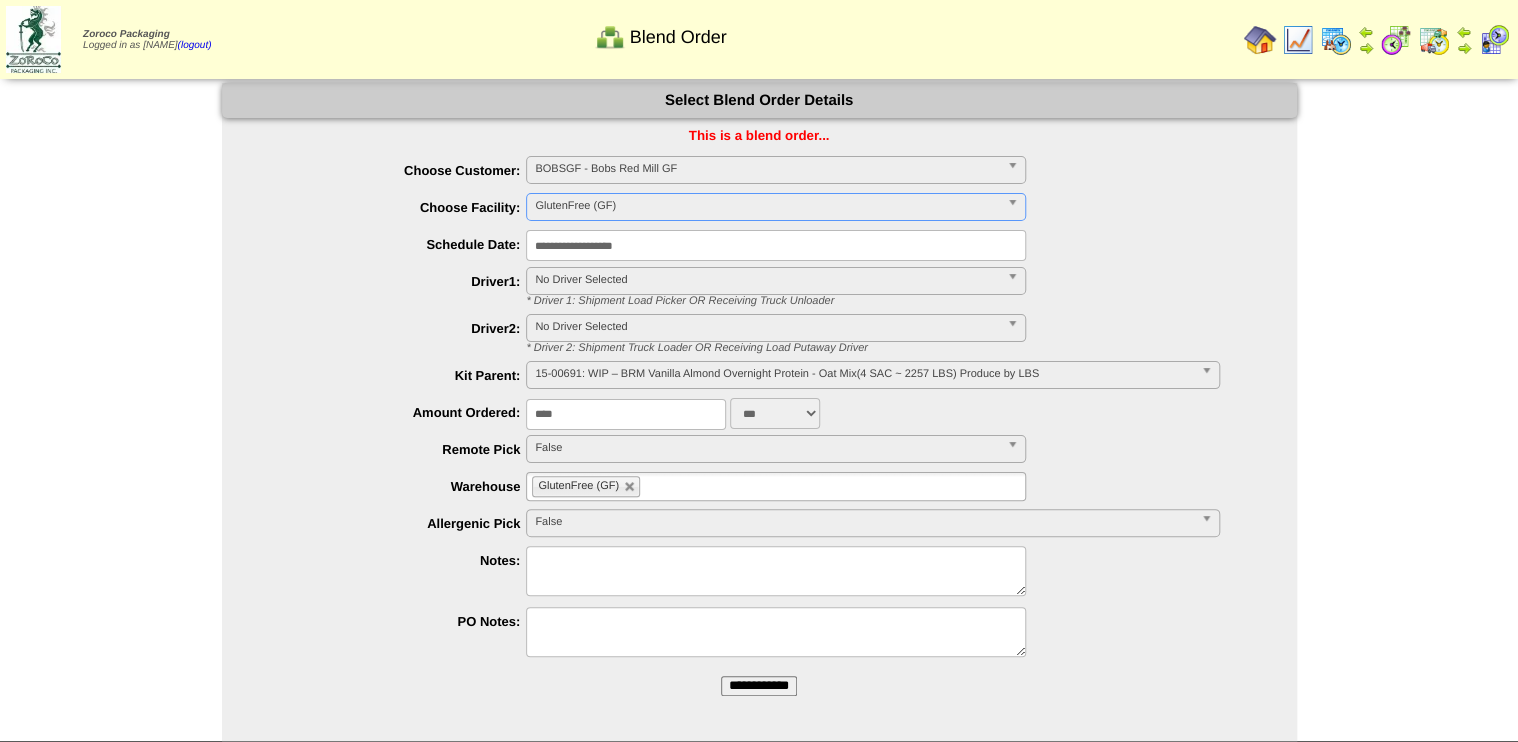 click on "15-00691: WIP – BRM Vanilla Almond Overnight Protein - Oat Mix(4 SAC ~ 2257 LBS) Produce by LBS" at bounding box center (863, 374) 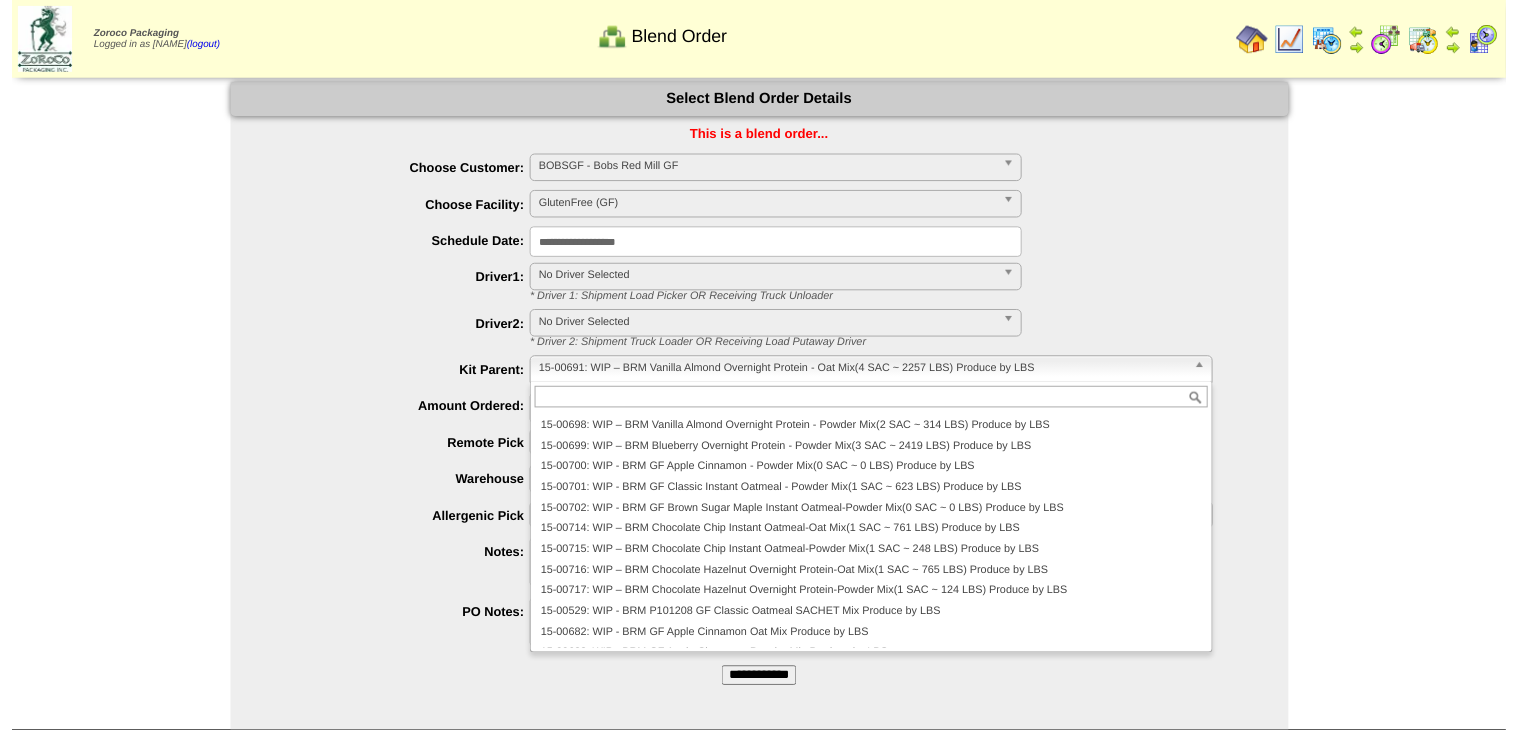scroll, scrollTop: 159, scrollLeft: 0, axis: vertical 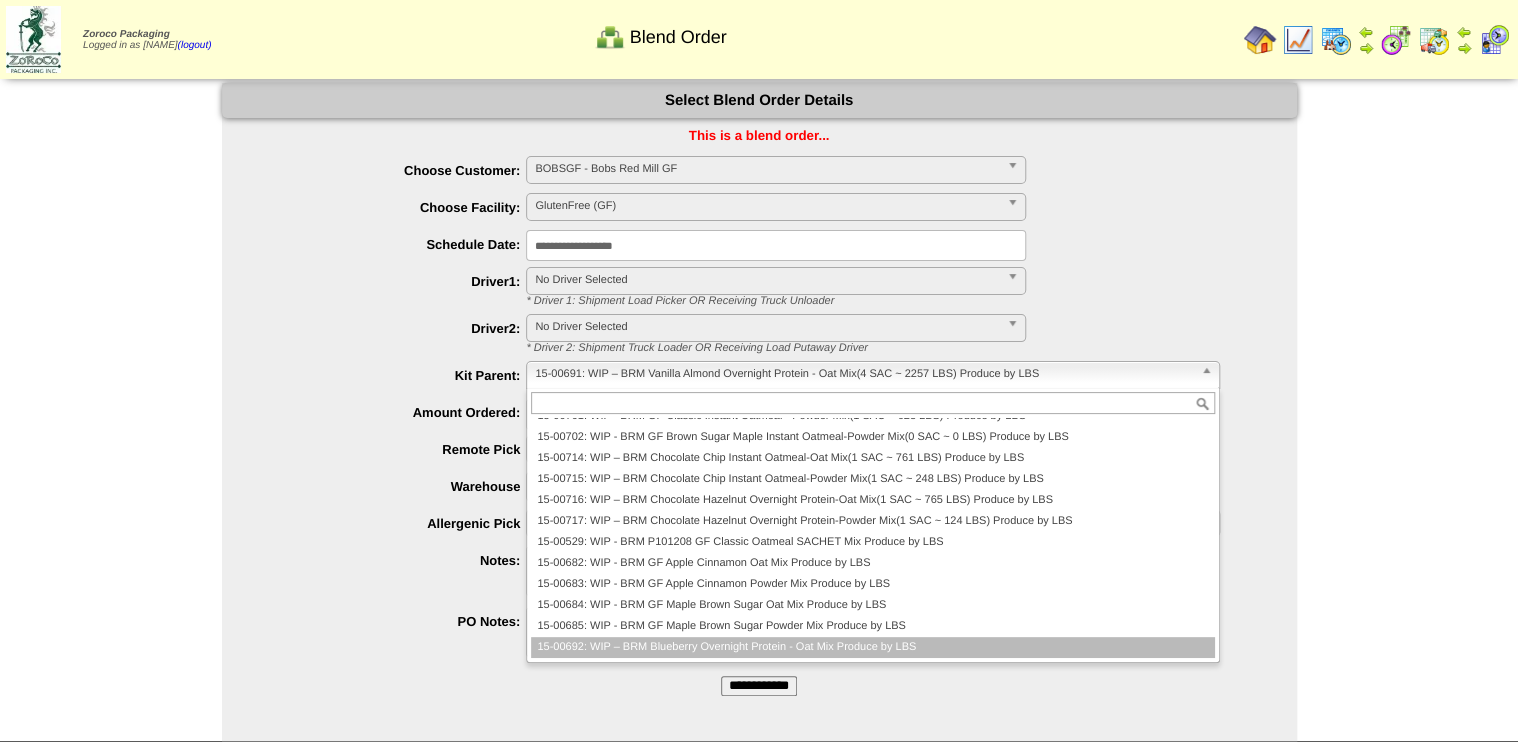 click on "15-00692: WIP – BRM Blueberry Overnight Protein - Oat Mix Produce by LBS" at bounding box center [872, 647] 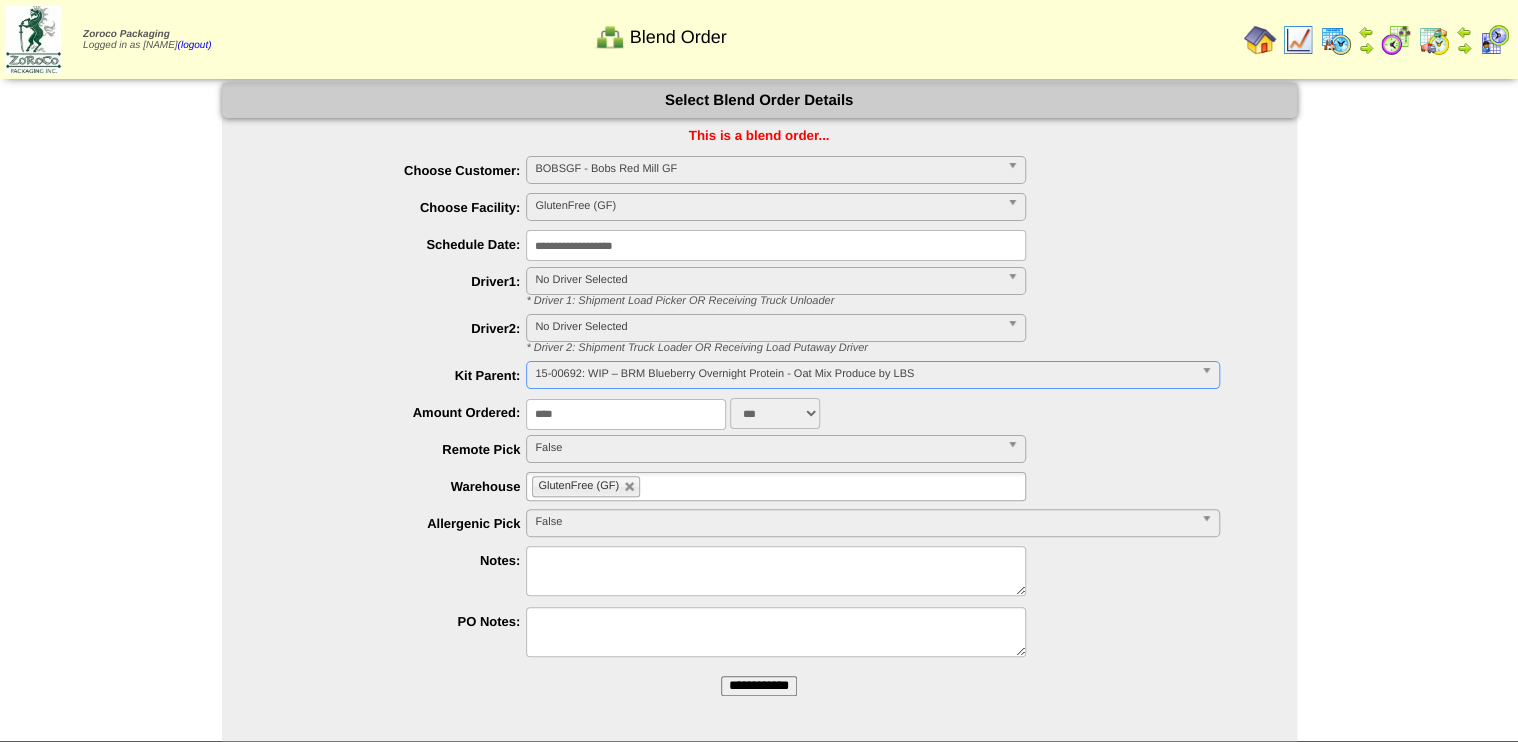 click on "**********" at bounding box center [759, 397] 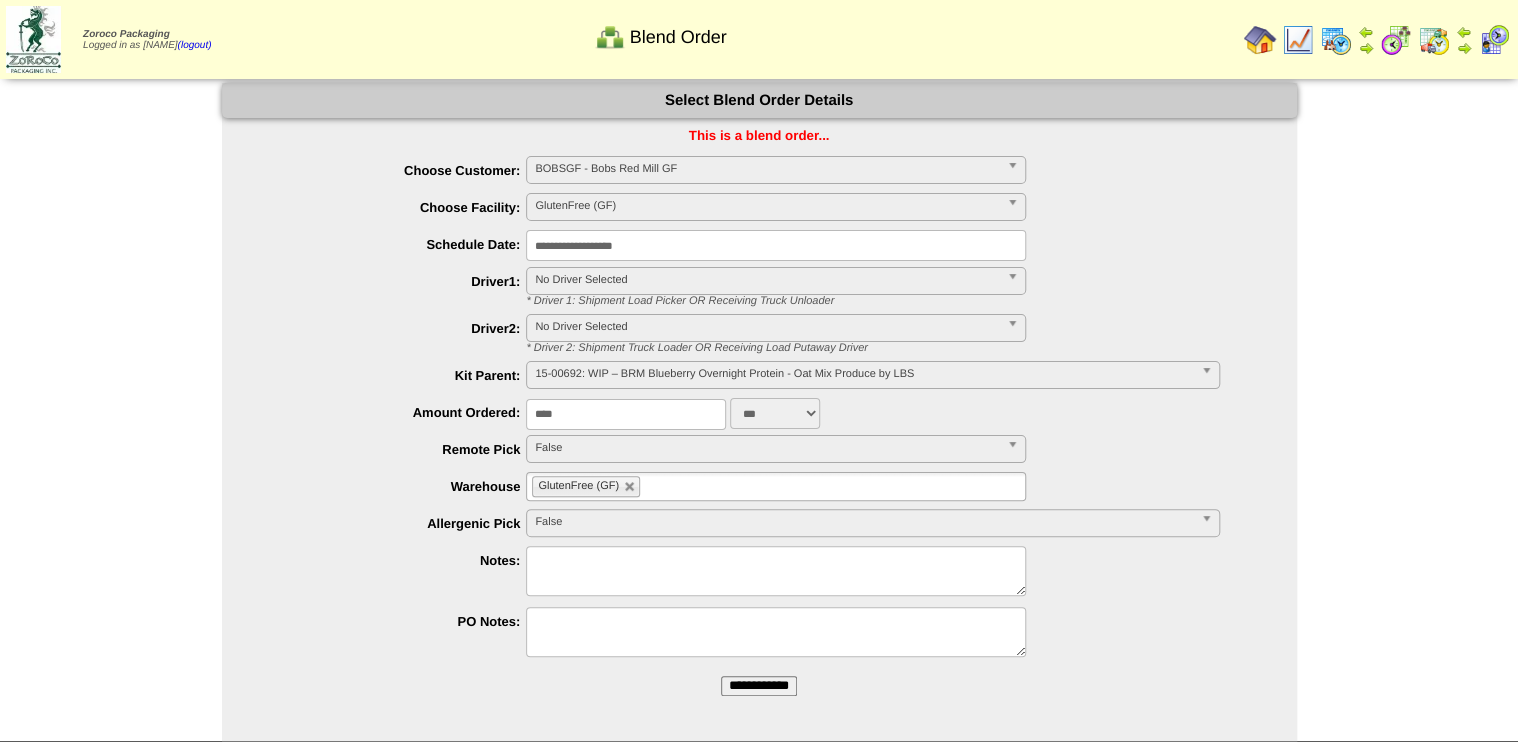click on "**********" at bounding box center [759, 686] 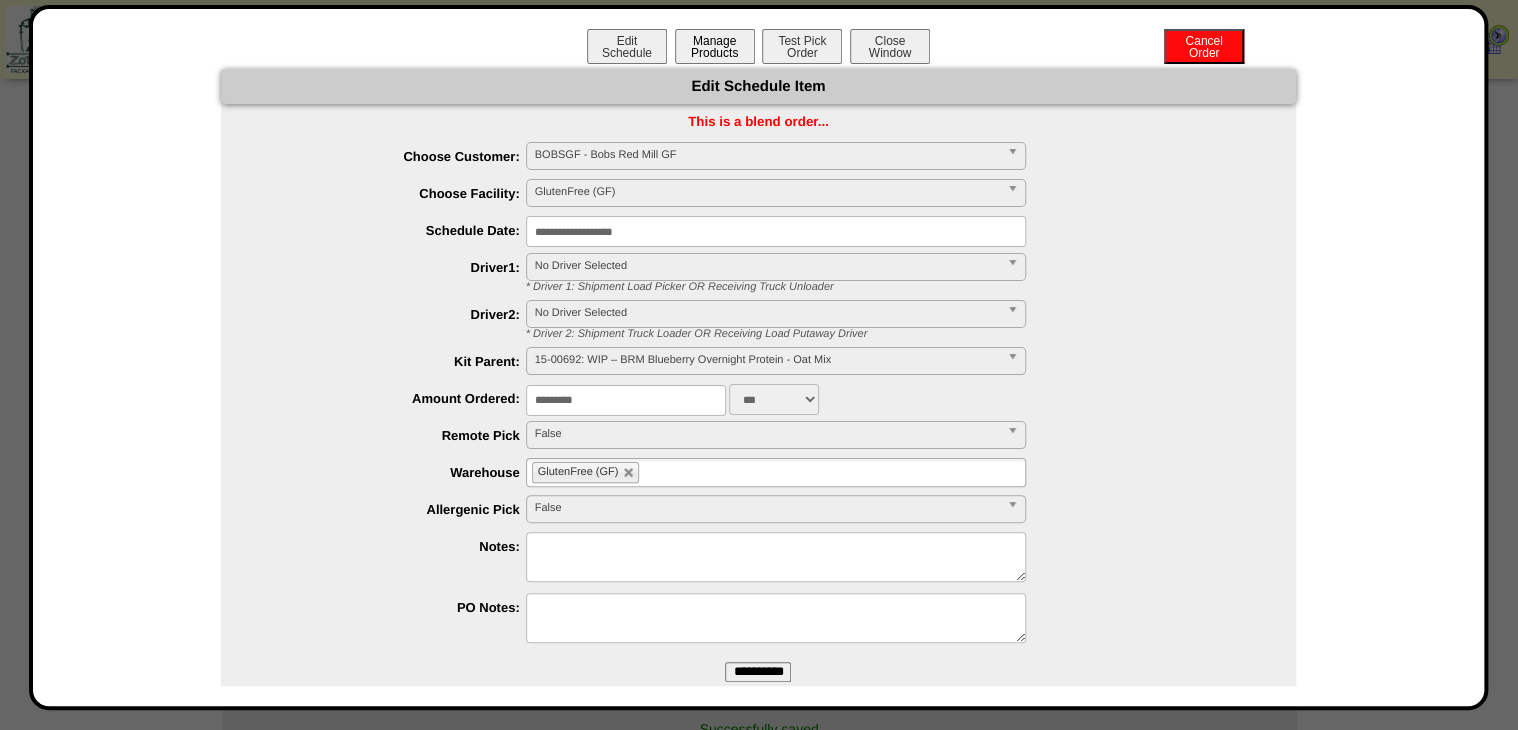 click on "Manage Products" at bounding box center [715, 46] 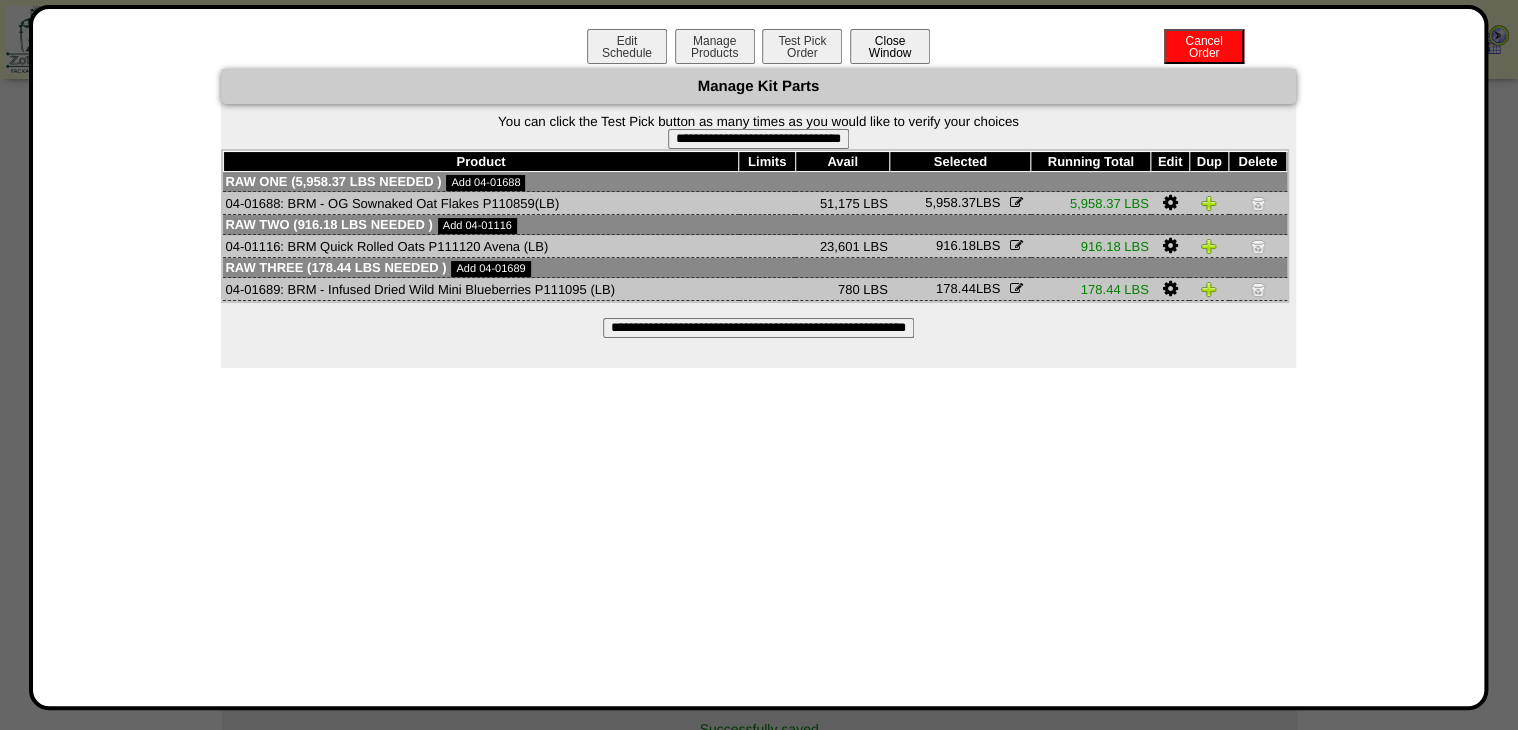 click on "Close Window" at bounding box center (890, 46) 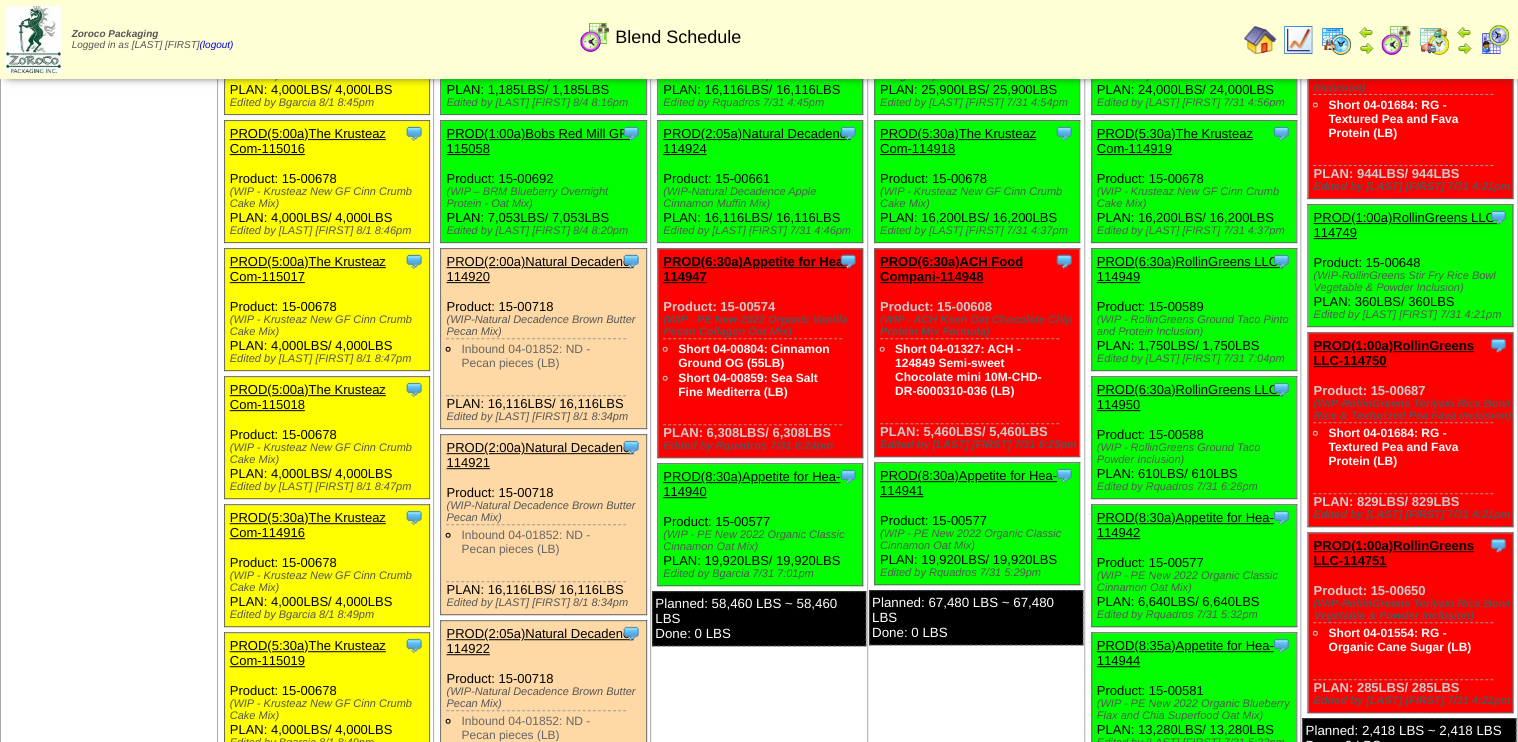 scroll, scrollTop: 0, scrollLeft: 0, axis: both 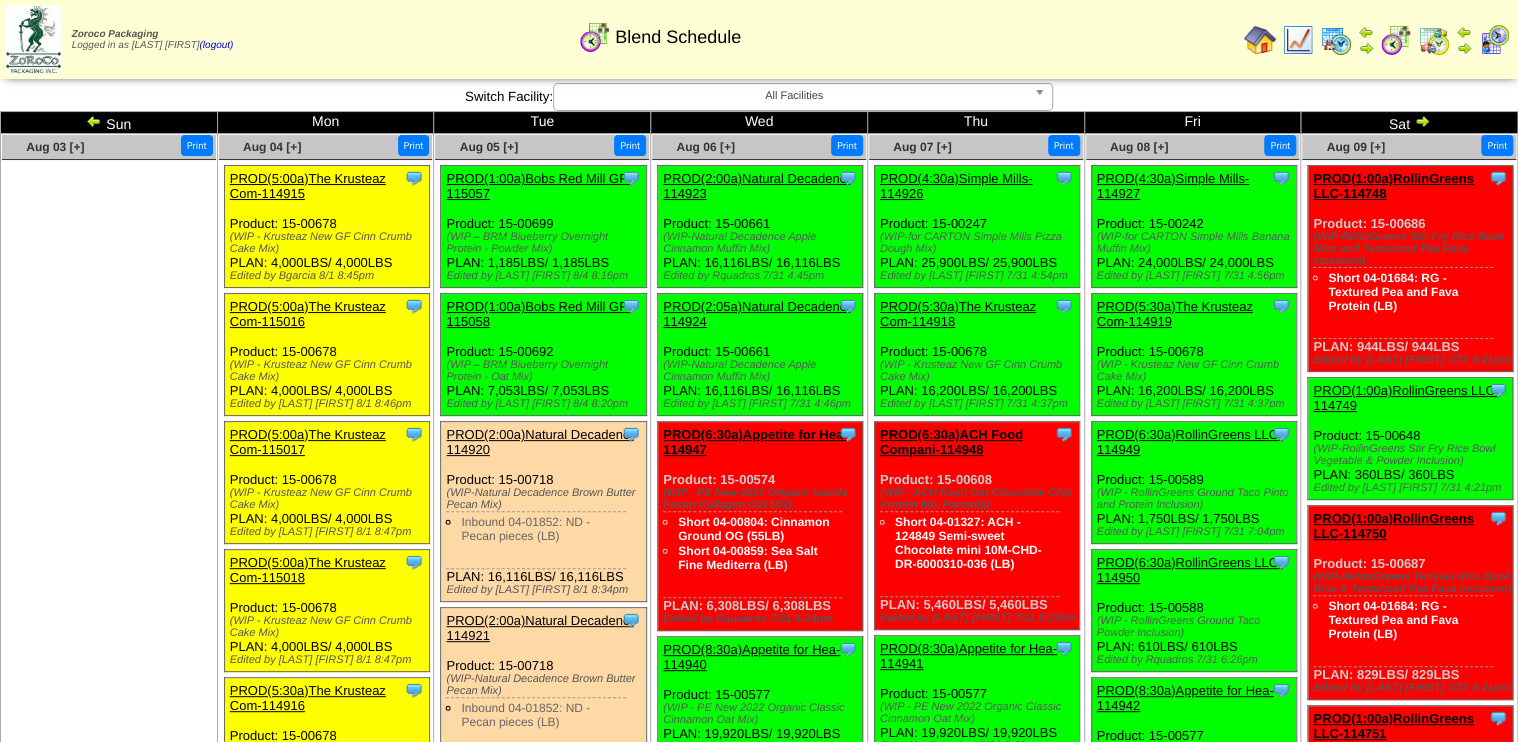 click at bounding box center [94, 121] 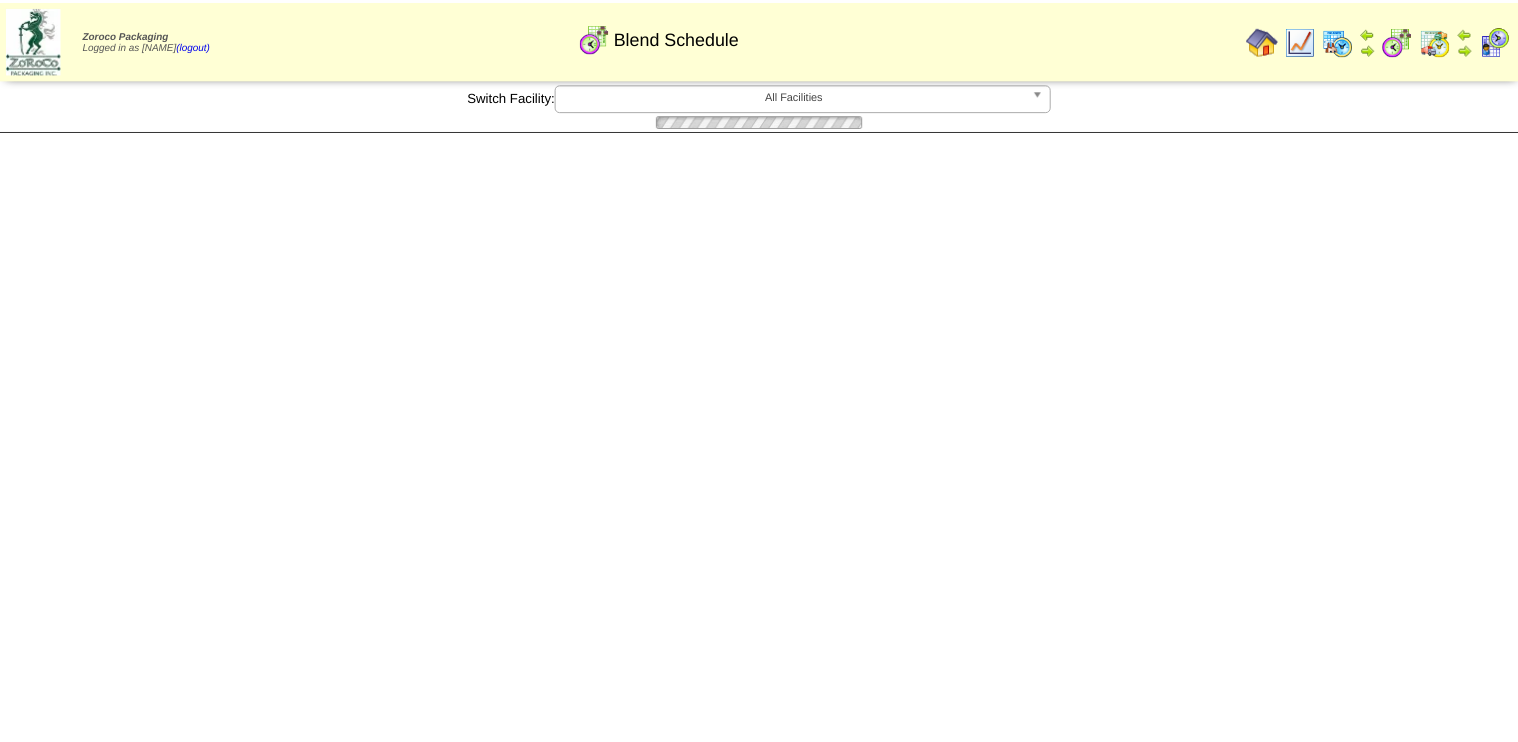 scroll, scrollTop: 0, scrollLeft: 0, axis: both 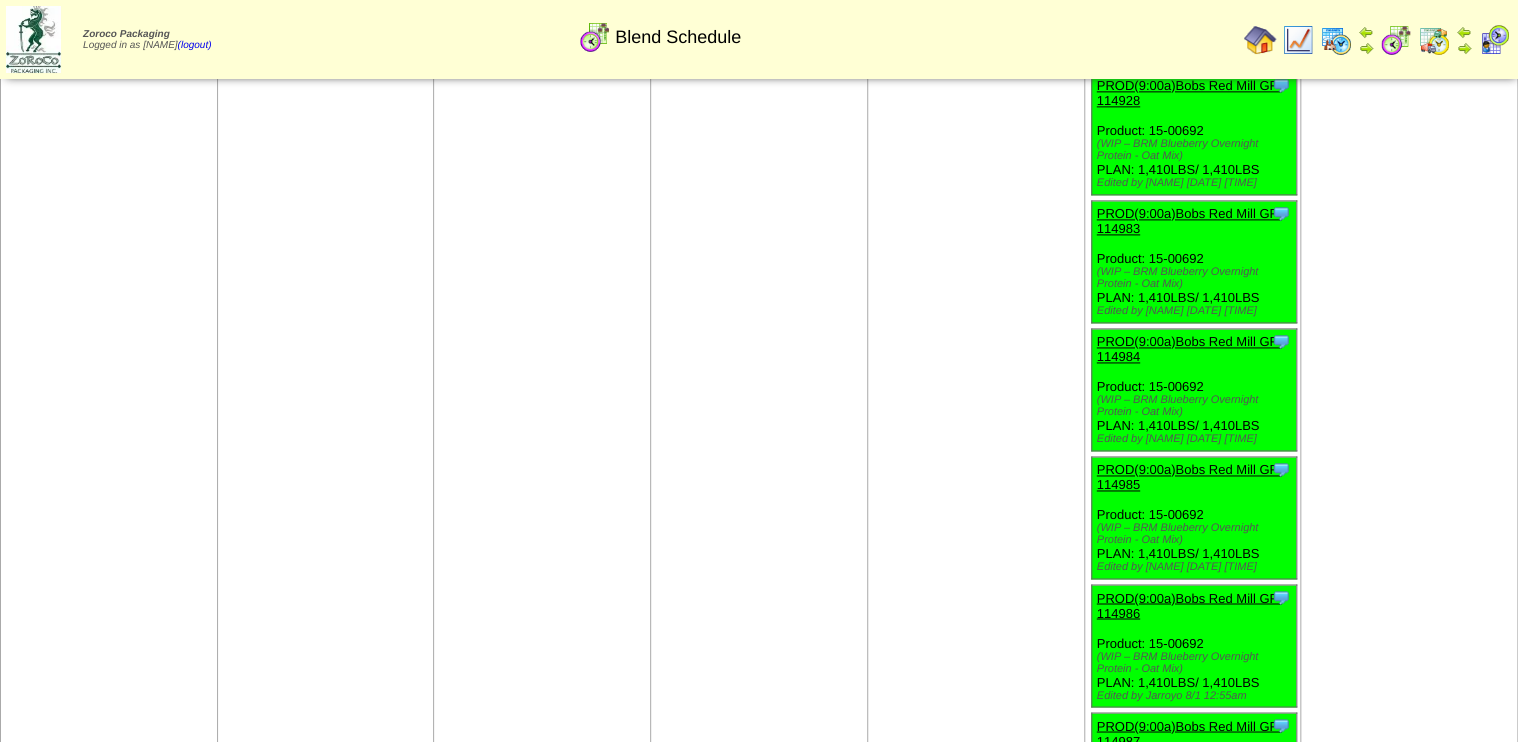 click on "Aug 02                        [+]
Print" at bounding box center (1409, -1778) 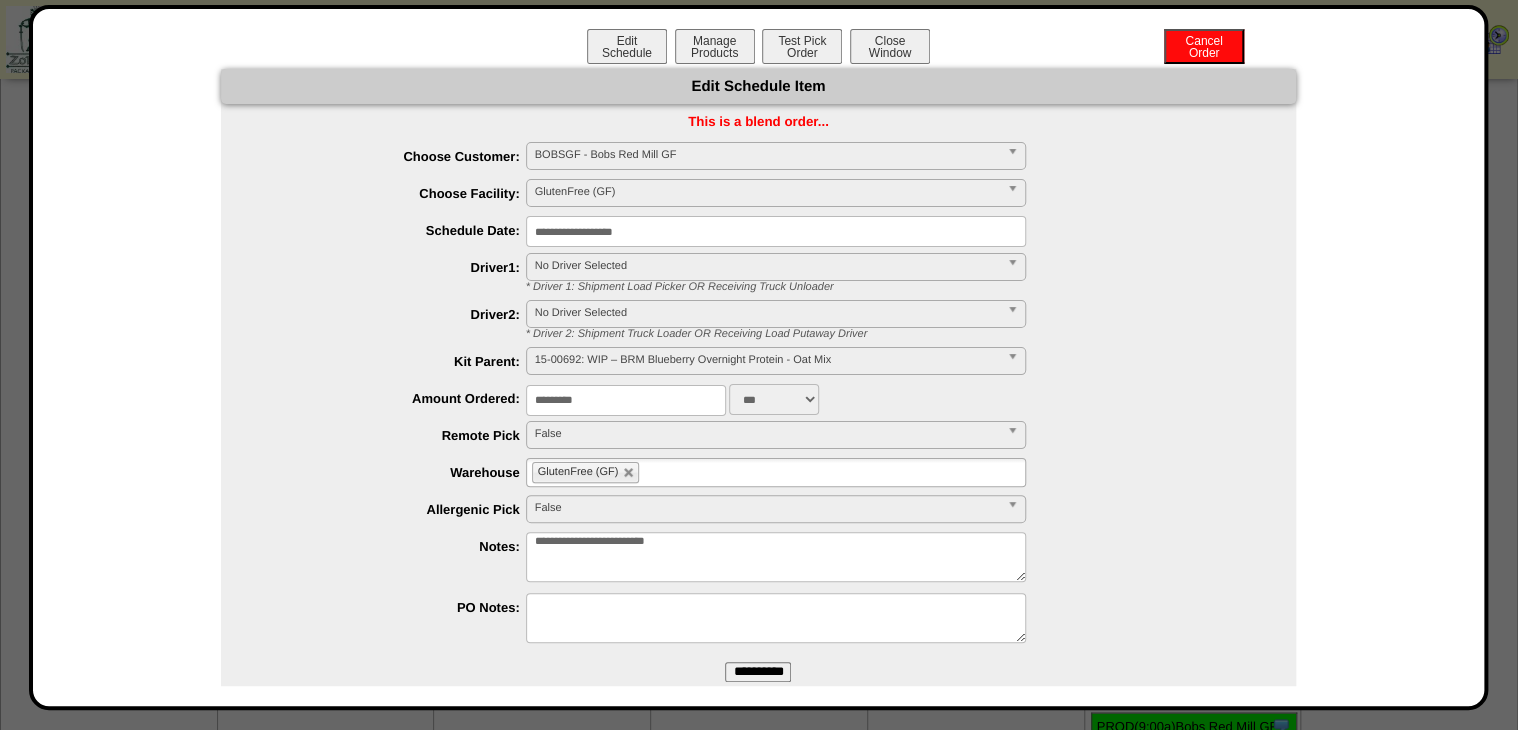 click on "*********" at bounding box center (626, 400) 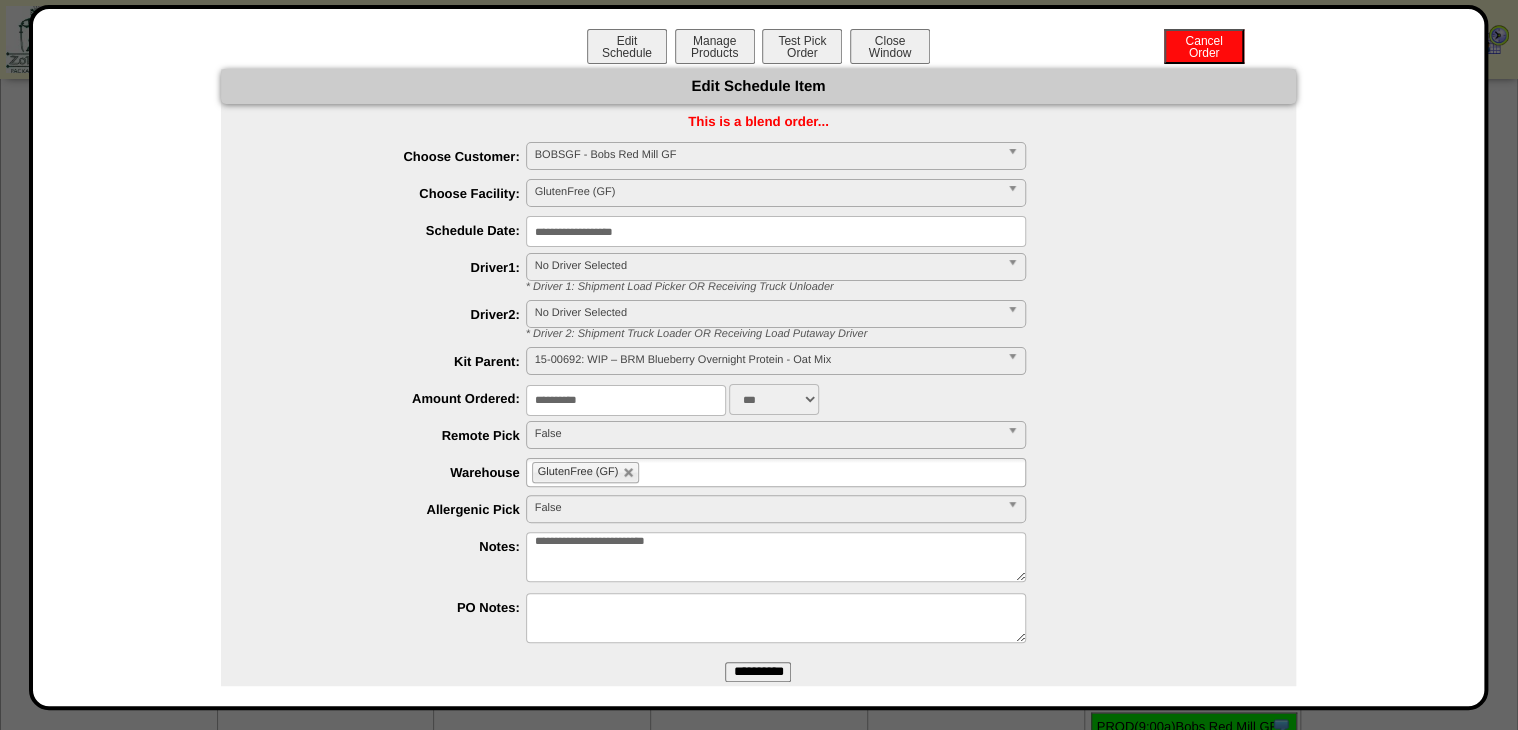 type on "**********" 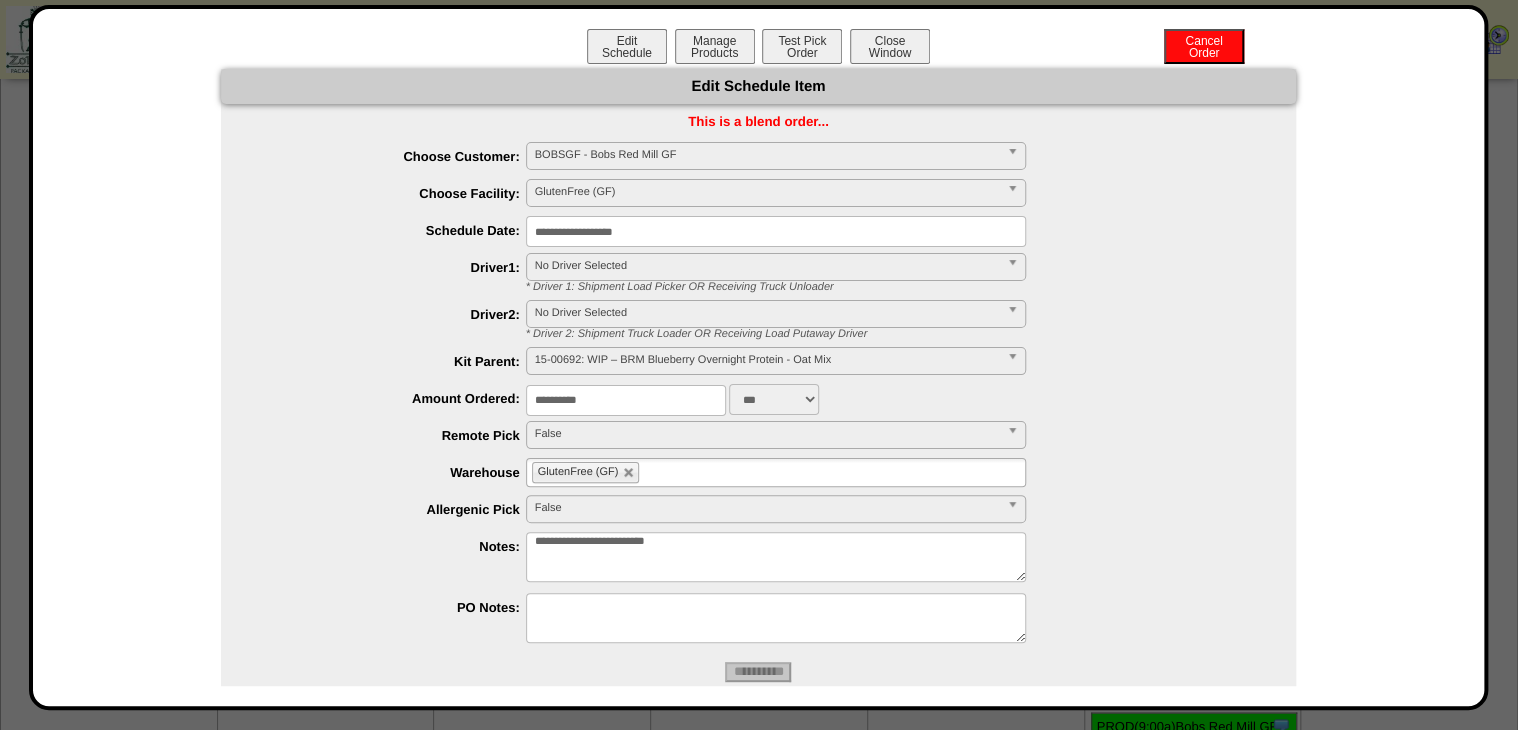 click on "Edit Schedule
Manage Products
Test Pick Order
Cancel Order
Close Window" at bounding box center (759, 49) 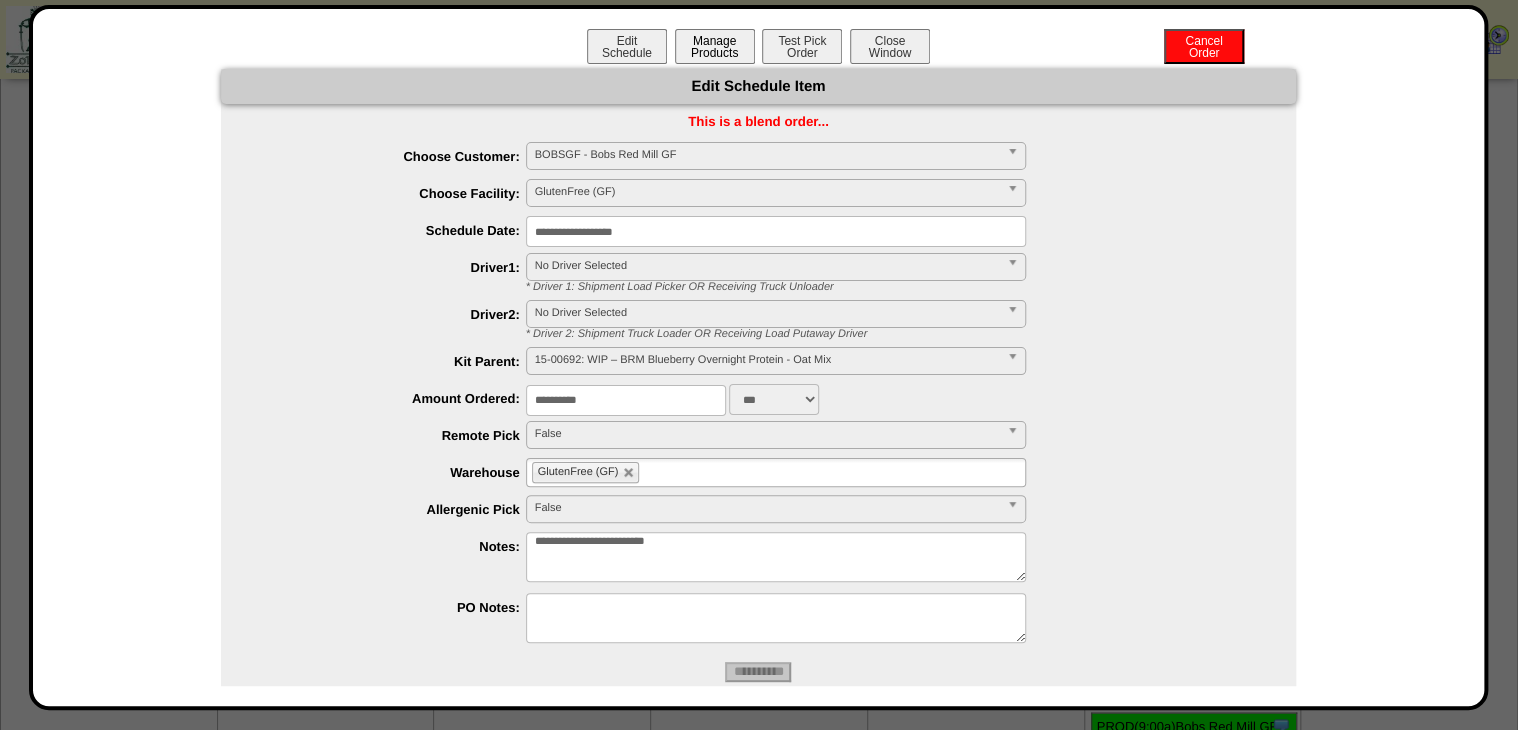 click on "Manage Products" at bounding box center [715, 46] 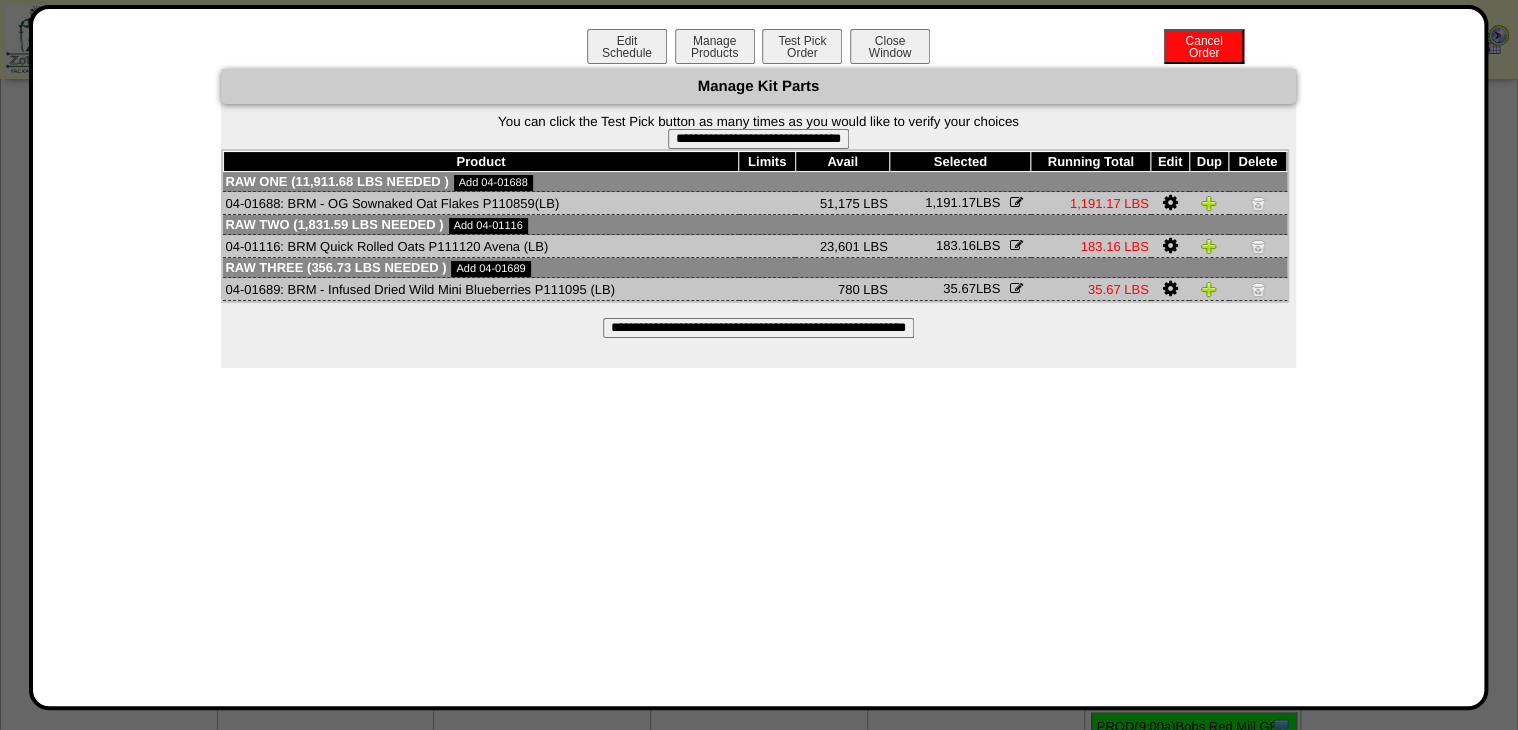 click on "**********" at bounding box center [758, 328] 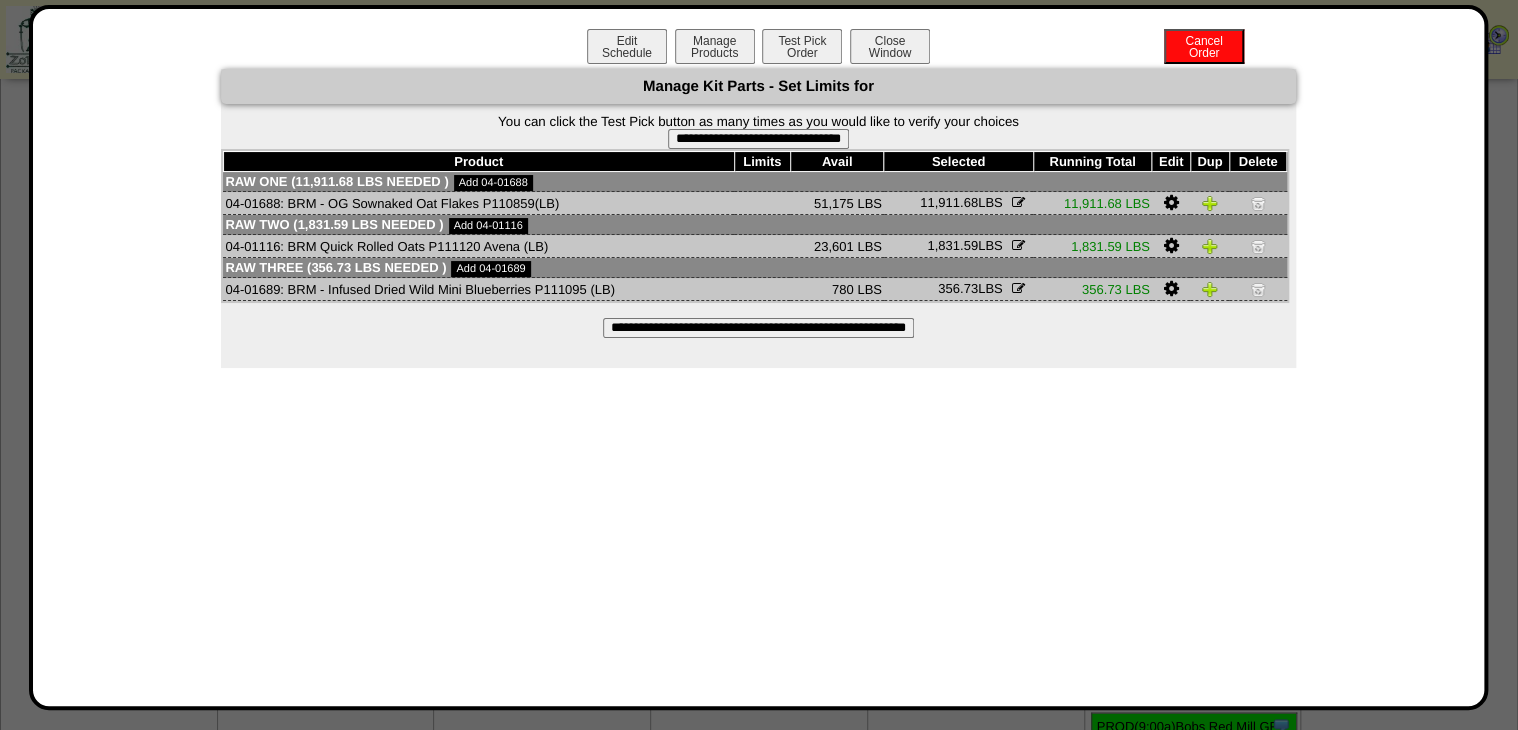 click on "**********" at bounding box center [758, 139] 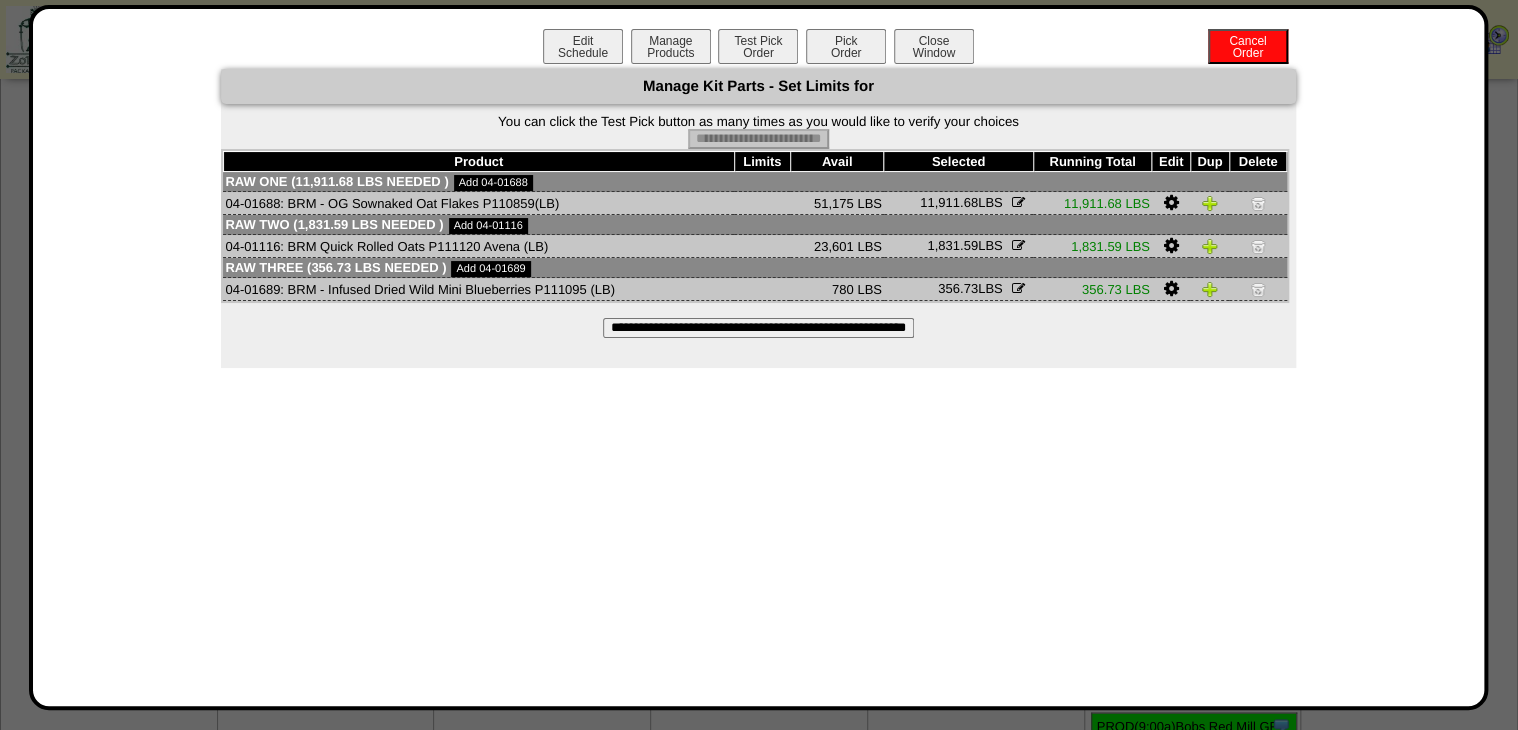 click on "Pick Order" at bounding box center [846, 46] 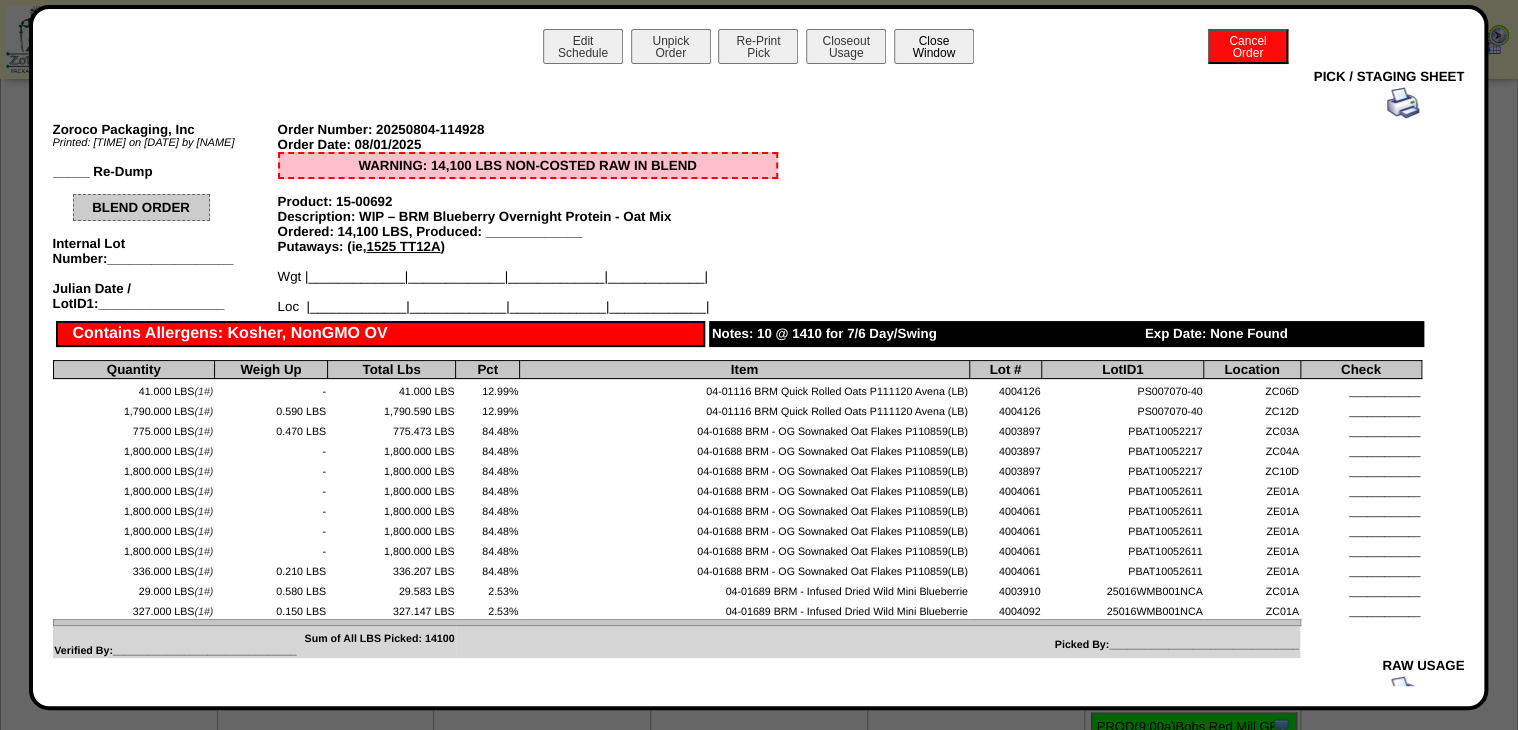click on "Close Window" at bounding box center (934, 46) 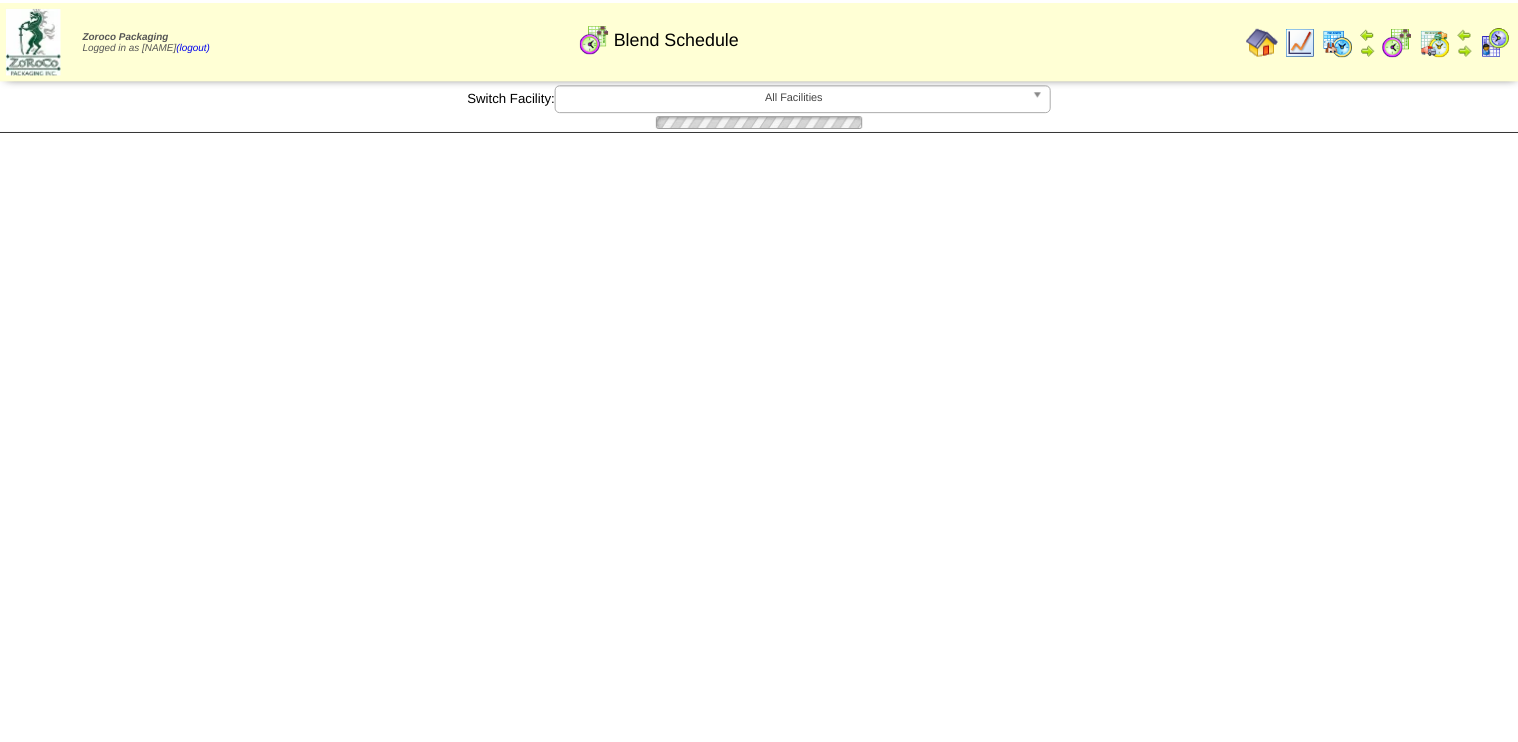scroll, scrollTop: 0, scrollLeft: 0, axis: both 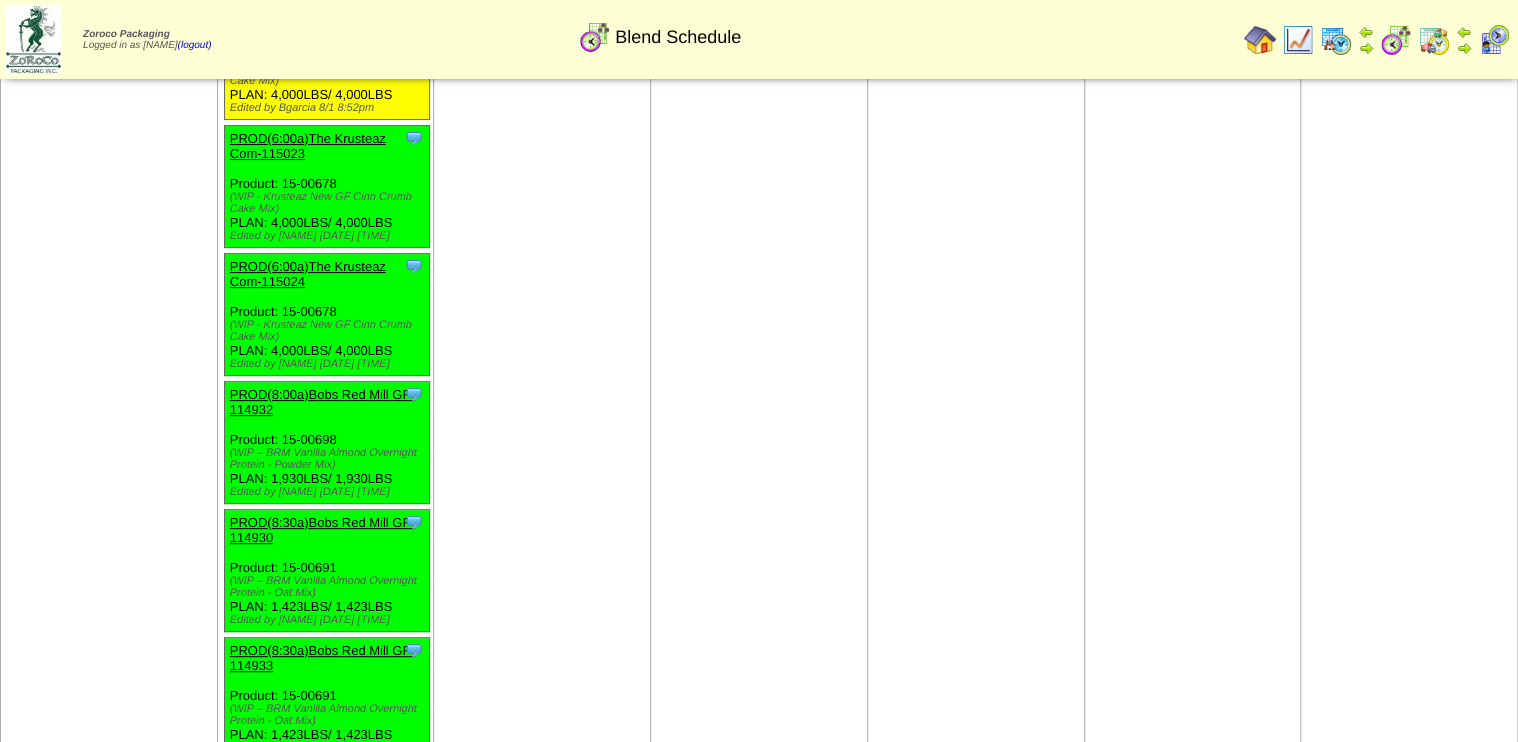 click on "Aug 09                        [+]
Print" at bounding box center [1409, 330] 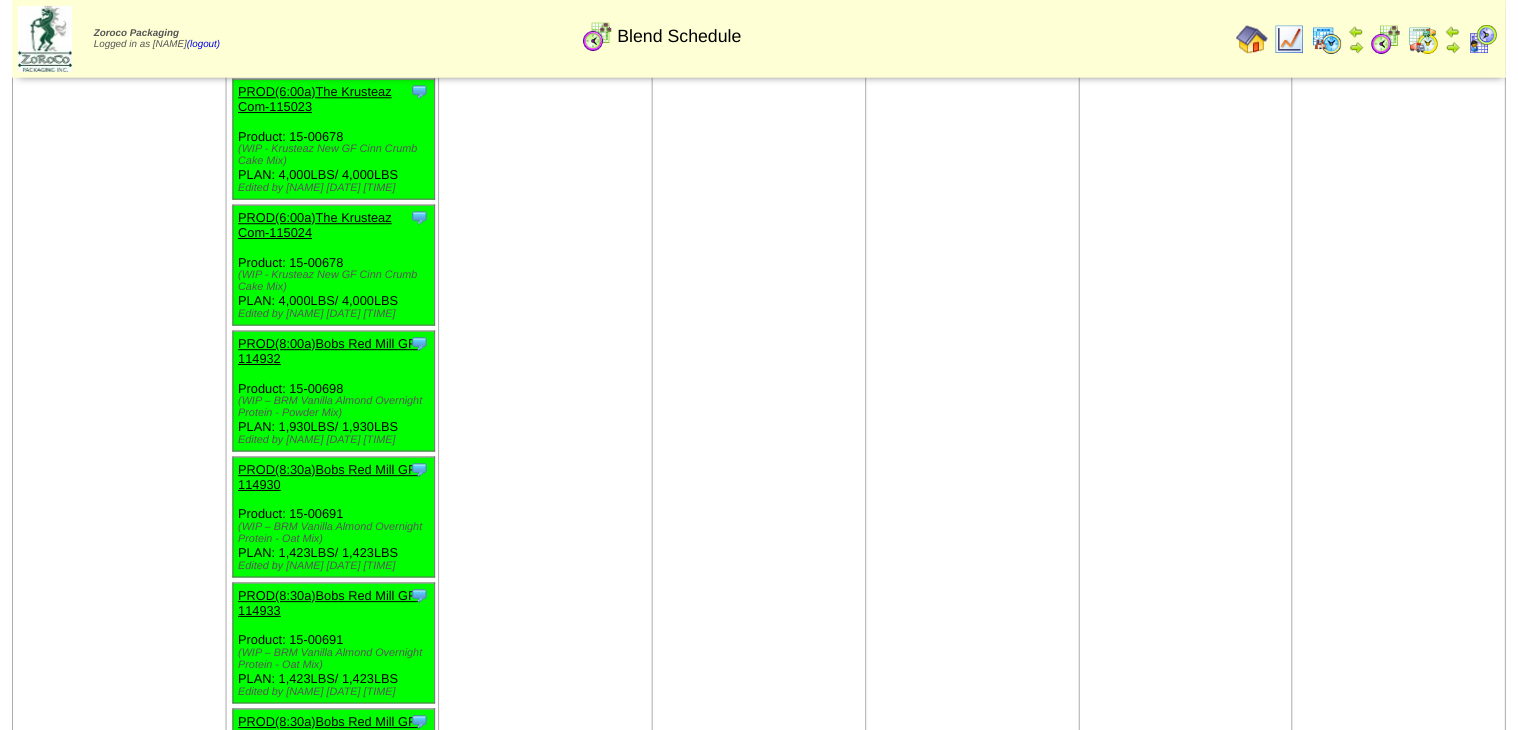 scroll, scrollTop: 7773, scrollLeft: 0, axis: vertical 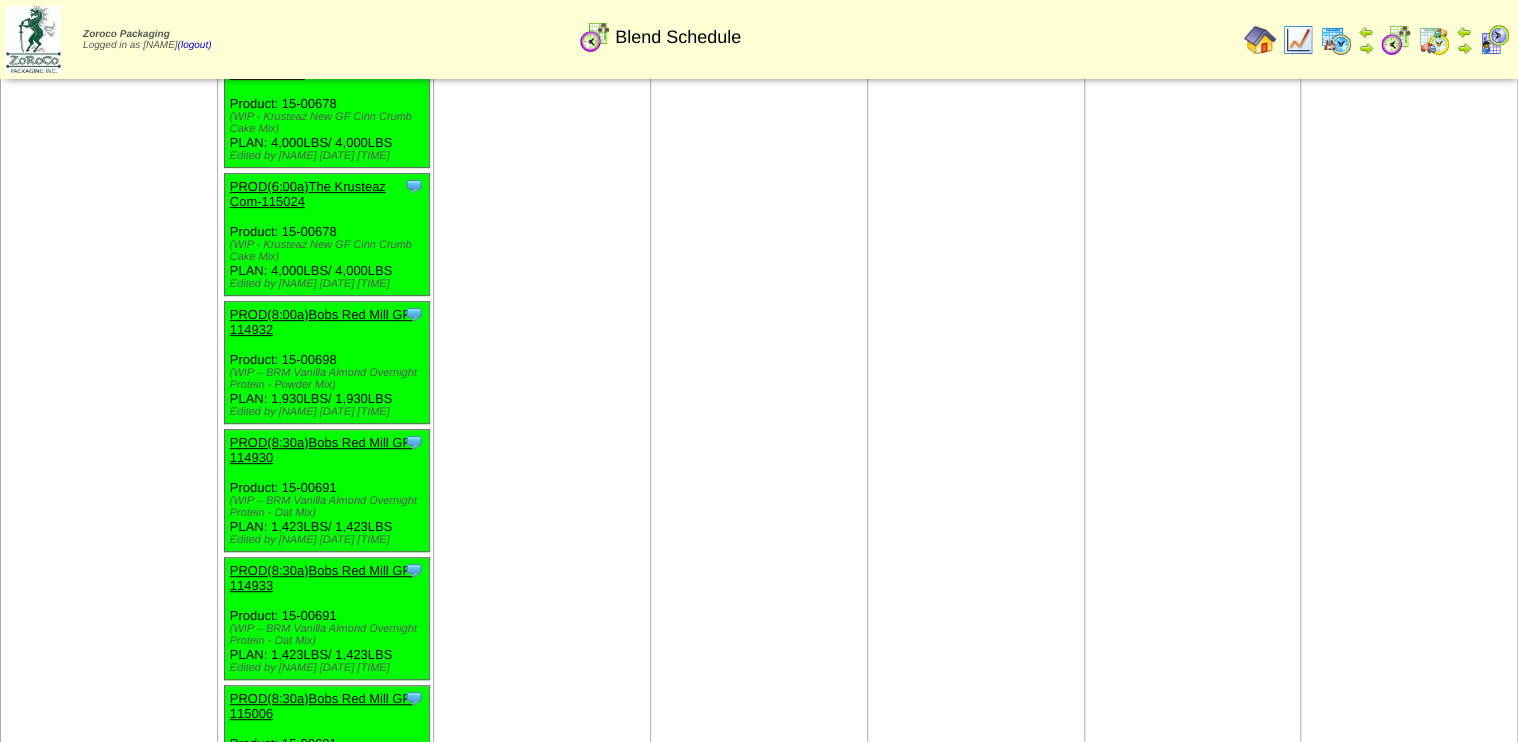 click on "PROD(8:00a)Bobs Red Mill GF-114932" at bounding box center [322, 322] 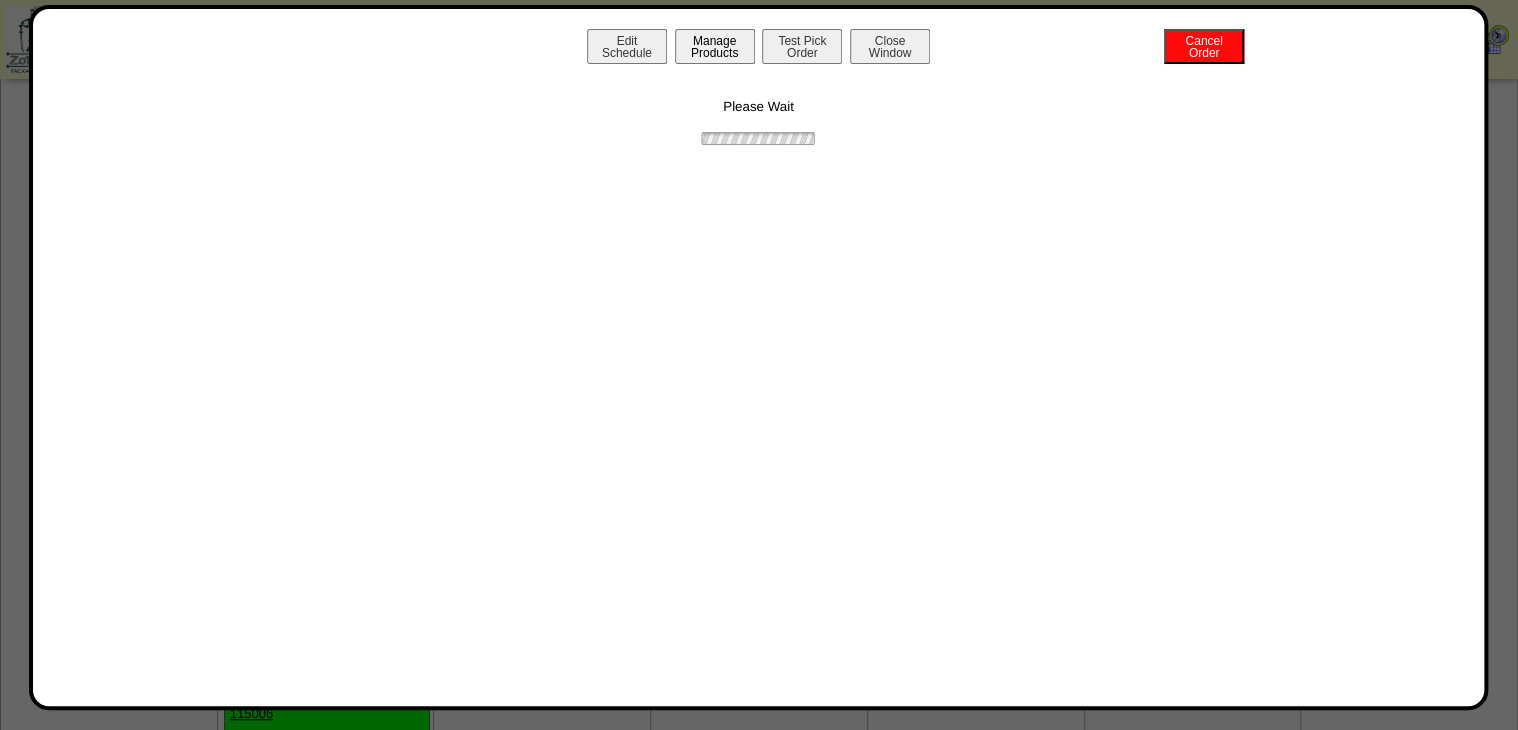 click on "Manage Products" at bounding box center [715, 46] 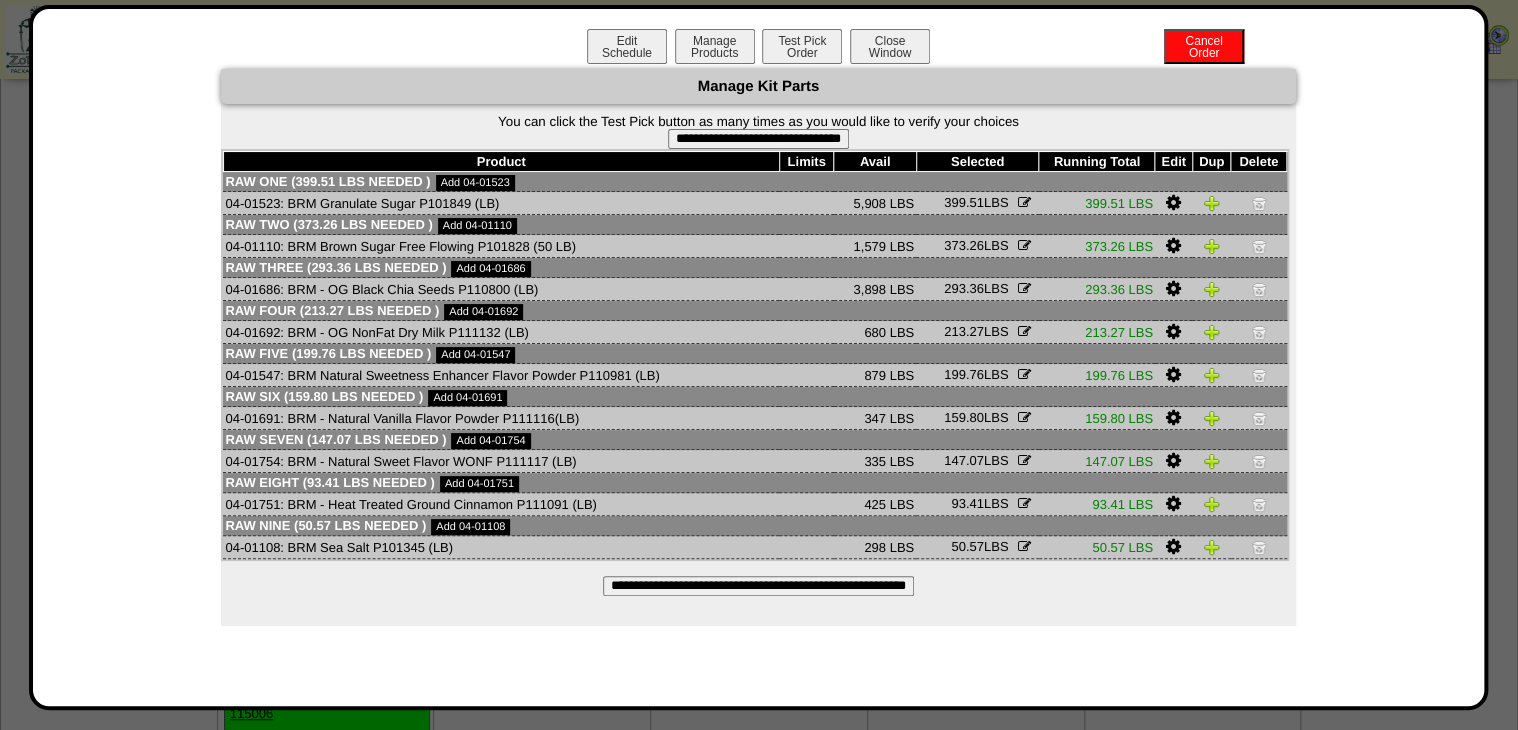 click on "**********" at bounding box center [758, 139] 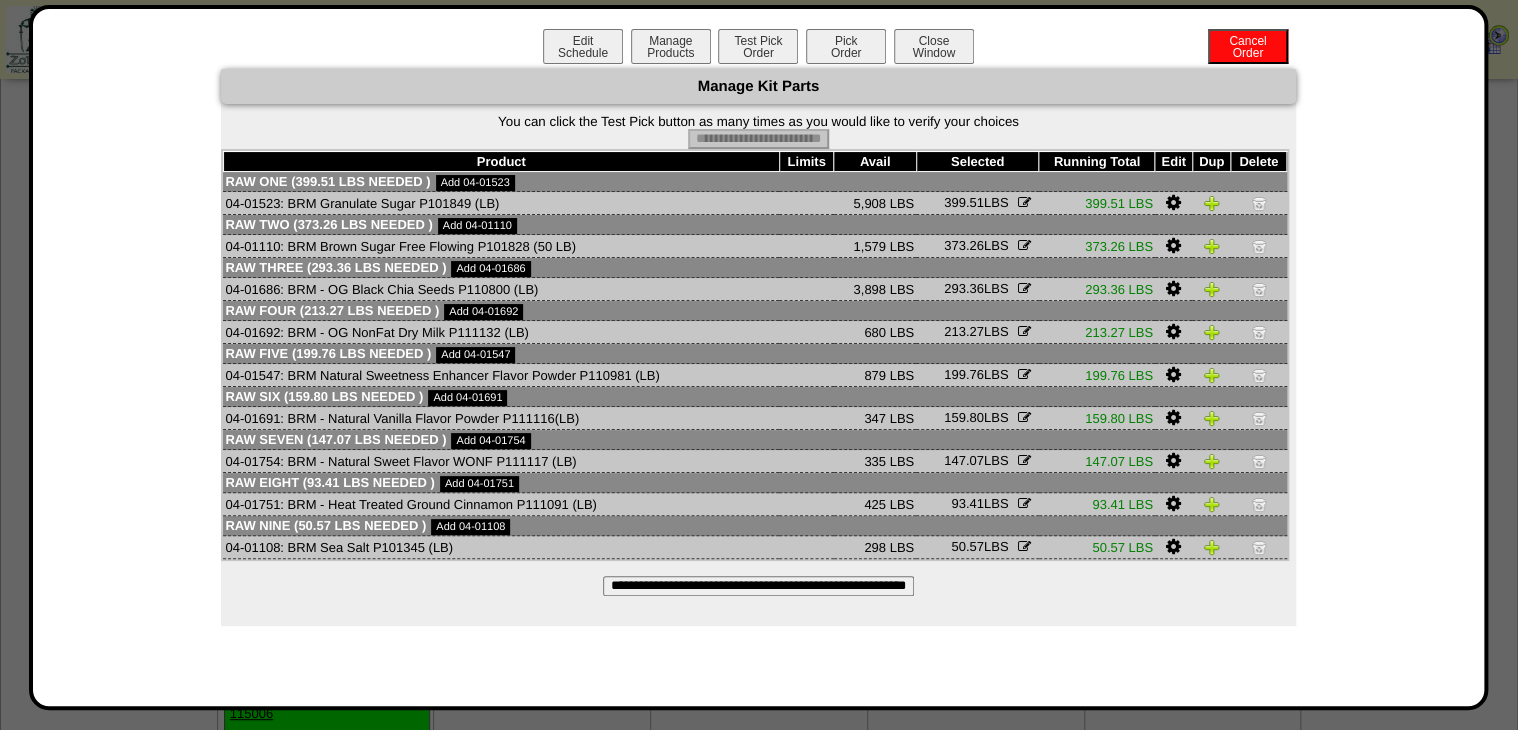 click on "Pick Order" at bounding box center (846, 46) 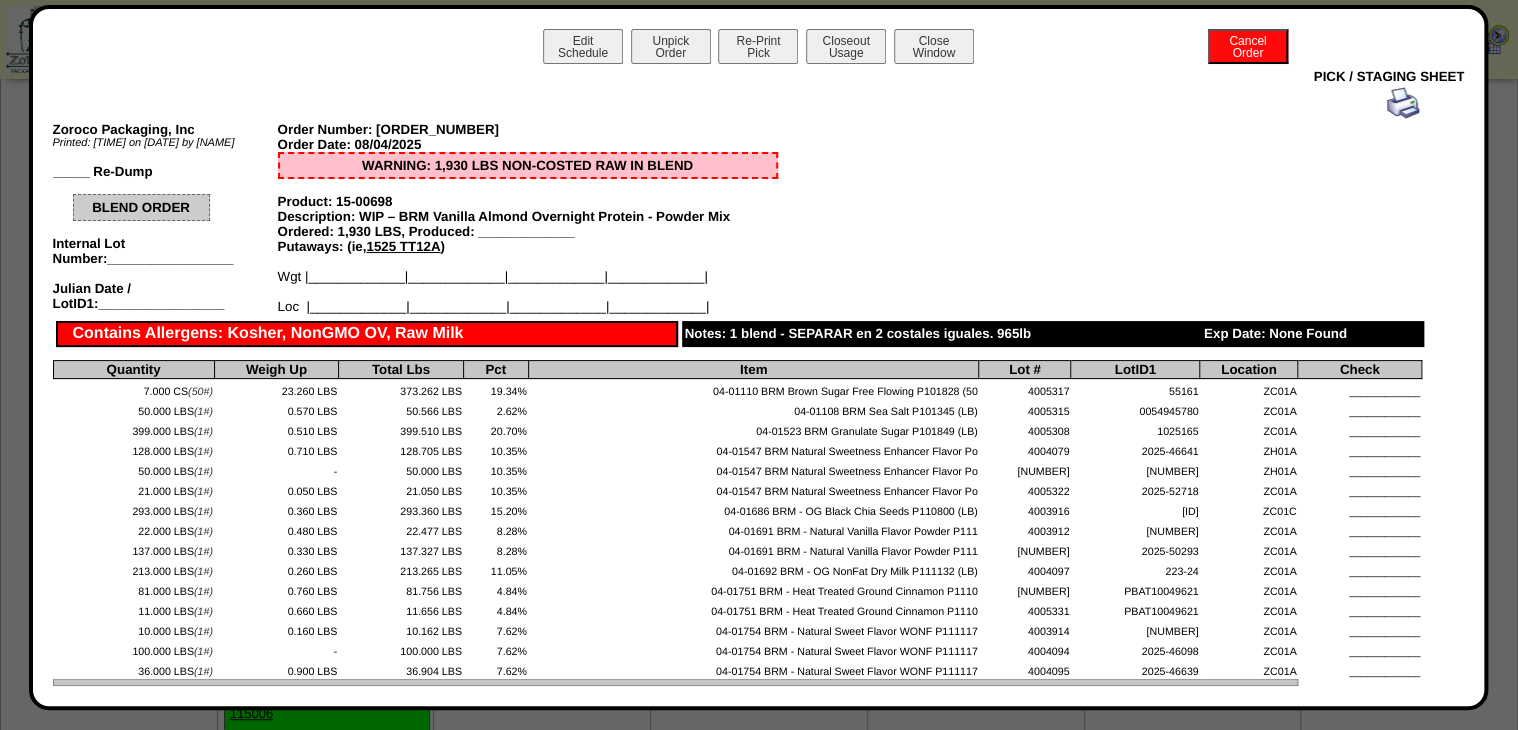click on "Closeout Usage" at bounding box center [846, 46] 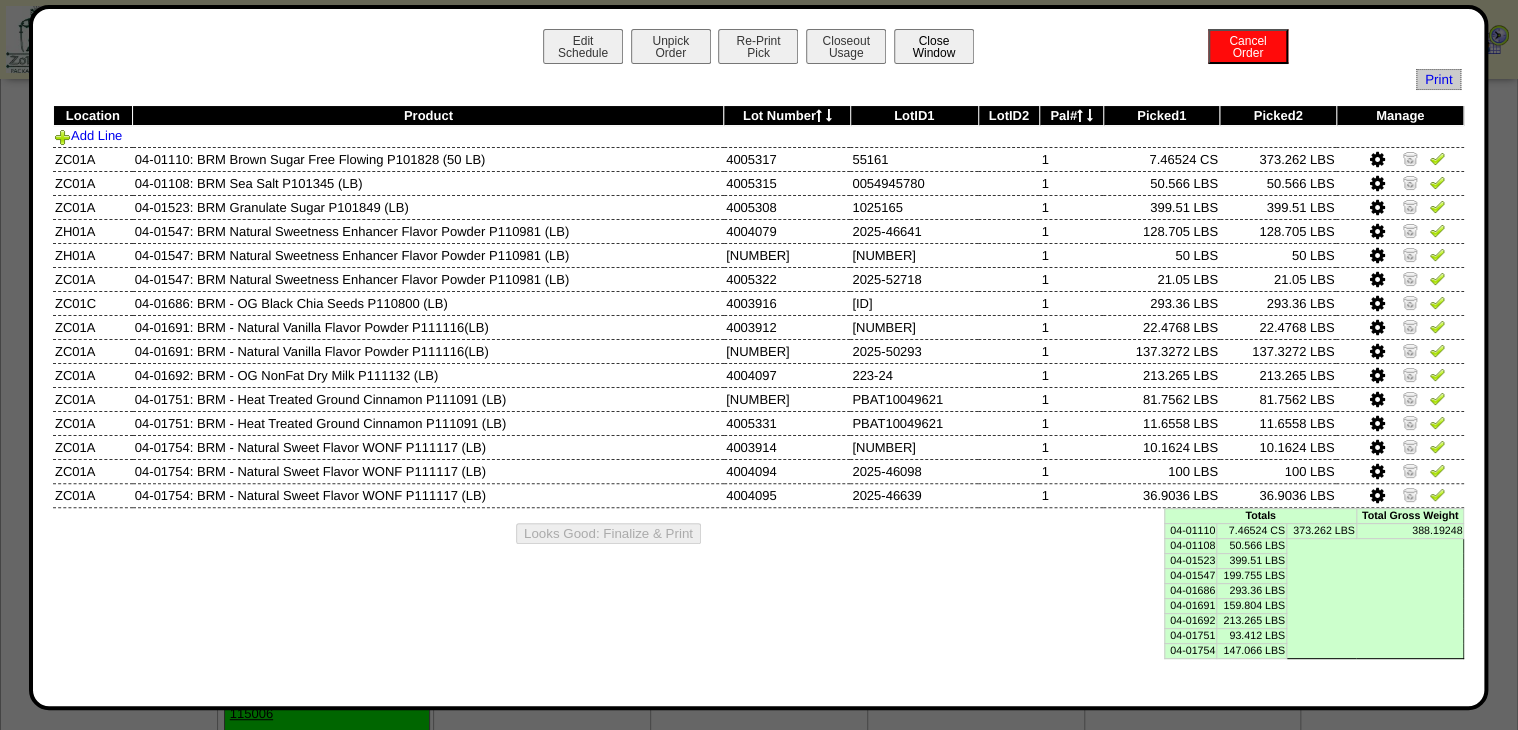 click on "Close Window" at bounding box center [934, 46] 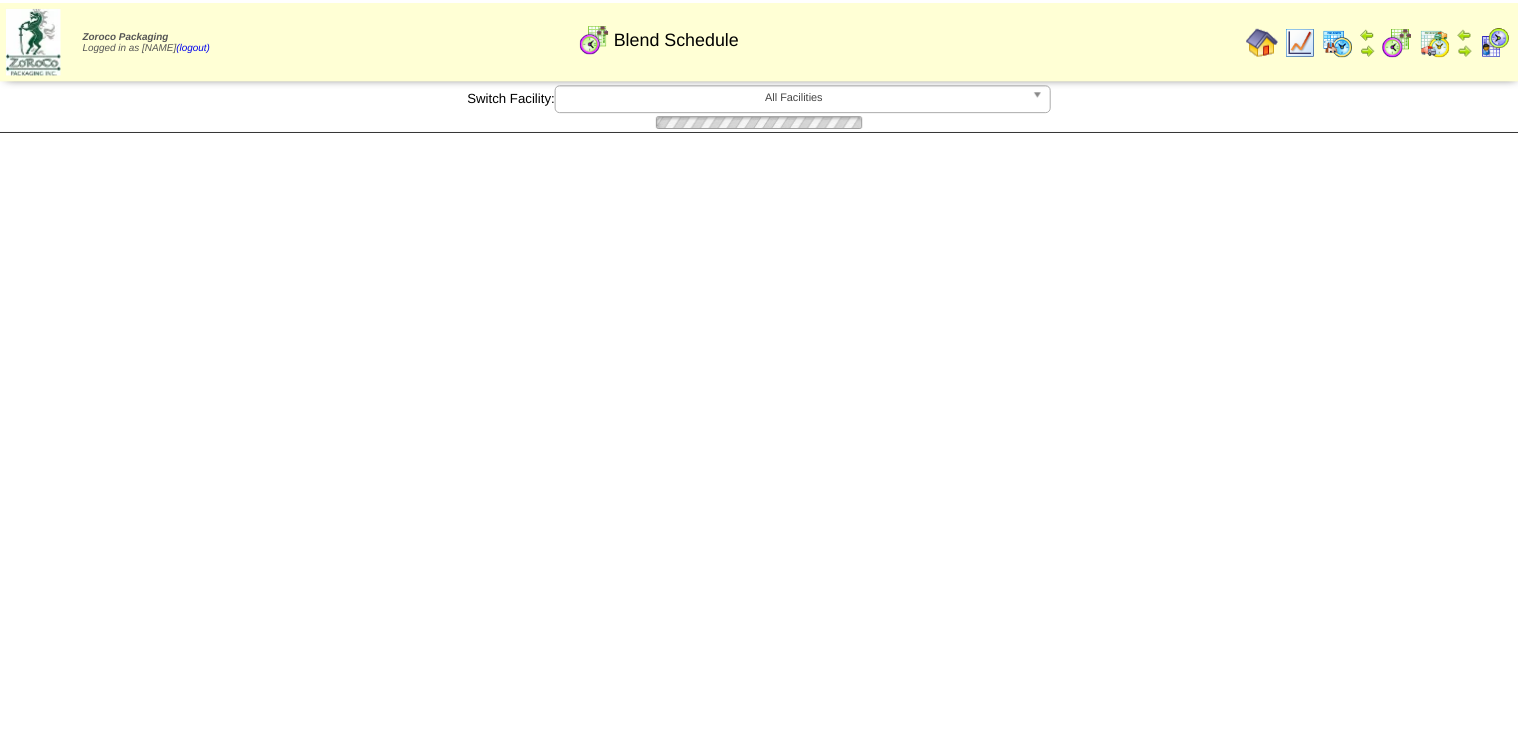 scroll, scrollTop: 0, scrollLeft: 0, axis: both 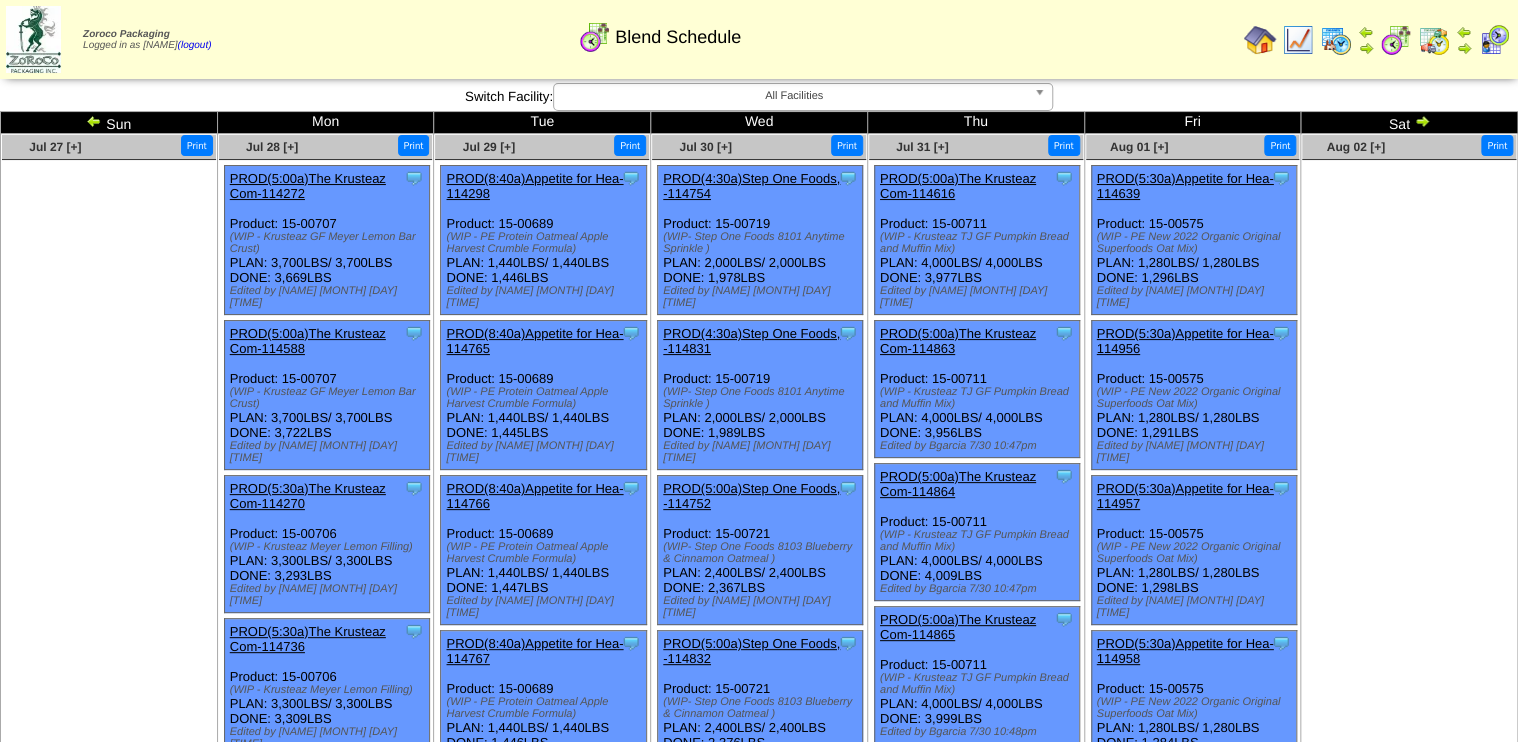 click at bounding box center [1422, 121] 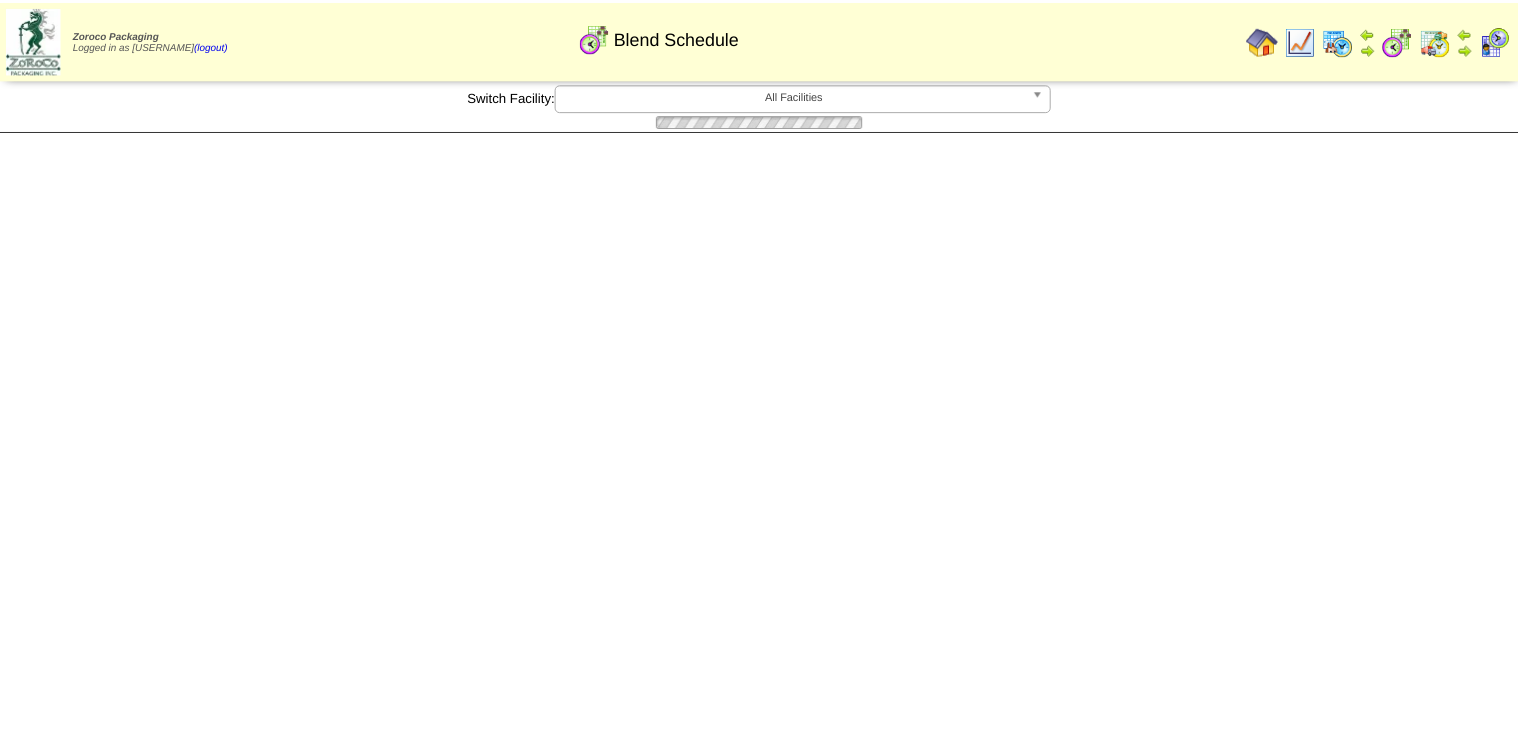 scroll, scrollTop: 0, scrollLeft: 0, axis: both 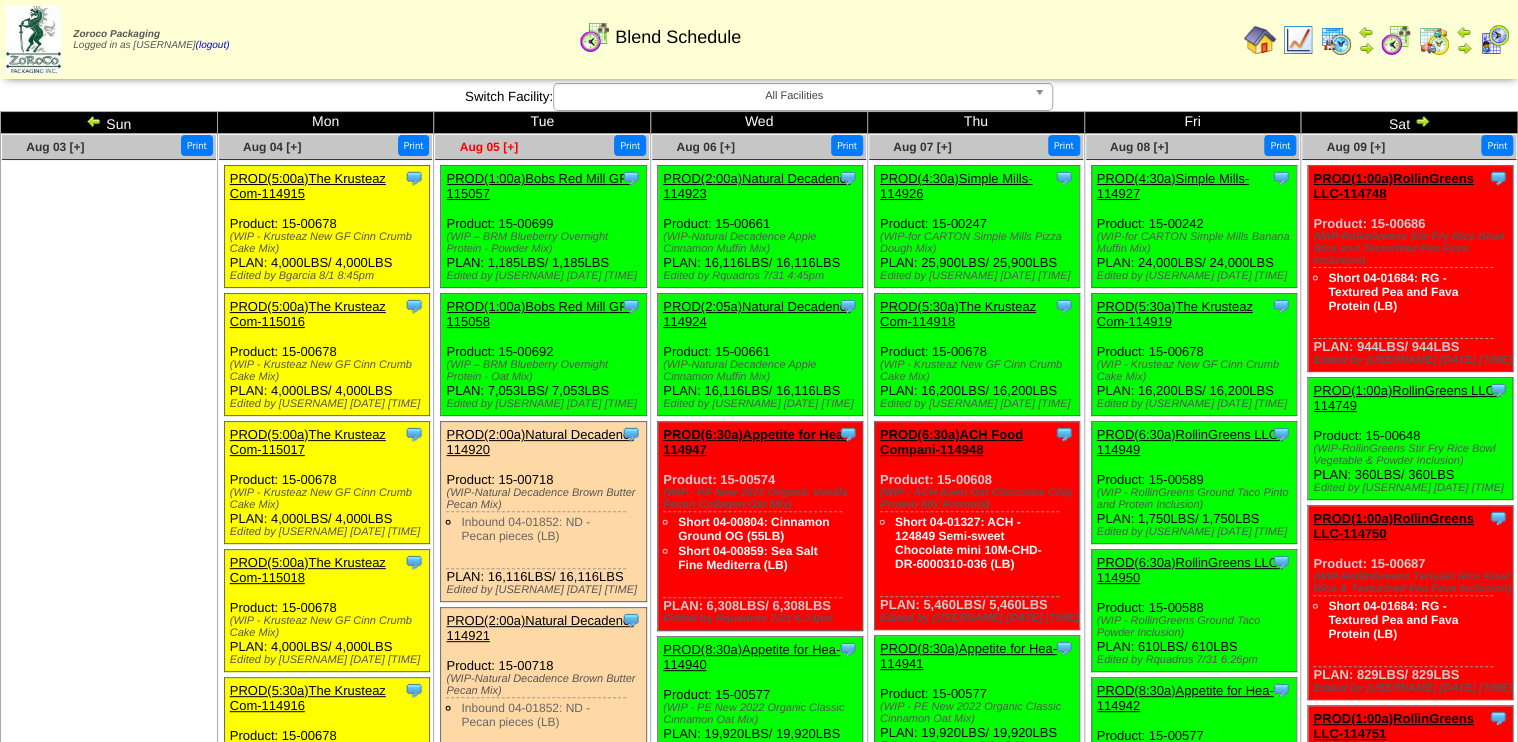 click on "Aug 05                        [+]" at bounding box center (489, 147) 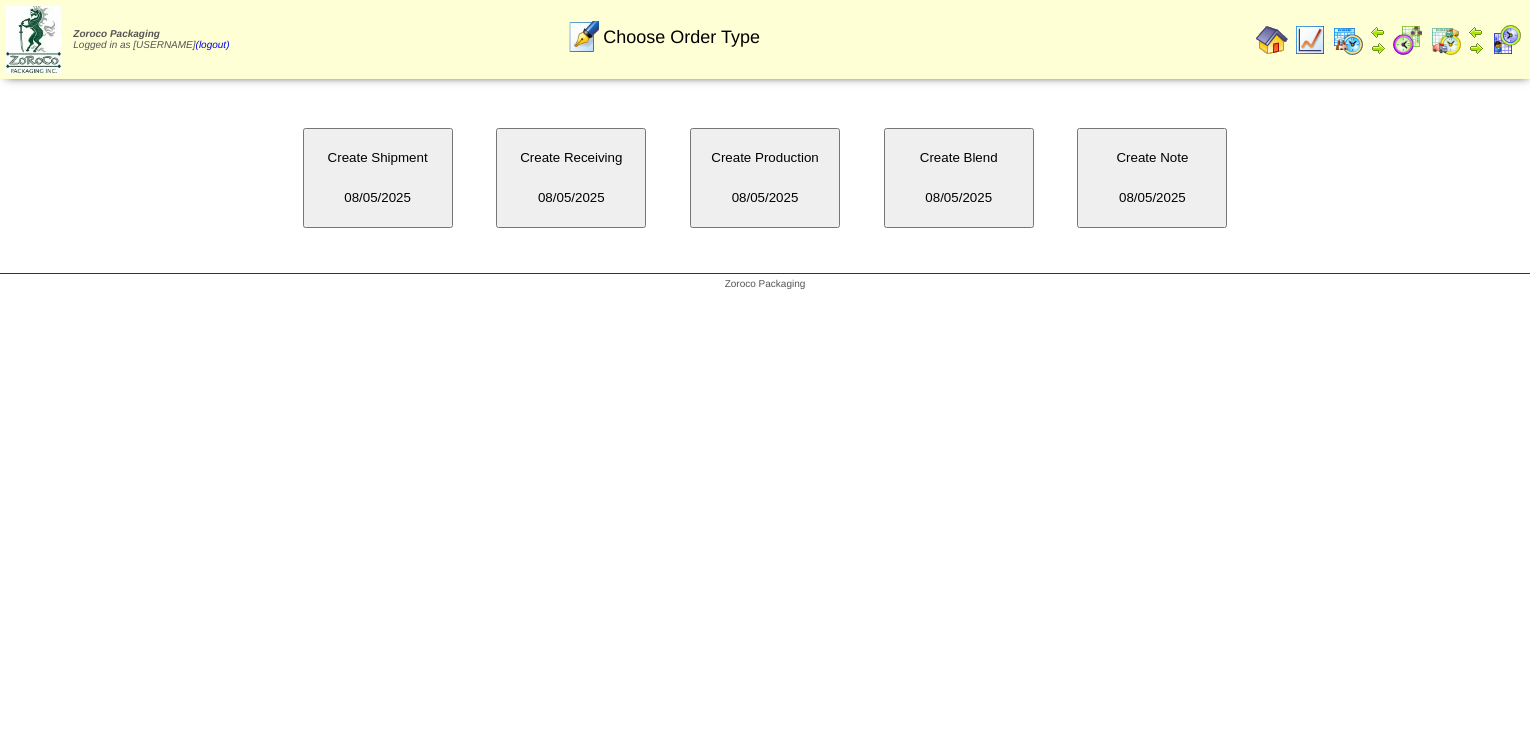 scroll, scrollTop: 0, scrollLeft: 0, axis: both 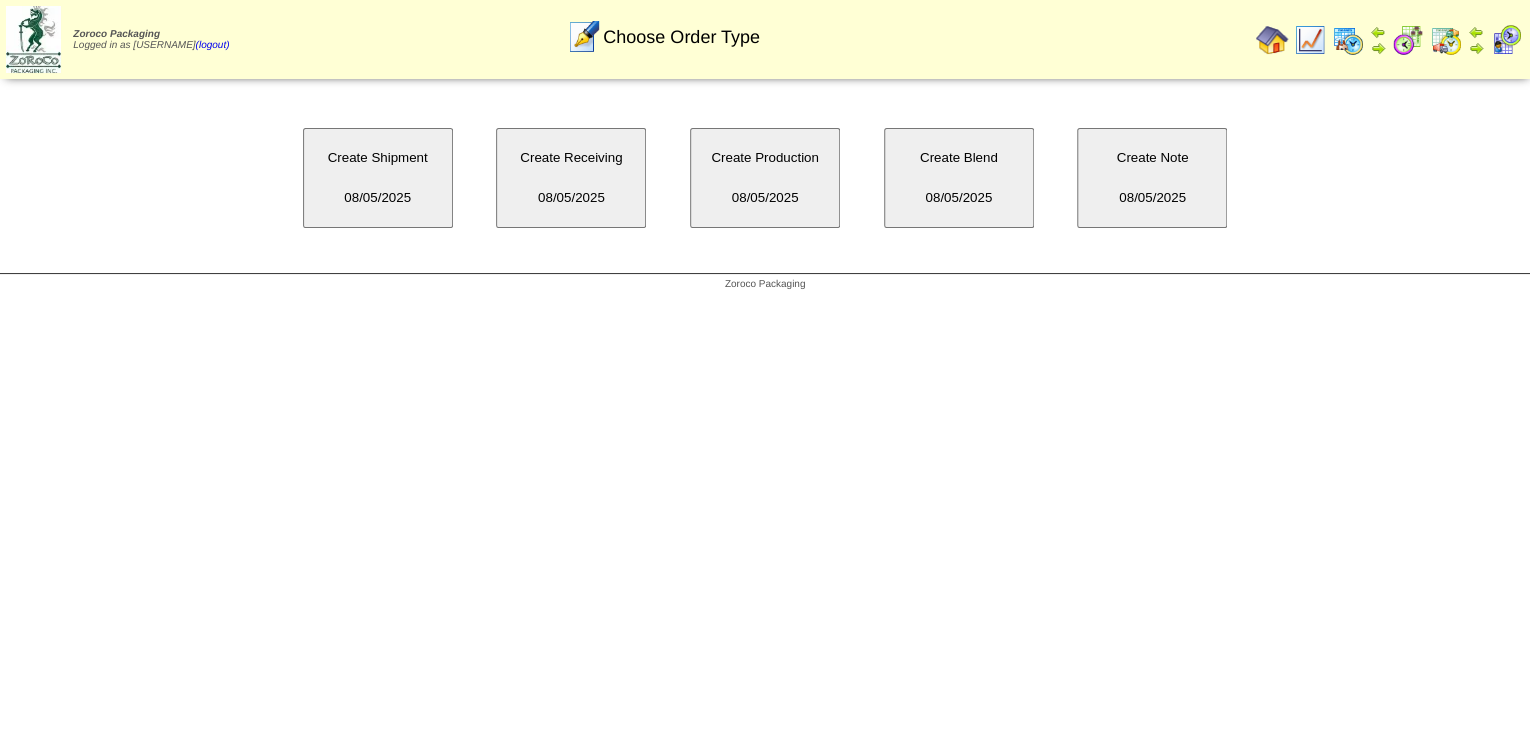 click on "Create Blend
[DATE]" at bounding box center (959, 178) 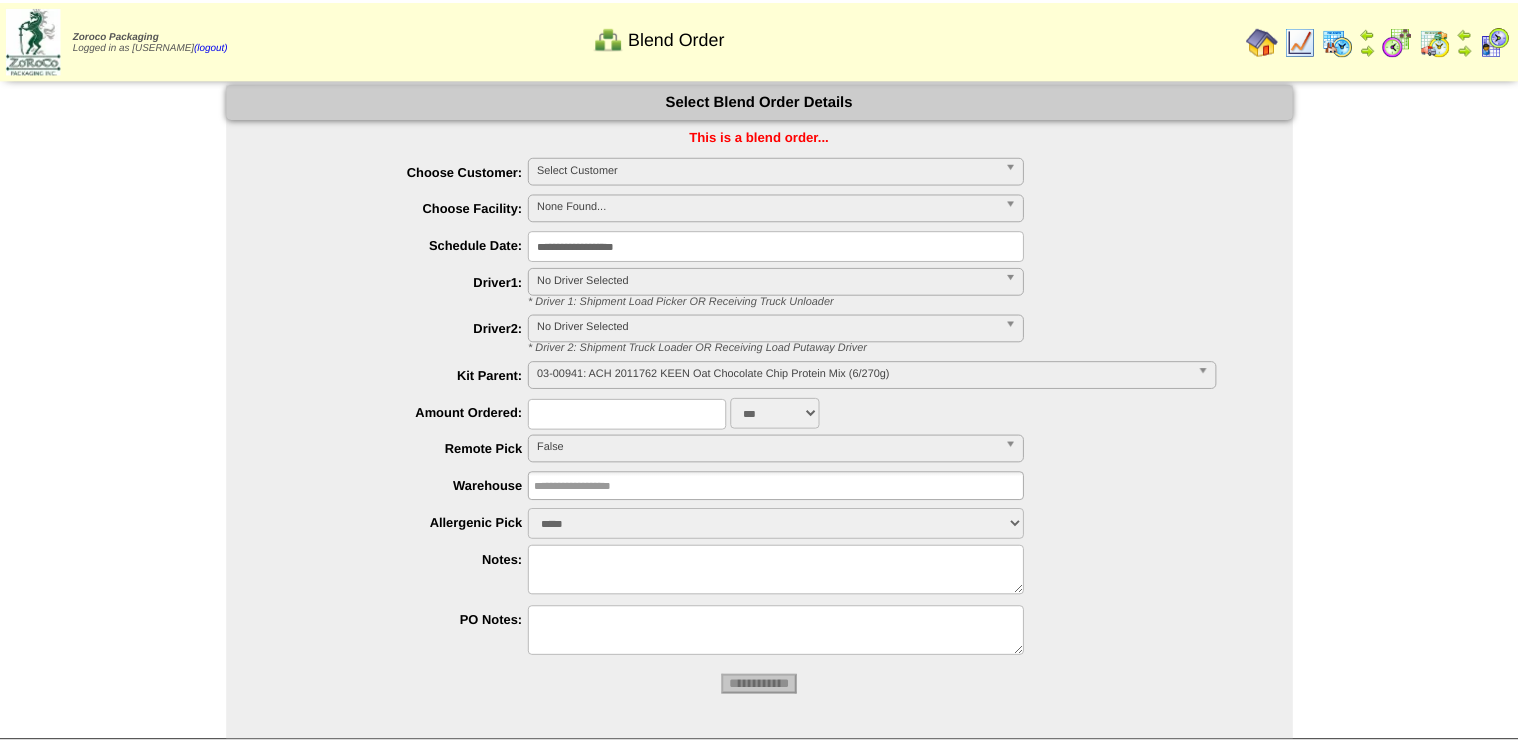 scroll, scrollTop: 0, scrollLeft: 0, axis: both 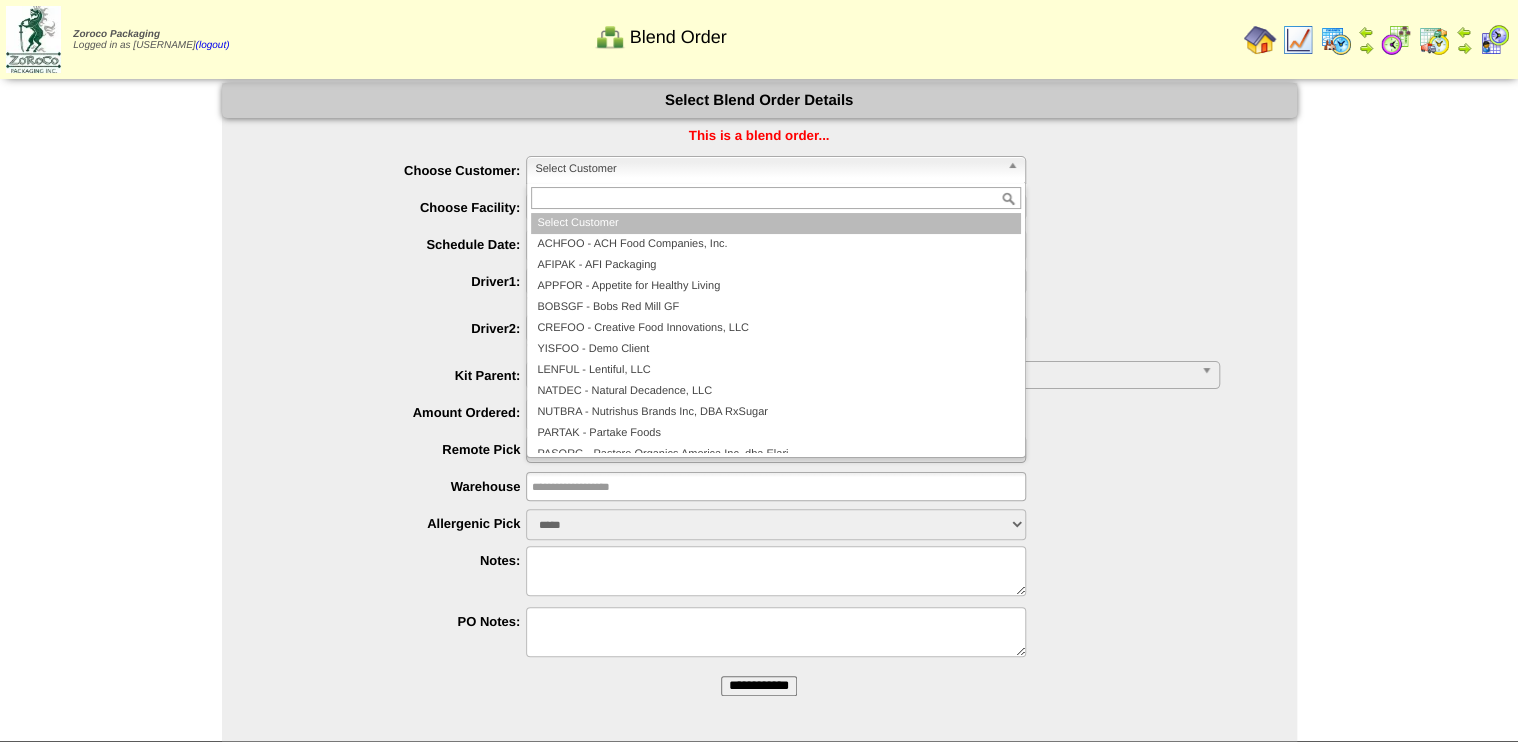 click on "Select Customer" at bounding box center (767, 169) 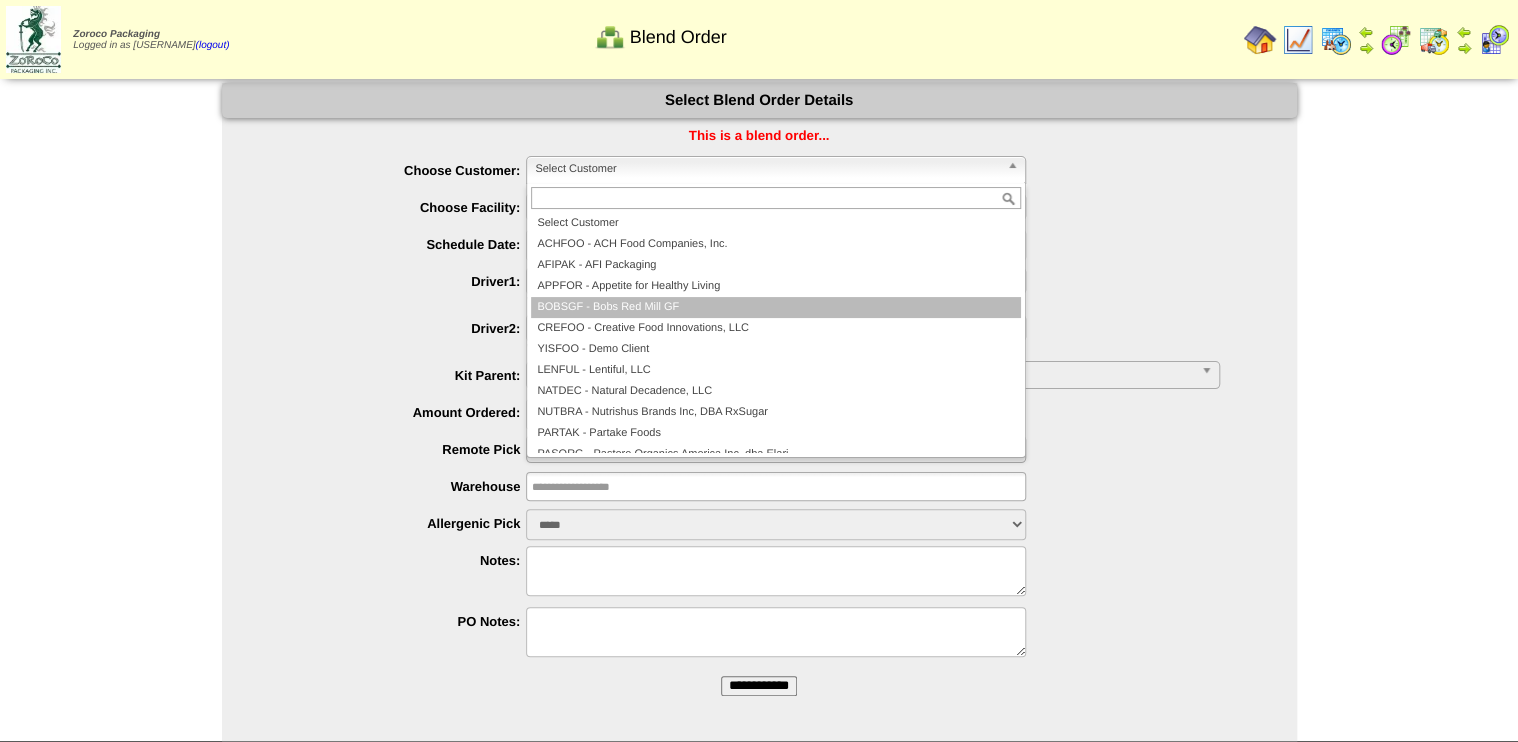 click on "BOBSGF - Bobs Red Mill GF" at bounding box center [776, 307] 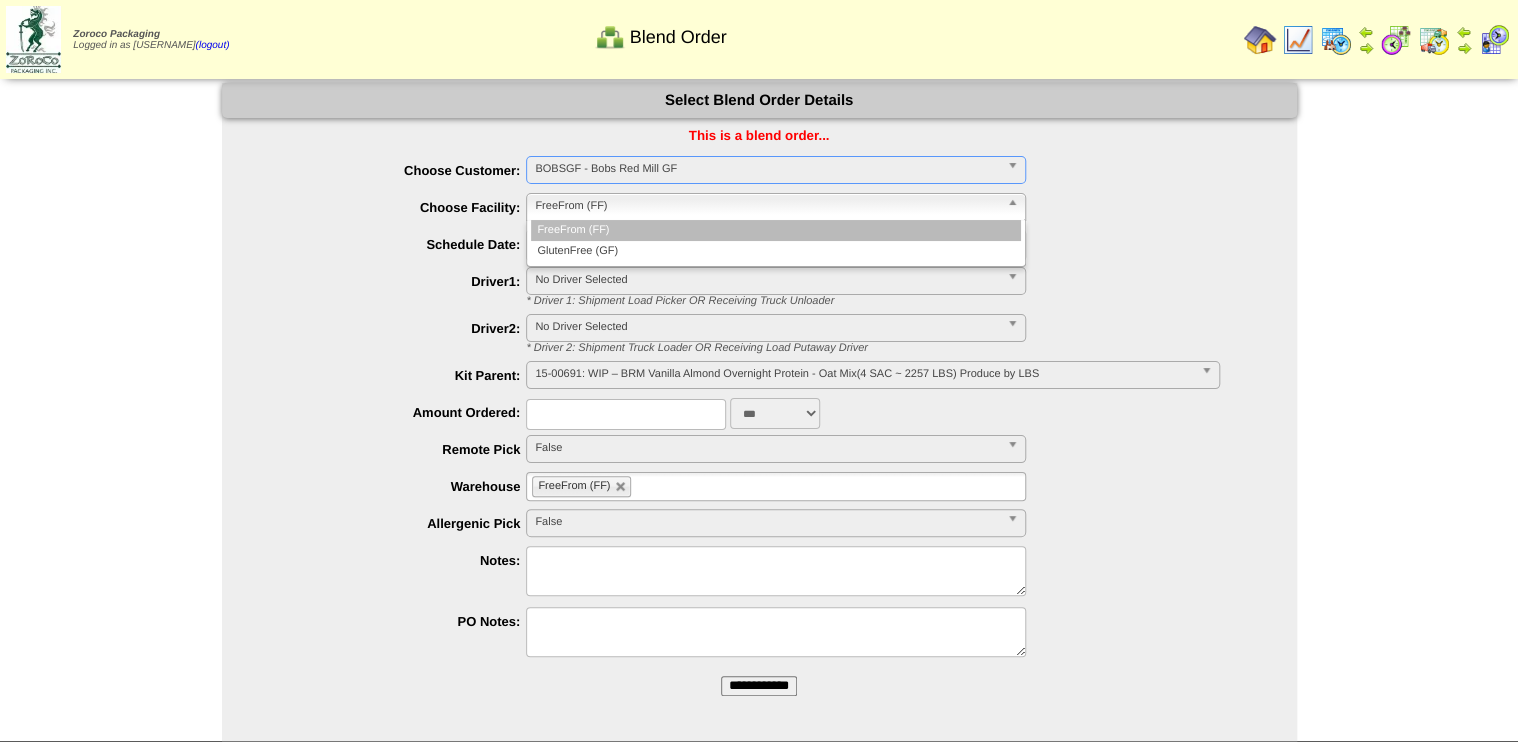 click on "FreeFrom (FF)" at bounding box center (767, 206) 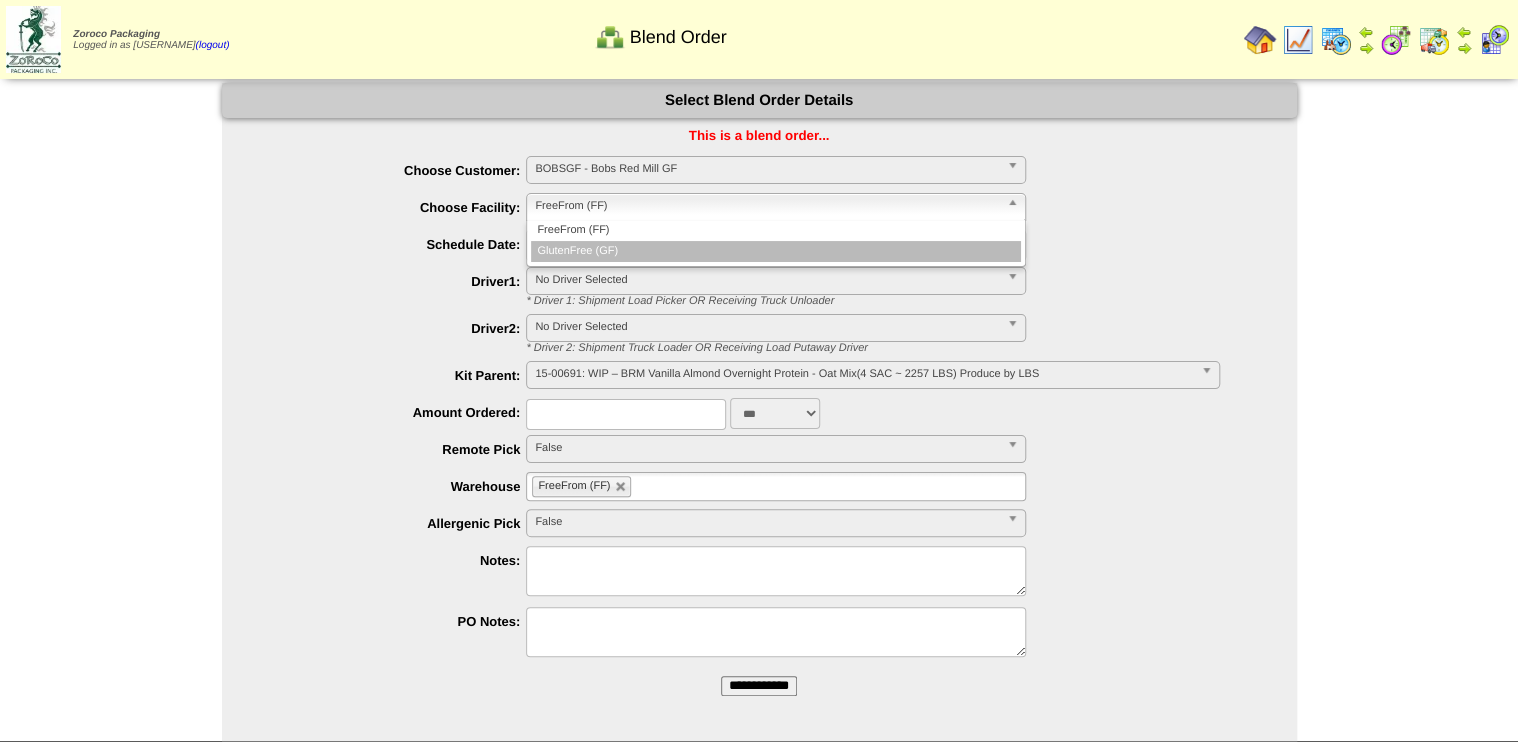 click on "GlutenFree (GF)" at bounding box center [776, 251] 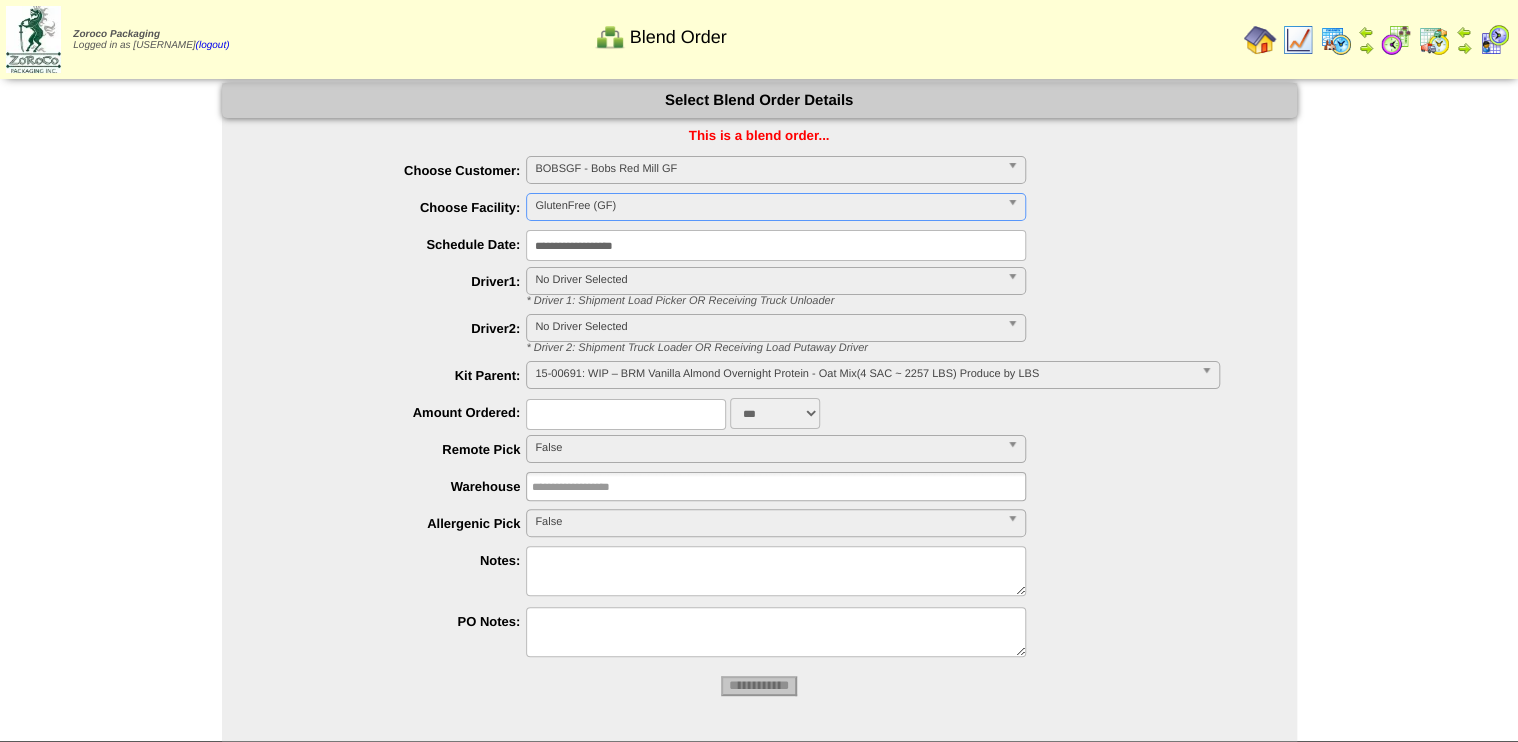 click on "15-00691: WIP – BRM Vanilla Almond Overnight Protein - Oat Mix(4 SAC ~ 2257 LBS) Produce by LBS" at bounding box center (863, 374) 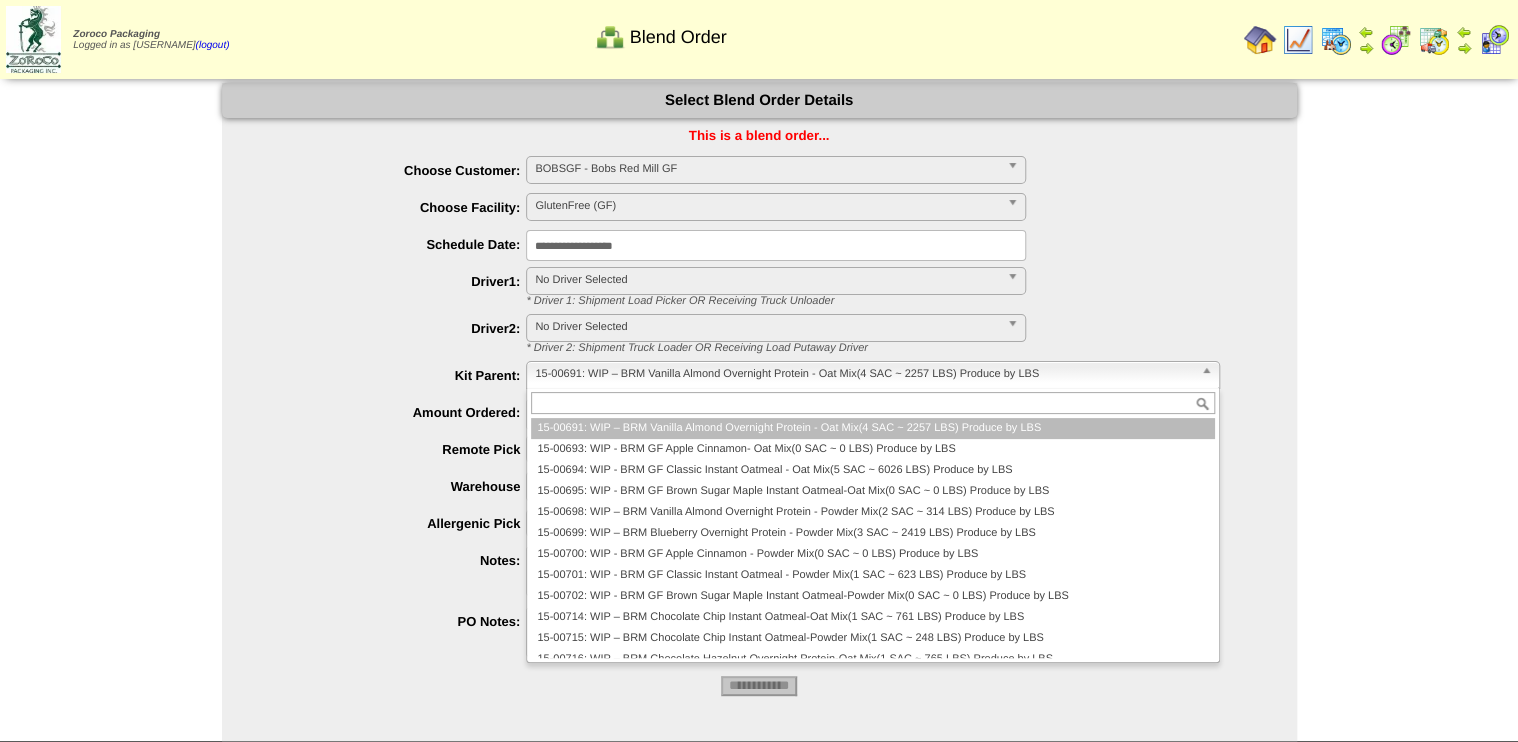 type 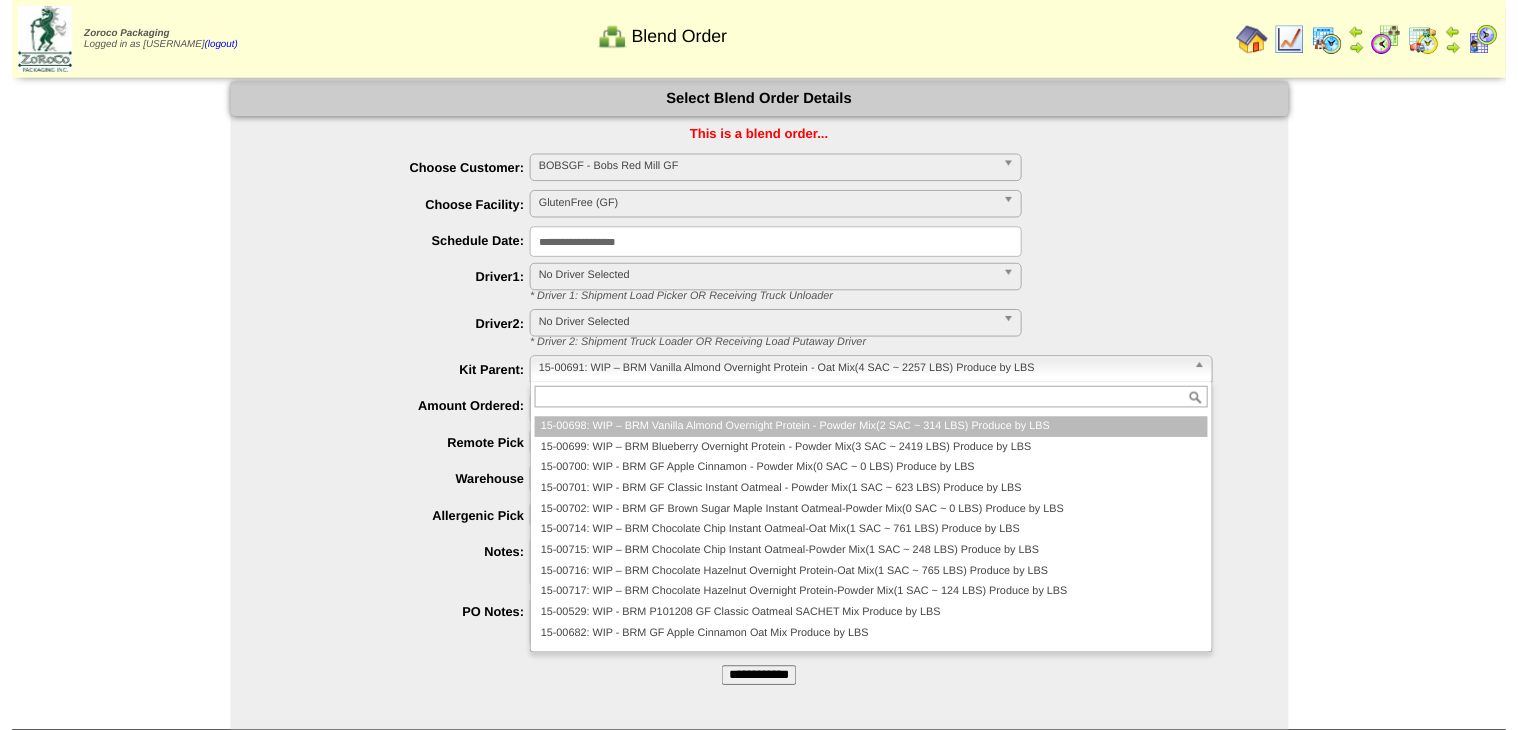 scroll, scrollTop: 0, scrollLeft: 0, axis: both 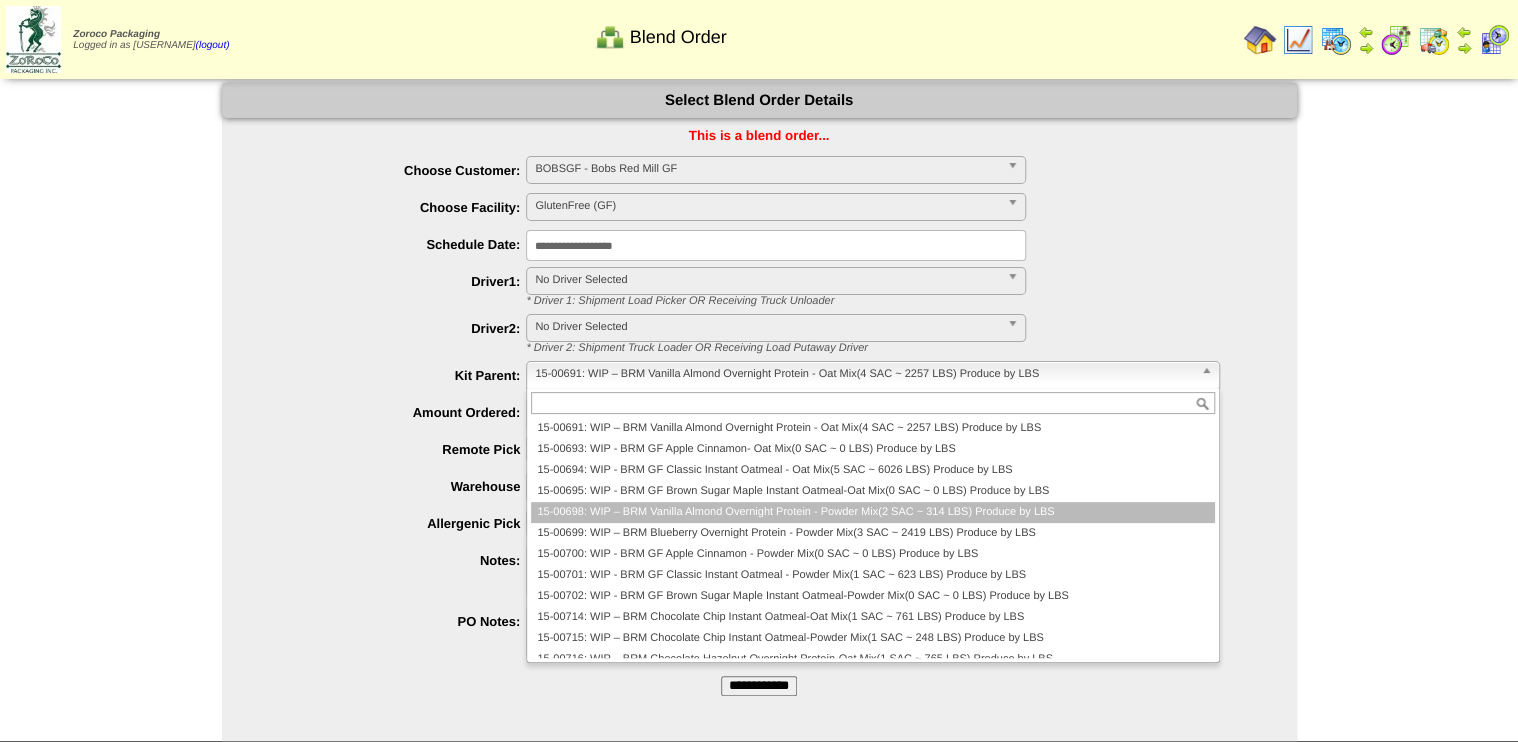 click on "15-00698: WIP – BRM Vanilla Almond Overnight Protein - Powder Mix(2 SAC ~ 314 LBS) Produce by LBS" at bounding box center (872, 512) 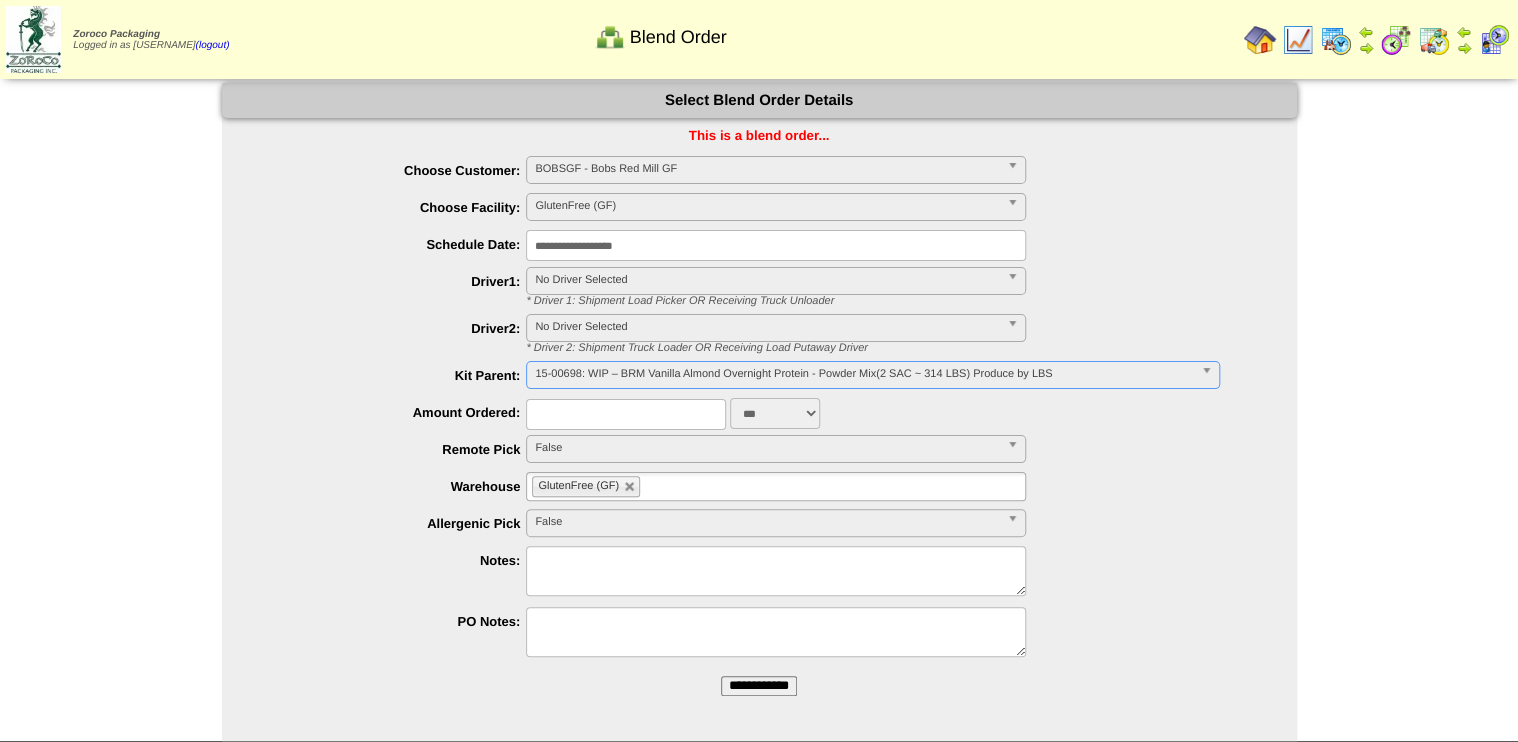 click at bounding box center [626, 414] 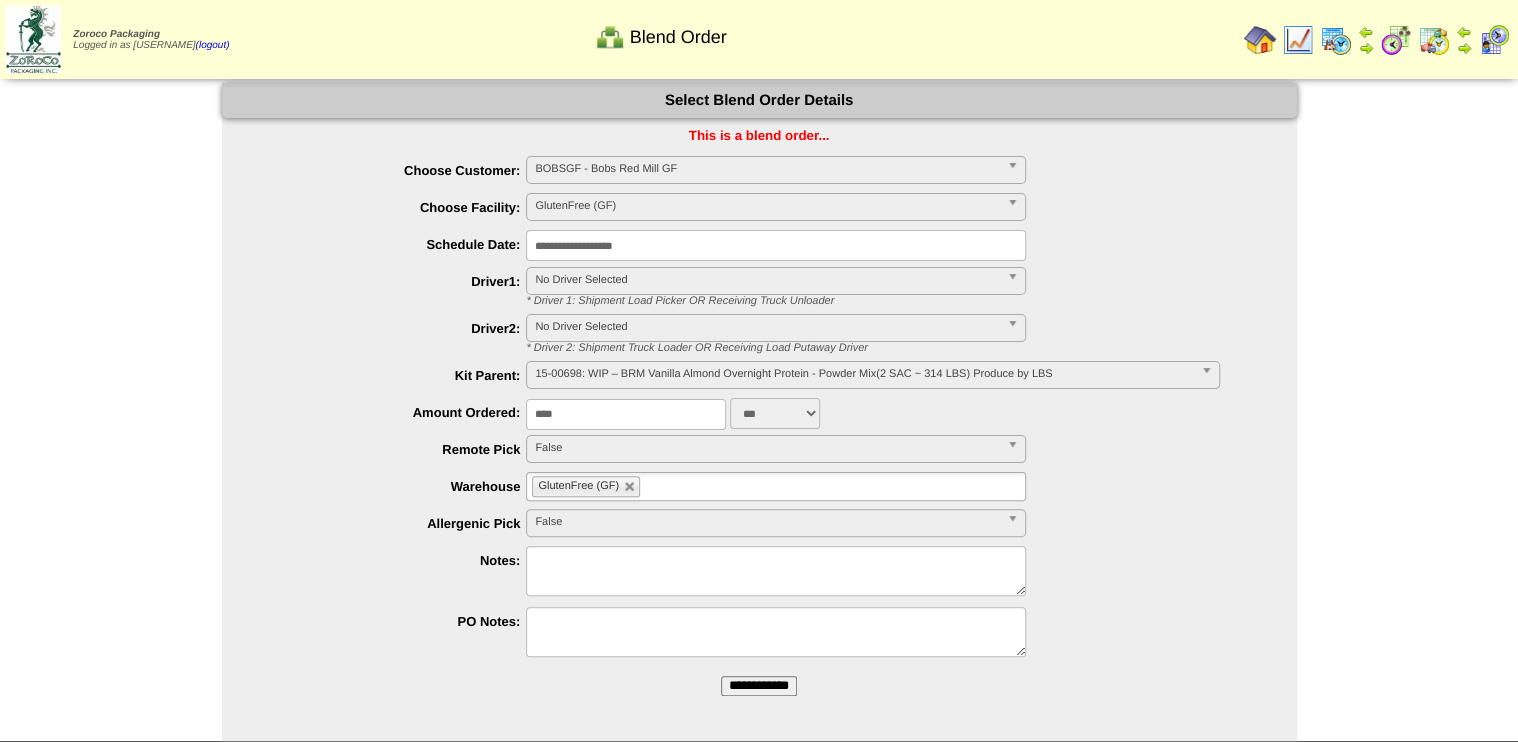 type on "****" 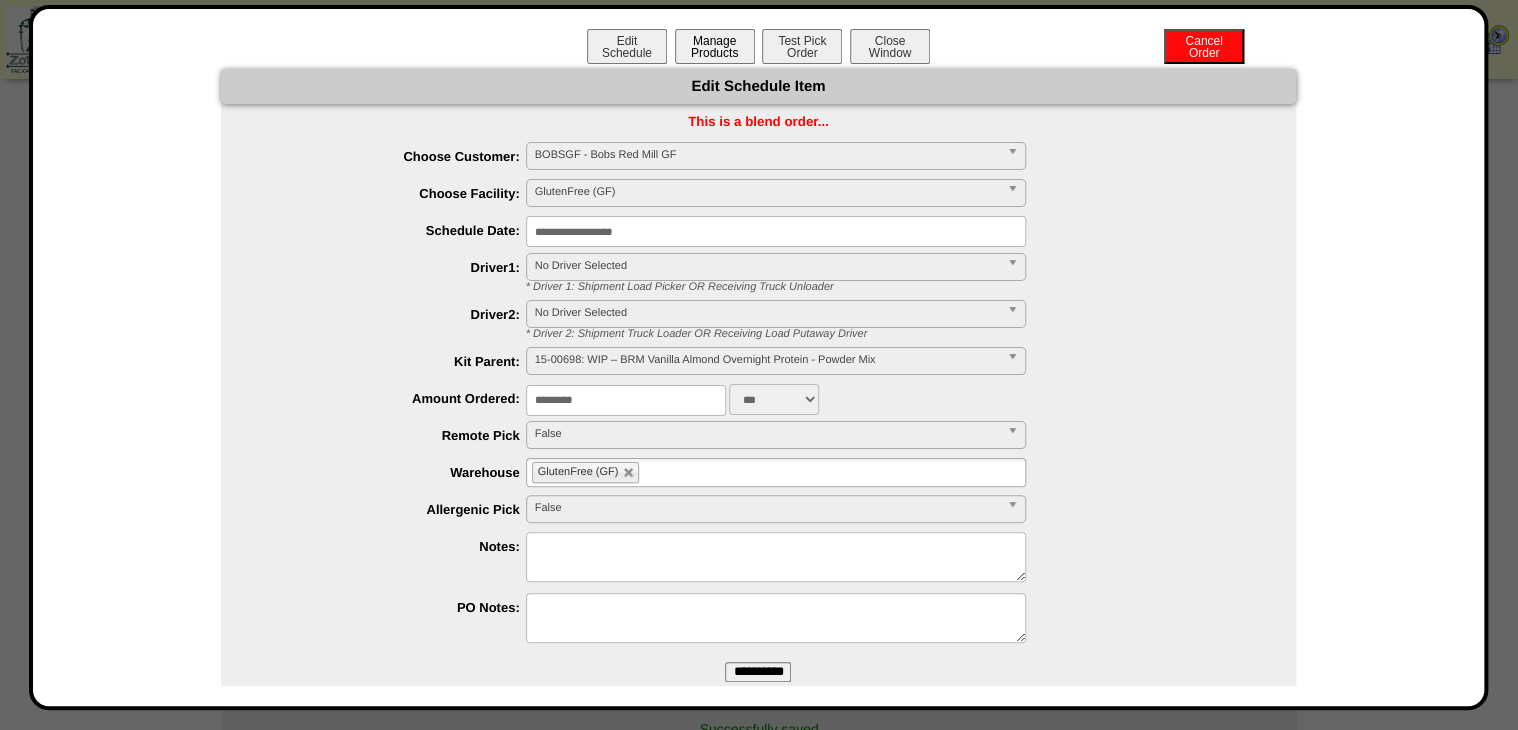 click on "Manage Products" at bounding box center [715, 46] 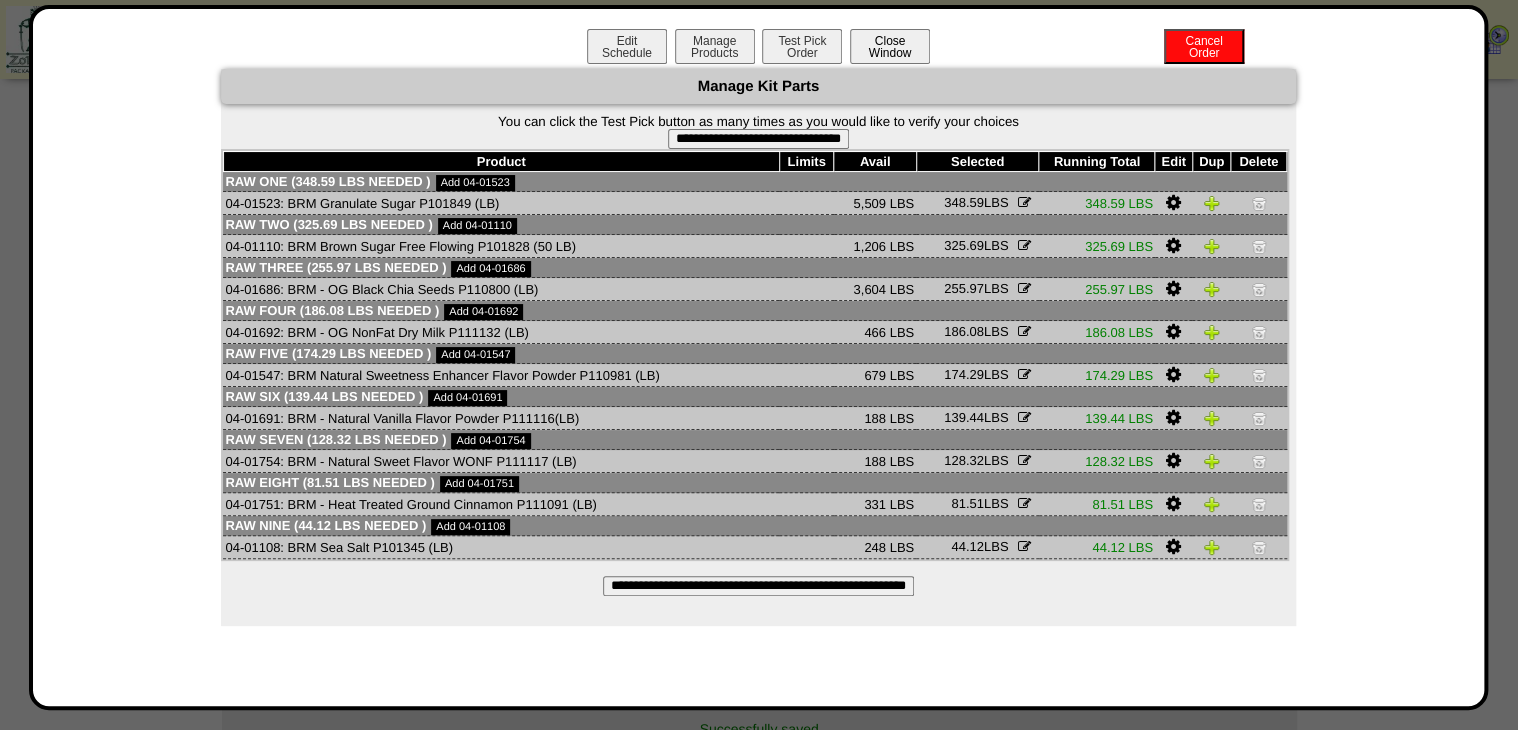 click on "Close Window" at bounding box center (890, 46) 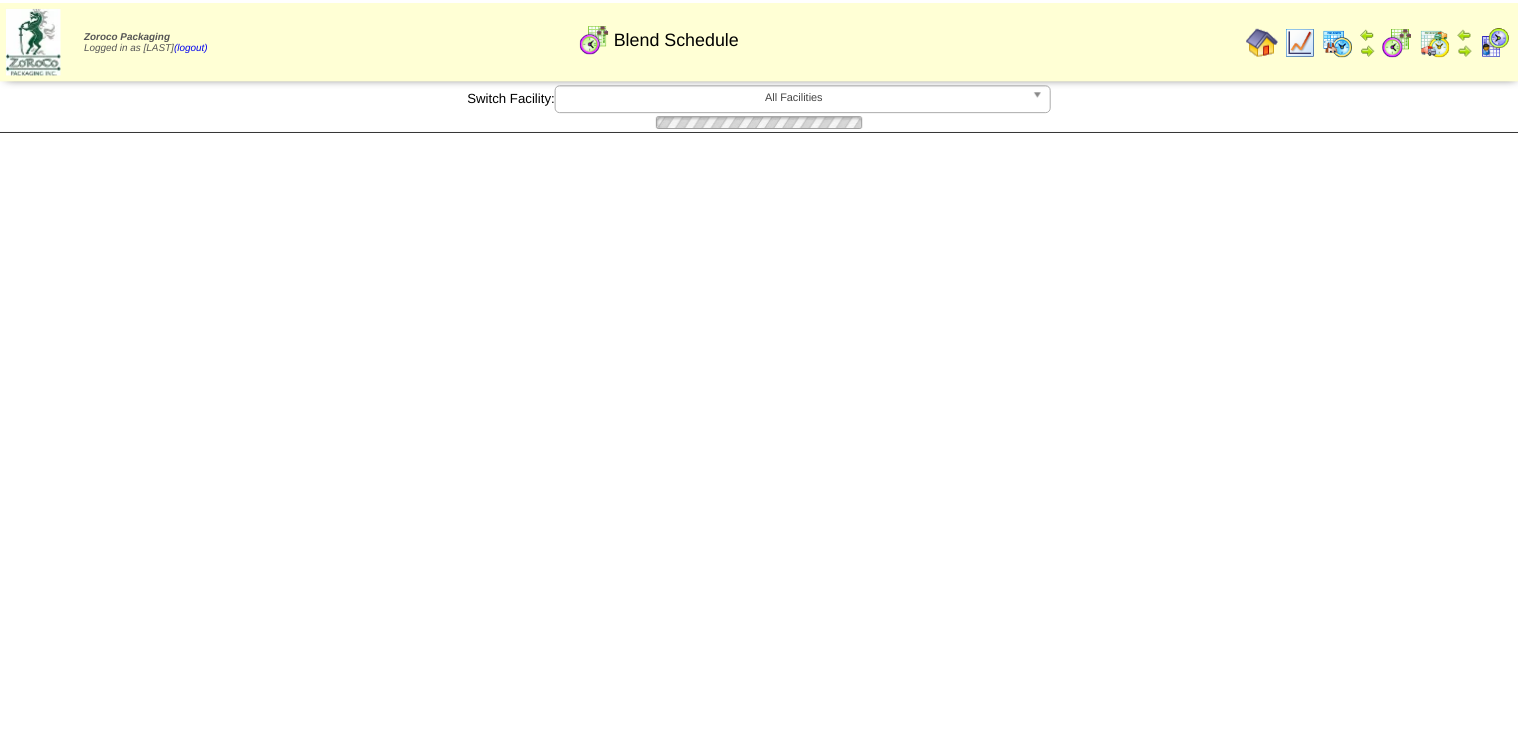 scroll, scrollTop: 0, scrollLeft: 0, axis: both 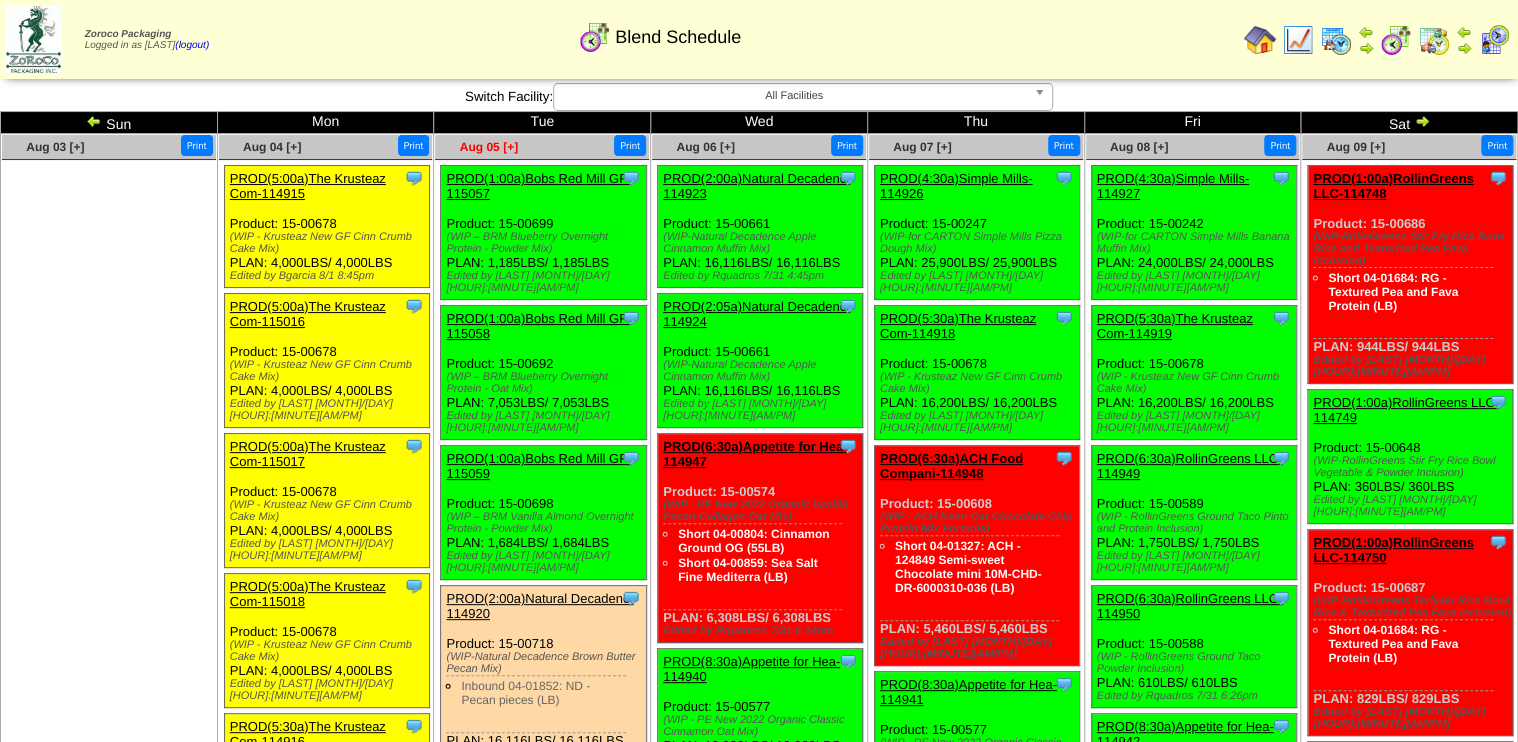 click on "Aug 05                        [+]" at bounding box center [489, 147] 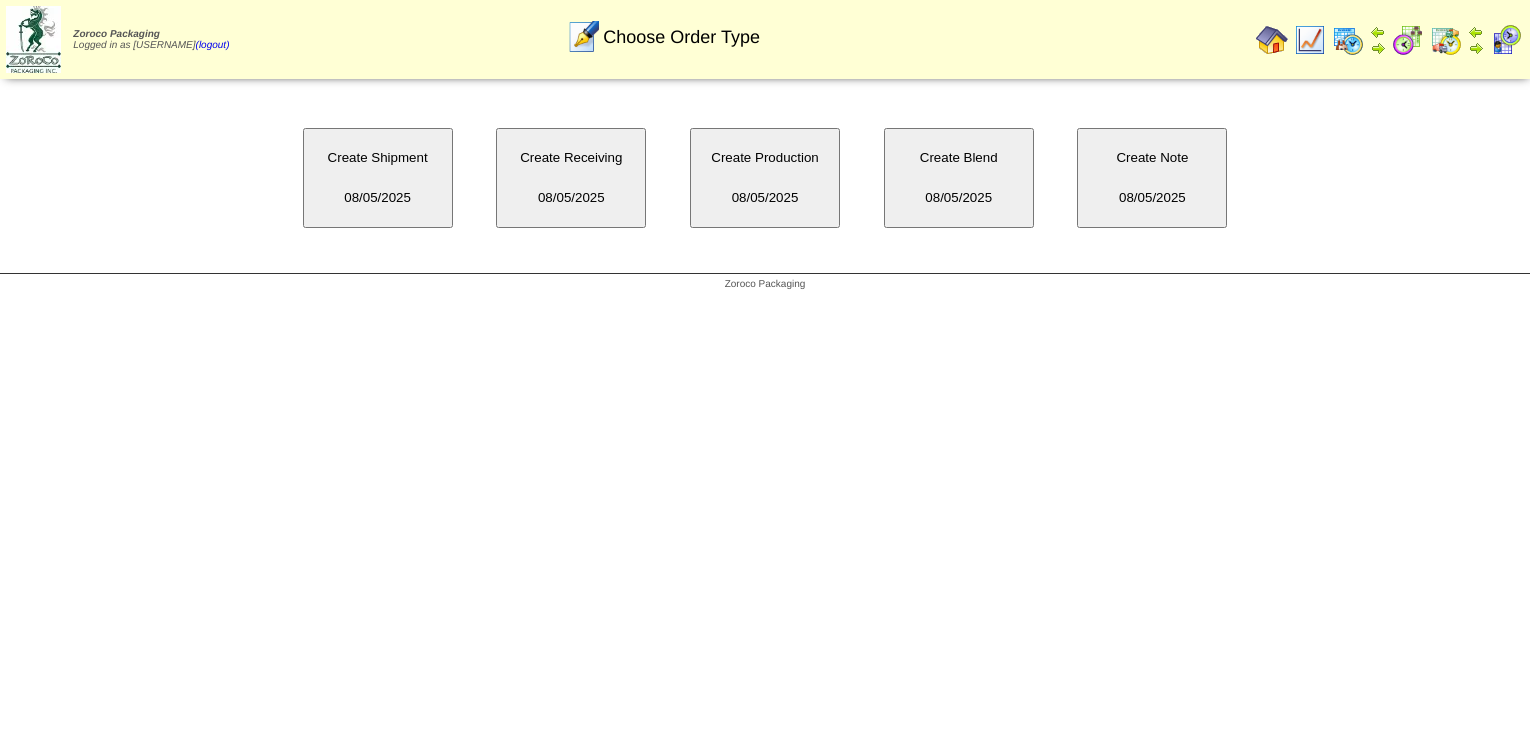 scroll, scrollTop: 0, scrollLeft: 0, axis: both 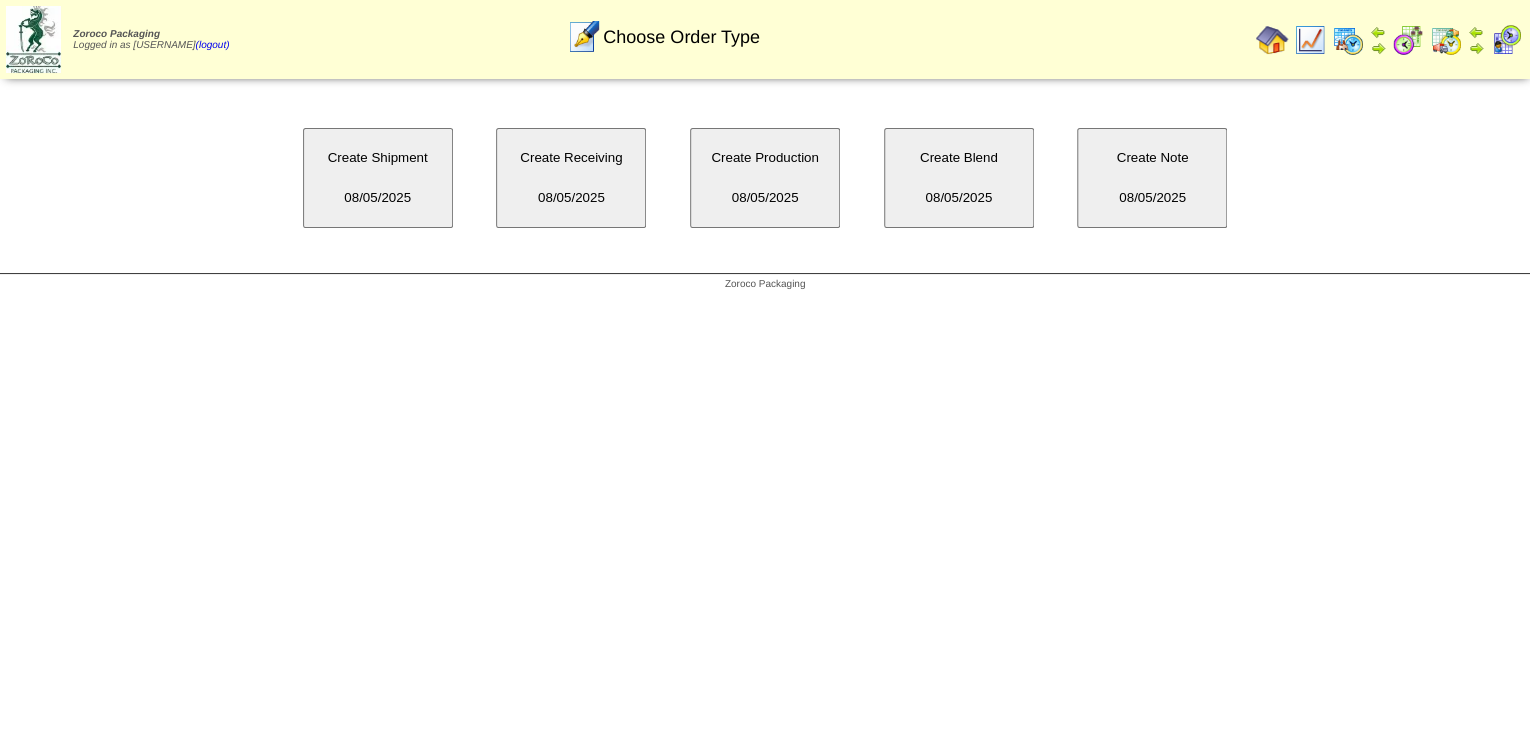 click on "Create Blend
[DATE]" at bounding box center [959, 178] 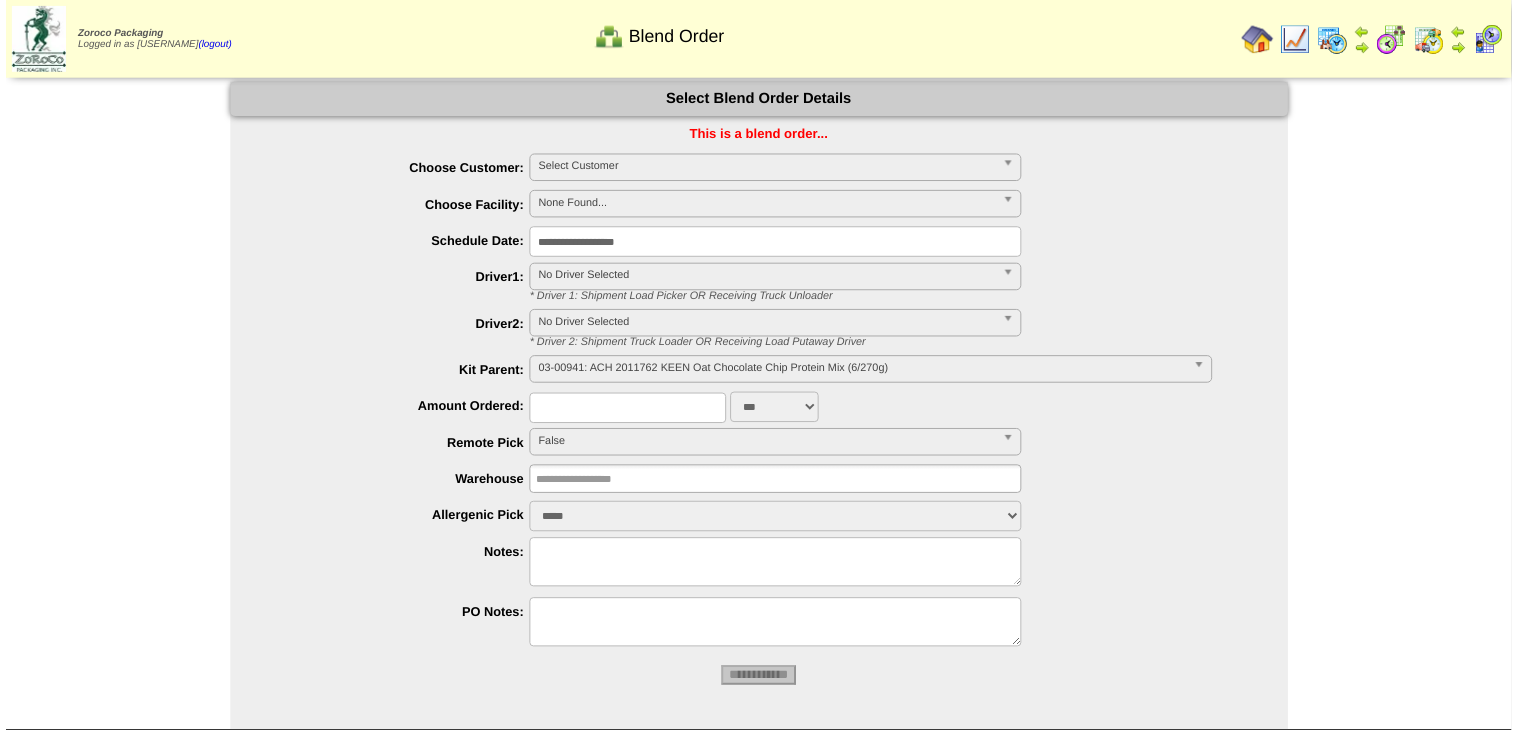 scroll, scrollTop: 0, scrollLeft: 0, axis: both 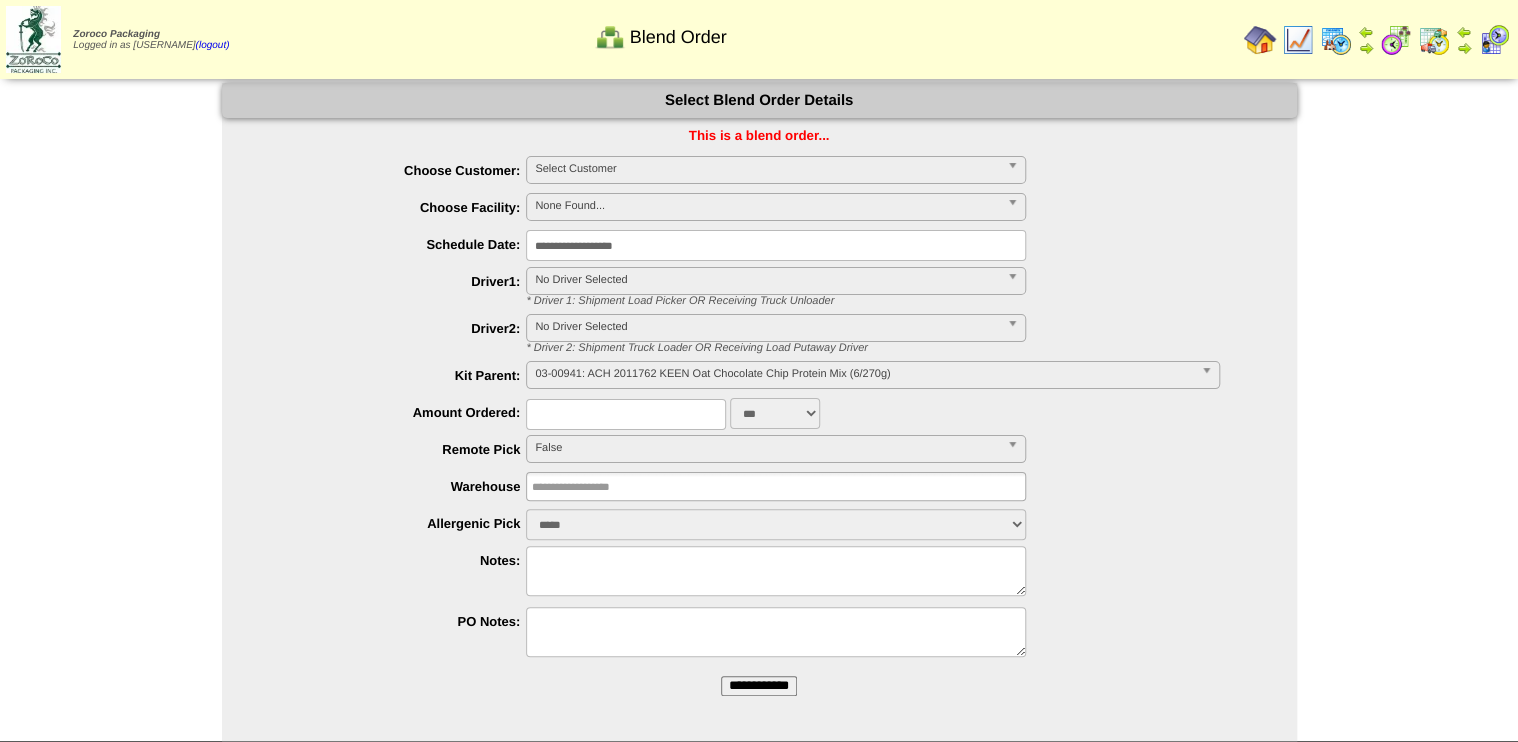 click on "Select Customer" at bounding box center (767, 169) 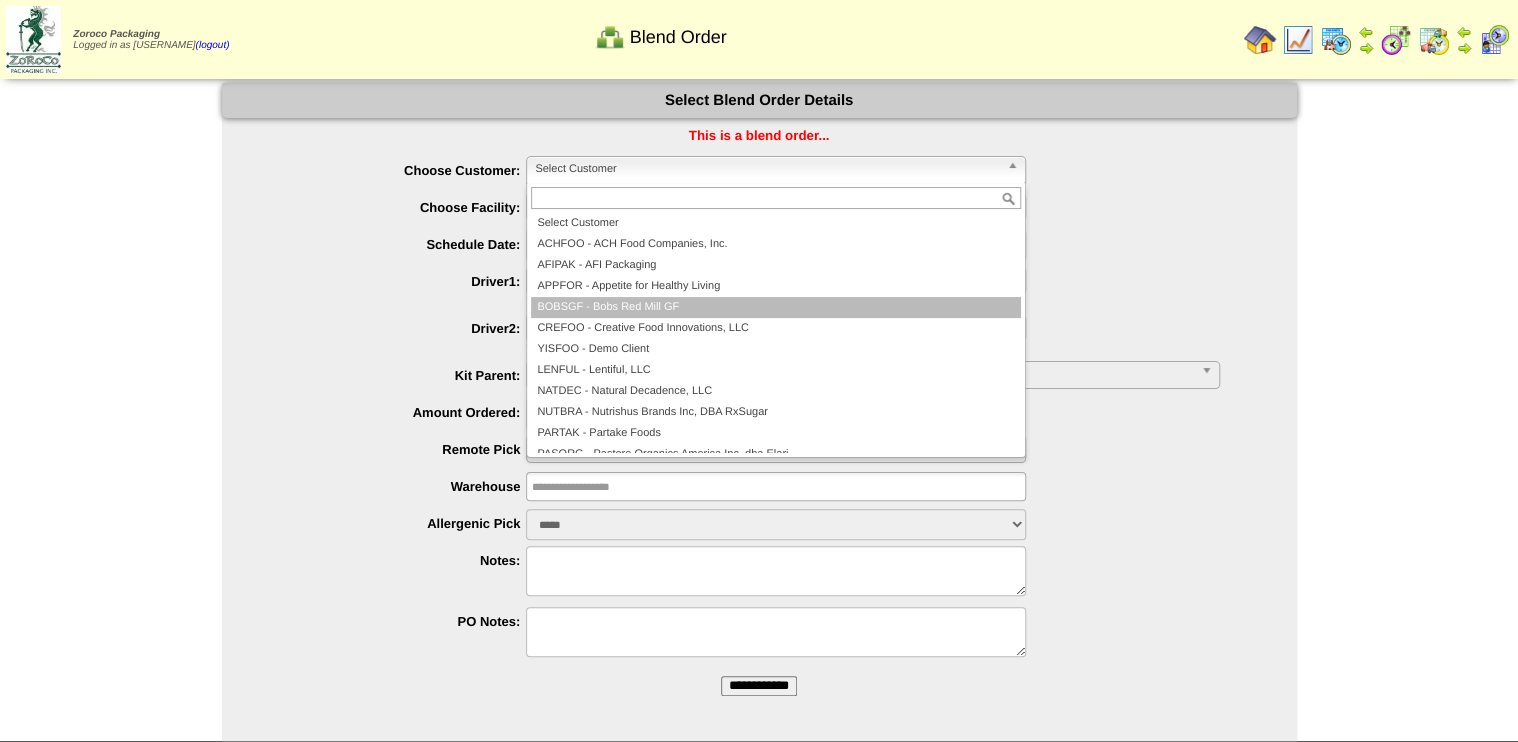 click on "BOBSGF - Bobs Red Mill GF" at bounding box center [776, 307] 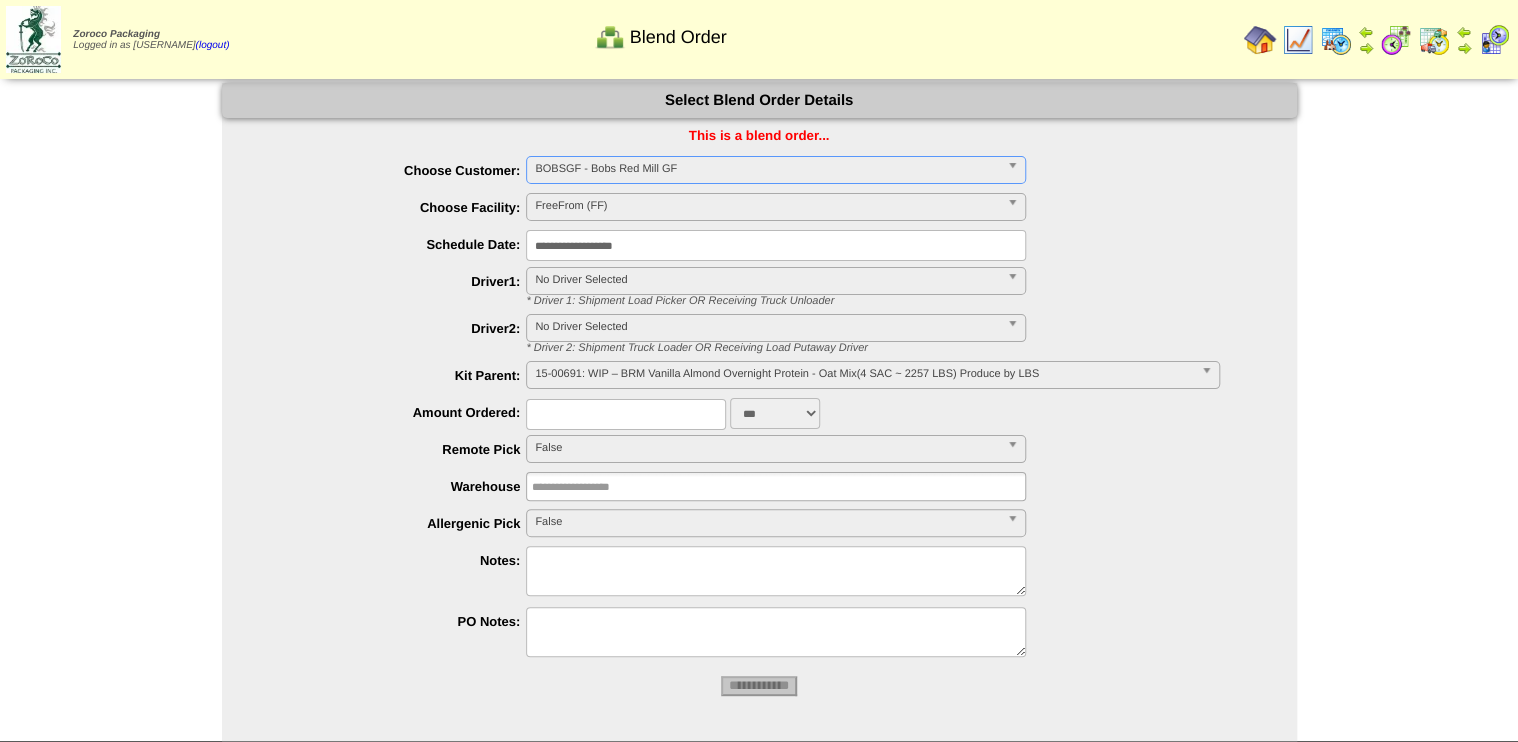 type 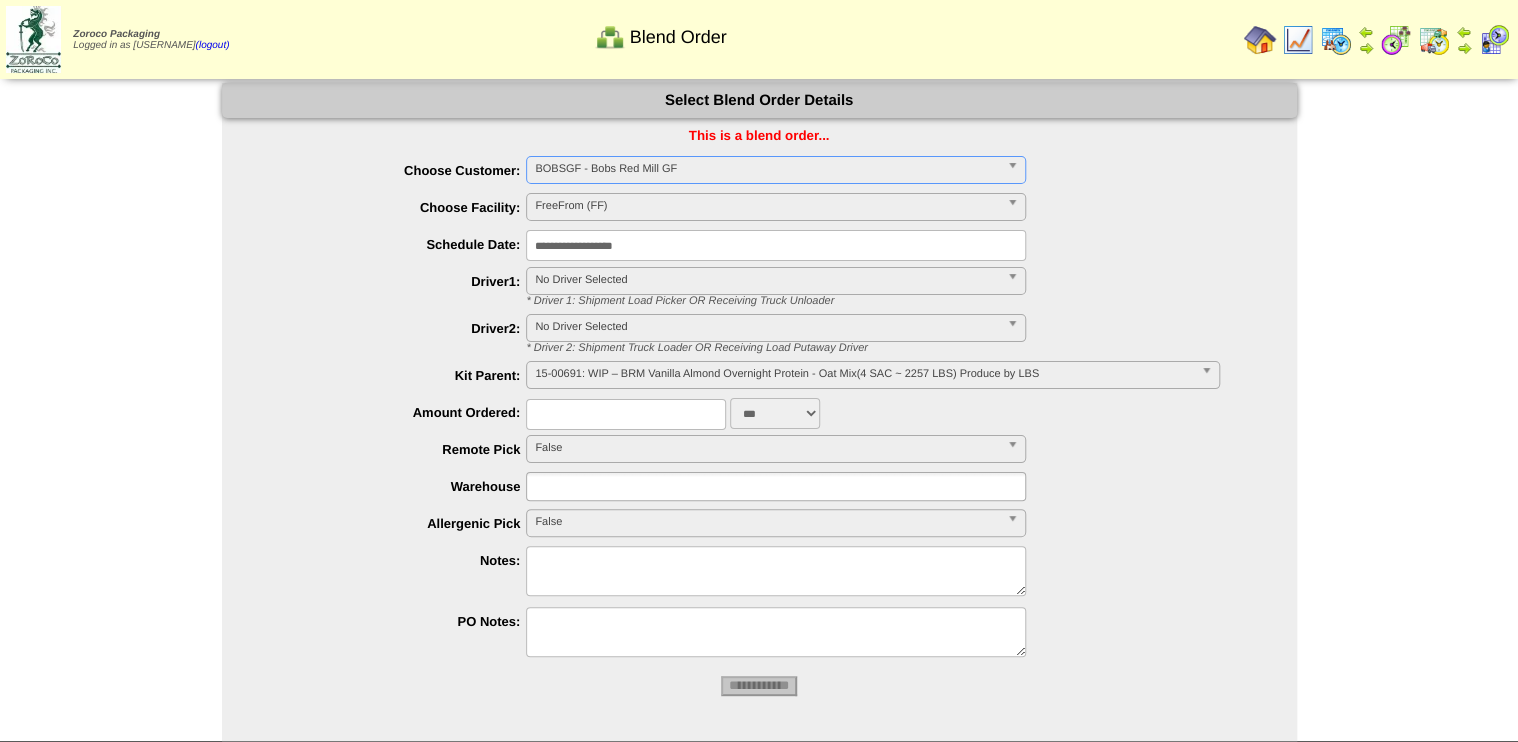 click on "**********" at bounding box center [776, 245] 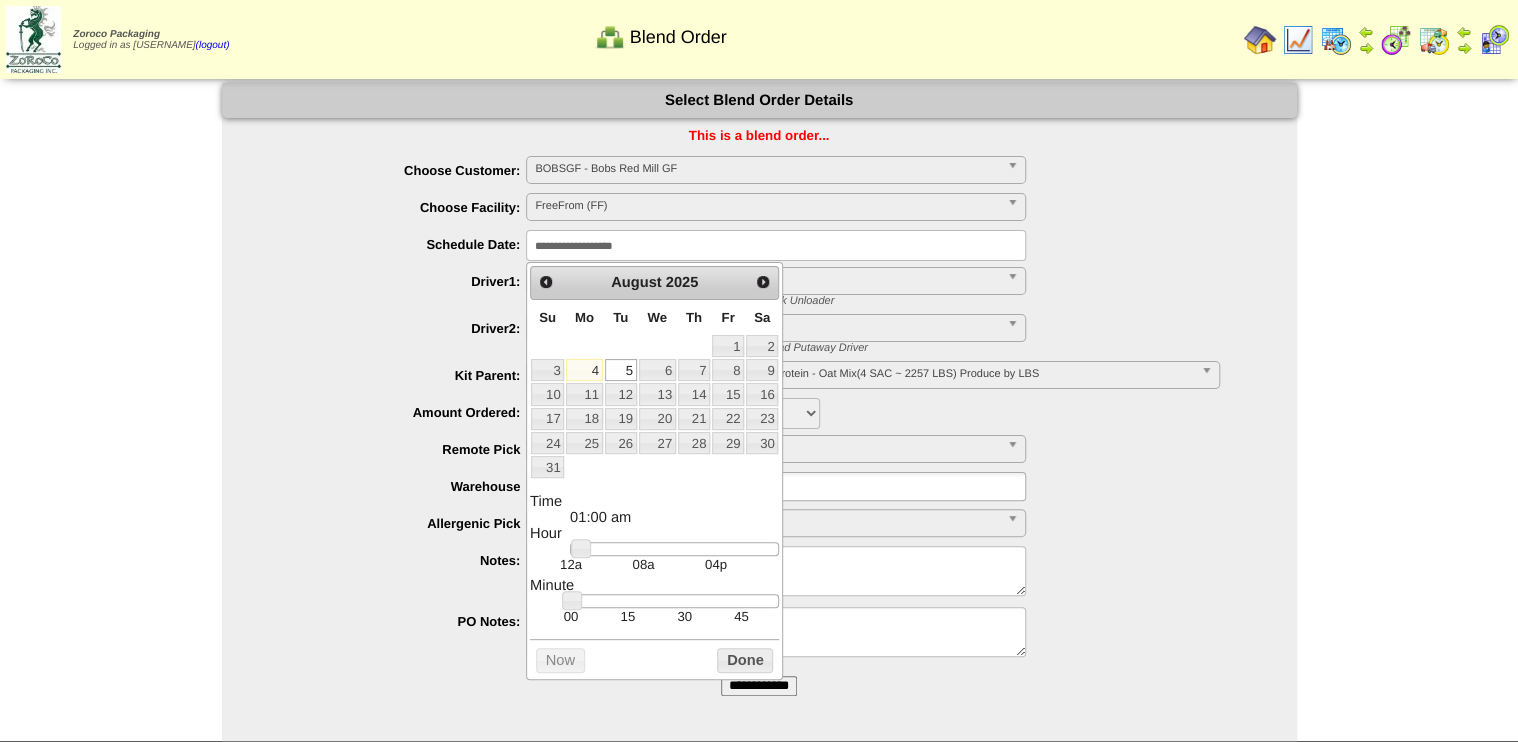 click on "***" at bounding box center [779, 413] 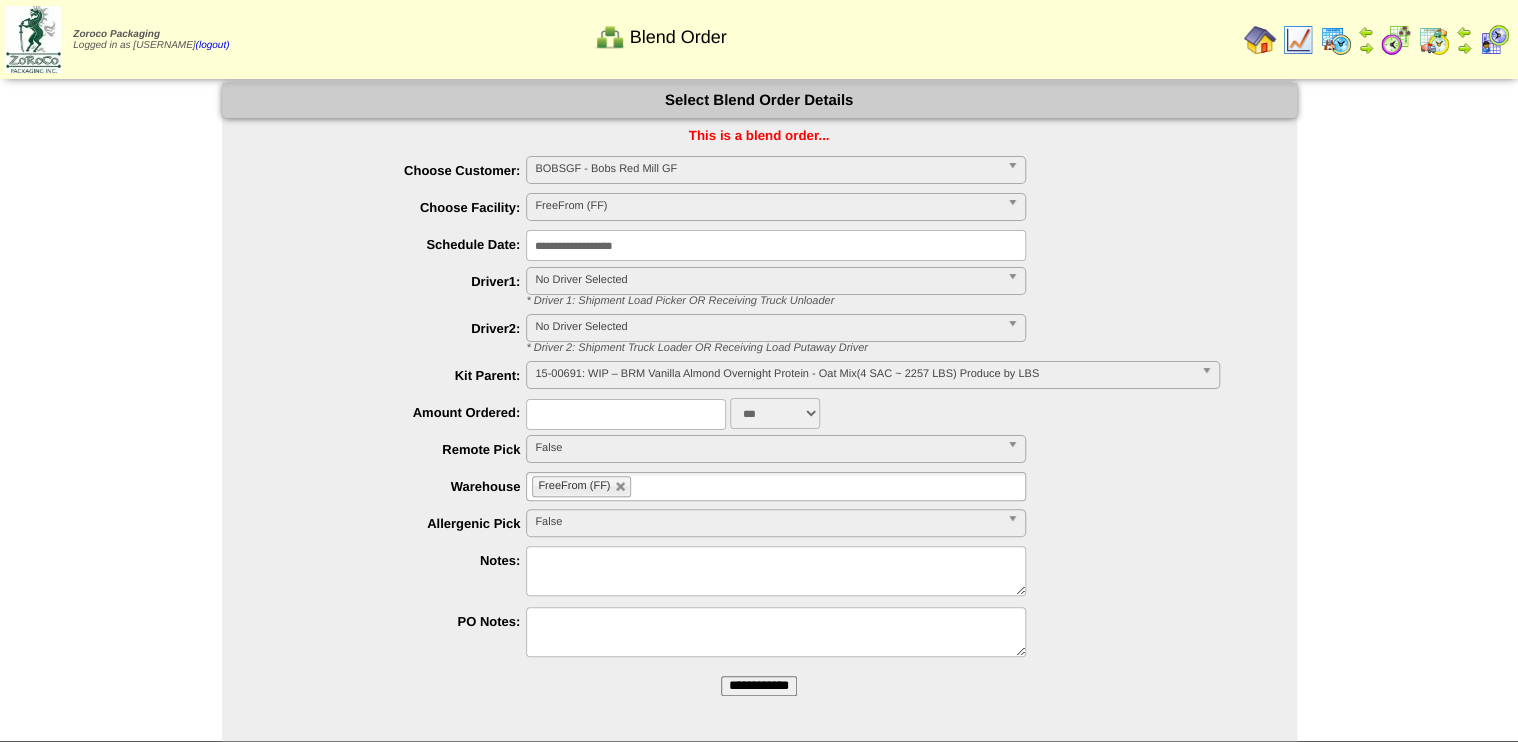 click on "15-00691: WIP – BRM Vanilla Almond Overnight Protein - Oat Mix(4 SAC ~ 2257 LBS) Produce by LBS" at bounding box center [863, 374] 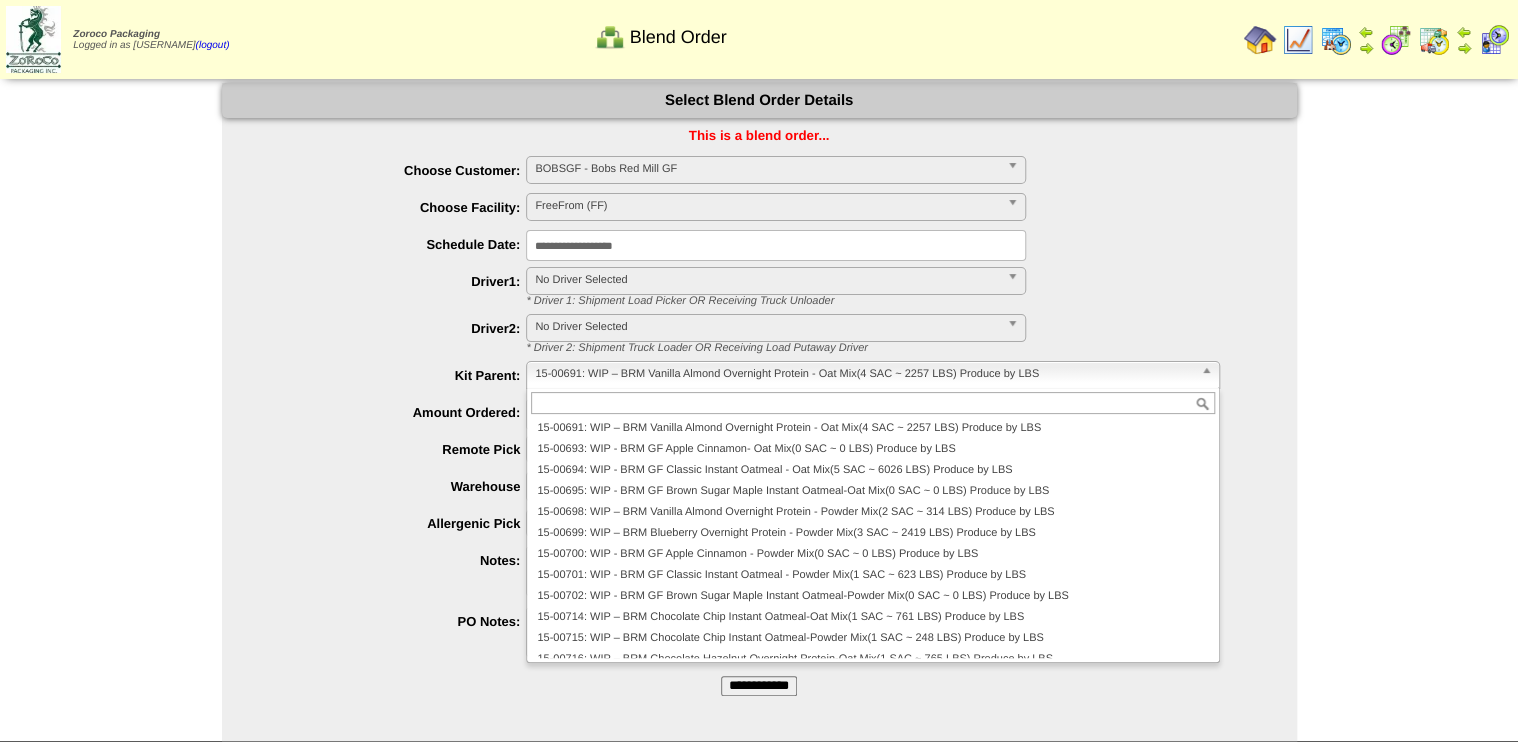 click on "**********" at bounding box center [779, 376] 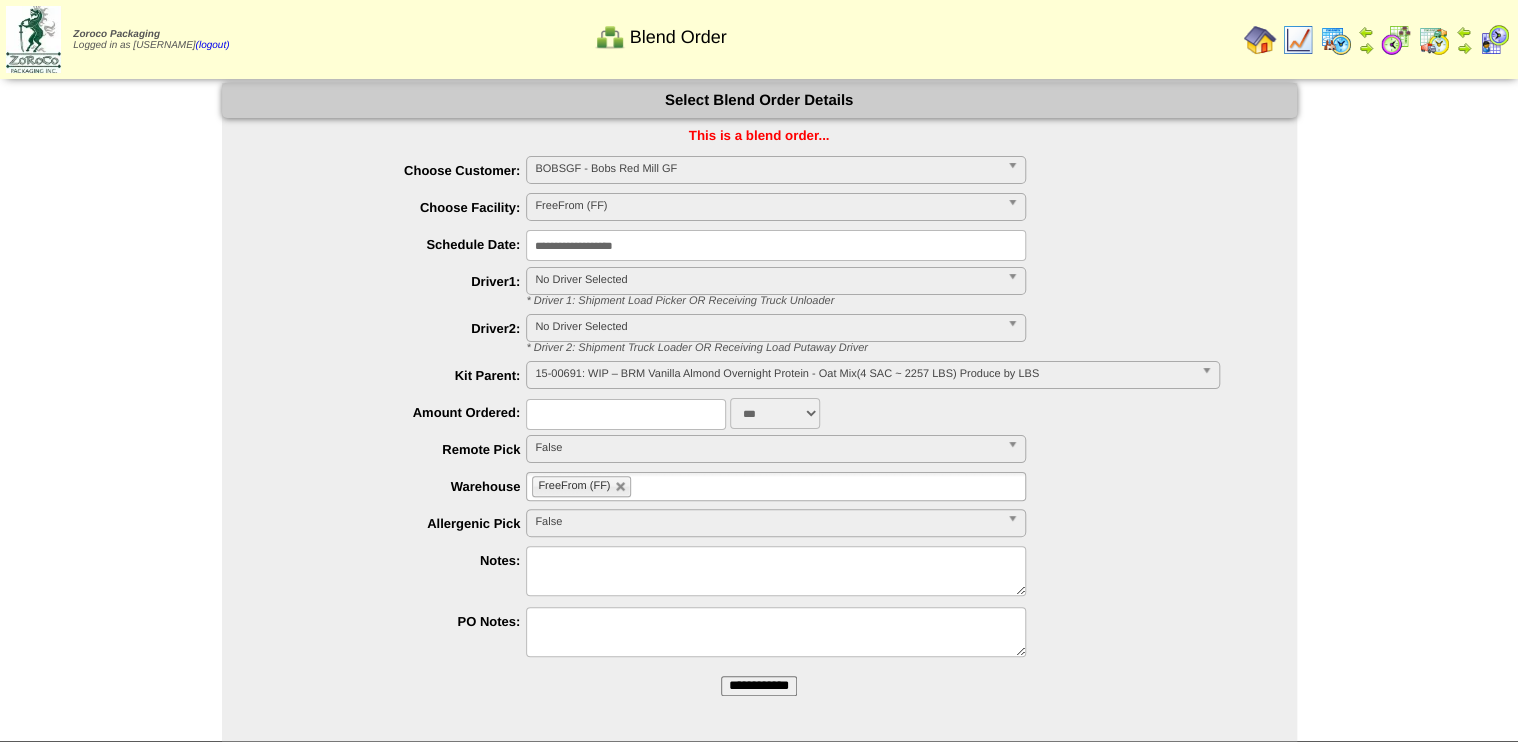 click at bounding box center (626, 414) 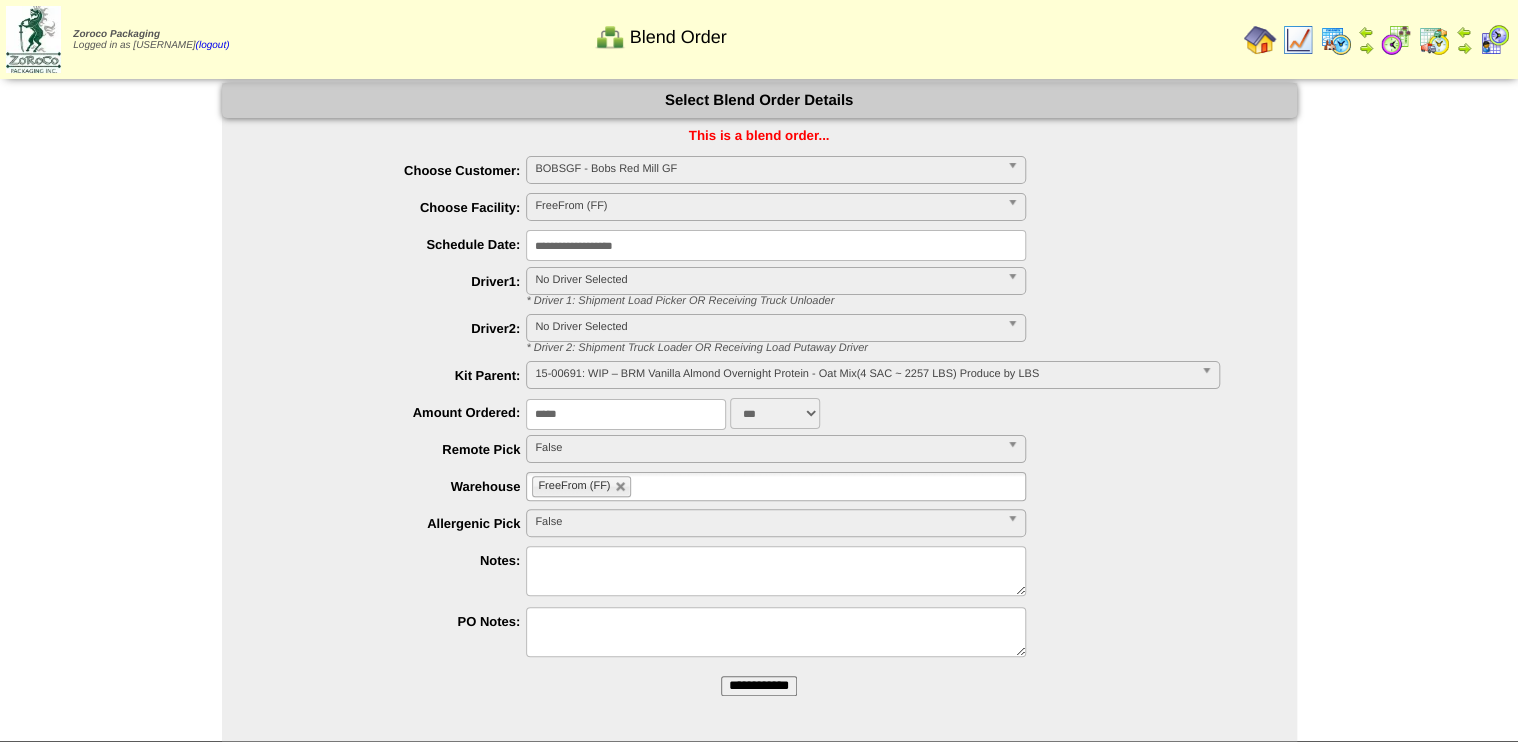 type on "*****" 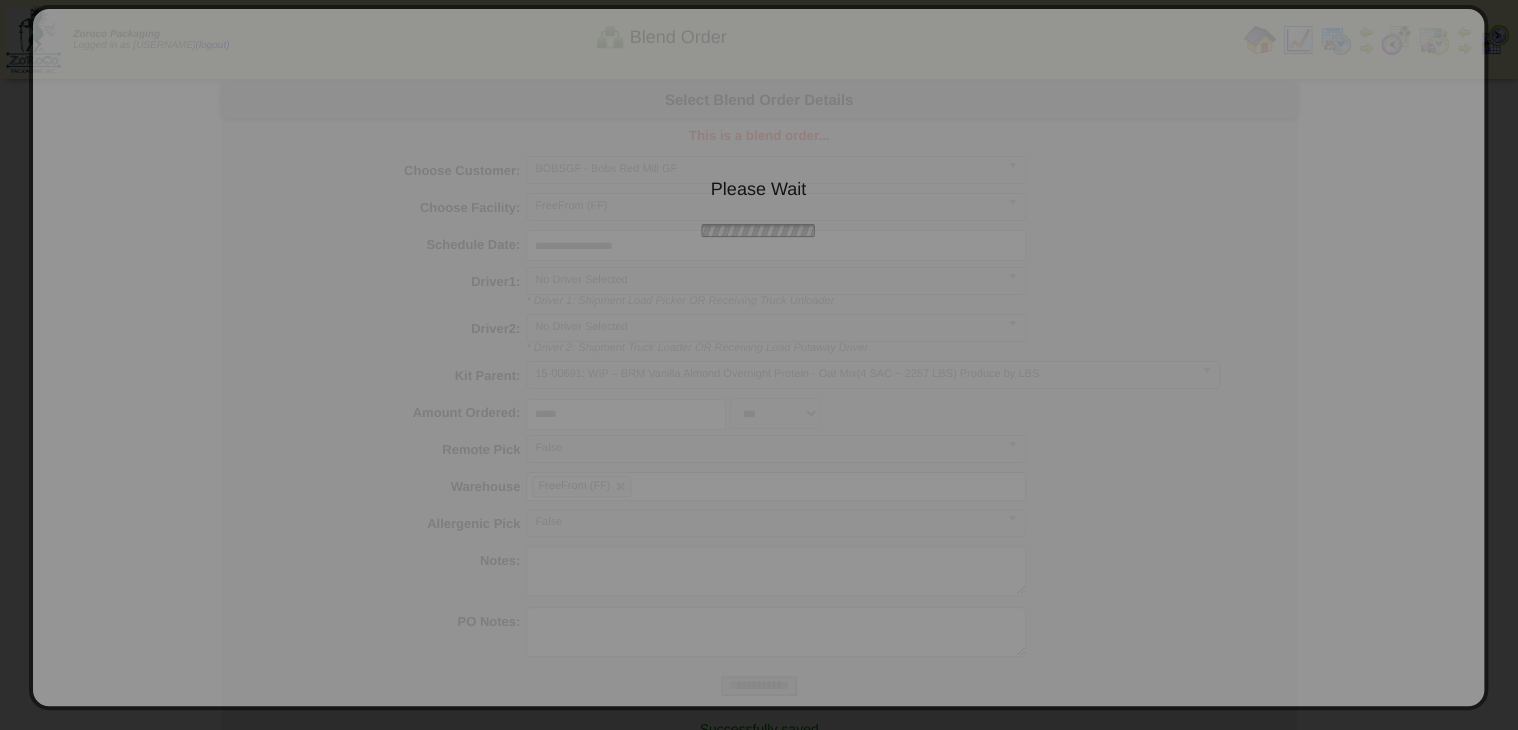 click on "Please Wait" at bounding box center (759, 134) 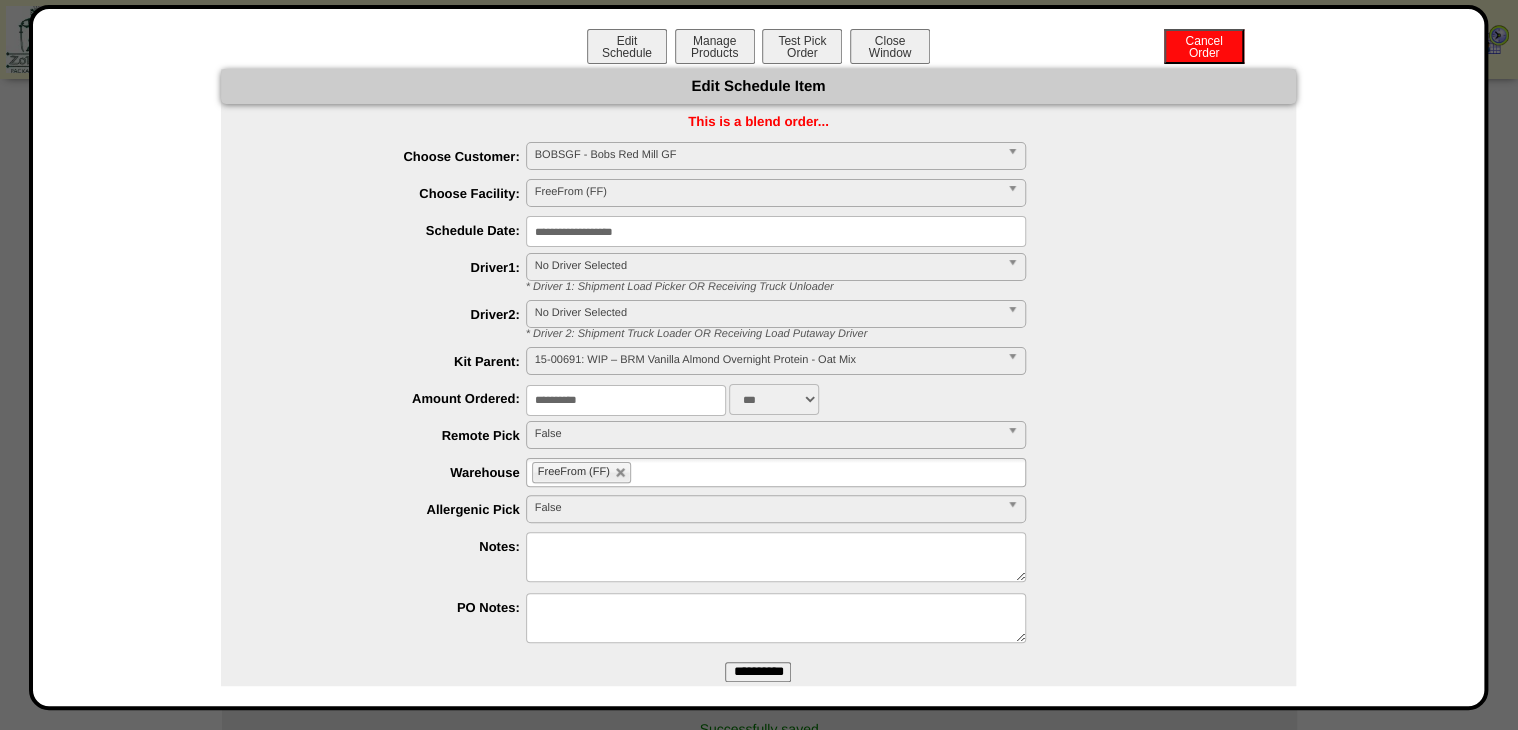 click on "FreeFrom (FF)" at bounding box center (767, 192) 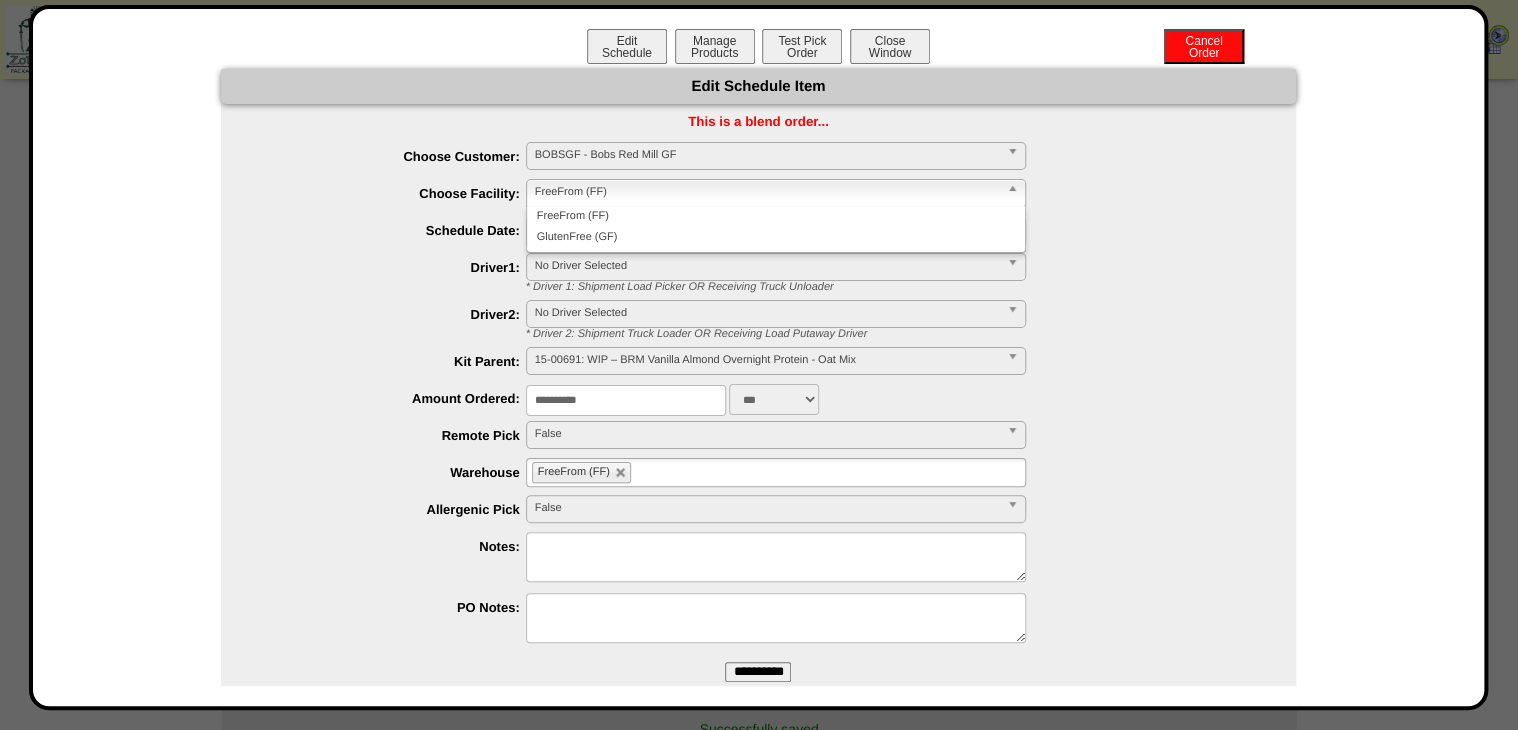 click on "GlutenFree (GF)" at bounding box center [776, 237] 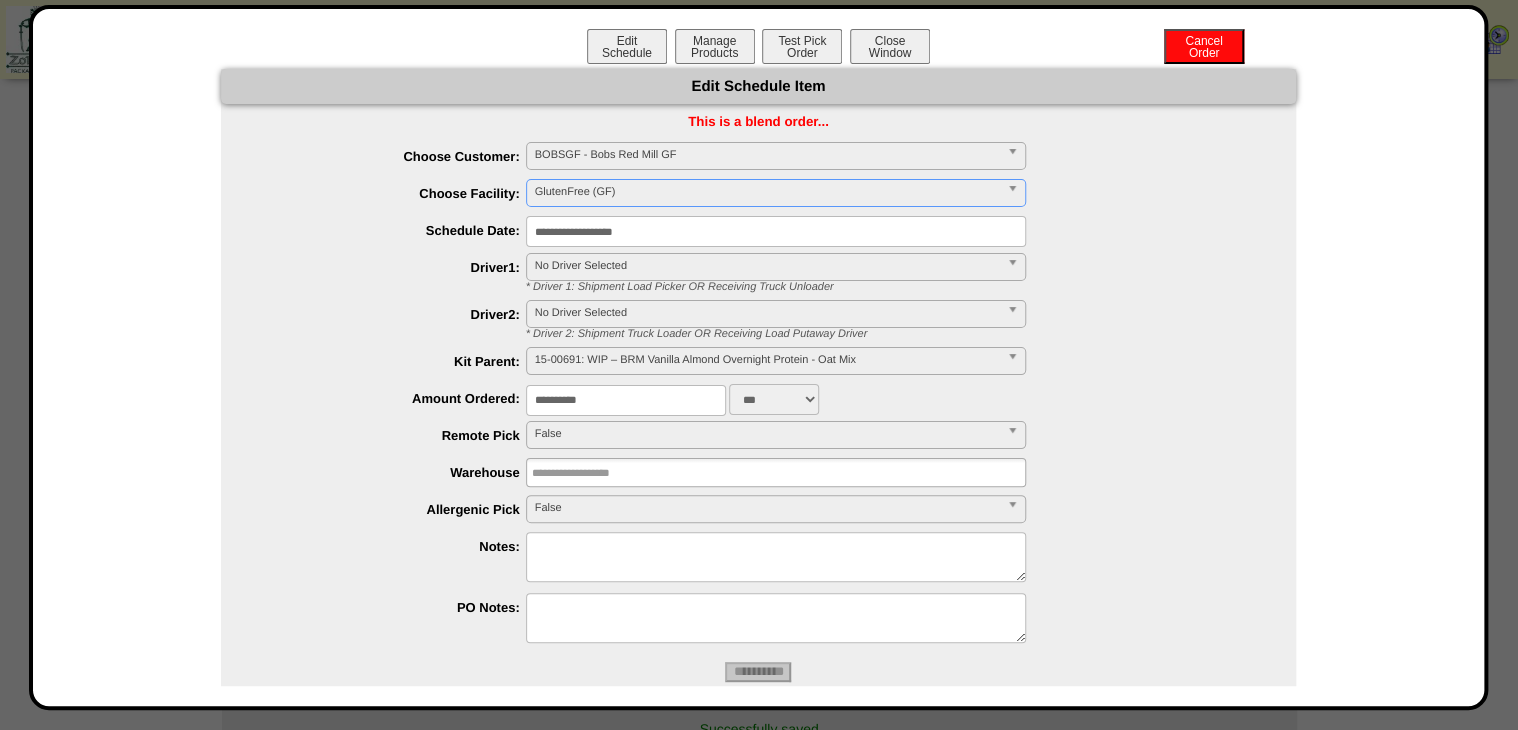type 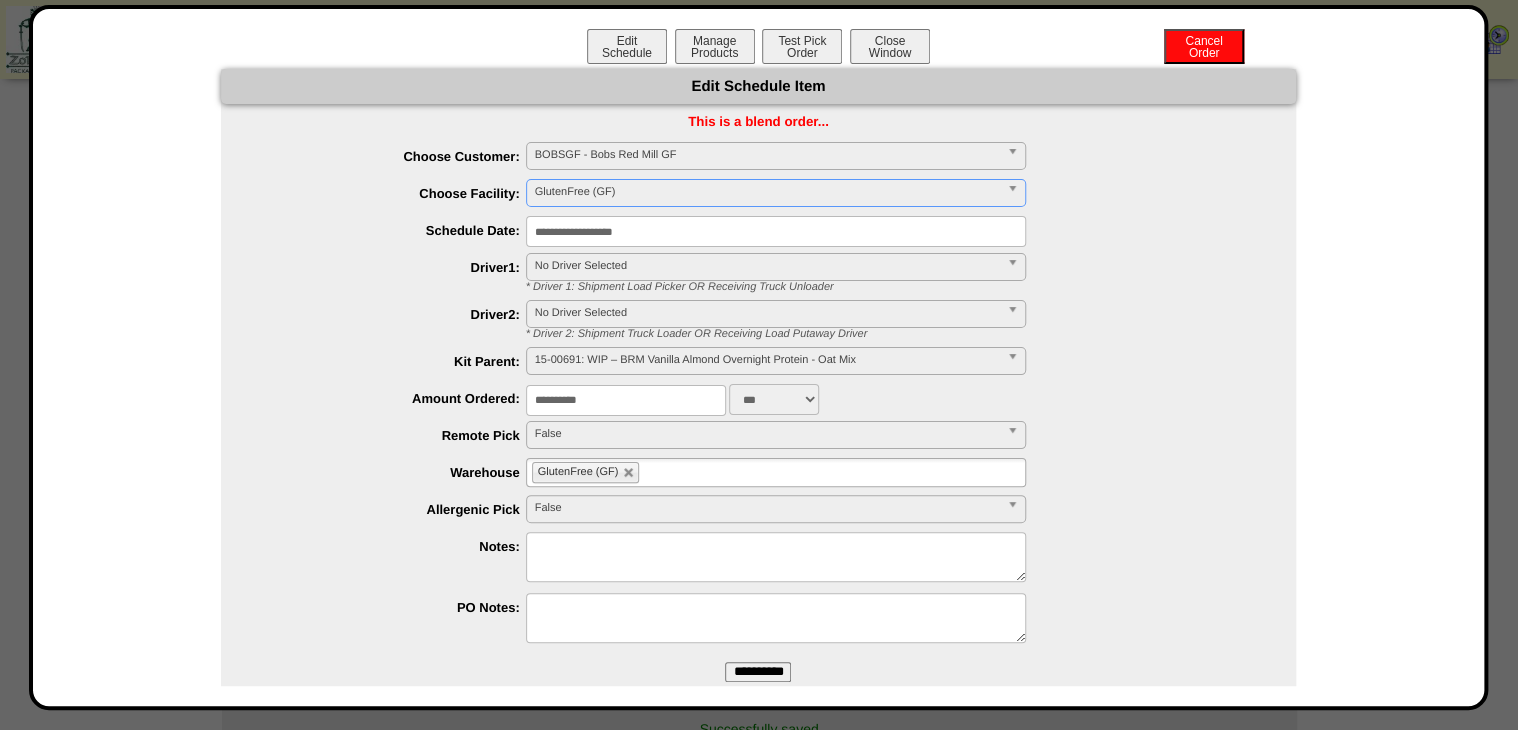 click on "**********" at bounding box center (758, 672) 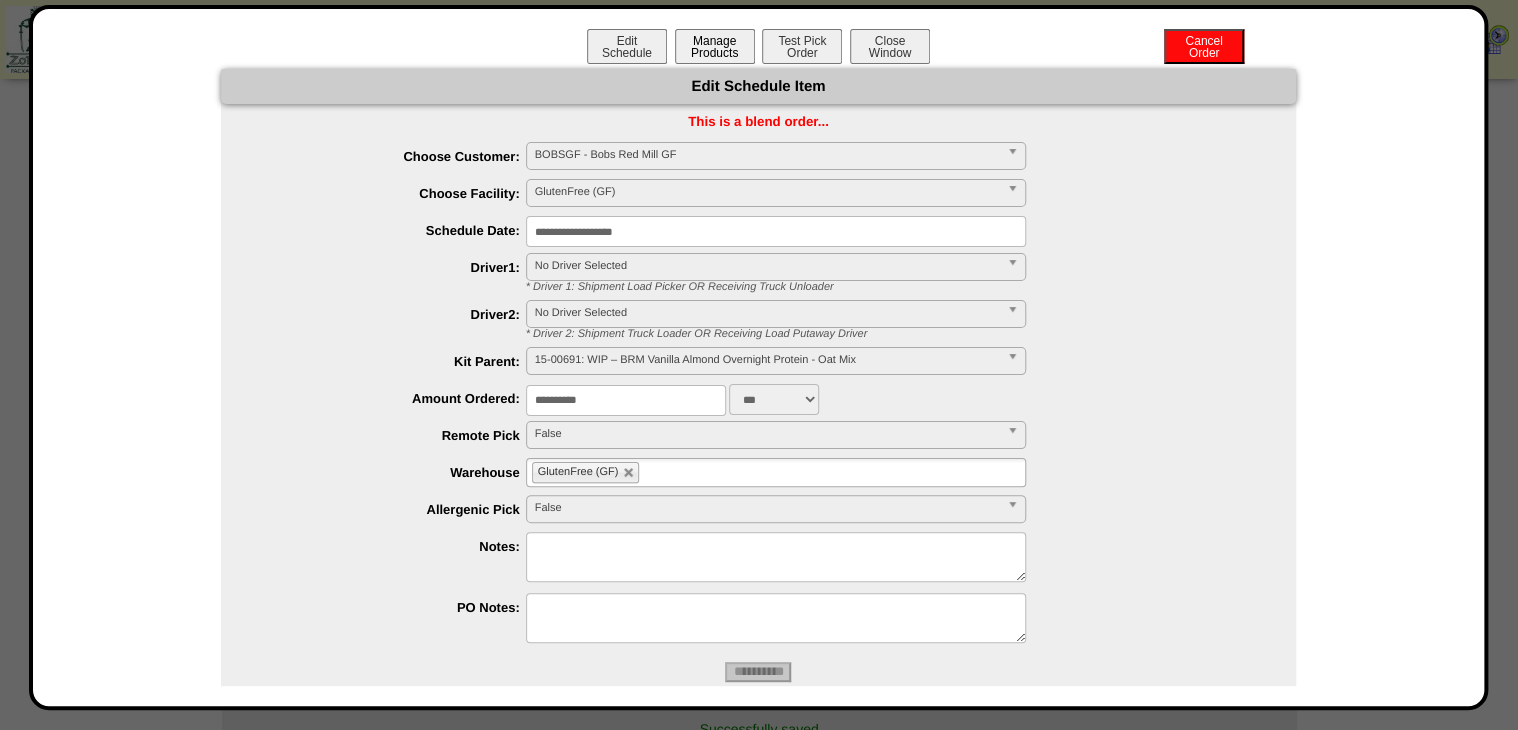 click on "Manage Products" at bounding box center [715, 46] 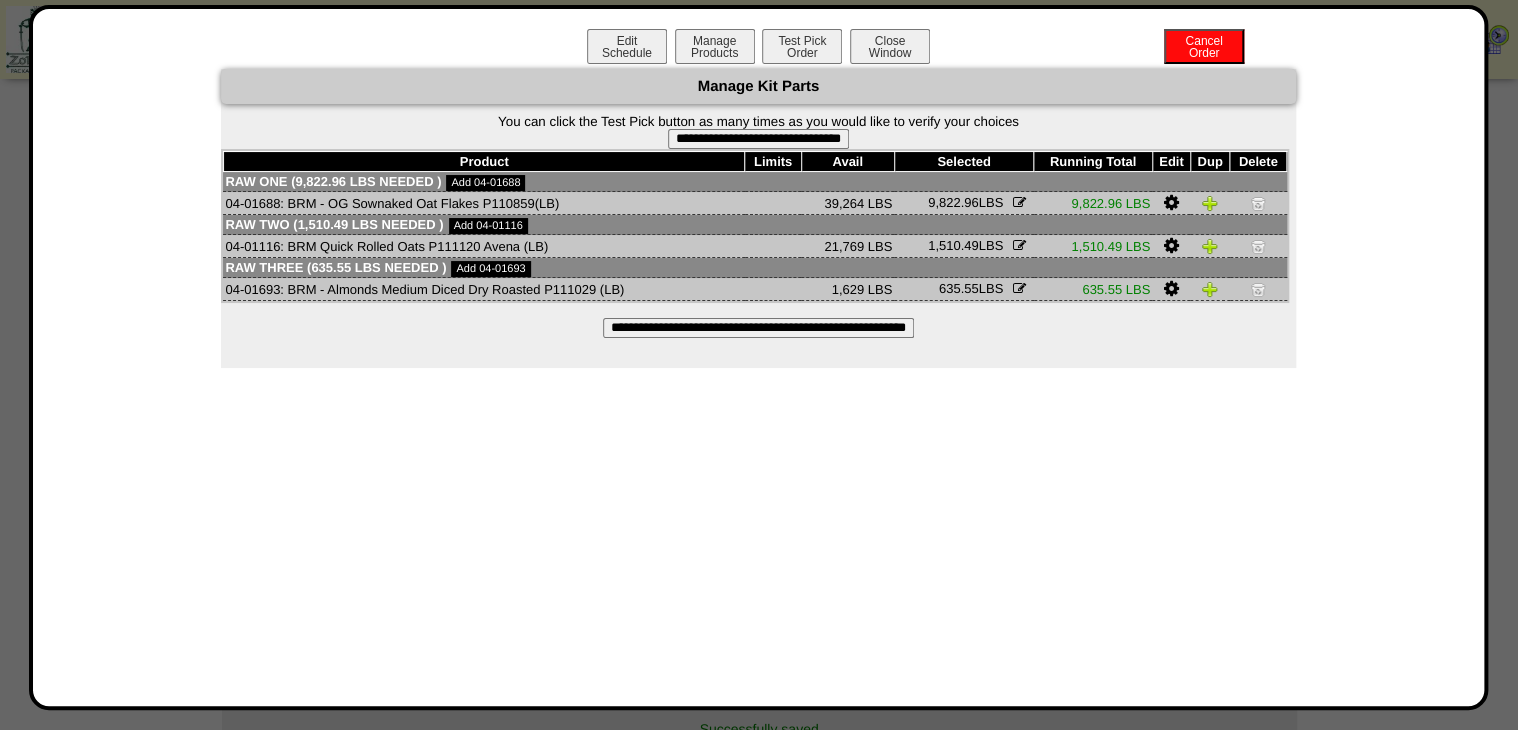 click on "**********" at bounding box center (758, 328) 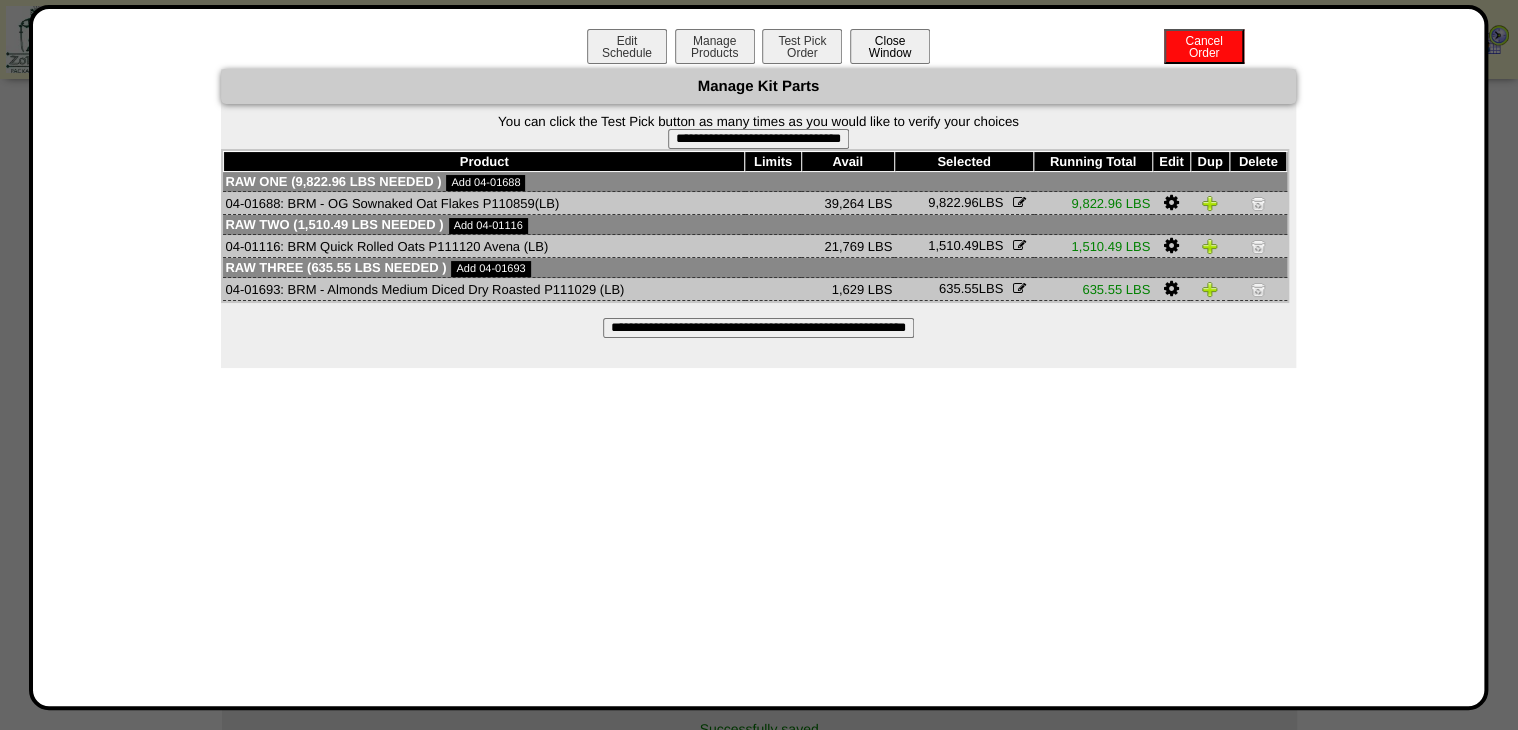 click on "Close Window" at bounding box center [890, 46] 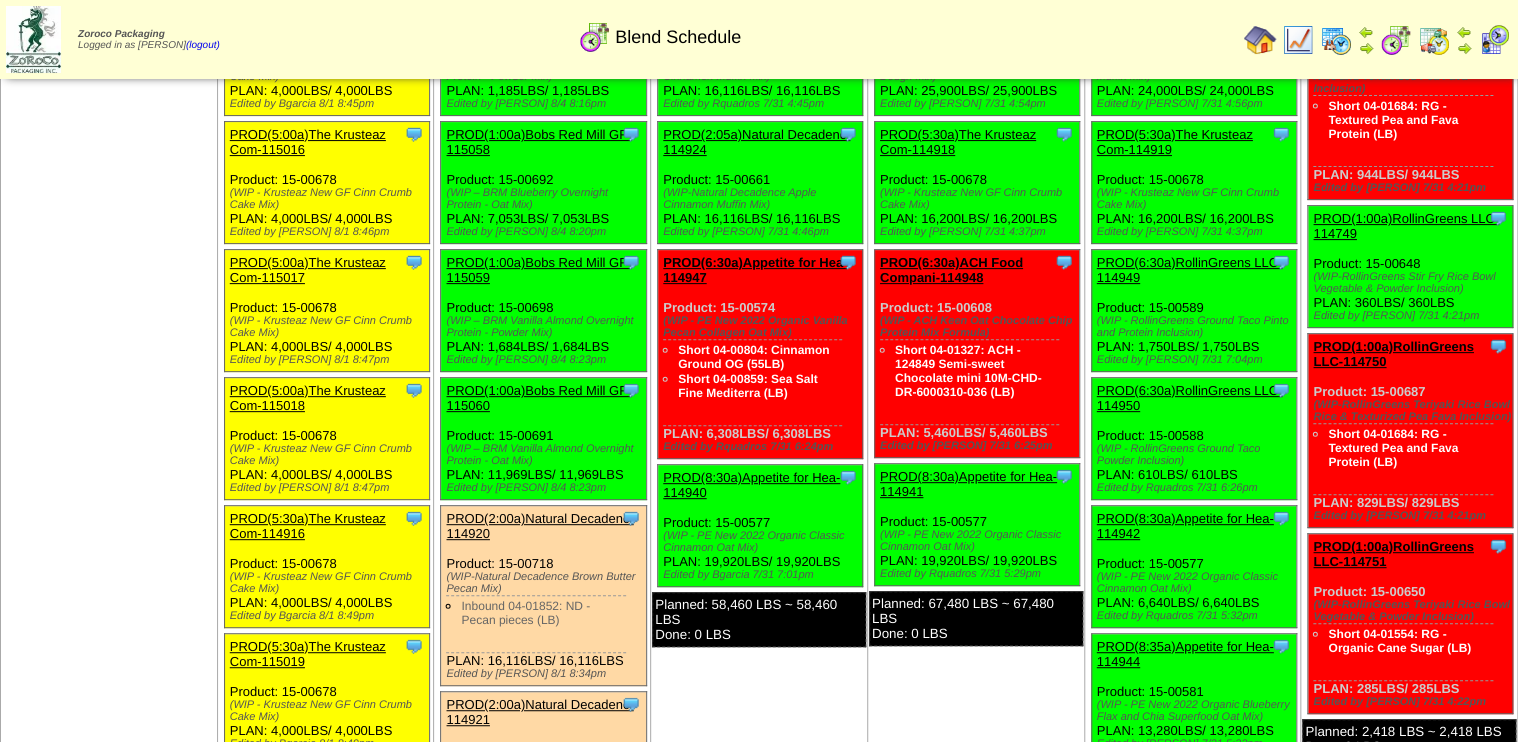 scroll, scrollTop: 0, scrollLeft: 0, axis: both 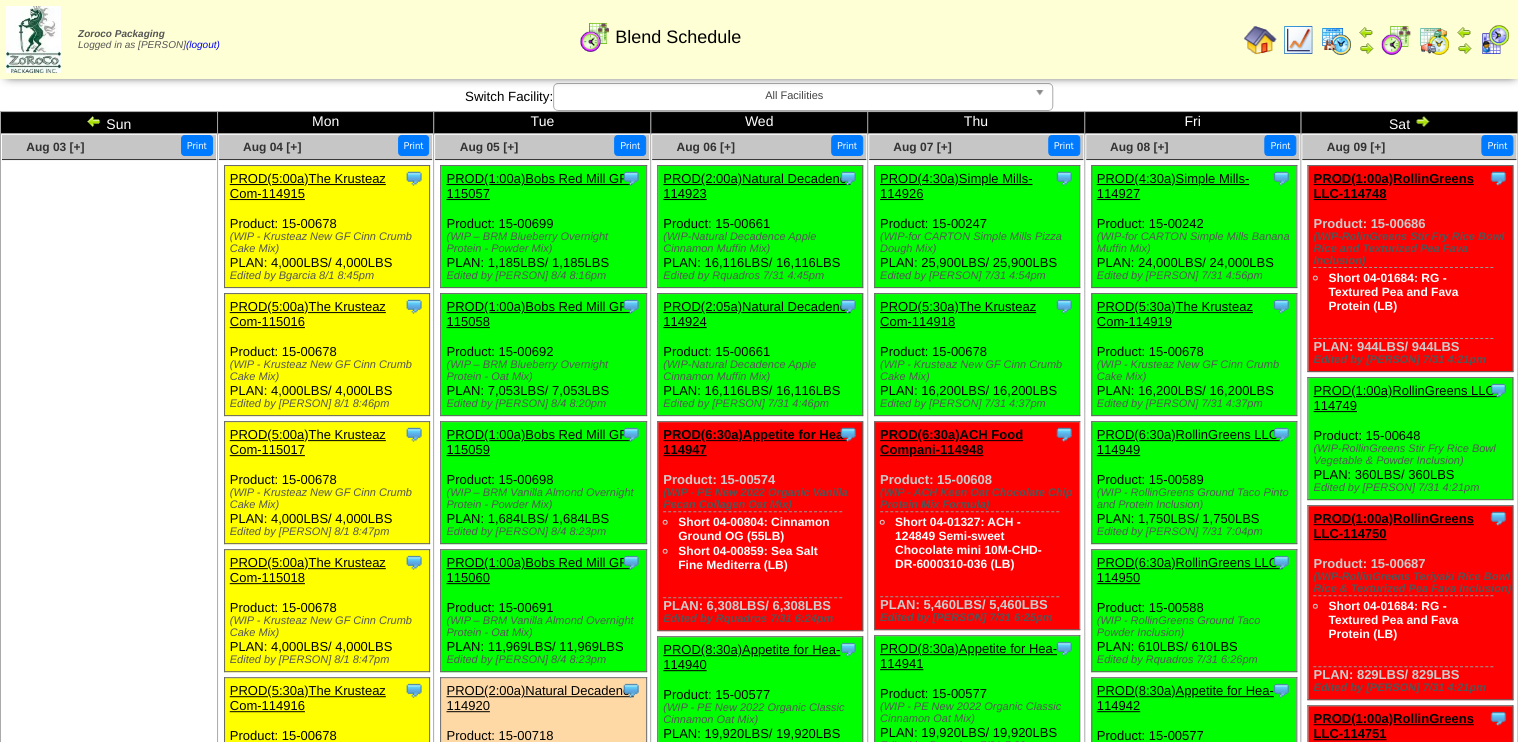 click at bounding box center (1396, 40) 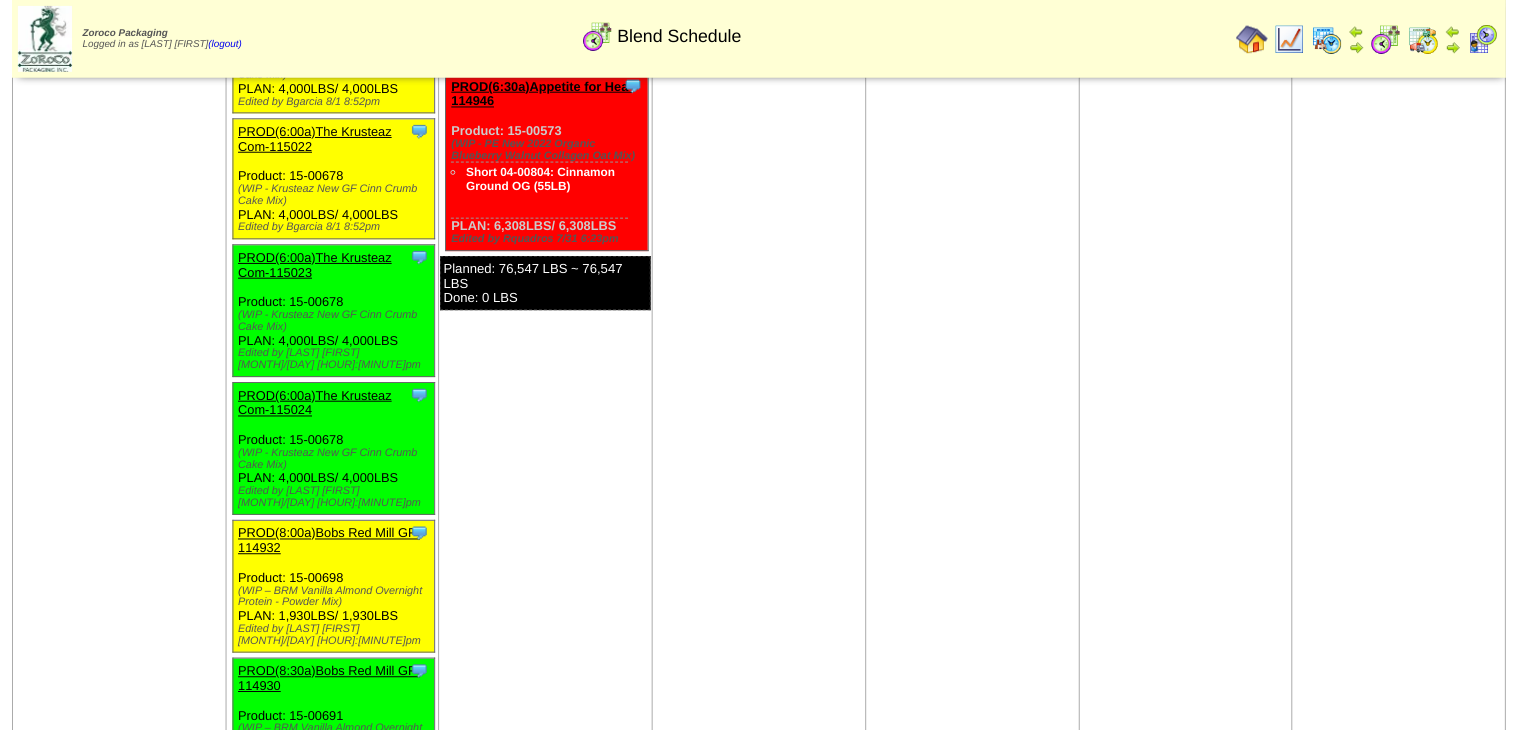 scroll, scrollTop: 1200, scrollLeft: 0, axis: vertical 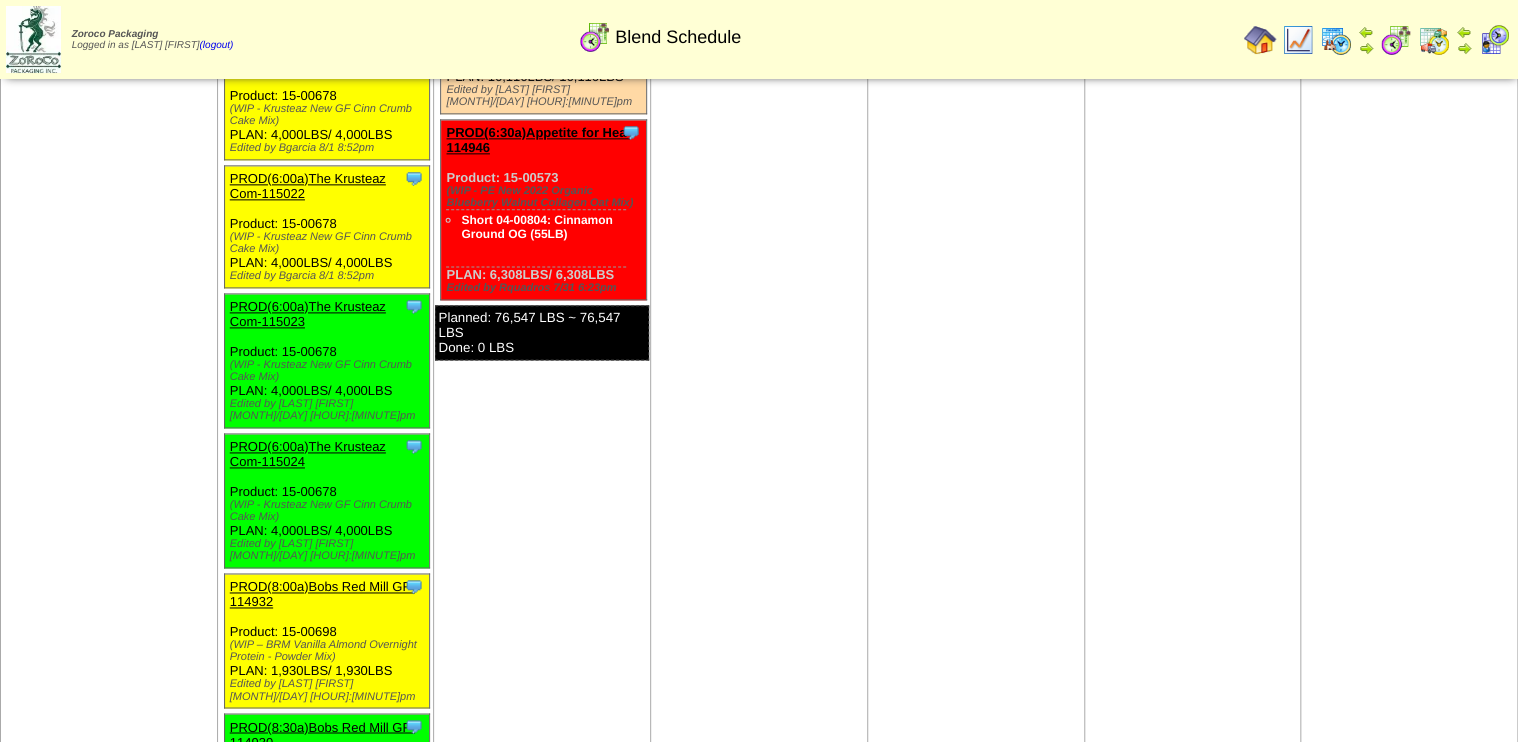 click on "PROD(8:00a)Bobs Red Mill GF-114932" at bounding box center (322, 594) 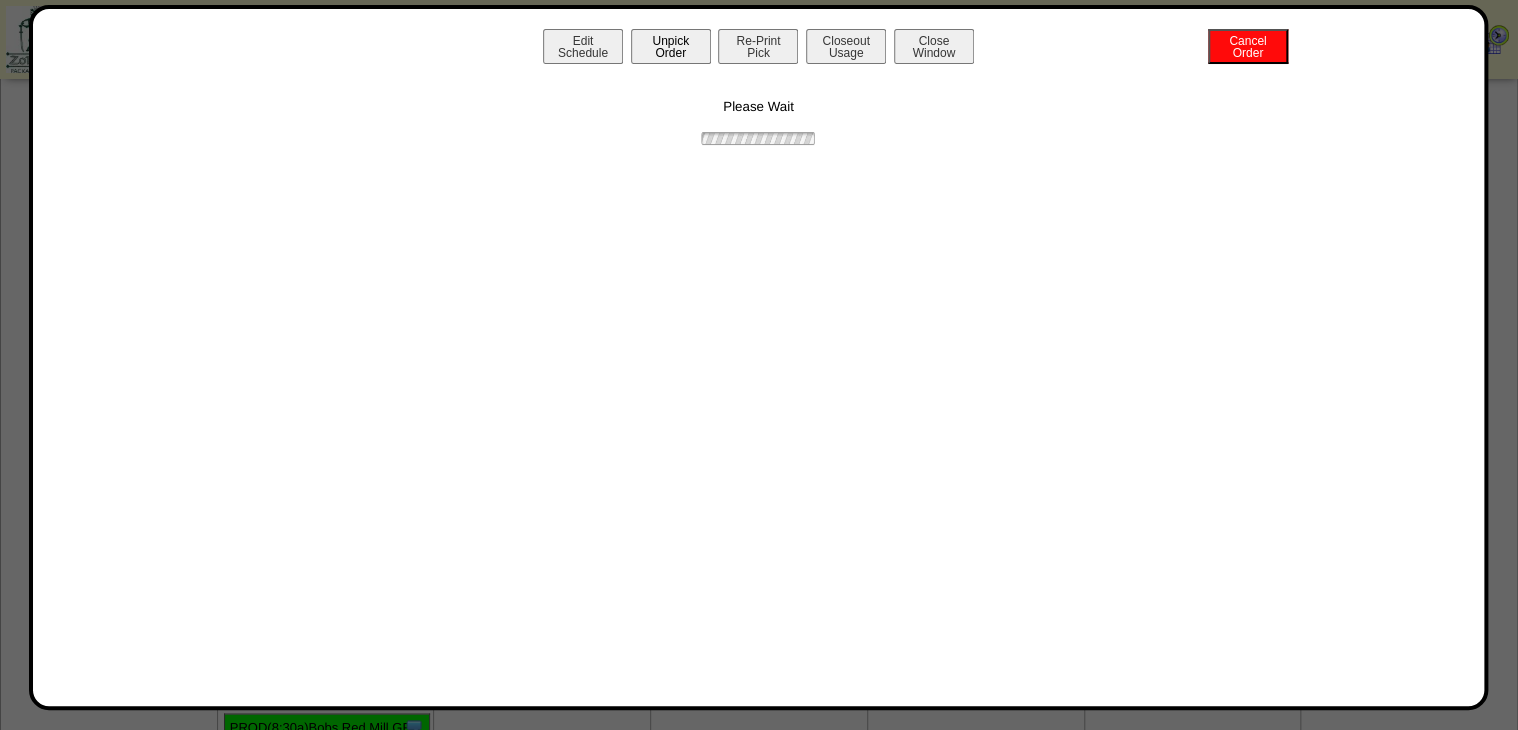 click on "Unpick Order" at bounding box center (671, 46) 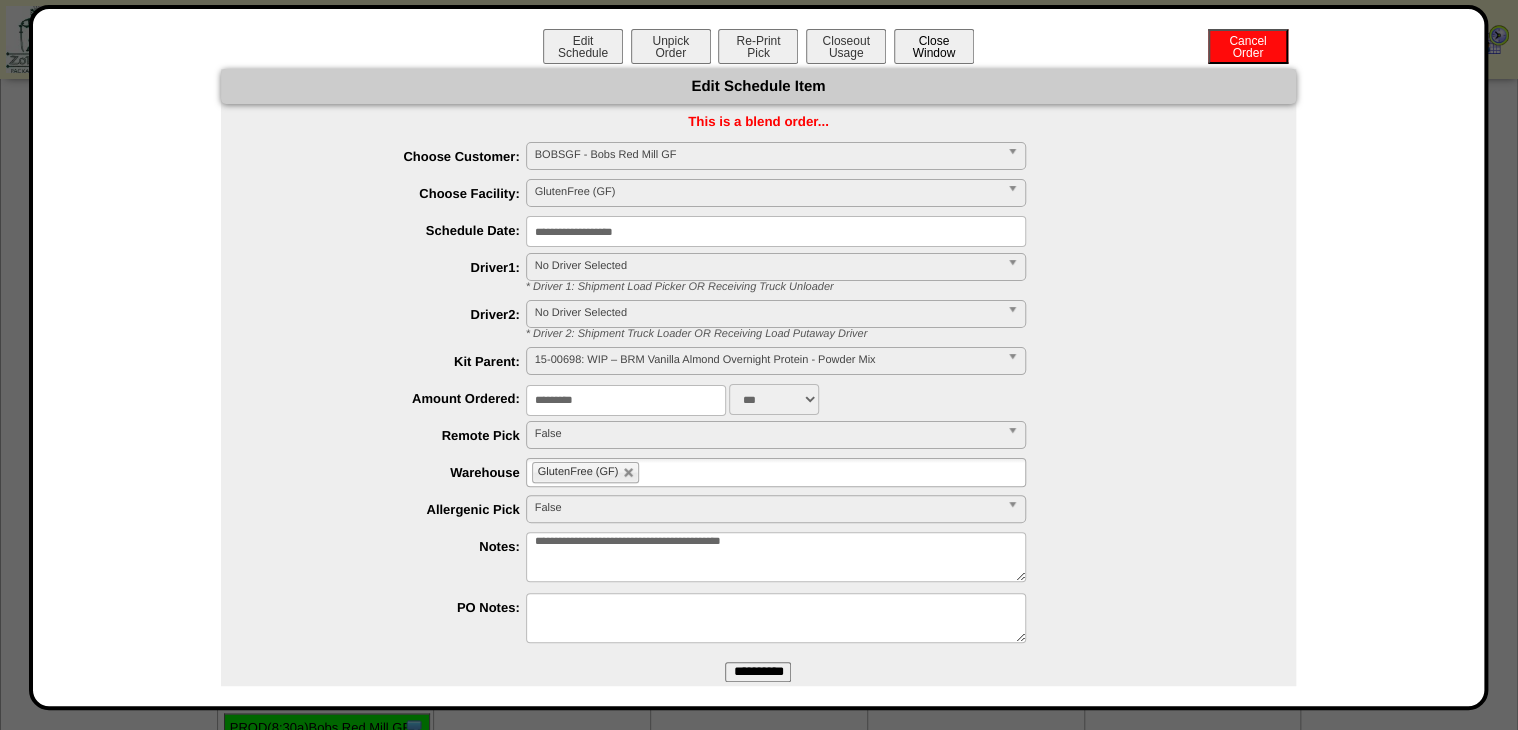 click on "Close Window" at bounding box center [934, 46] 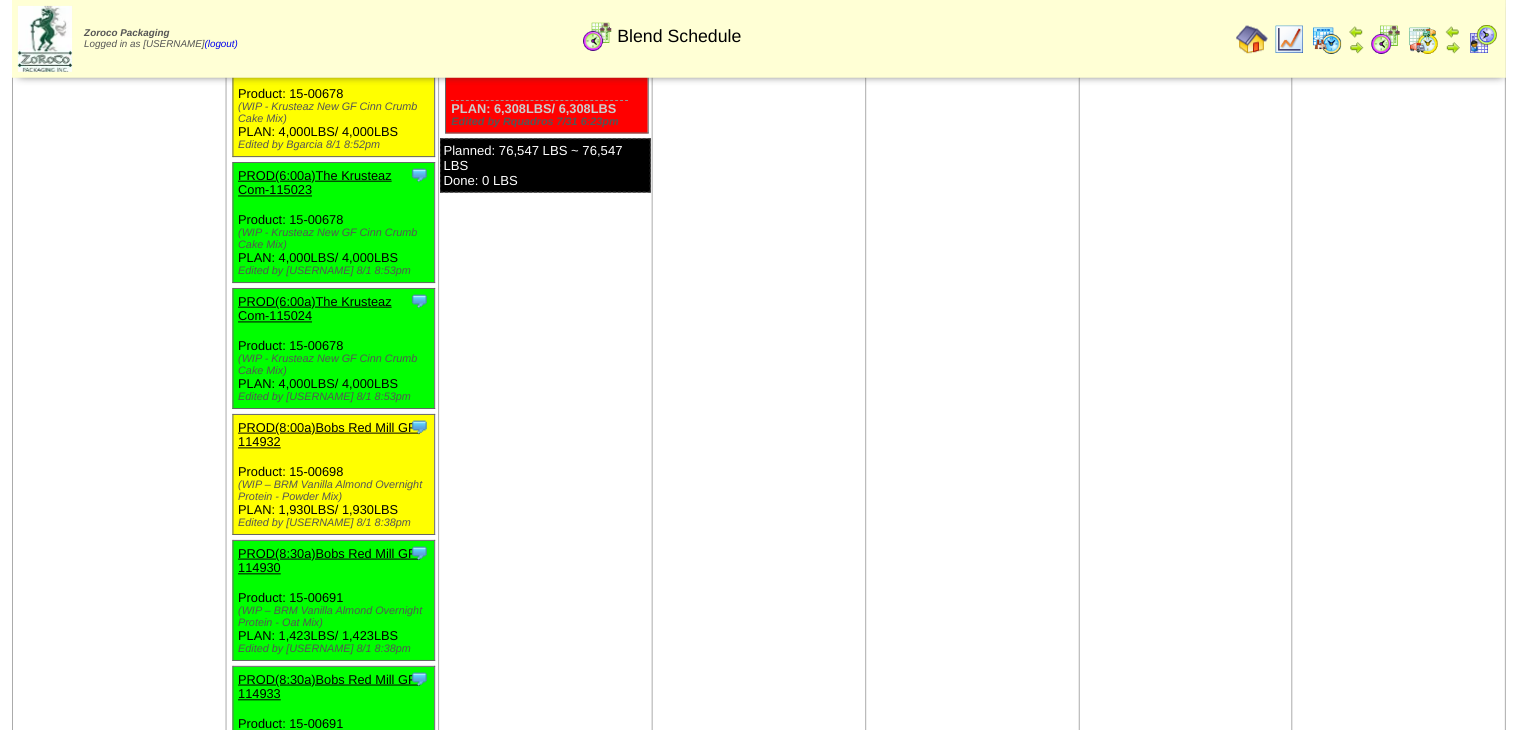 scroll, scrollTop: 1360, scrollLeft: 0, axis: vertical 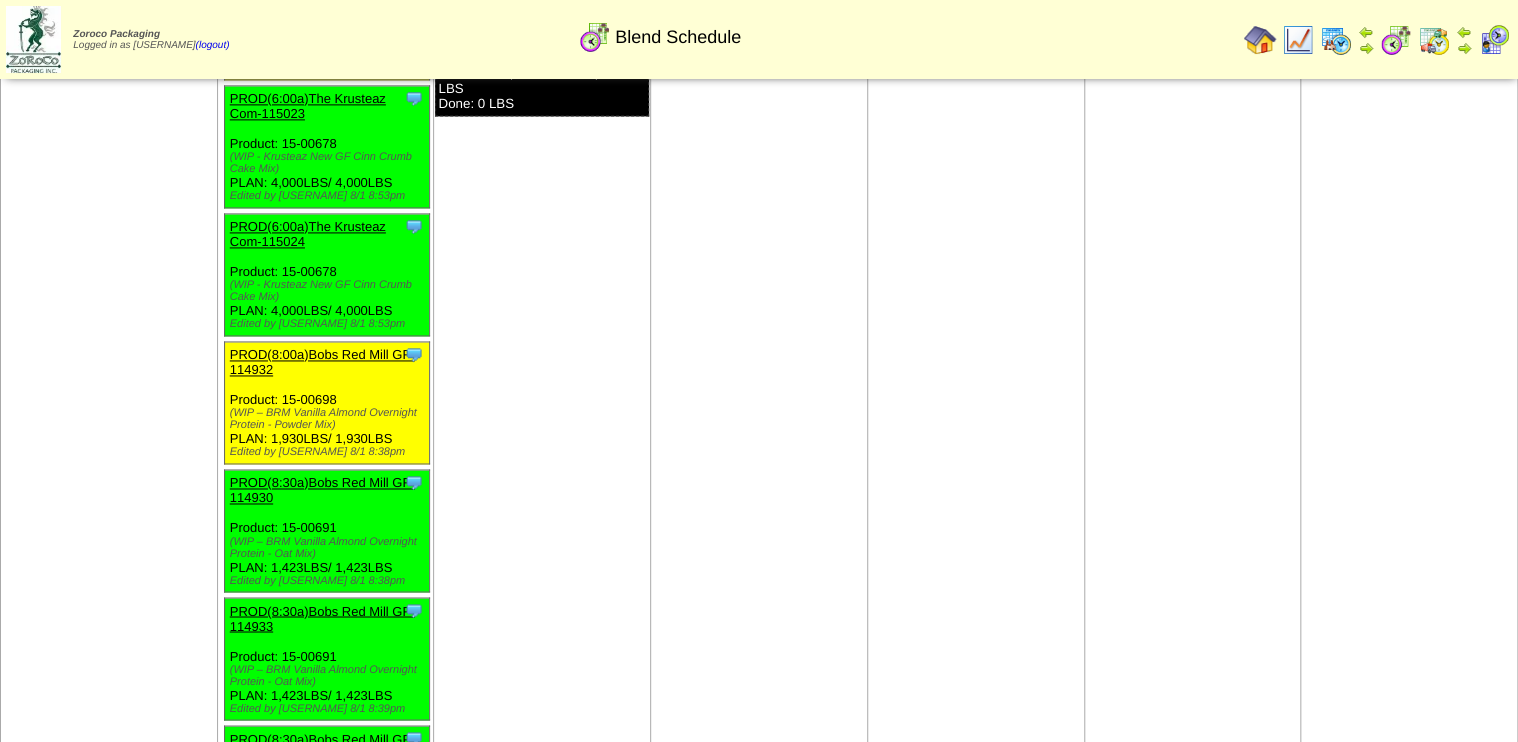 click on "PROD(8:30a)Bobs Red Mill GF-114930" at bounding box center (322, 490) 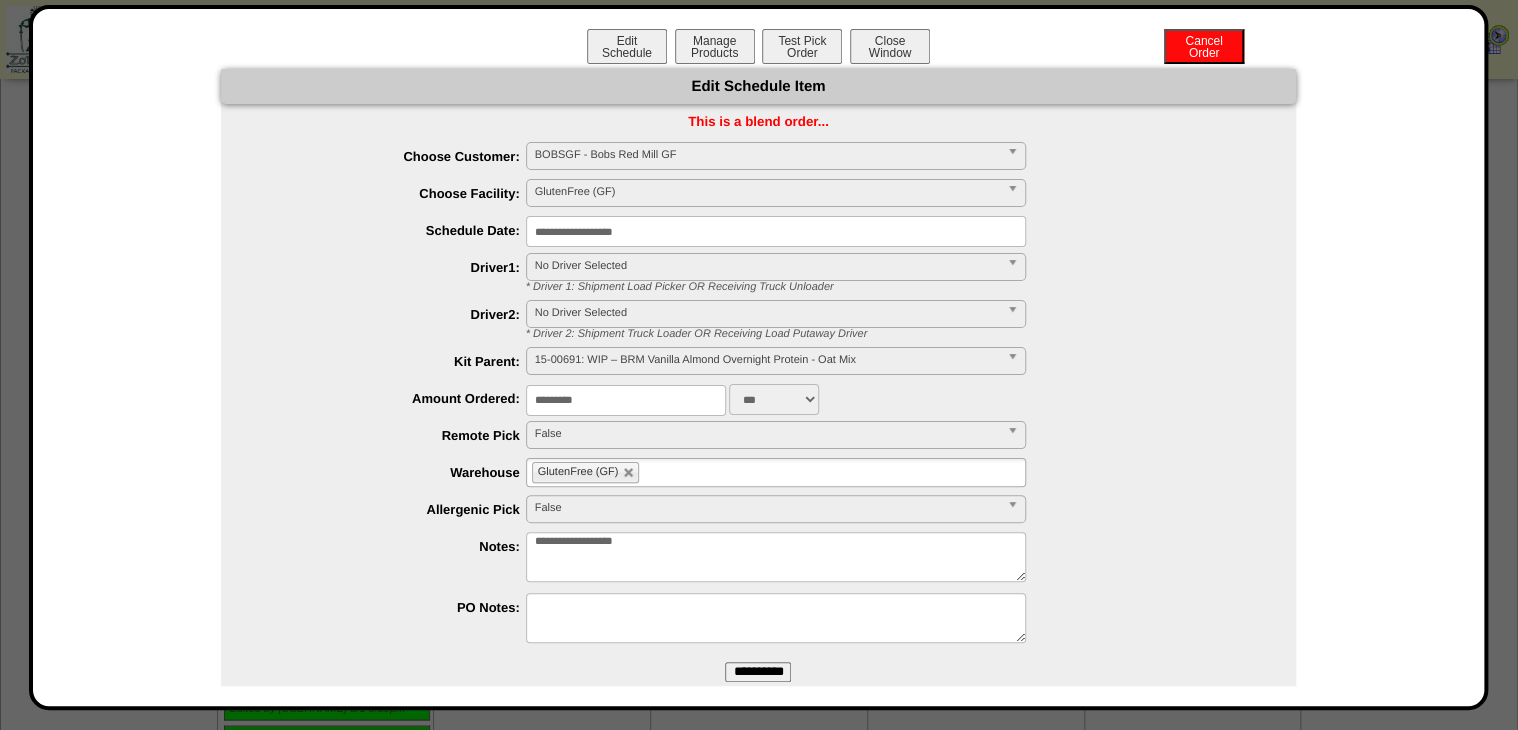 click on "*********" at bounding box center (626, 400) 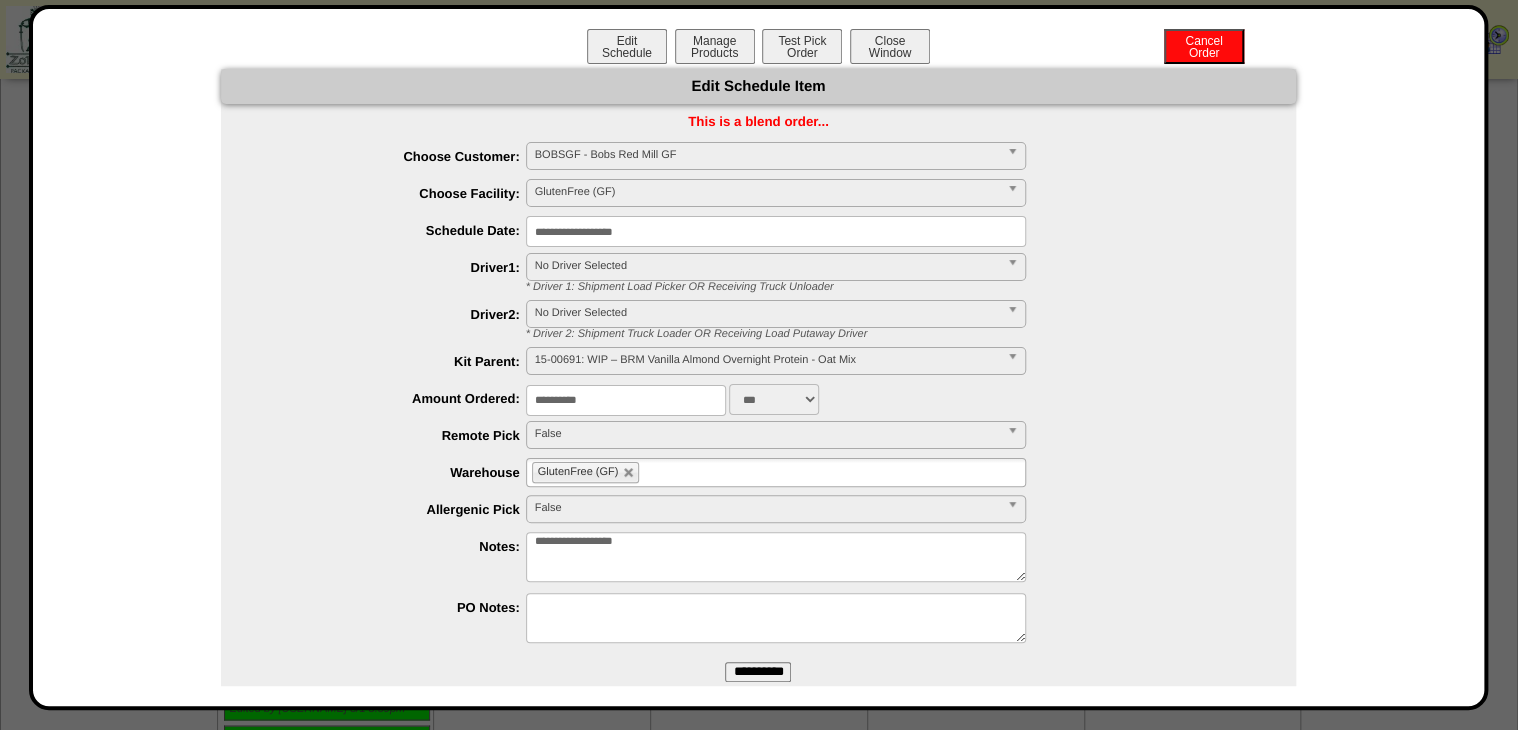 type on "**********" 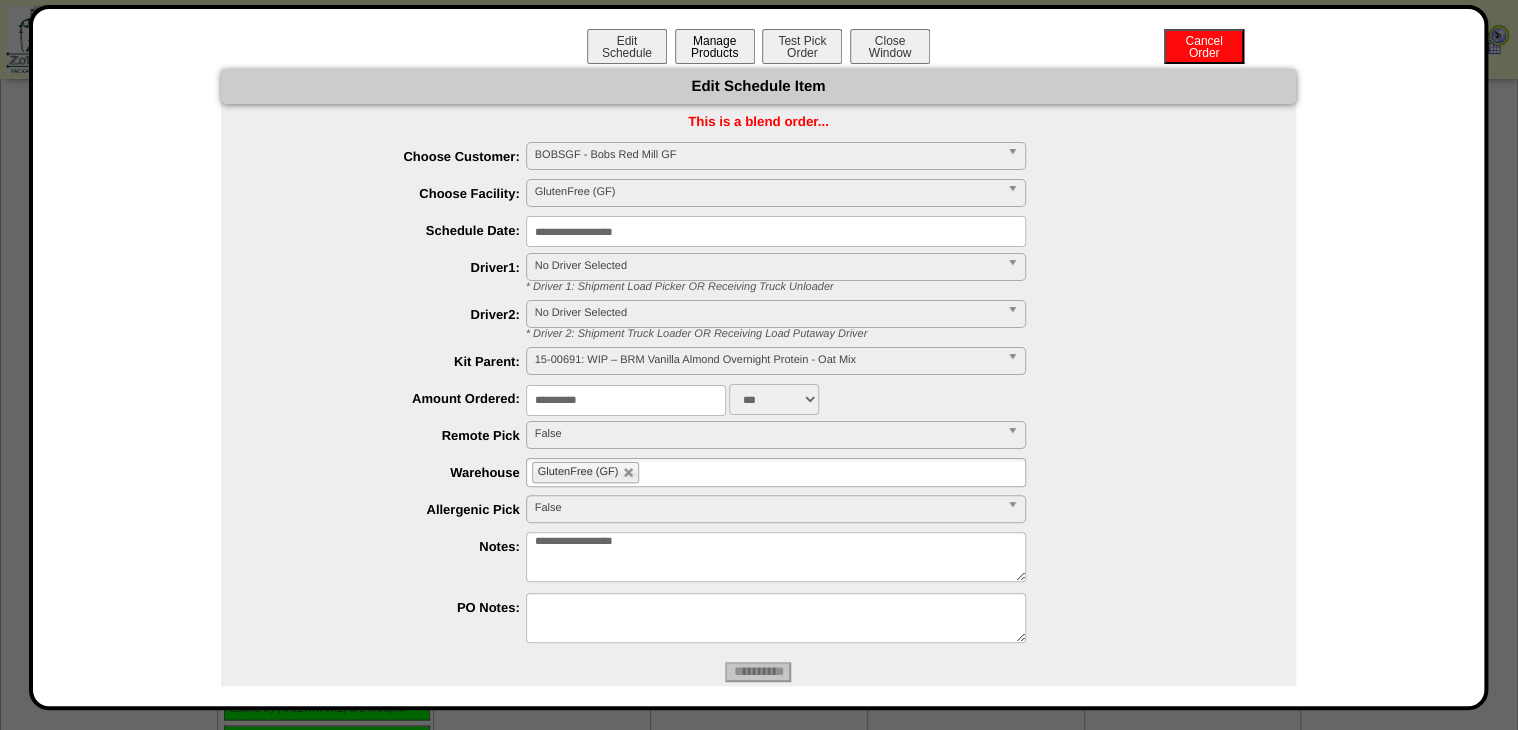 click on "Manage Products" at bounding box center [715, 46] 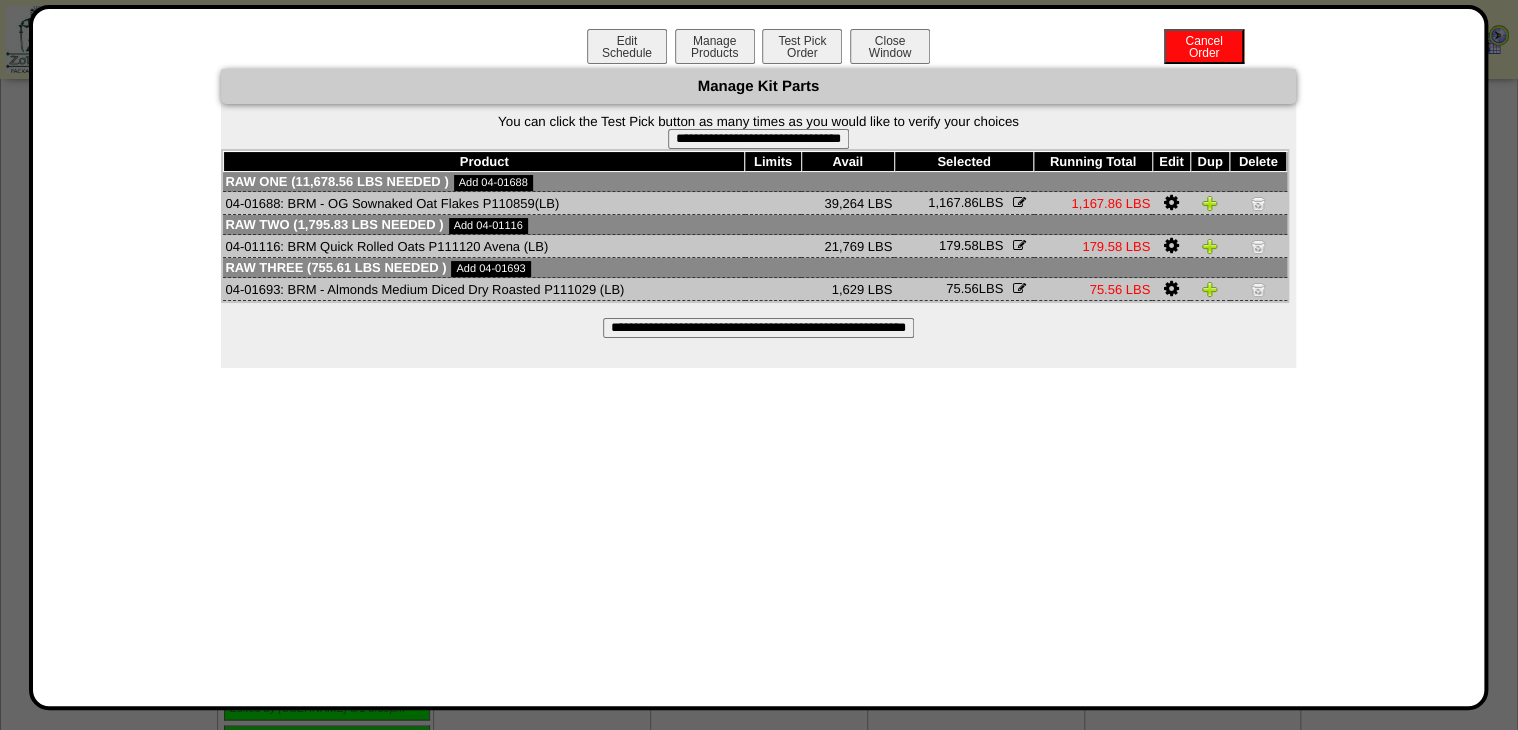 click on "**********" at bounding box center (758, 328) 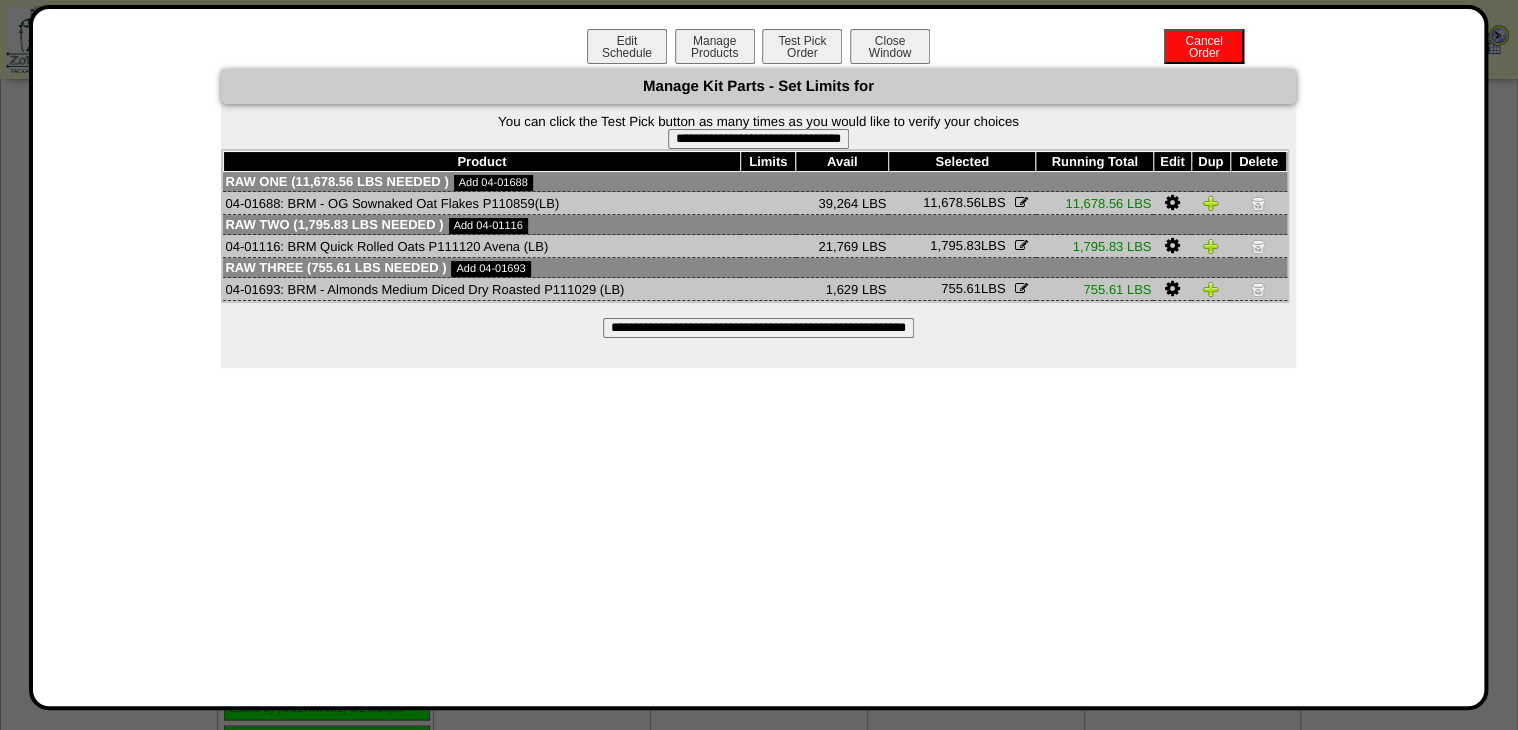 click on "**********" at bounding box center [758, 139] 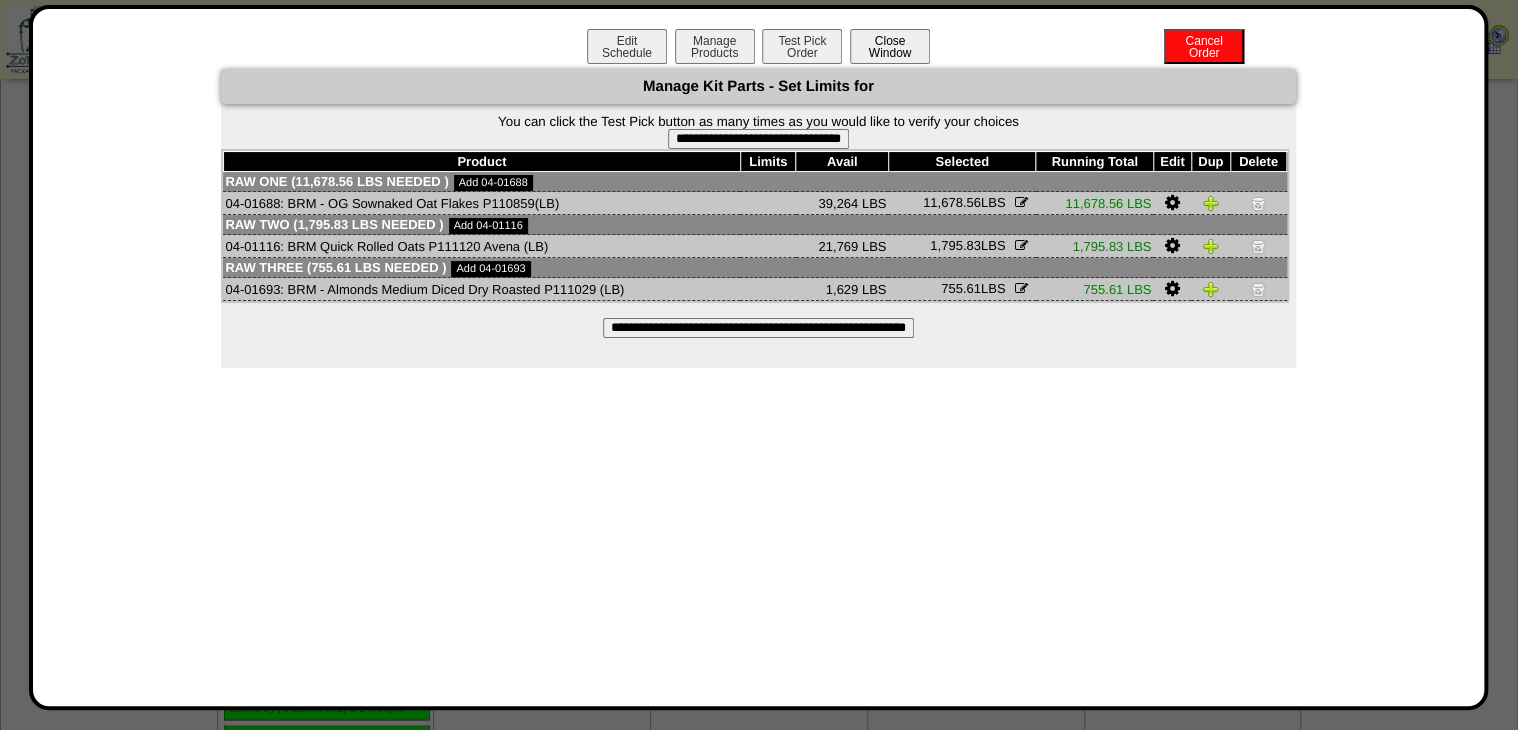 click on "Close Window" at bounding box center [890, 46] 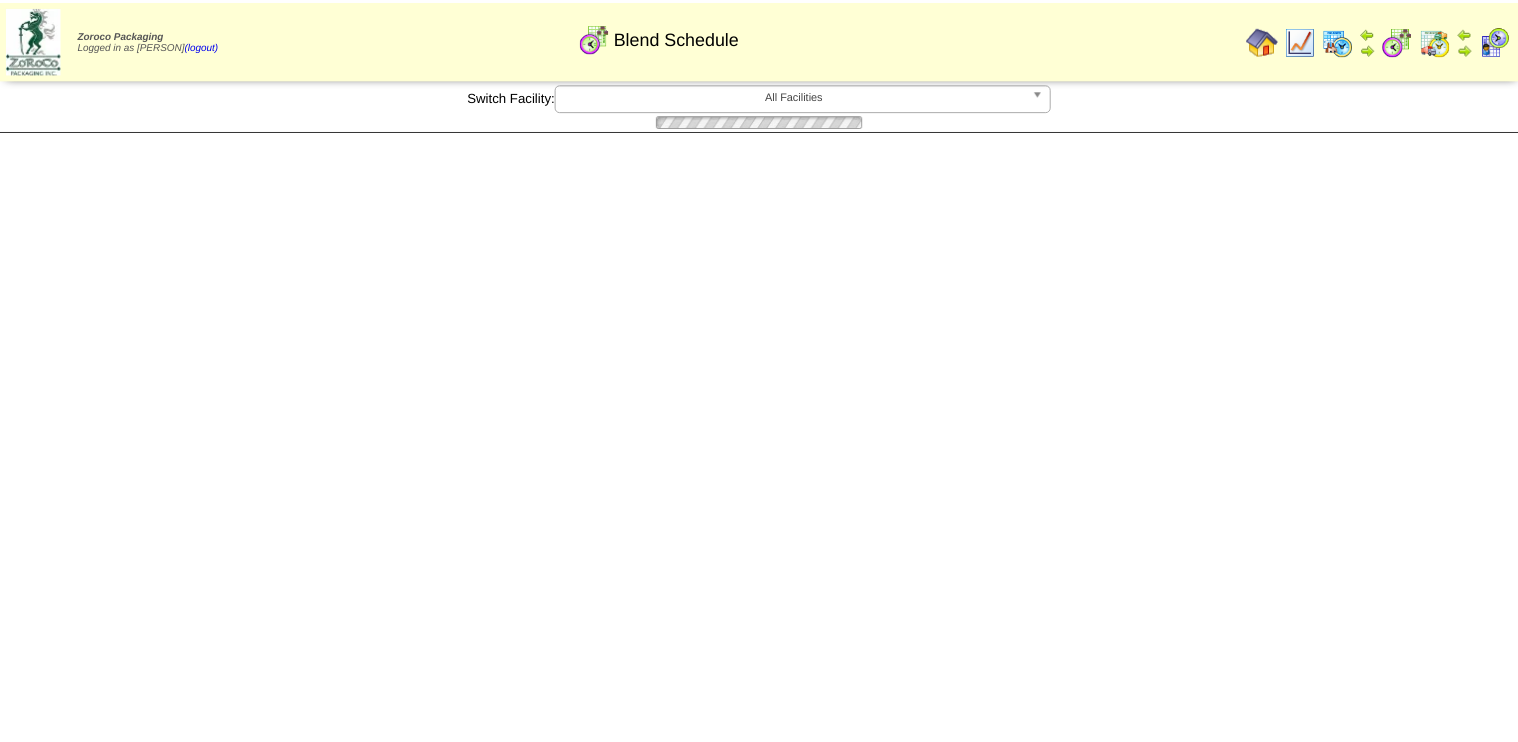 scroll, scrollTop: 0, scrollLeft: 0, axis: both 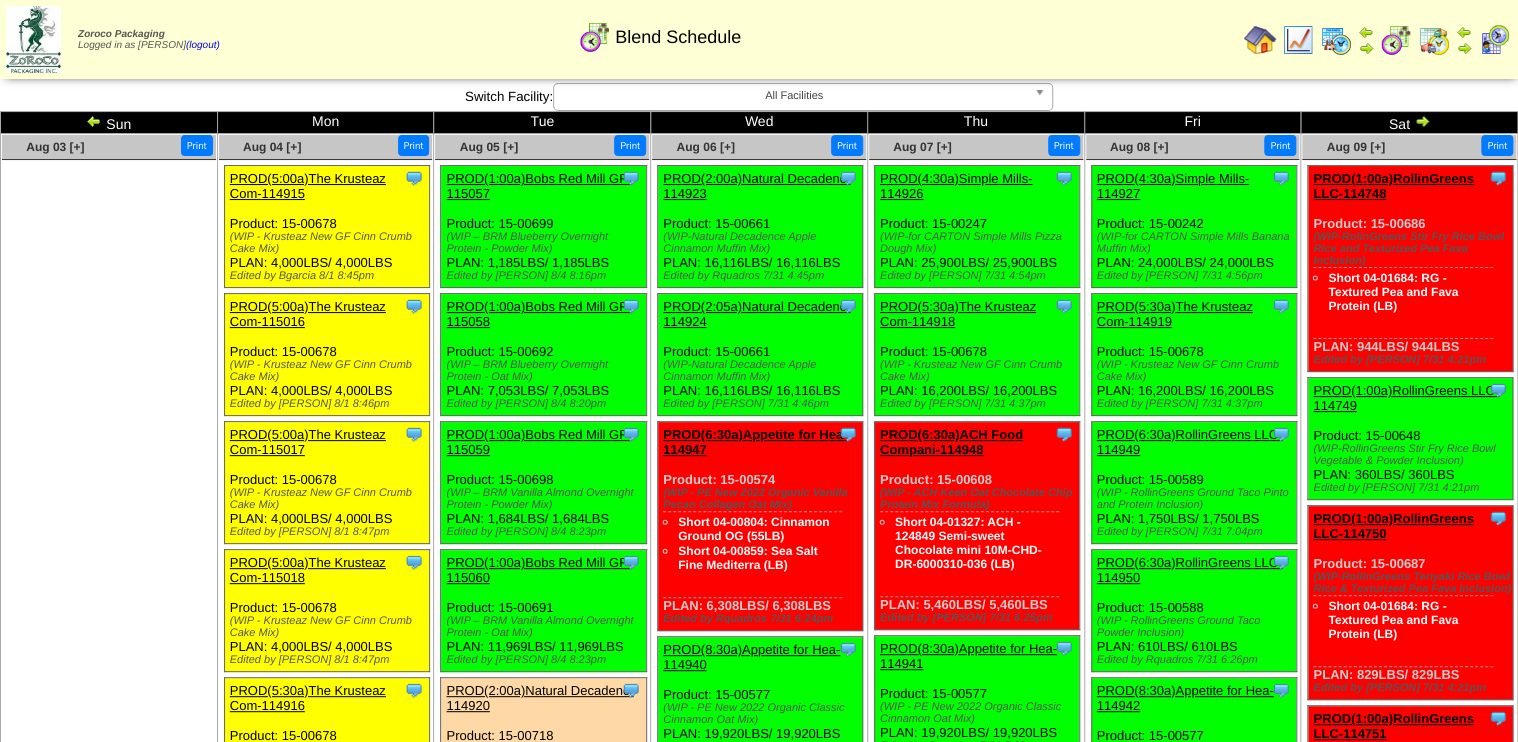 click at bounding box center (96, 124) 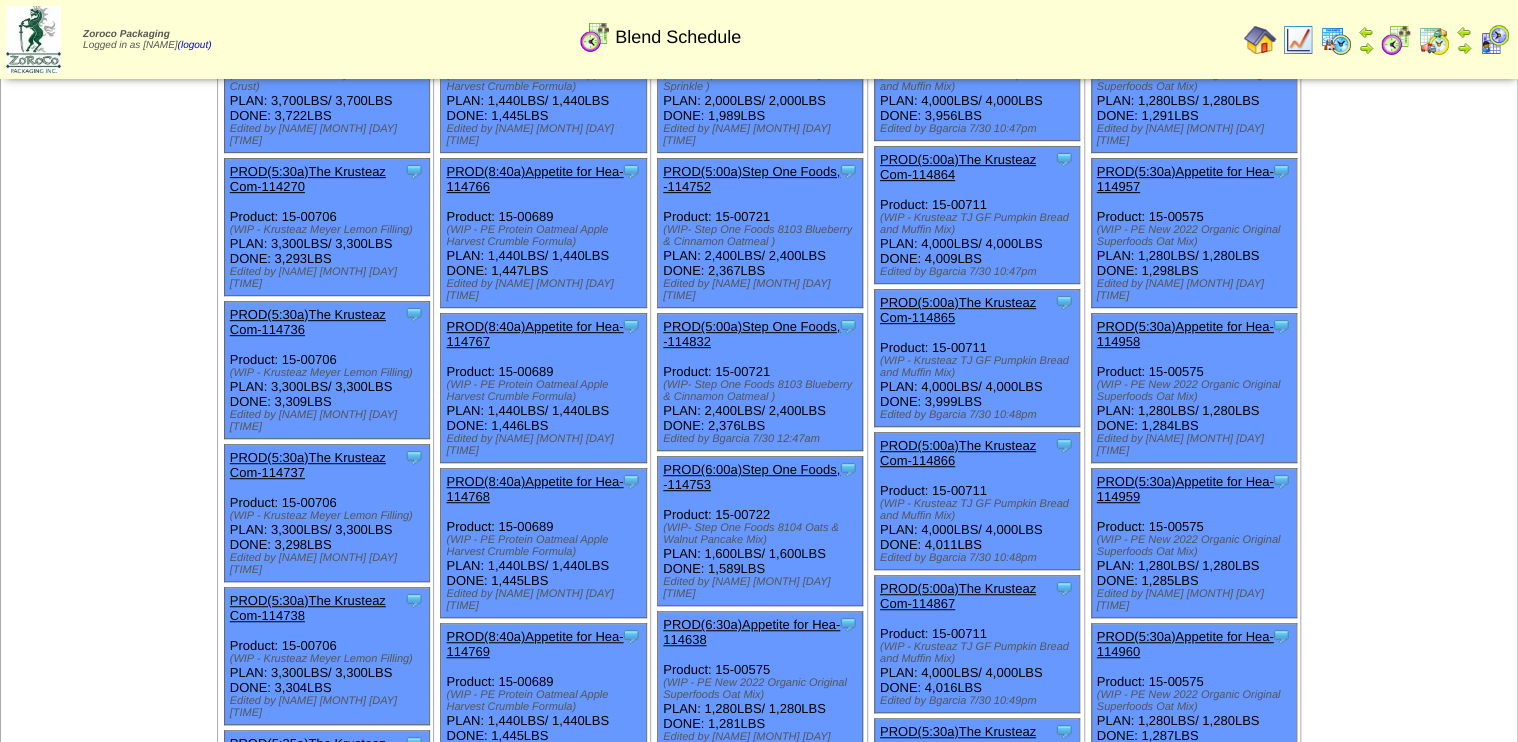 scroll, scrollTop: 320, scrollLeft: 0, axis: vertical 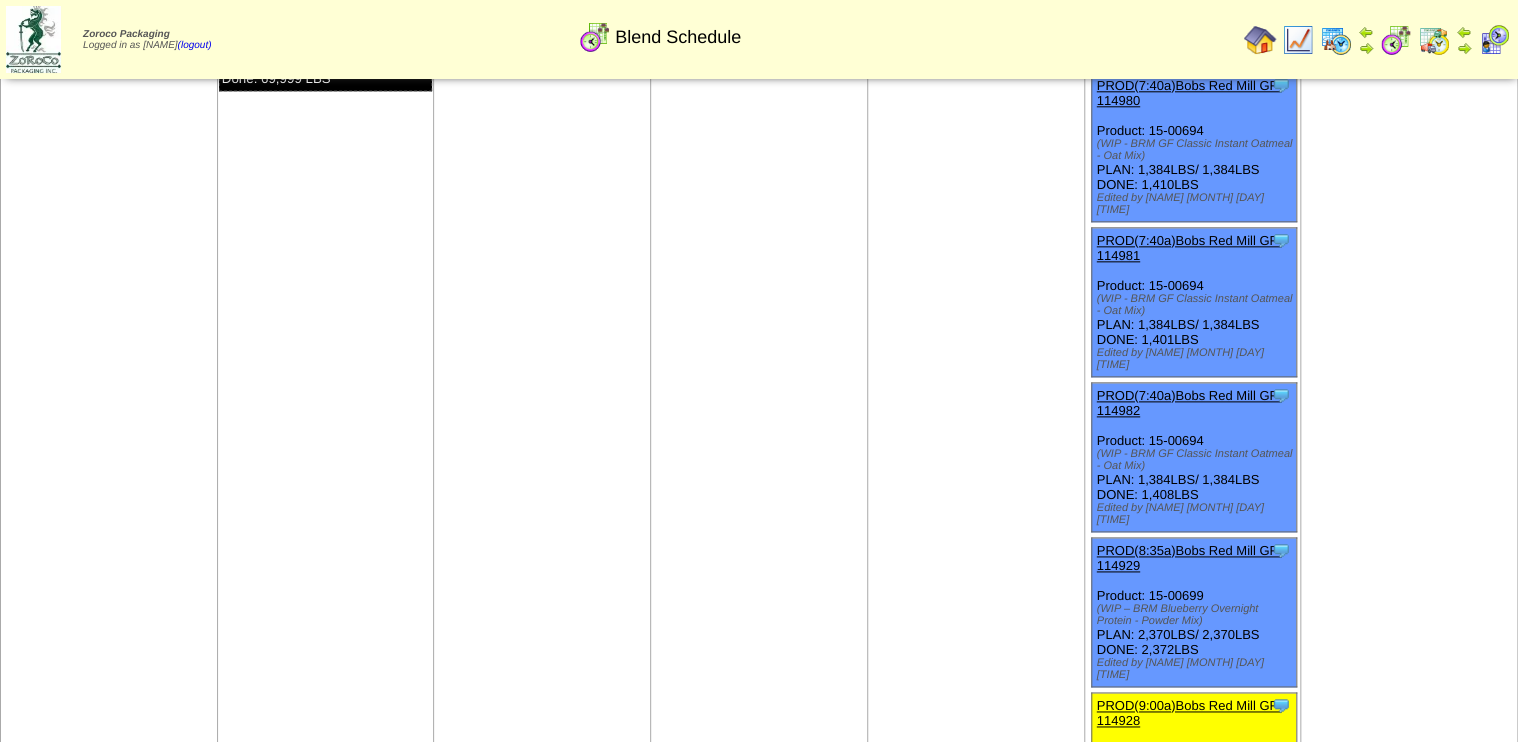 click on "PROD(9:00a)Bobs Red Mill GF-114928" at bounding box center (1189, 713) 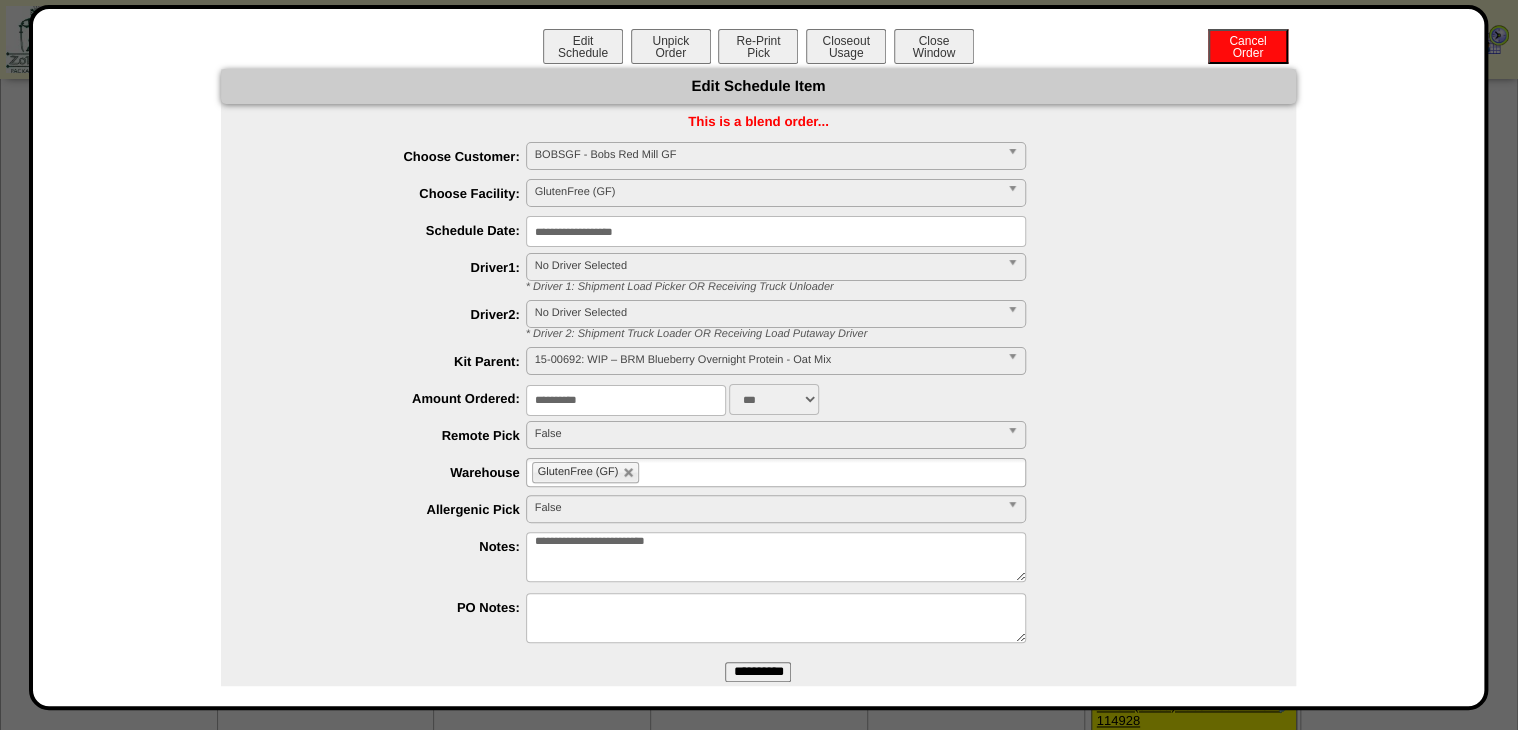 drag, startPoint x: 619, startPoint y: 404, endPoint x: 333, endPoint y: 445, distance: 288.92386 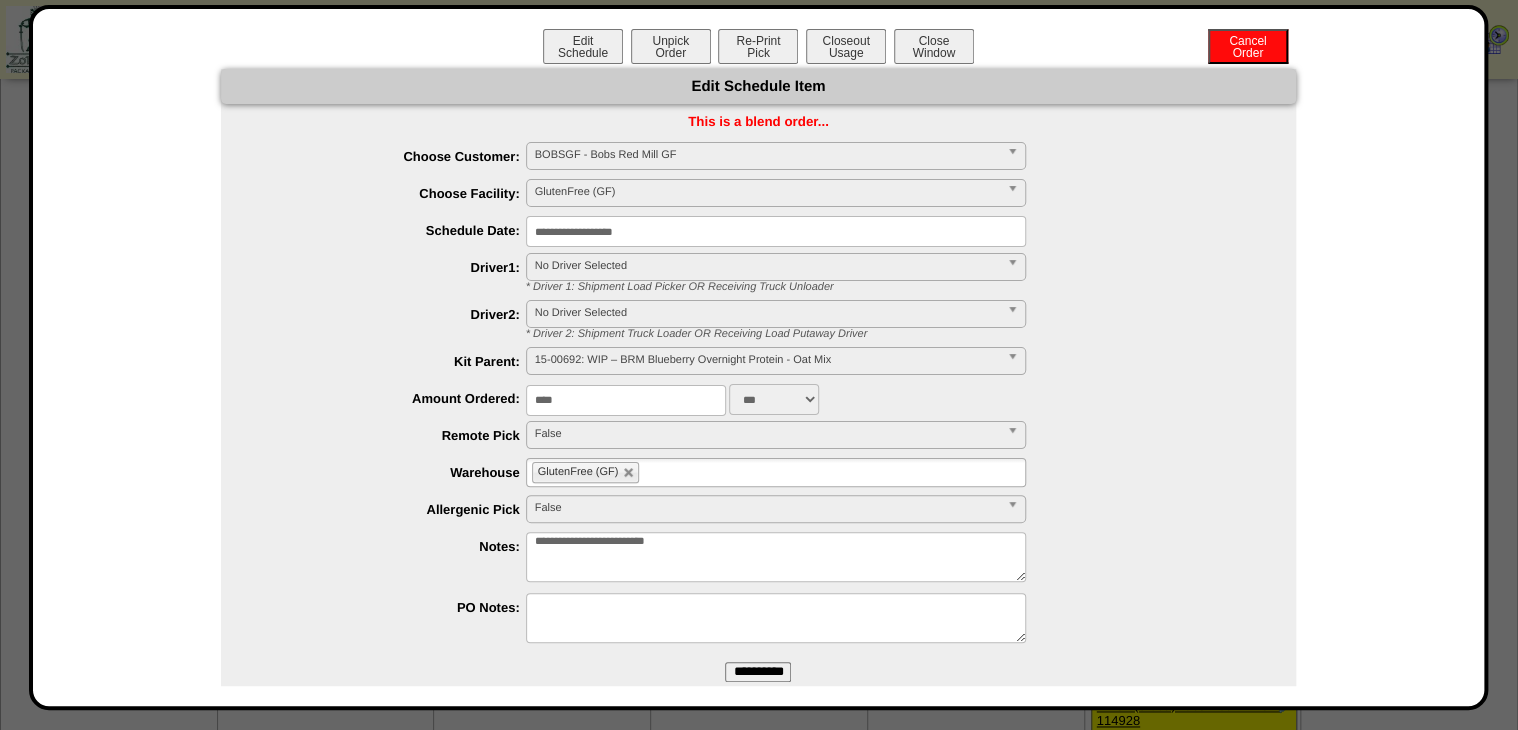 type on "****" 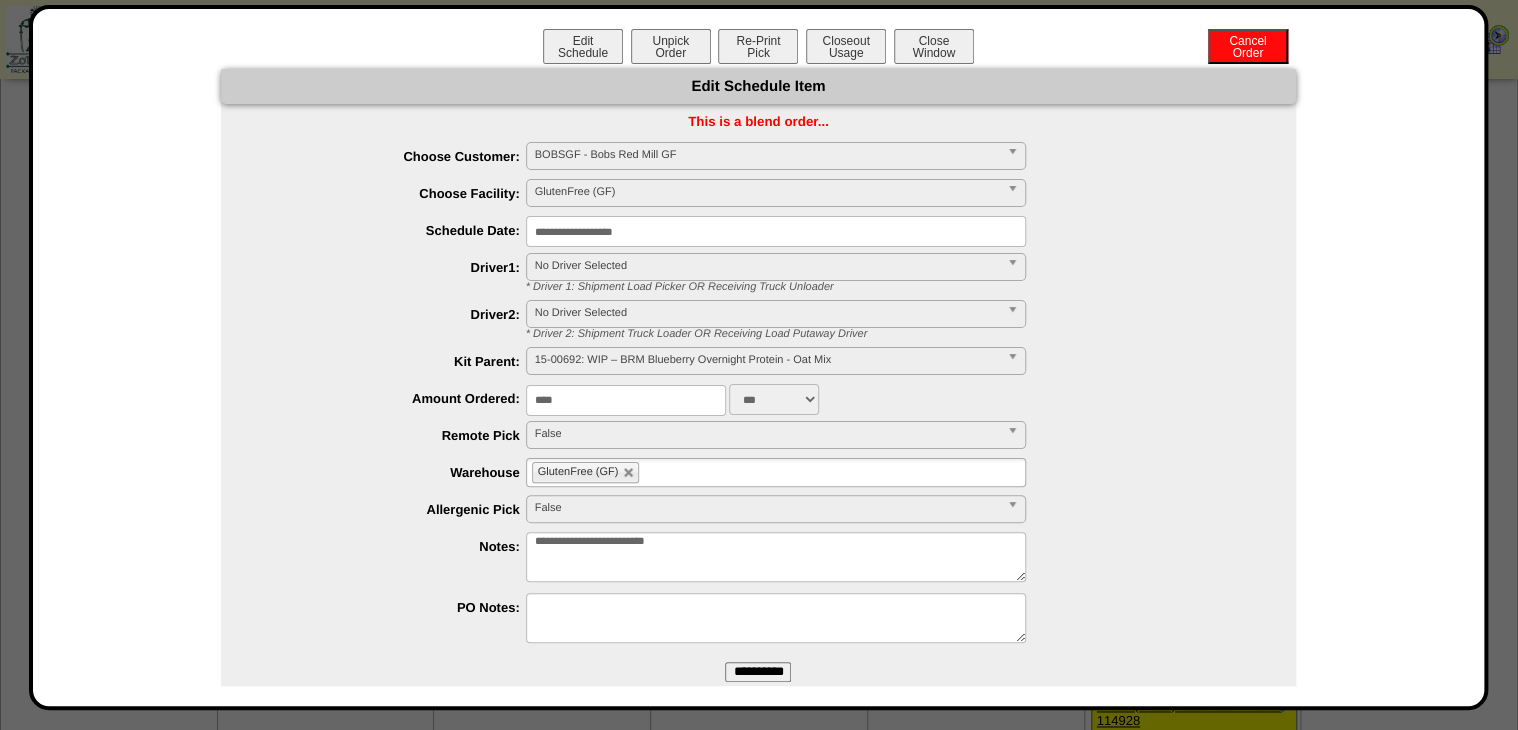 click on "**********" at bounding box center [758, 672] 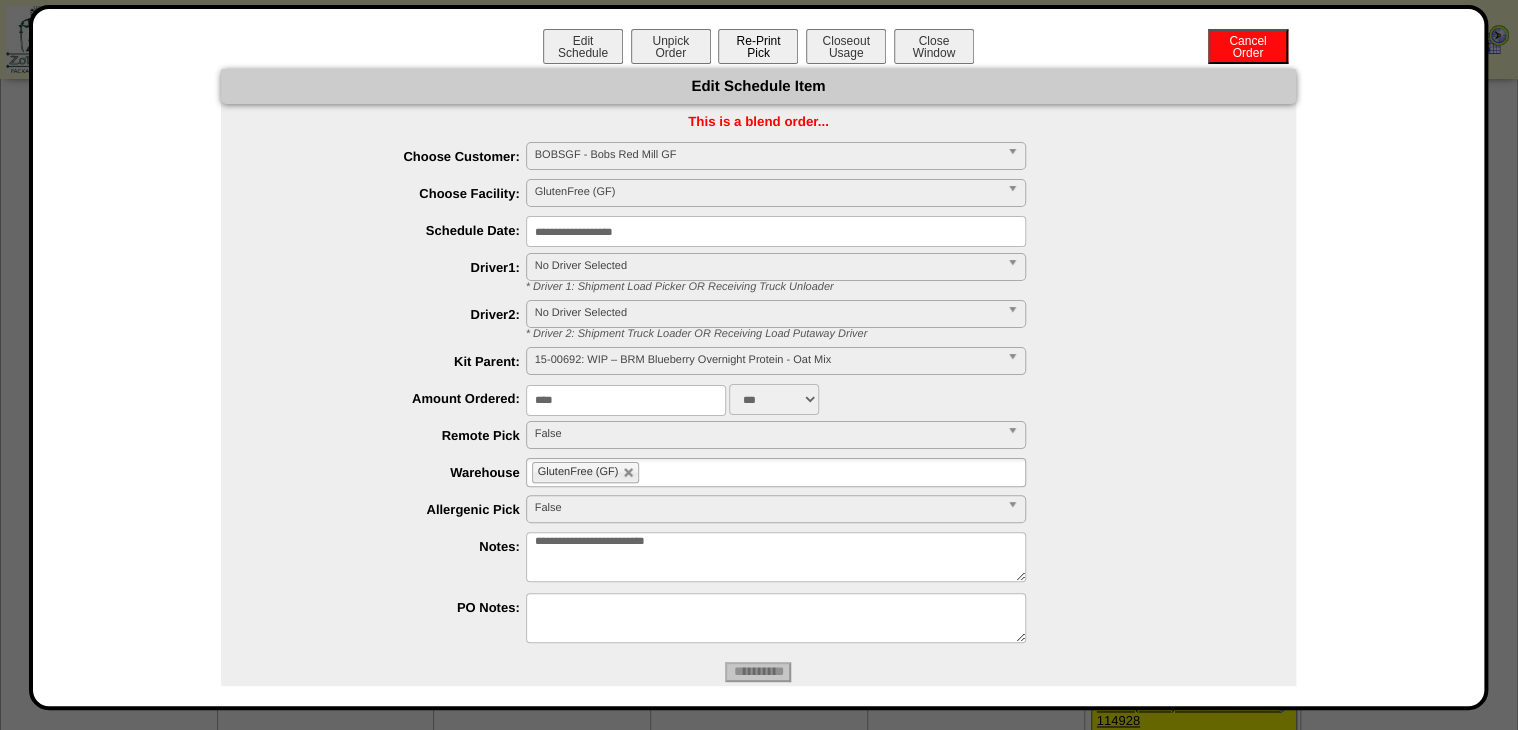click on "Re-Print Pick" at bounding box center [758, 46] 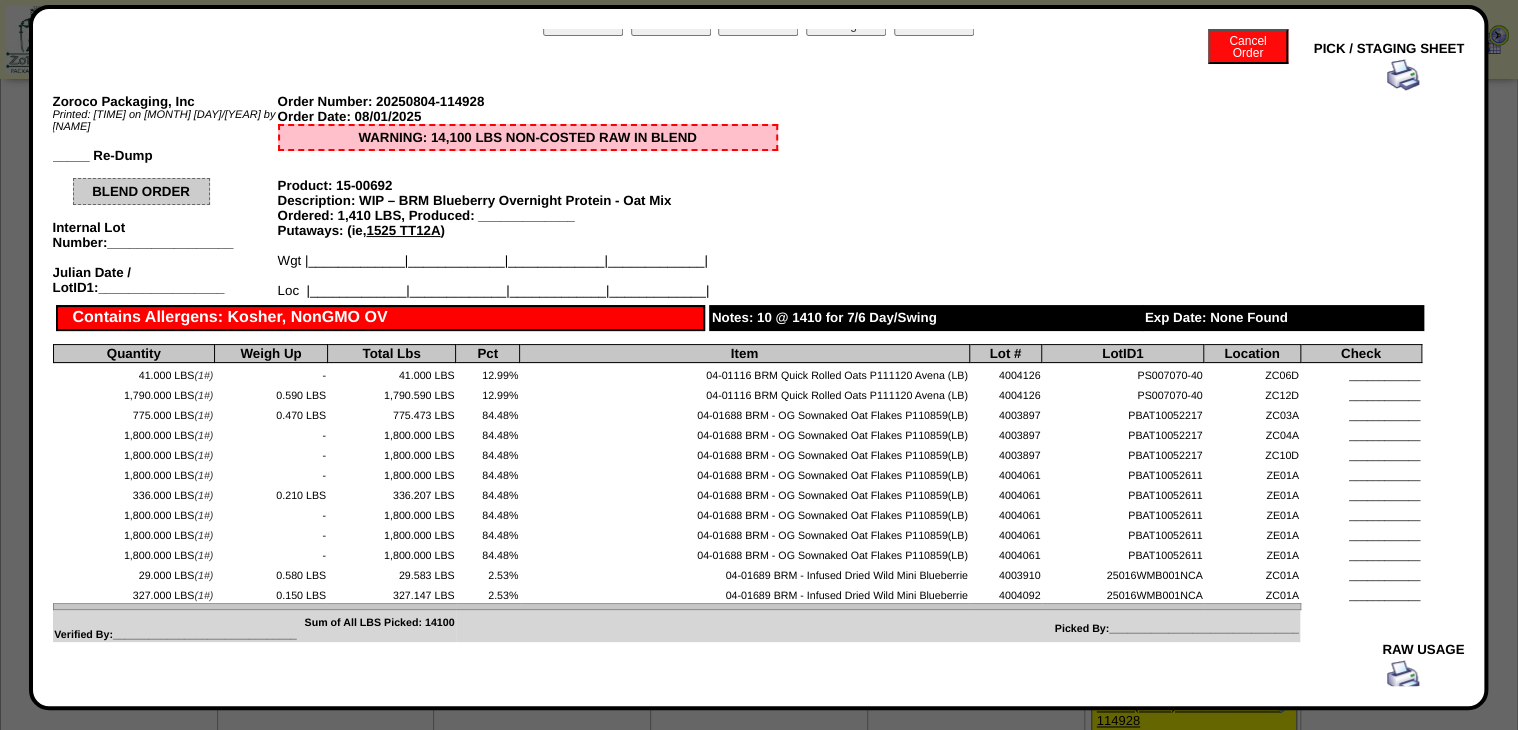 scroll, scrollTop: 0, scrollLeft: 0, axis: both 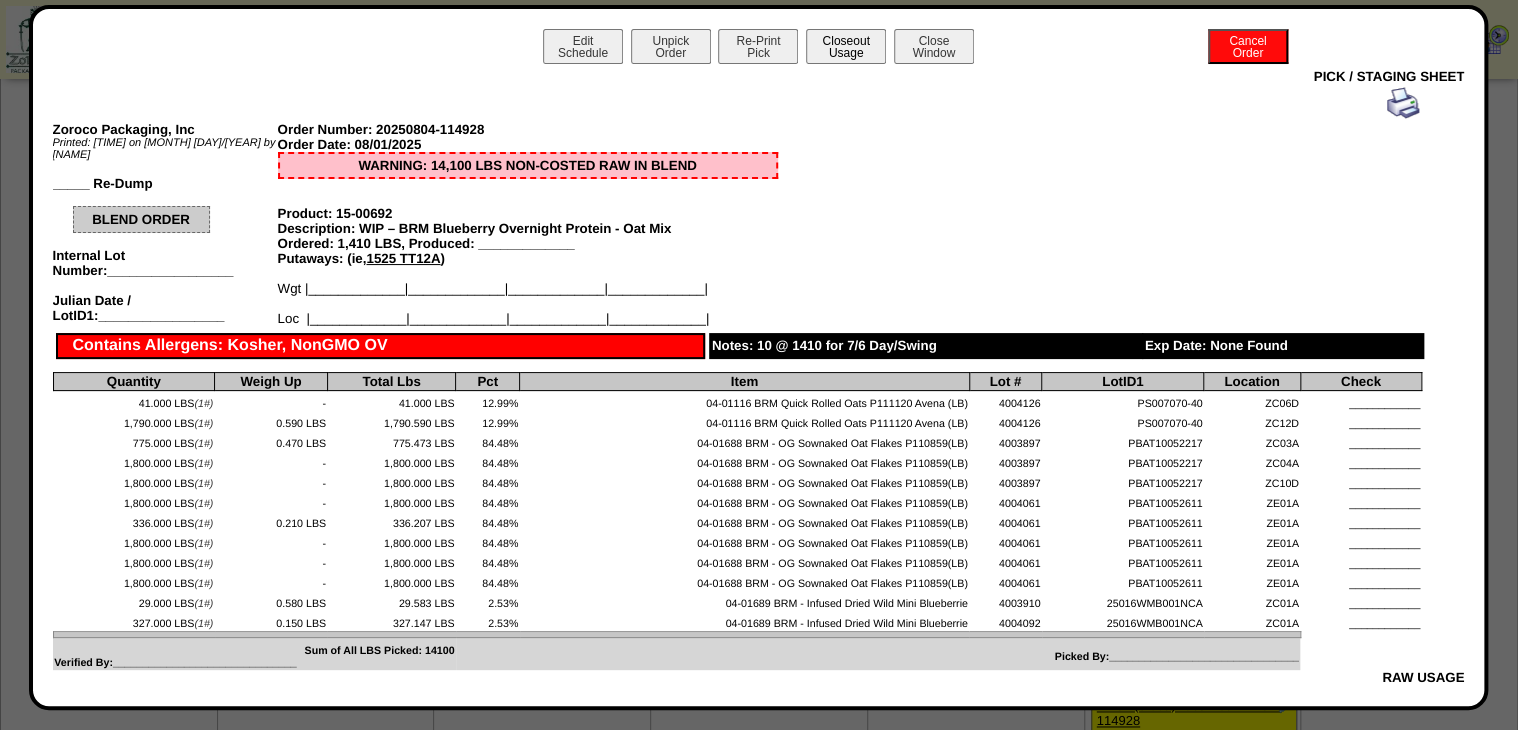 click on "Closeout Usage" at bounding box center (846, 46) 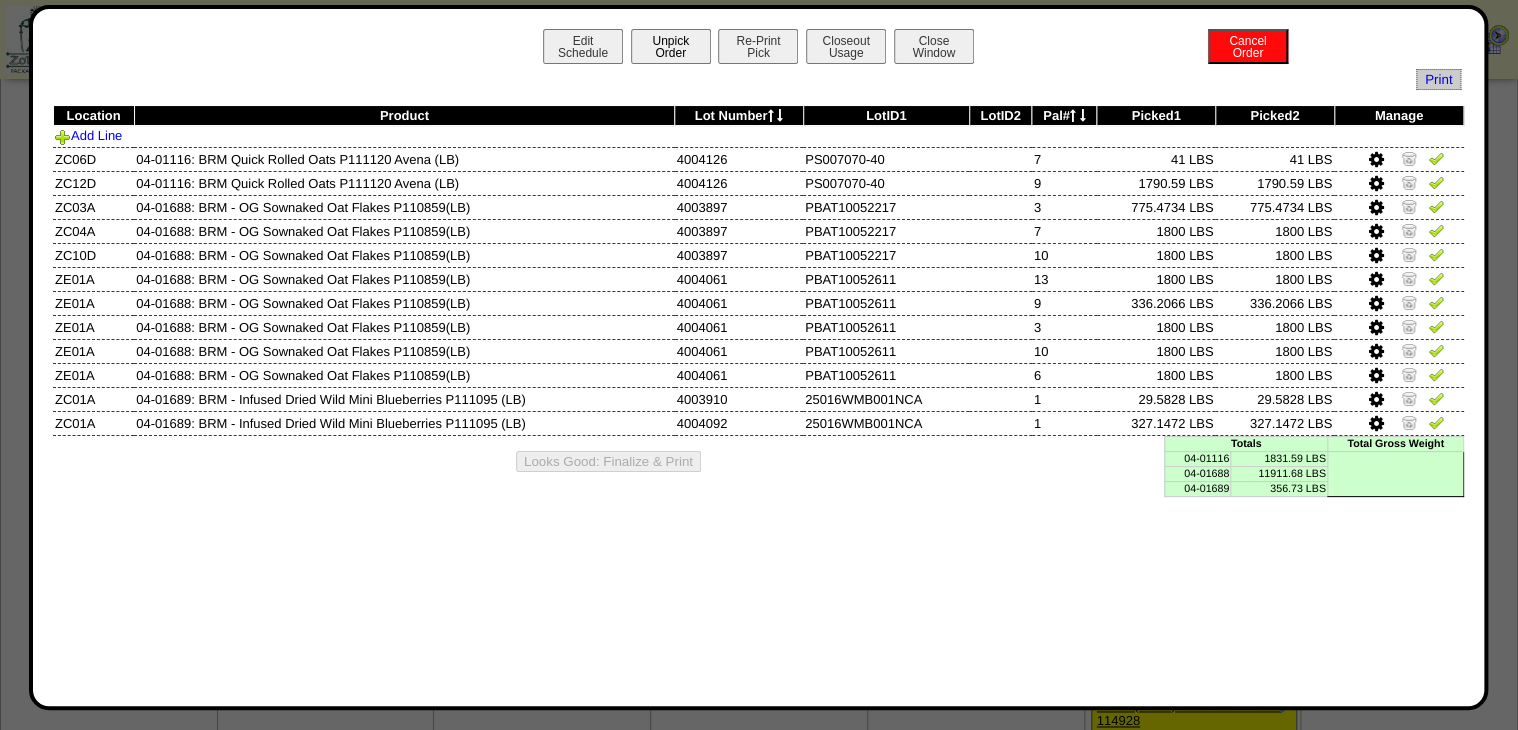 click on "Unpick Order" at bounding box center [671, 46] 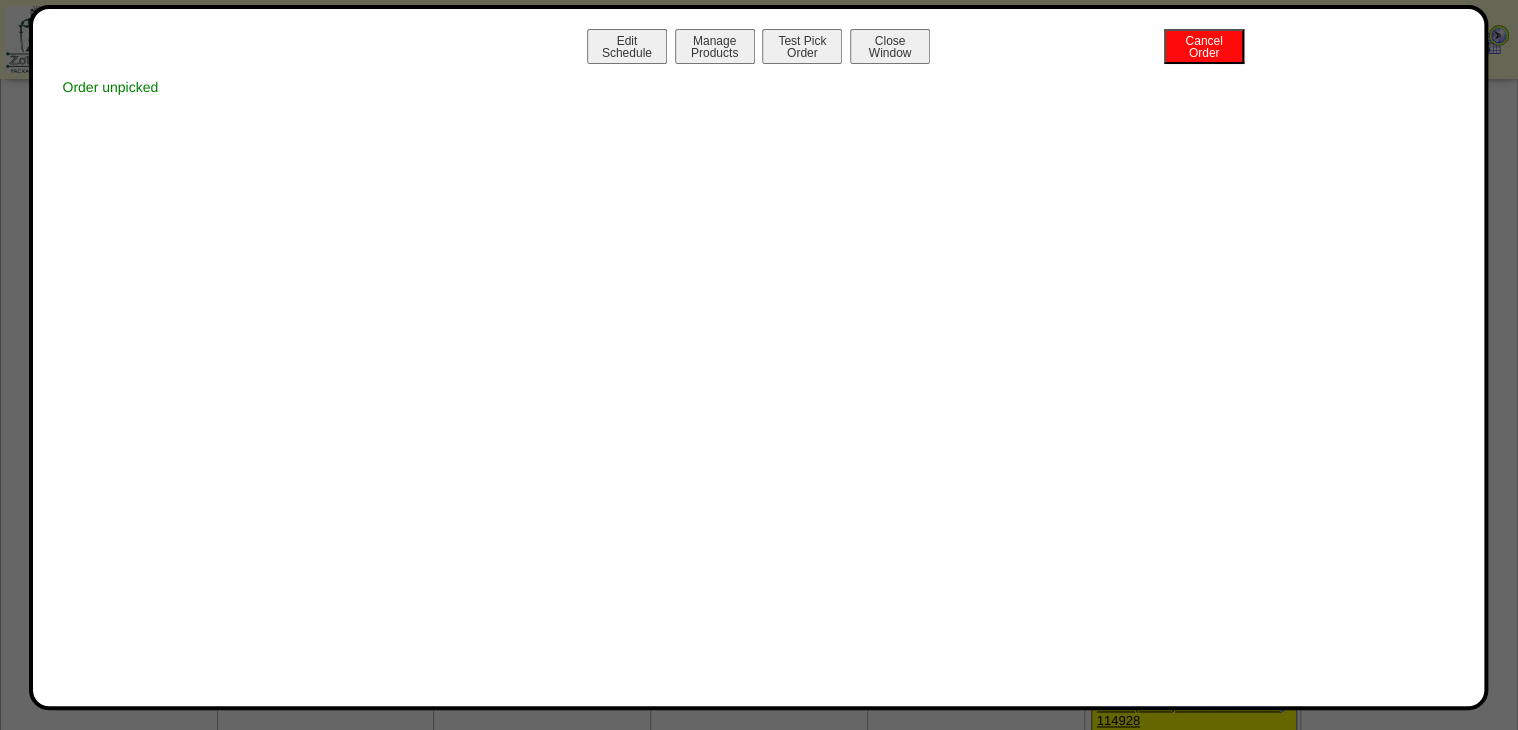 click on "Manage Products" at bounding box center (715, 46) 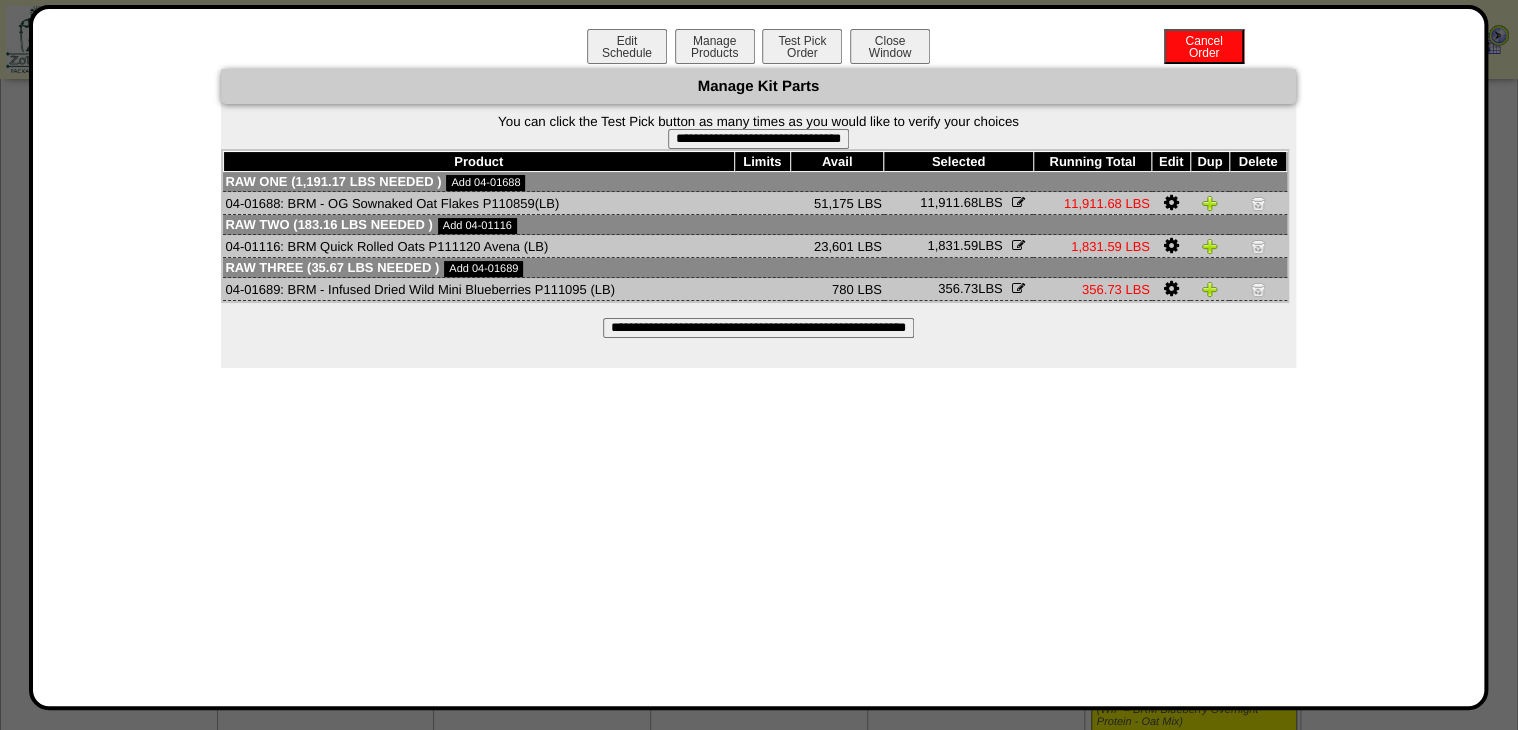 scroll, scrollTop: 4930, scrollLeft: 0, axis: vertical 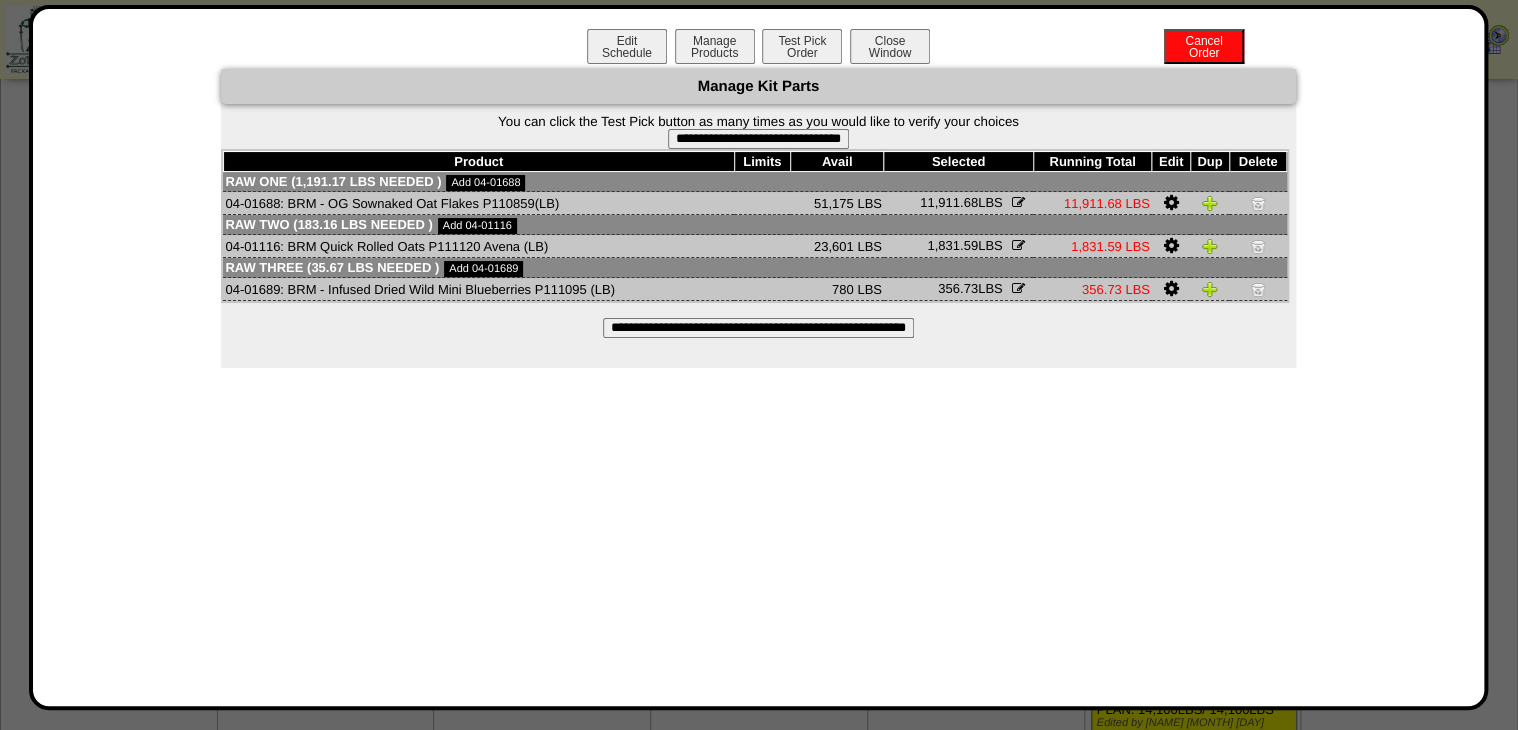 click on "**********" at bounding box center (758, 328) 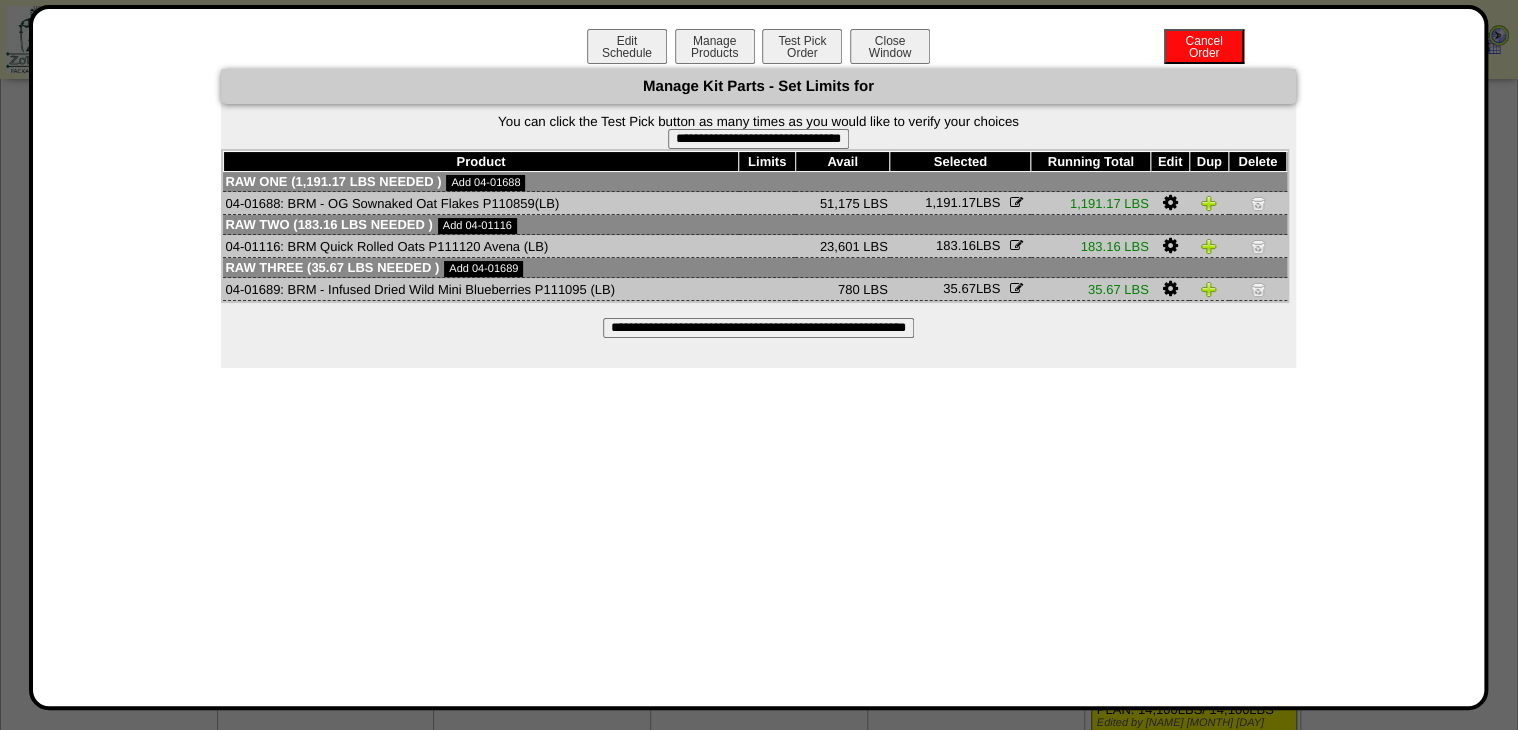 click on "**********" at bounding box center [758, 139] 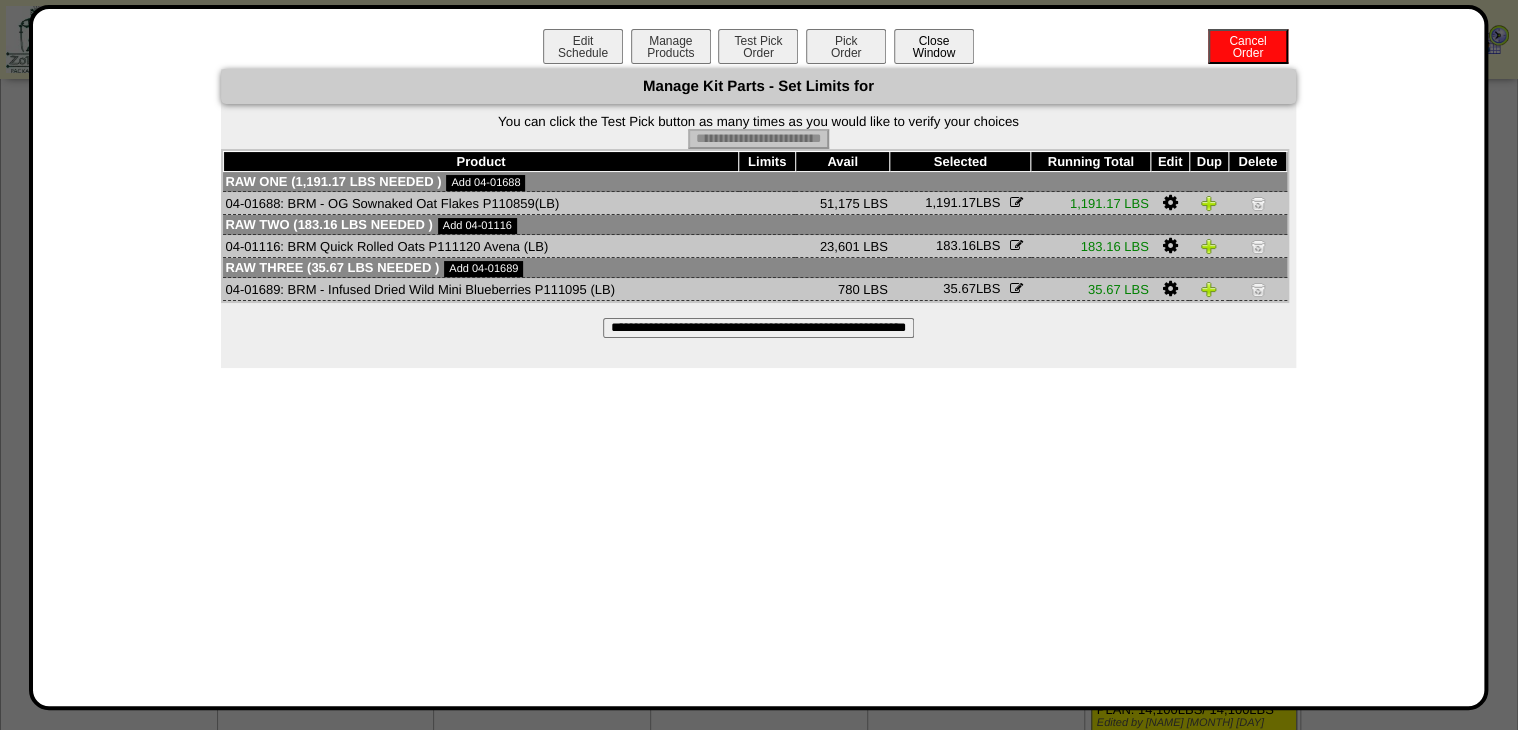 click on "Close Window" at bounding box center (934, 46) 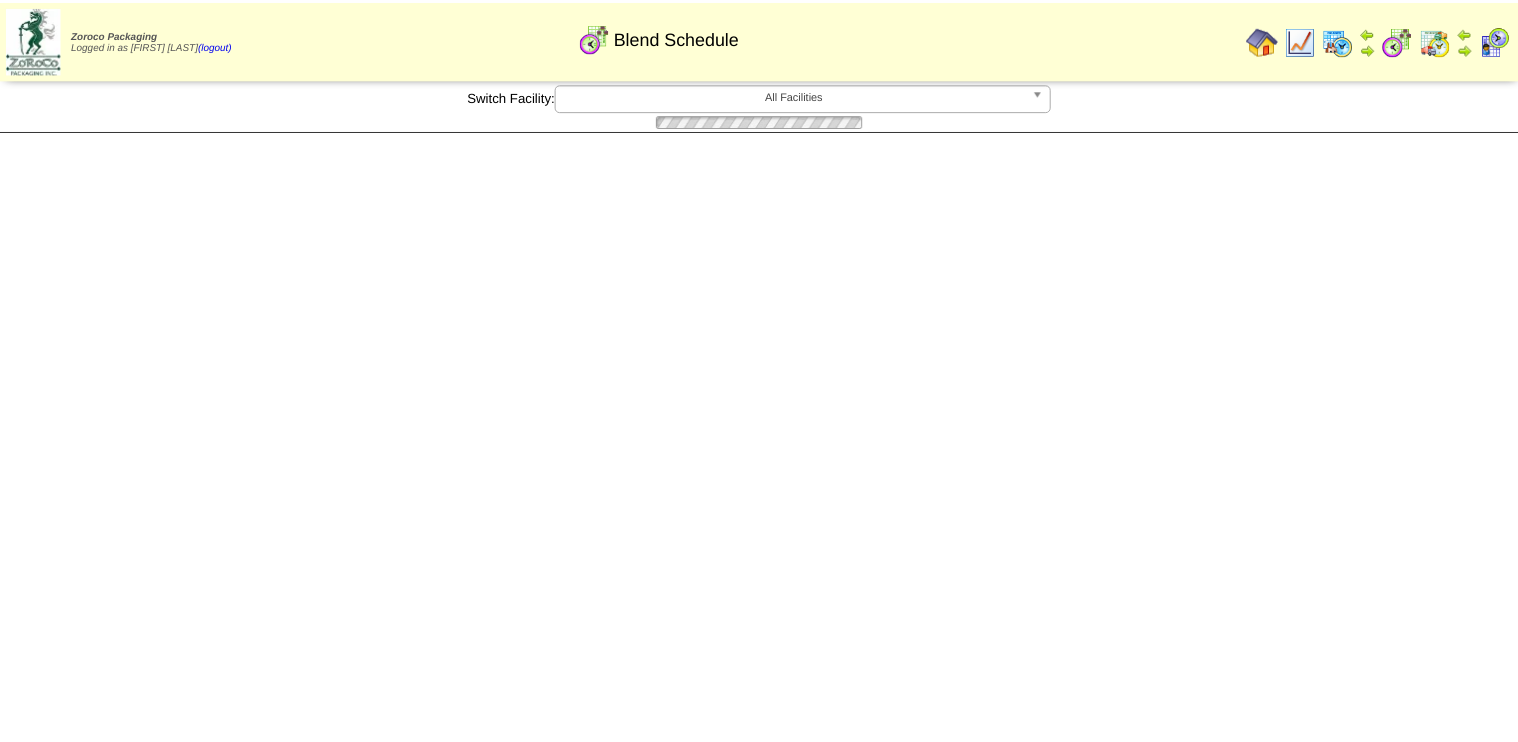 scroll, scrollTop: 0, scrollLeft: 0, axis: both 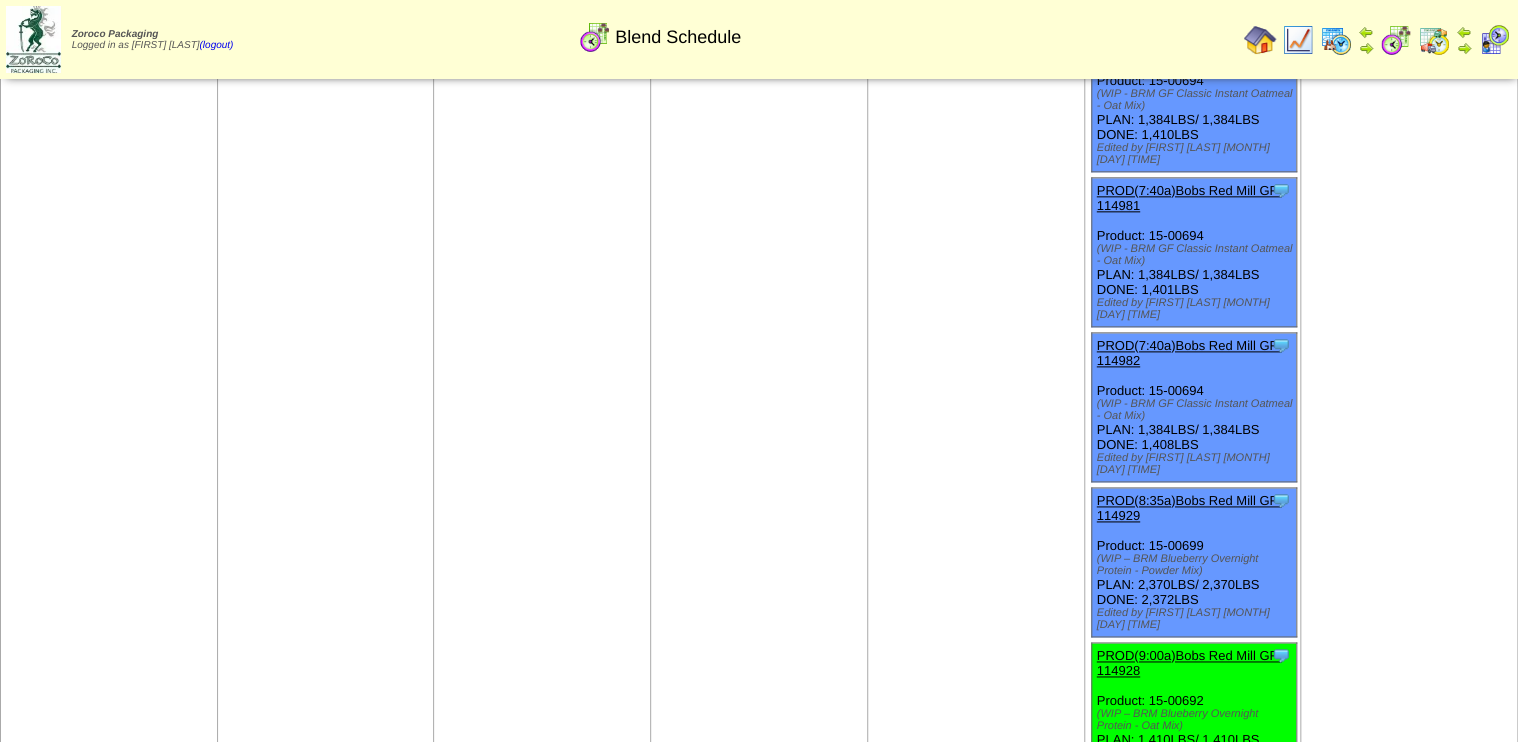 click on "PROD(9:00a)Bobs Red Mill GF-114928" at bounding box center (1189, 663) 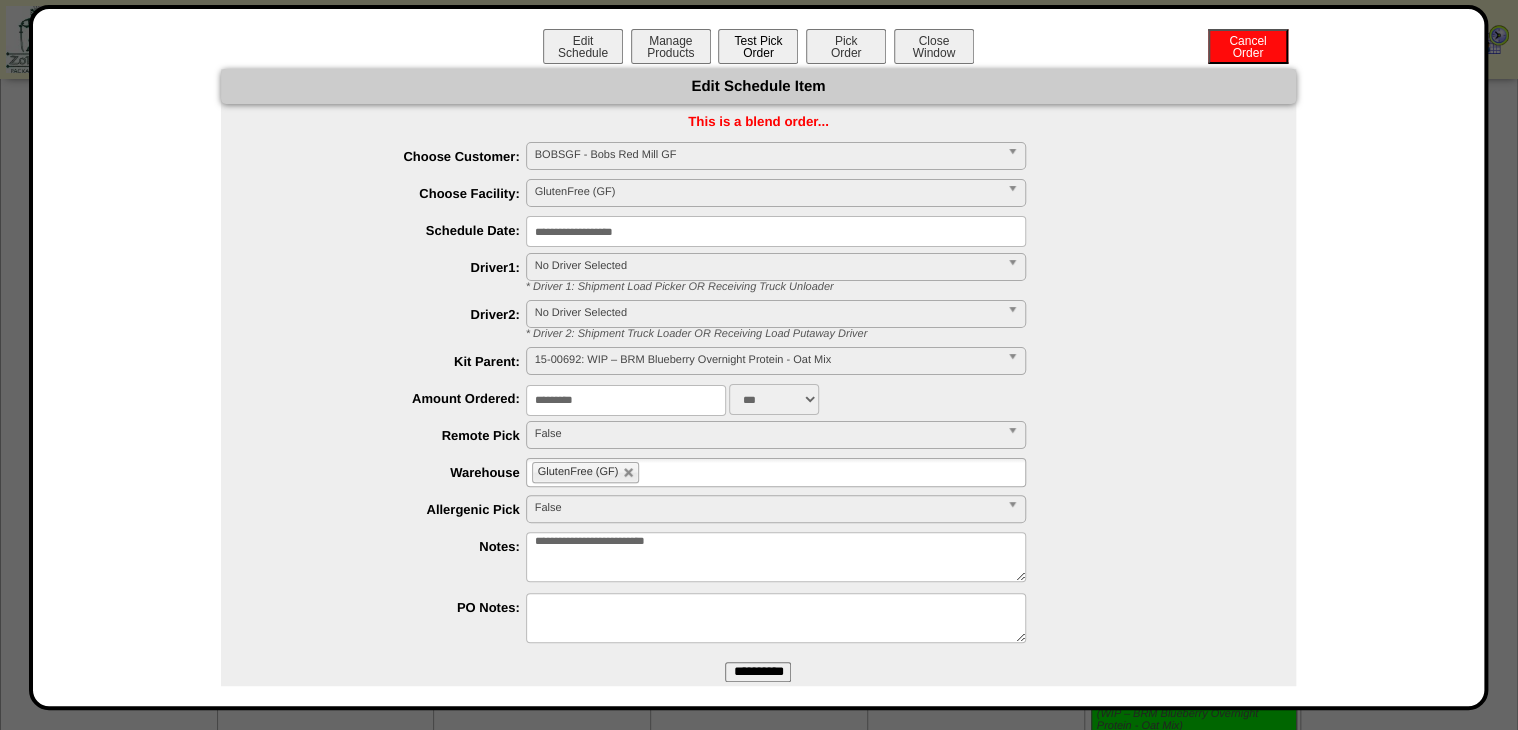 click on "Pick Order" at bounding box center [846, 46] 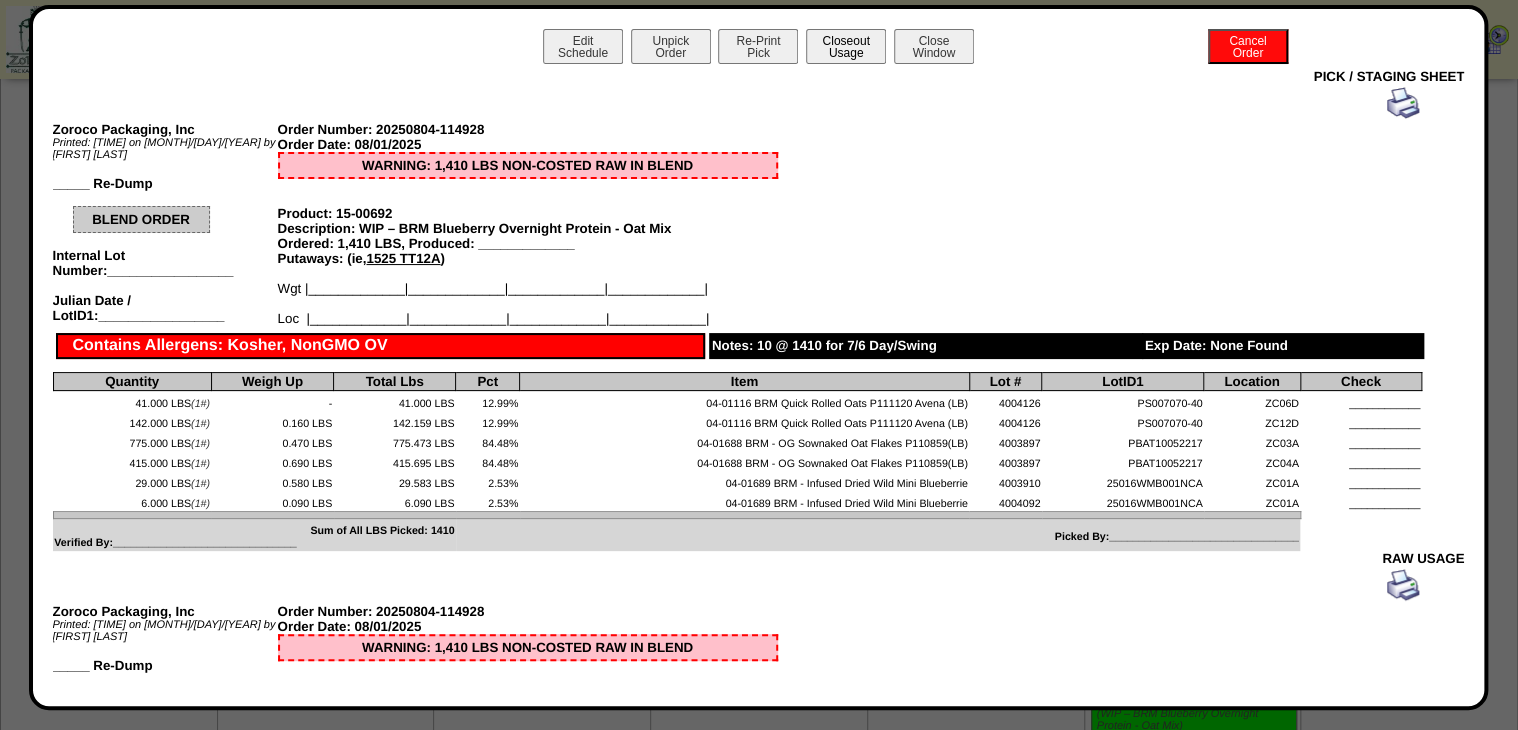 click on "Closeout Usage" at bounding box center (846, 46) 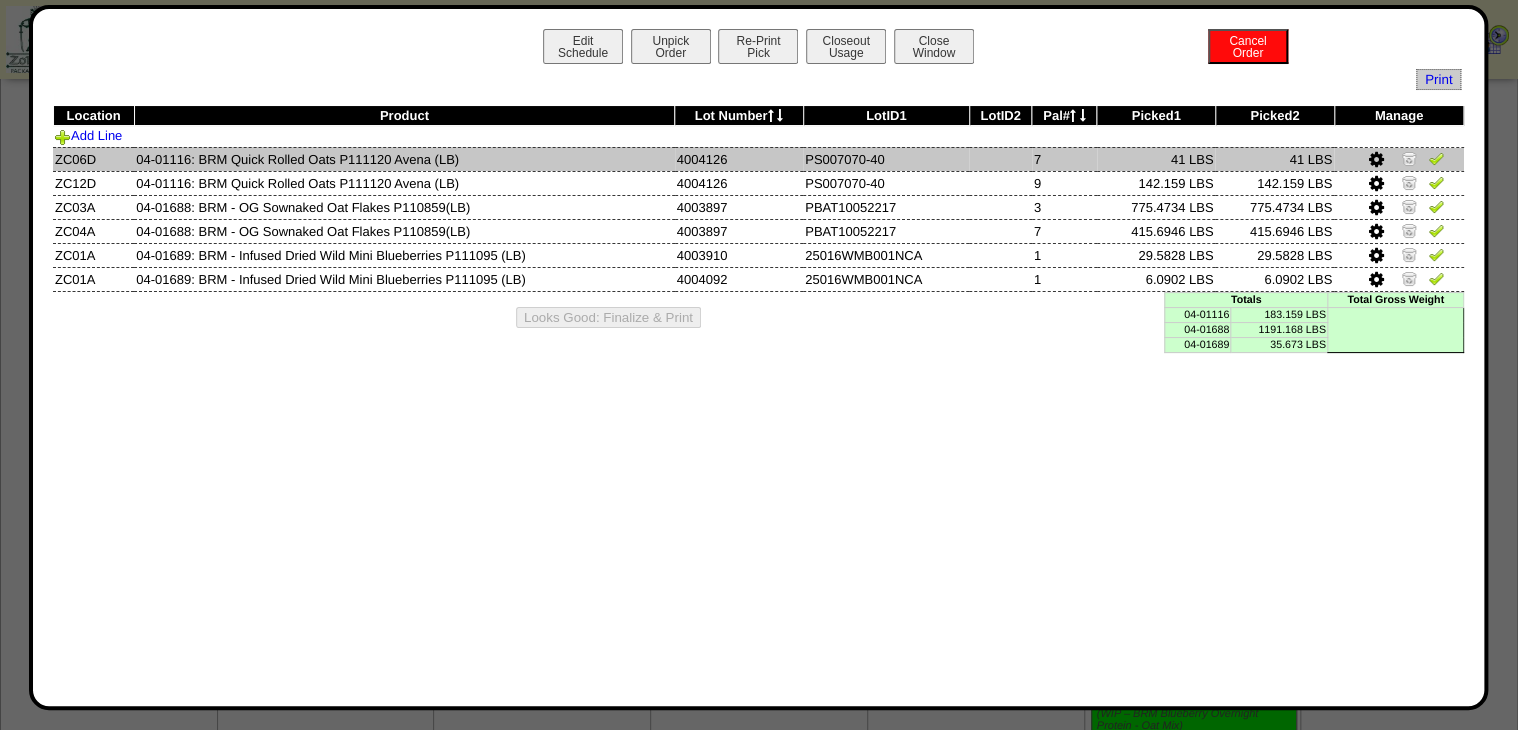 click at bounding box center [1436, 158] 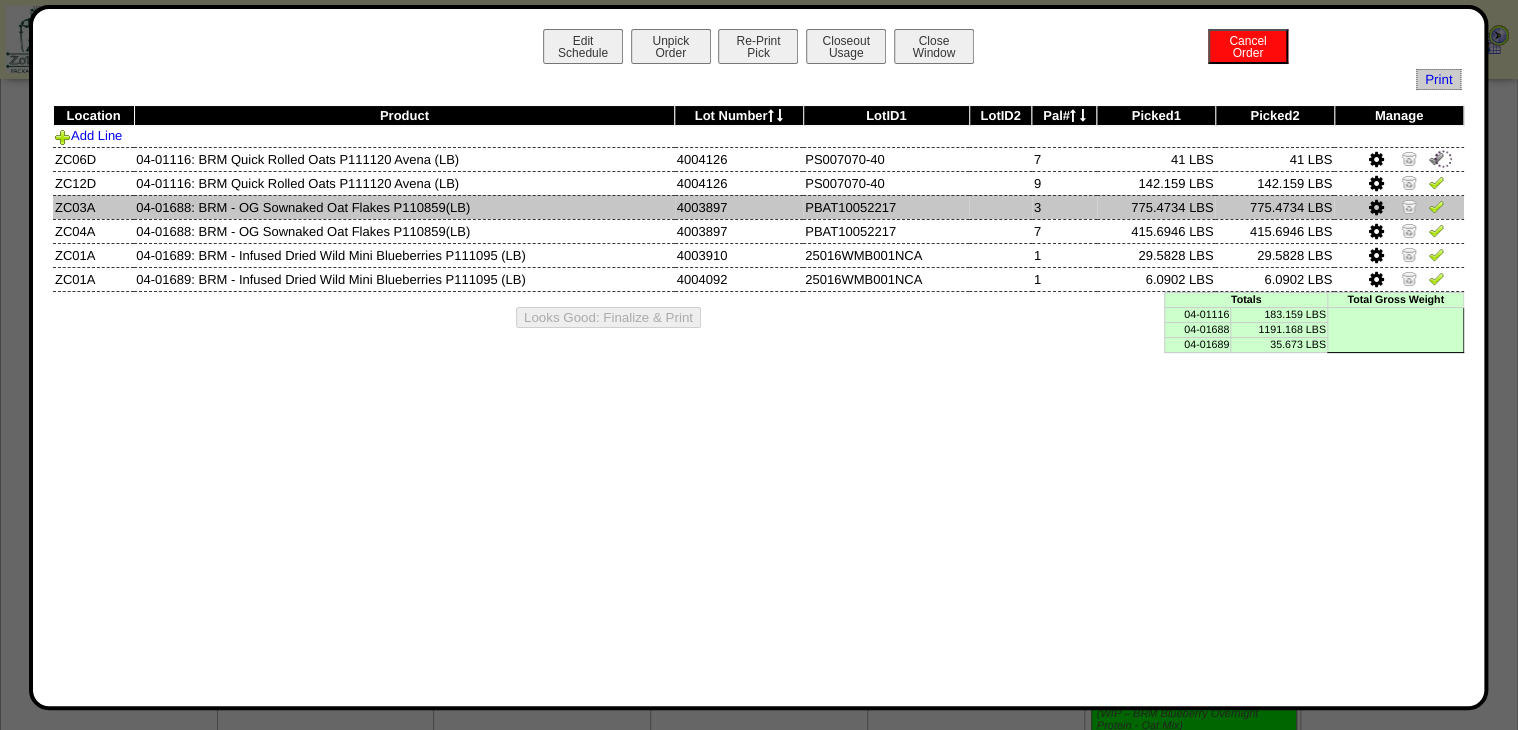 click at bounding box center [1436, 206] 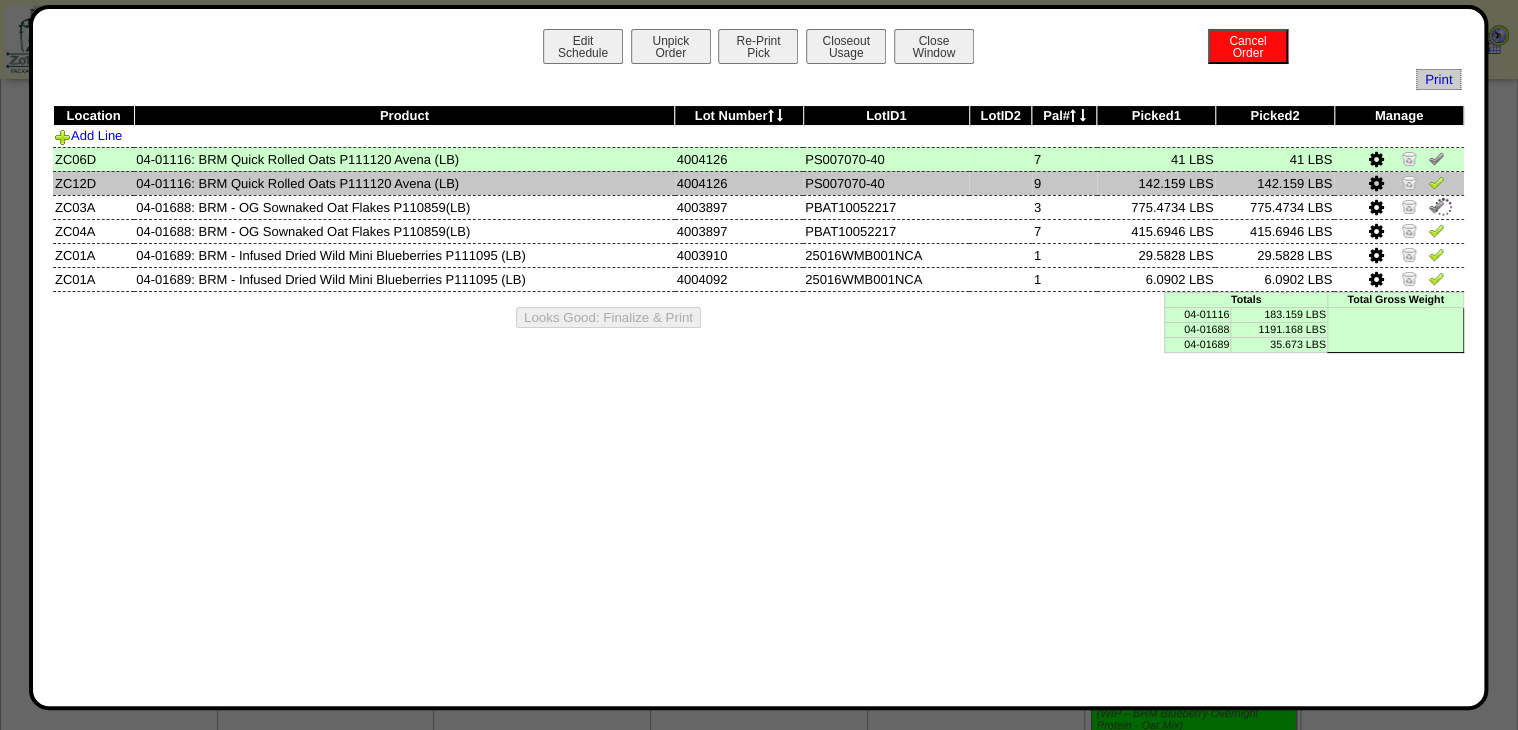 click at bounding box center (1436, 182) 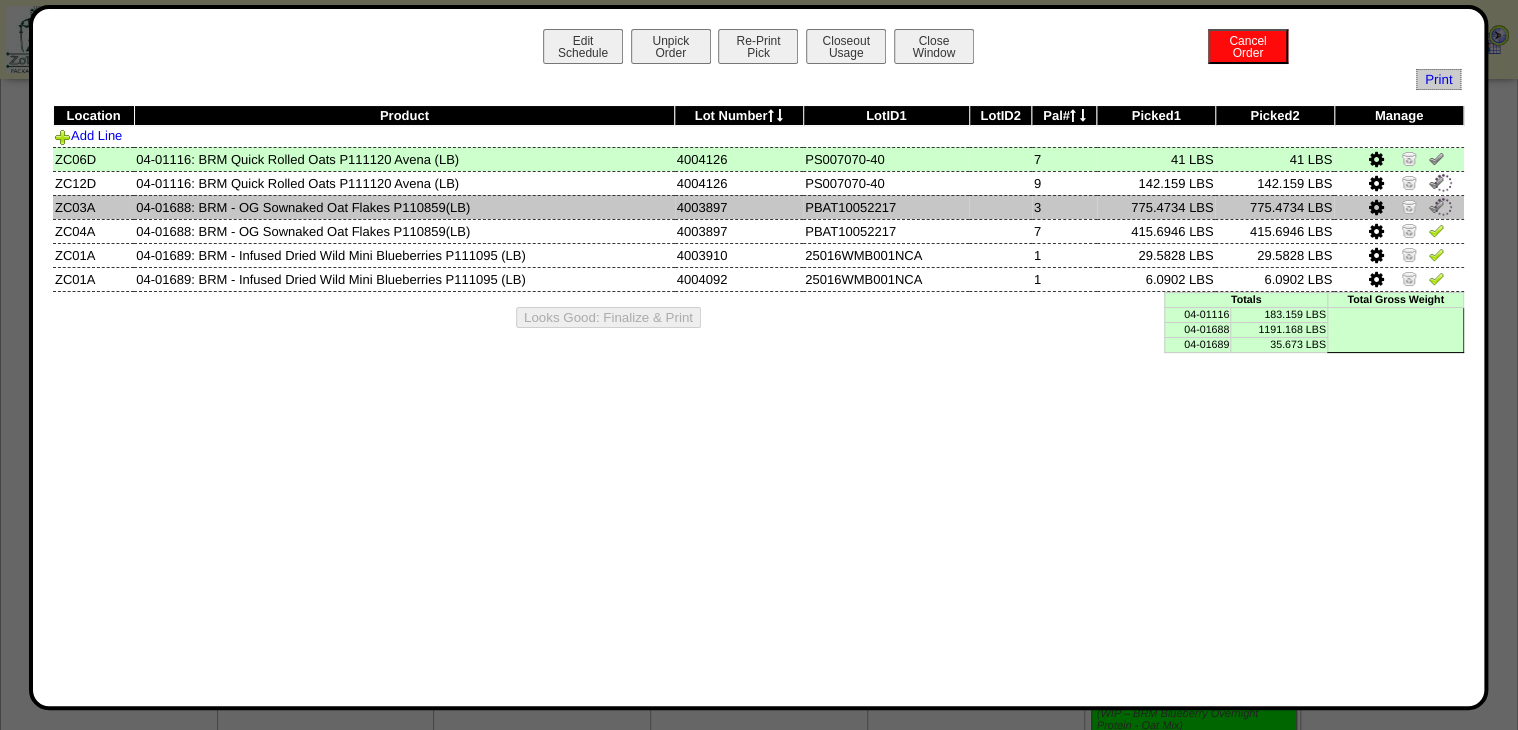 drag, startPoint x: 1436, startPoint y: 216, endPoint x: 1433, endPoint y: 232, distance: 16.27882 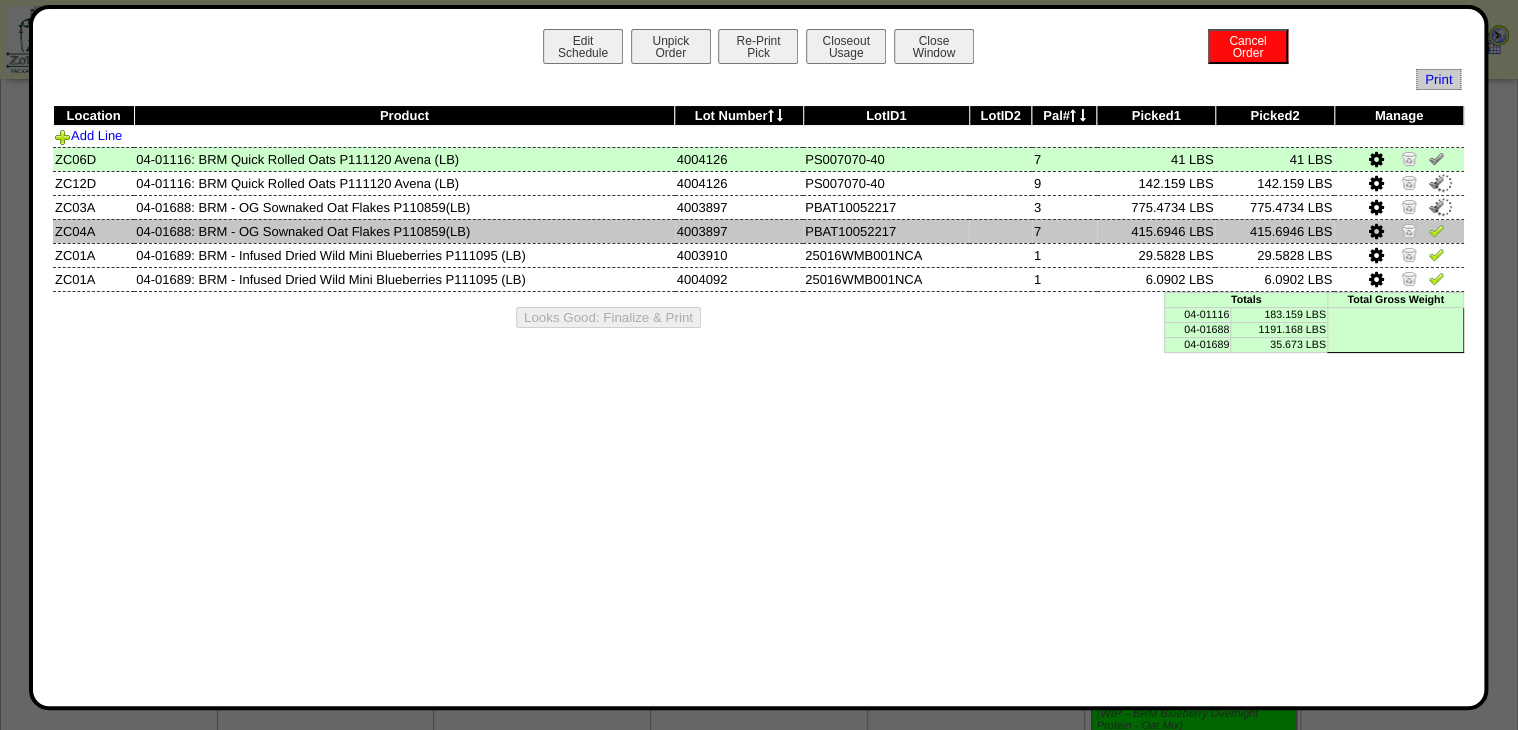 click at bounding box center (1436, 209) 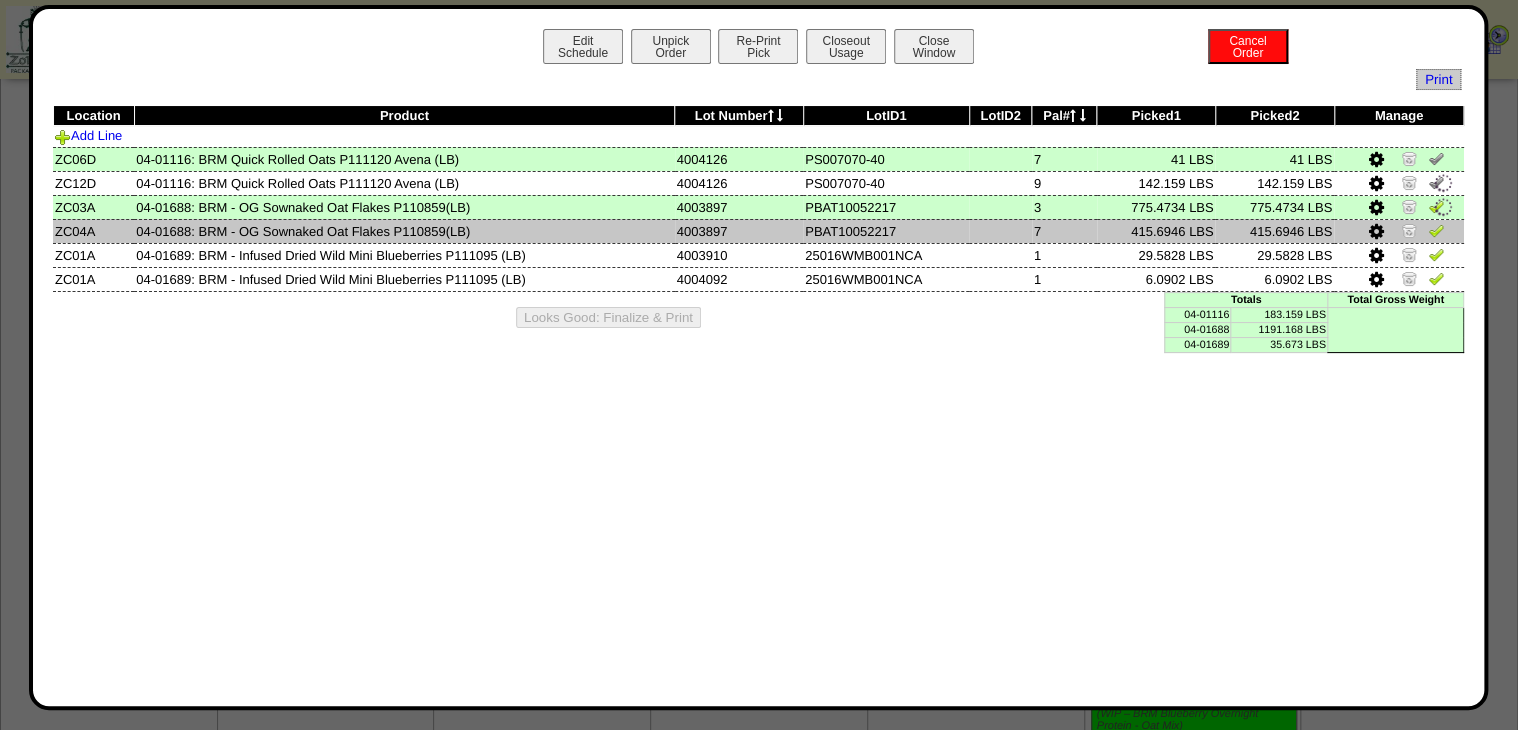 click at bounding box center (1436, 230) 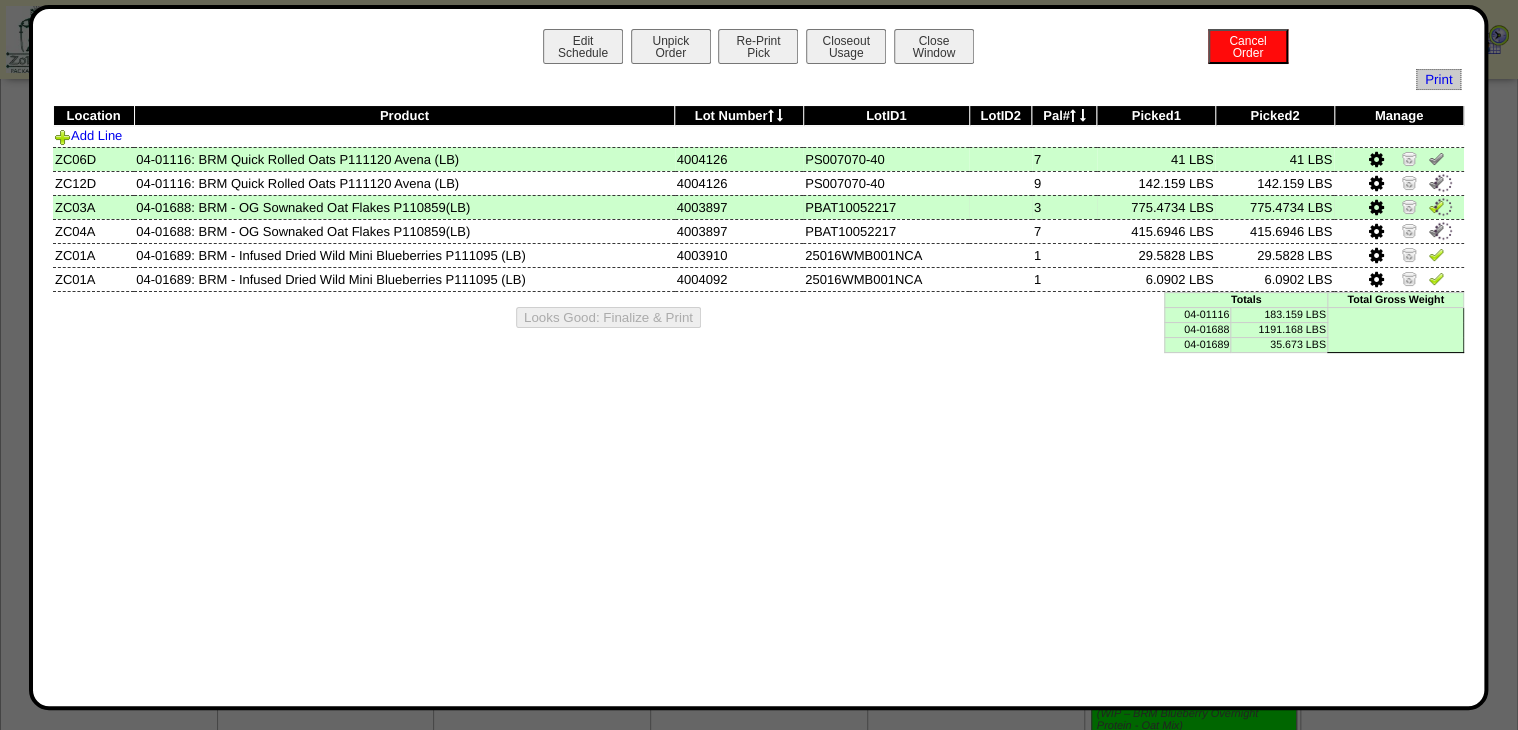 click at bounding box center (1443, 207) 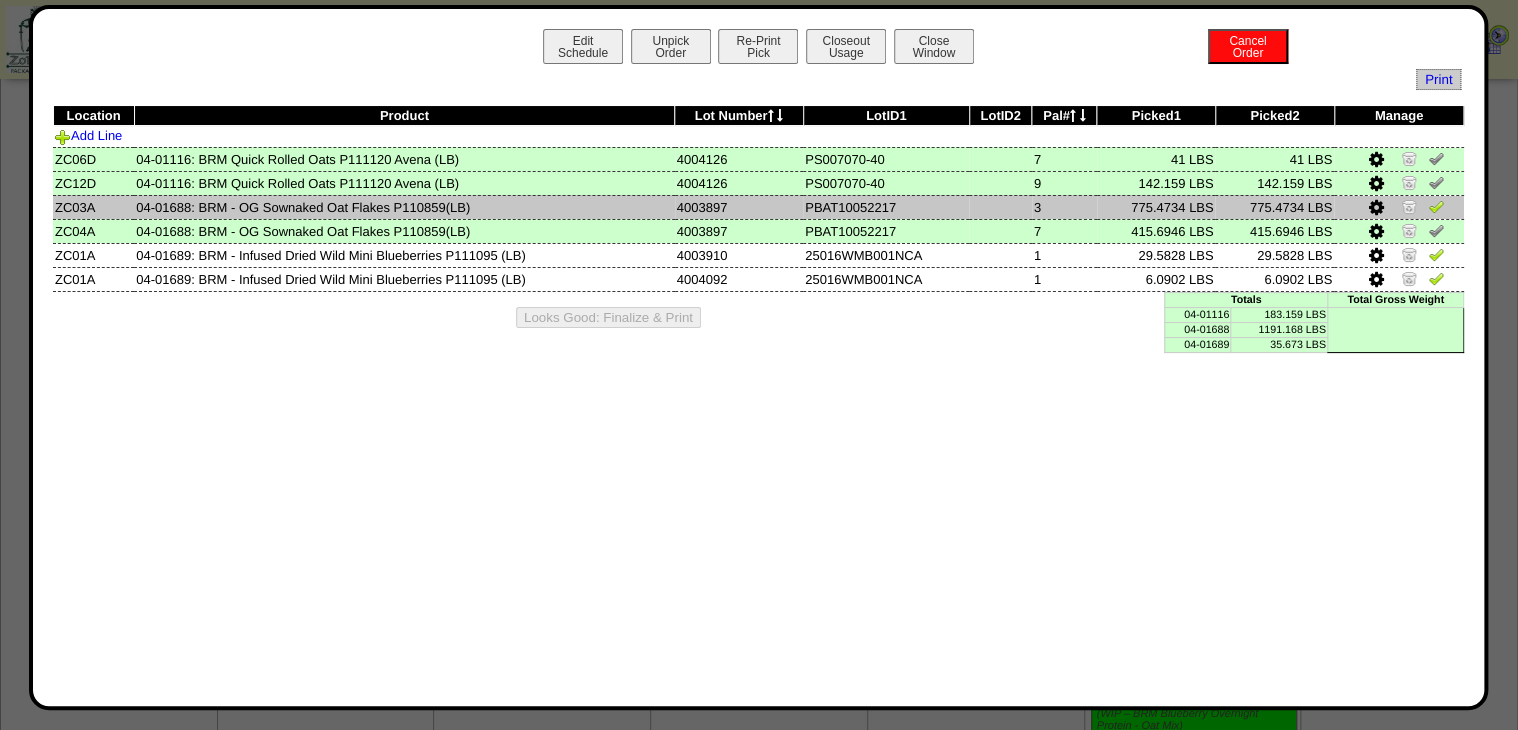 click at bounding box center [1436, 206] 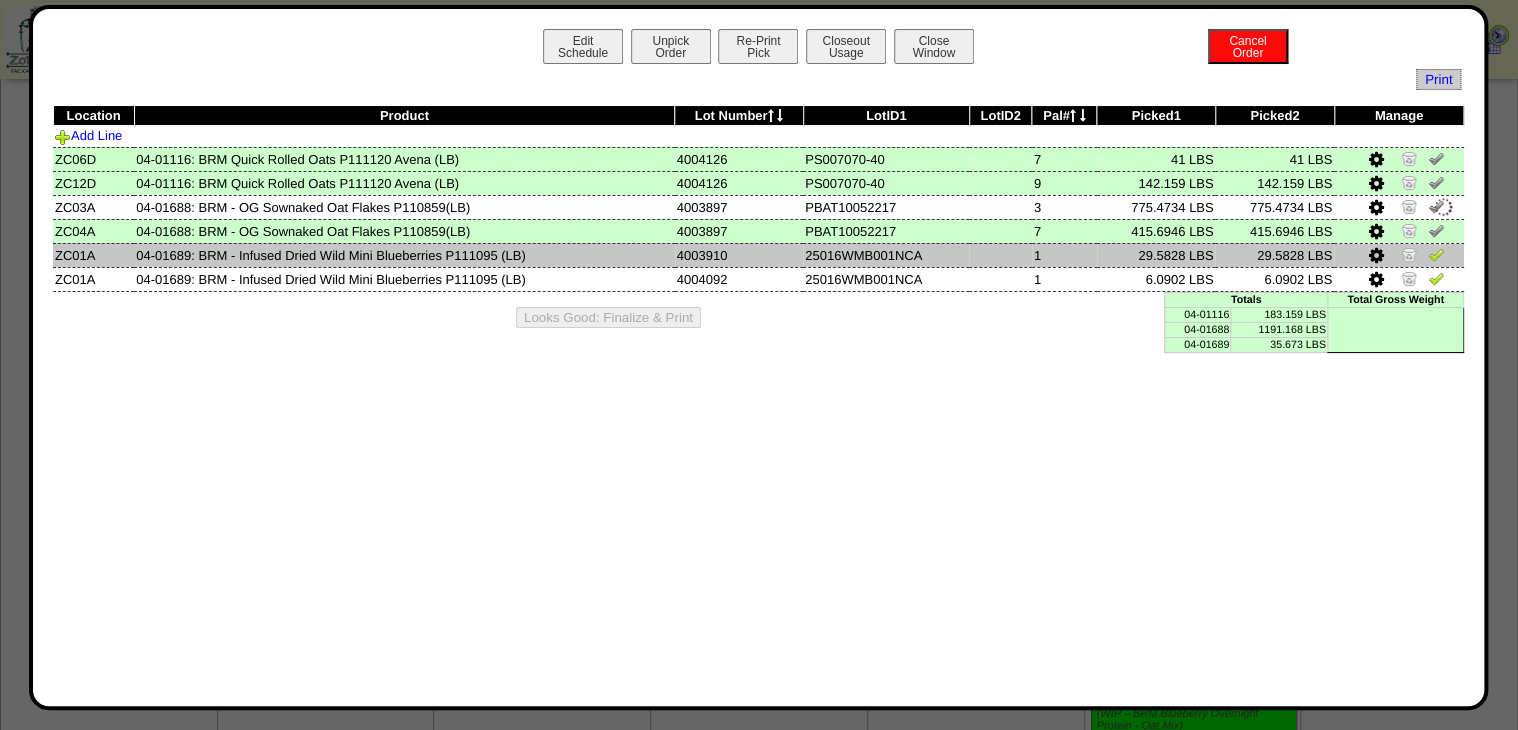 click at bounding box center (1436, 254) 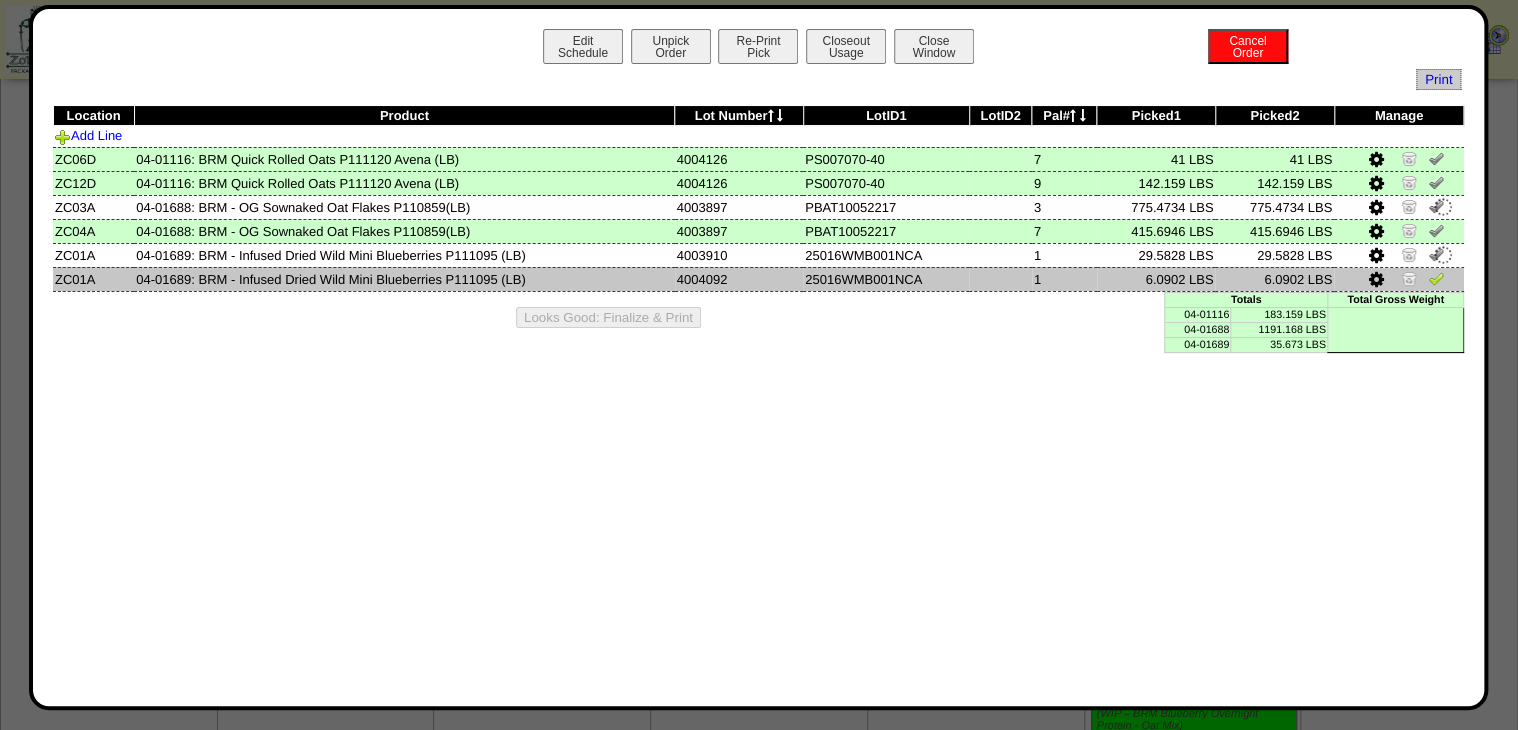 click at bounding box center [1399, 279] 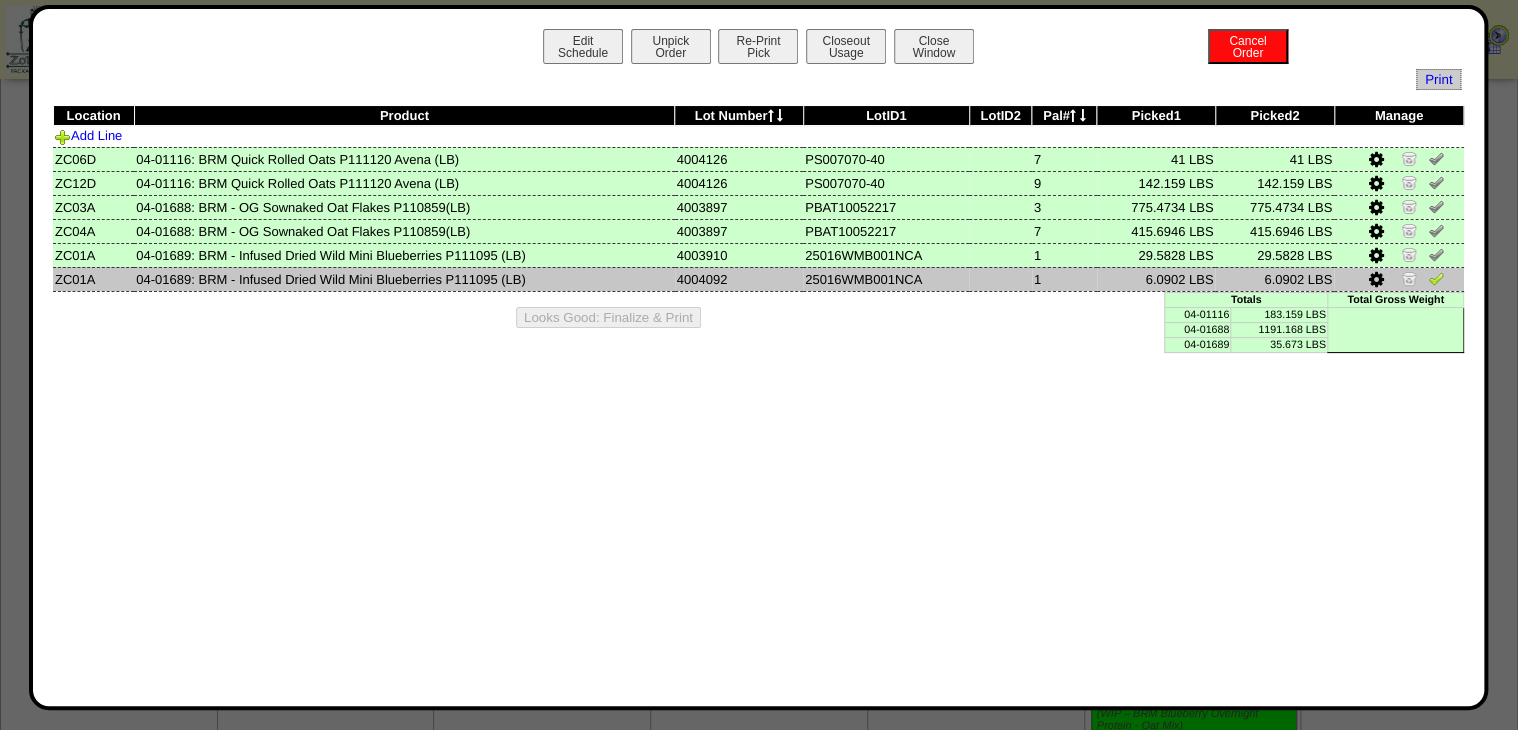 click at bounding box center (1436, 278) 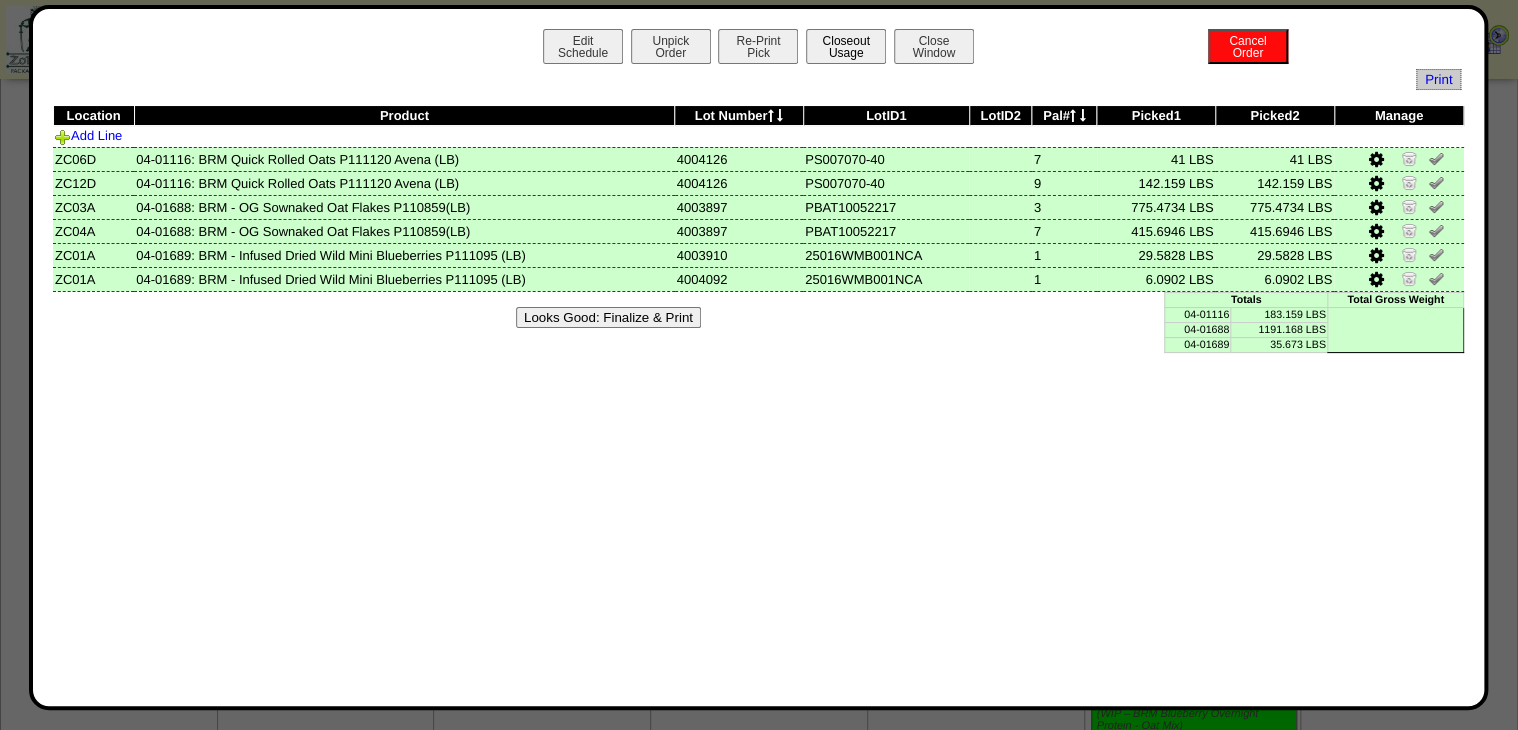 click on "Closeout Usage" at bounding box center (846, 46) 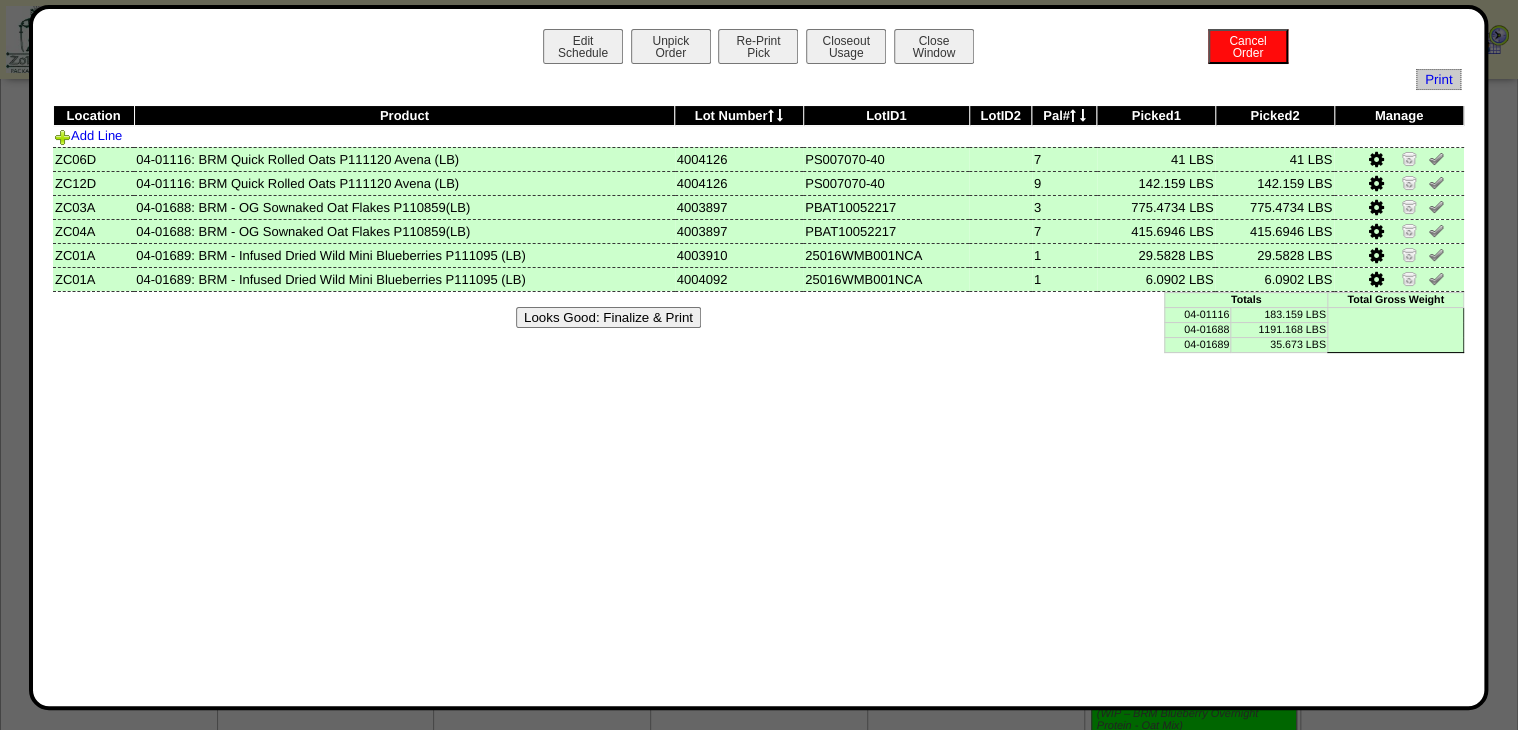 click on "Looks Good: Finalize & Print" at bounding box center [608, 317] 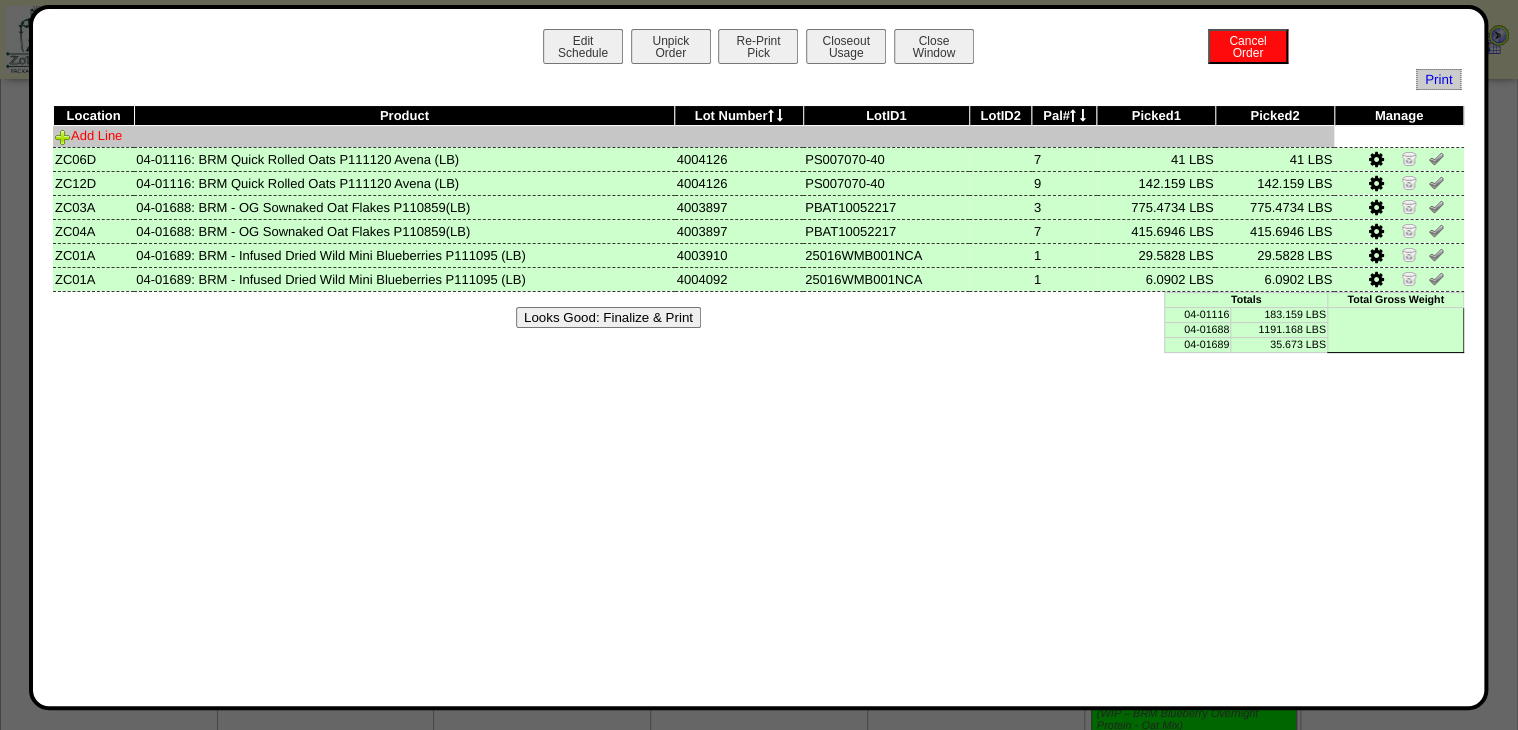 click on "Add Line" at bounding box center (88, 135) 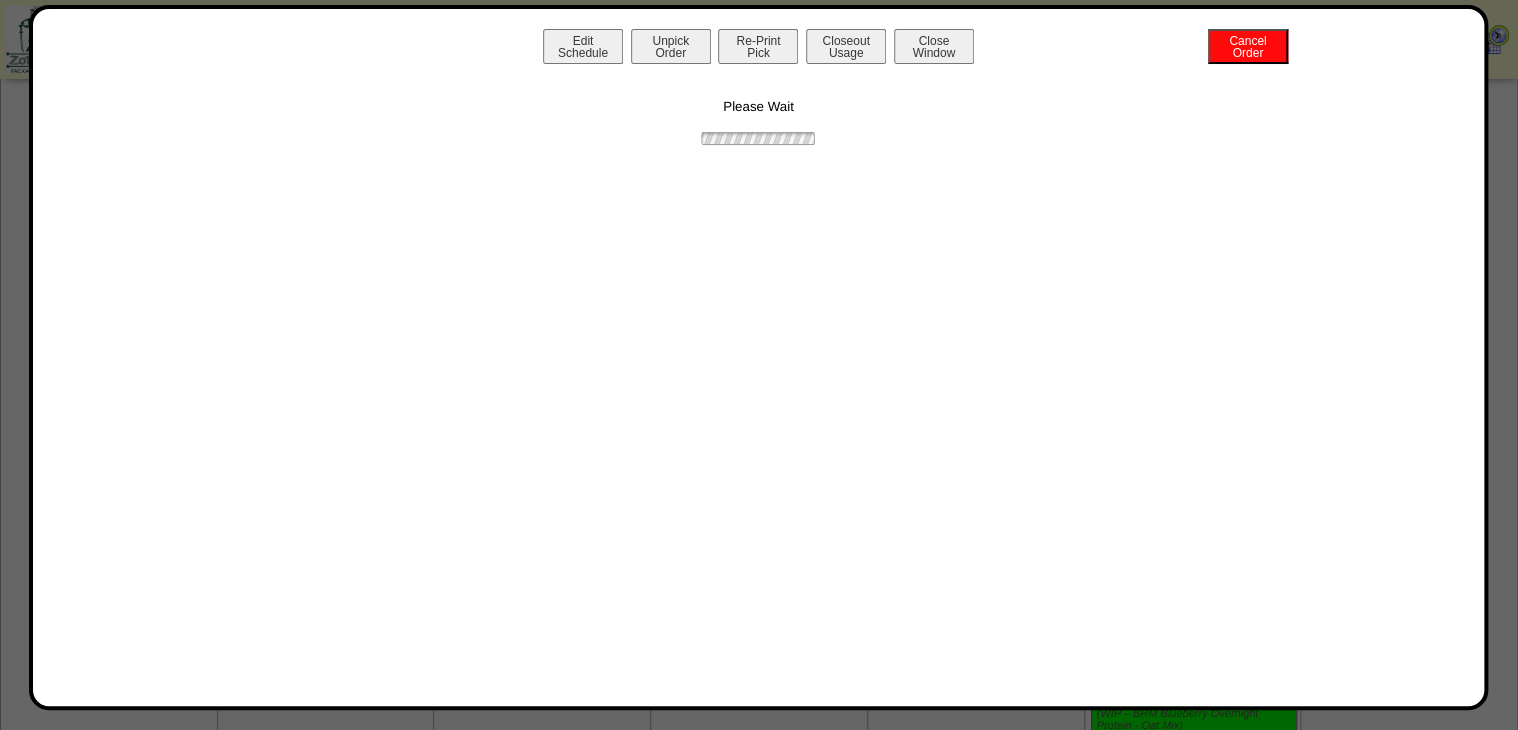 click on "Please Wait" at bounding box center (759, 108) 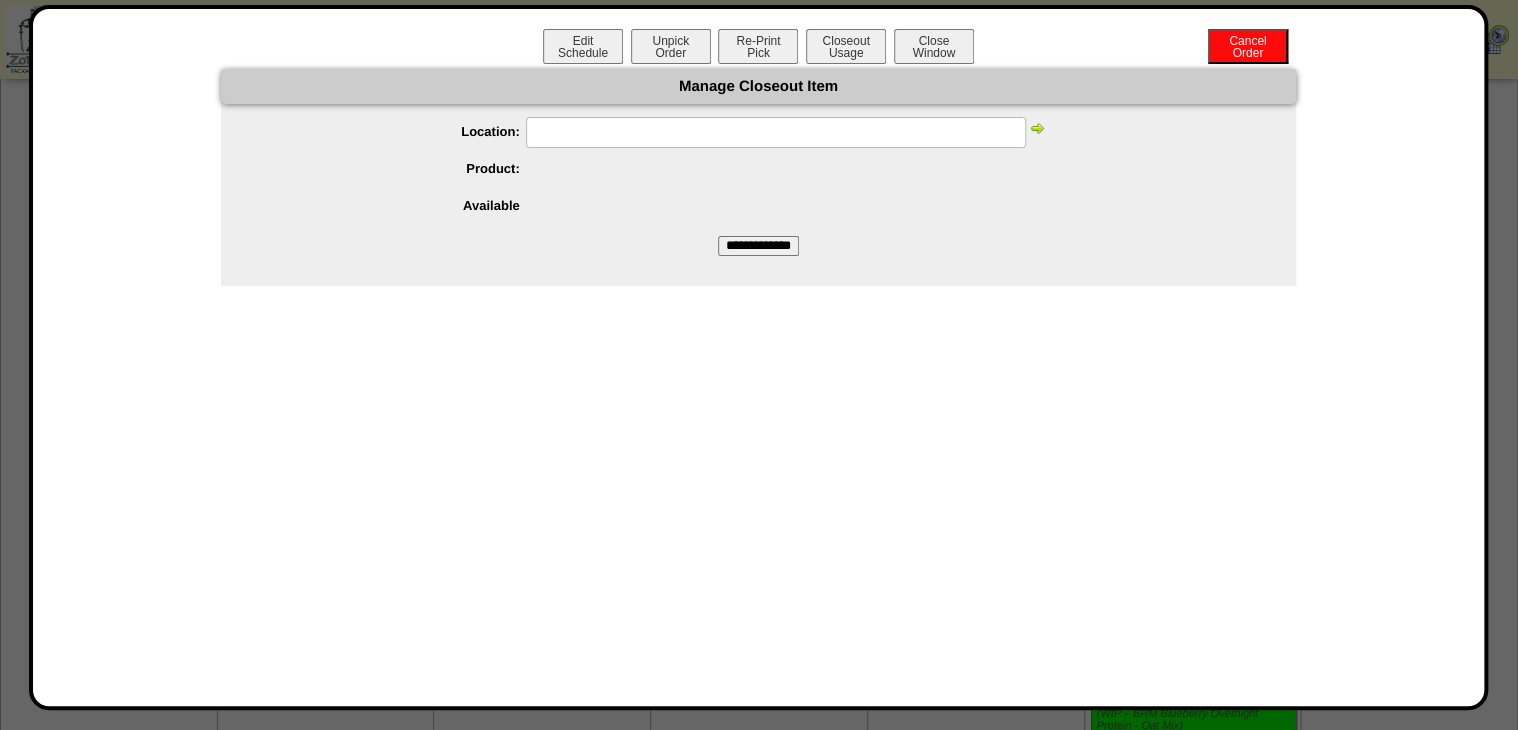 click at bounding box center (776, 132) 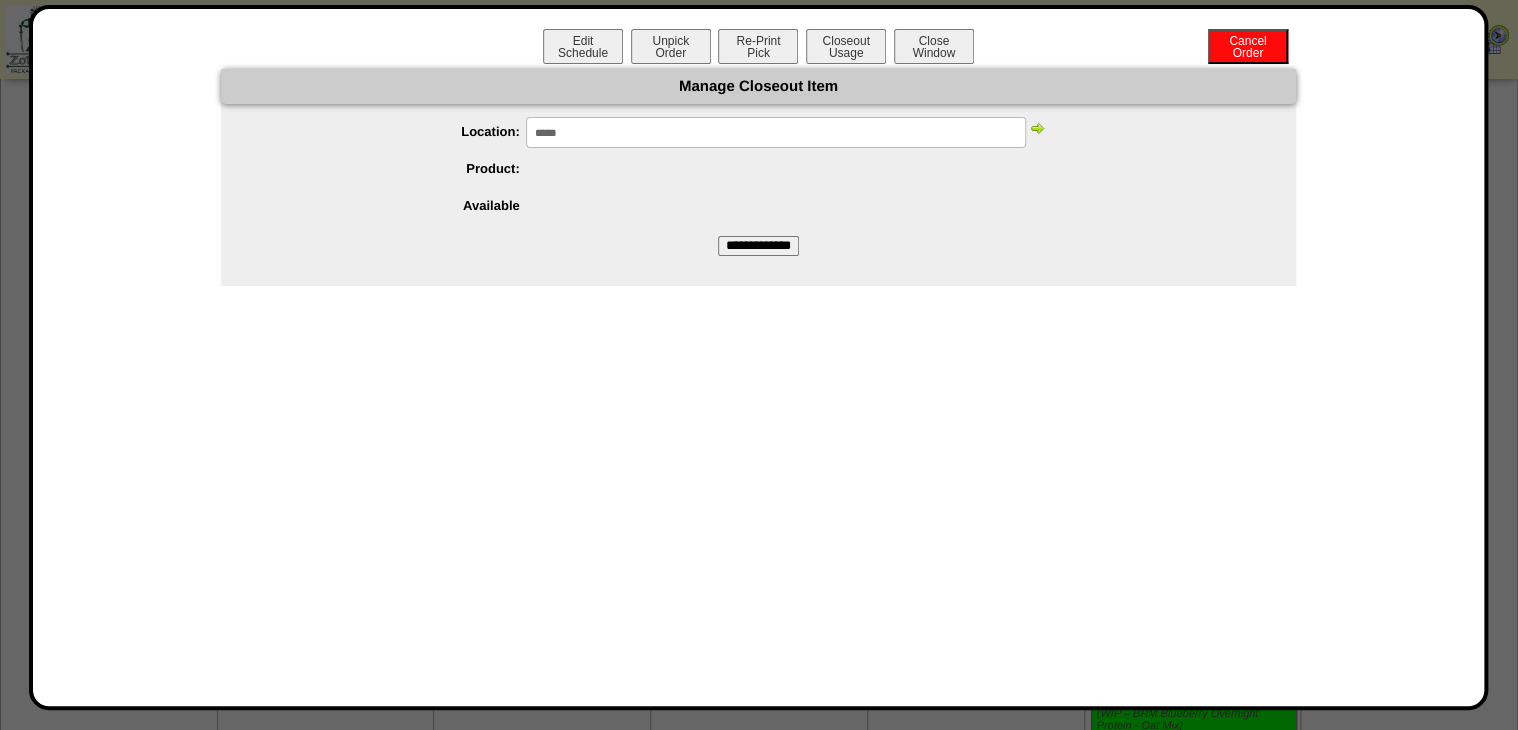 type on "*****" 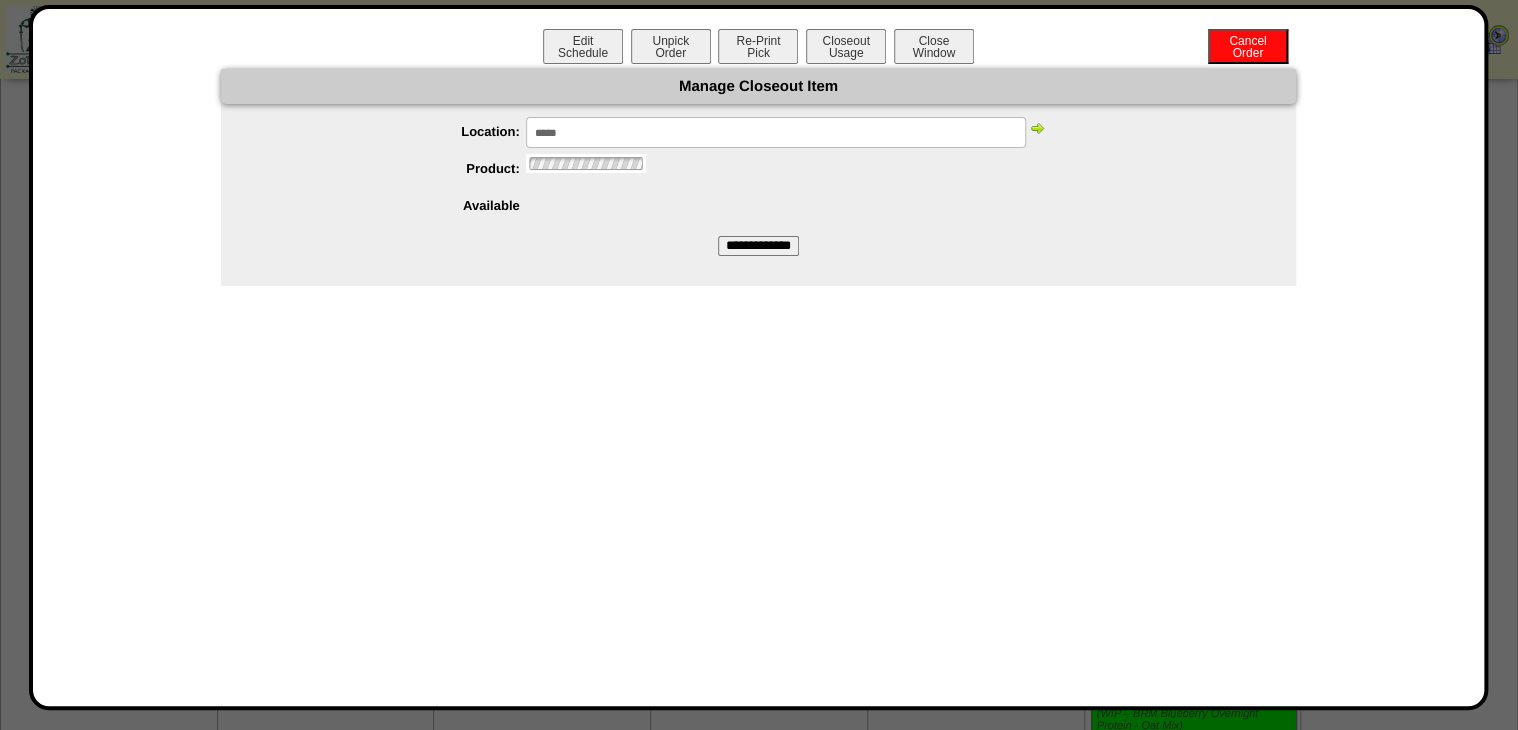 click on "**********" at bounding box center (758, 162) 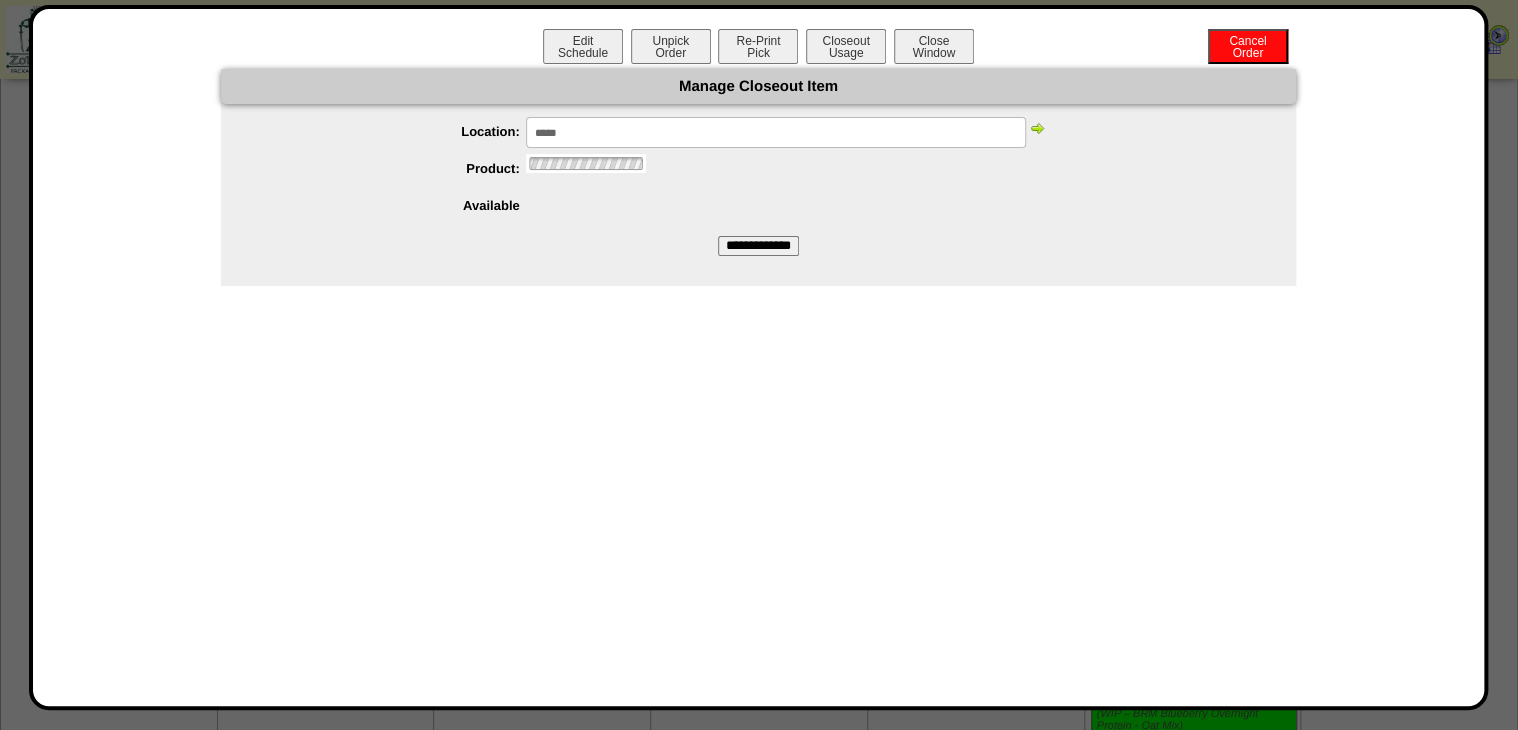 click at bounding box center [1037, 128] 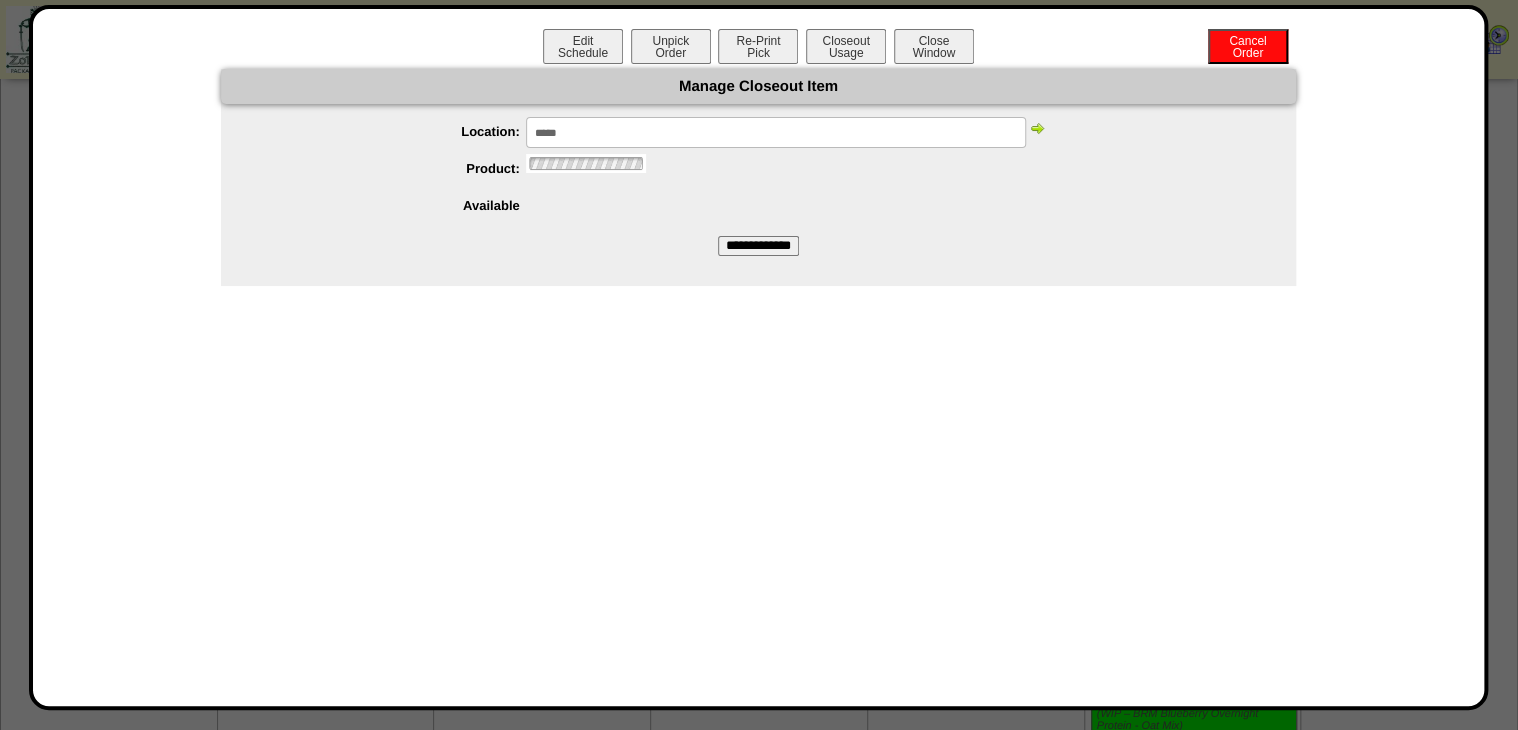 scroll, scrollTop: 0, scrollLeft: 0, axis: both 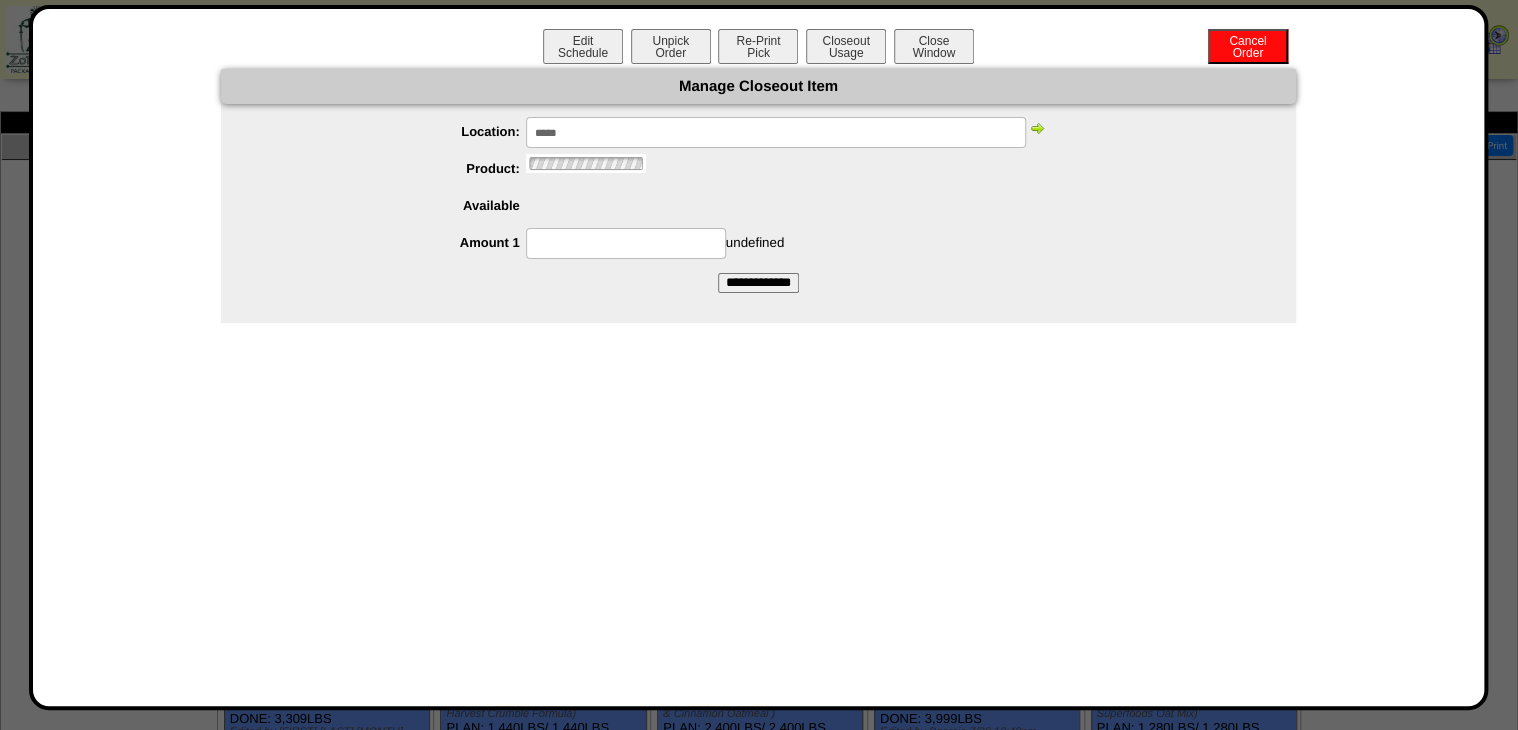 click at bounding box center (778, 169) 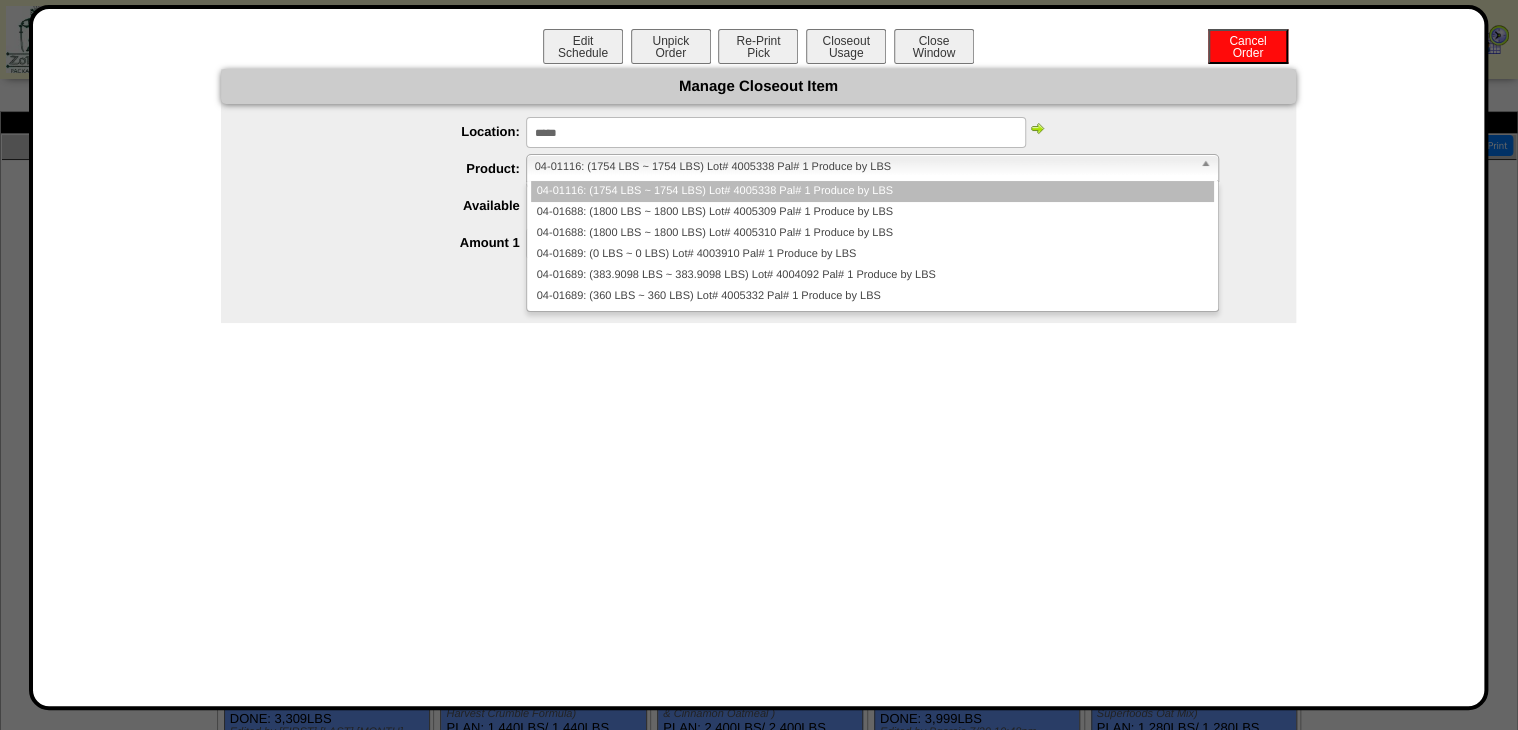 drag, startPoint x: 724, startPoint y: 163, endPoint x: 715, endPoint y: 171, distance: 12.0415945 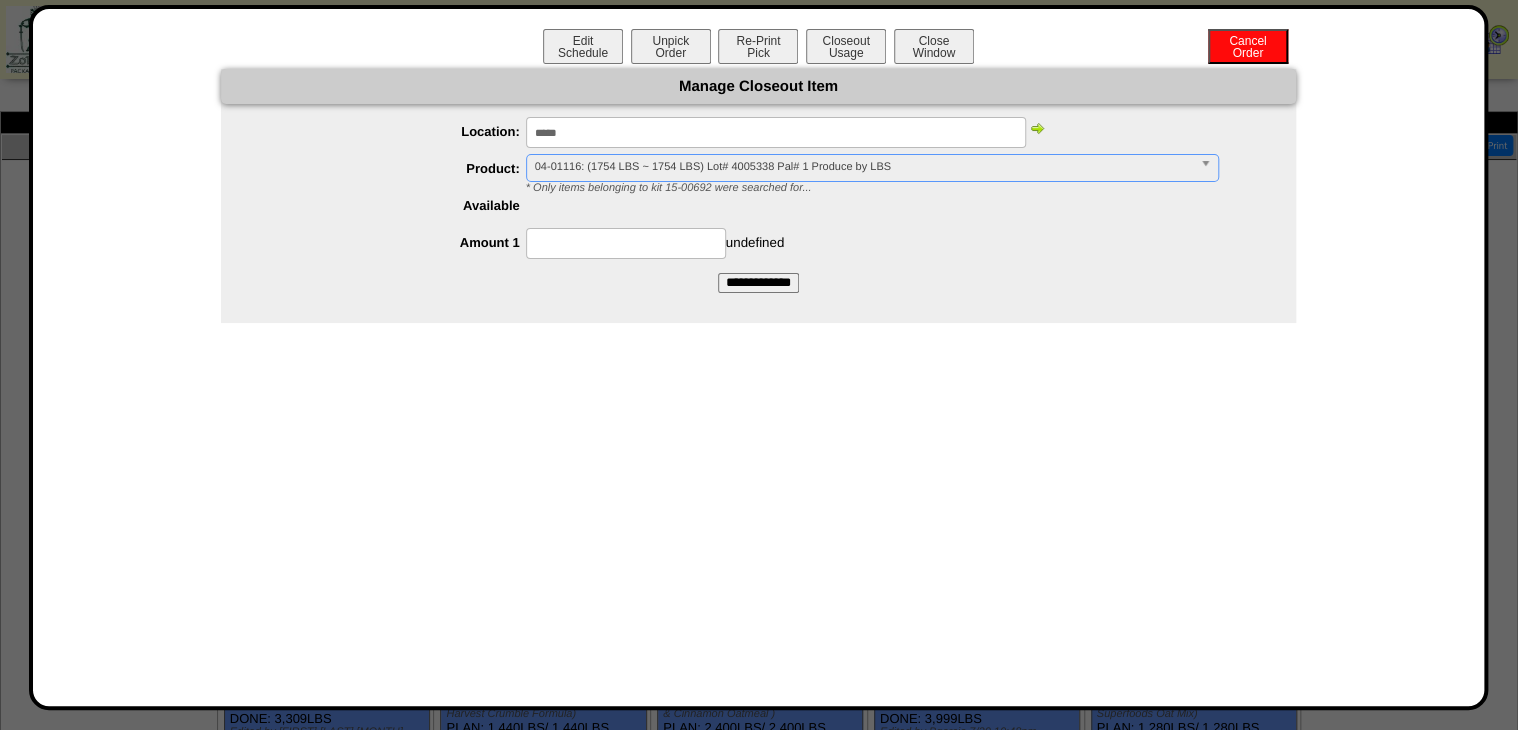 click at bounding box center [626, 243] 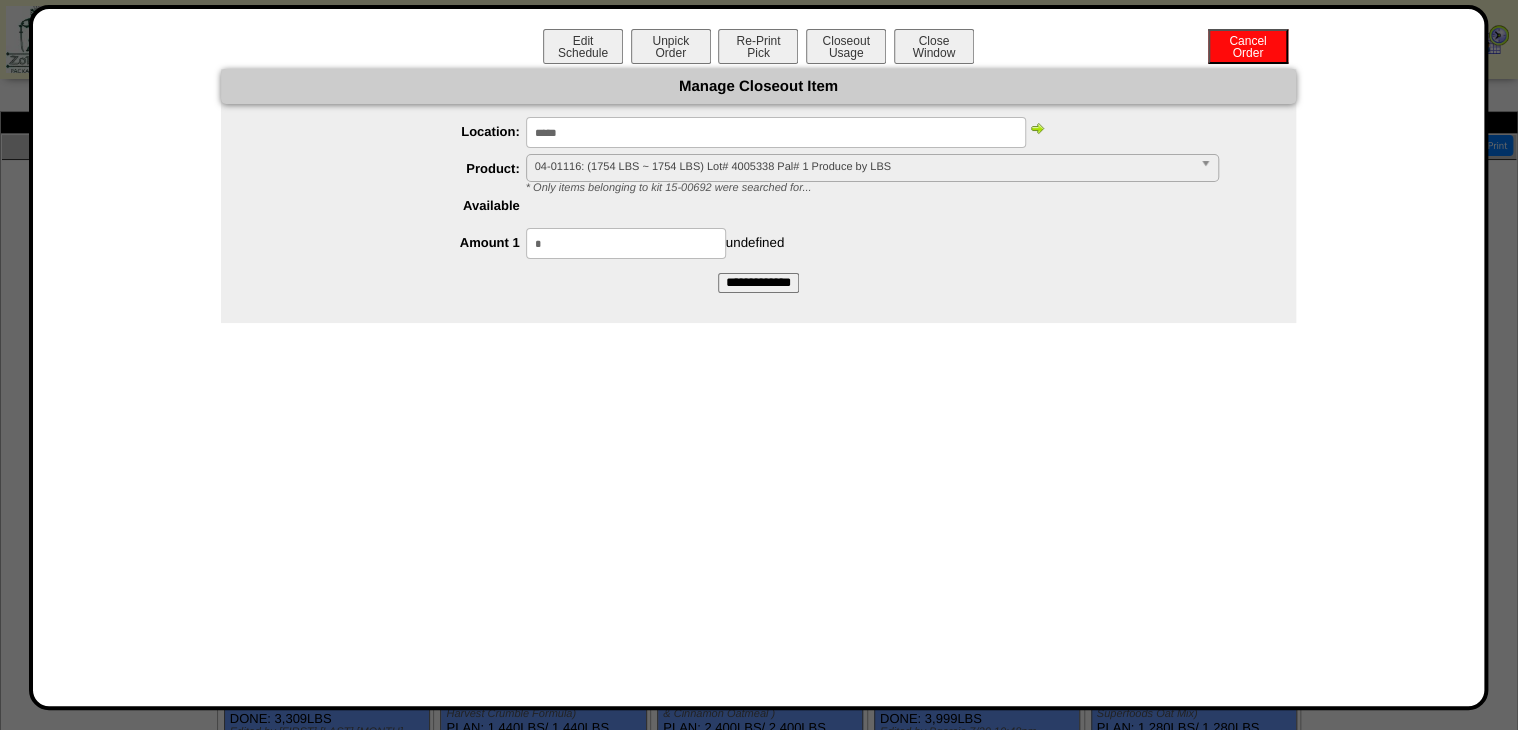 type on "*" 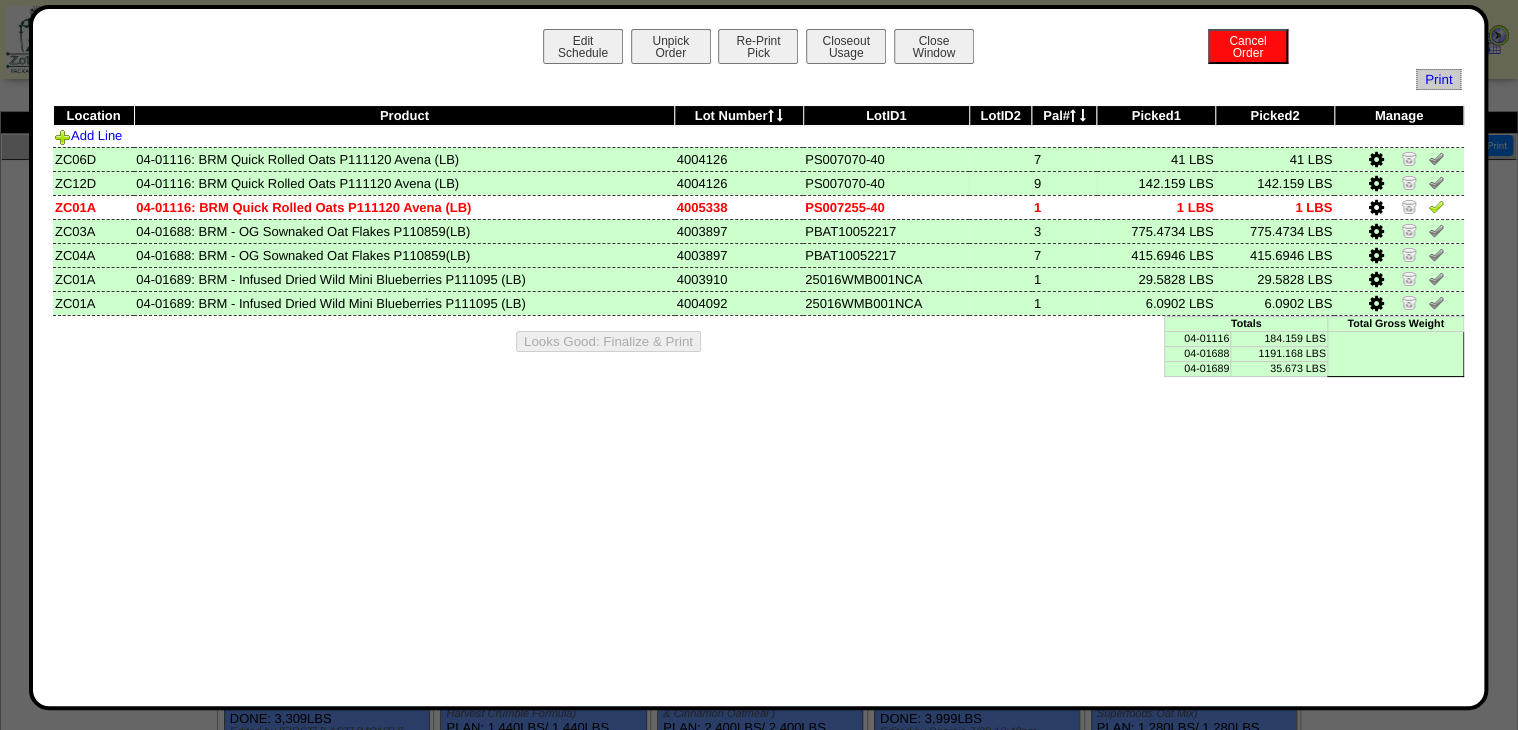 click at bounding box center (1375, 184) 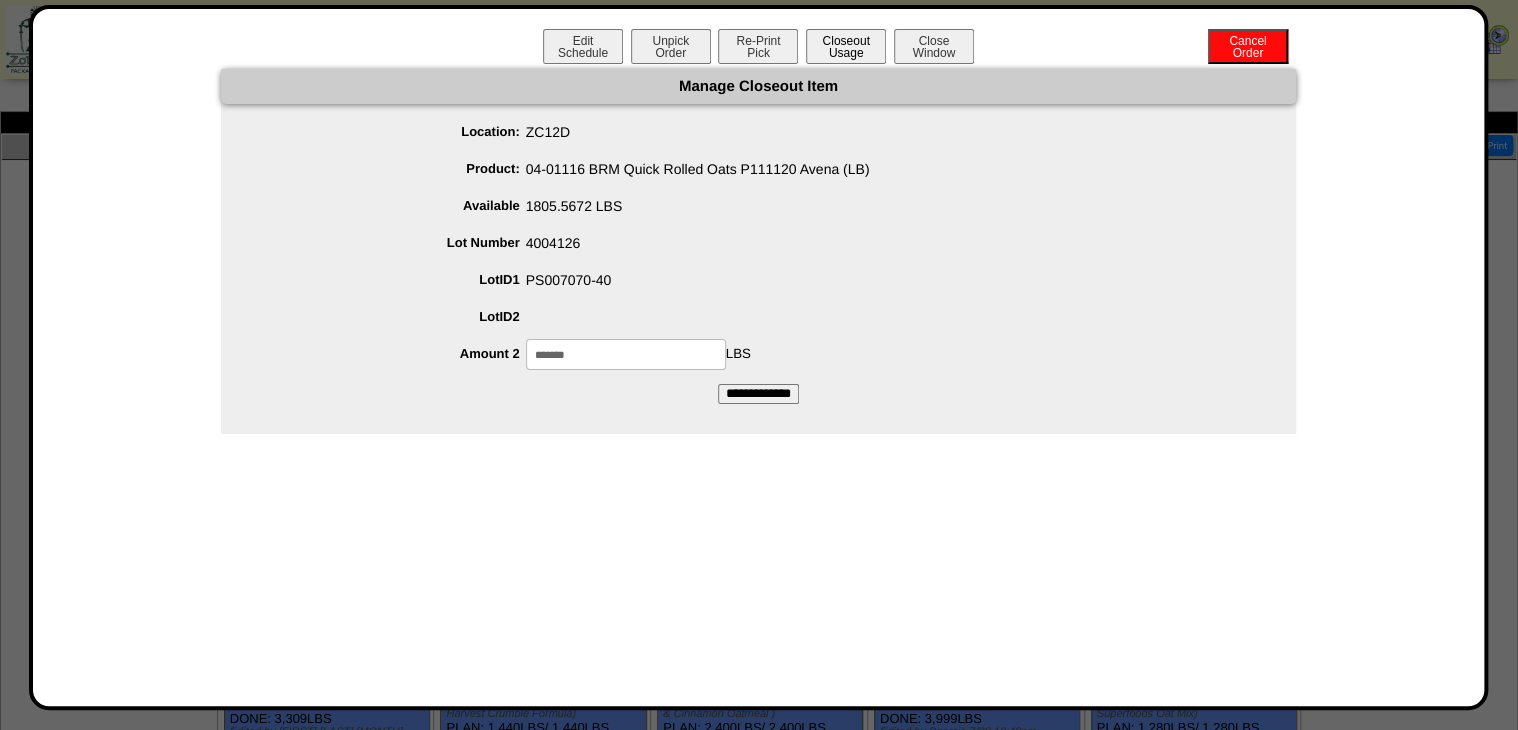 click on "Closeout Usage" at bounding box center (846, 46) 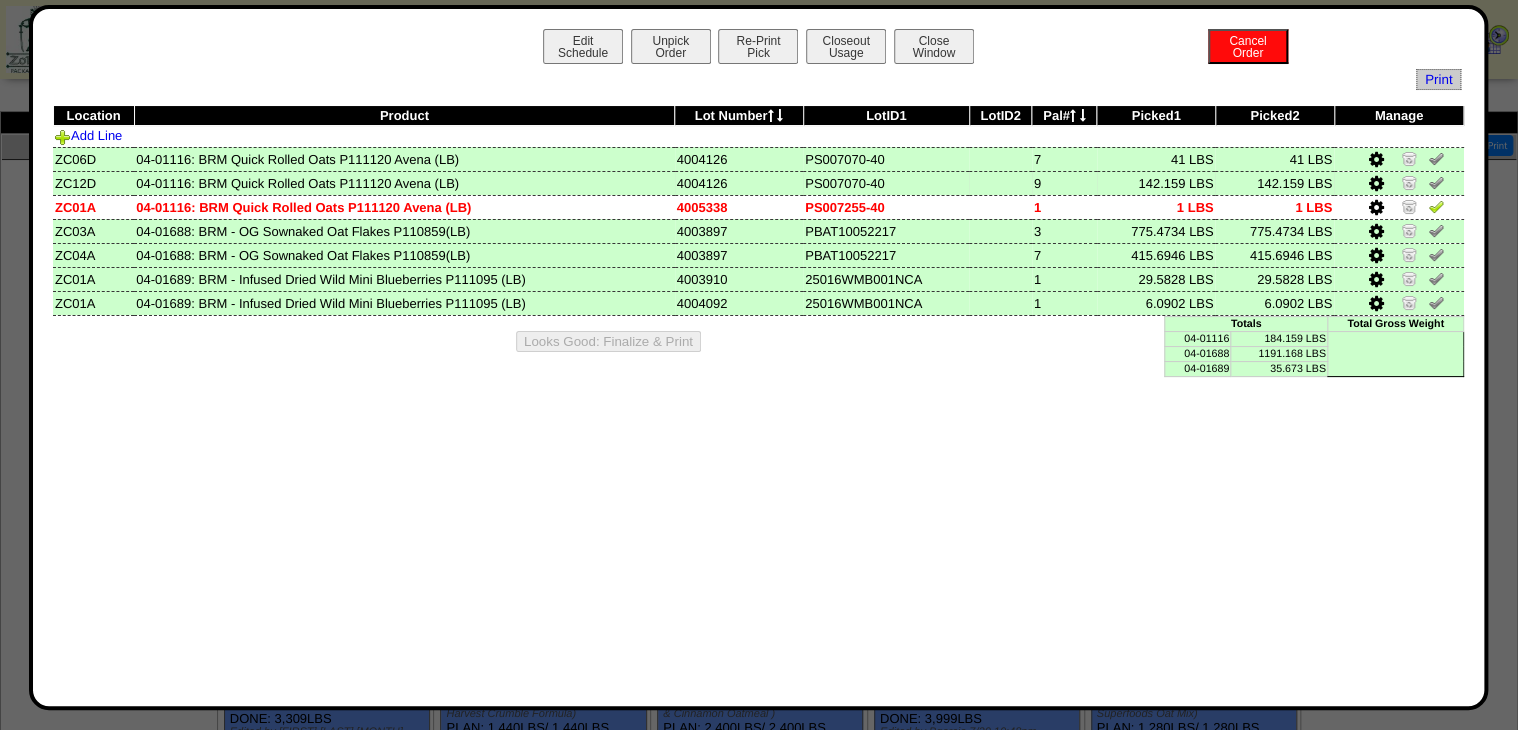 click at bounding box center [1409, 182] 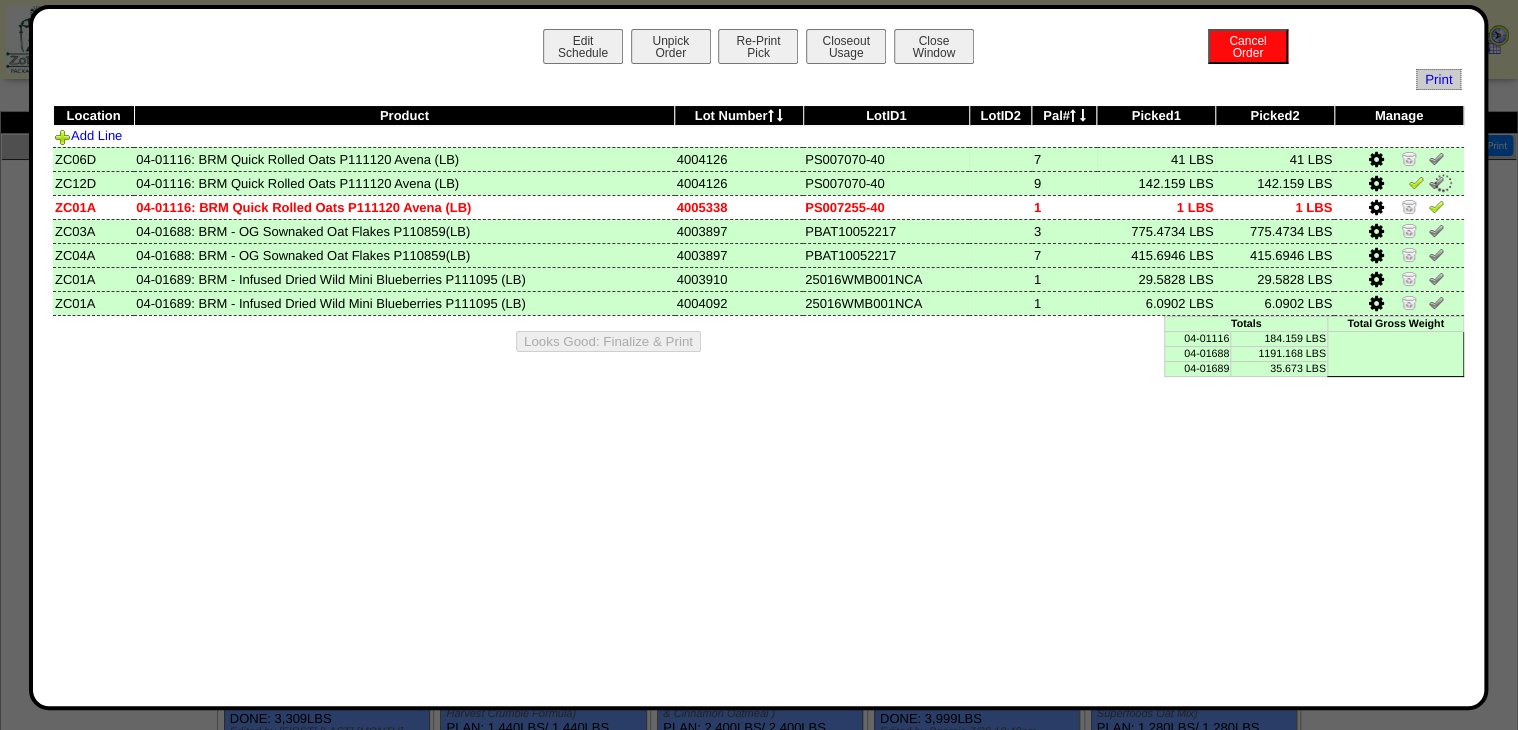 click at bounding box center (1409, 158) 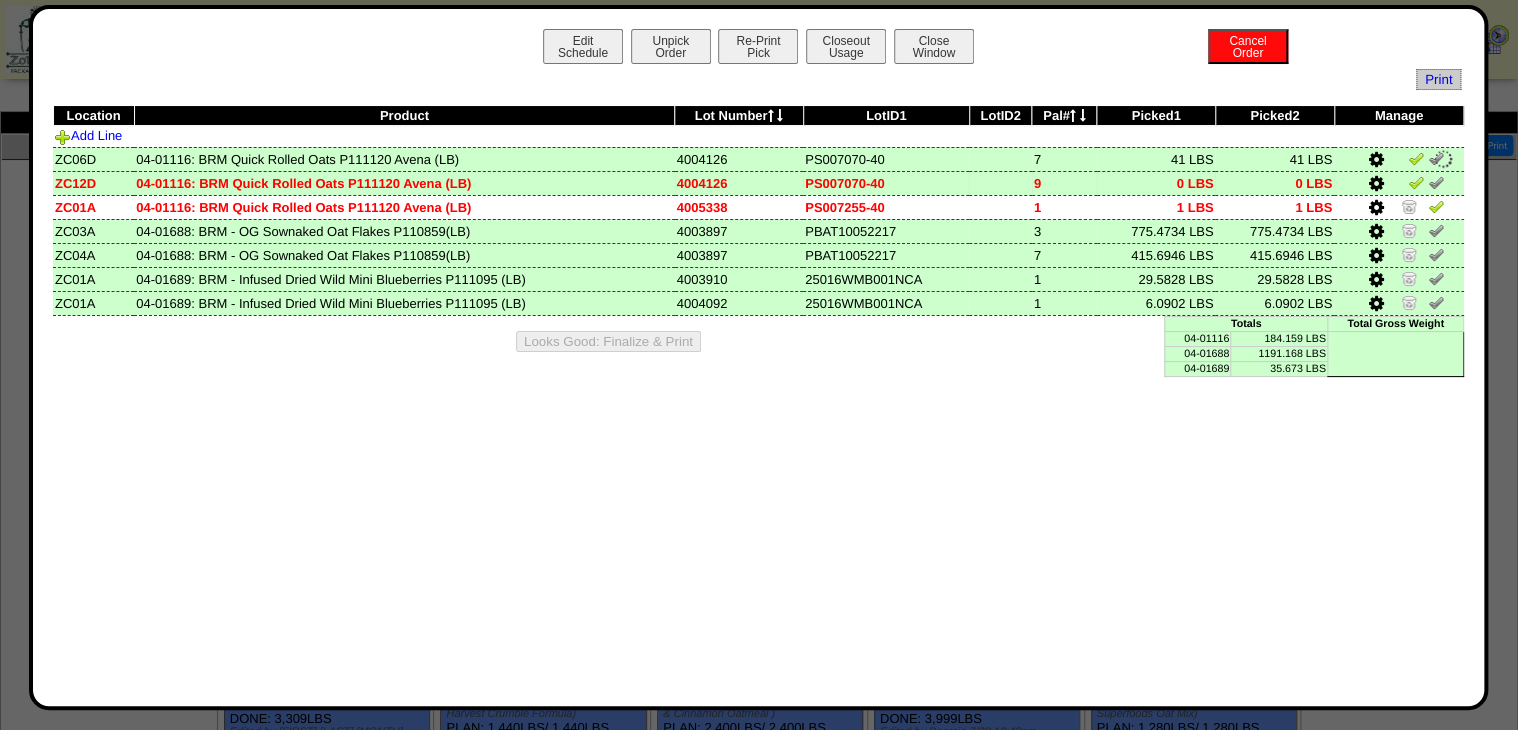 click at bounding box center (1416, 182) 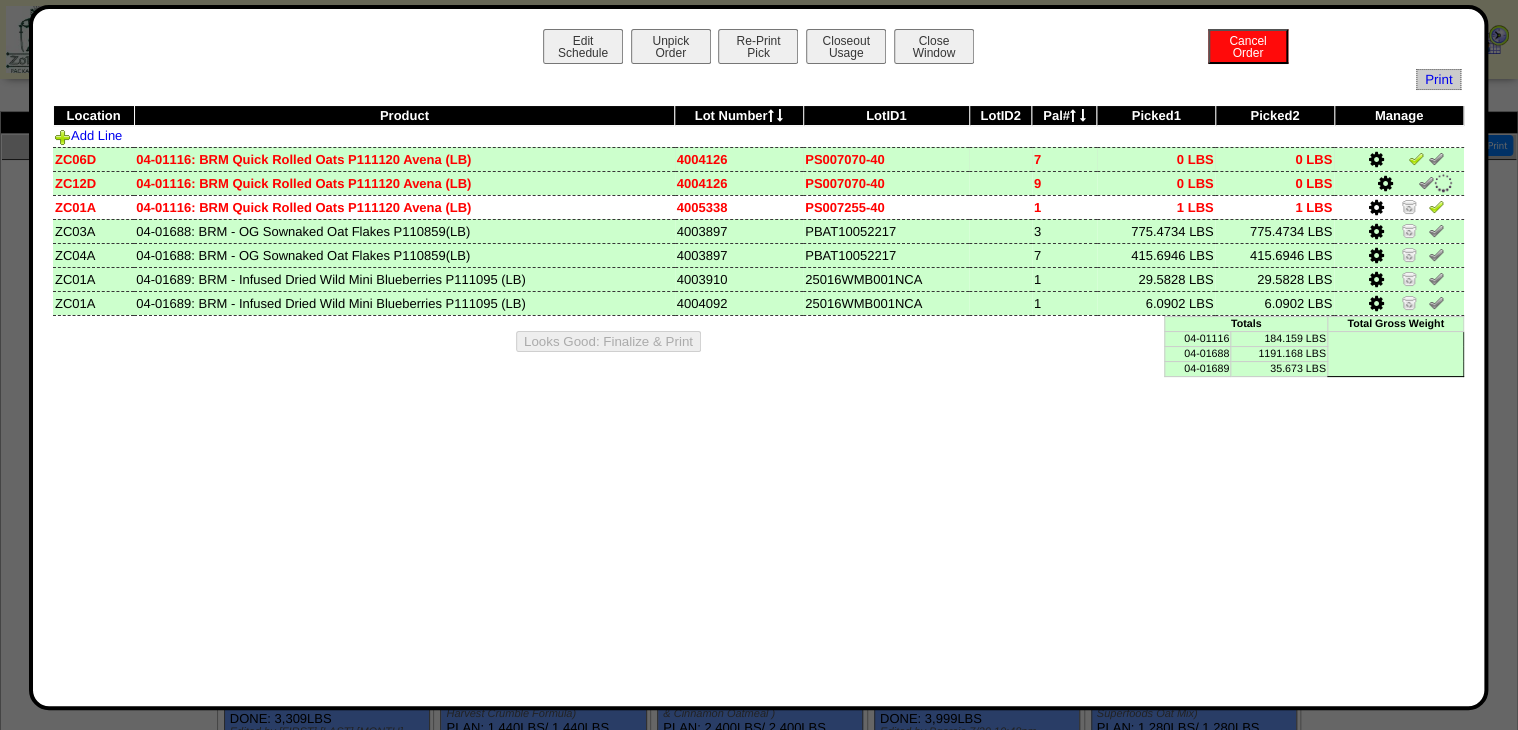 click at bounding box center [1416, 158] 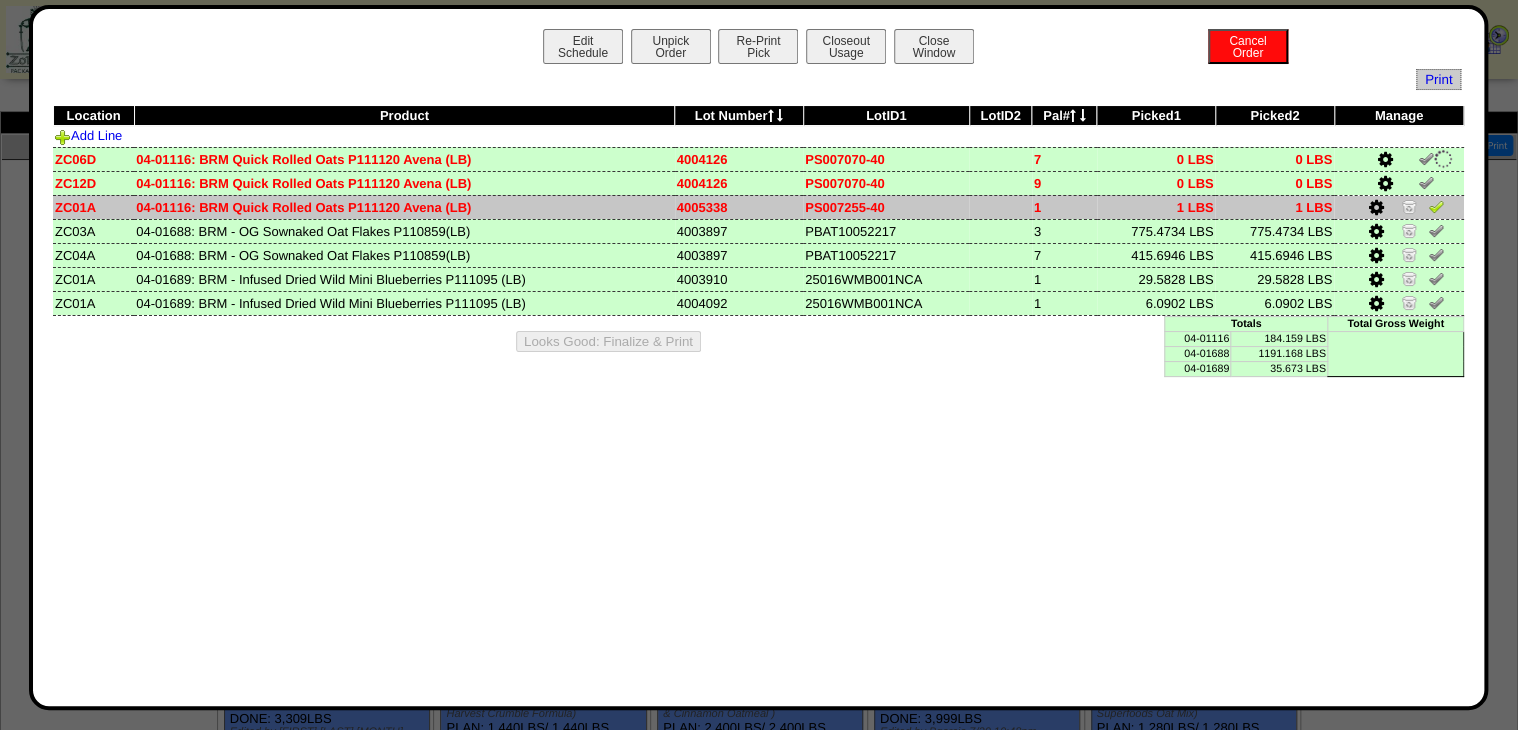 click at bounding box center [1375, 208] 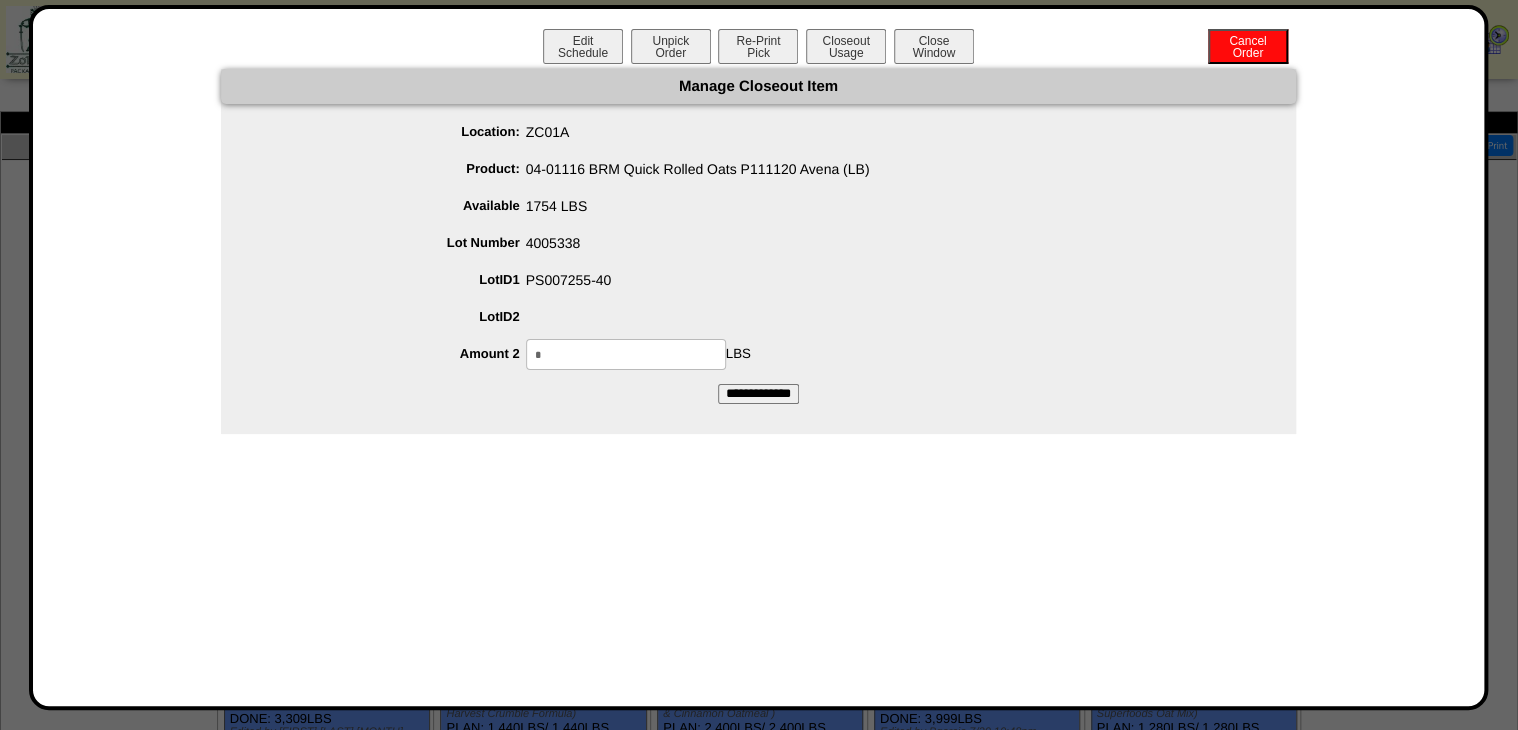 drag, startPoint x: 571, startPoint y: 360, endPoint x: 455, endPoint y: 393, distance: 120.60265 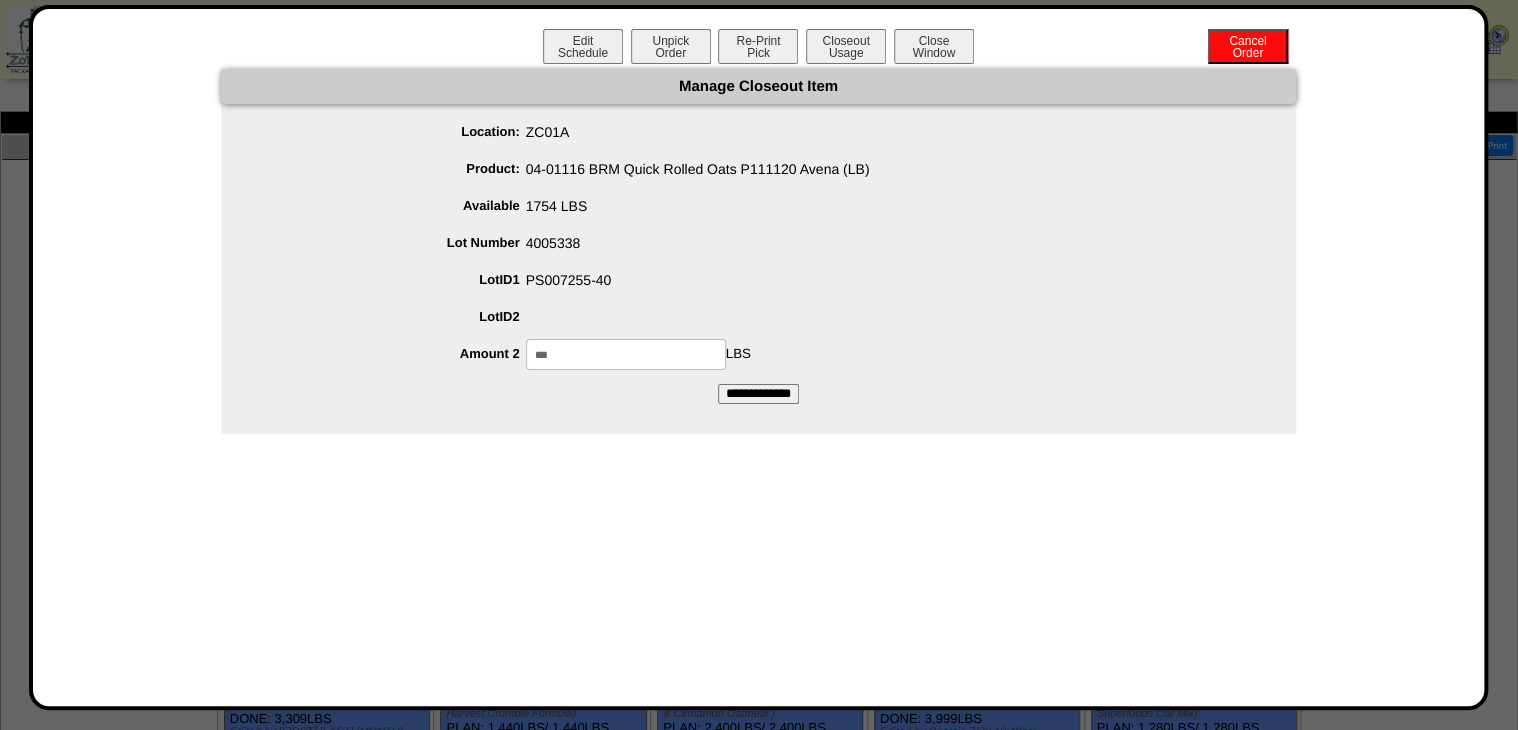 type on "***" 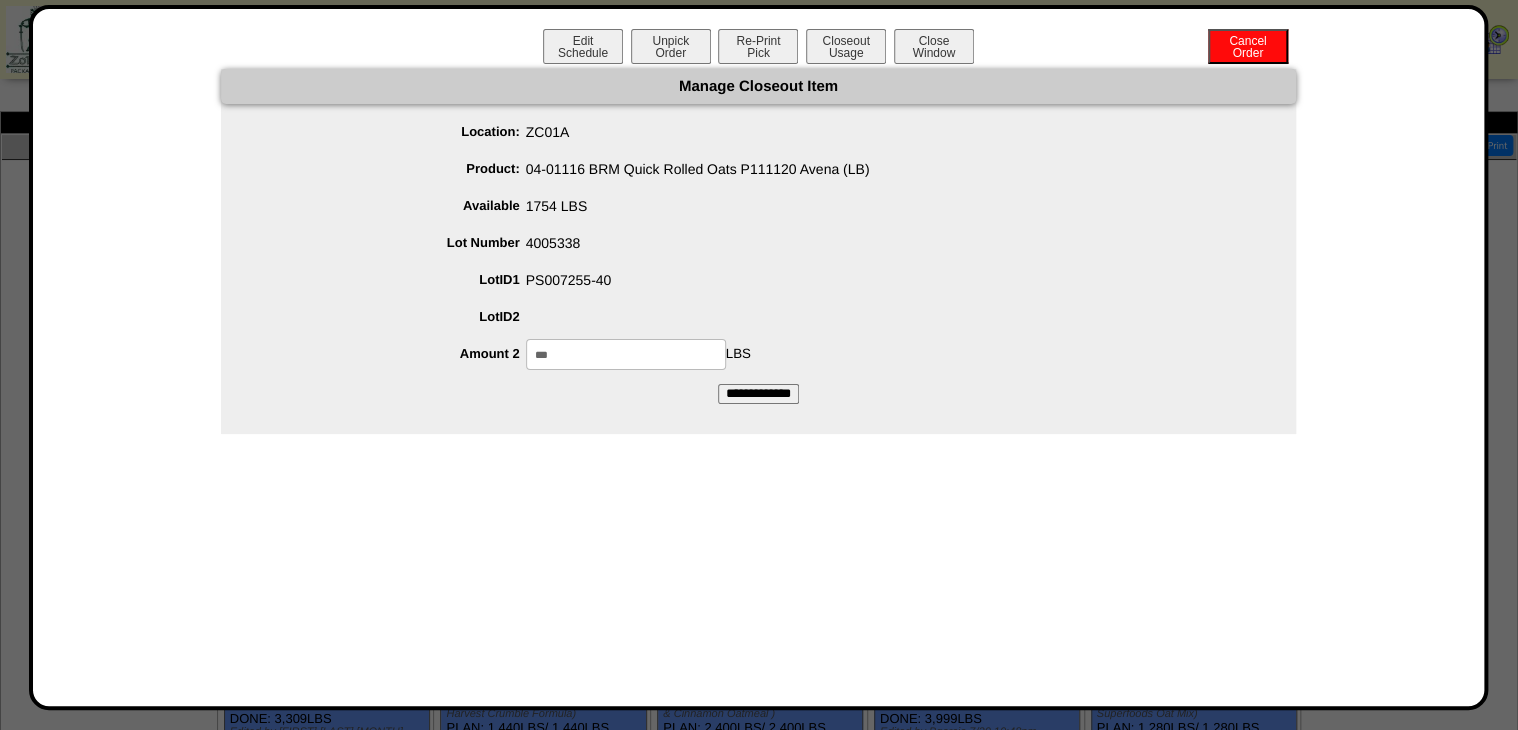 click on "**********" at bounding box center [758, 394] 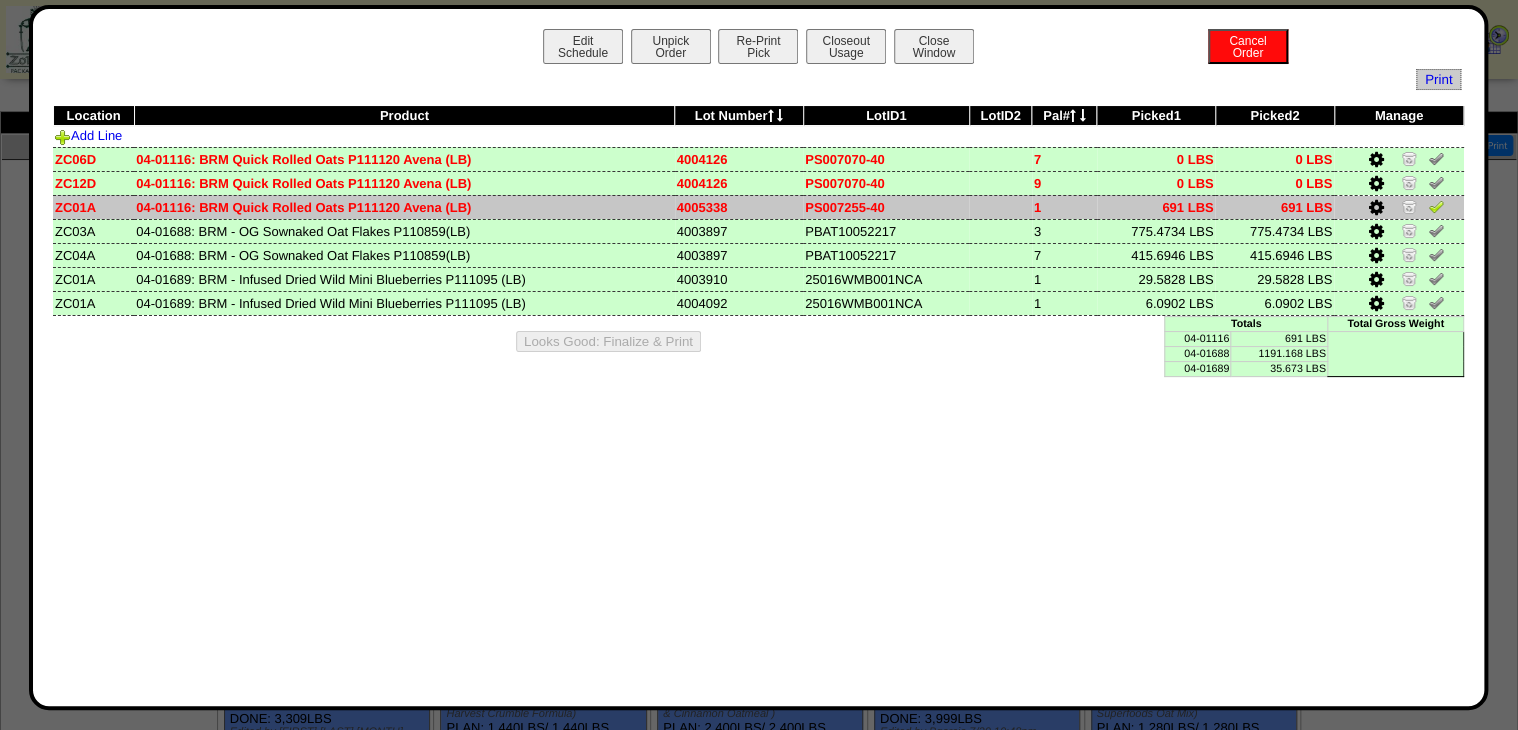 click at bounding box center [1436, 206] 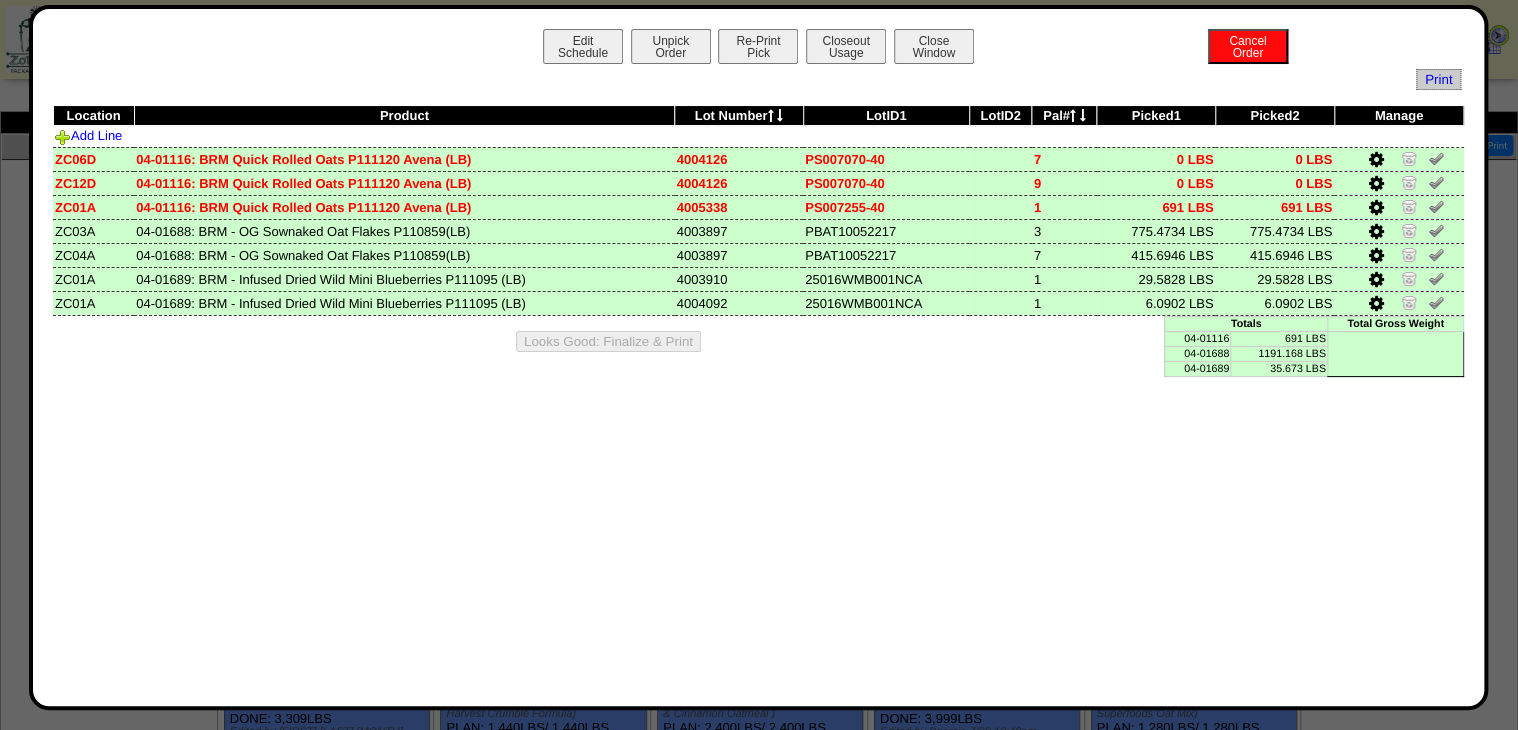 click on "Edit Schedule
Unpick Order
Re-Print Pick
Closeout Usage
Cancel Order
Close Window" at bounding box center (759, 49) 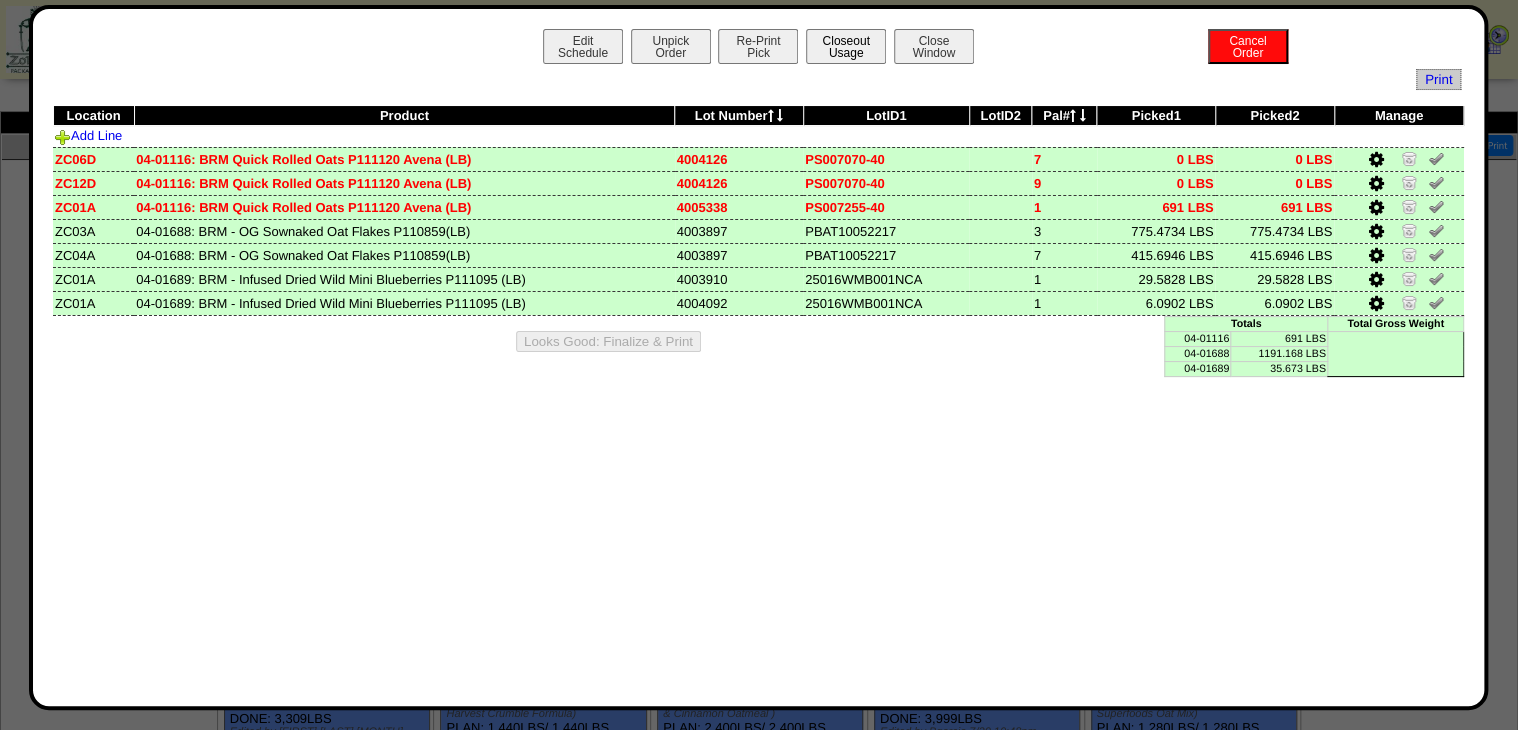 click on "Closeout Usage" at bounding box center (846, 46) 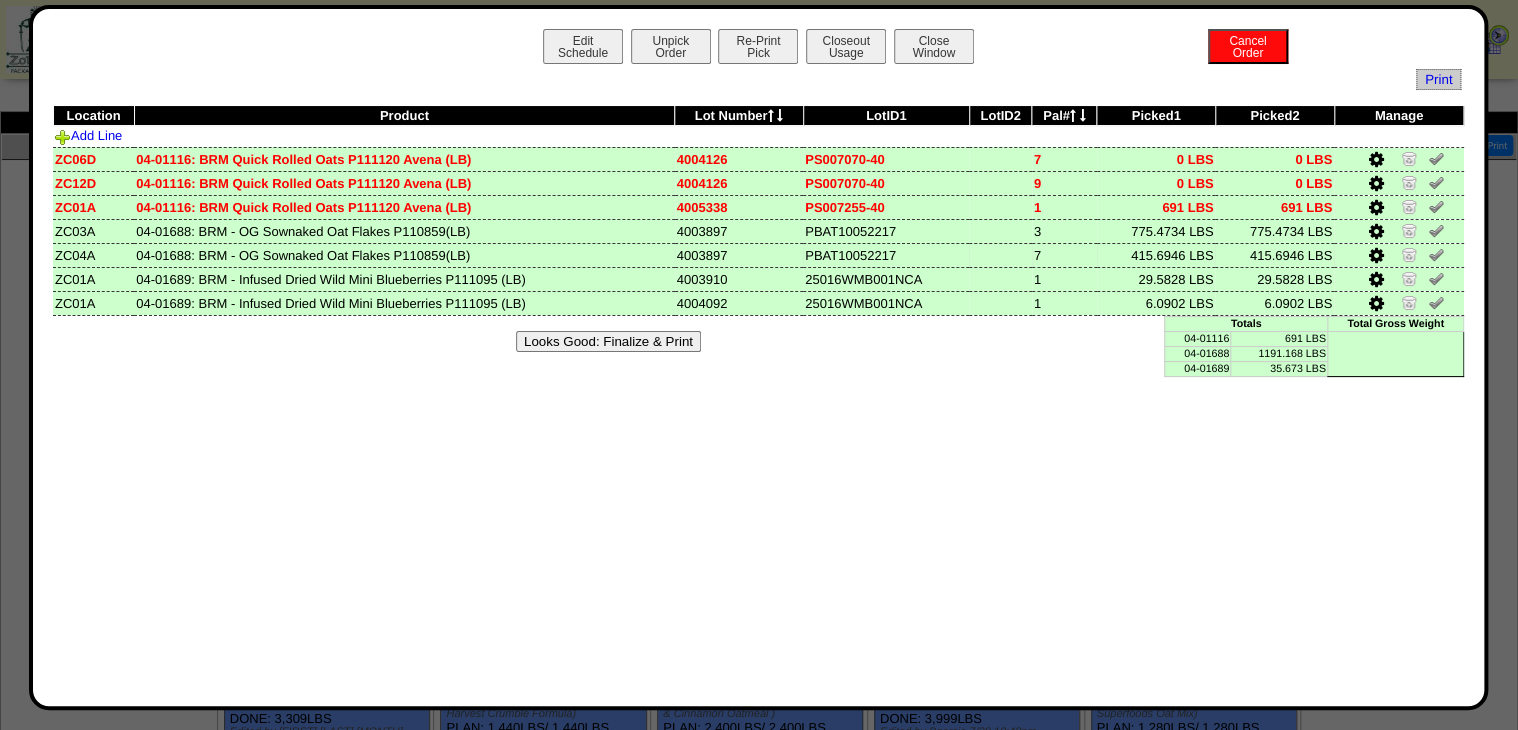 click at bounding box center [1375, 256] 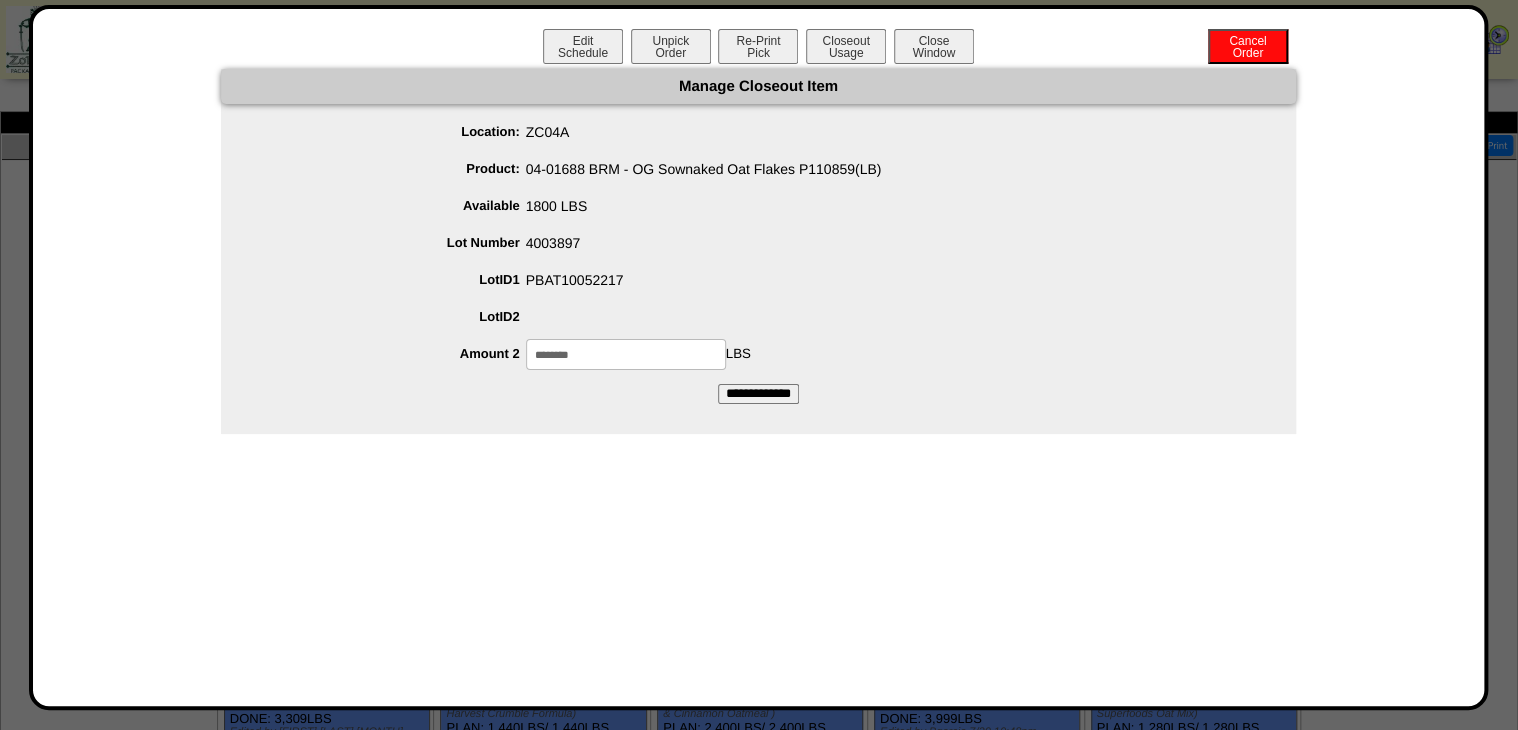 click on "********" at bounding box center [626, 354] 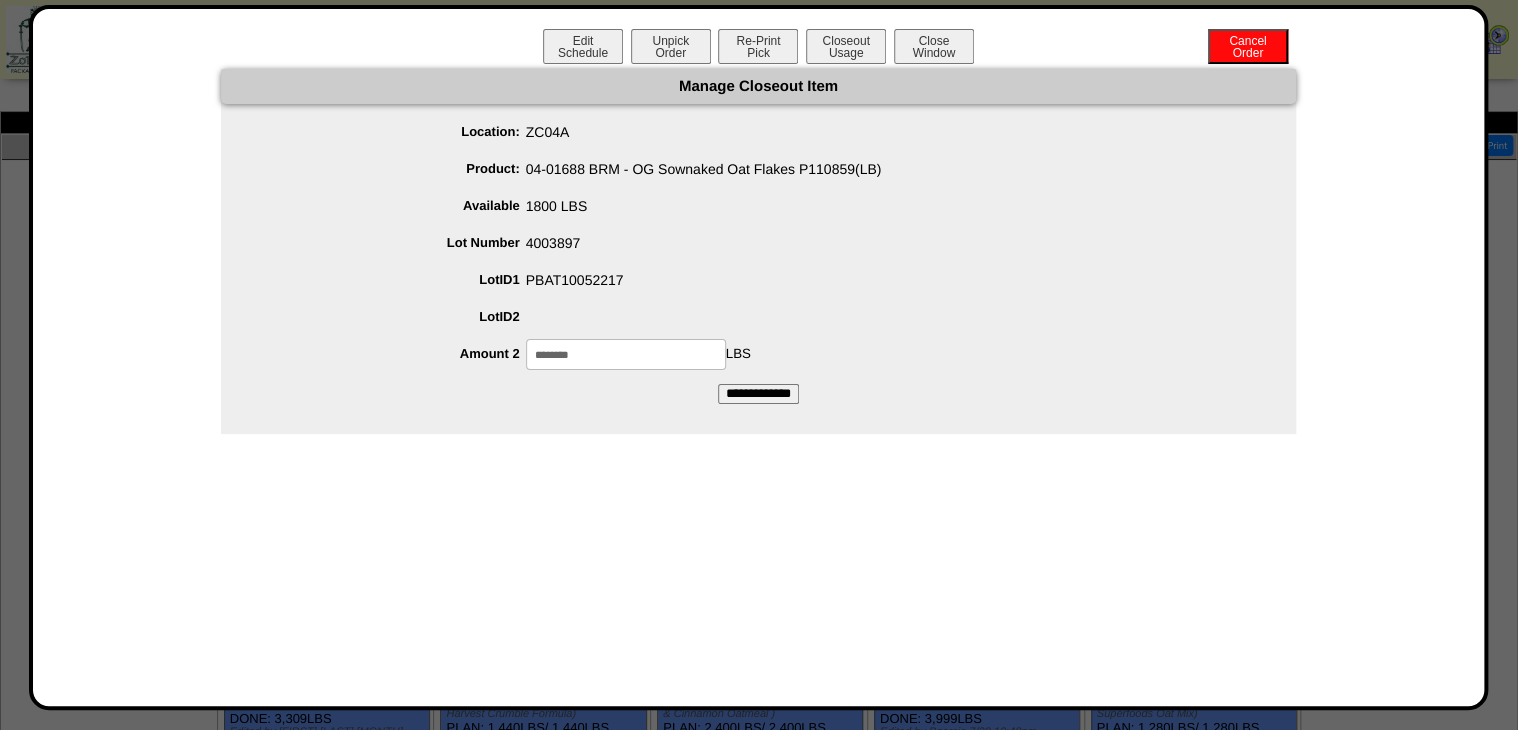 type on "********" 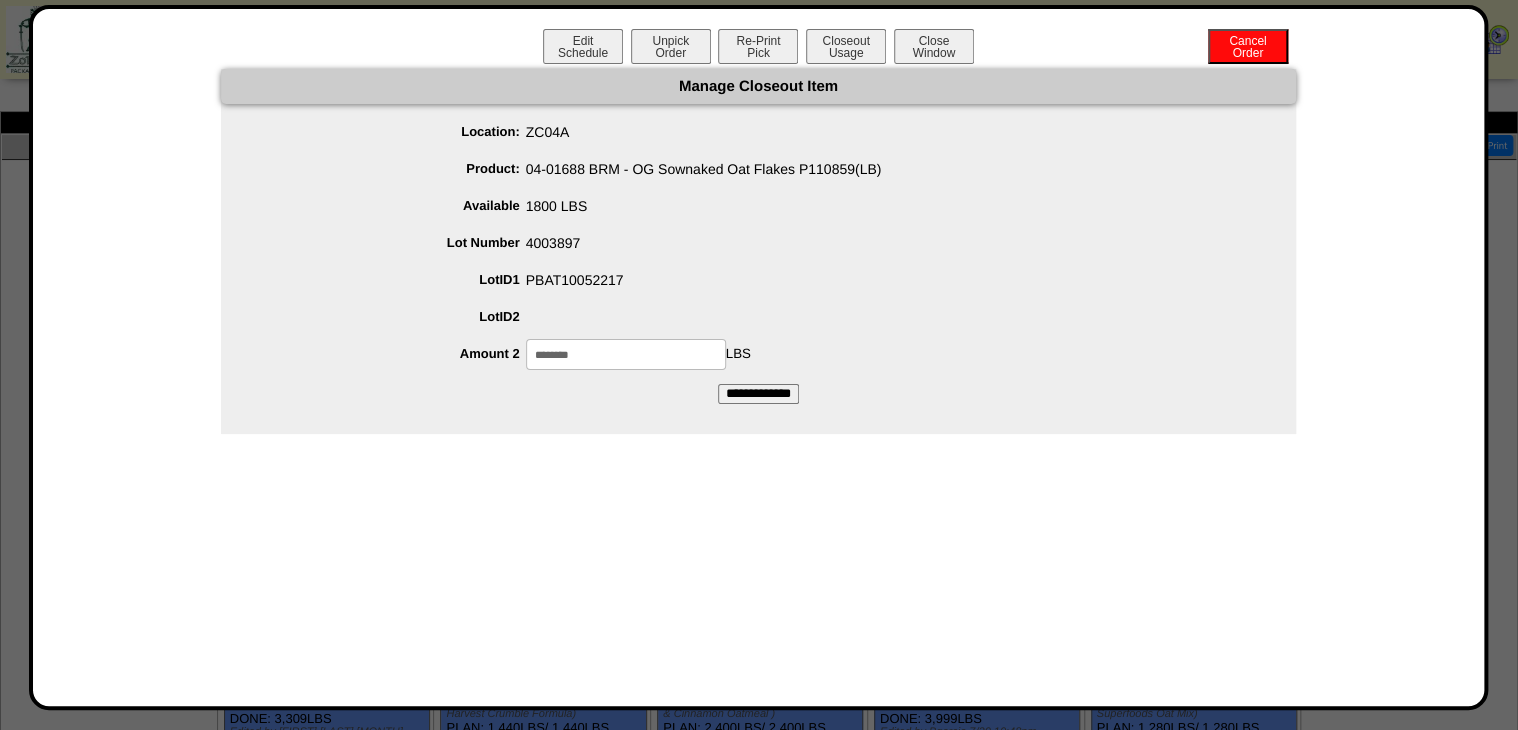 click on "**********" at bounding box center (758, 394) 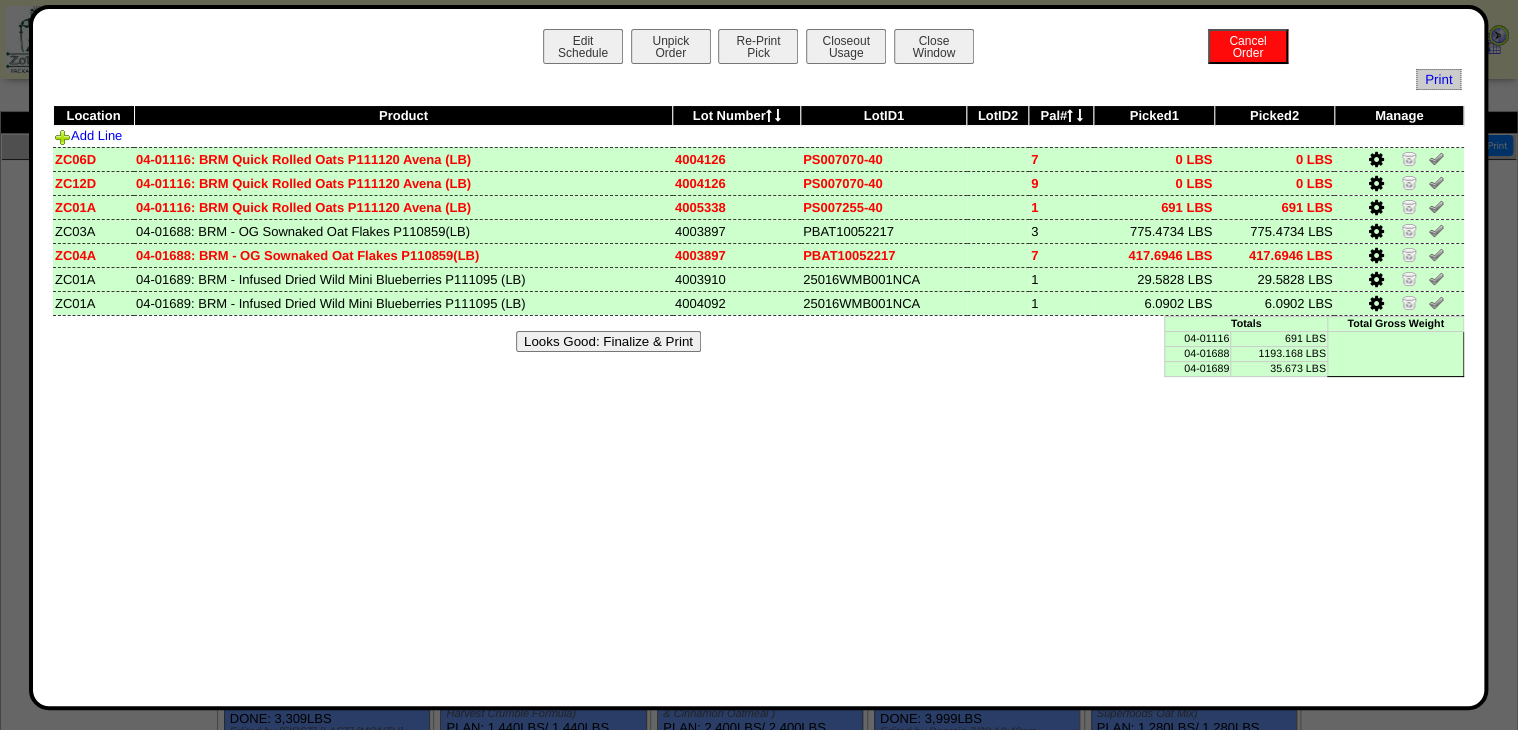 click on "Looks Good: Finalize & Print" at bounding box center (608, 341) 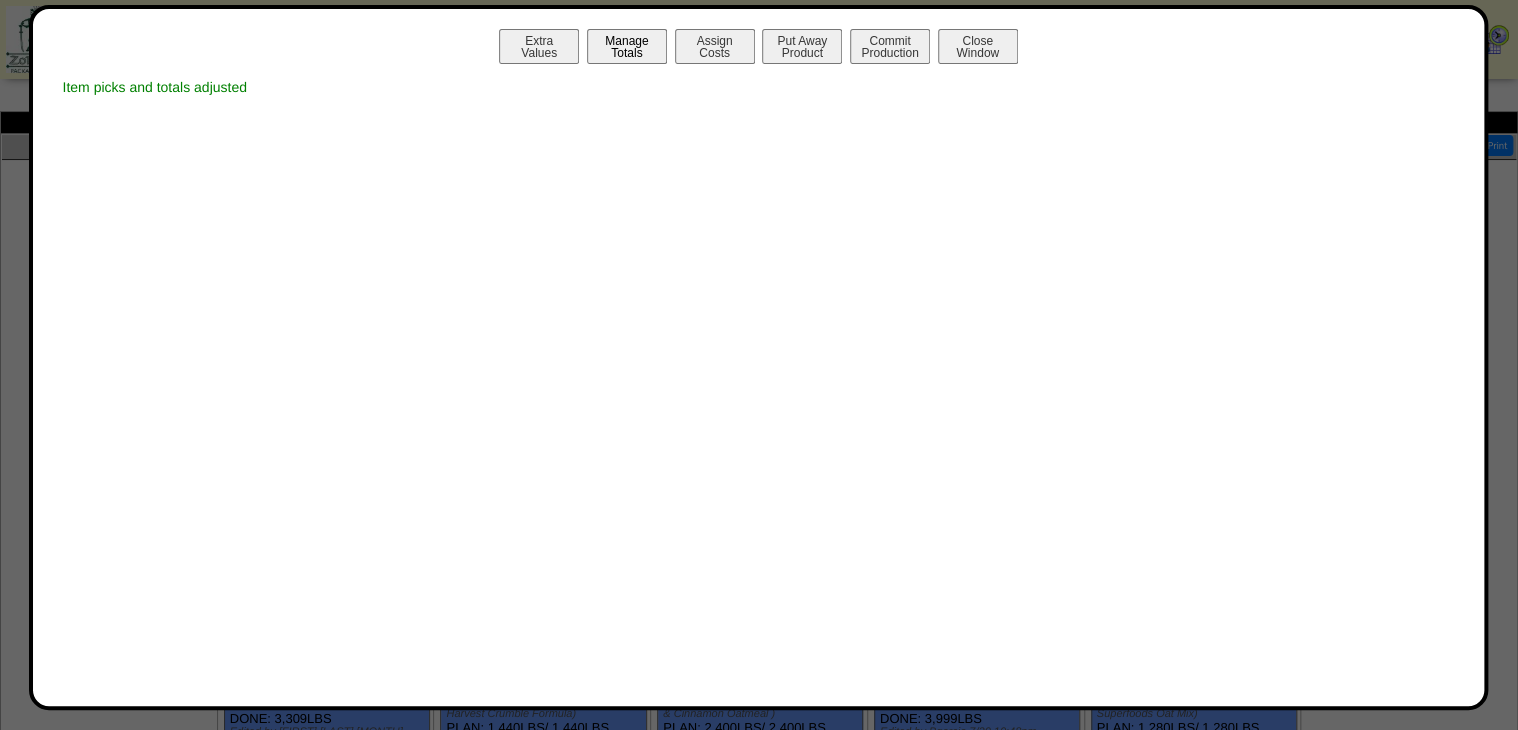 click on "Manage Totals" at bounding box center [627, 46] 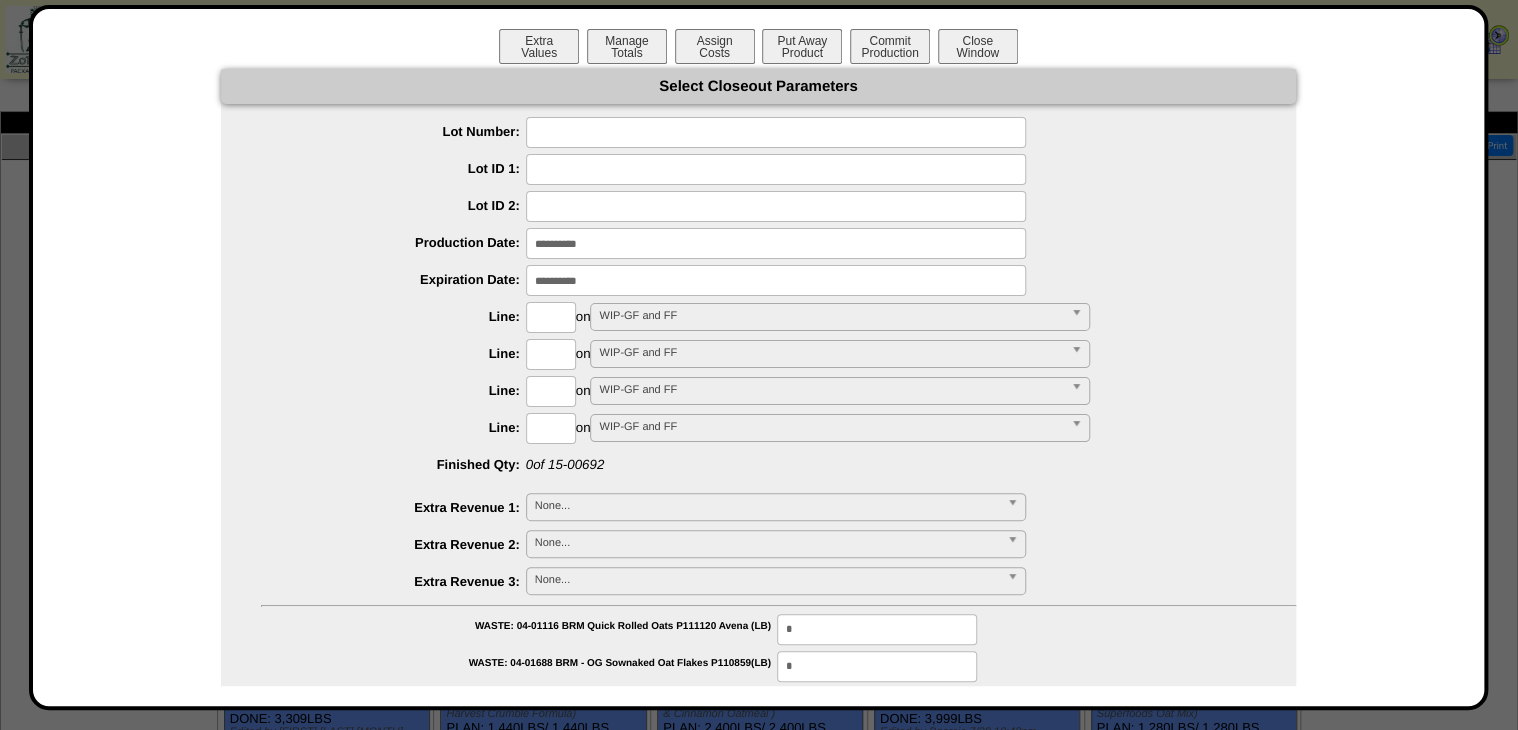 click at bounding box center (776, 132) 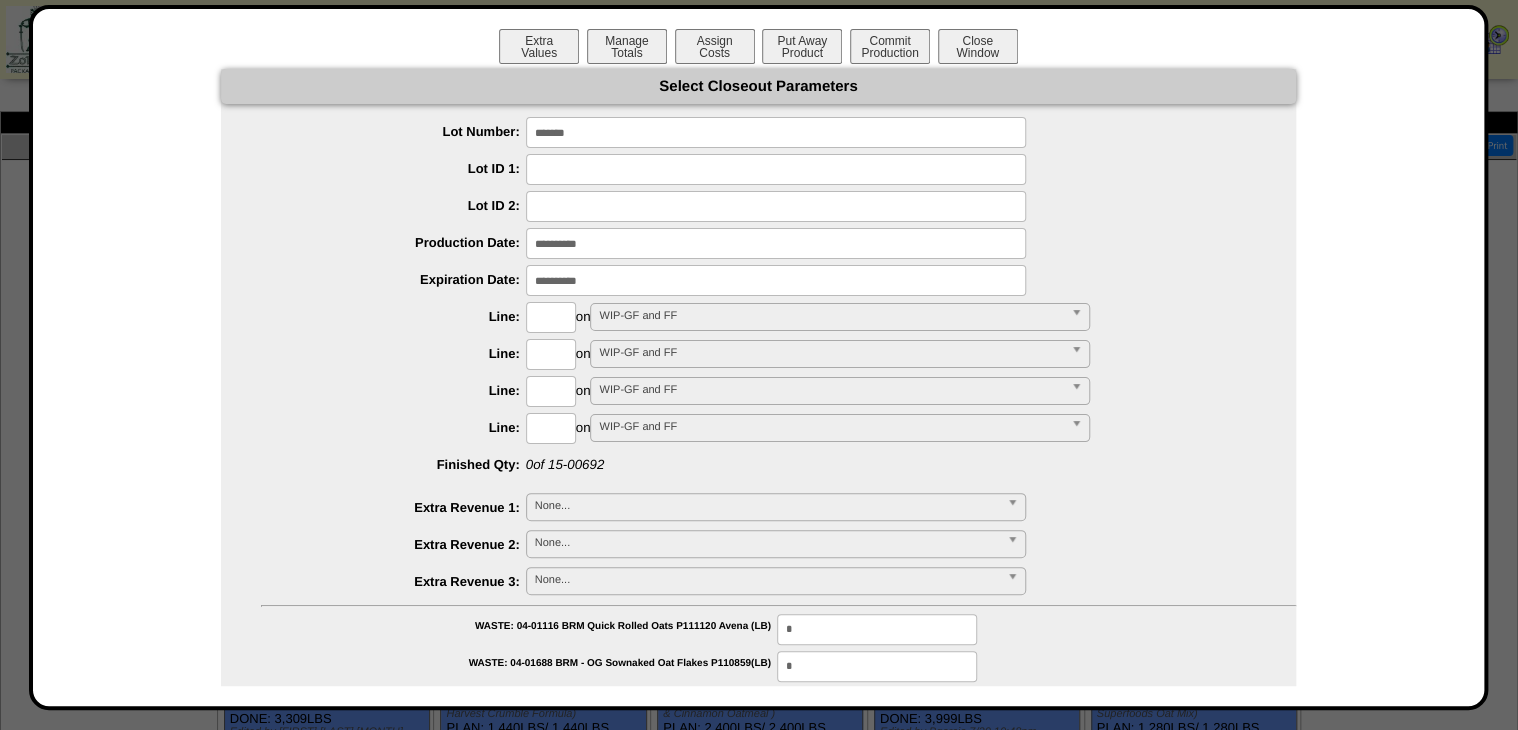 type on "*******" 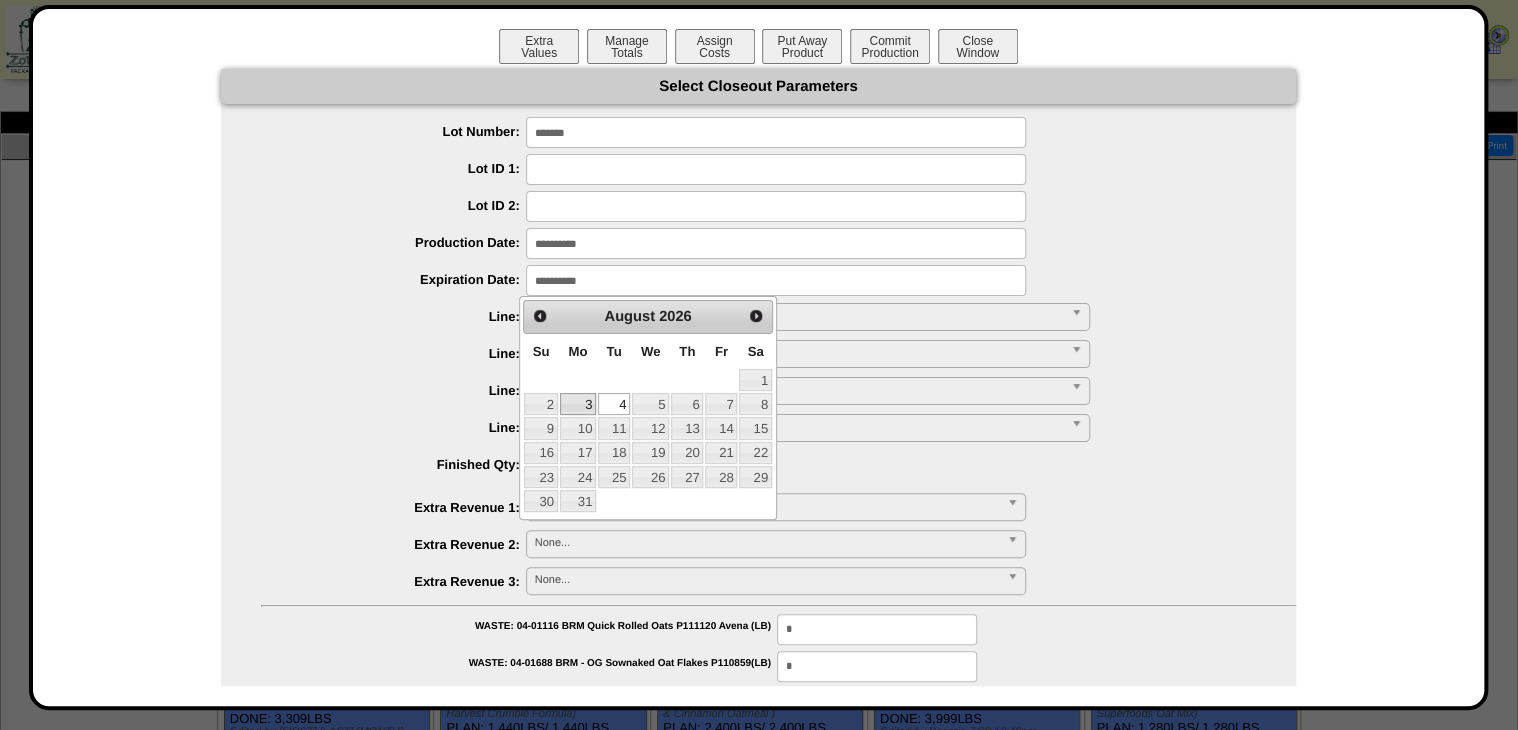 drag, startPoint x: 576, startPoint y: 402, endPoint x: 576, endPoint y: 387, distance: 15 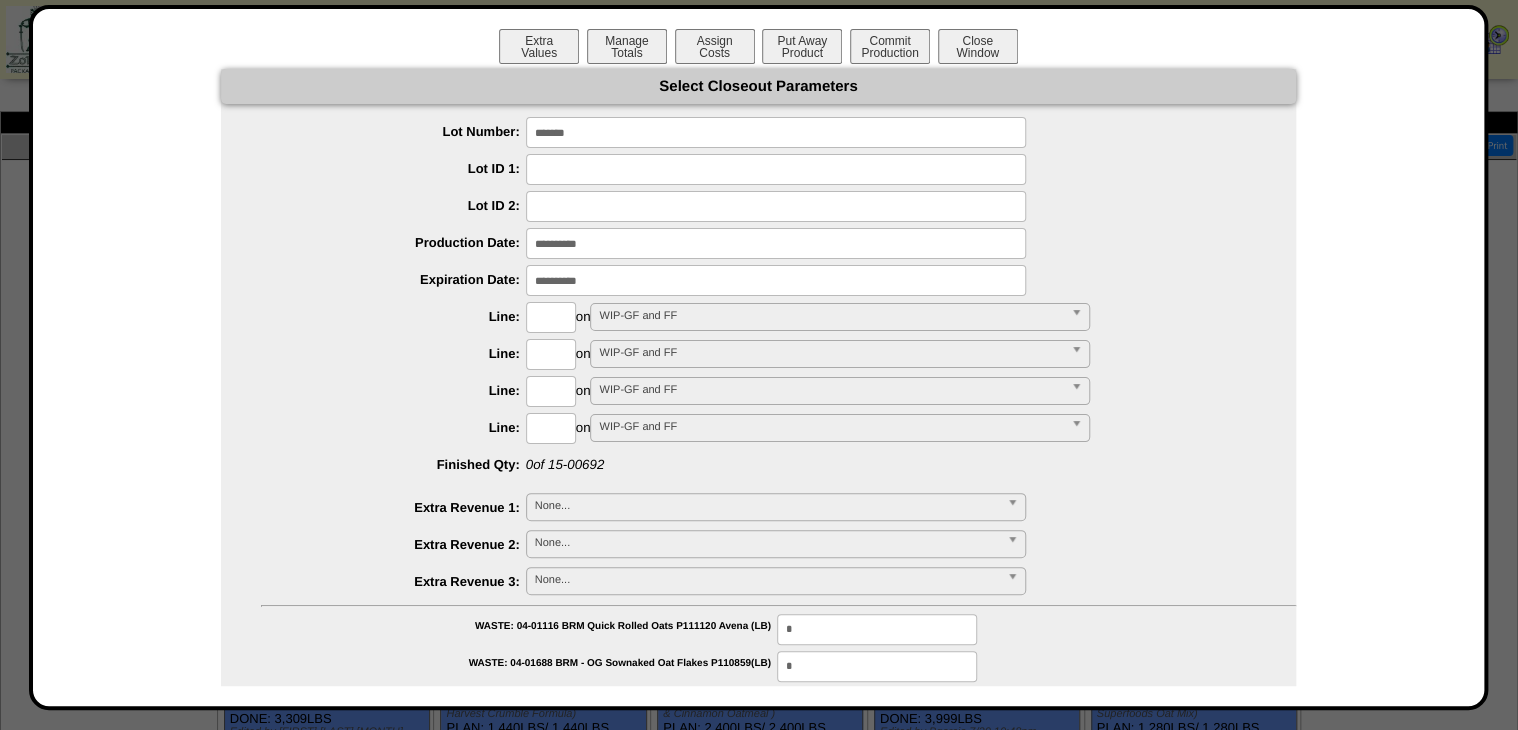drag, startPoint x: 582, startPoint y: 223, endPoint x: 585, endPoint y: 241, distance: 18.248287 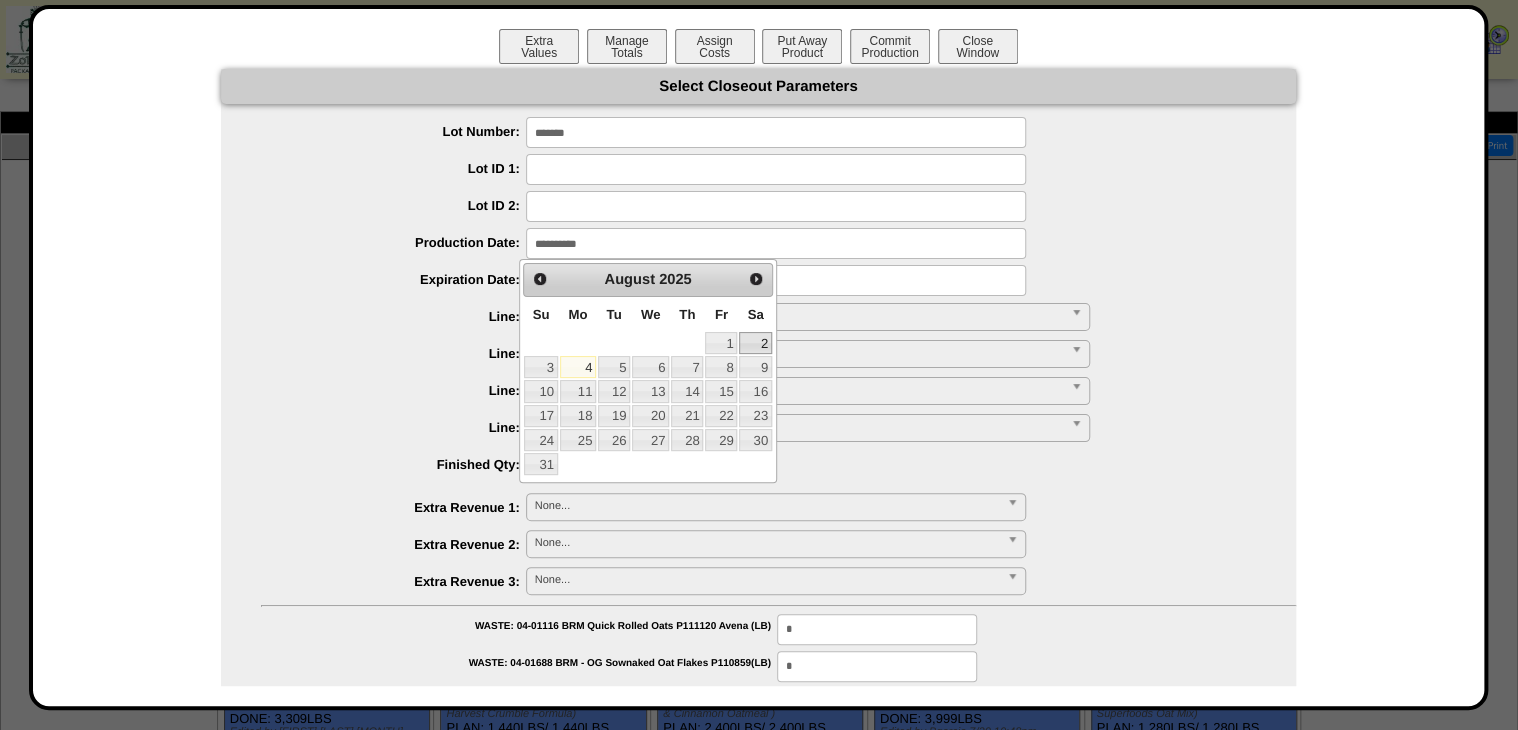 click on "2" at bounding box center (755, 343) 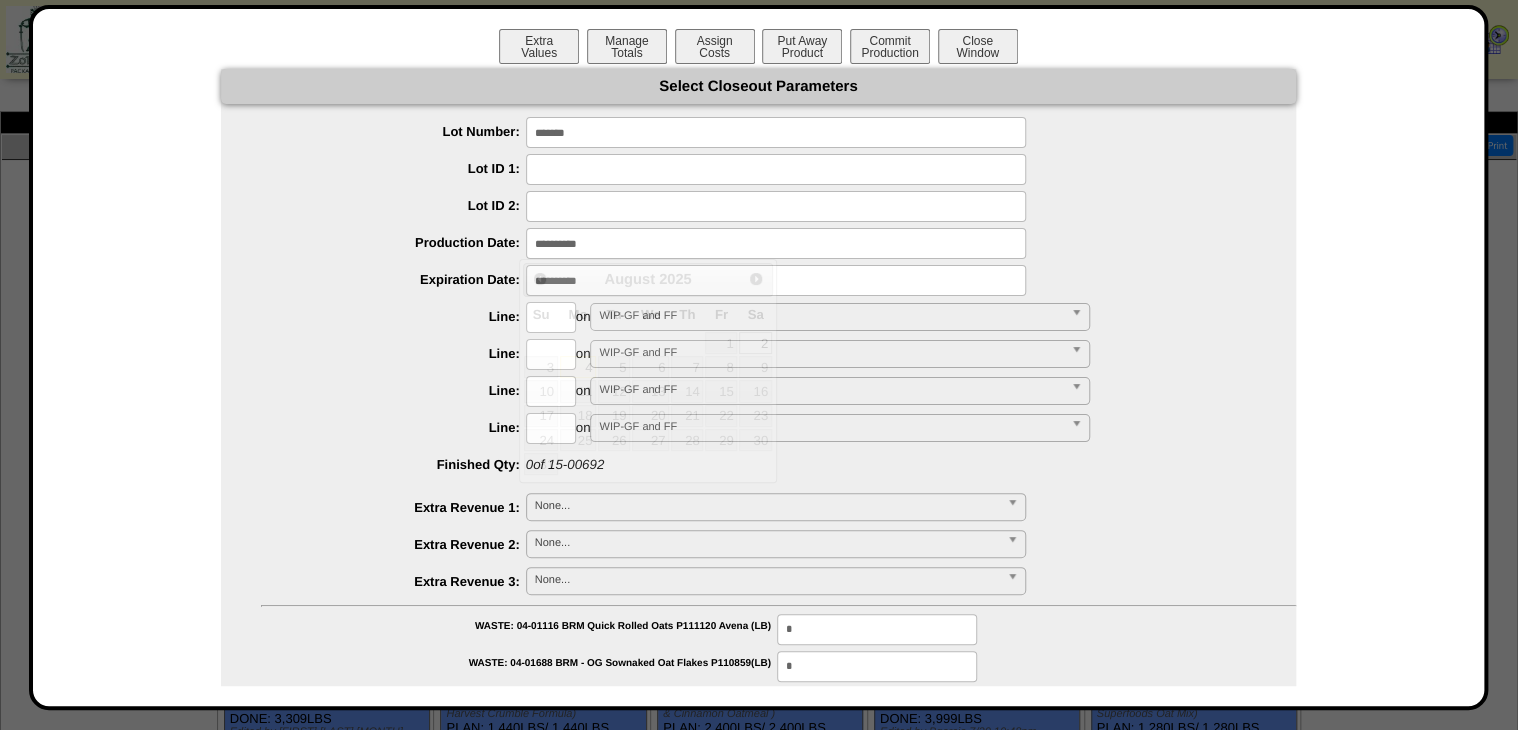 click at bounding box center (776, 243) 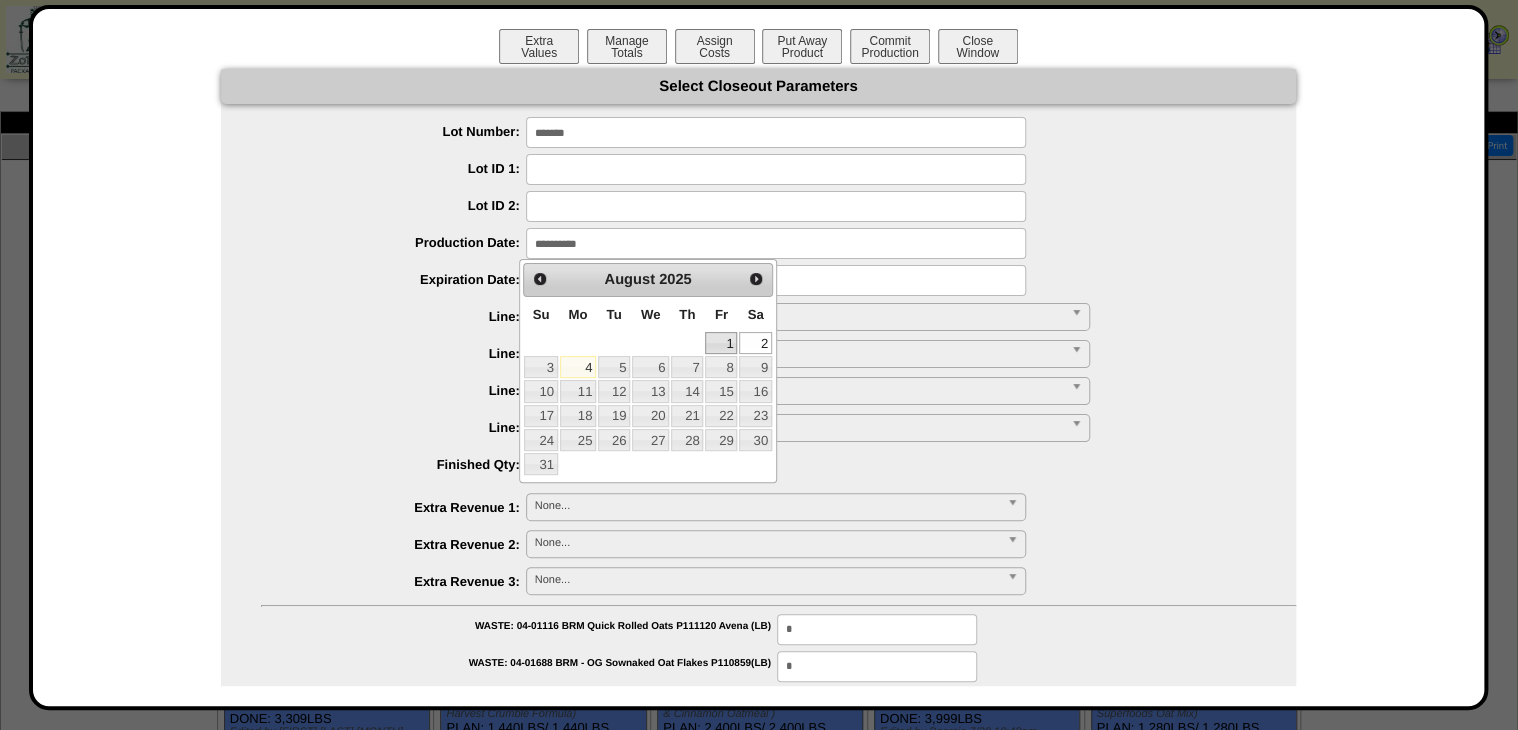 click on "1" at bounding box center (721, 343) 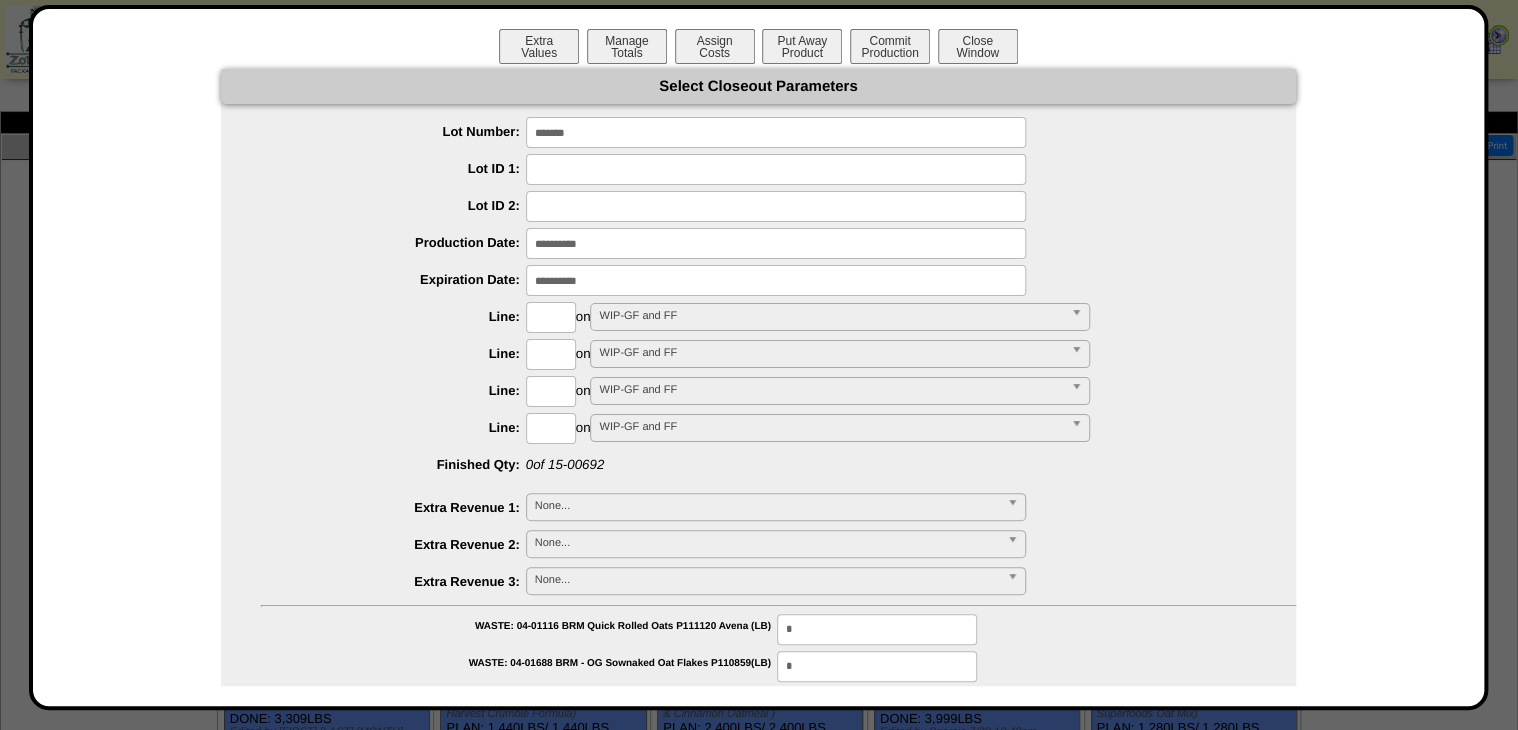 click at bounding box center [776, 280] 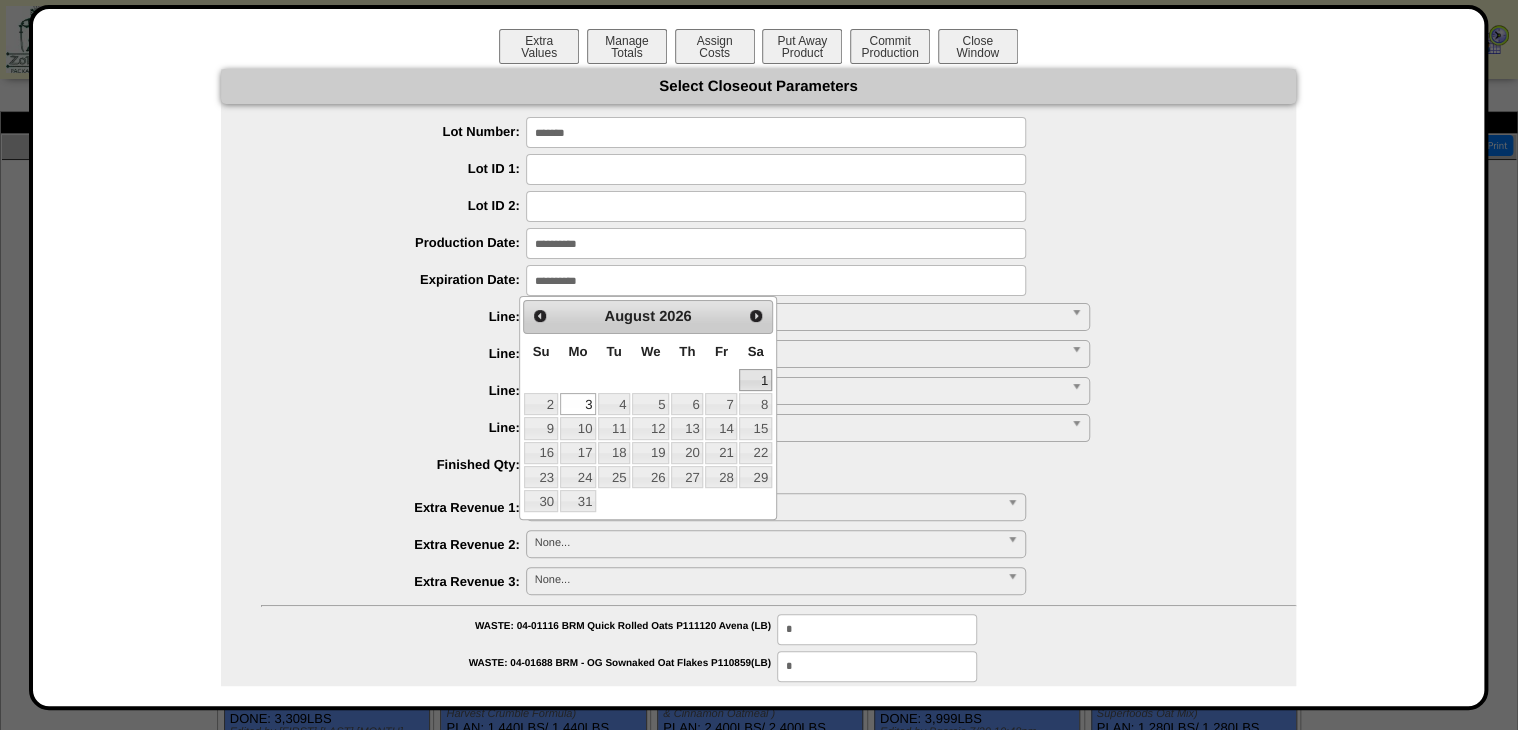 click on "1" at bounding box center [755, 380] 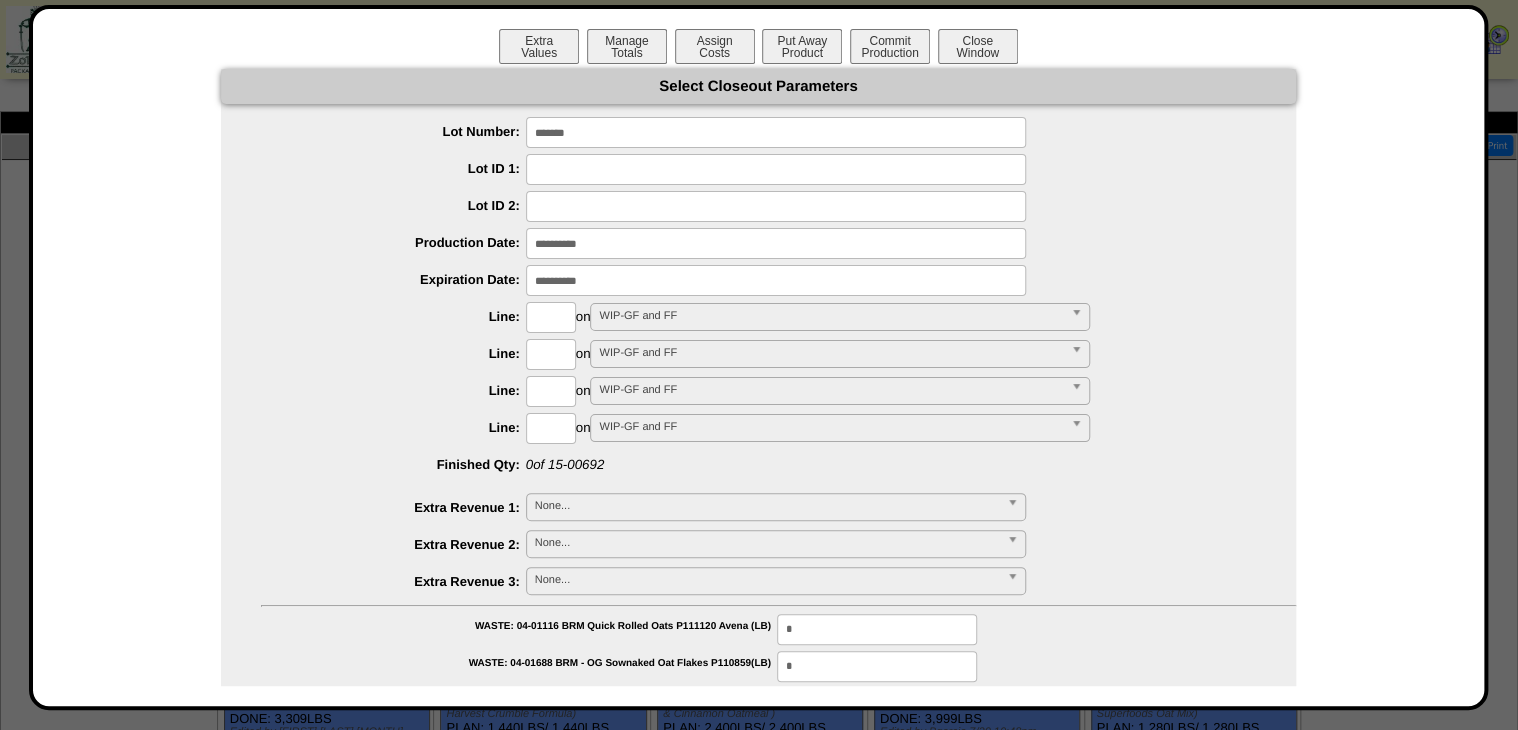 click at bounding box center (551, 317) 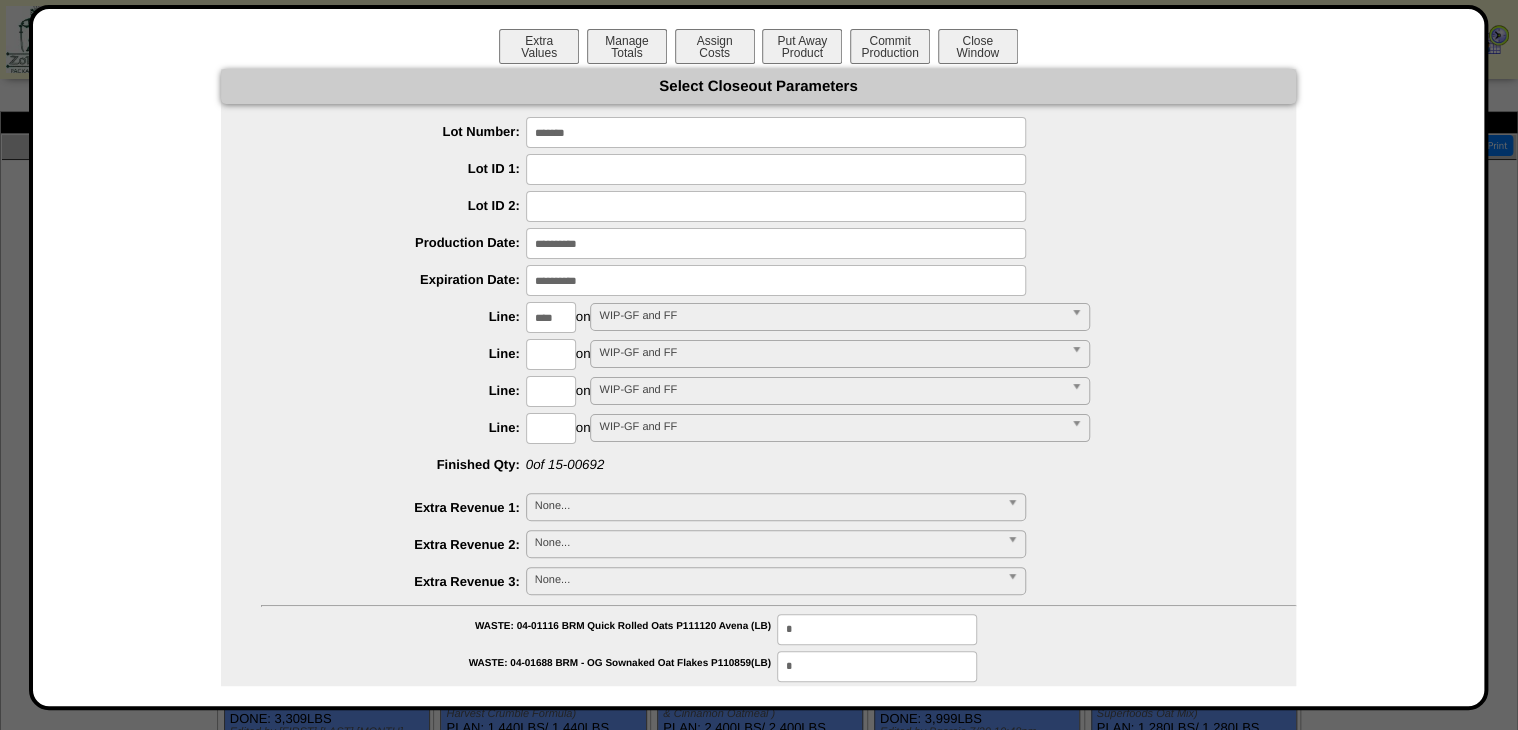 type on "****" 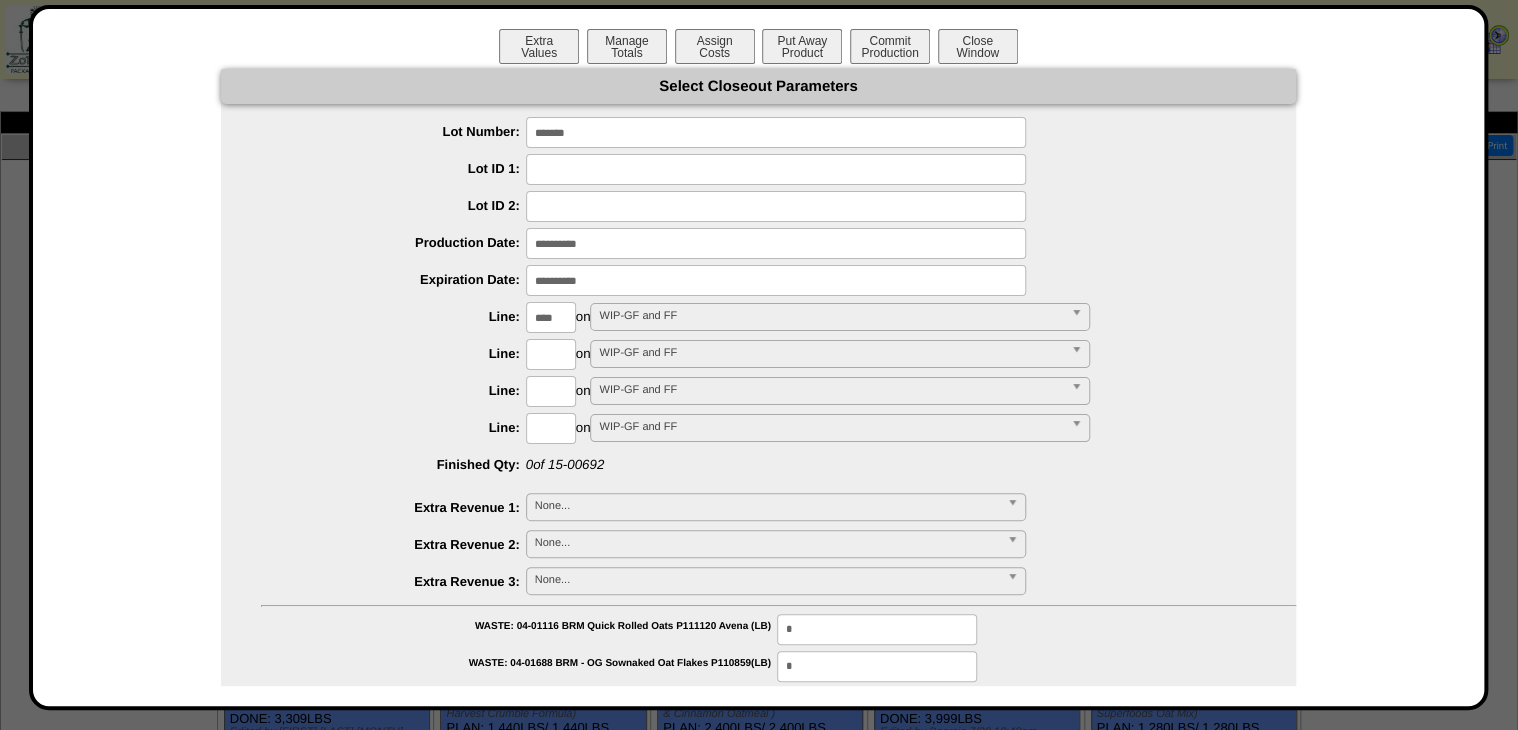 click on "**********" at bounding box center (758, 751) 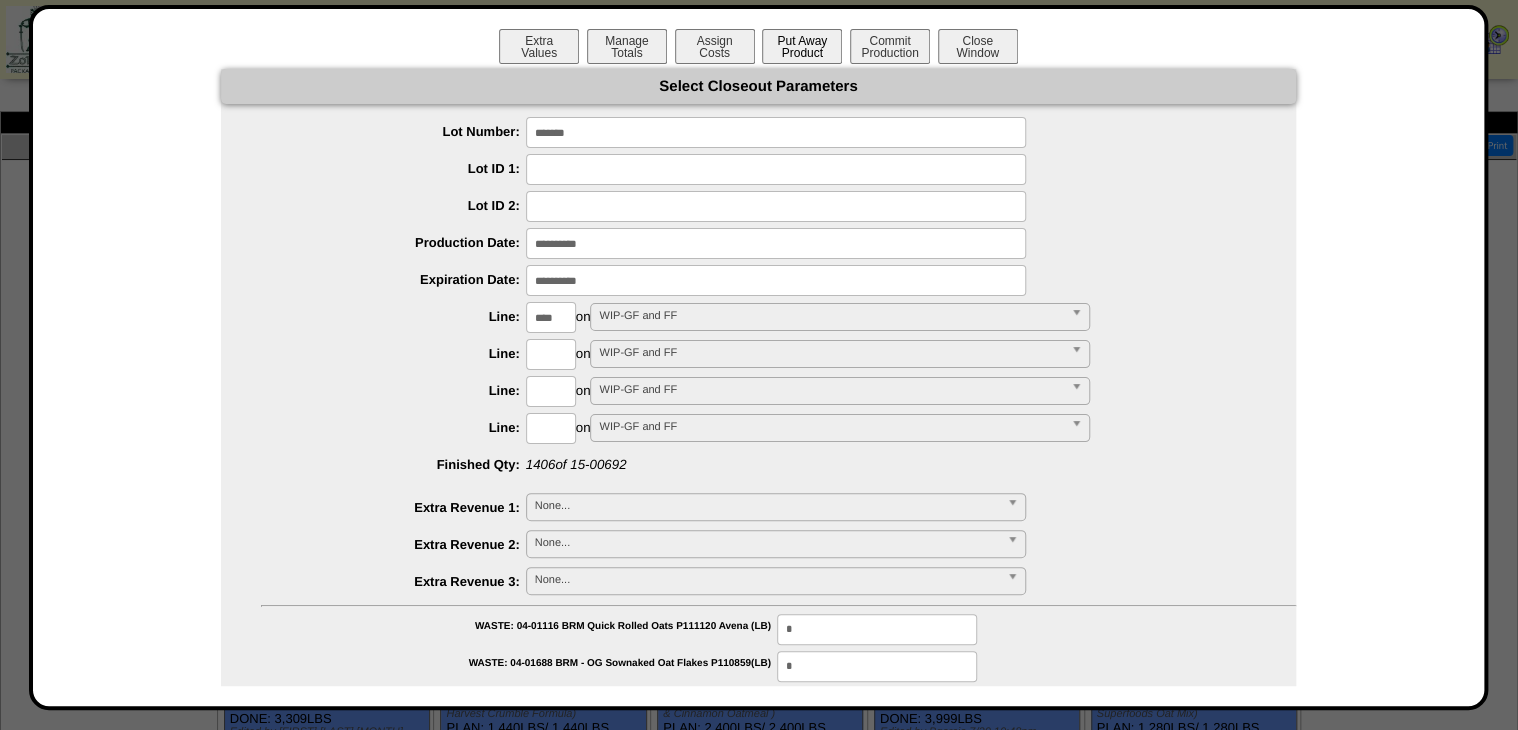 click on "Put Away Product" at bounding box center (802, 46) 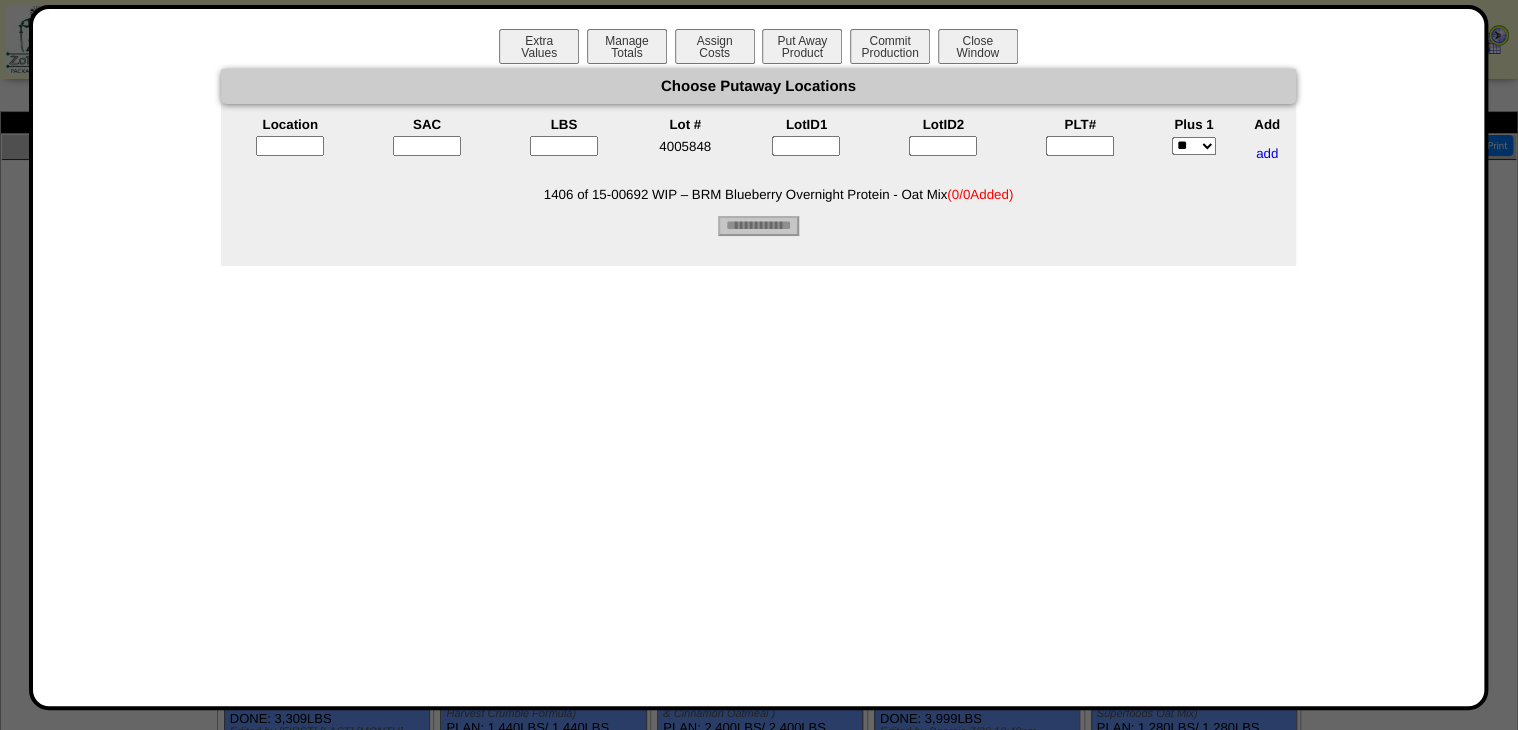 click at bounding box center [1080, 146] 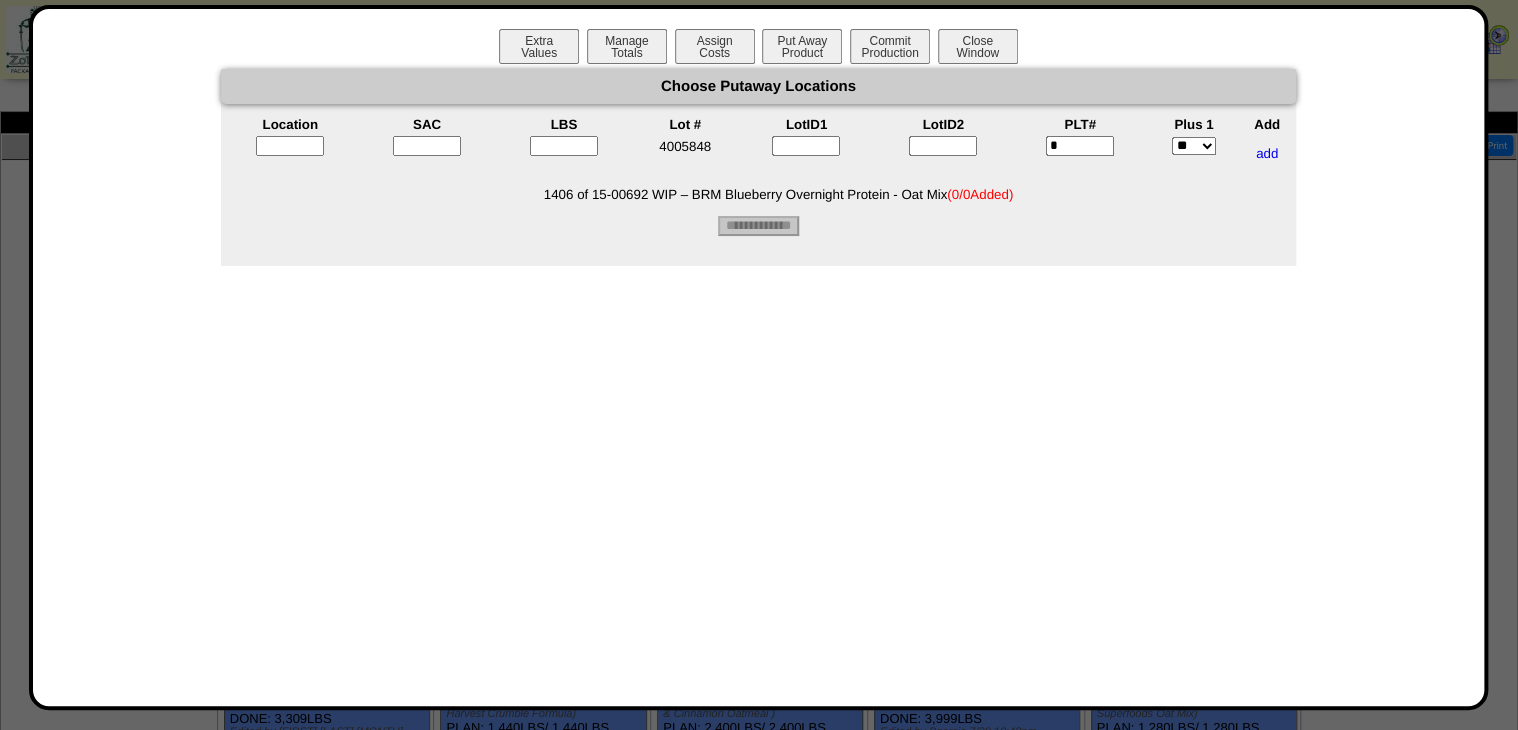 type on "*" 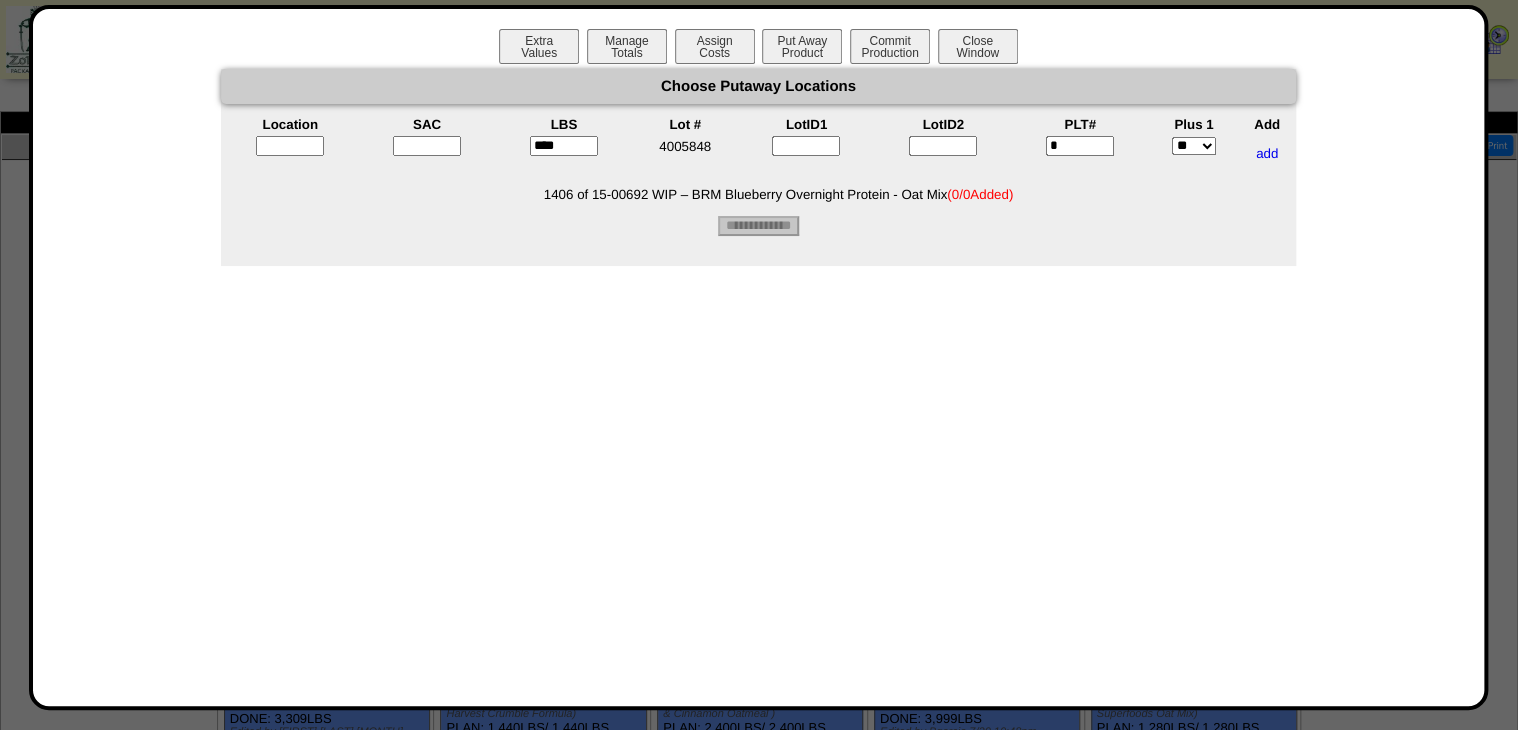 type on "****" 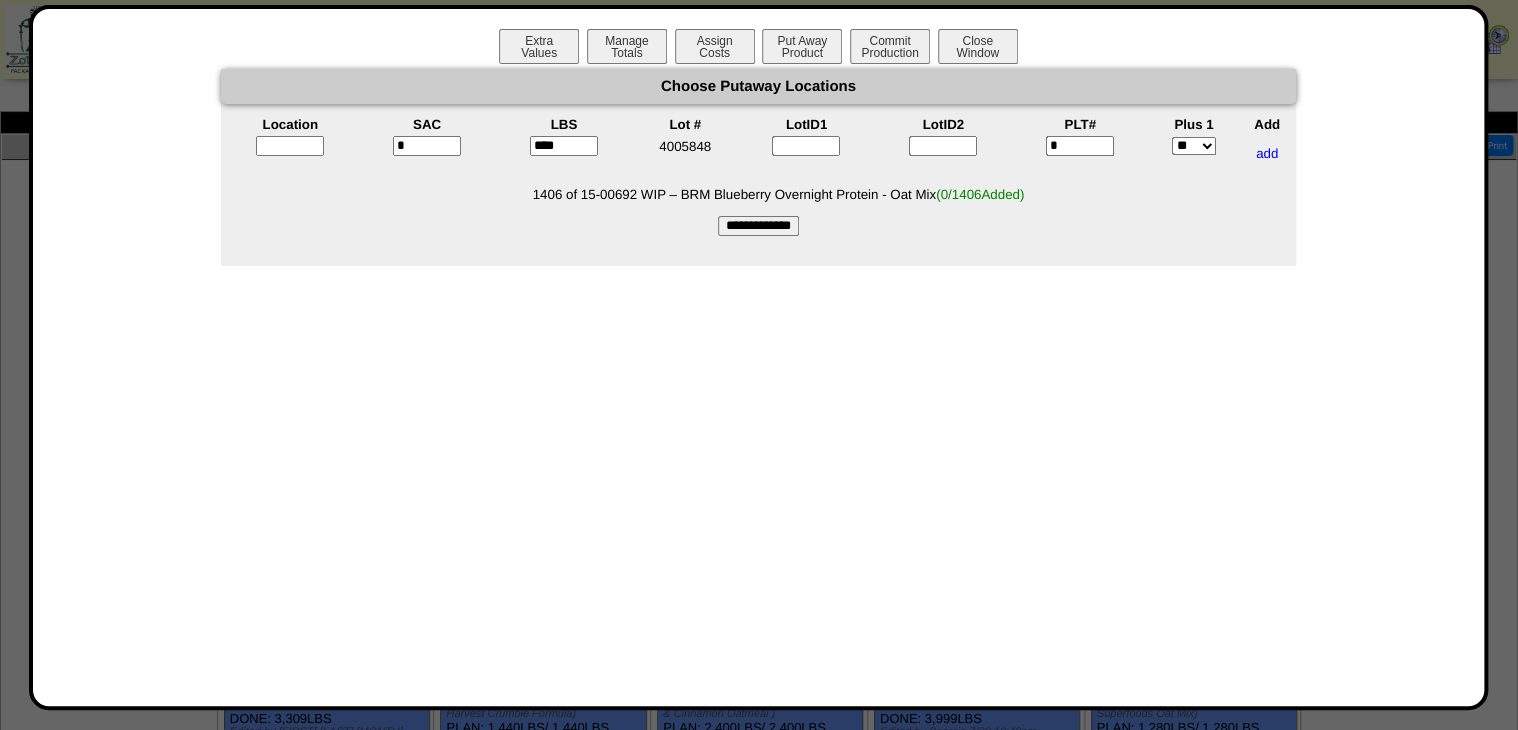 type on "*" 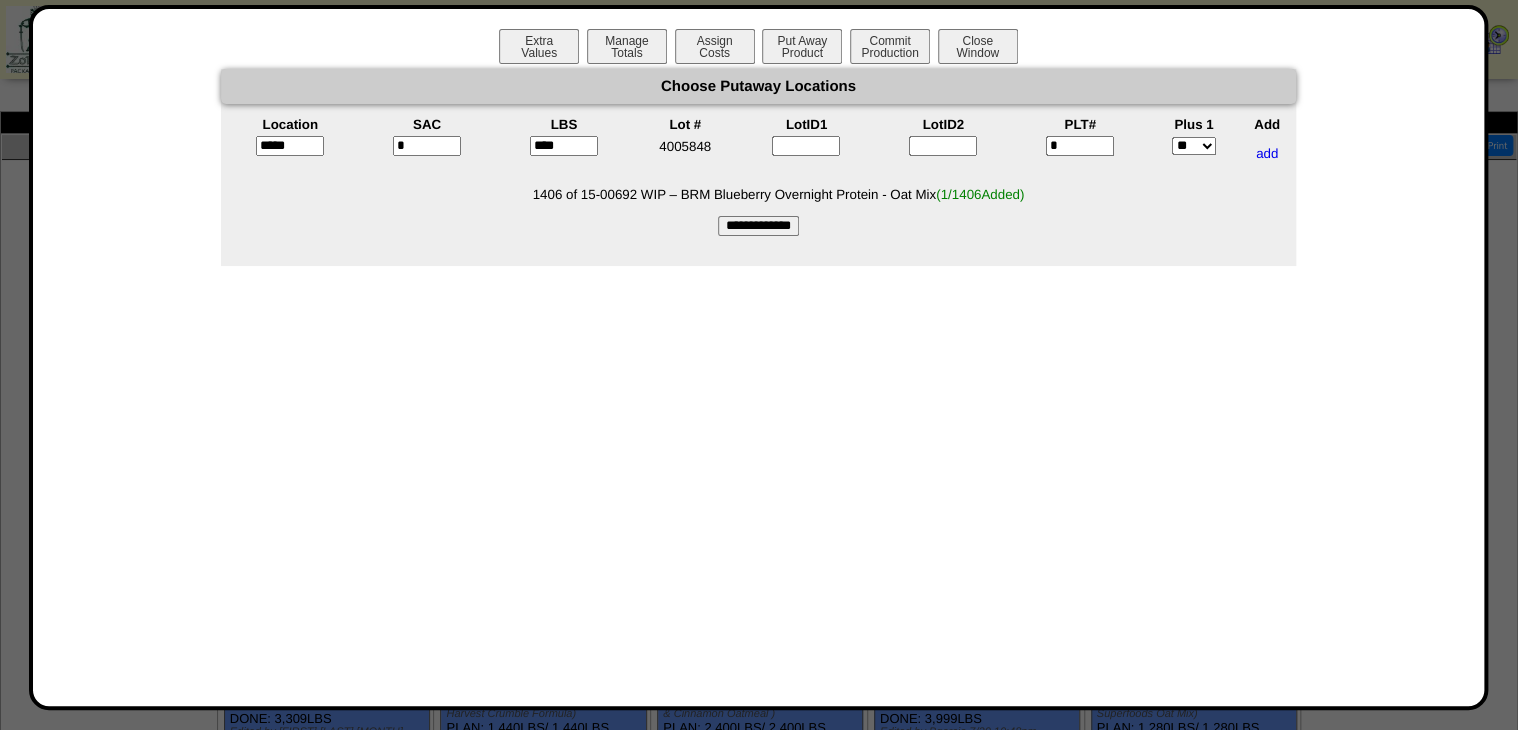 click on "*****" at bounding box center (290, 146) 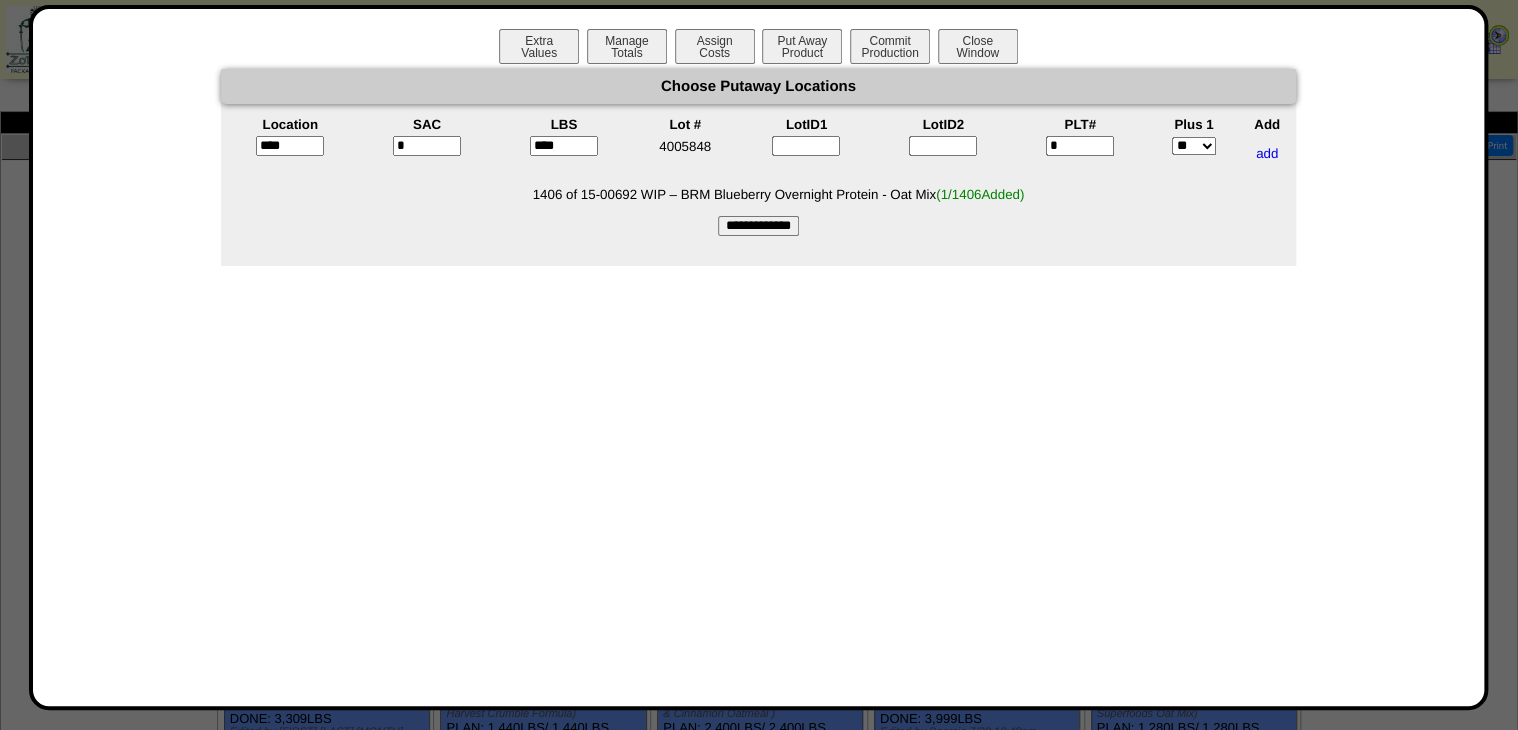type on "*****" 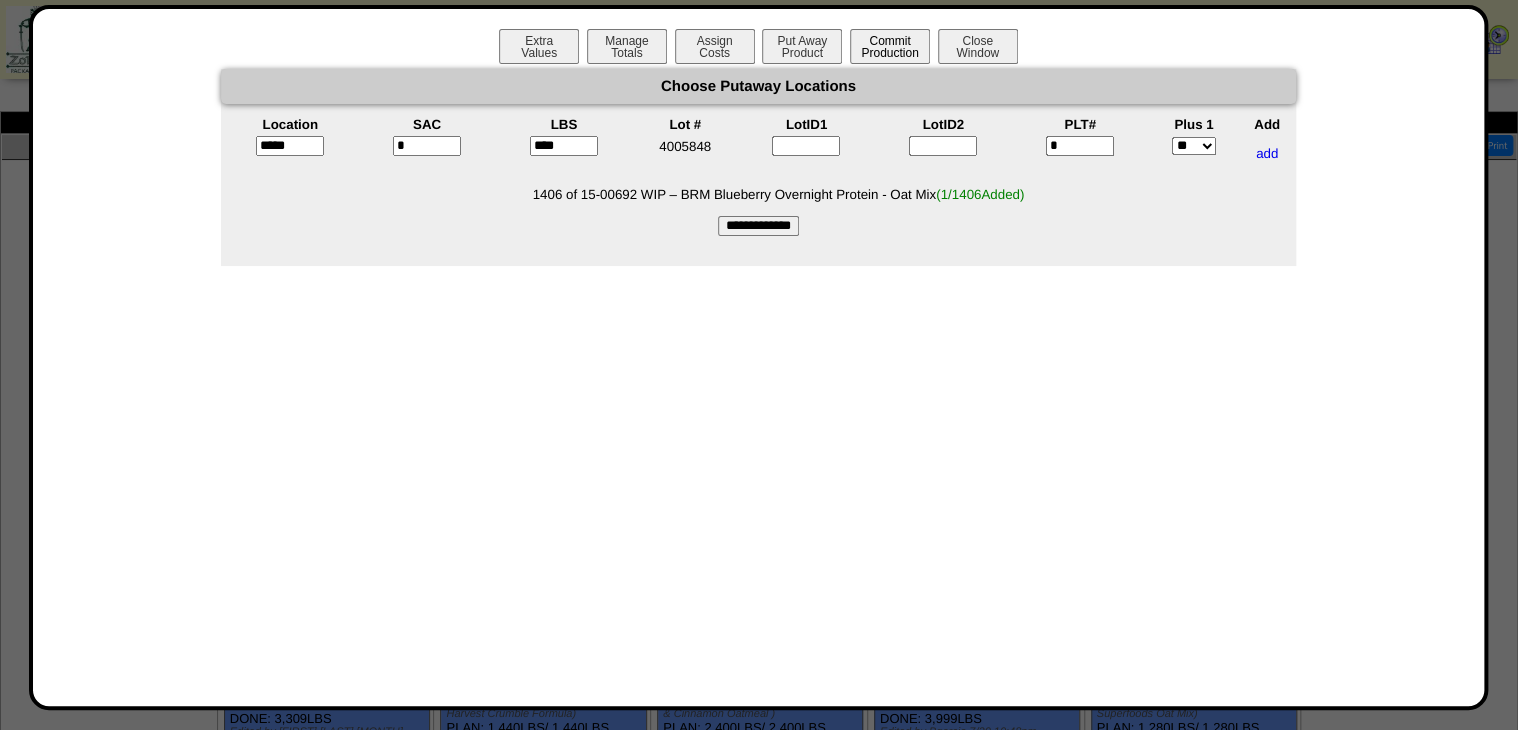 click on "**********" at bounding box center [758, 226] 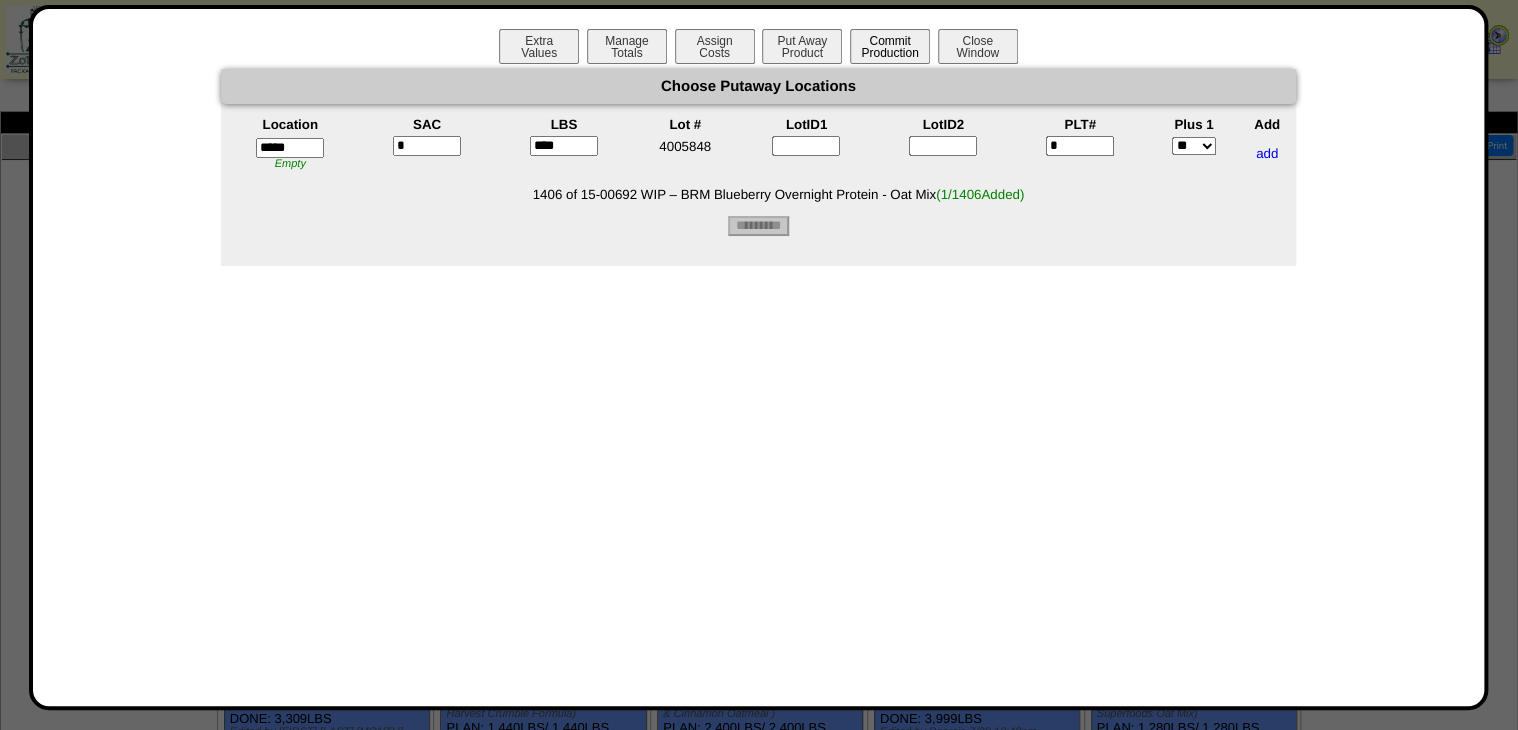 type on "*********" 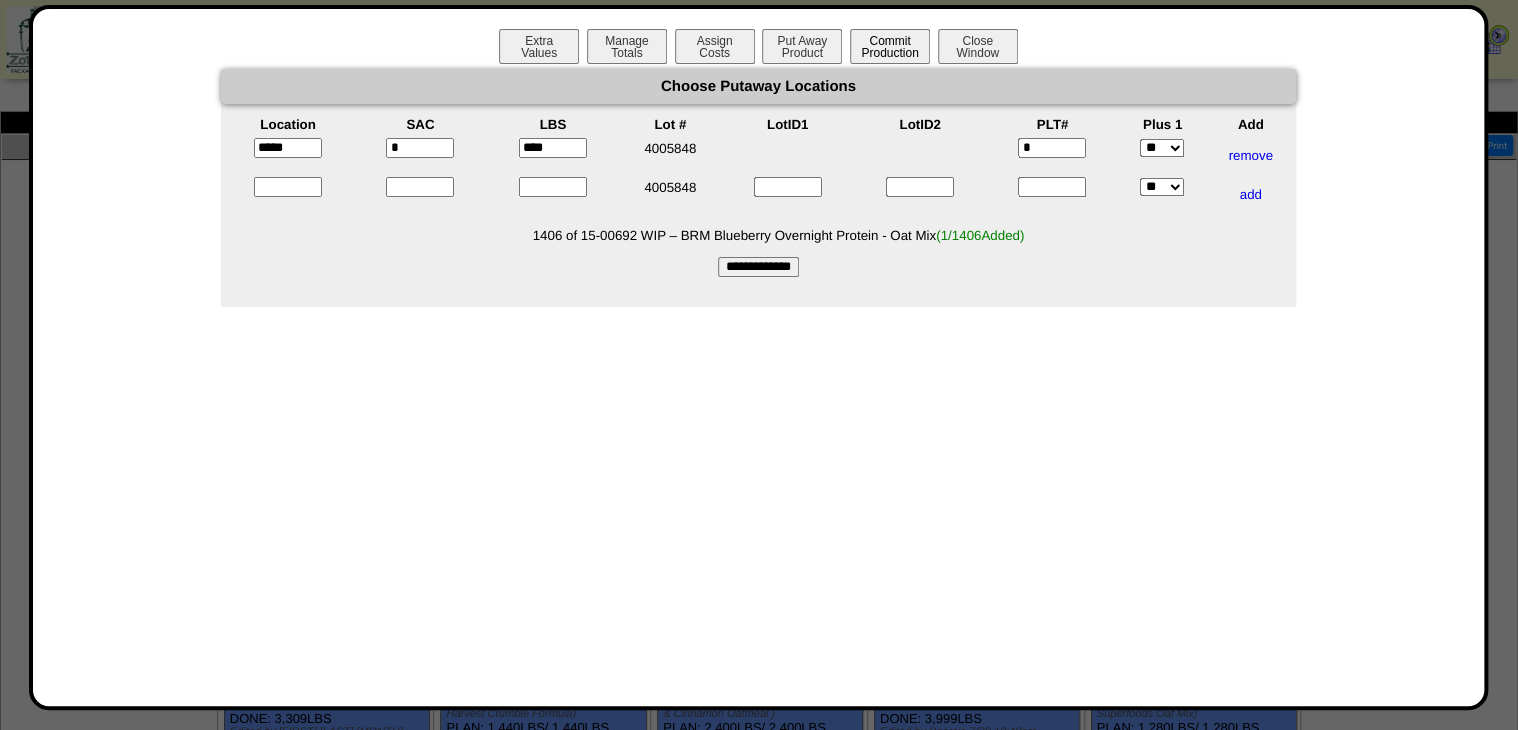 click on "Commit Production" at bounding box center (890, 46) 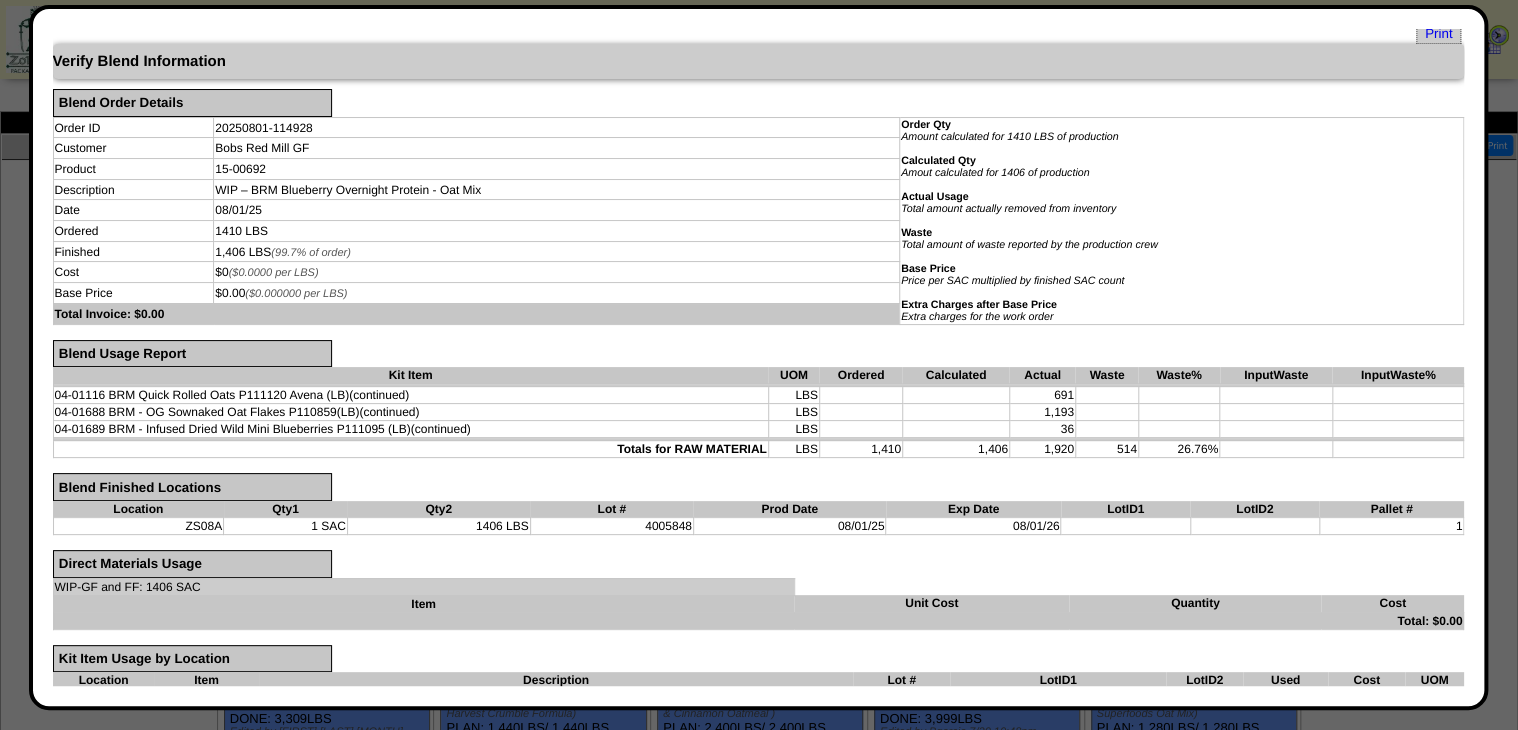 scroll, scrollTop: 0, scrollLeft: 0, axis: both 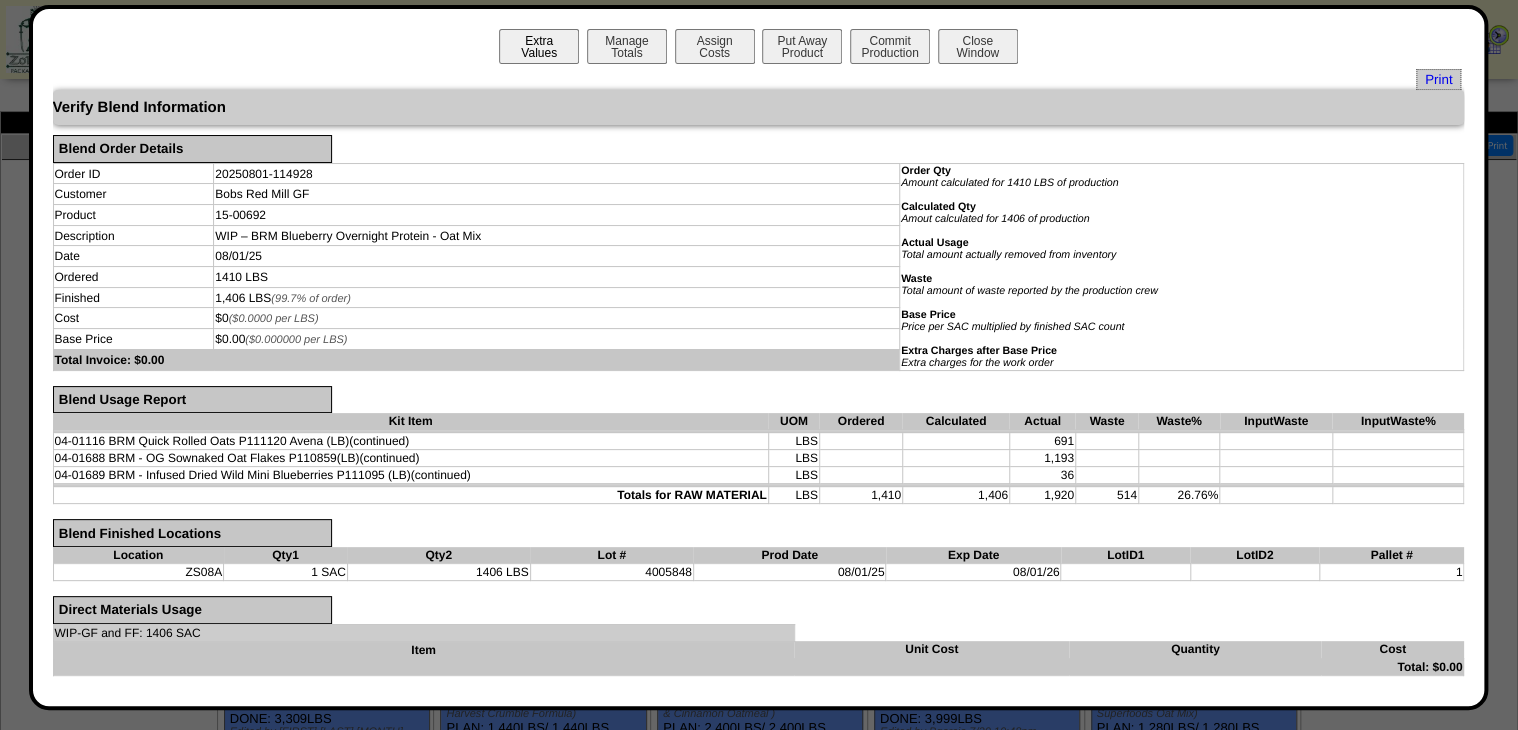 click on "Extra Values" at bounding box center (539, 46) 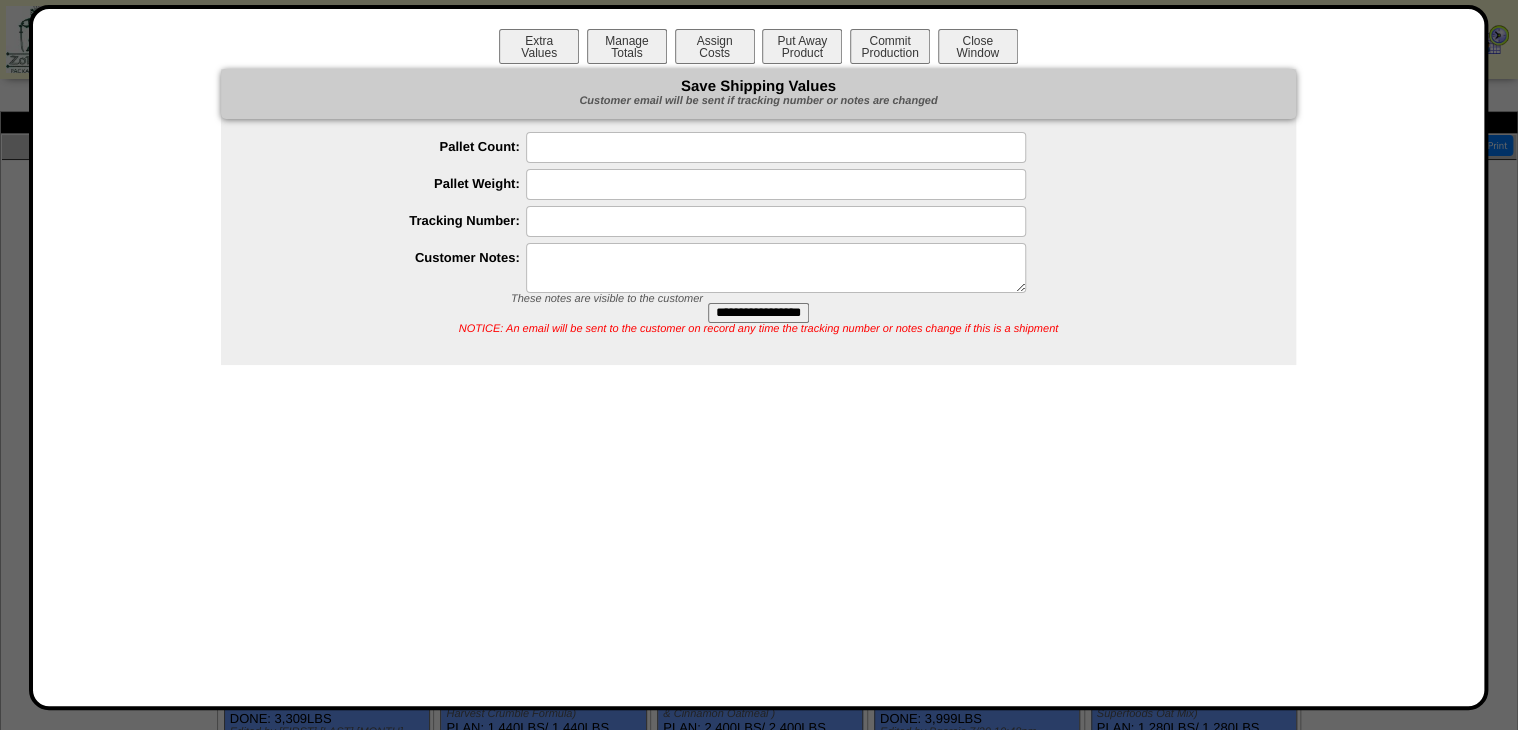 click at bounding box center [776, 268] 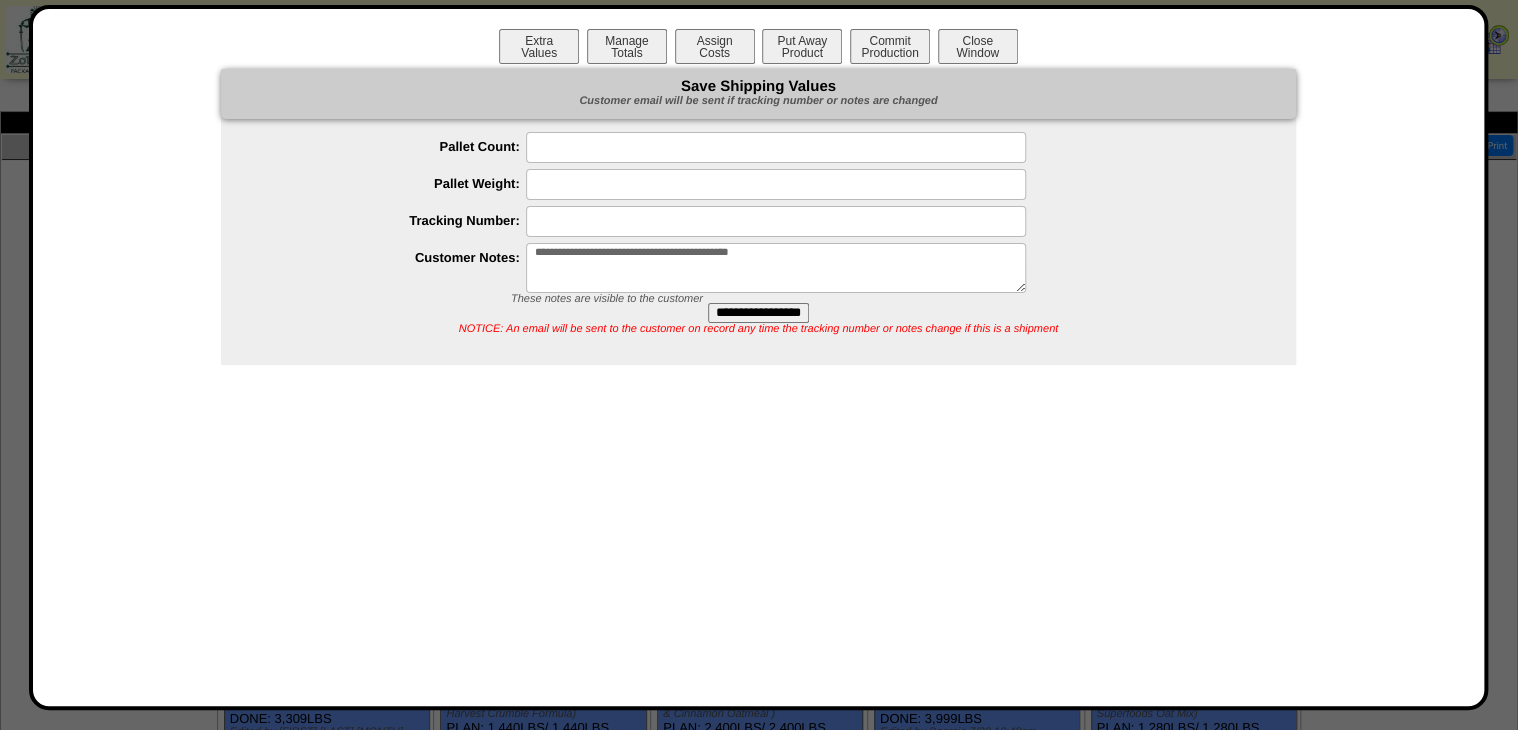 type on "**********" 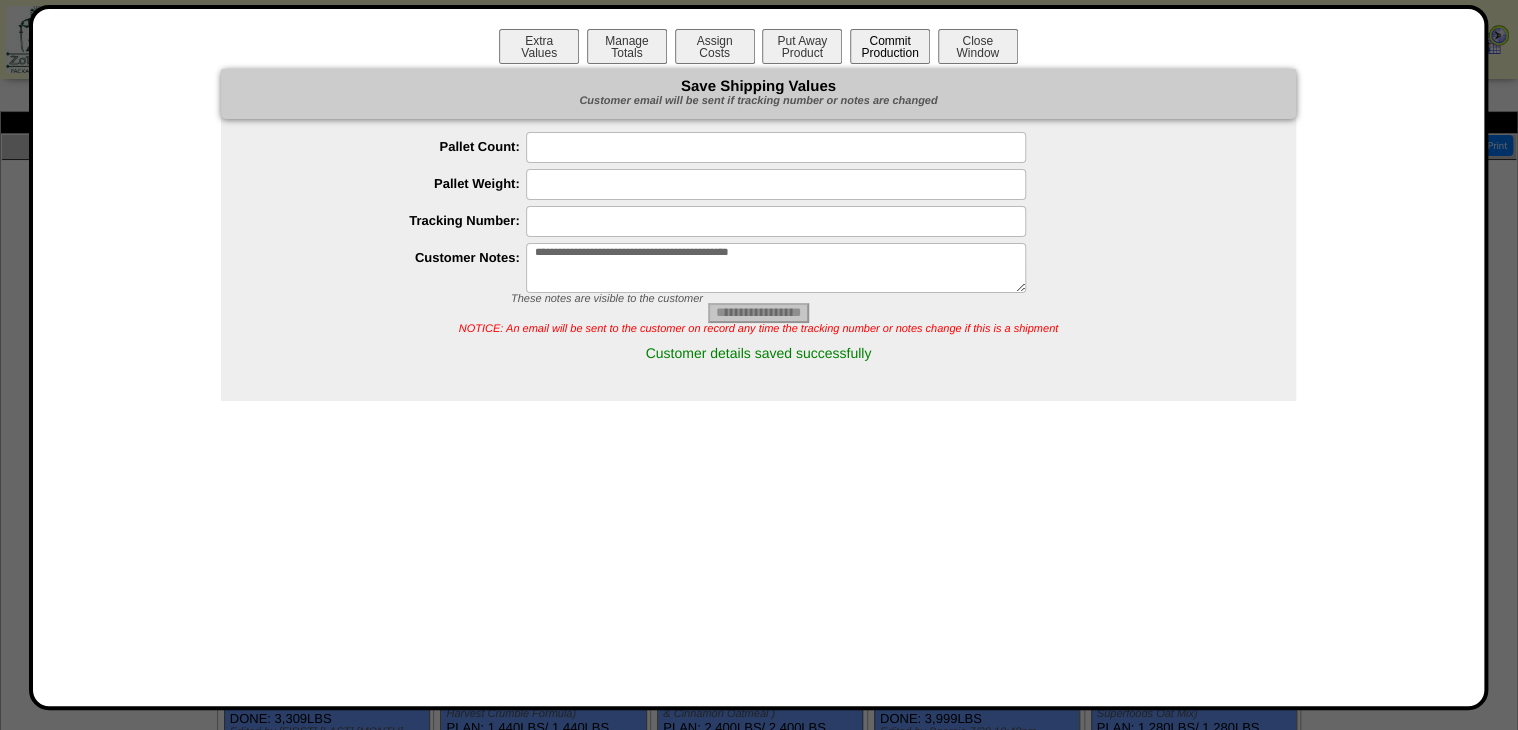 click on "Commit Production" at bounding box center (890, 46) 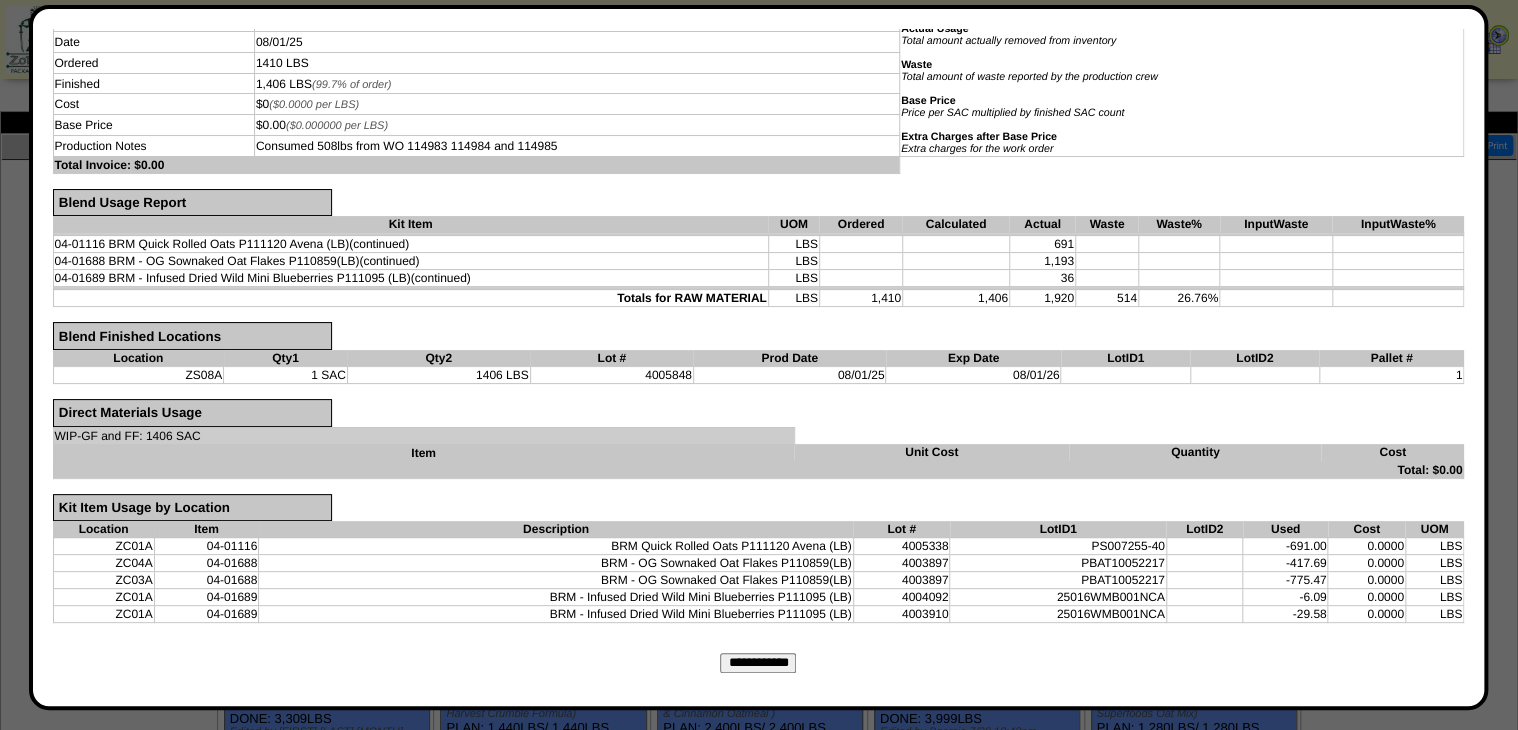scroll, scrollTop: 248, scrollLeft: 0, axis: vertical 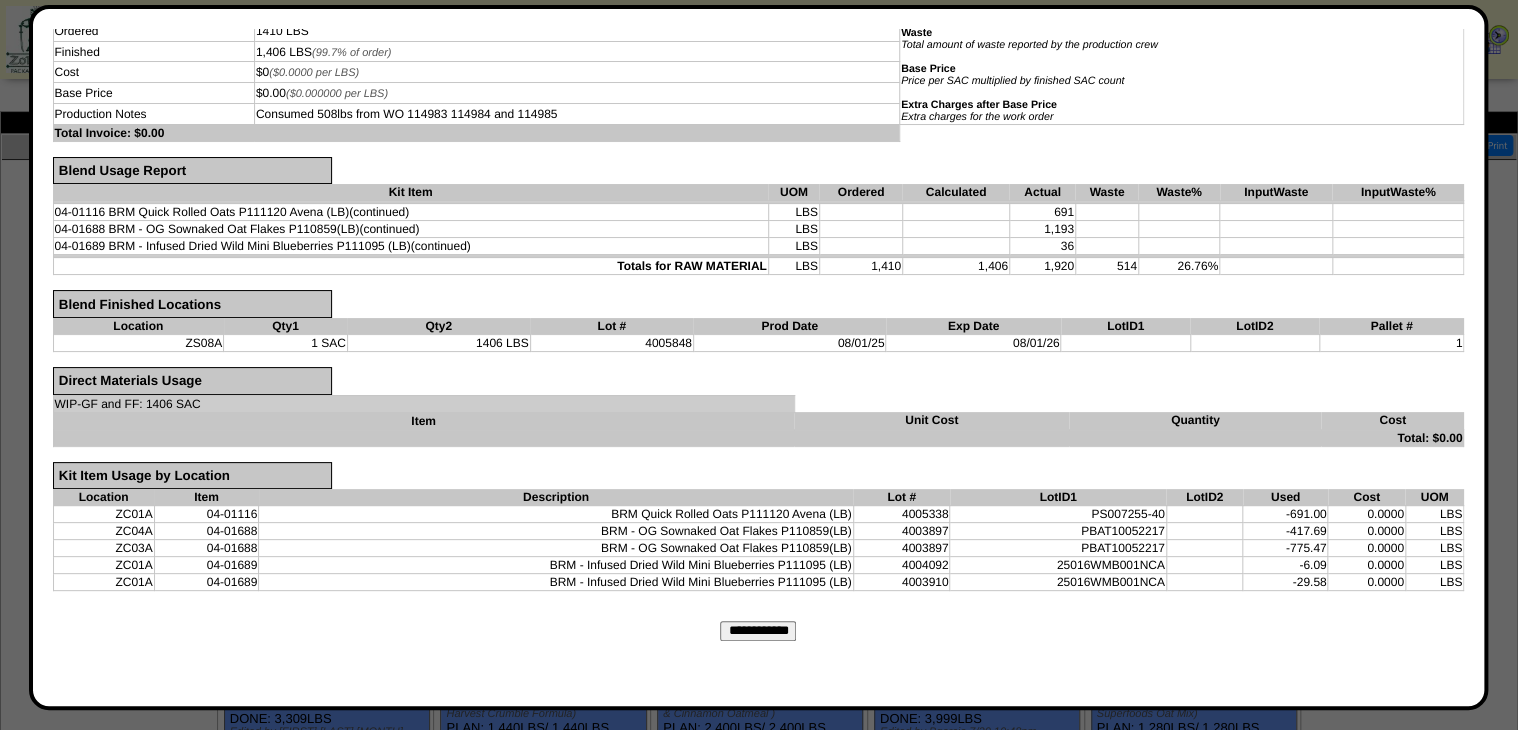 click on "**********" at bounding box center [758, 631] 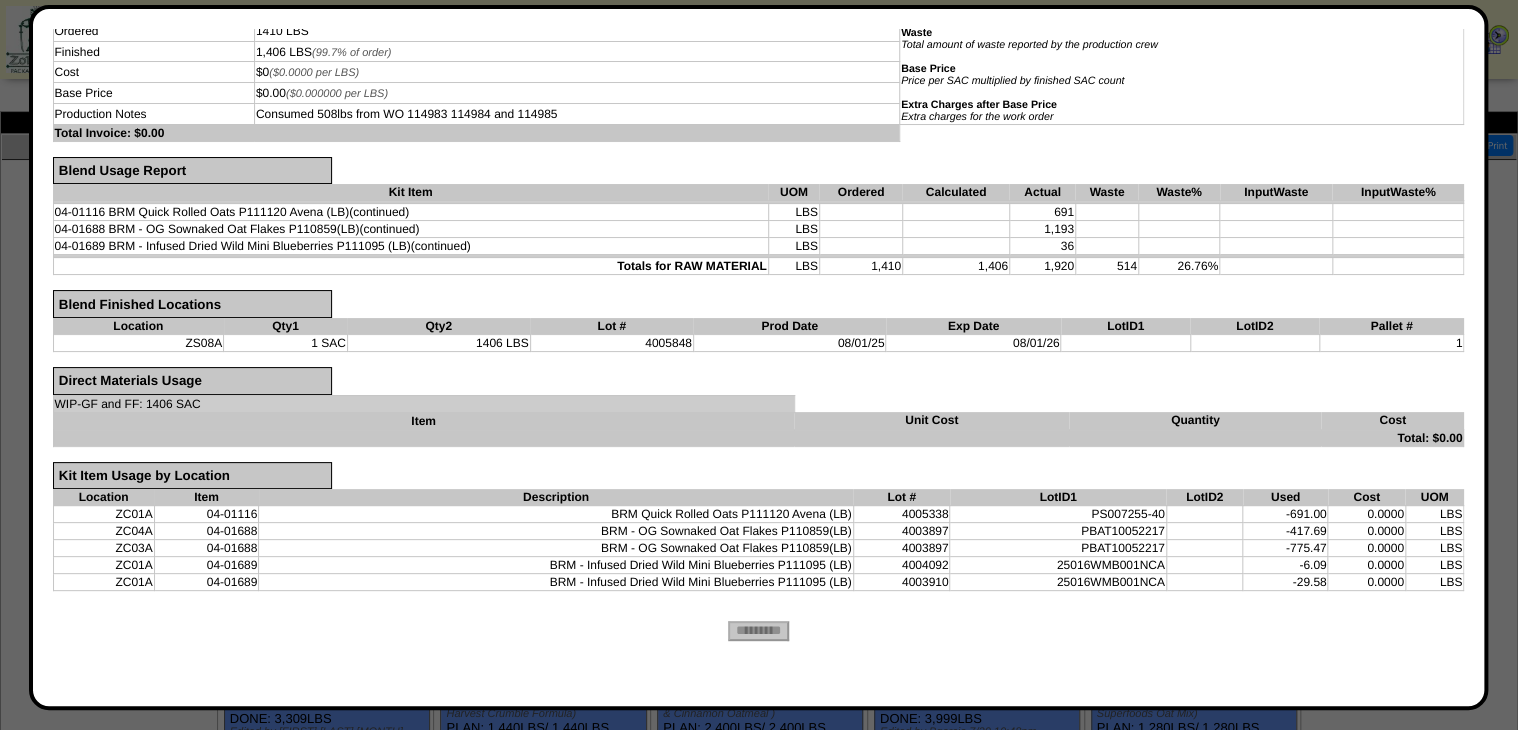 scroll, scrollTop: 0, scrollLeft: 0, axis: both 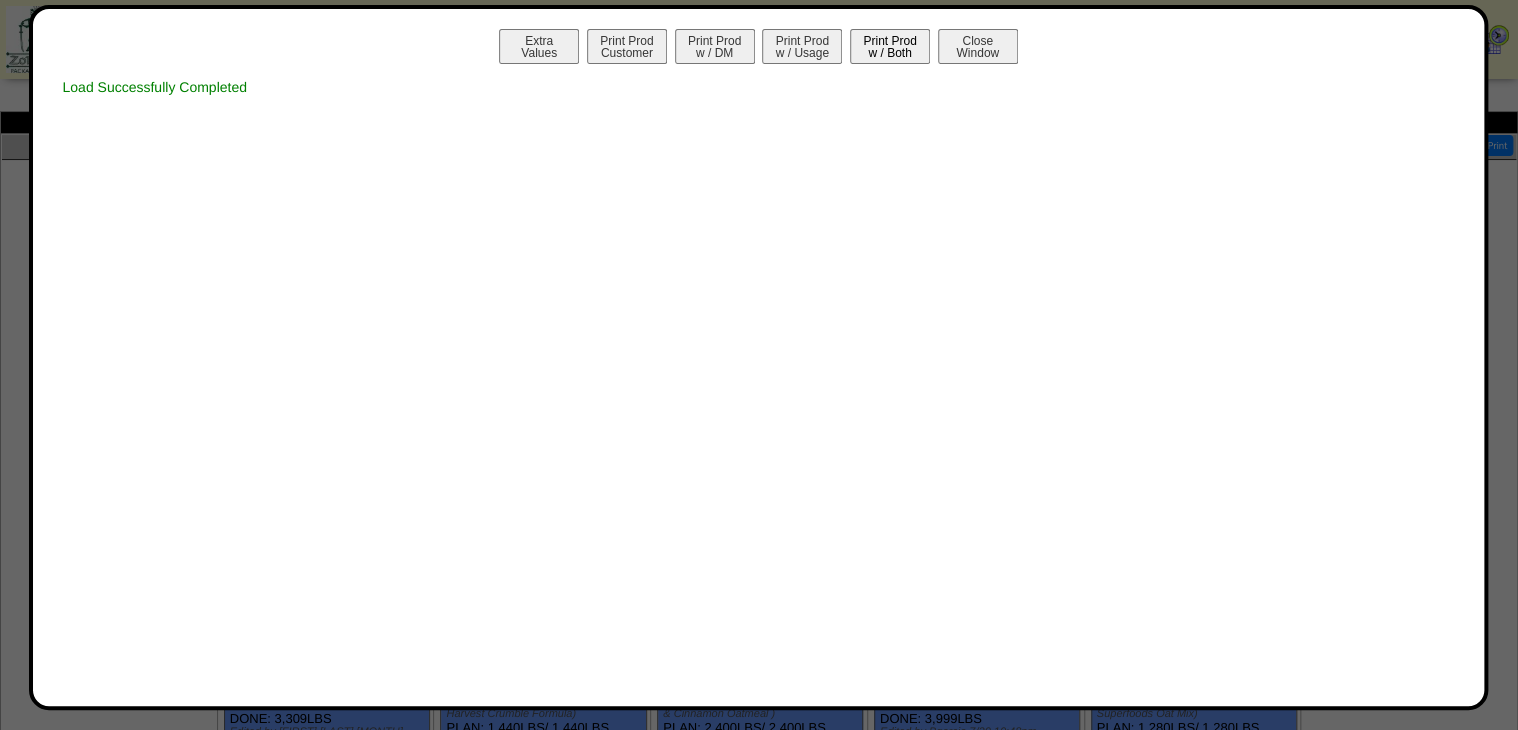 click on "Print Prod w / Both" at bounding box center (890, 46) 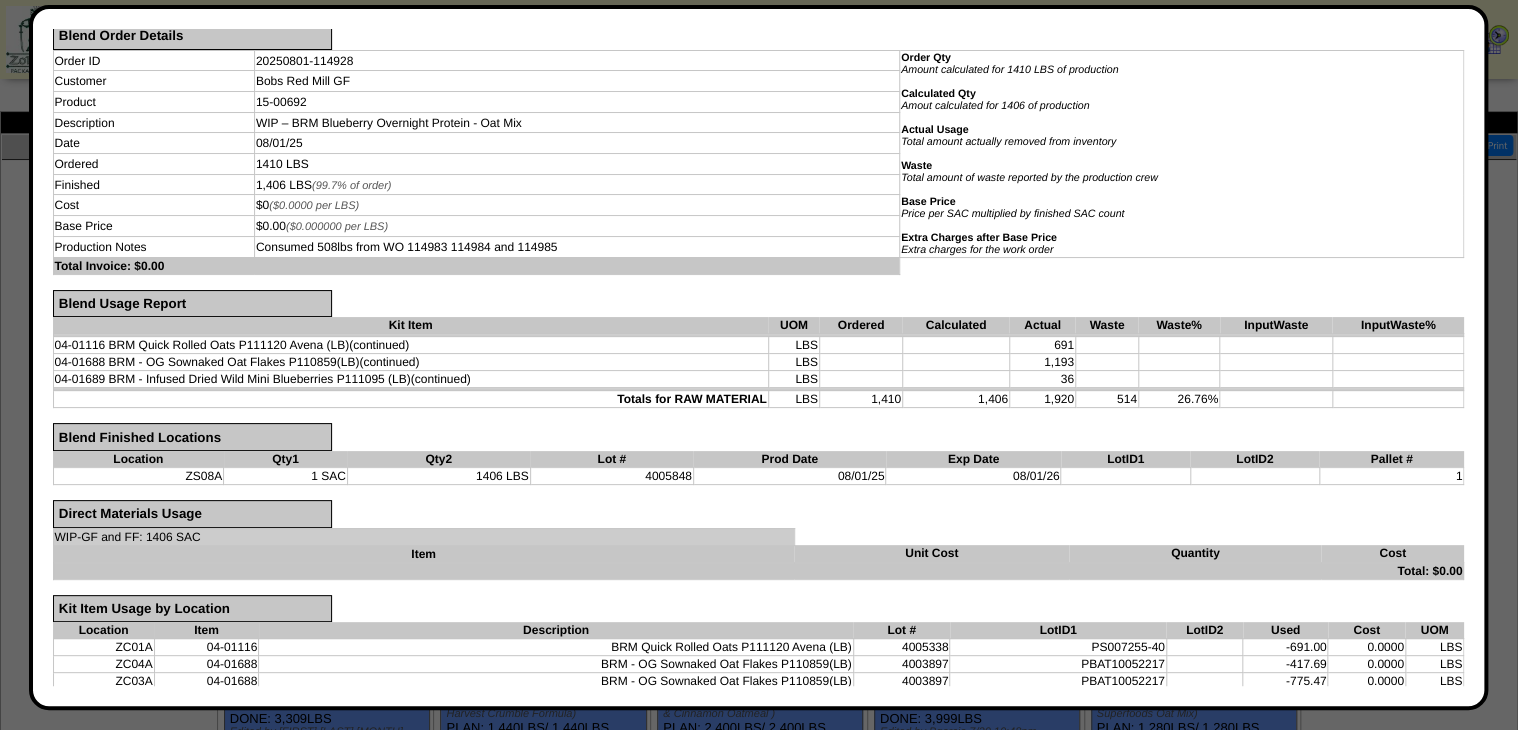 scroll, scrollTop: 179, scrollLeft: 0, axis: vertical 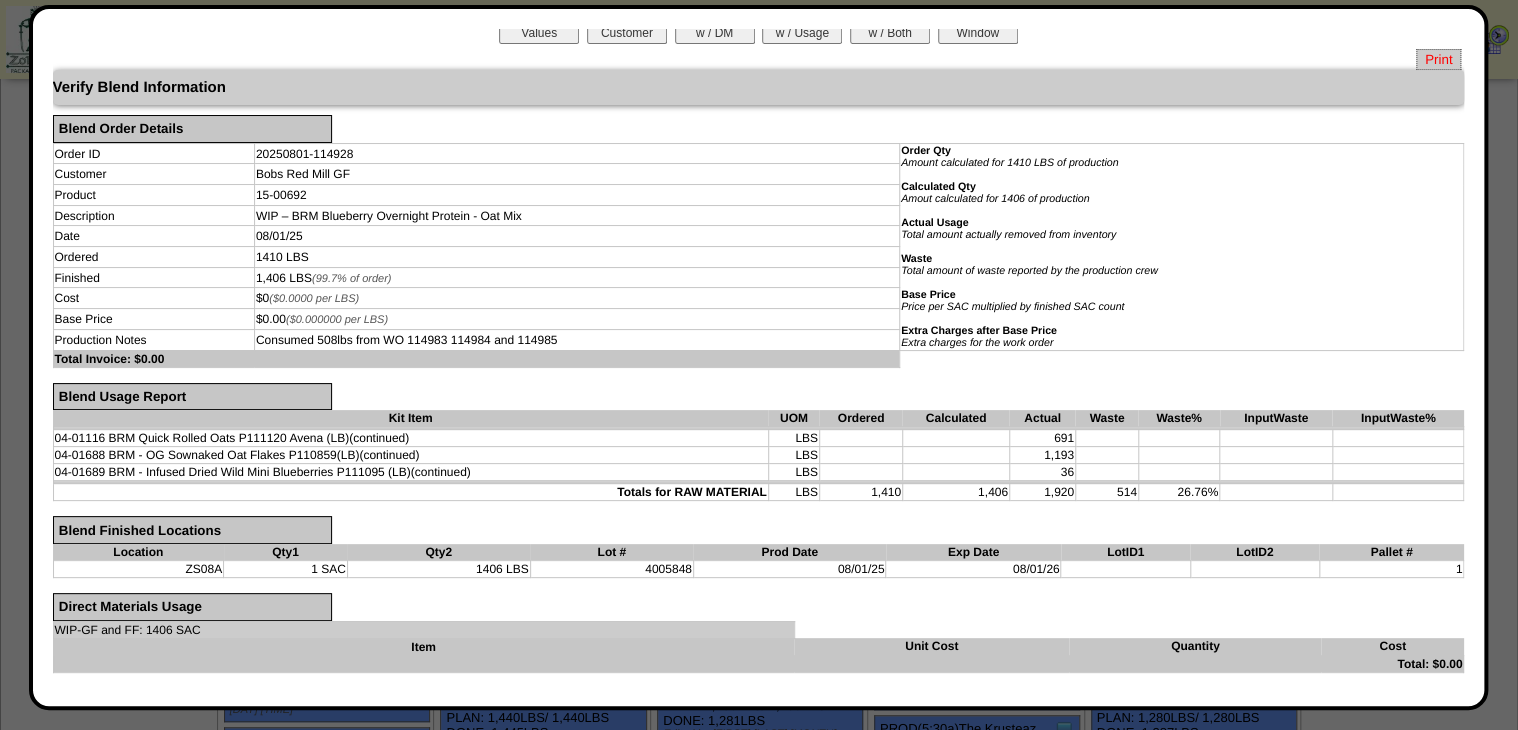 click on "Print" at bounding box center [1438, 59] 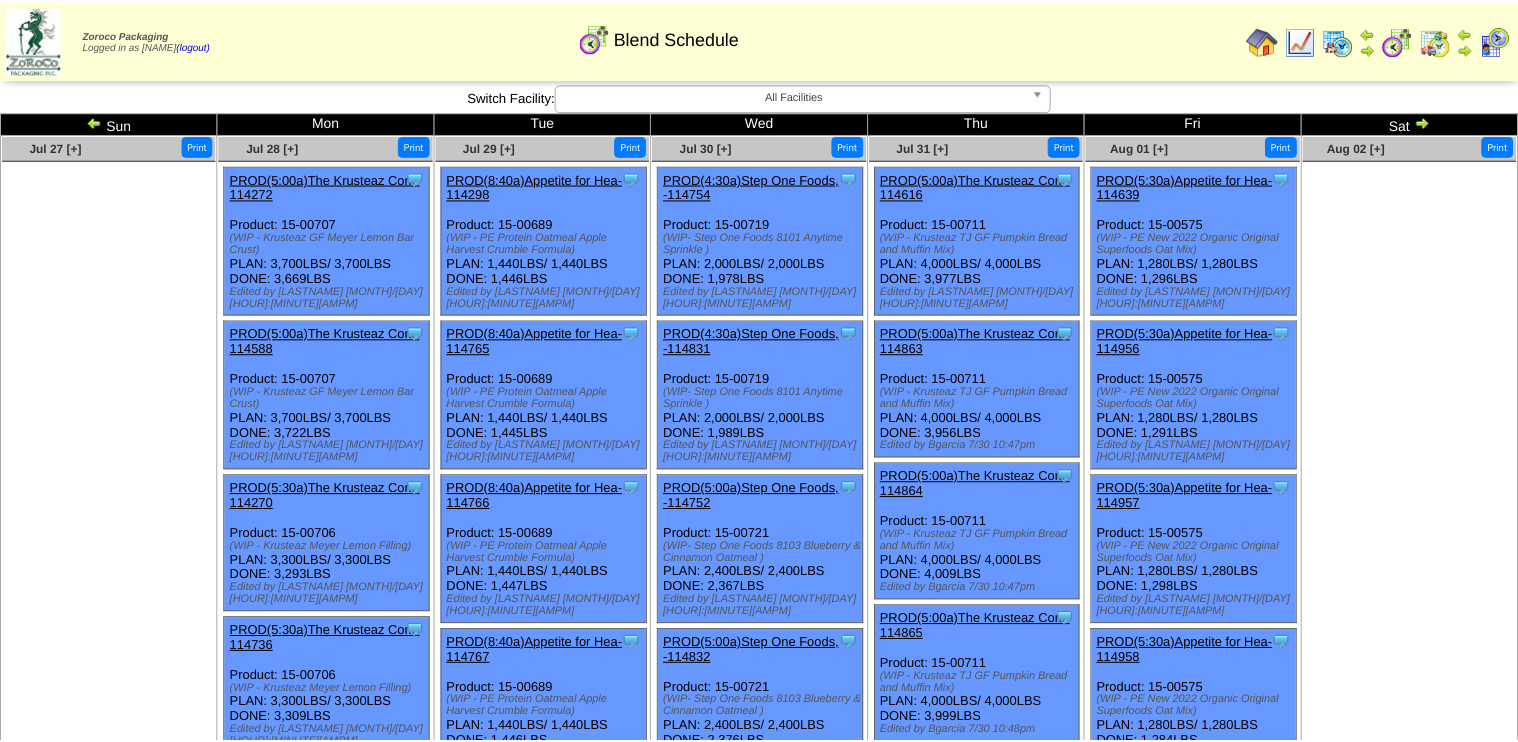 scroll, scrollTop: 0, scrollLeft: 0, axis: both 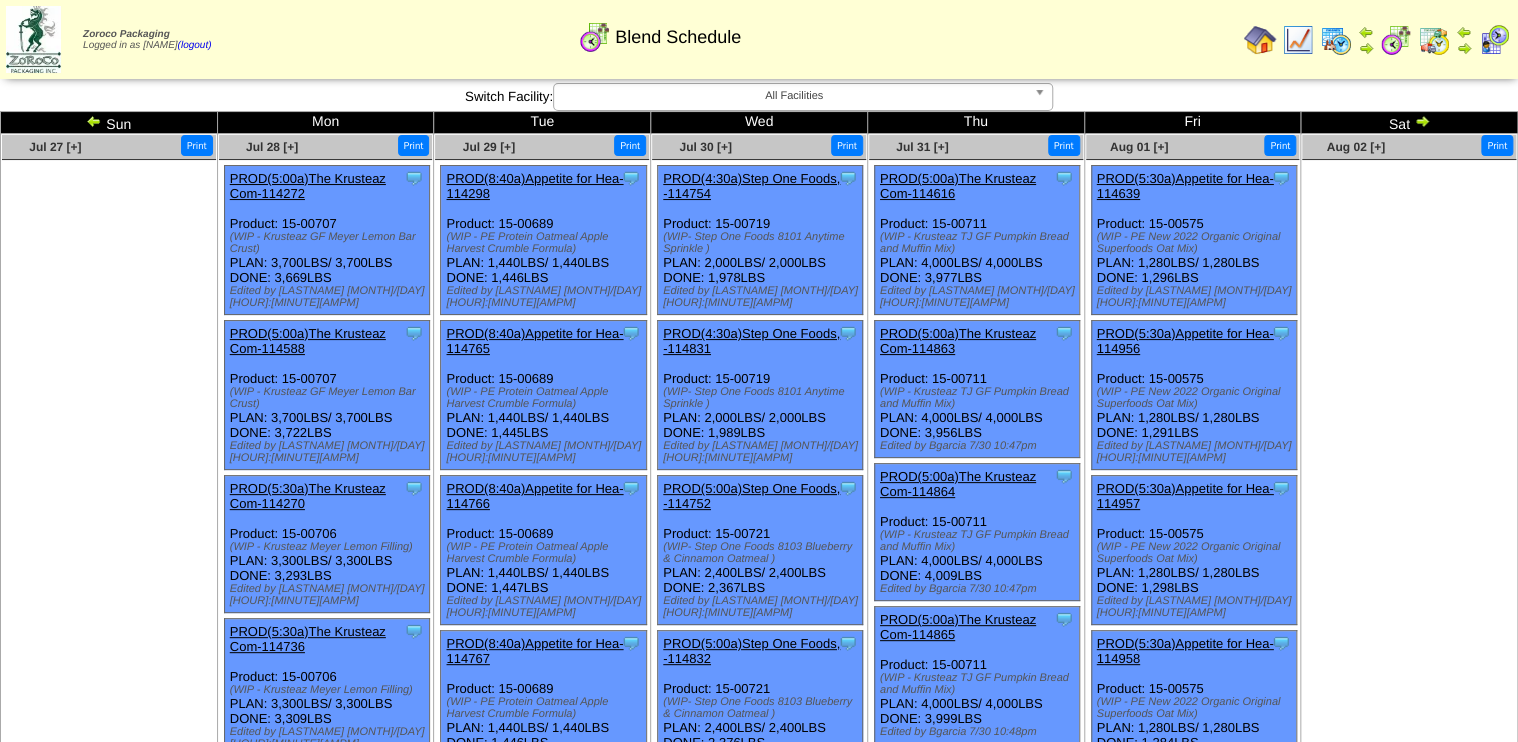 click at bounding box center (1298, 40) 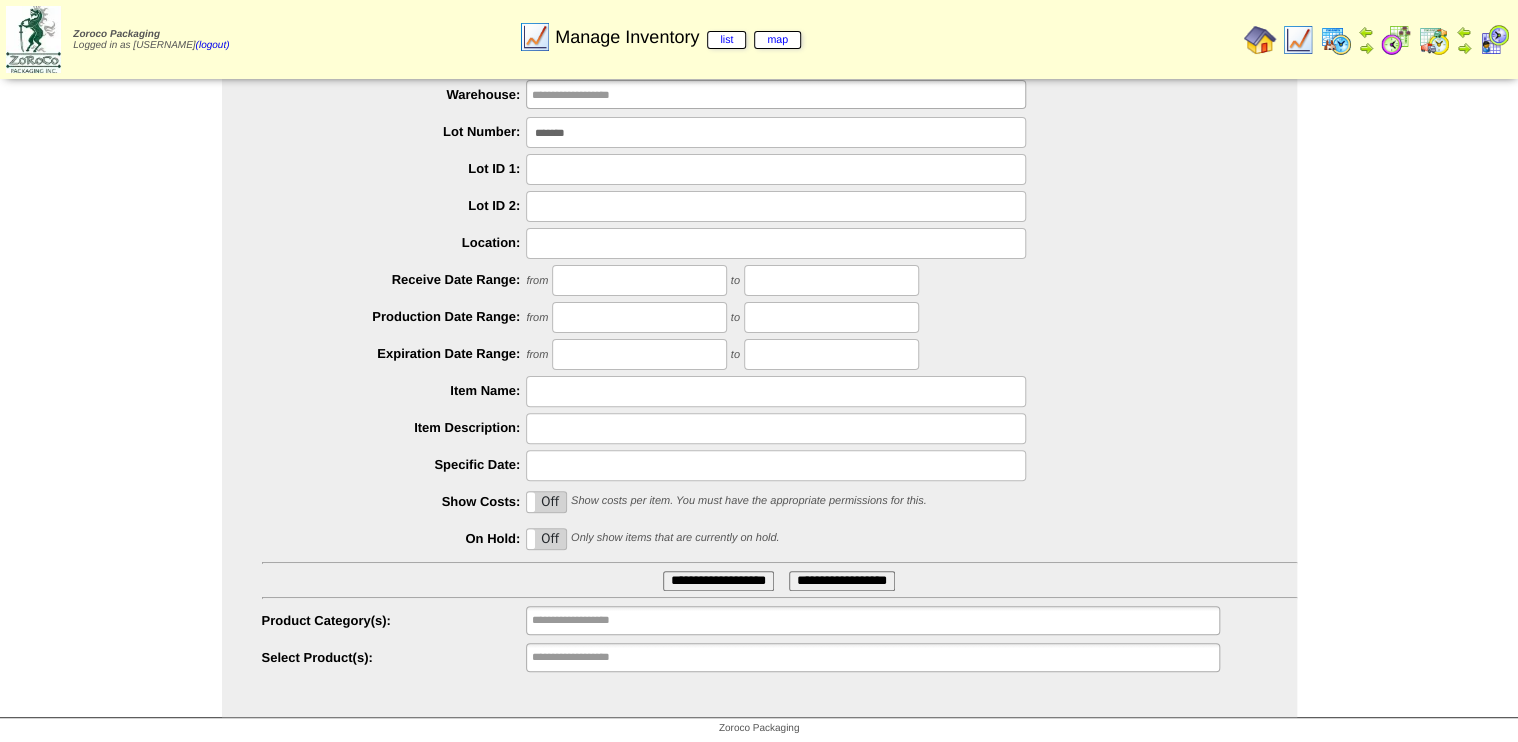 scroll, scrollTop: 91, scrollLeft: 0, axis: vertical 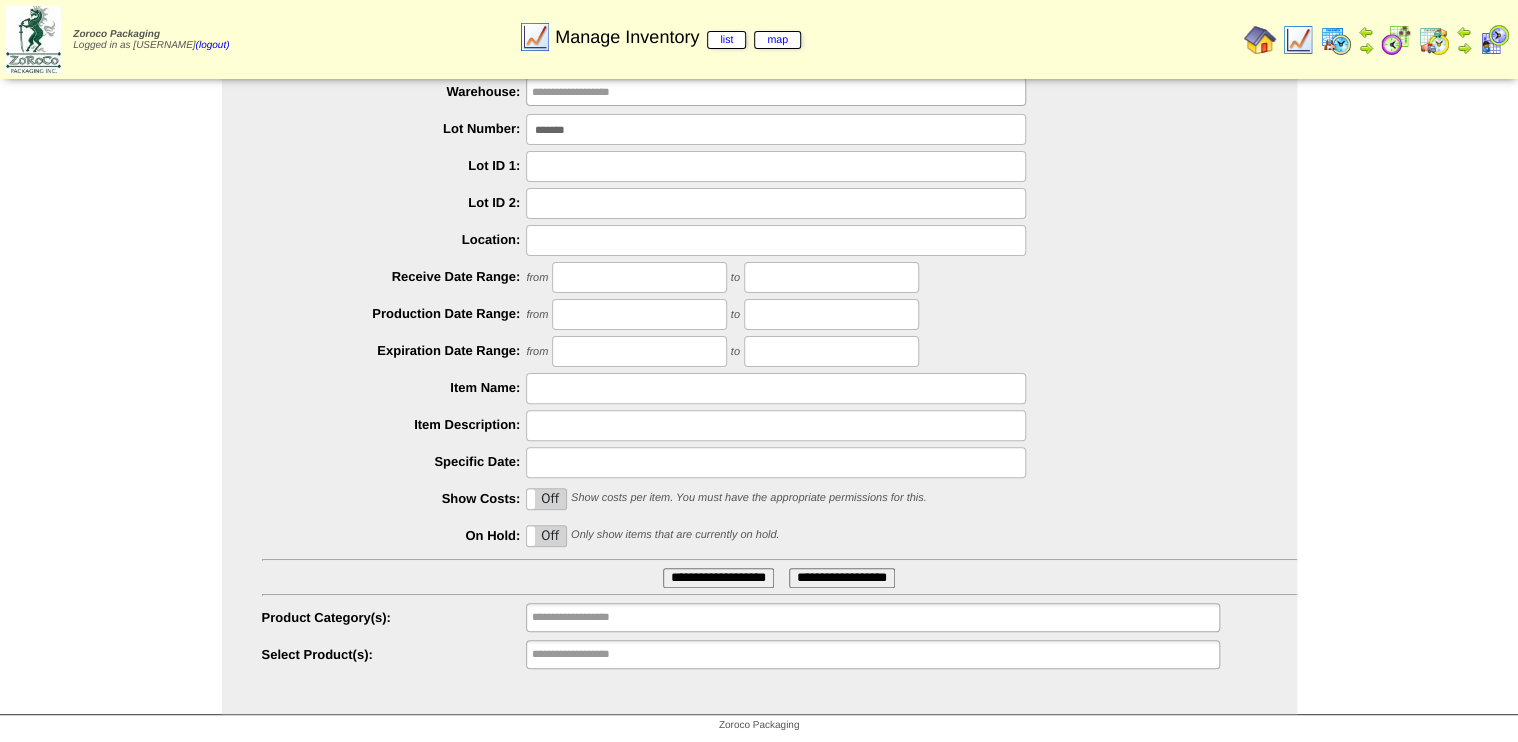 drag, startPoint x: 332, startPoint y: 205, endPoint x: 287, endPoint y: 227, distance: 50.08992 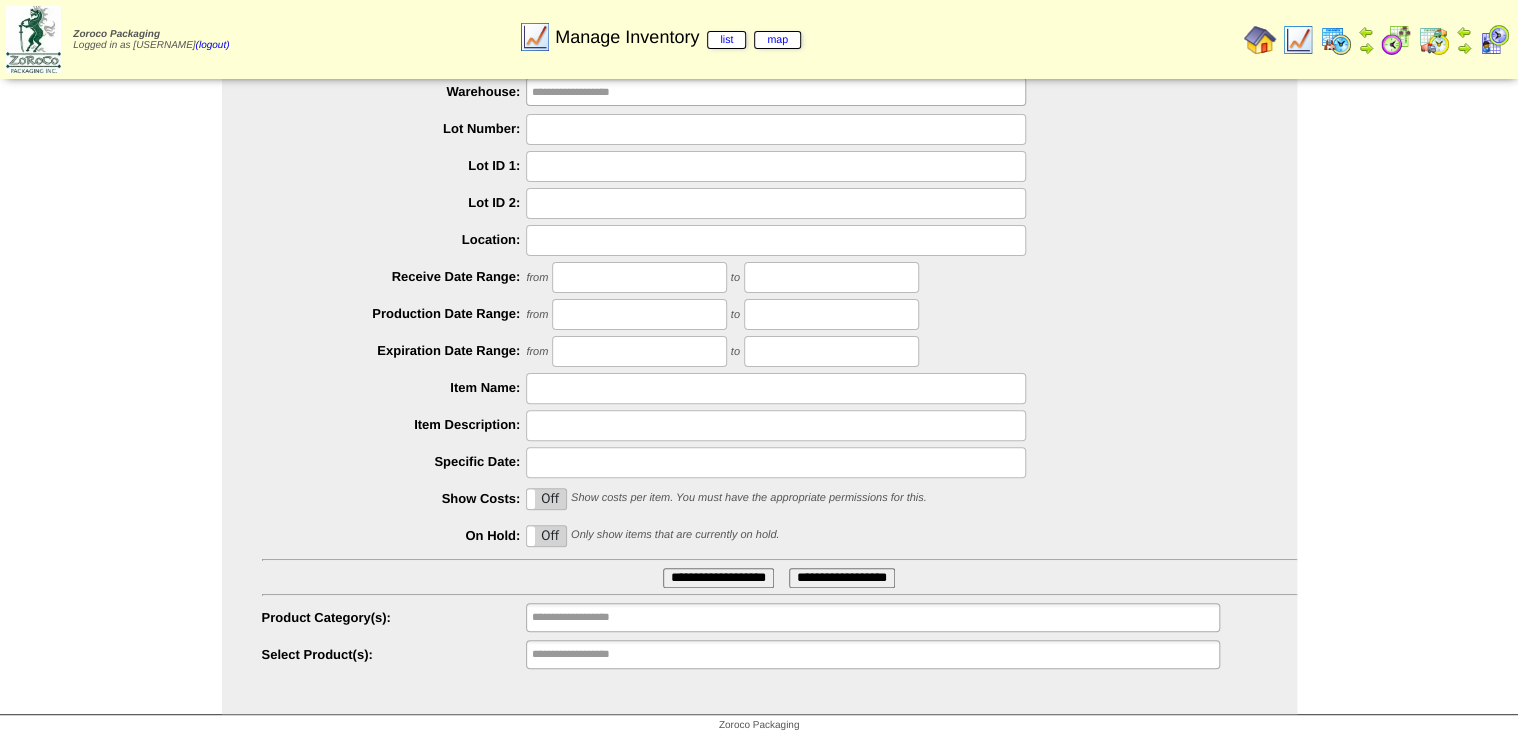 type 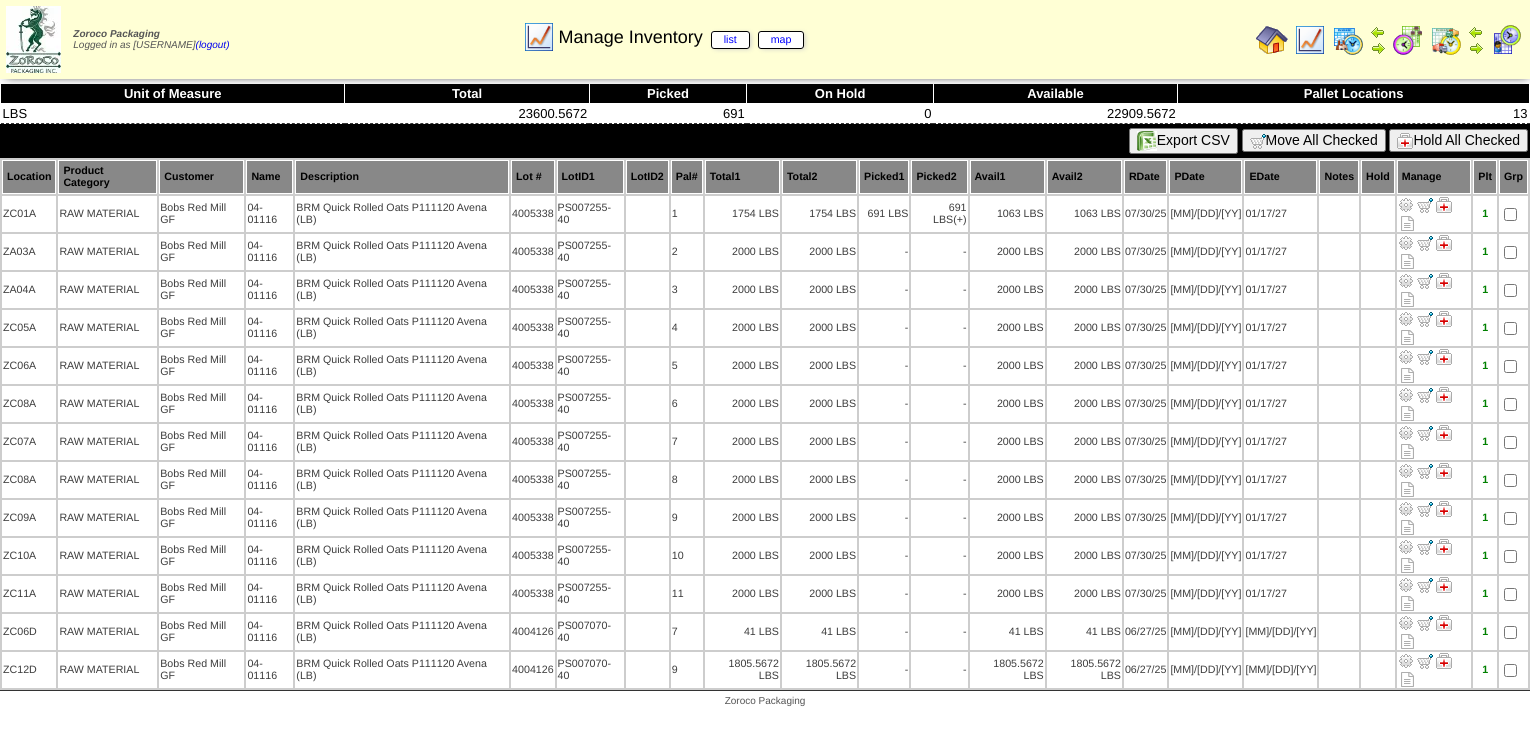 scroll, scrollTop: 0, scrollLeft: 0, axis: both 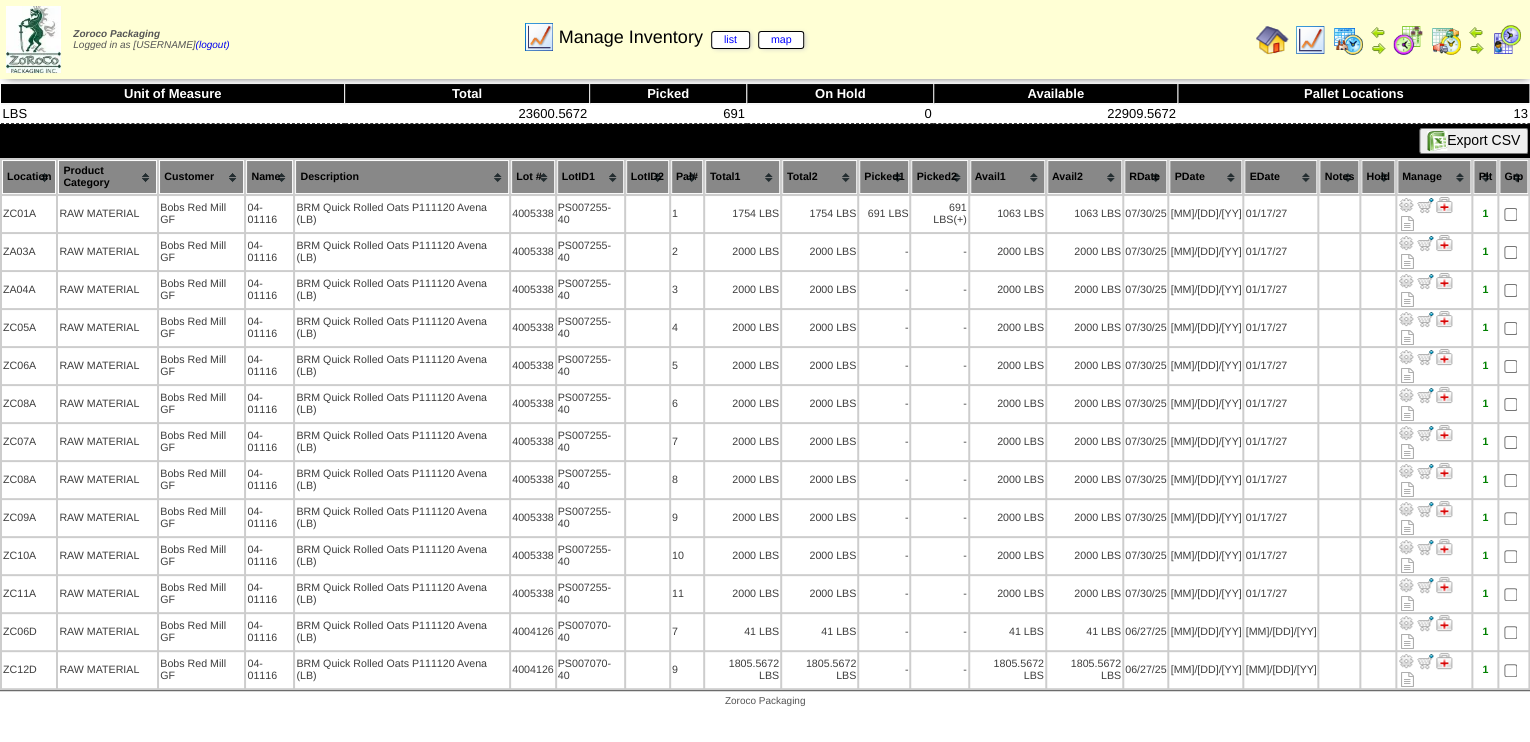 click on "Lot #" at bounding box center [533, 177] 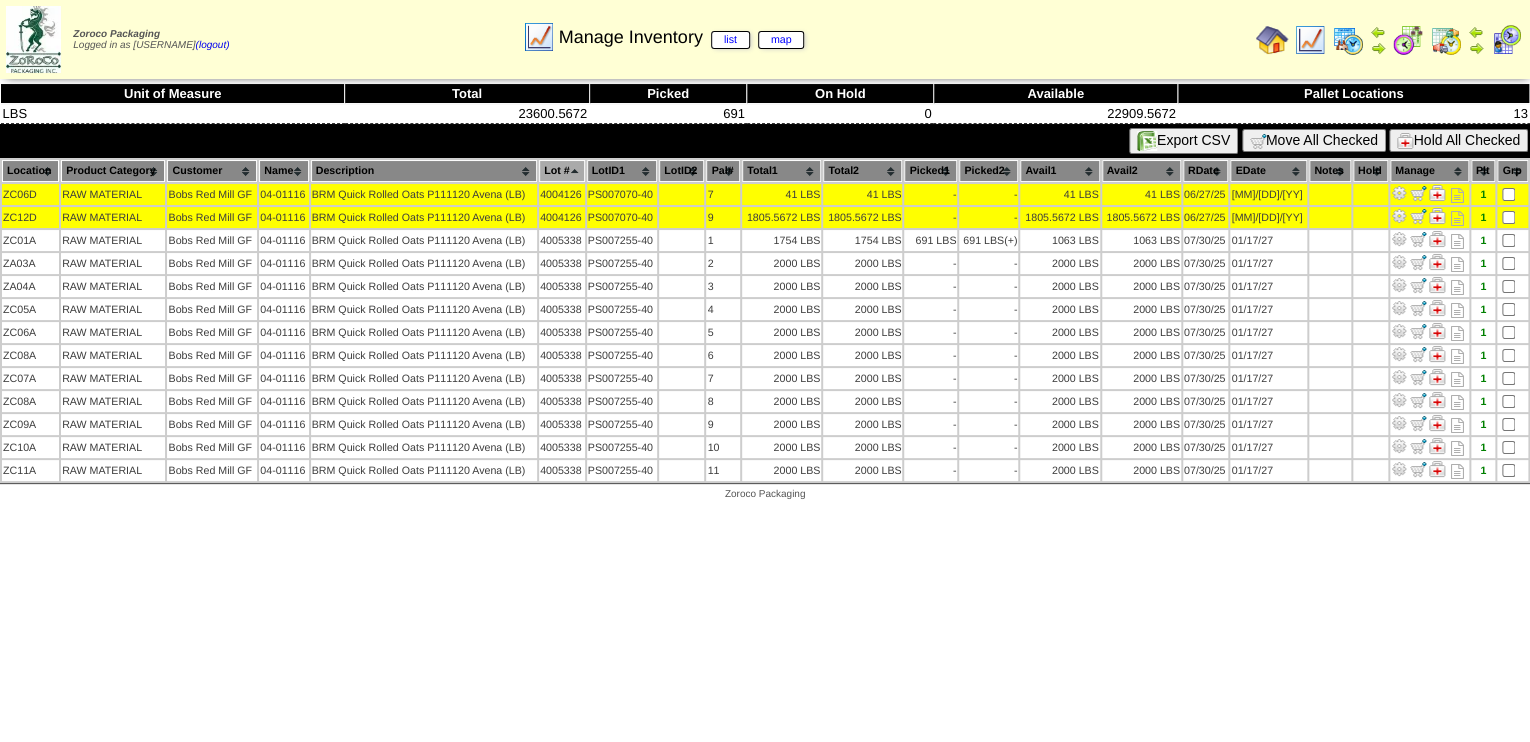 click on "Hold All Checked" at bounding box center [1458, 140] 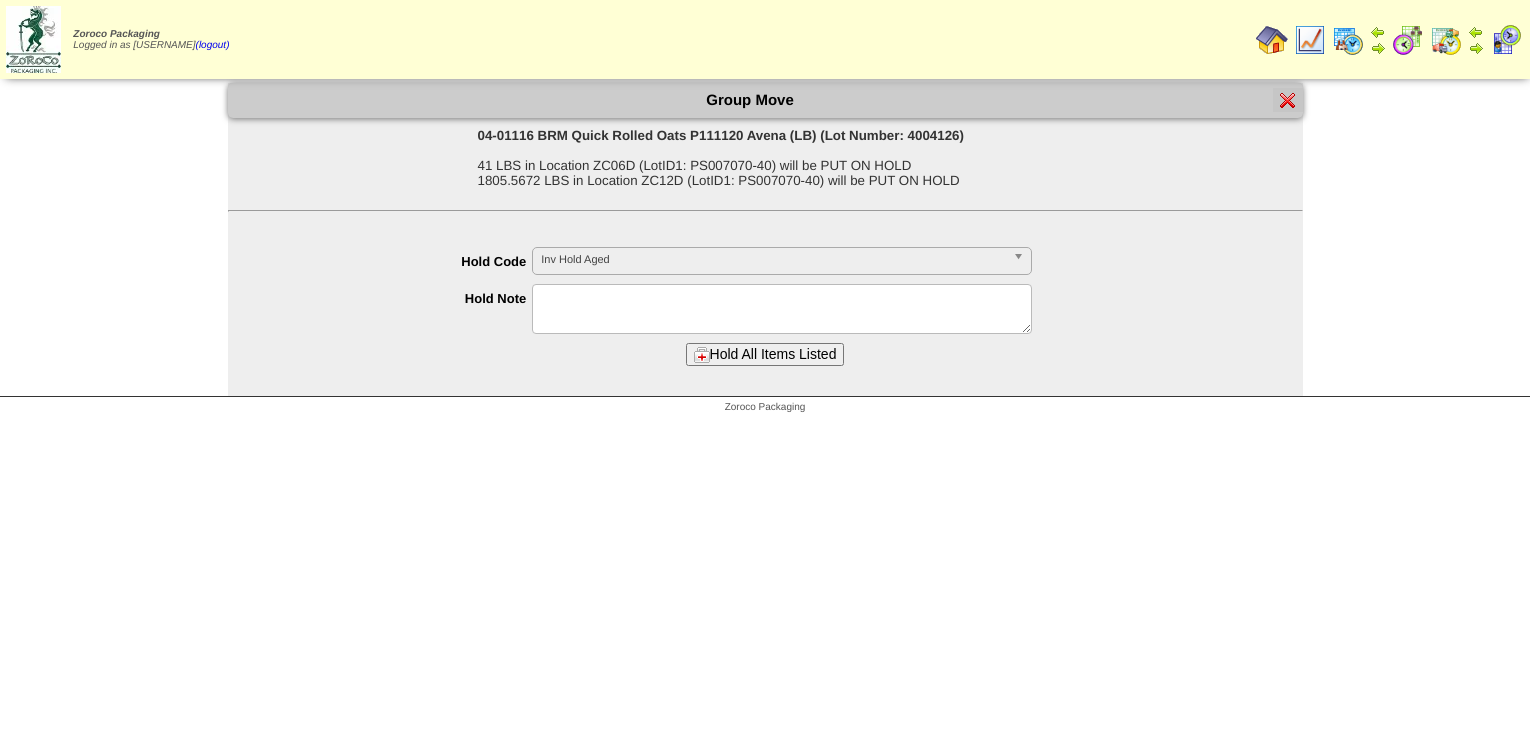 scroll, scrollTop: 0, scrollLeft: 0, axis: both 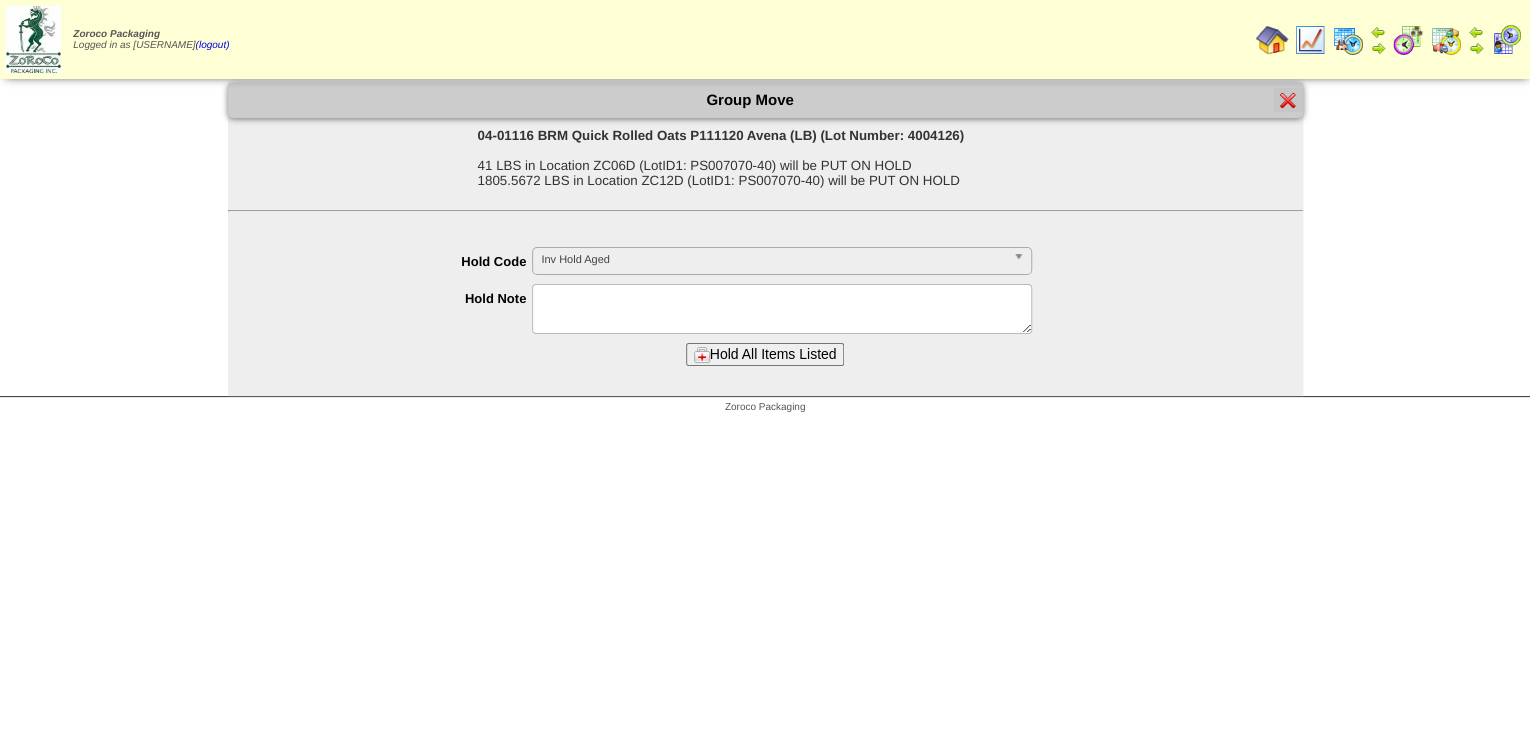 click on "Hold All Items Listed" at bounding box center (765, 354) 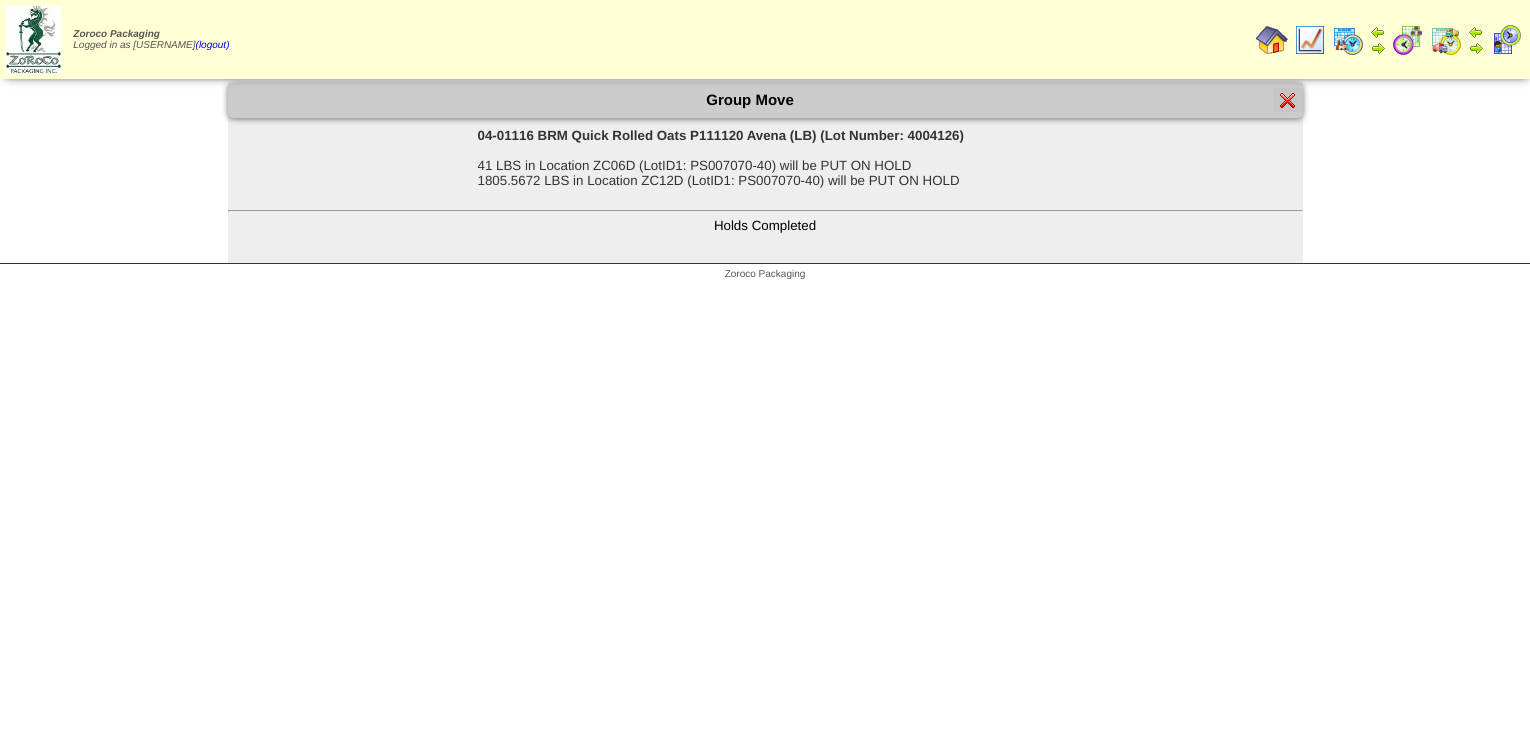 scroll, scrollTop: 0, scrollLeft: 0, axis: both 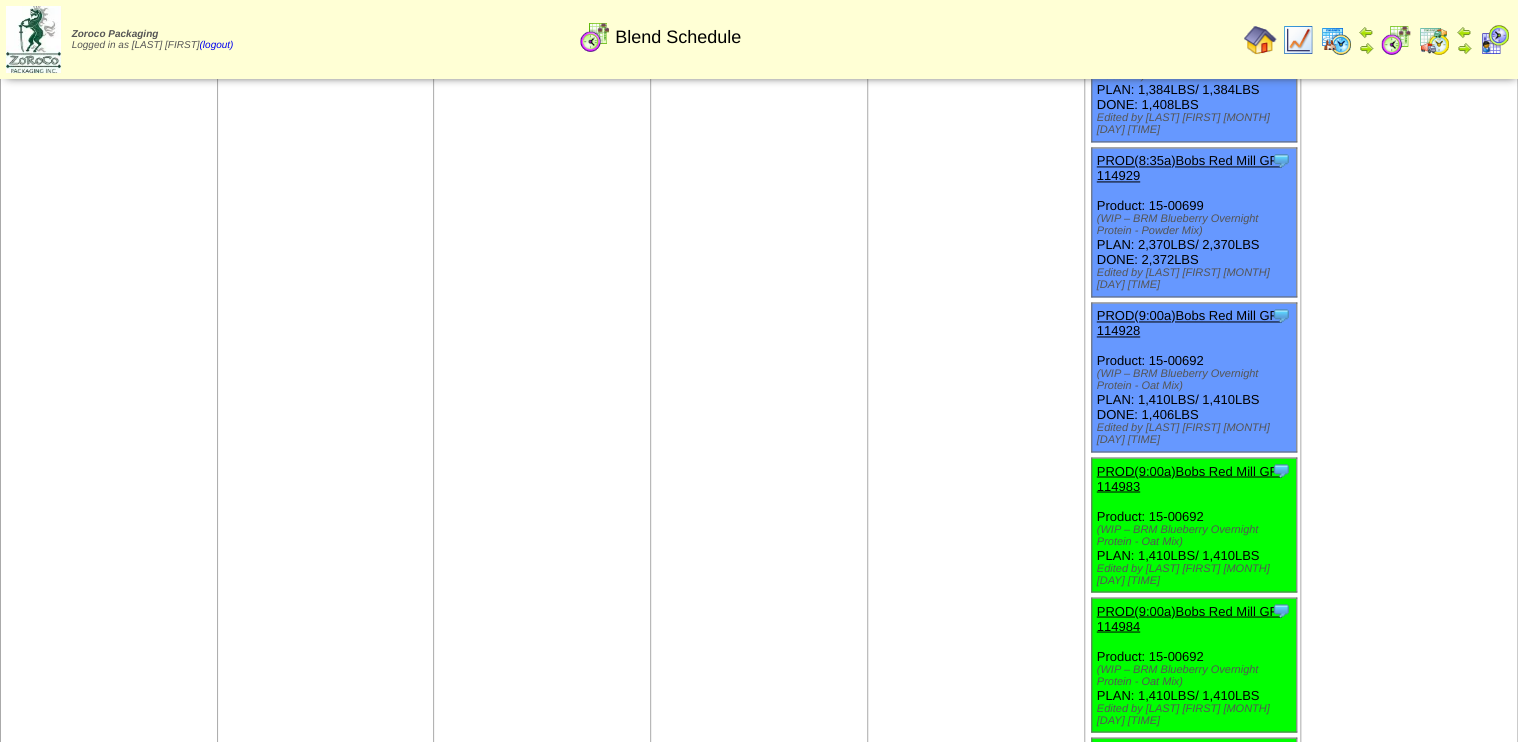 click on "PROD(9:00a)Bobs Red Mill GF-114983" at bounding box center (1189, 478) 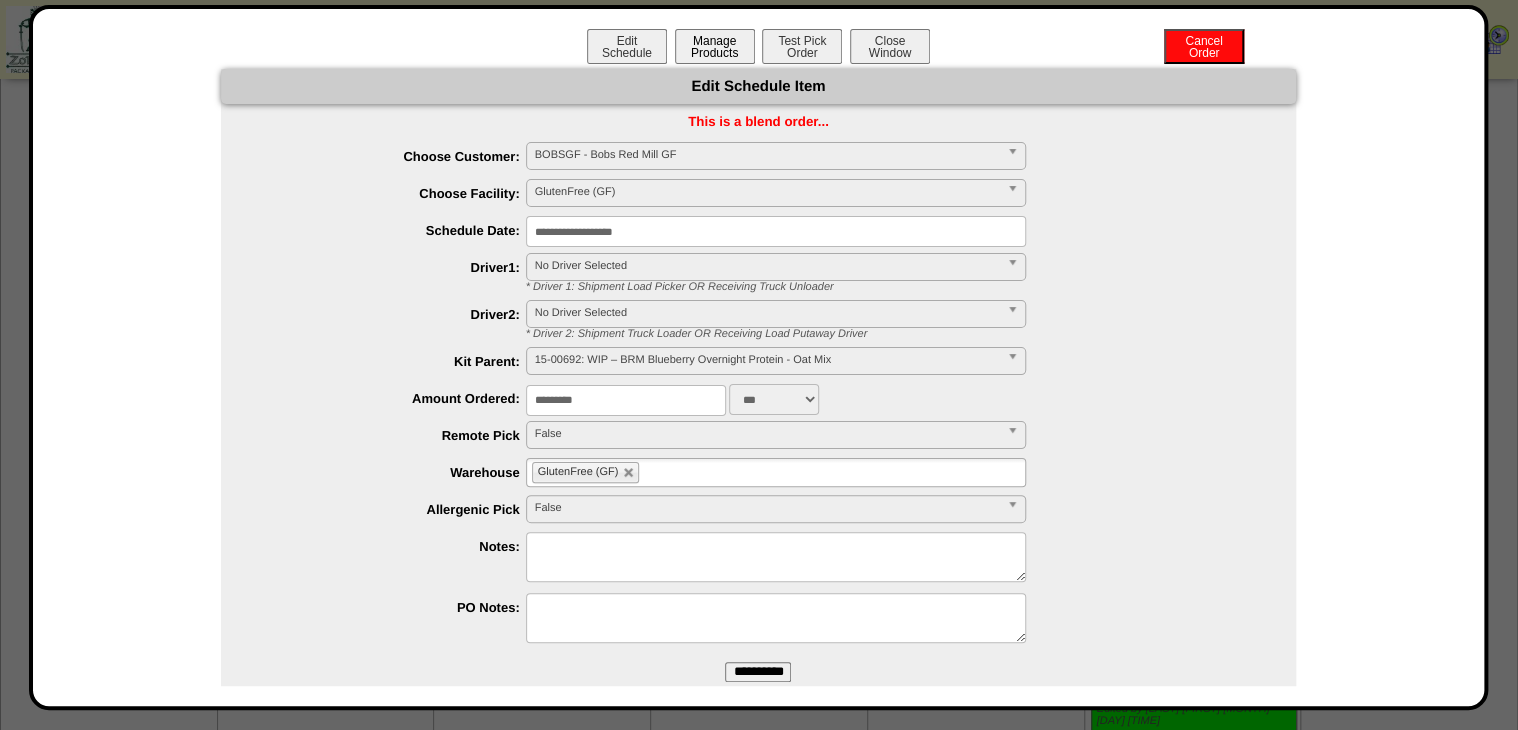 click on "Manage Products" at bounding box center (715, 46) 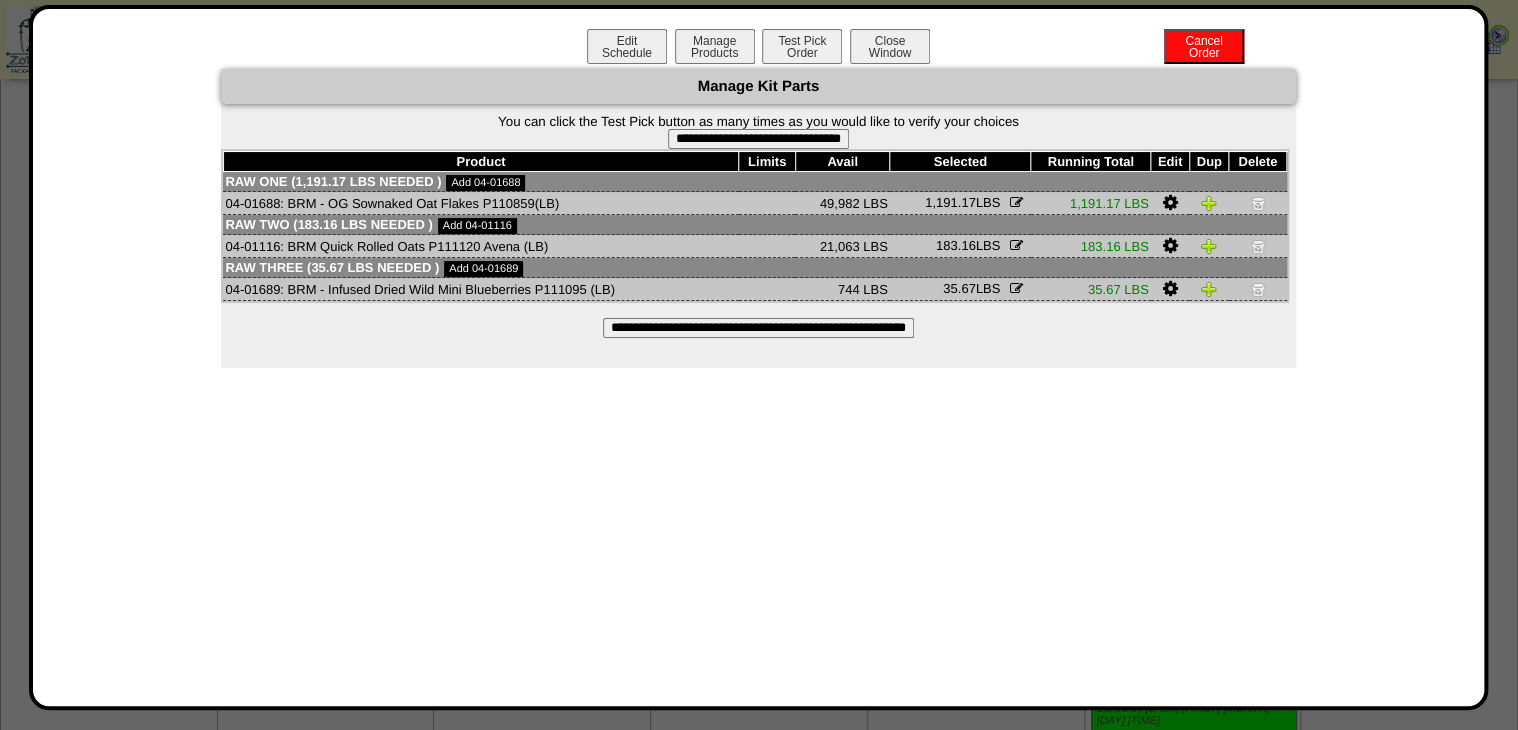drag, startPoint x: 816, startPoint y: 145, endPoint x: 821, endPoint y: 23, distance: 122.10242 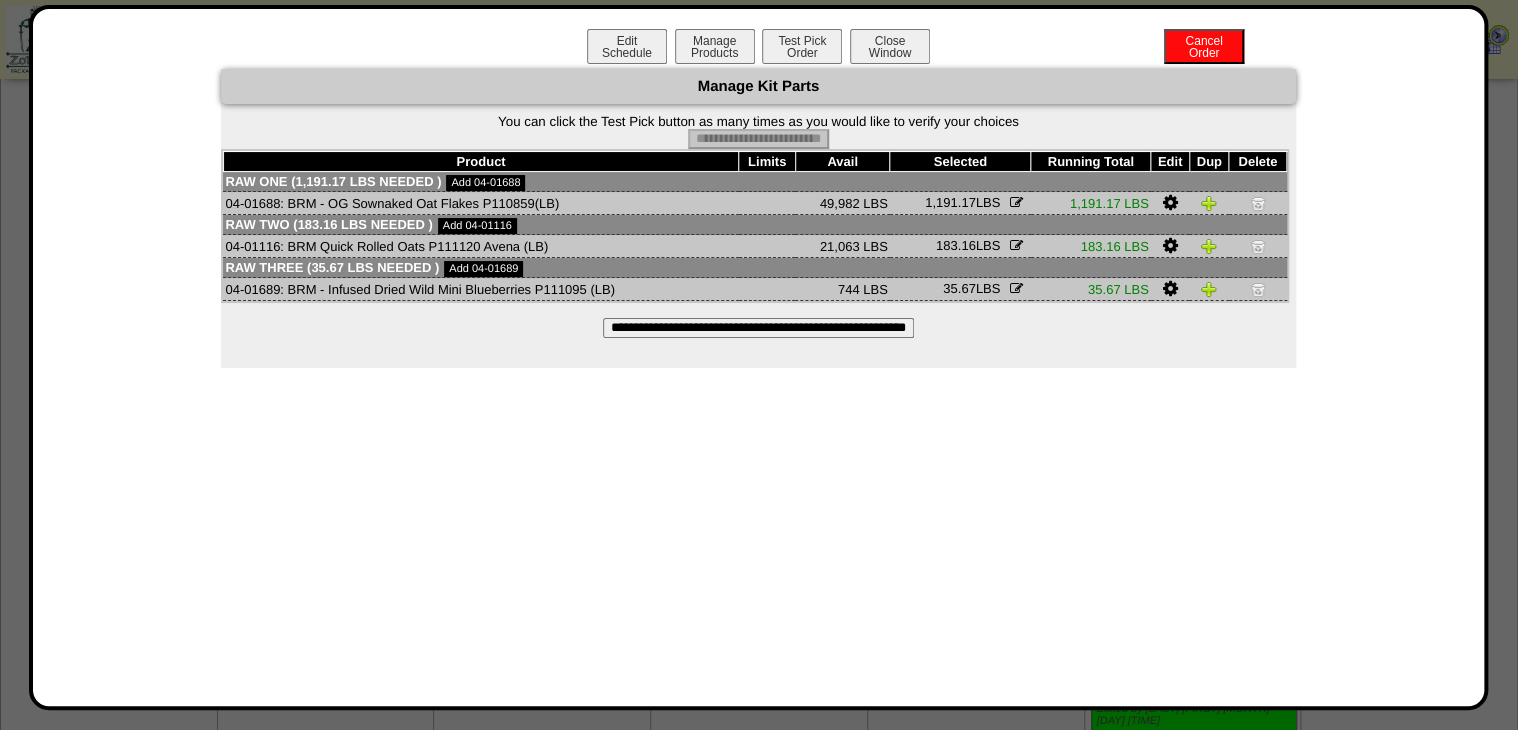 type on "**********" 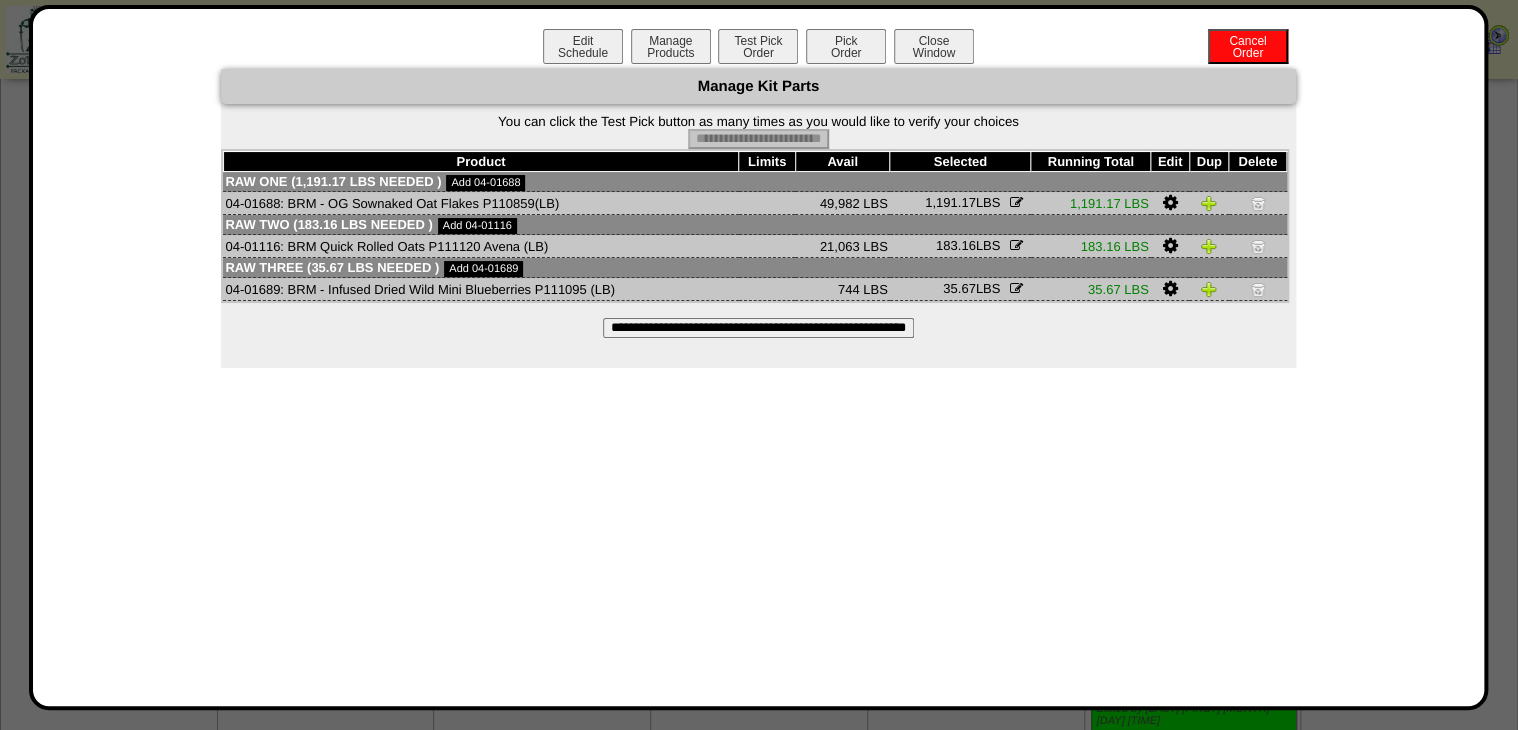 click on "Pick Order" at bounding box center (846, 46) 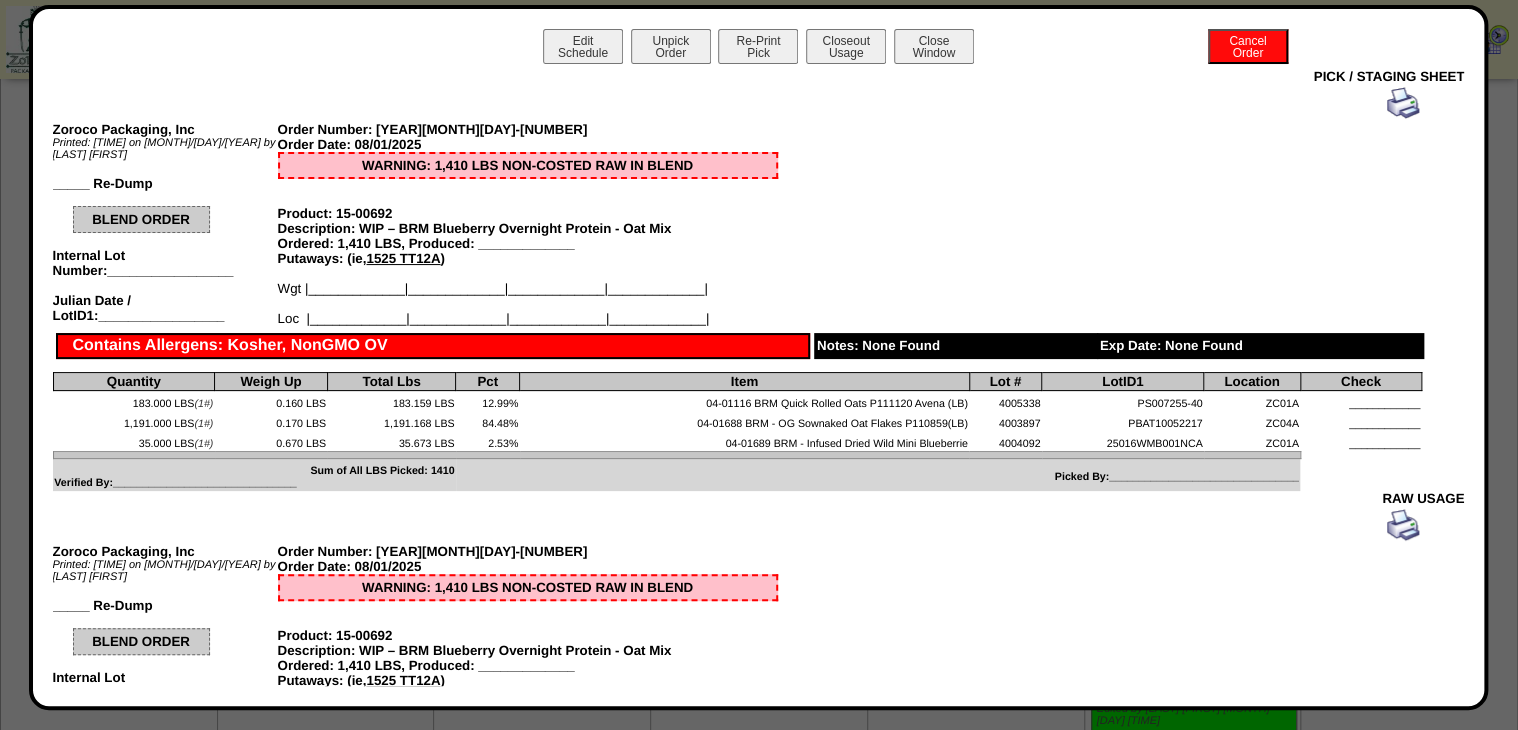 click on "Closeout Usage" at bounding box center [846, 46] 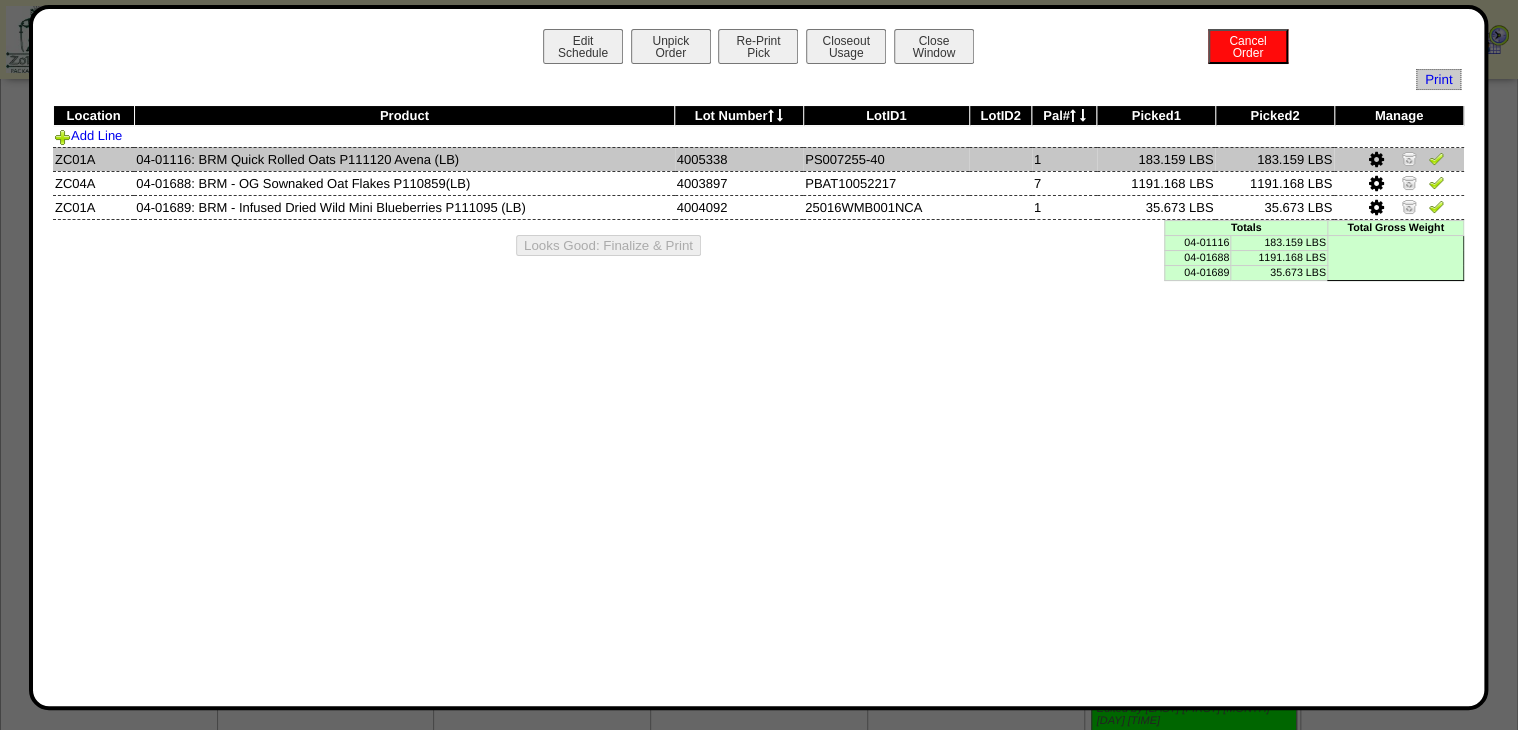 click at bounding box center [1436, 158] 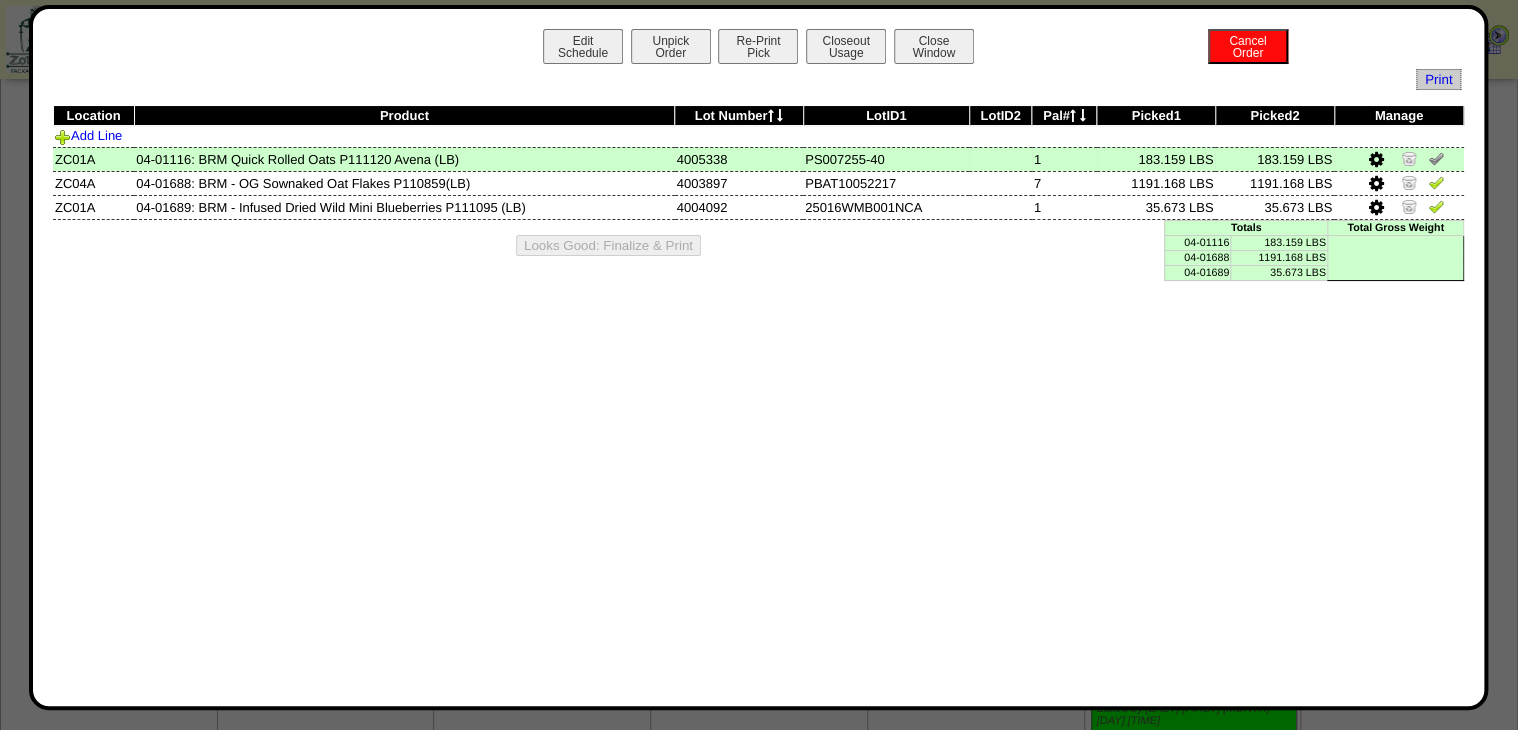 click at bounding box center (1409, 158) 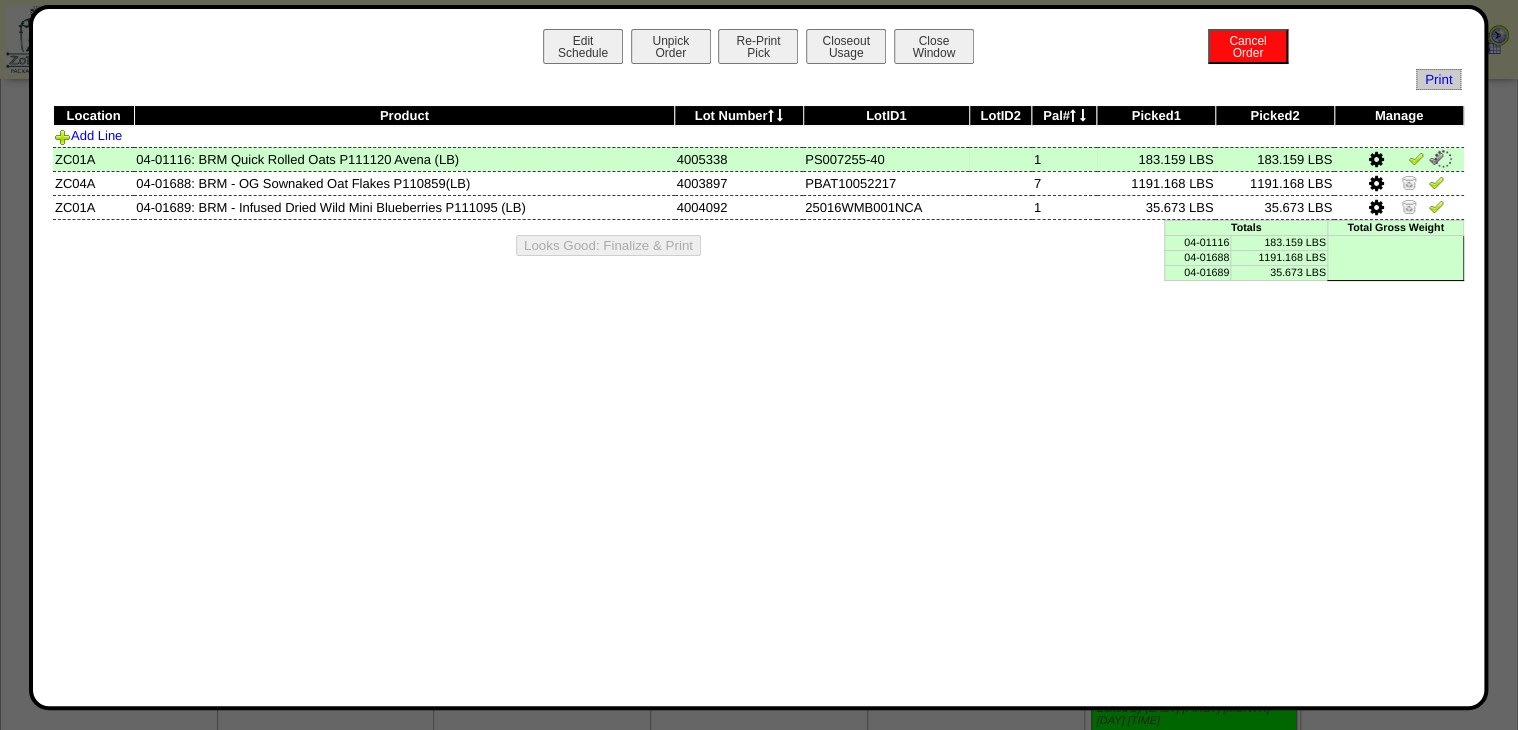 click at bounding box center (1416, 158) 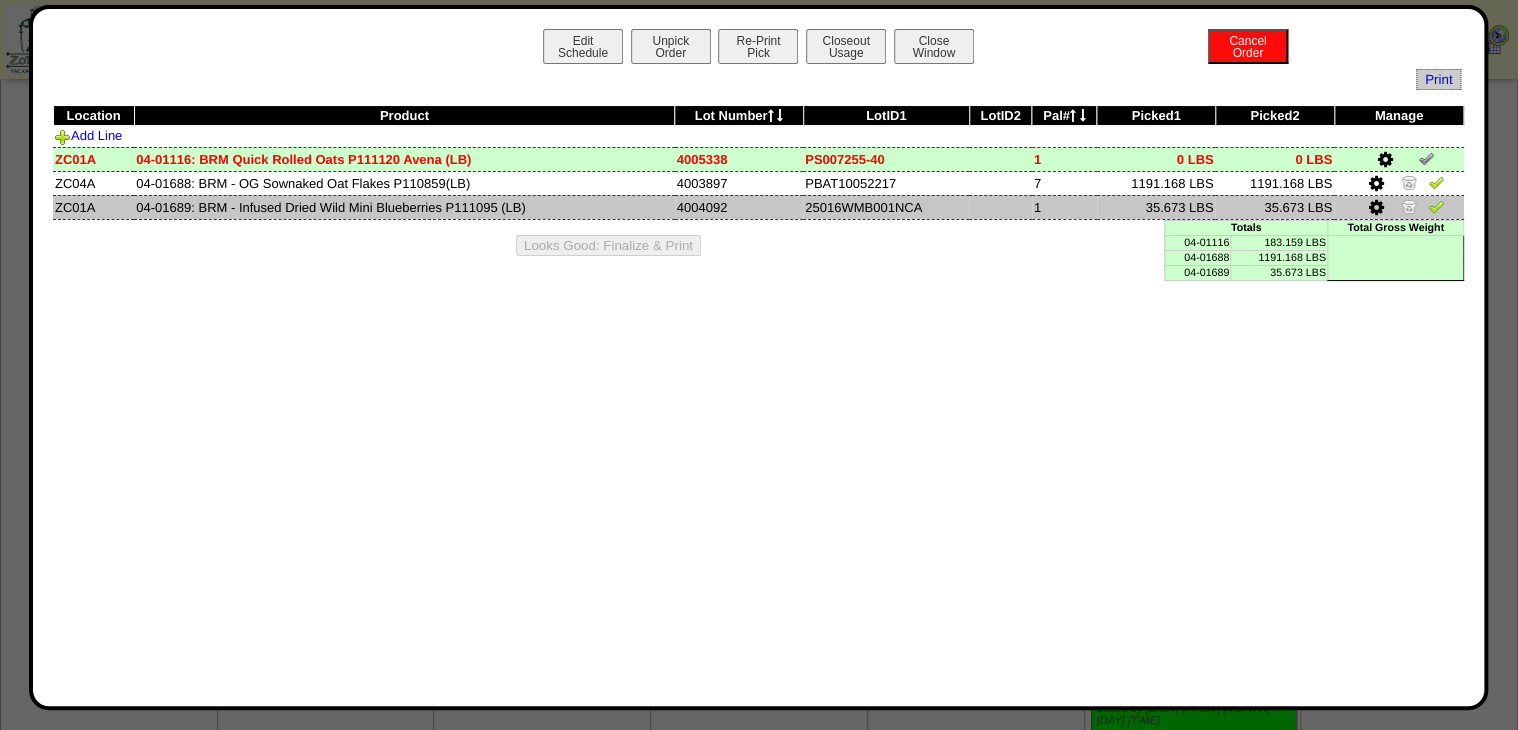 drag, startPoint x: 1432, startPoint y: 180, endPoint x: 1435, endPoint y: 206, distance: 26.172504 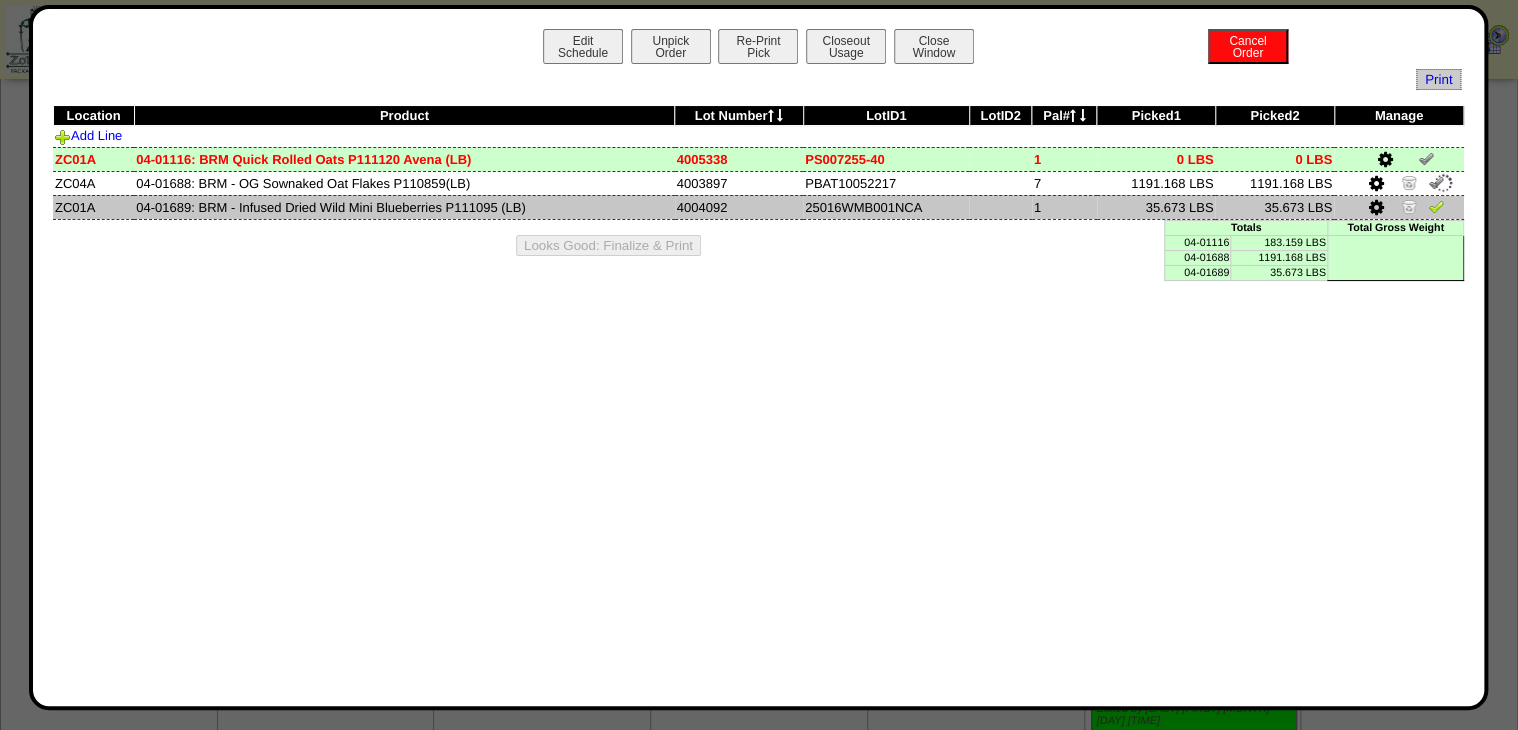 click at bounding box center [1436, 206] 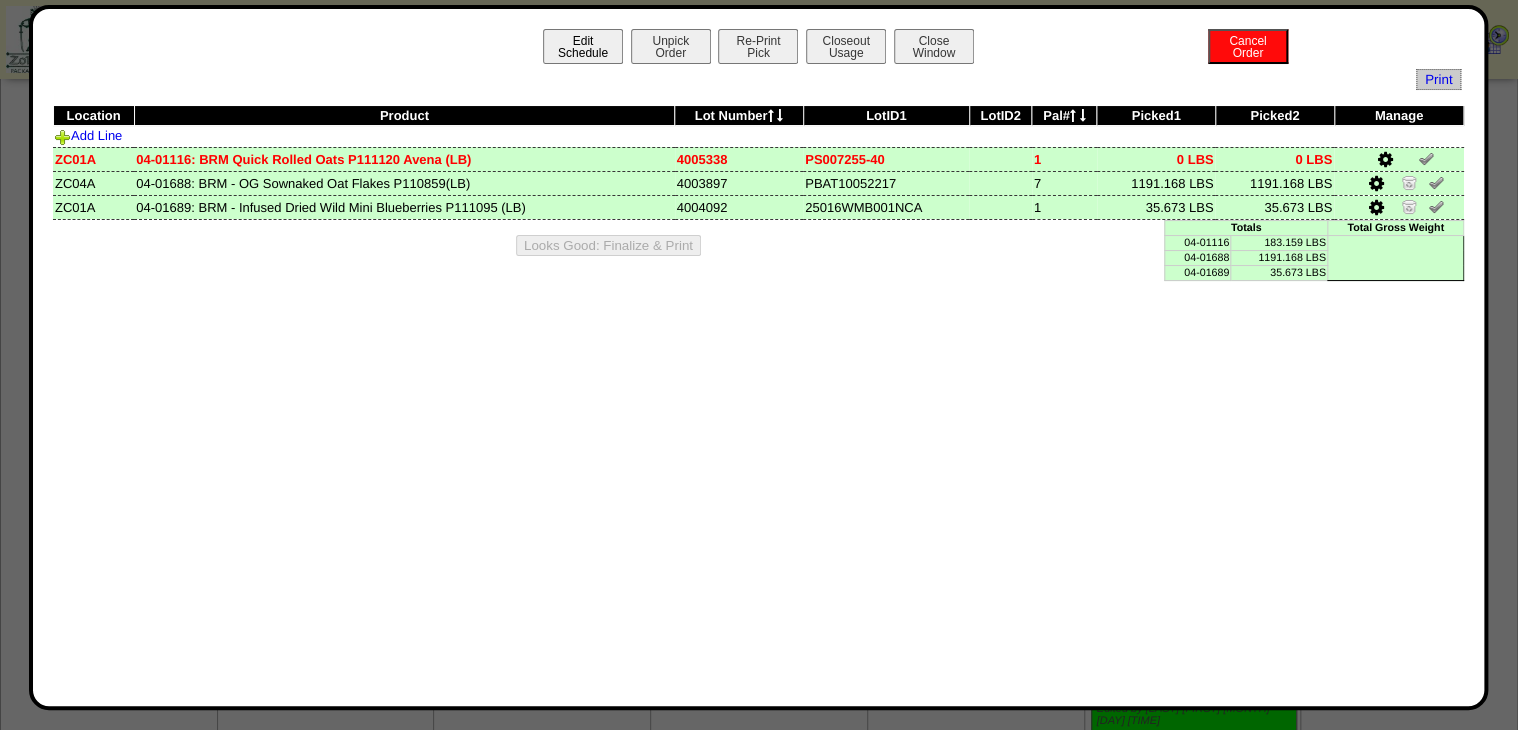 click on "Edit Schedule" at bounding box center (583, 46) 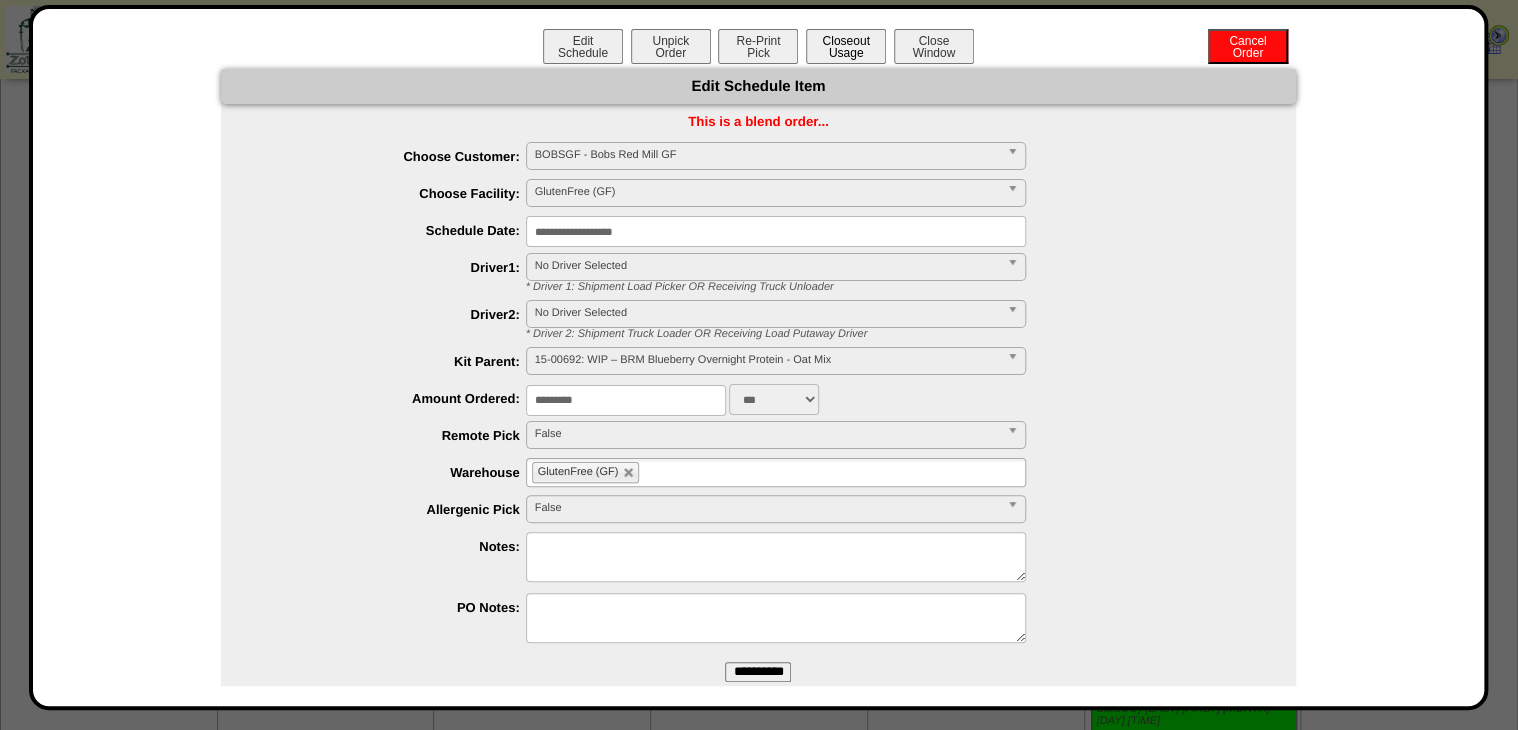 click on "Closeout Usage" at bounding box center [846, 46] 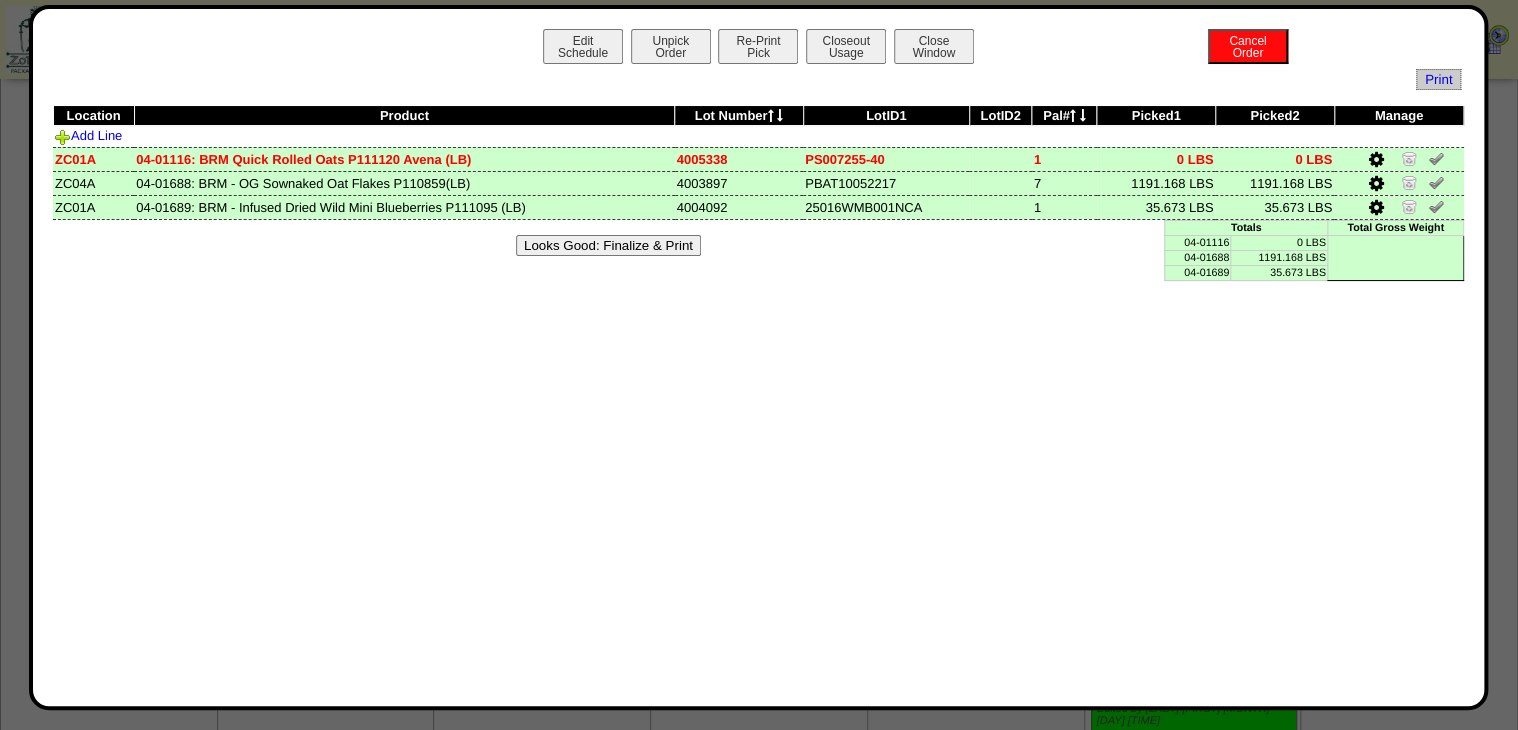 click on "Looks Good: Finalize & Print" at bounding box center (608, 245) 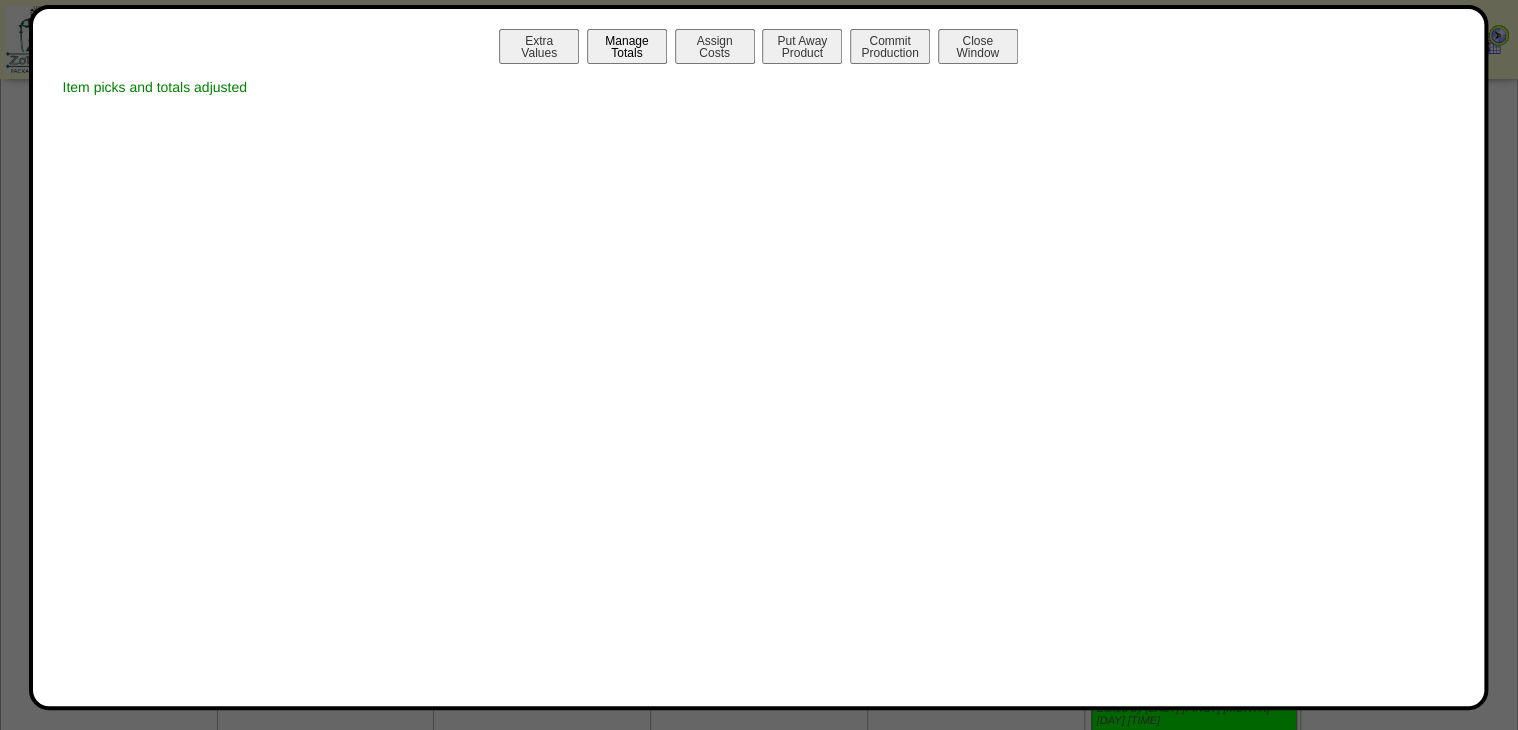 click on "Manage Totals" at bounding box center [627, 46] 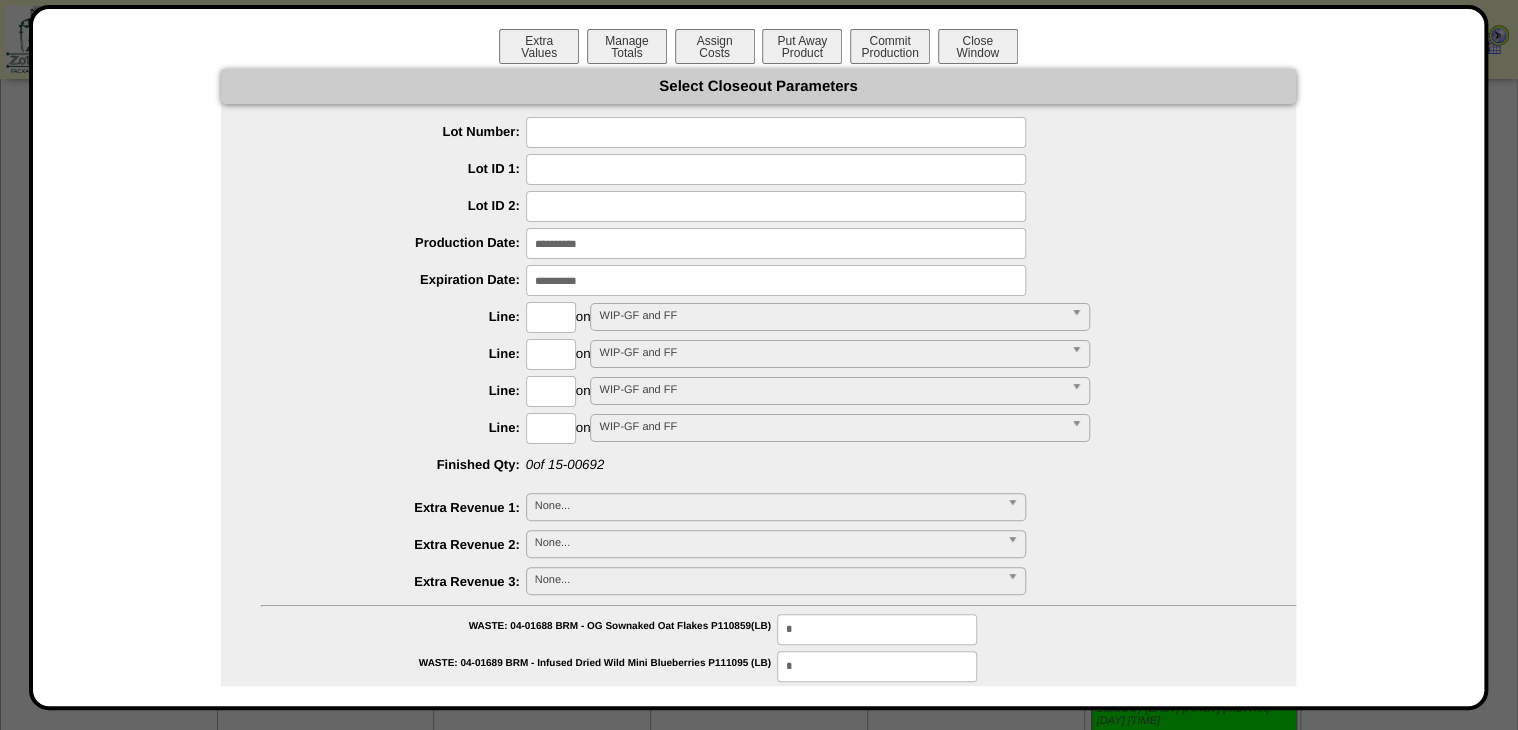 click at bounding box center [776, 132] 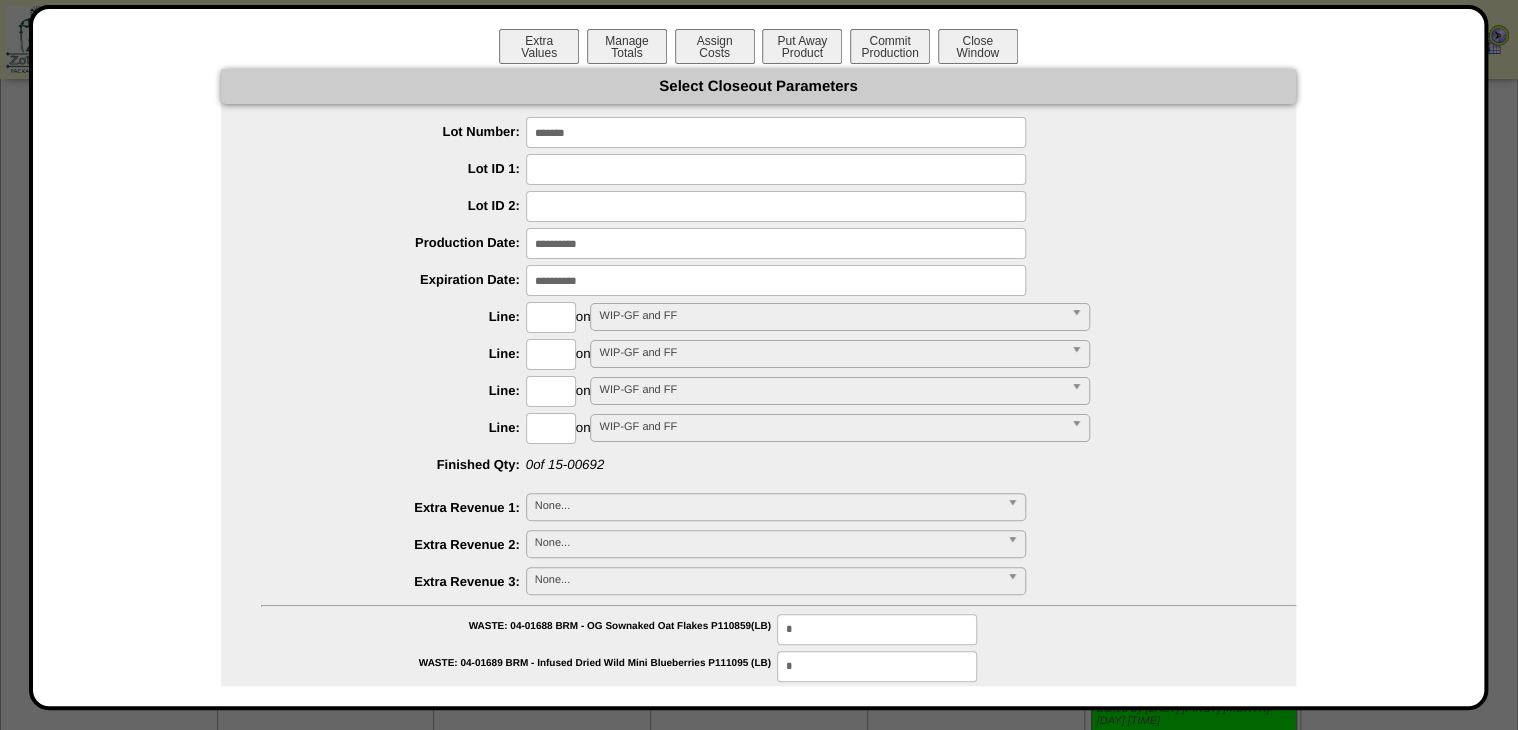 type on "*******" 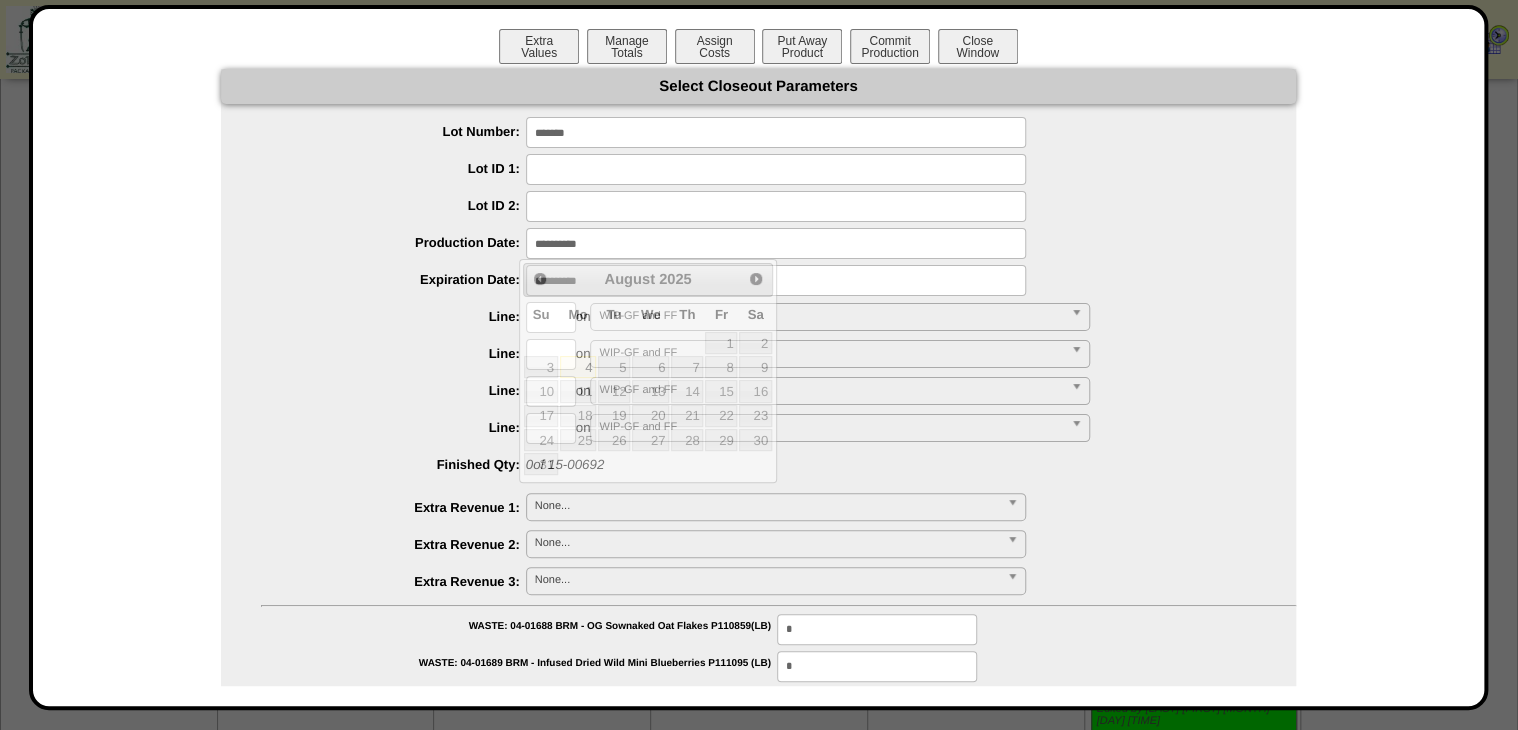 click at bounding box center (776, 243) 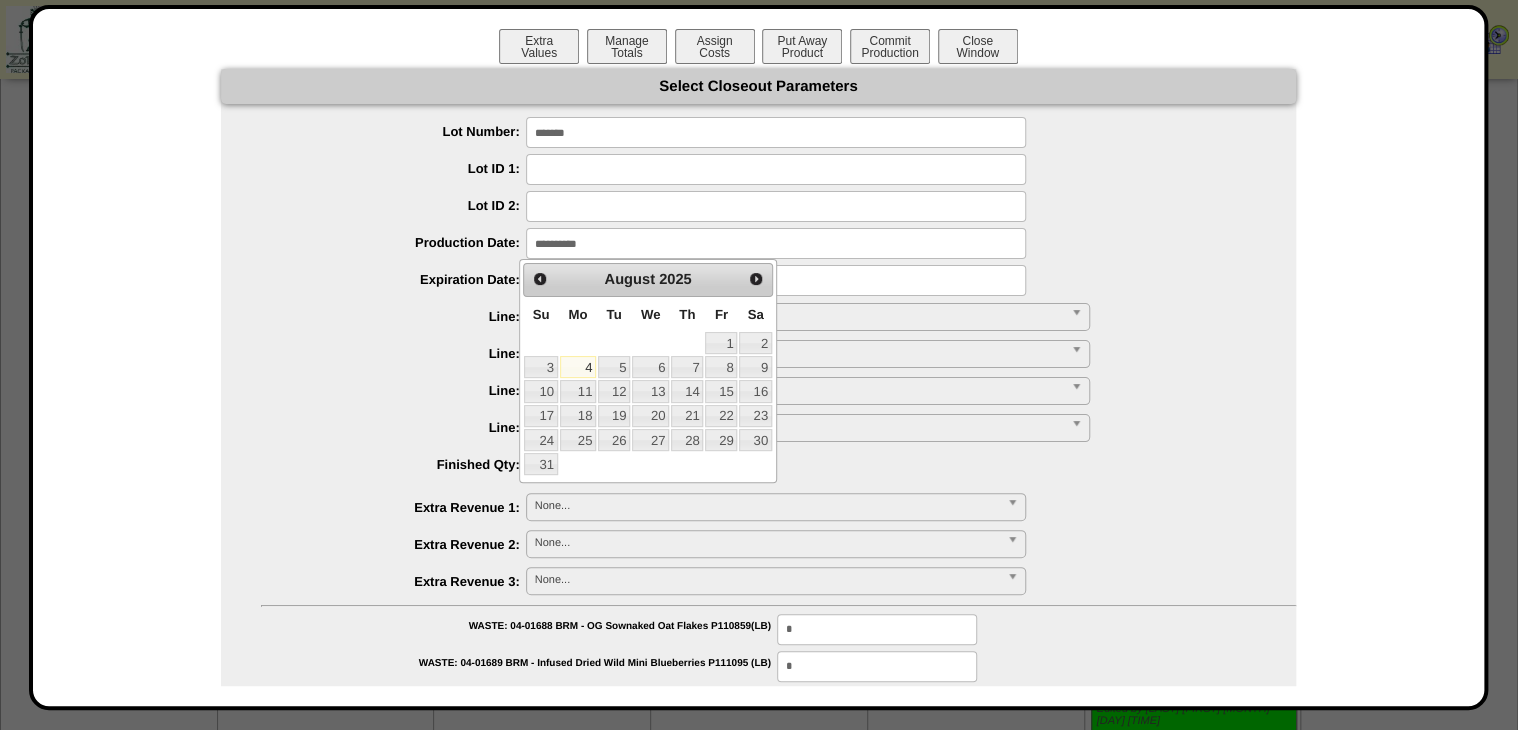 click on "2025" at bounding box center (675, 280) 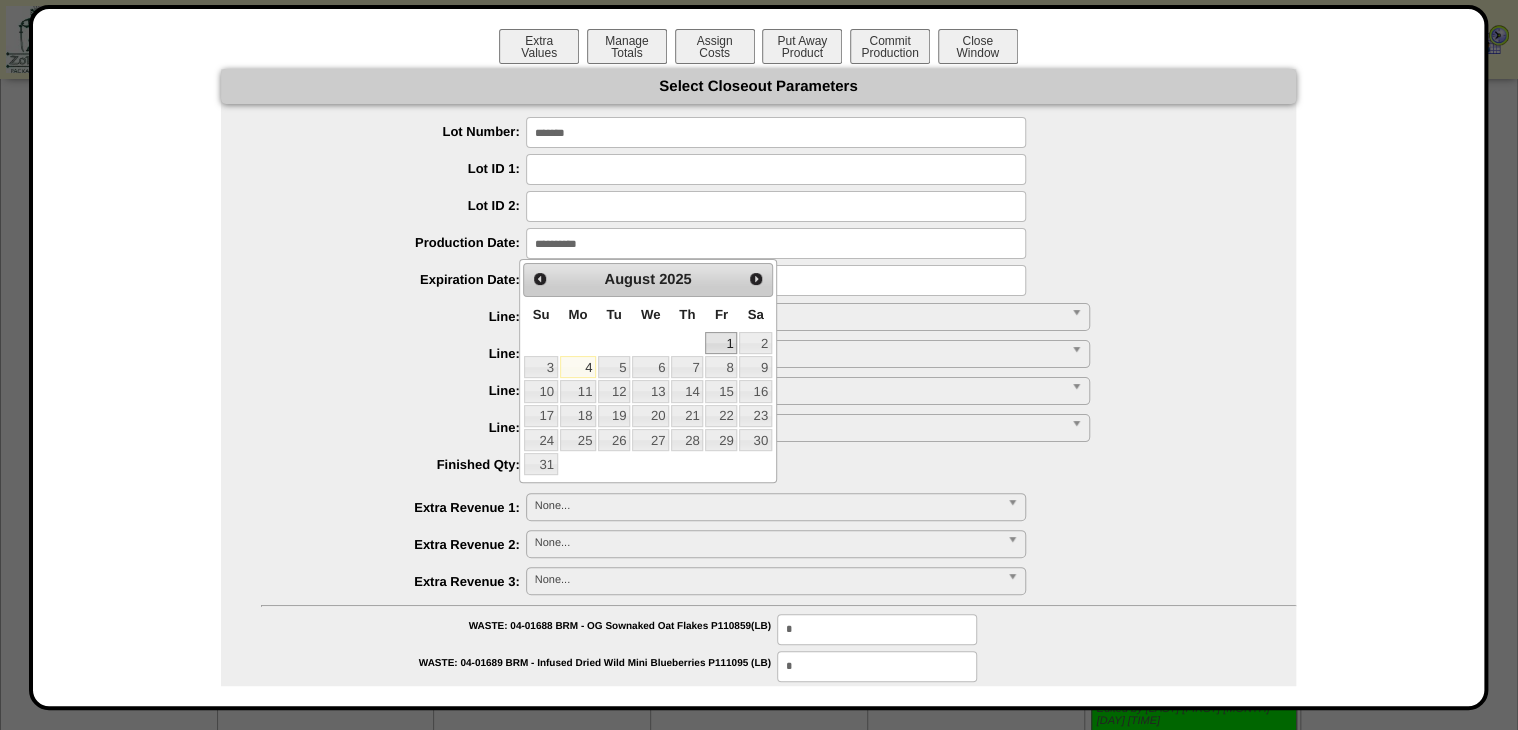 click on "1" at bounding box center [721, 343] 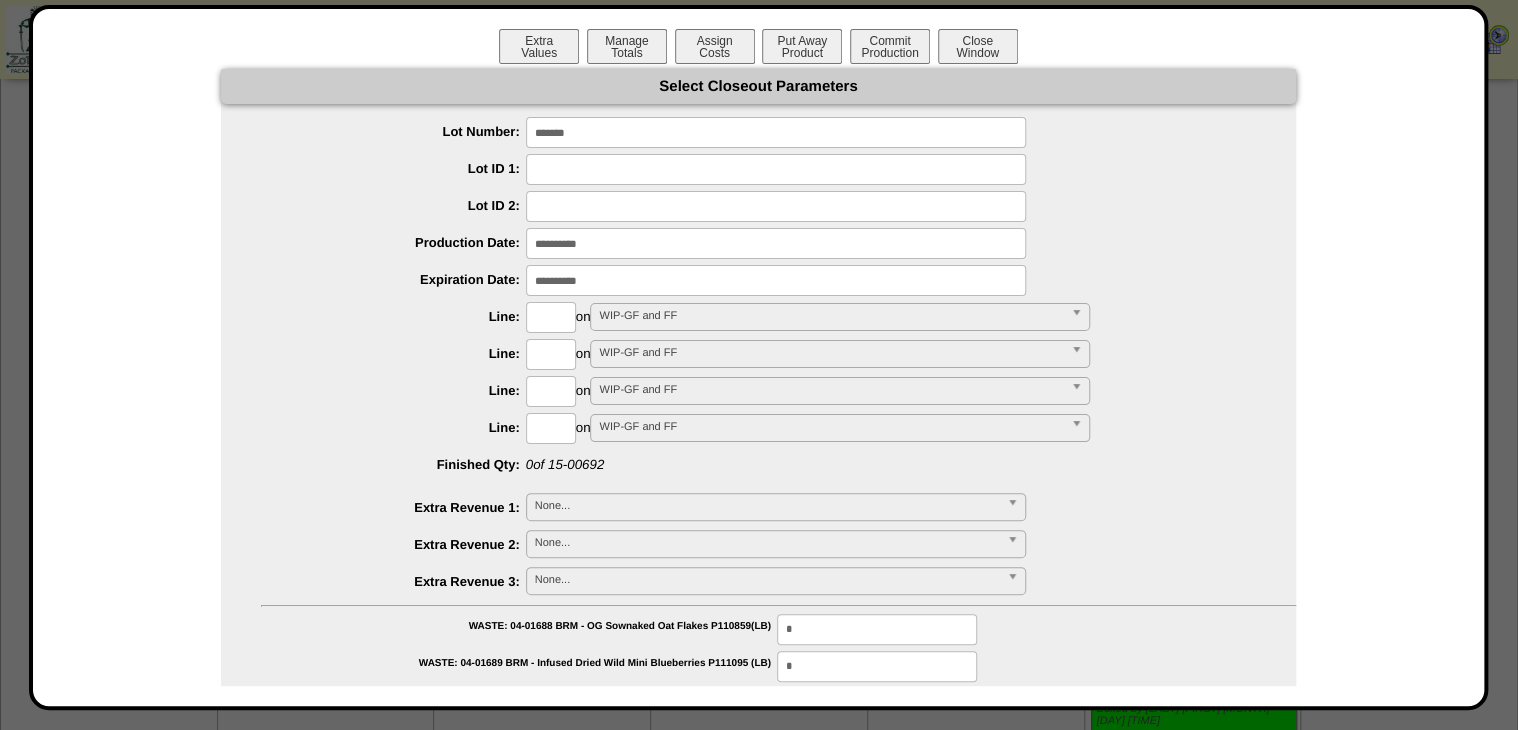 click at bounding box center (776, 280) 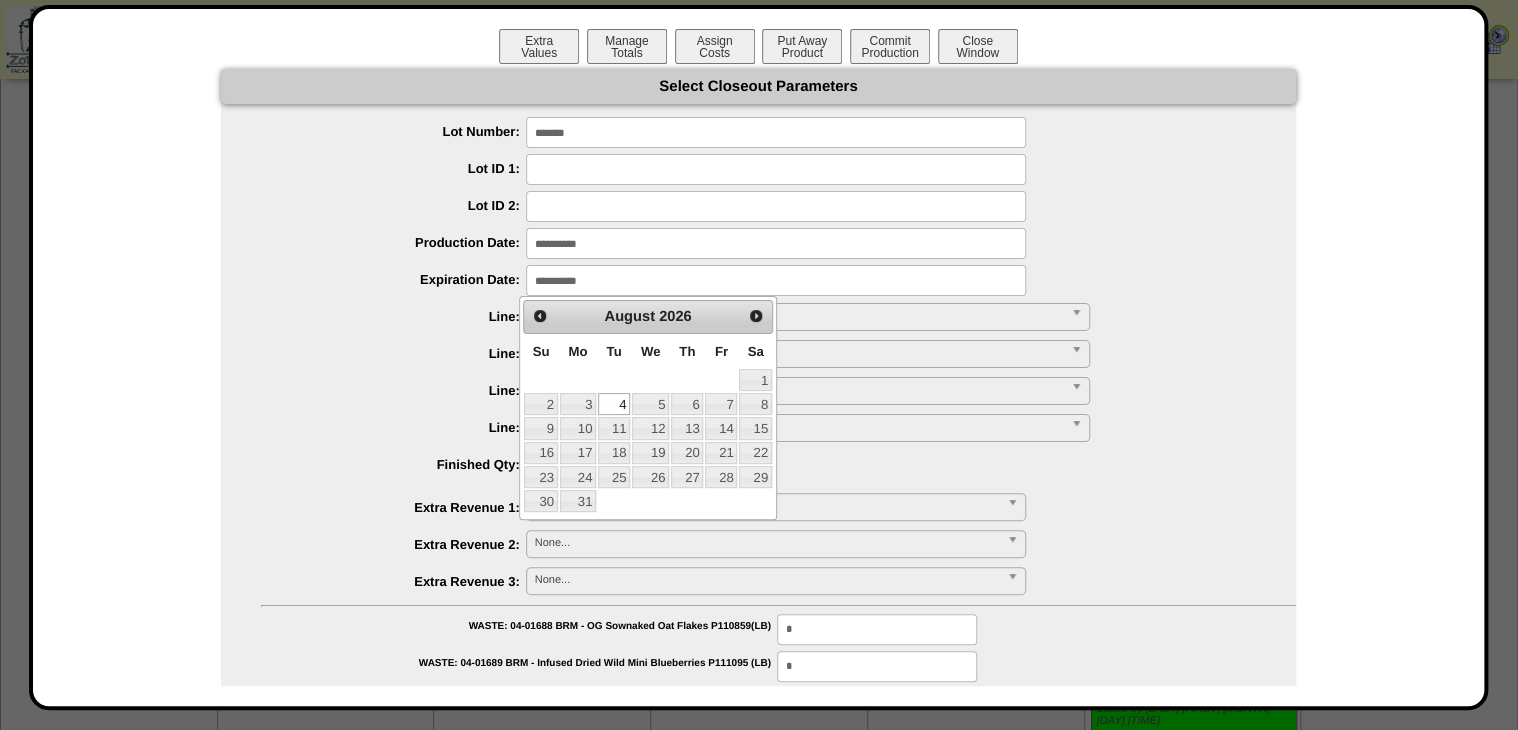 click on "1" at bounding box center [755, 380] 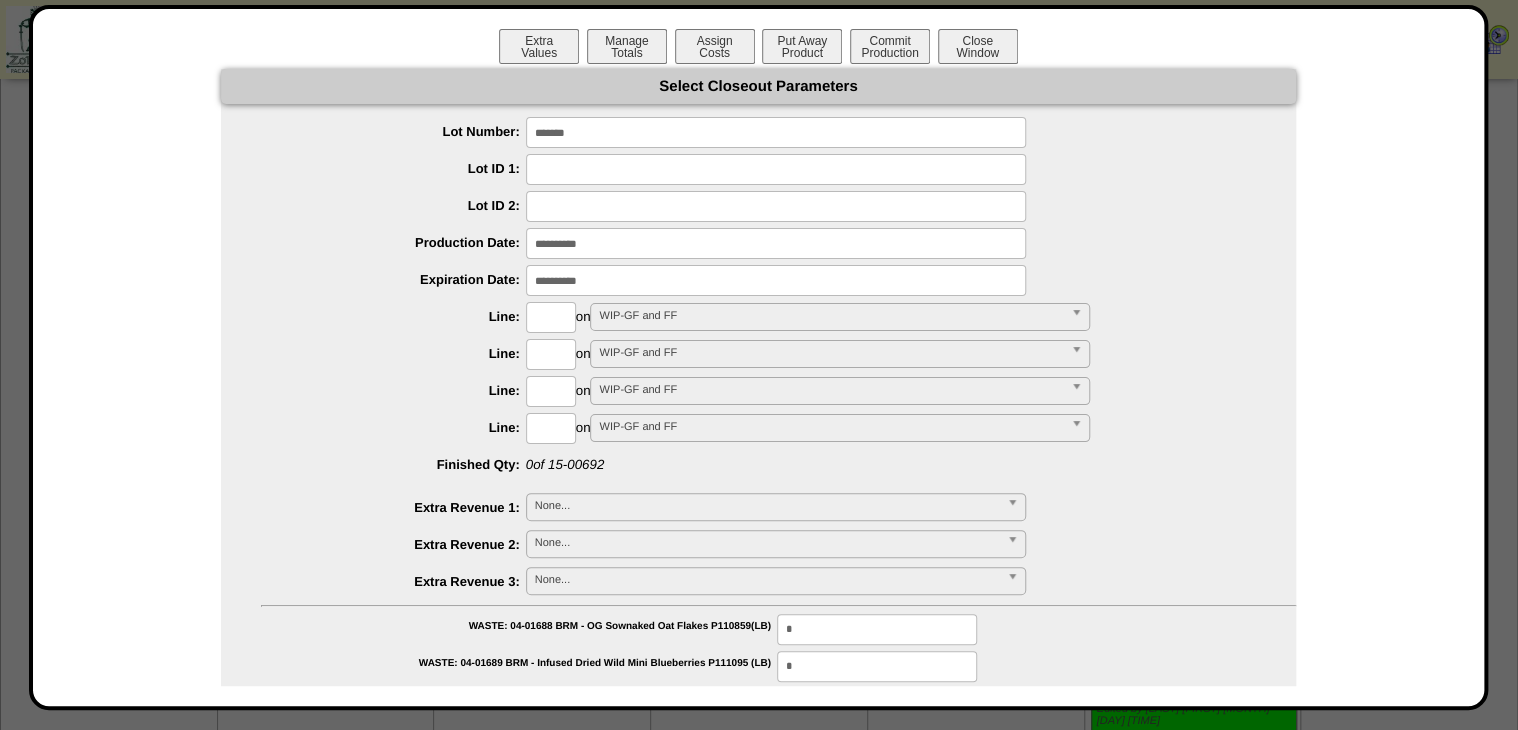 click at bounding box center (551, 317) 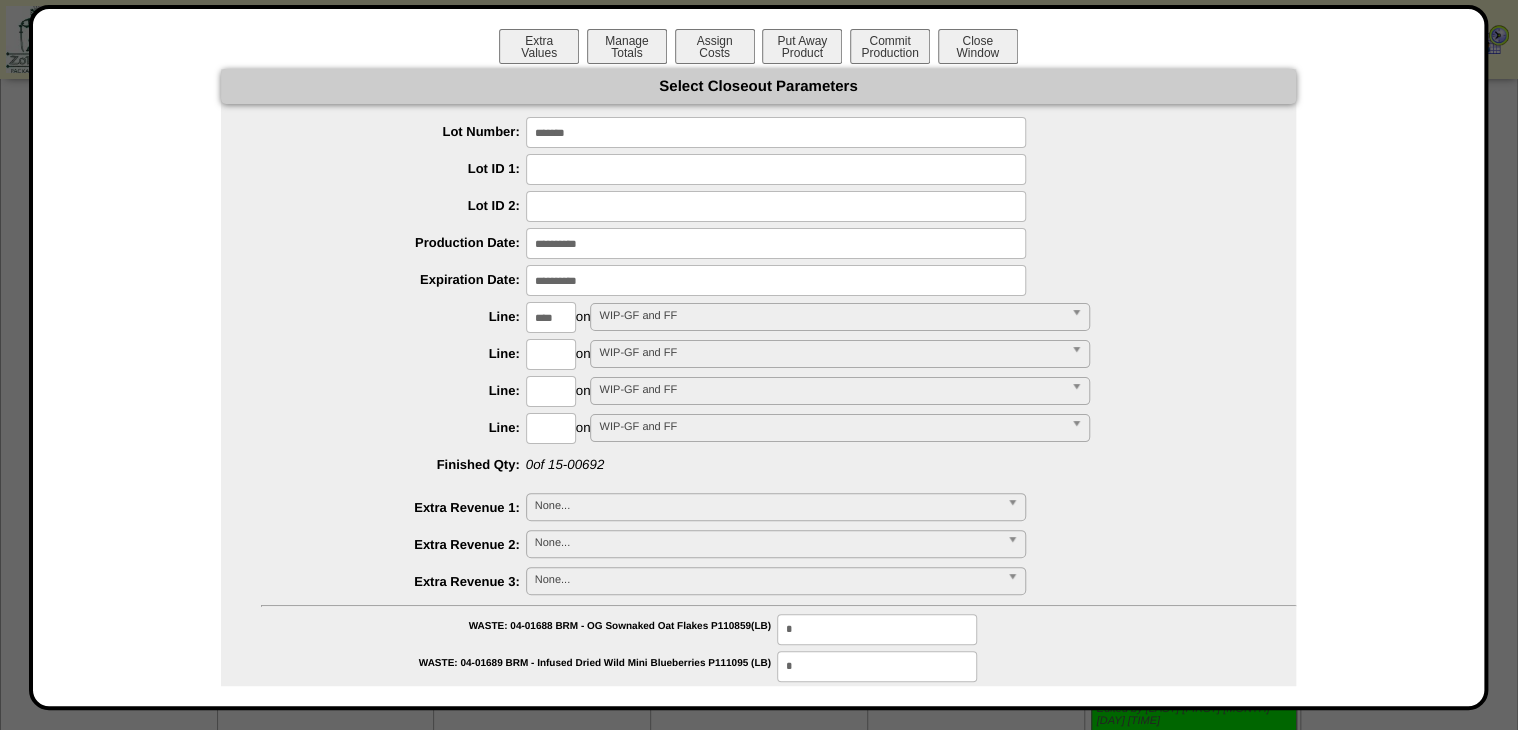 type on "****" 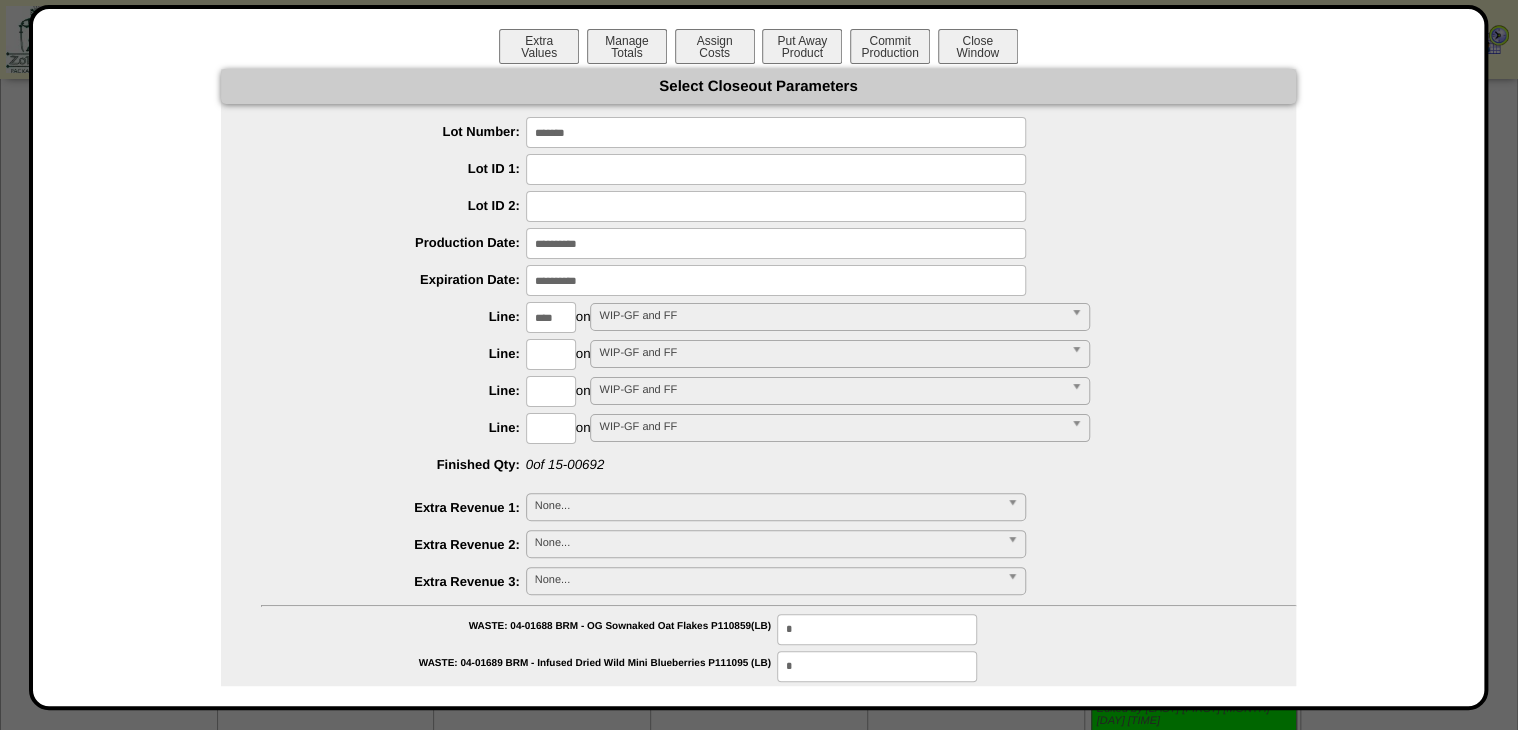 click on "**********" at bounding box center (758, 714) 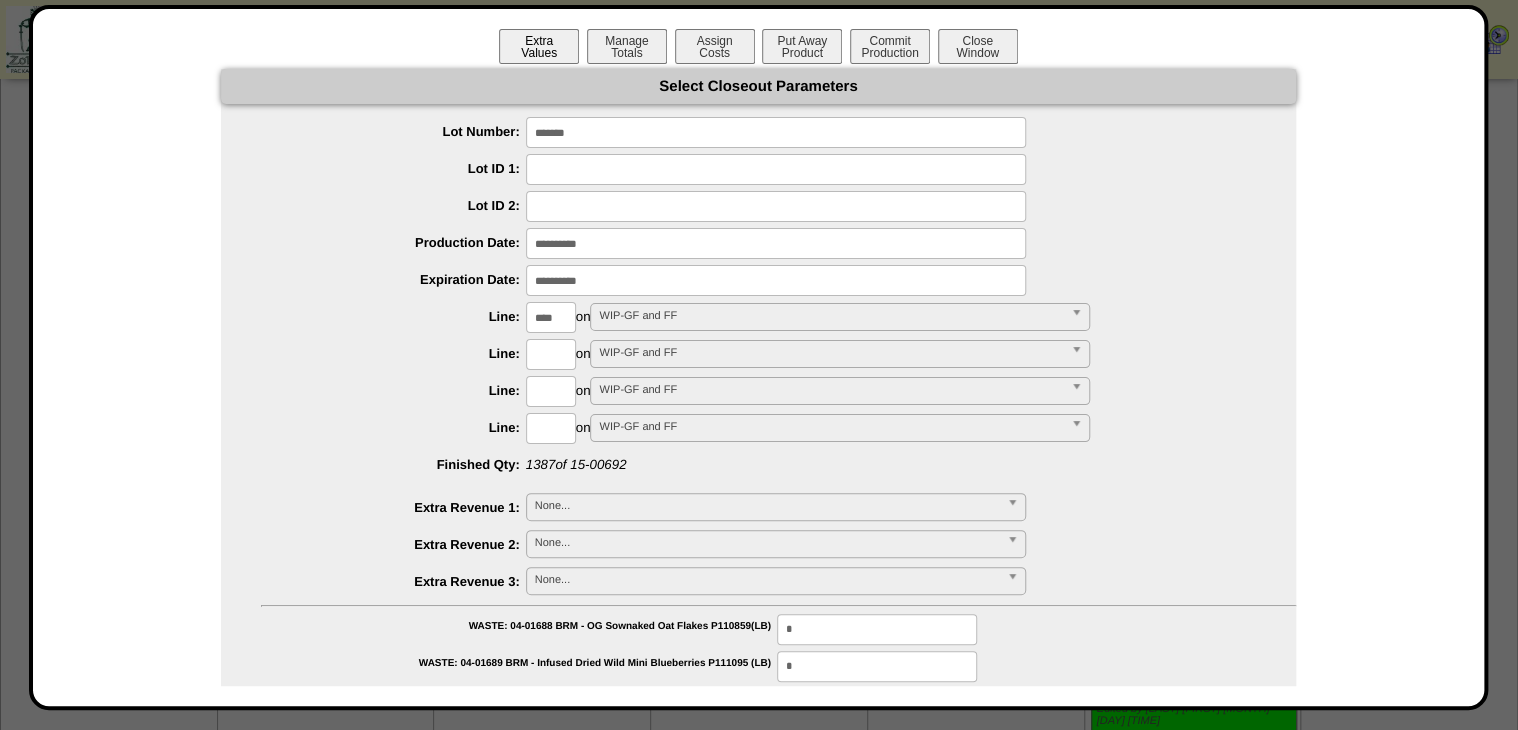click on "Extra Values" at bounding box center (539, 46) 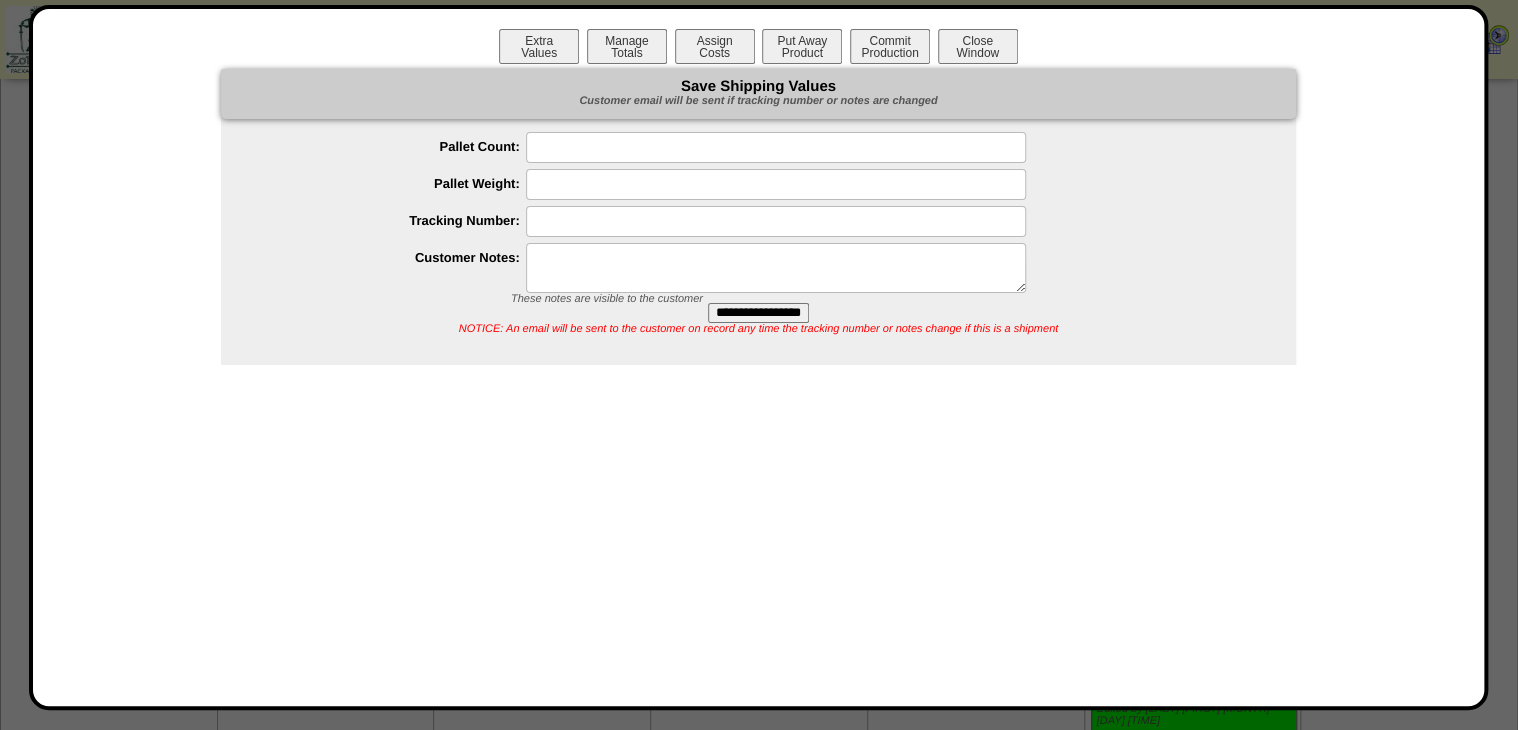 click at bounding box center [776, 268] 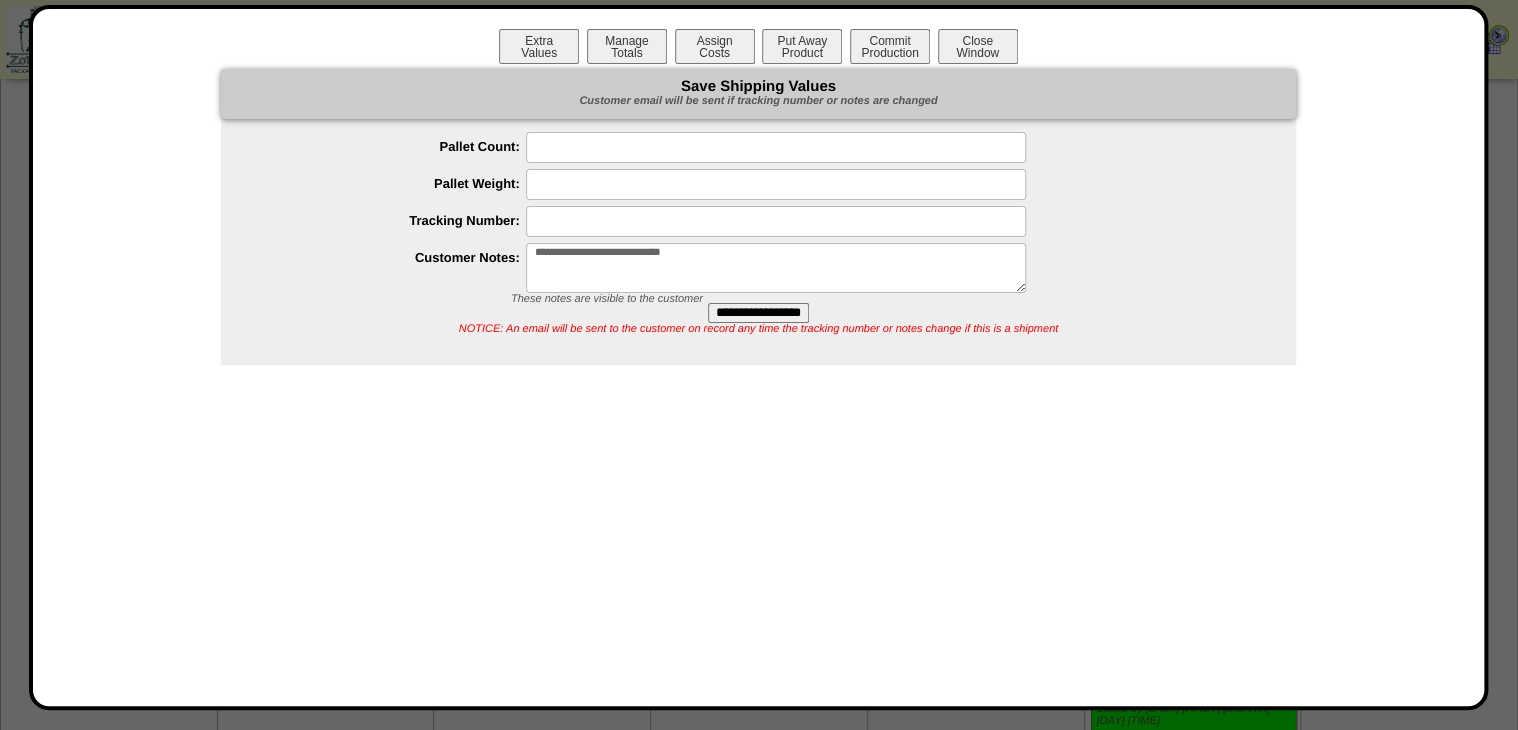 drag, startPoint x: 490, startPoint y: 308, endPoint x: 455, endPoint y: 323, distance: 38.078865 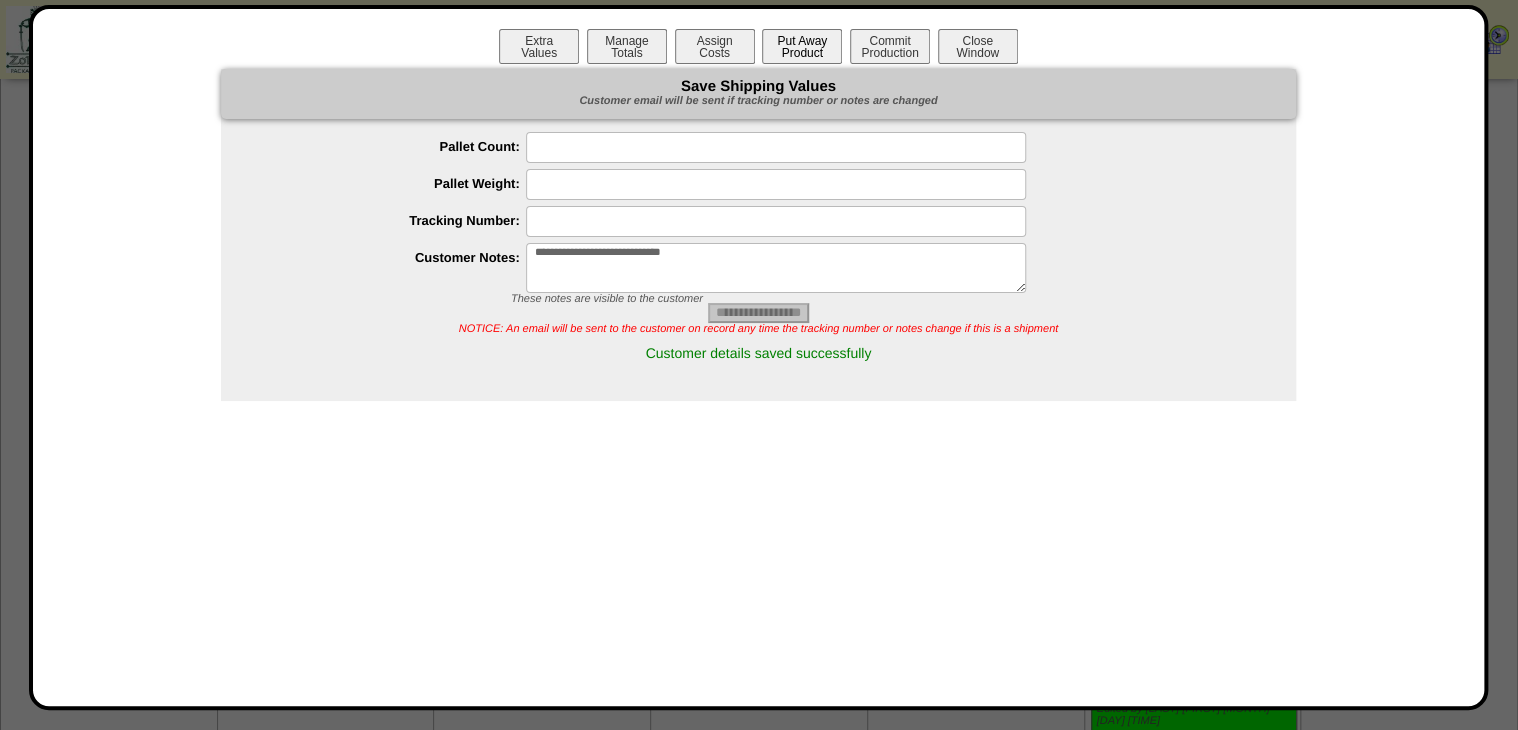 click on "Put Away Product" at bounding box center [802, 46] 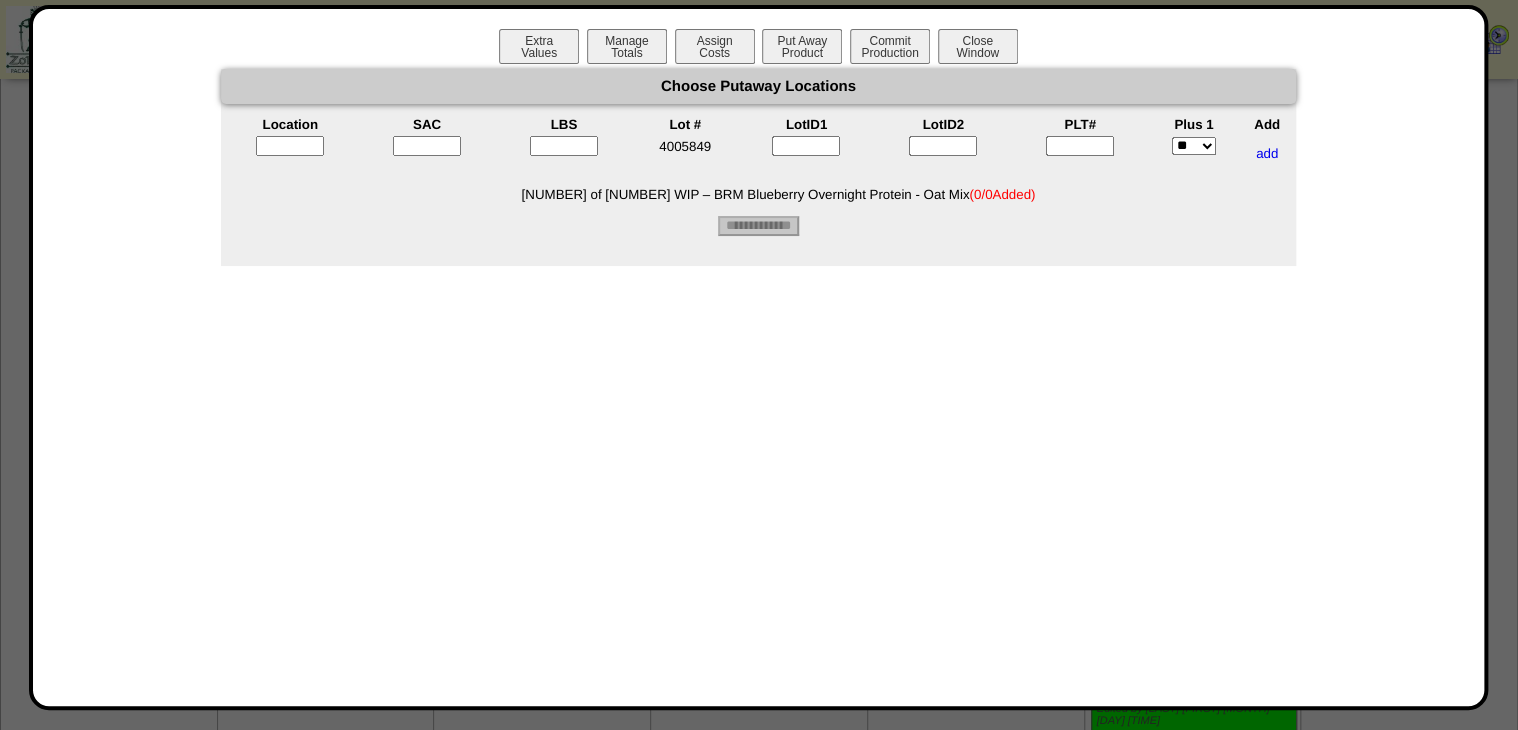 click at bounding box center [1080, 146] 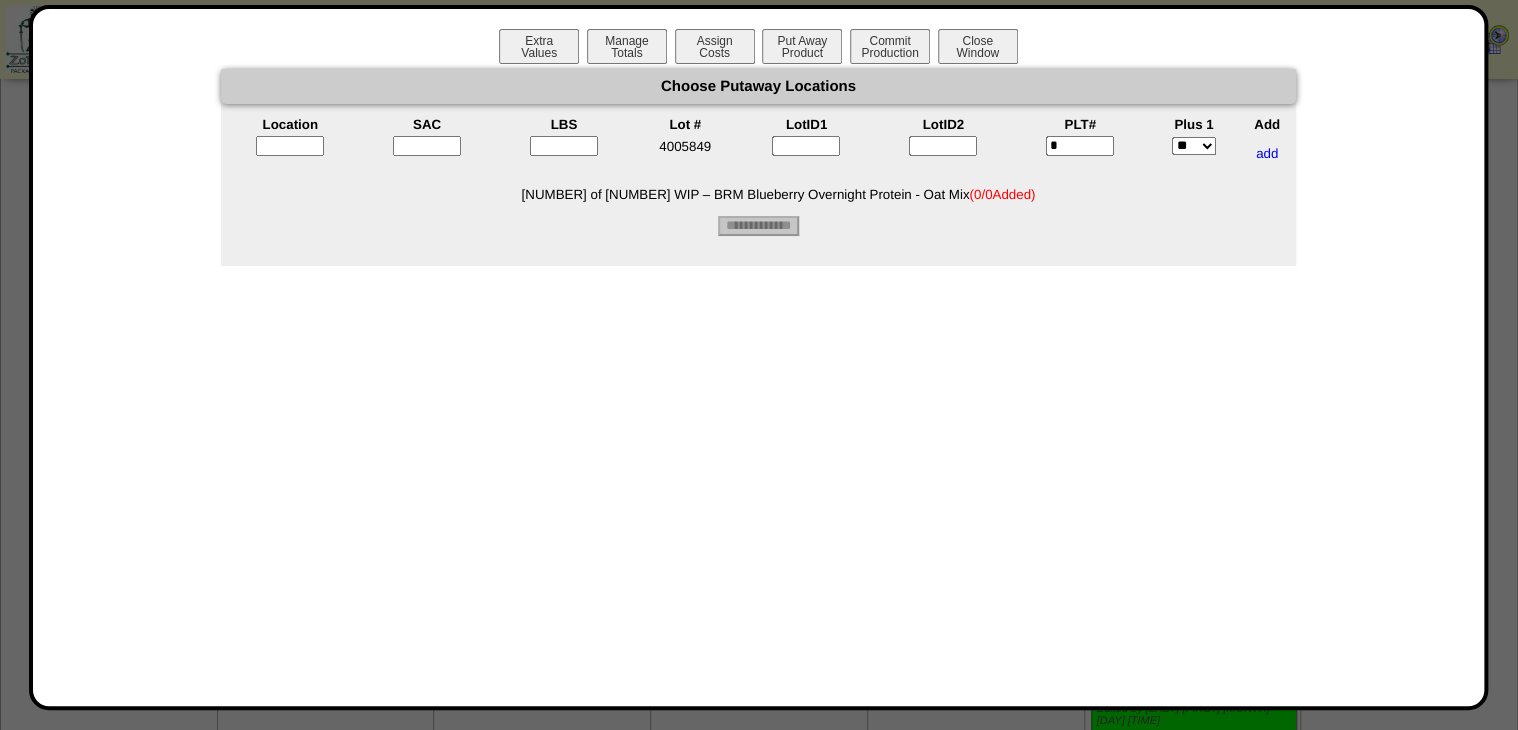 type on "*" 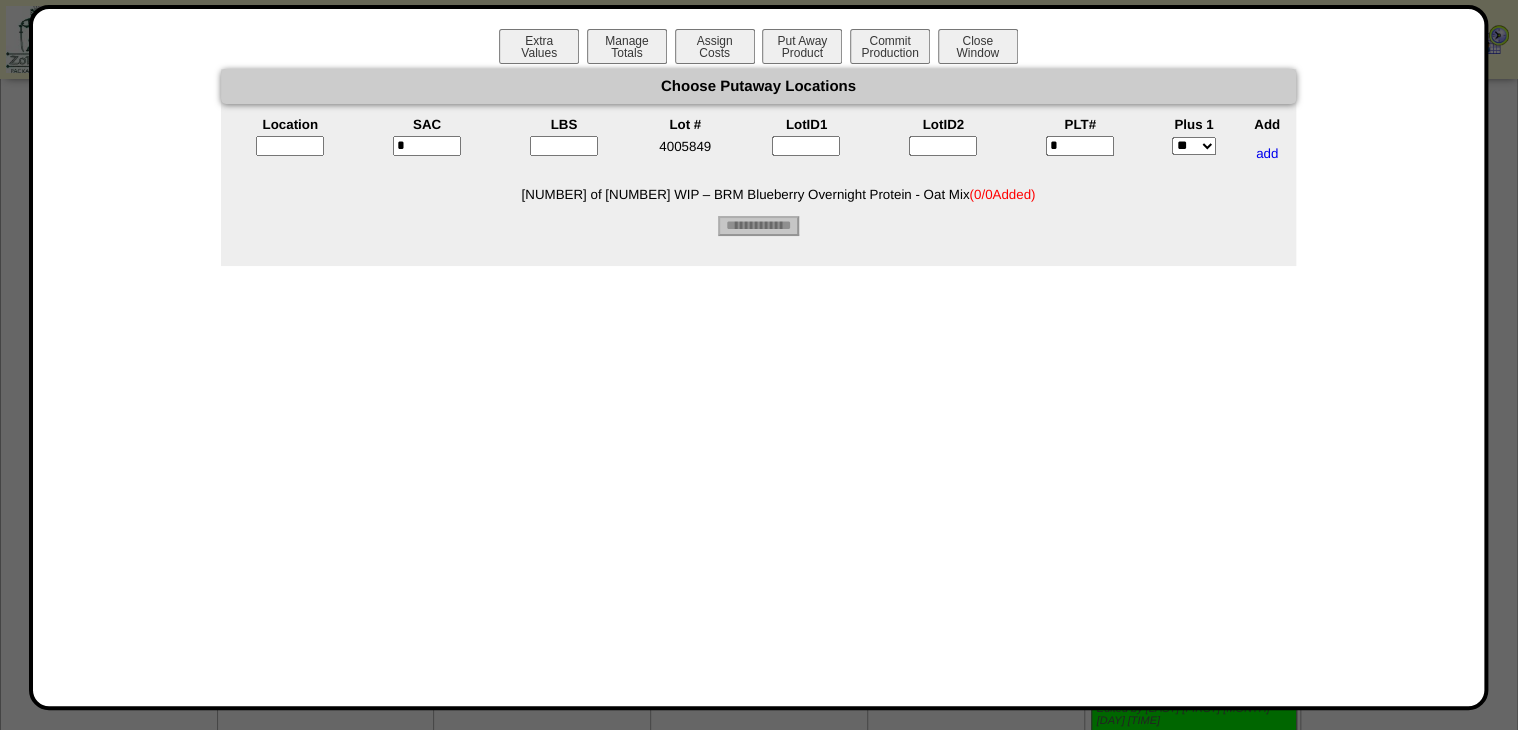 type on "*" 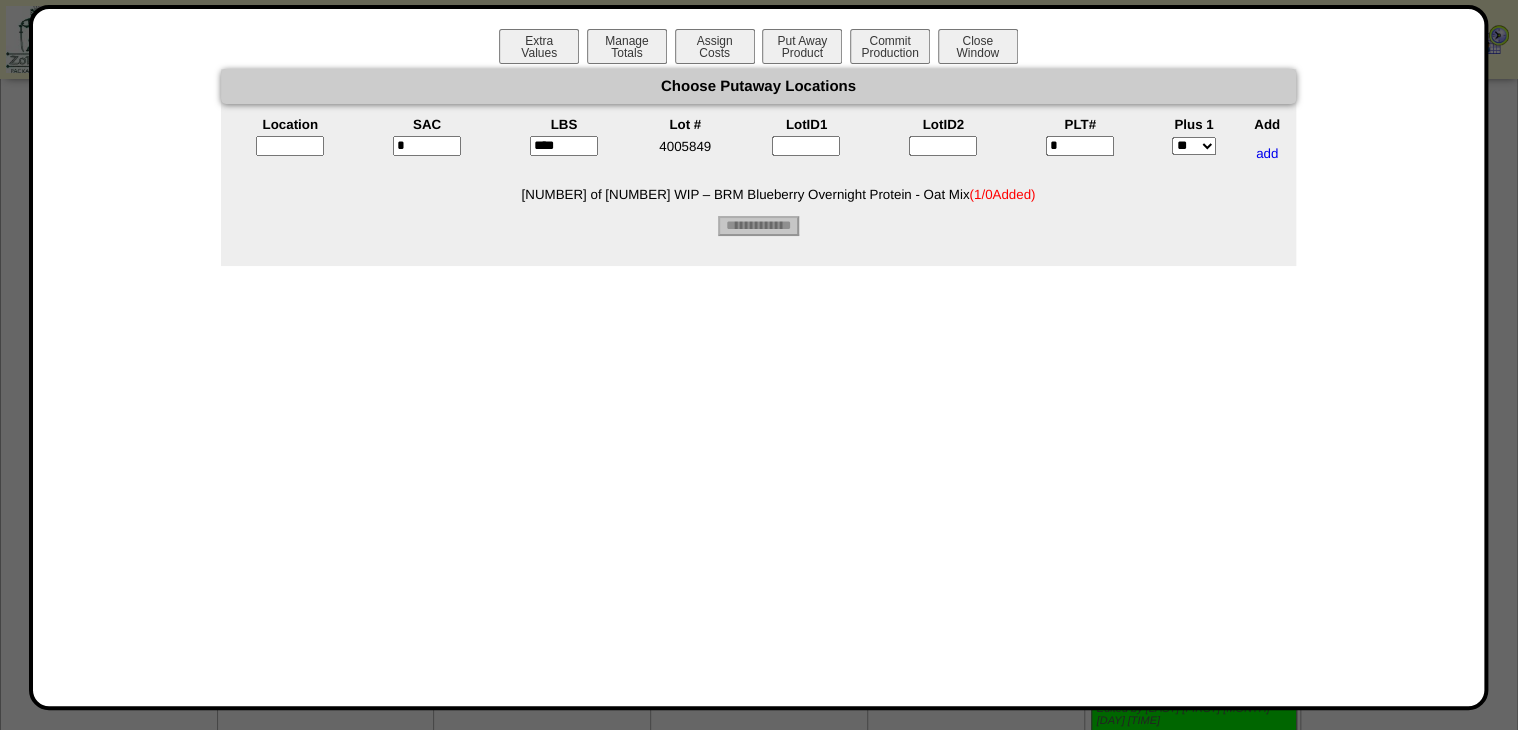 type on "****" 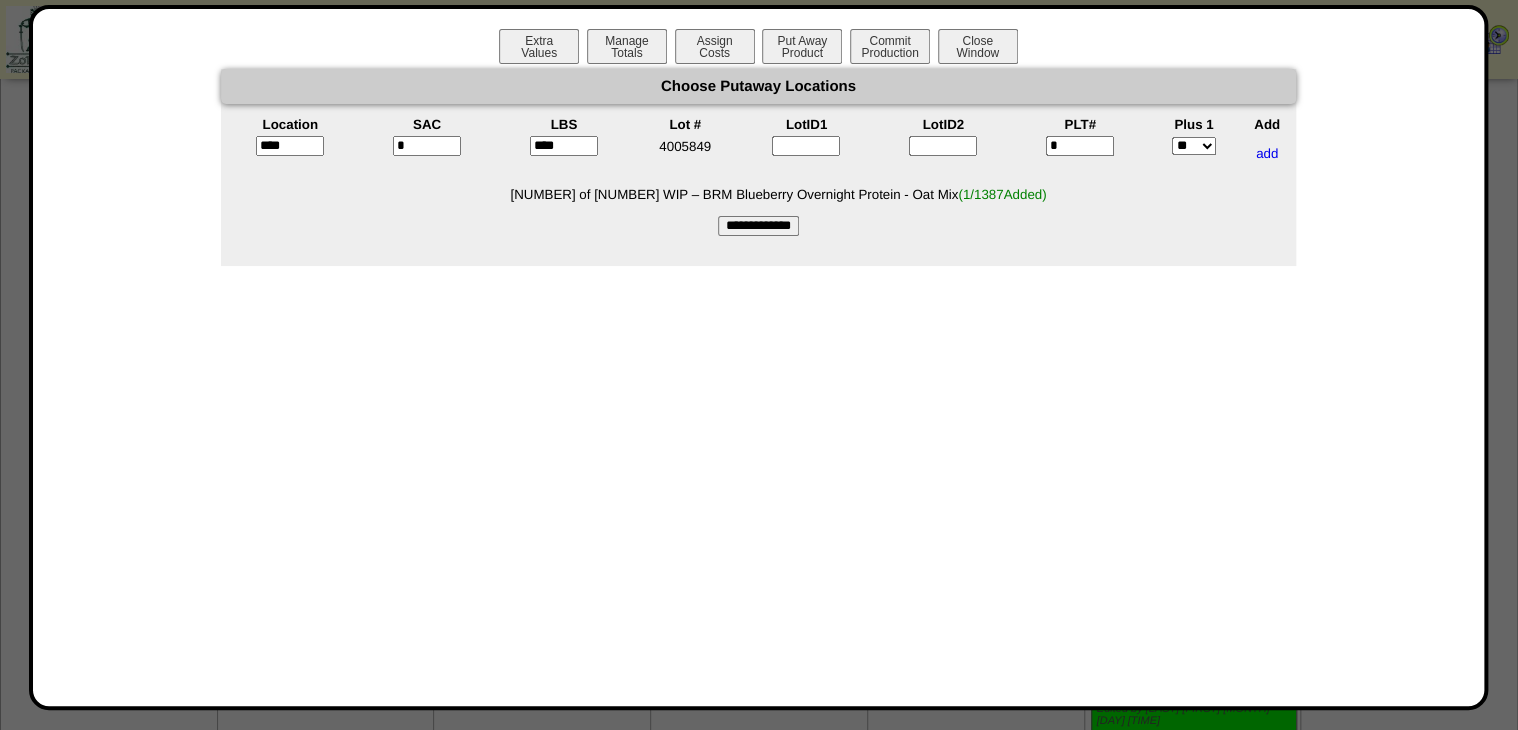 type on "*****" 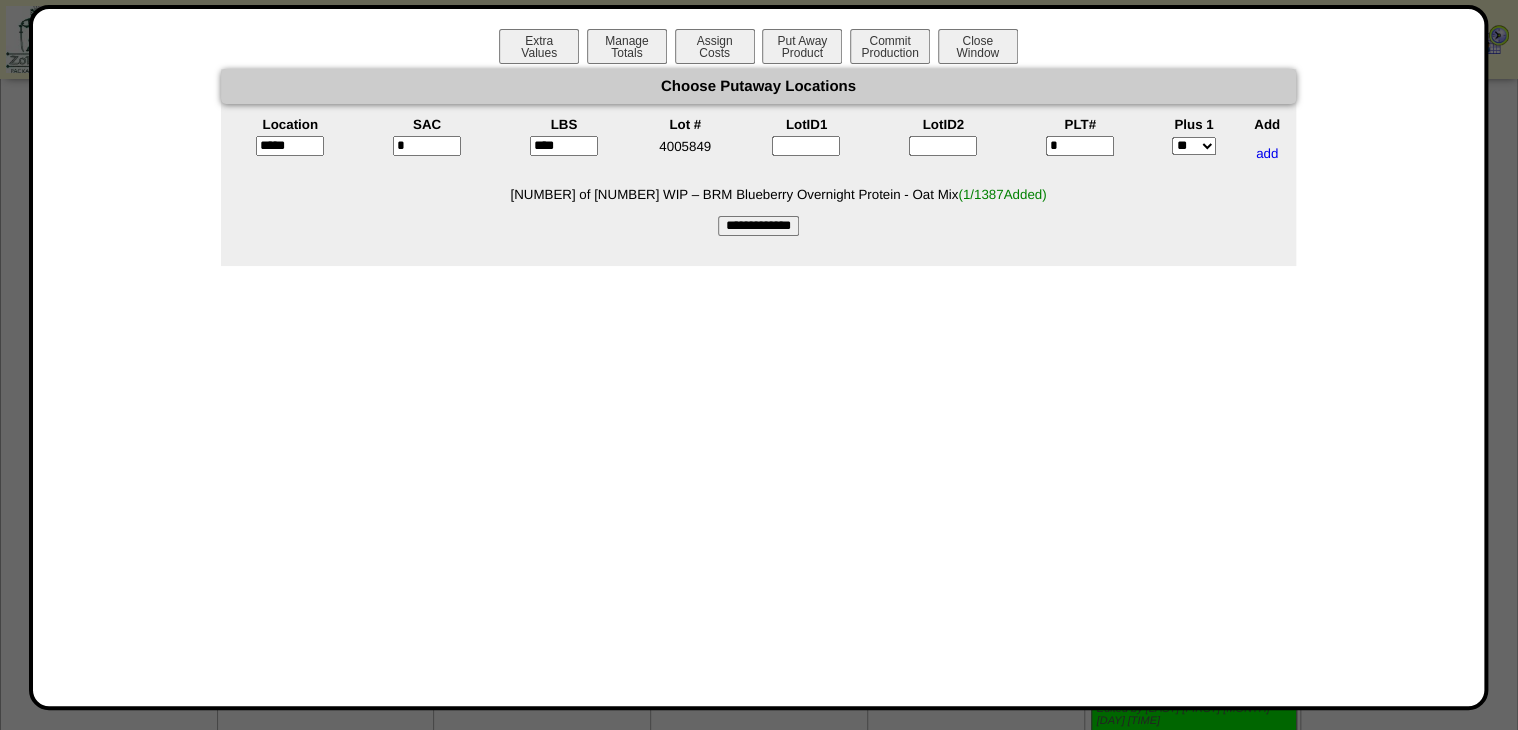 click on "Choose Putaway Locations
Location
SAC
LBS
Lot #
LotID1
LotID2
PLT#
Plus 1
Add
*****
*
****
[NUMBER]
* ** (" at bounding box center (758, 152) 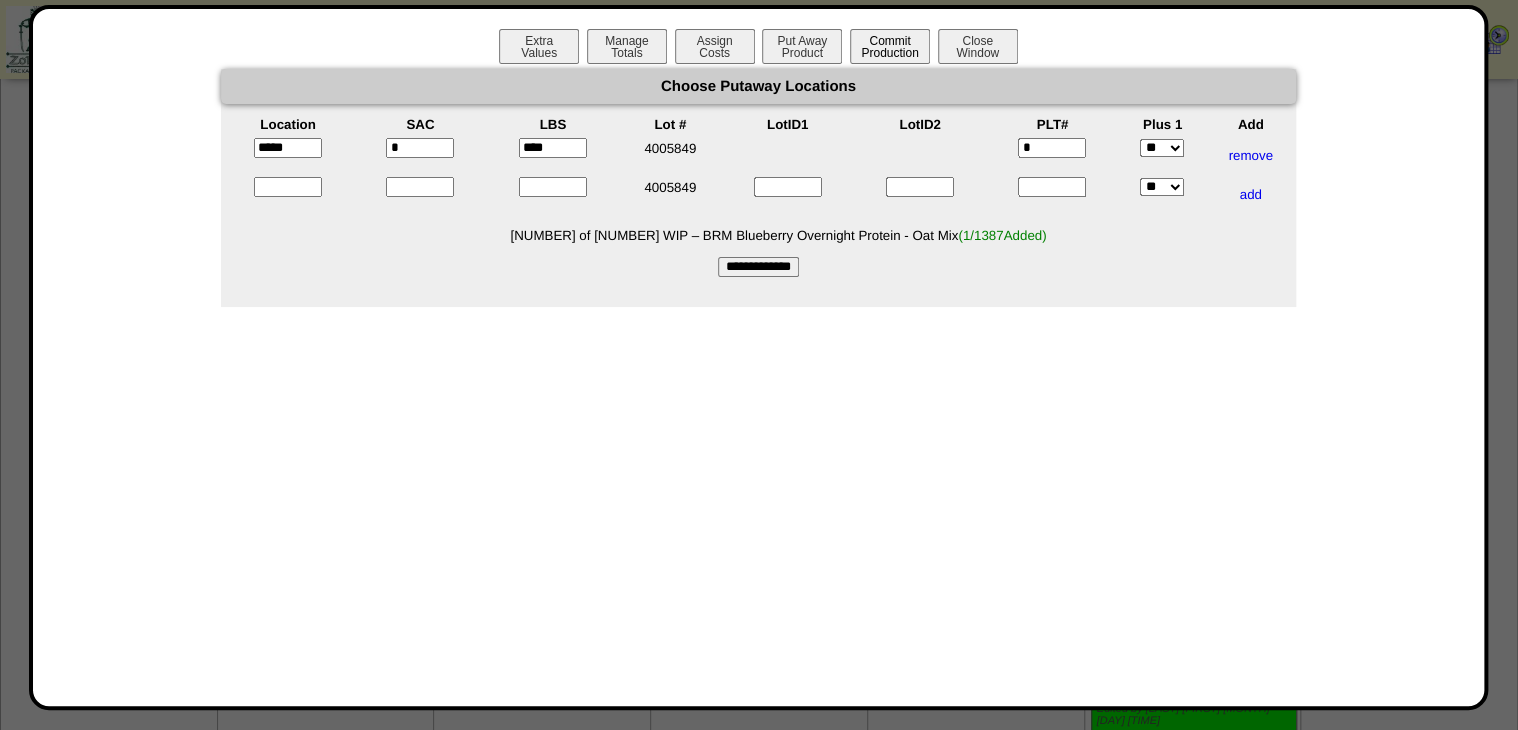 click on "Commit Production" at bounding box center (890, 46) 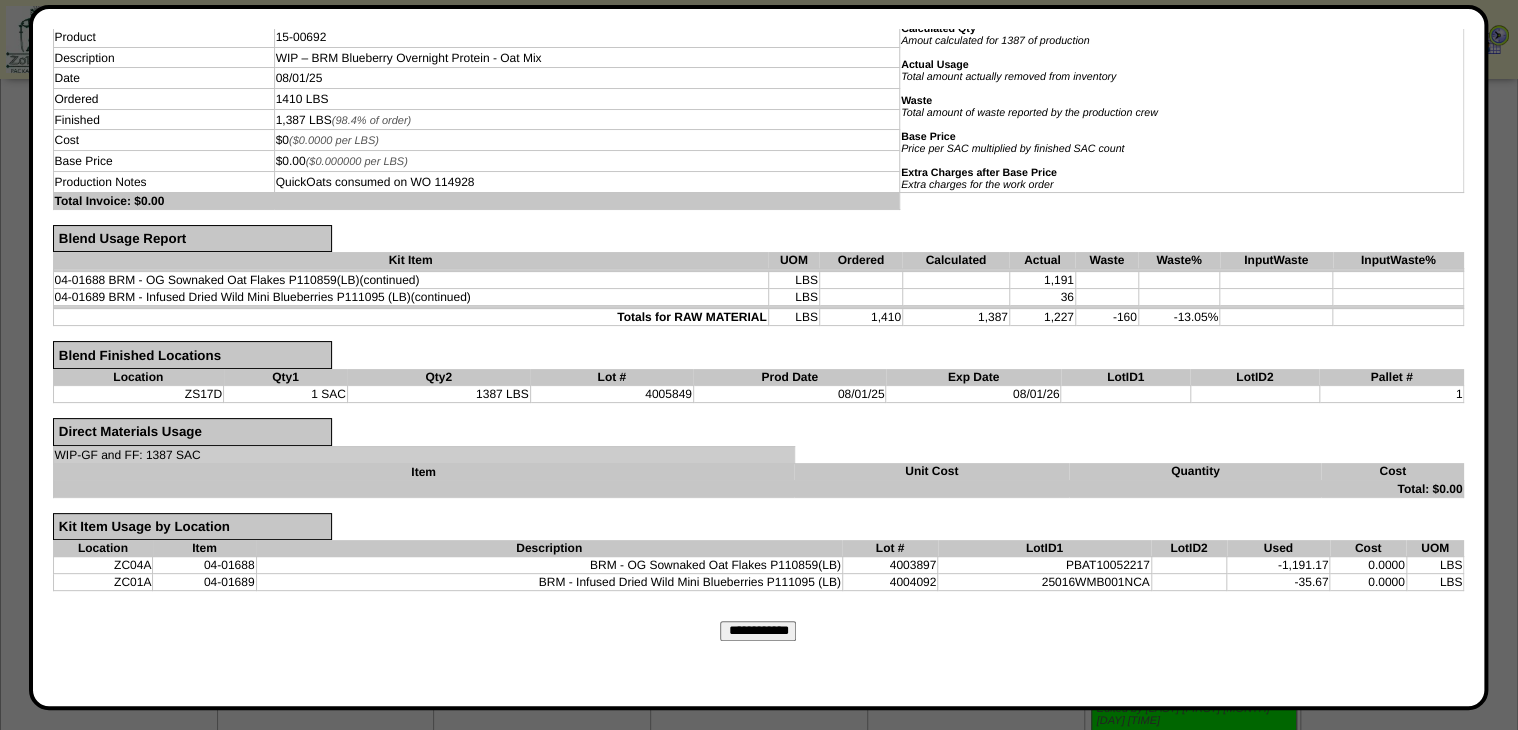 scroll, scrollTop: 183, scrollLeft: 0, axis: vertical 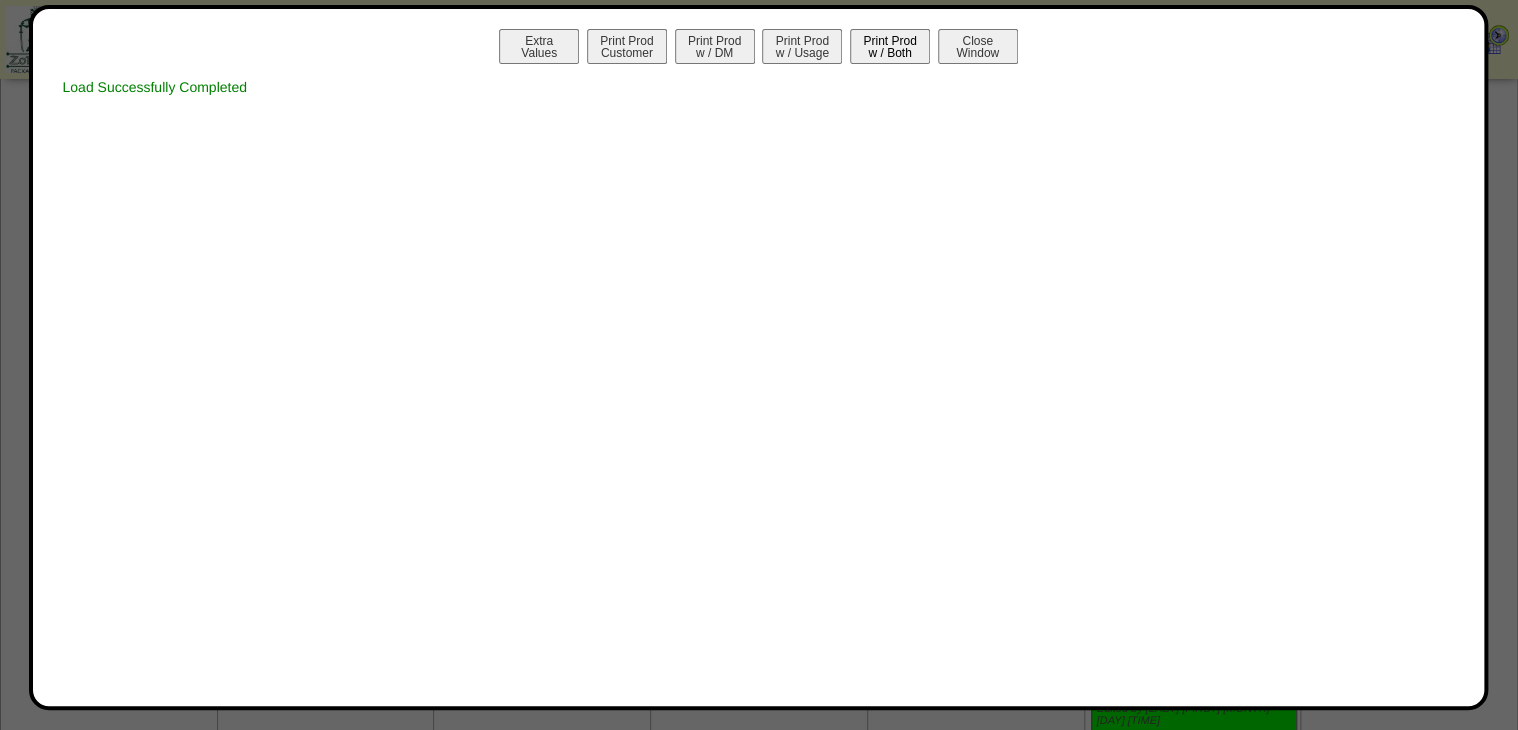 click on "Print Prod w / Both" at bounding box center [890, 46] 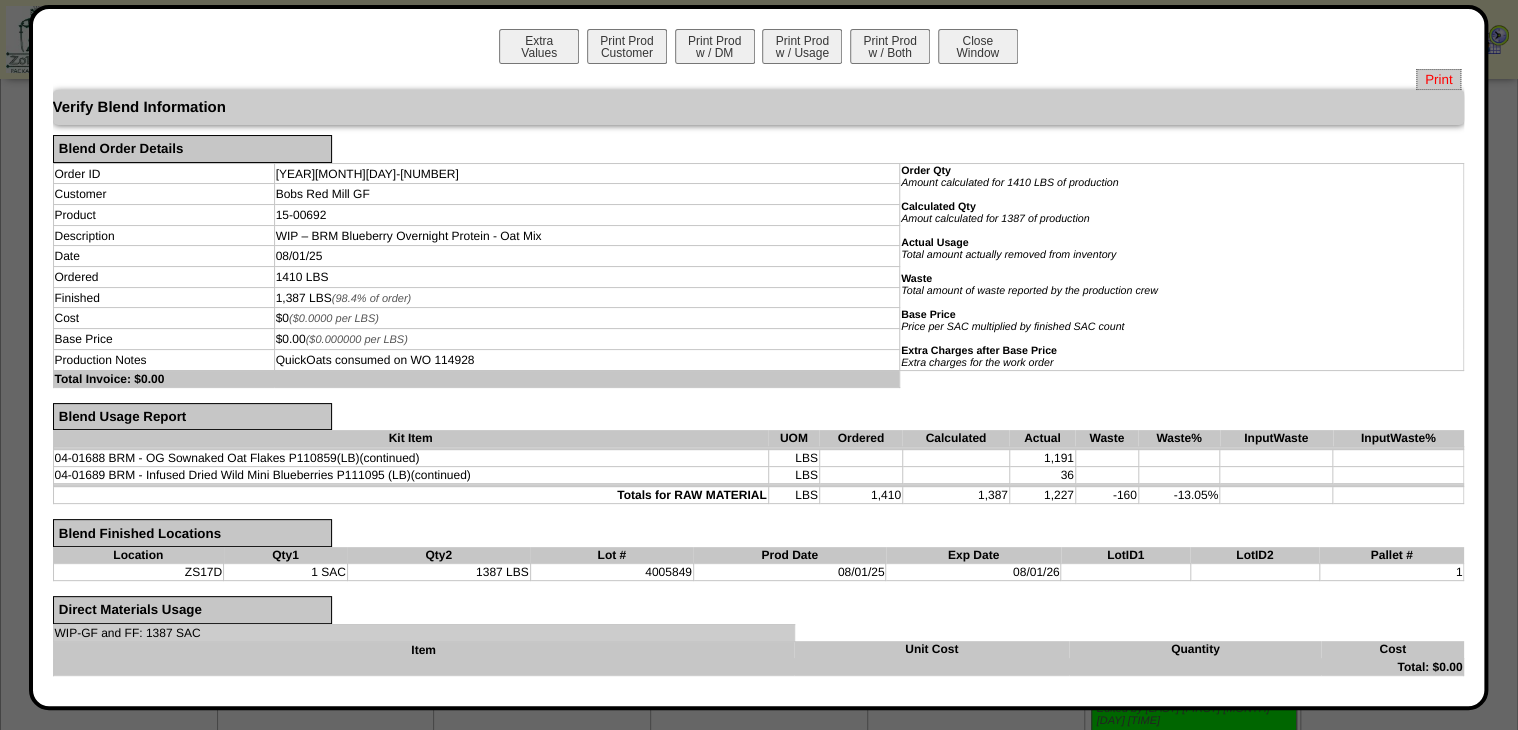 click on "Print" at bounding box center (1438, 79) 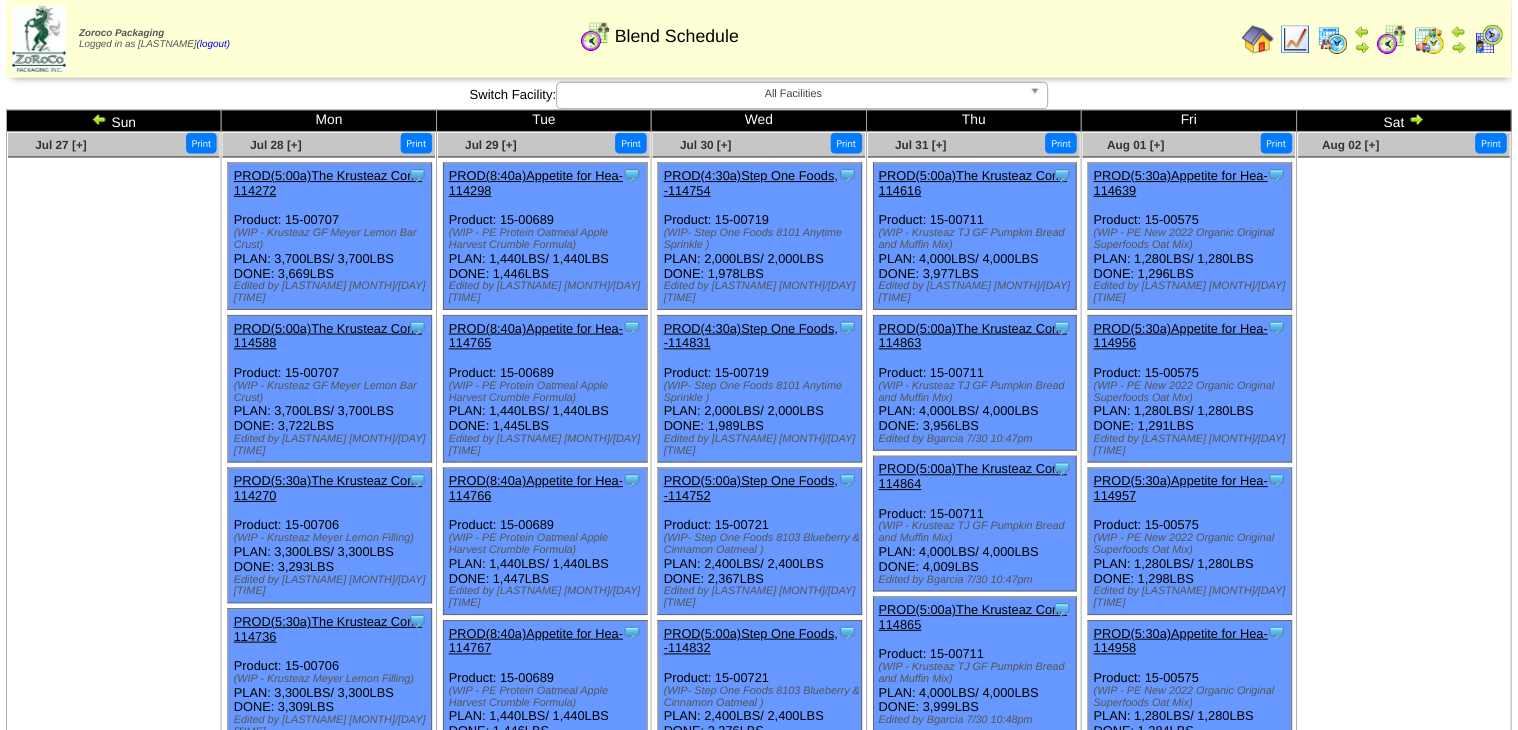 scroll, scrollTop: 5240, scrollLeft: 0, axis: vertical 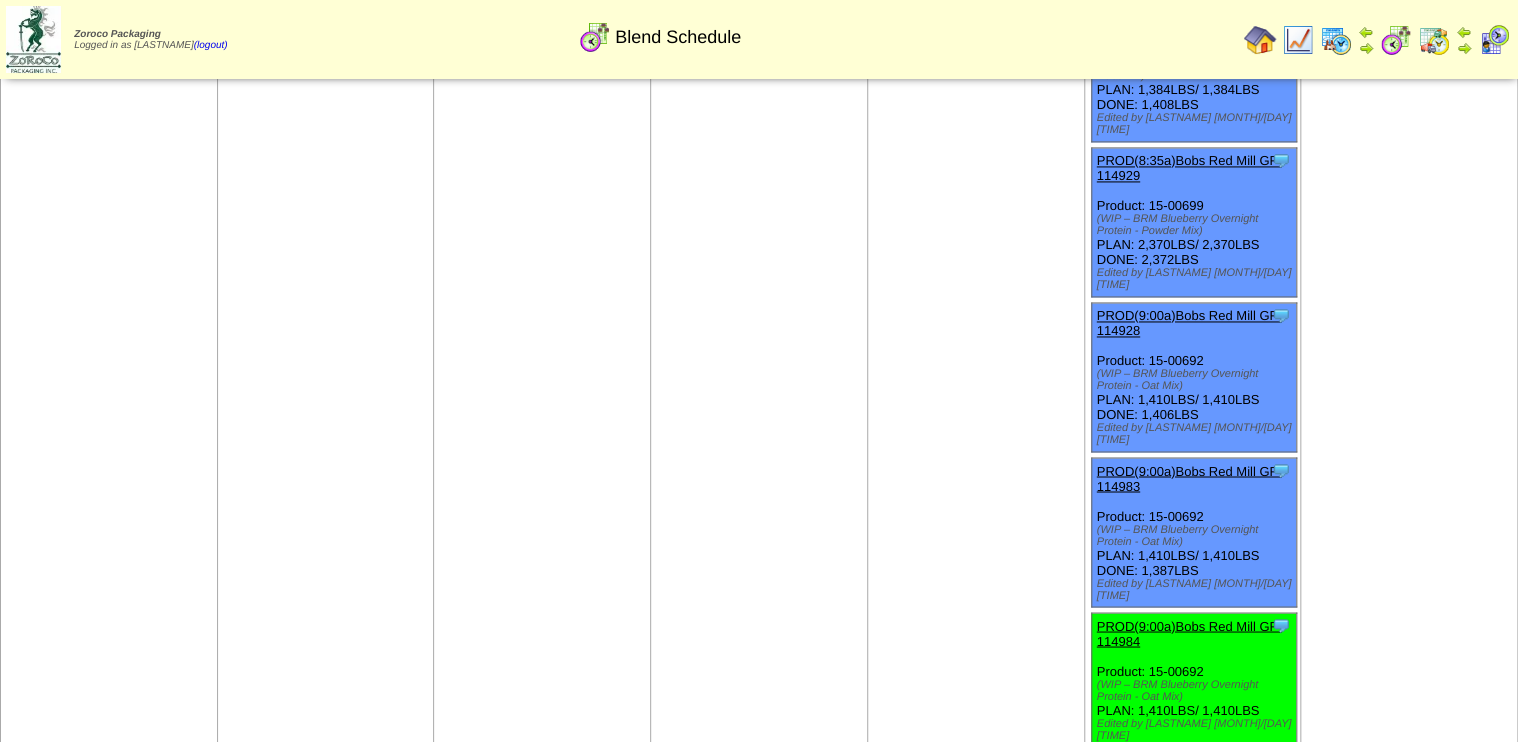 click on "PROD(9:00a)Bobs Red Mill GF-114984" at bounding box center [1189, 633] 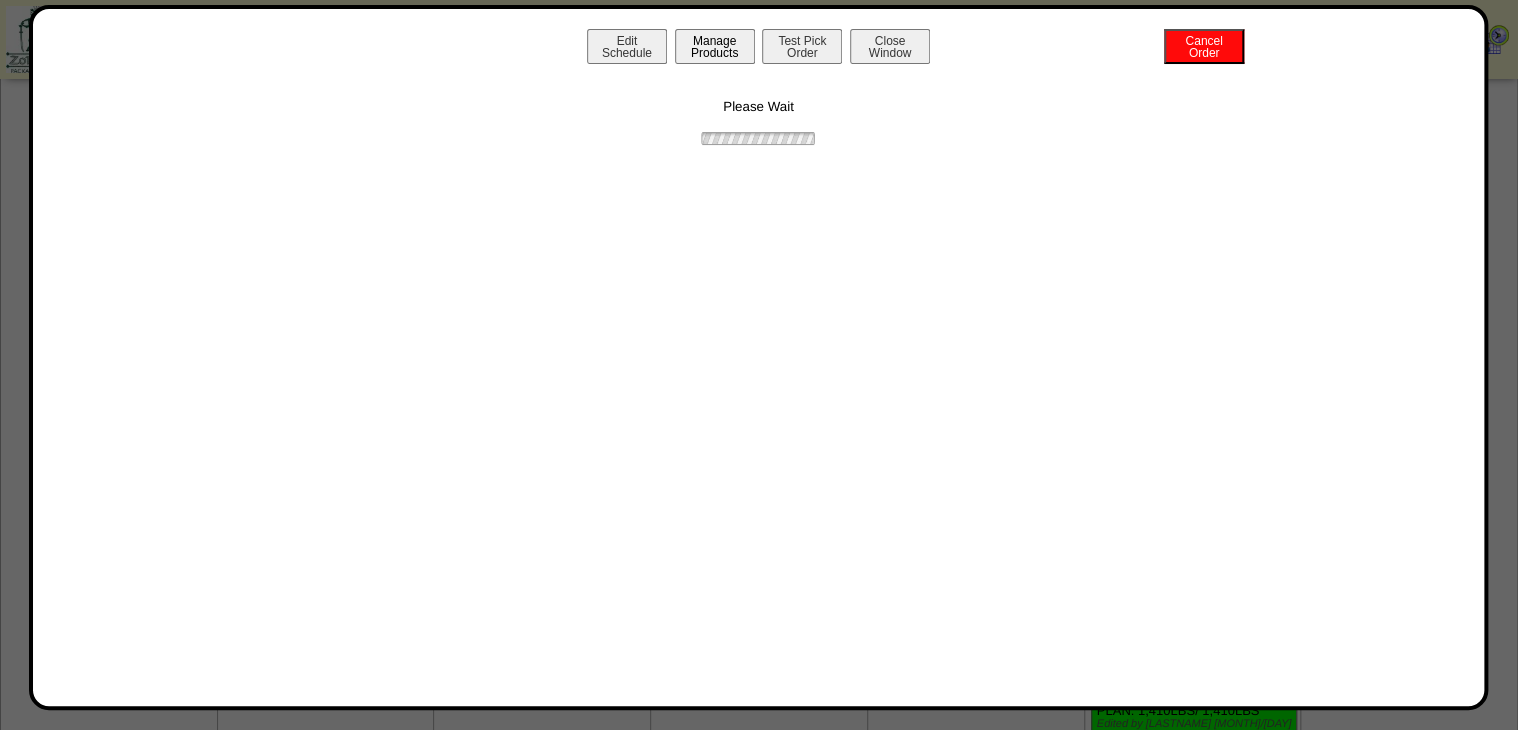 click on "Manage Products" at bounding box center [715, 46] 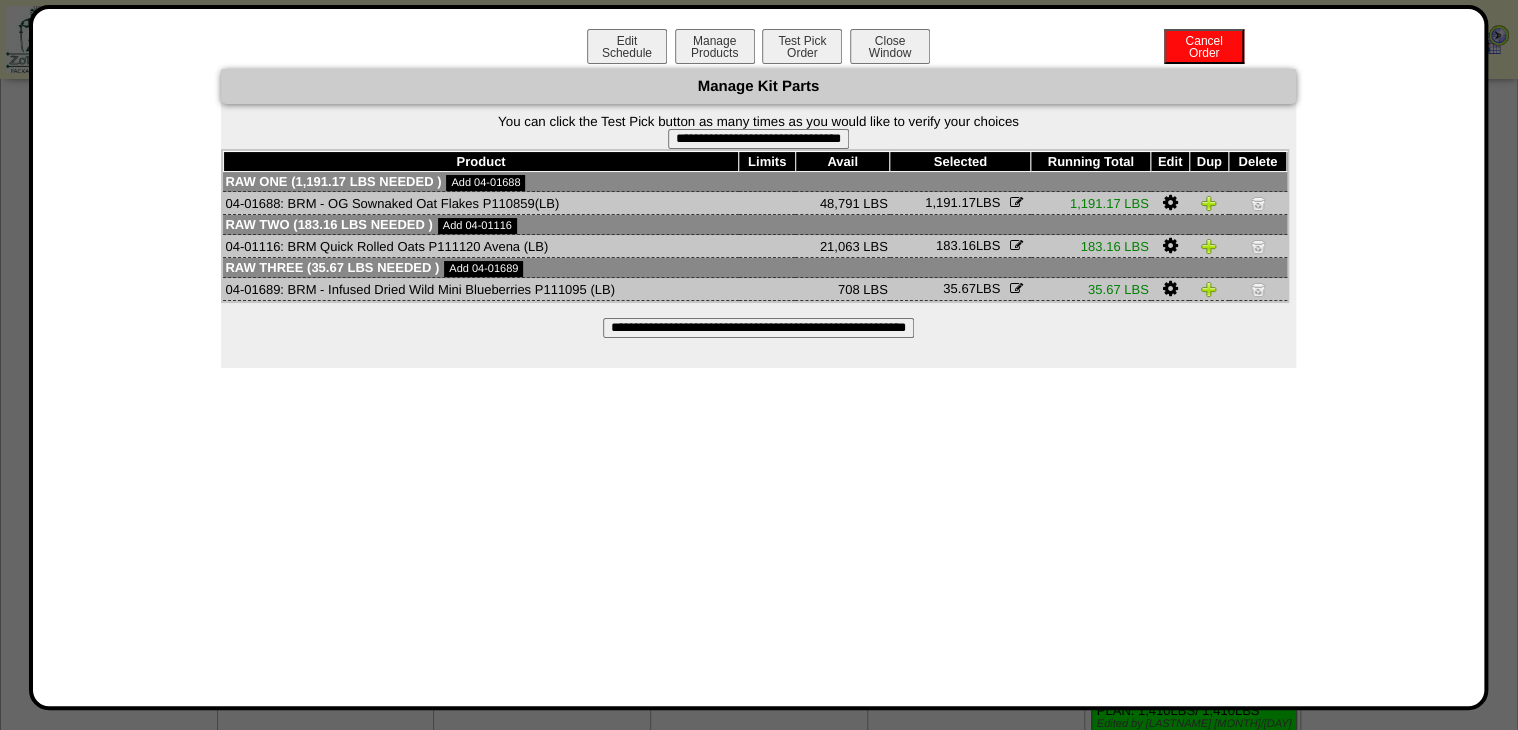 drag, startPoint x: 812, startPoint y: 144, endPoint x: 802, endPoint y: 135, distance: 13.453624 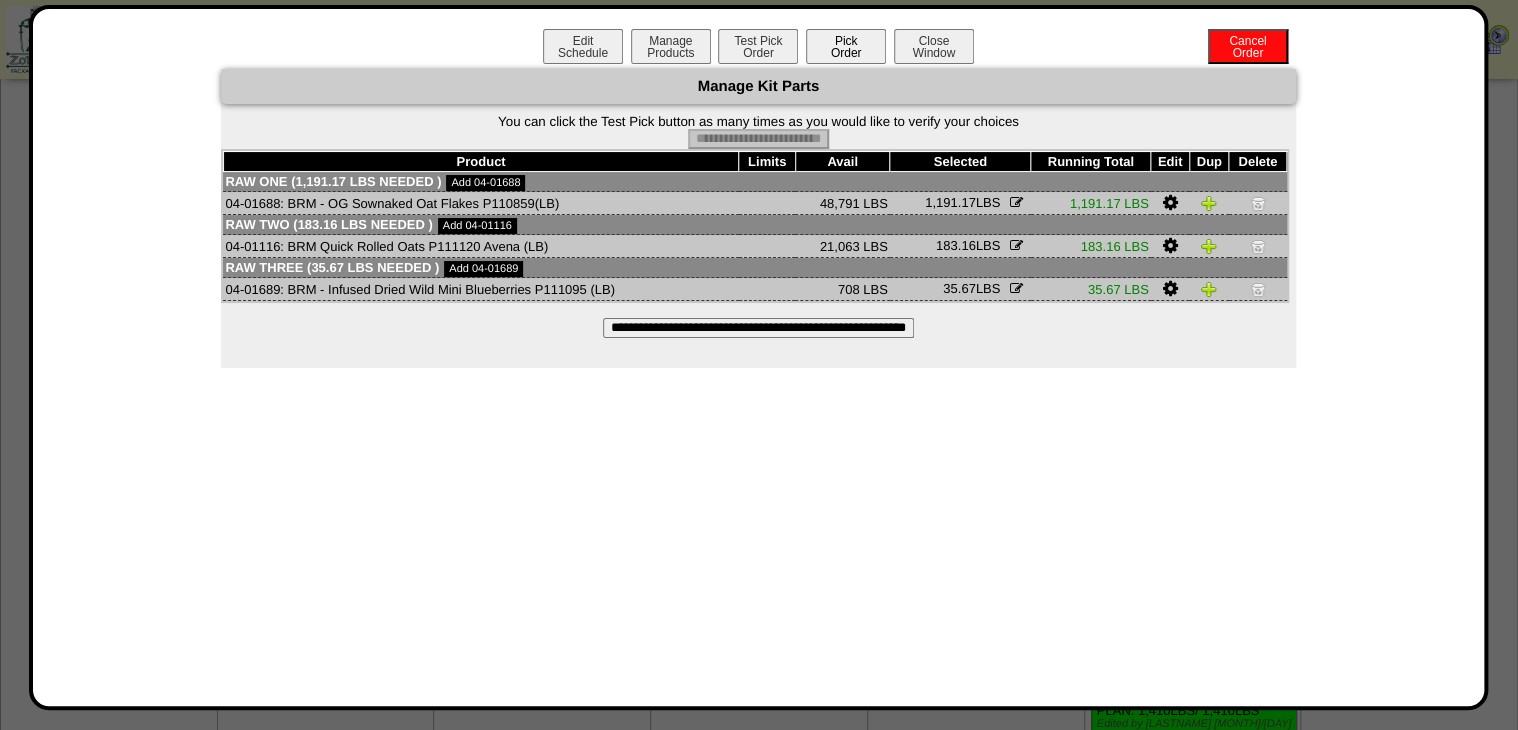click on "Pick Order" at bounding box center (846, 46) 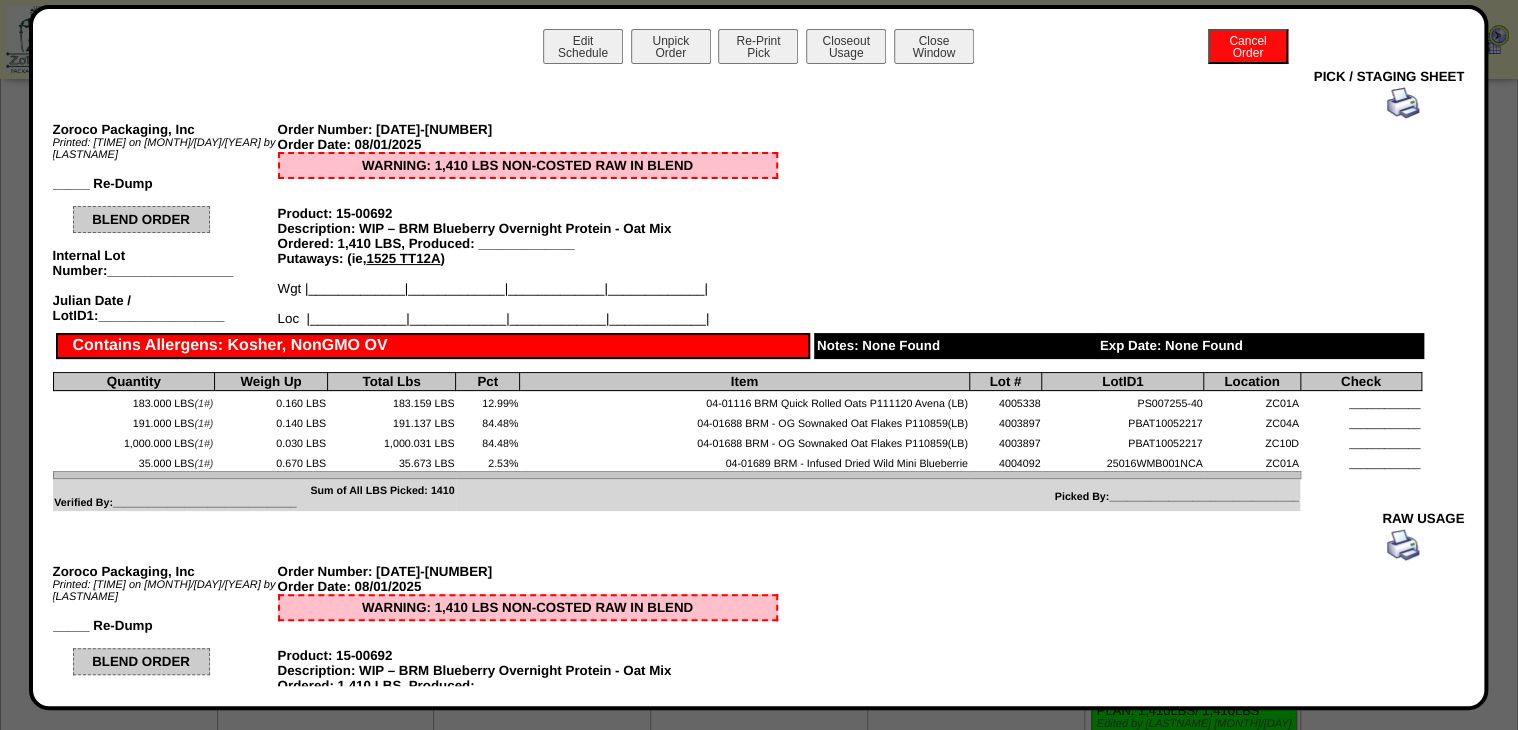 click on "Closeout Usage" at bounding box center (846, 46) 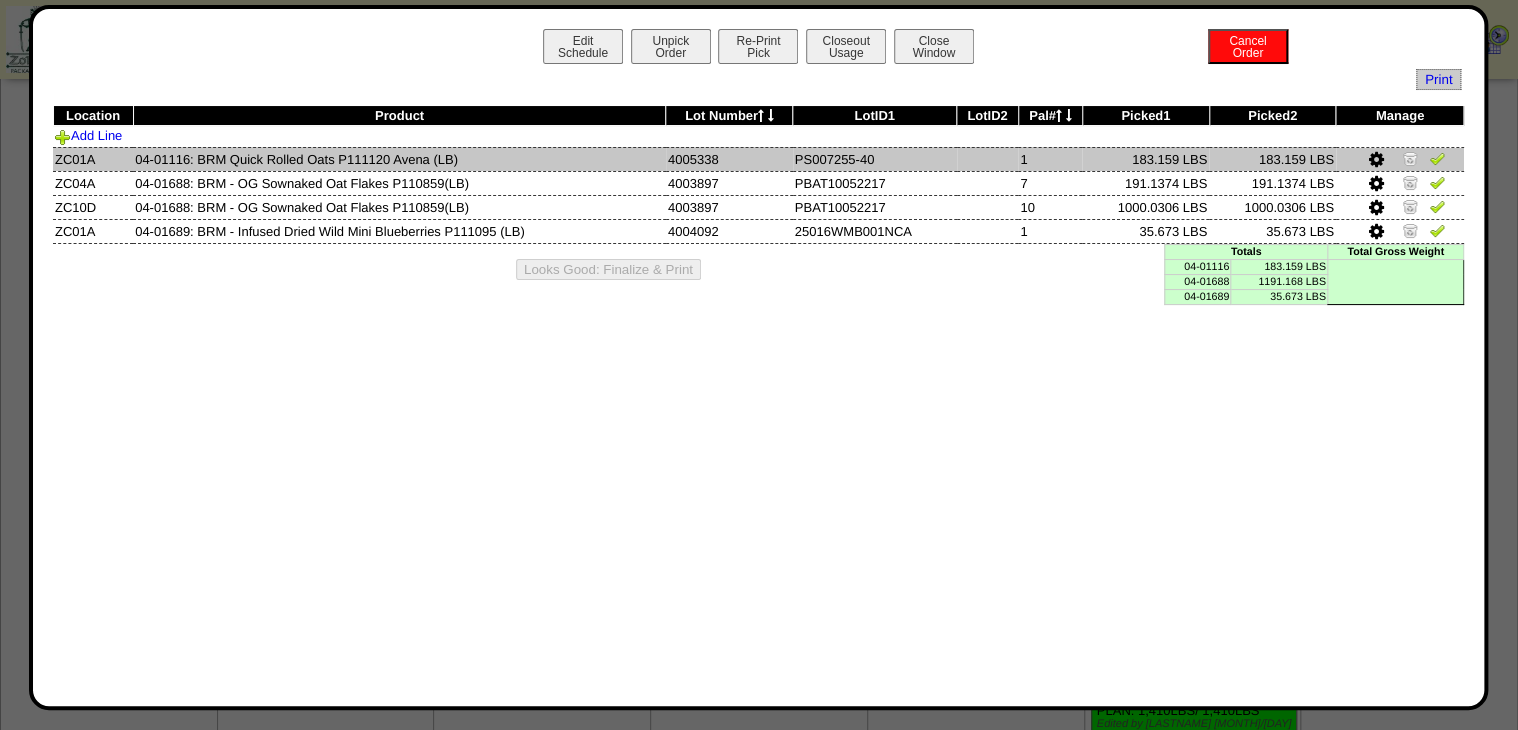 click at bounding box center (1437, 158) 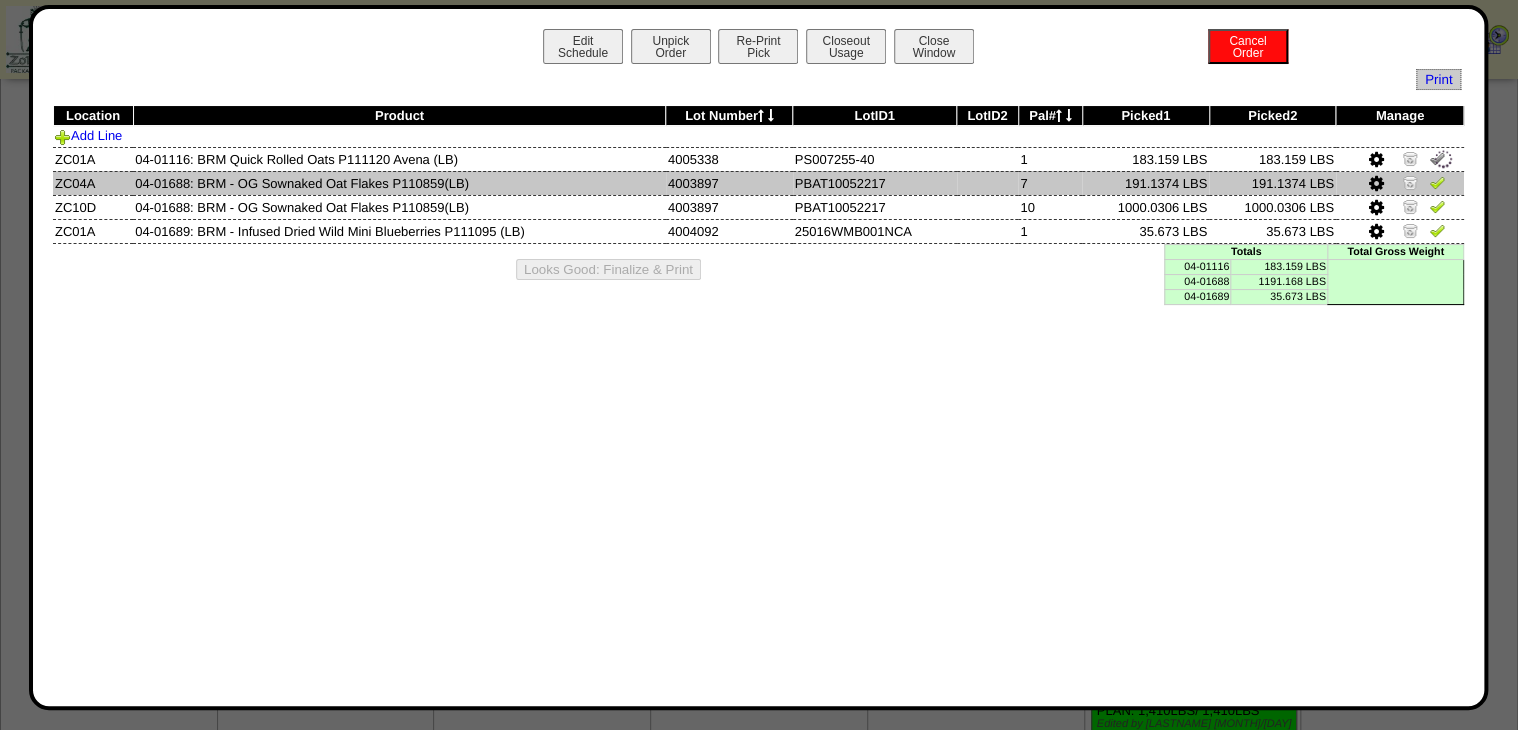 click at bounding box center (1437, 182) 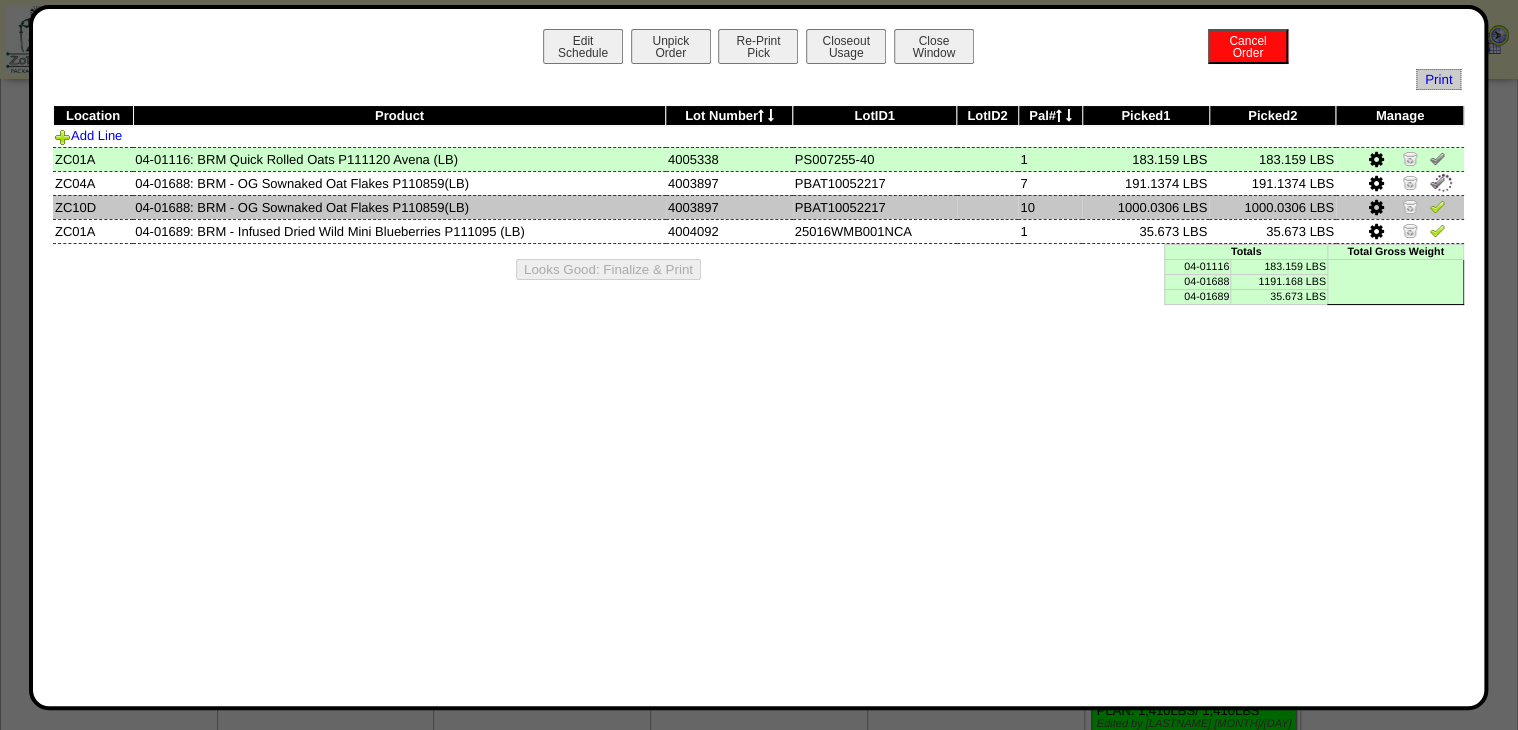 click at bounding box center (1437, 206) 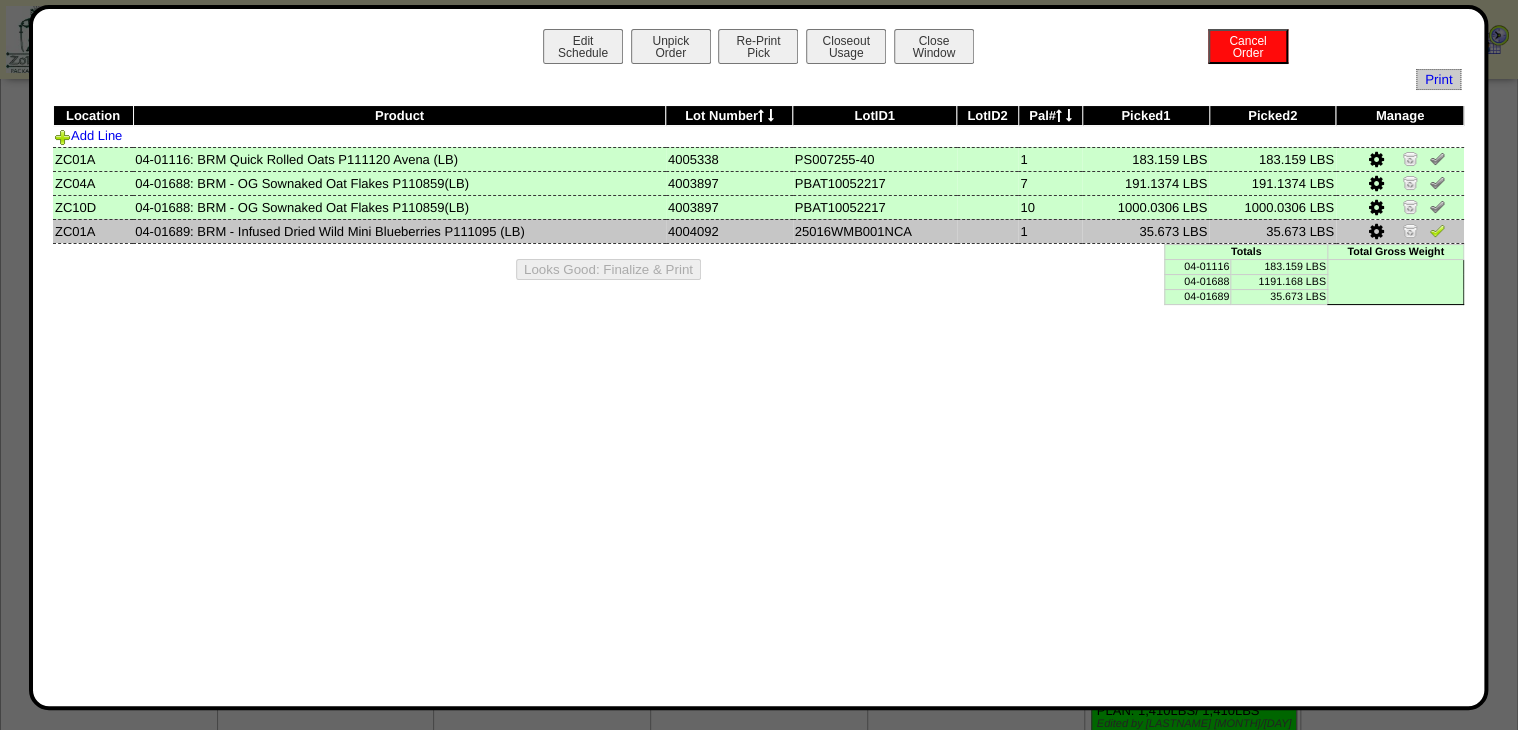 click at bounding box center [1437, 230] 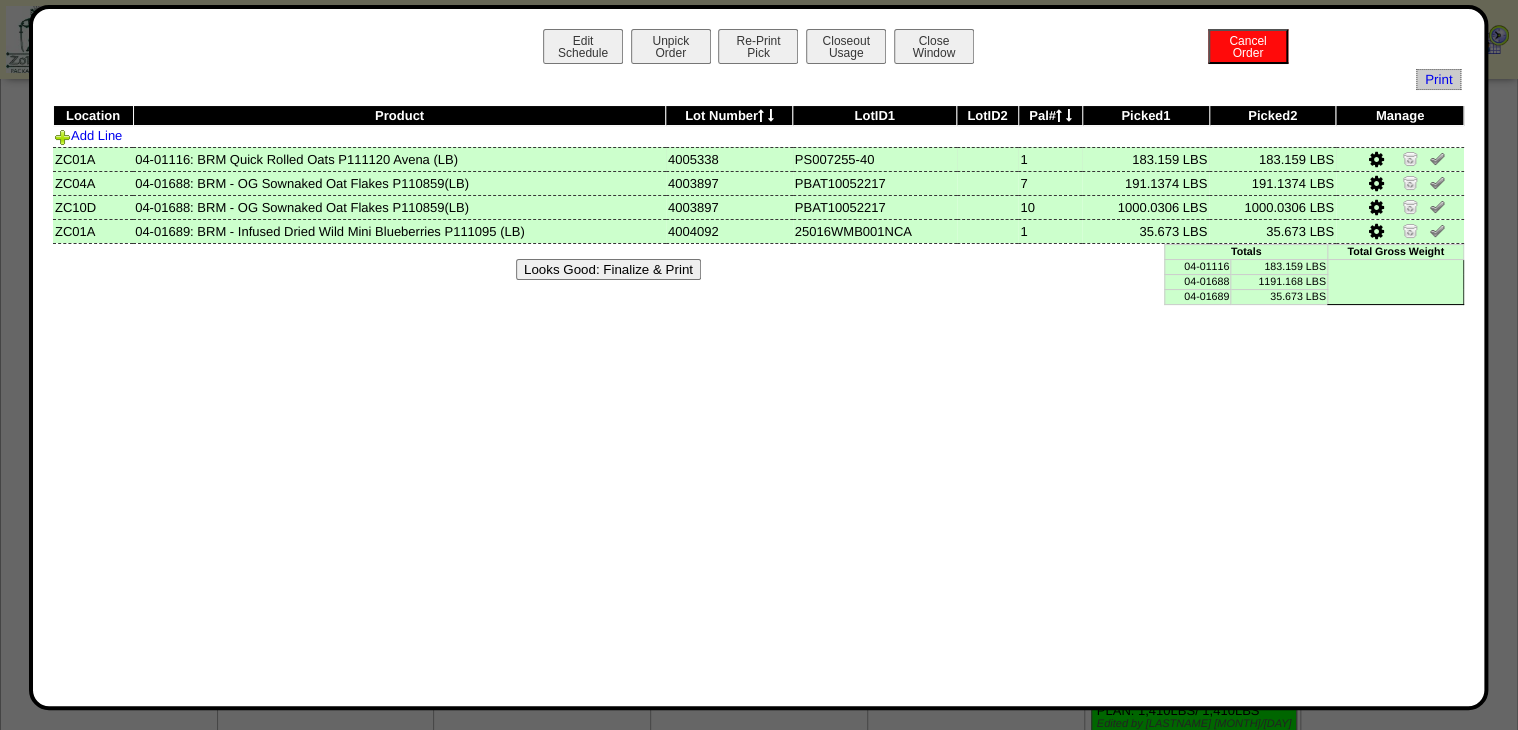 click at bounding box center (1412, 161) 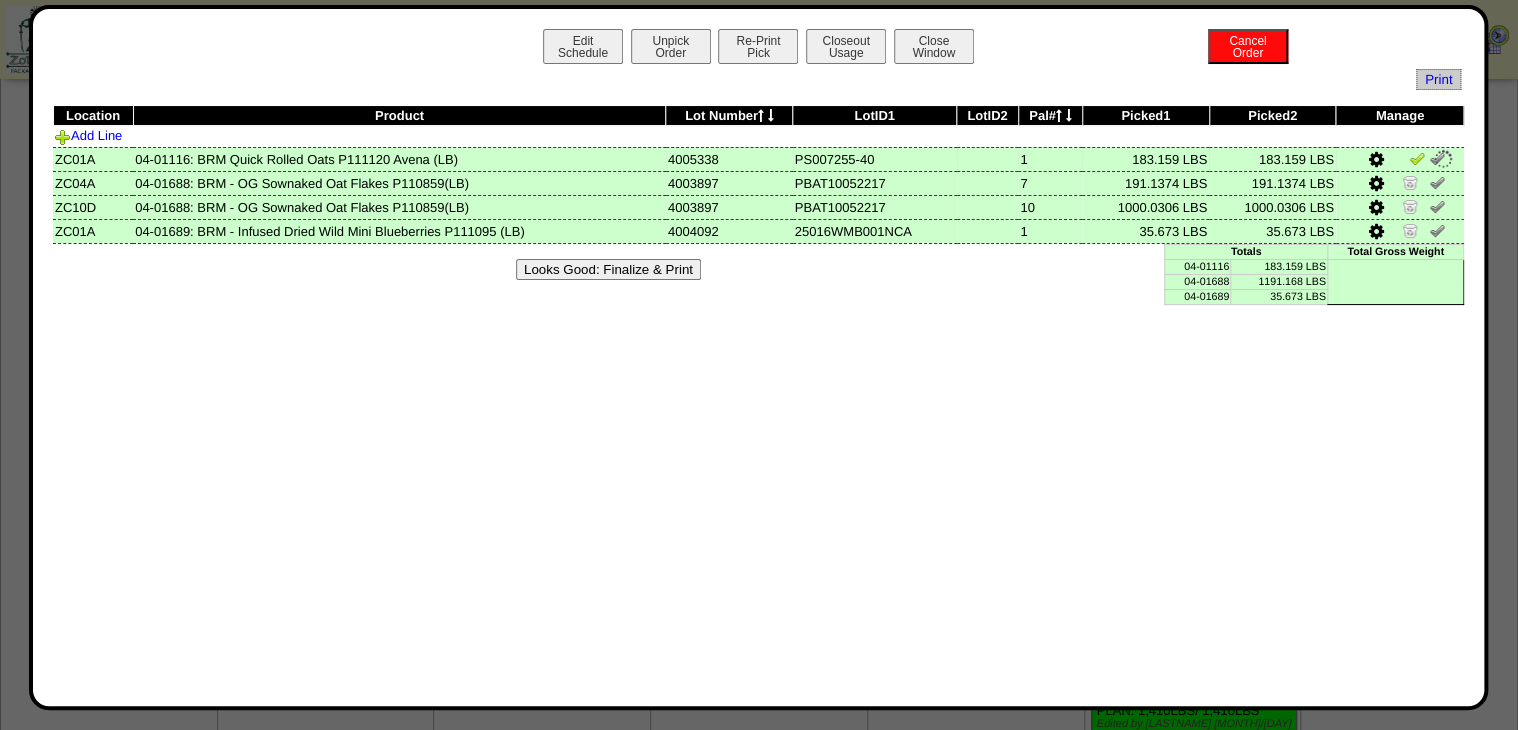 click at bounding box center (1417, 158) 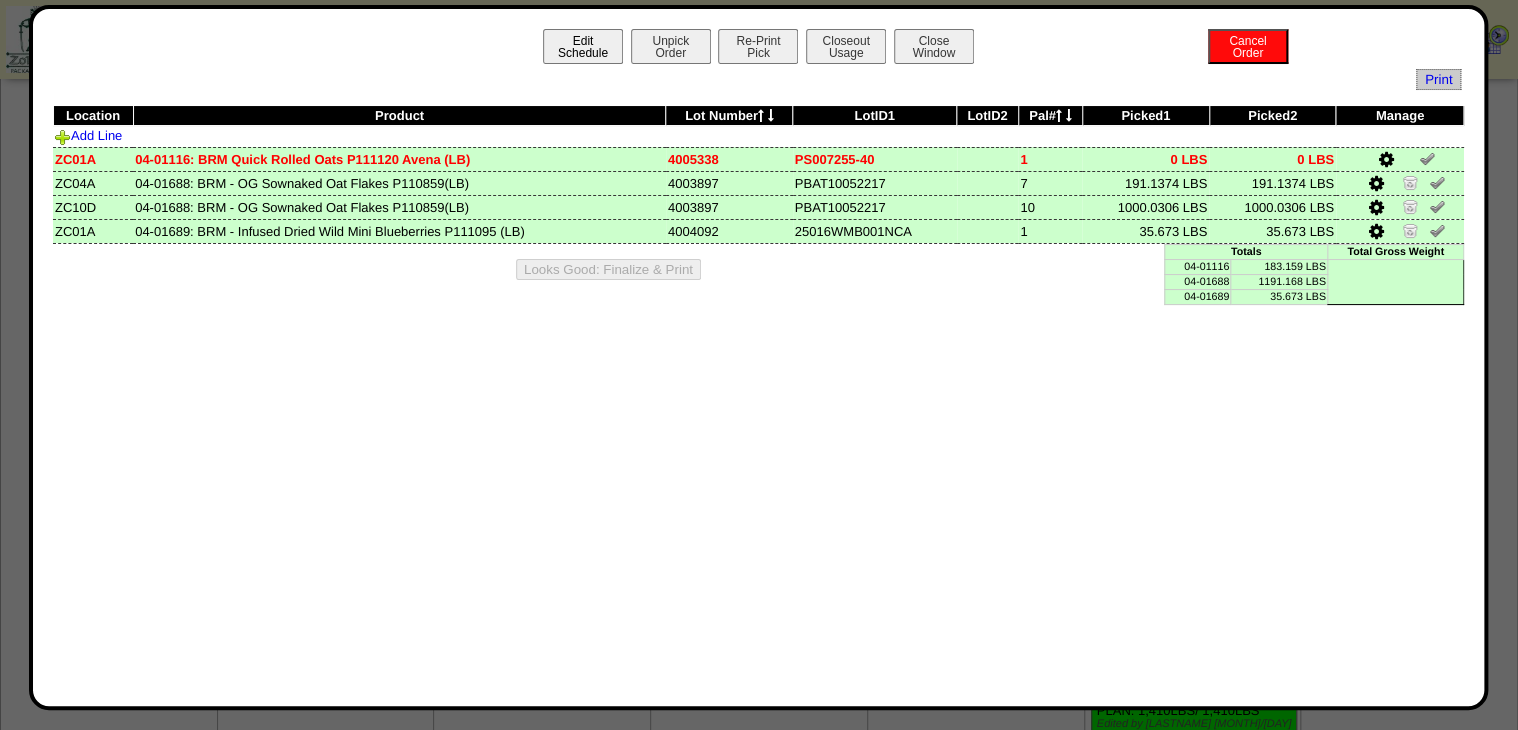 click on "Edit Schedule" at bounding box center (583, 46) 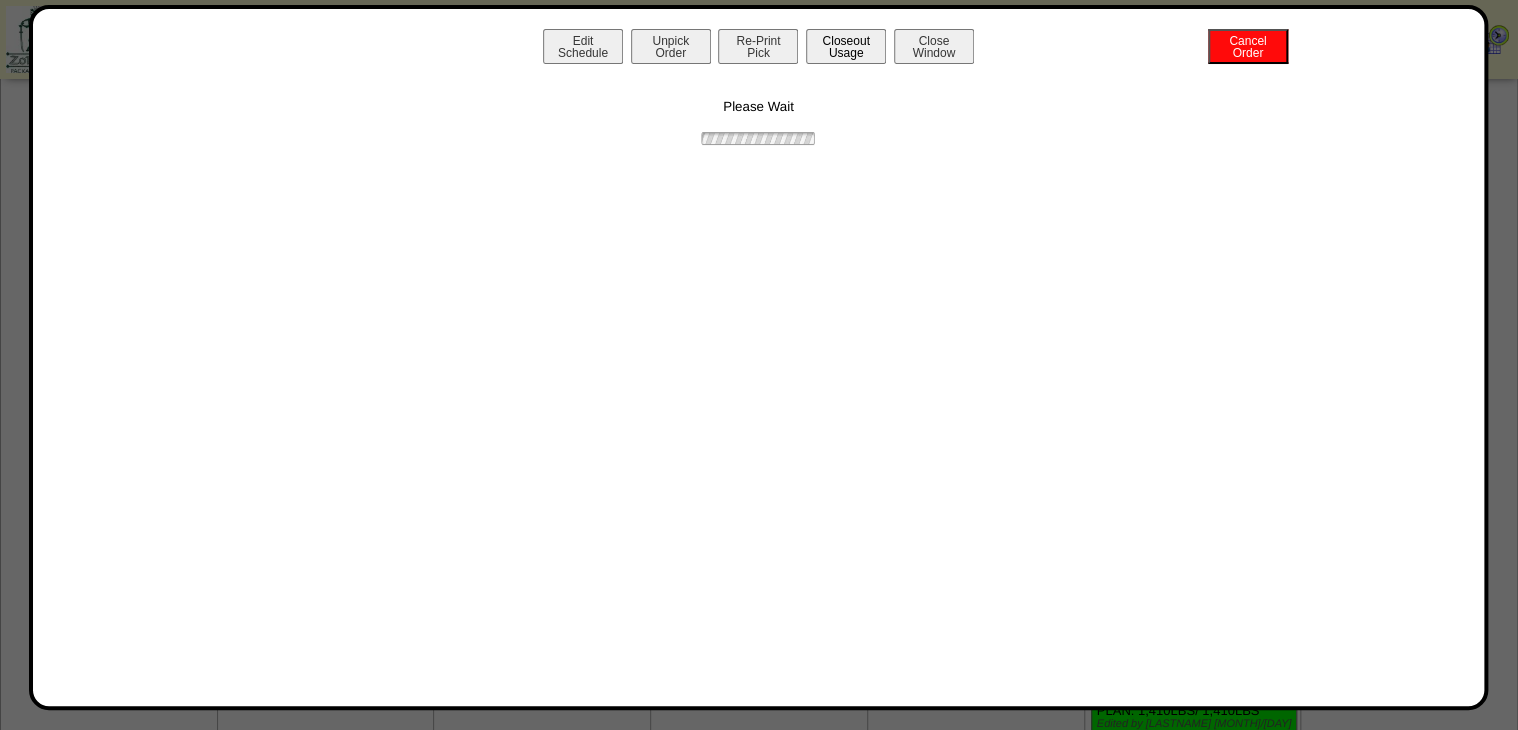 click on "Closeout Usage" at bounding box center [846, 46] 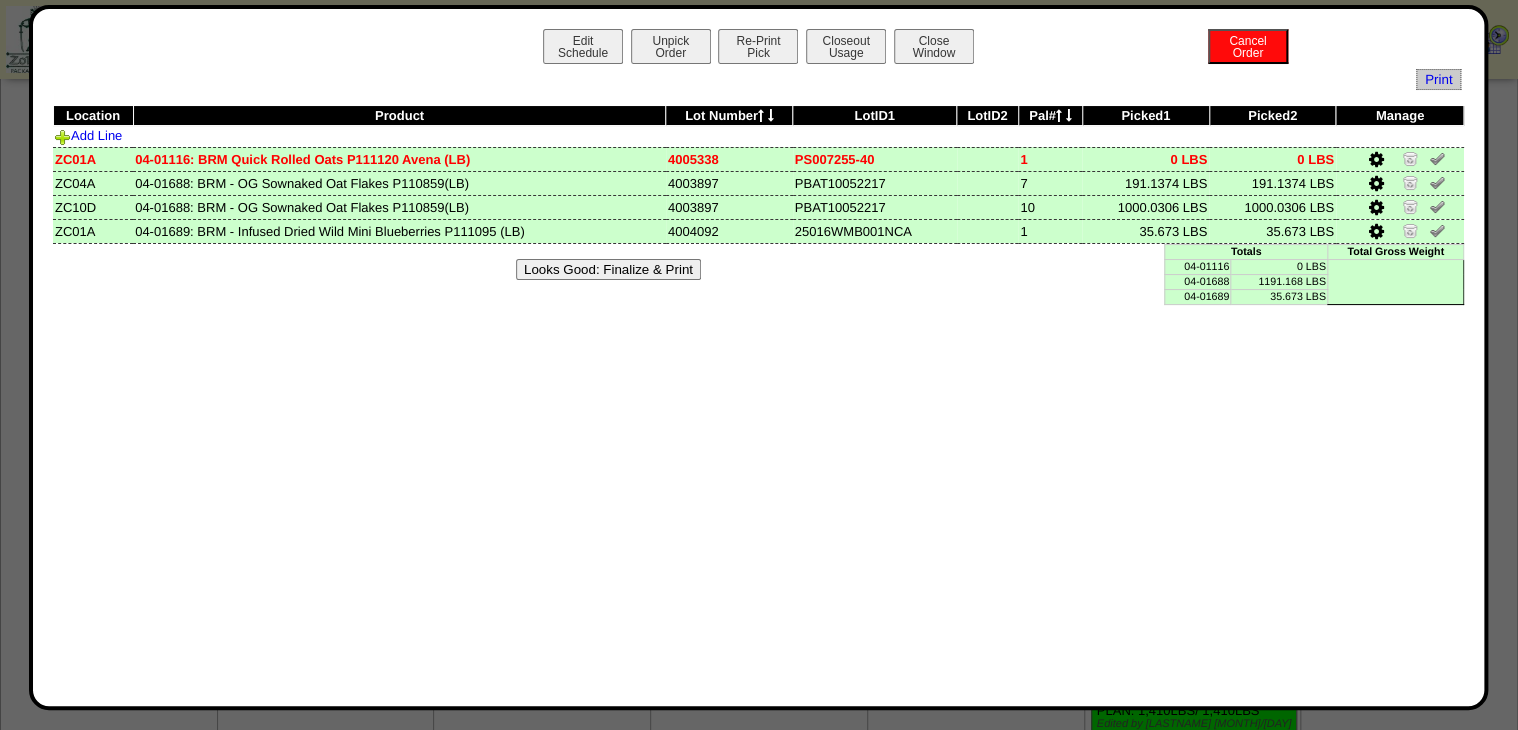 click on "Looks Good: Finalize & Print" at bounding box center (759, 269) 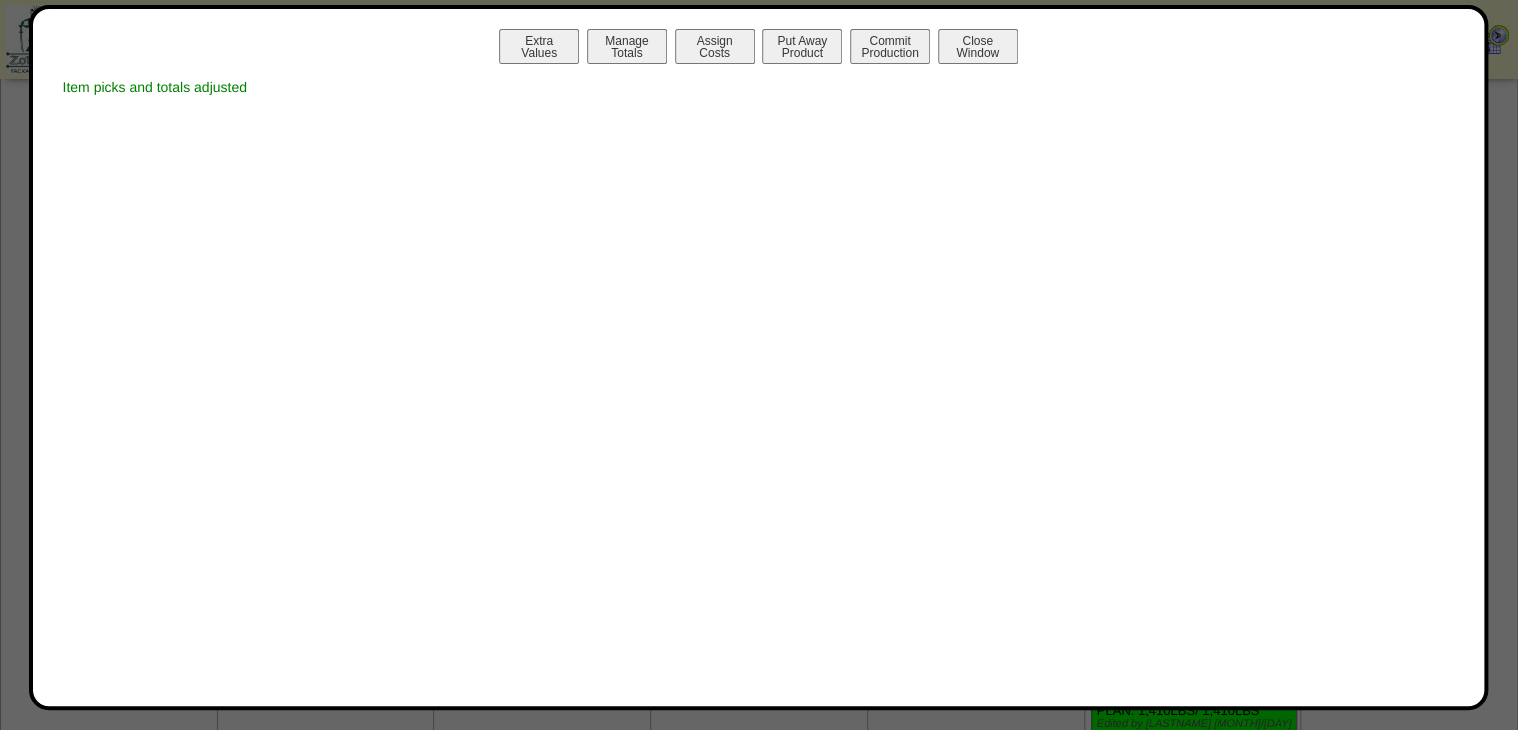 click on "Manage Totals" at bounding box center (627, 46) 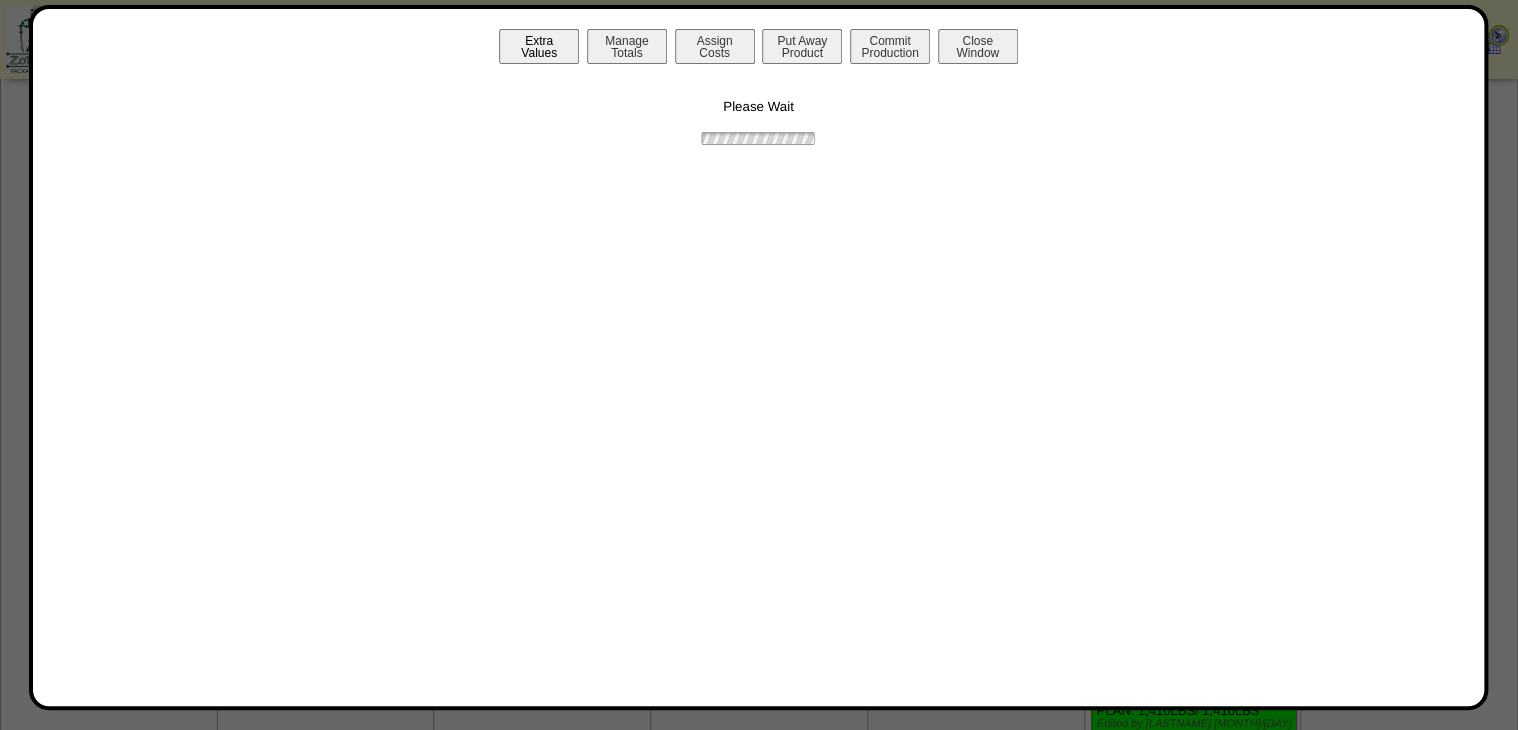 click on "Extra Values" at bounding box center (539, 46) 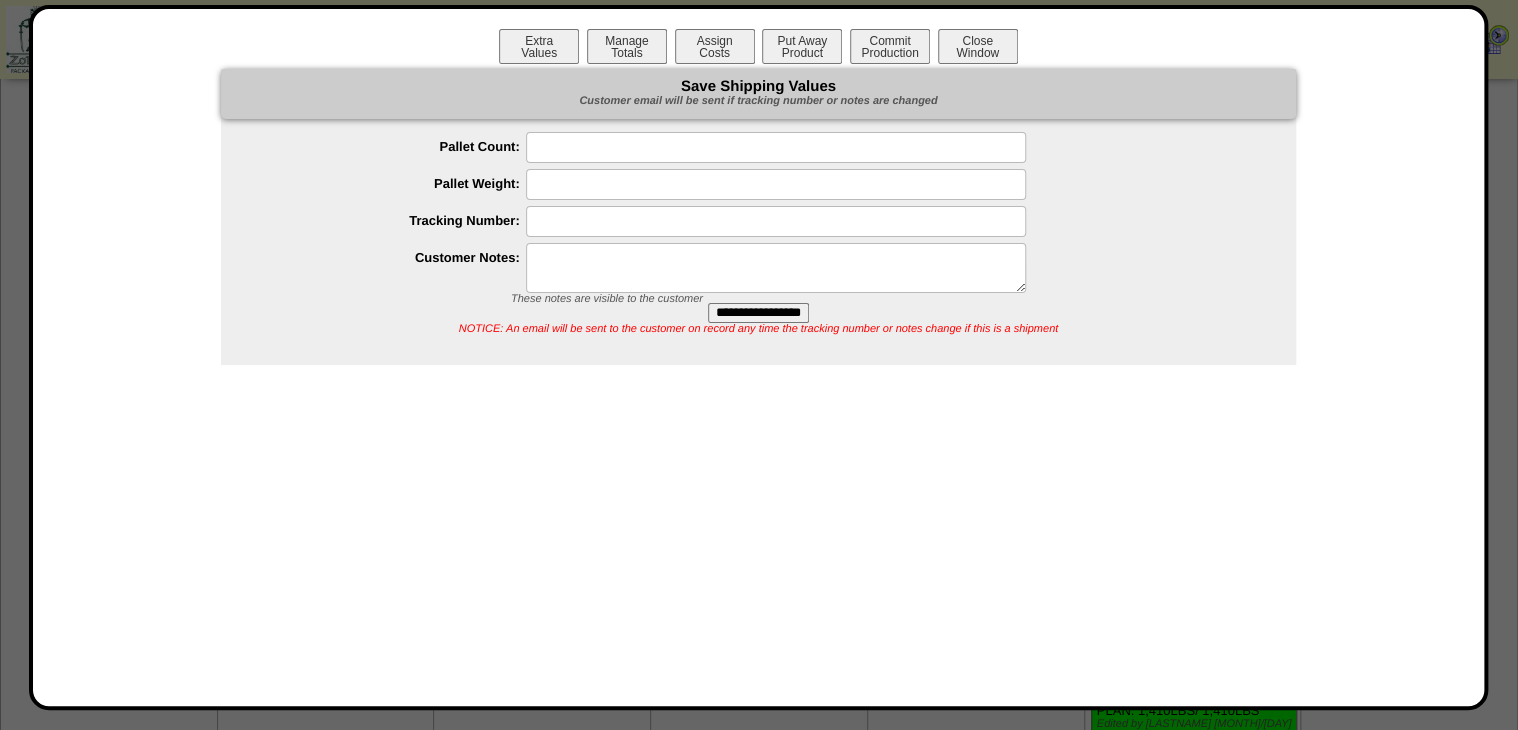 click at bounding box center (776, 268) 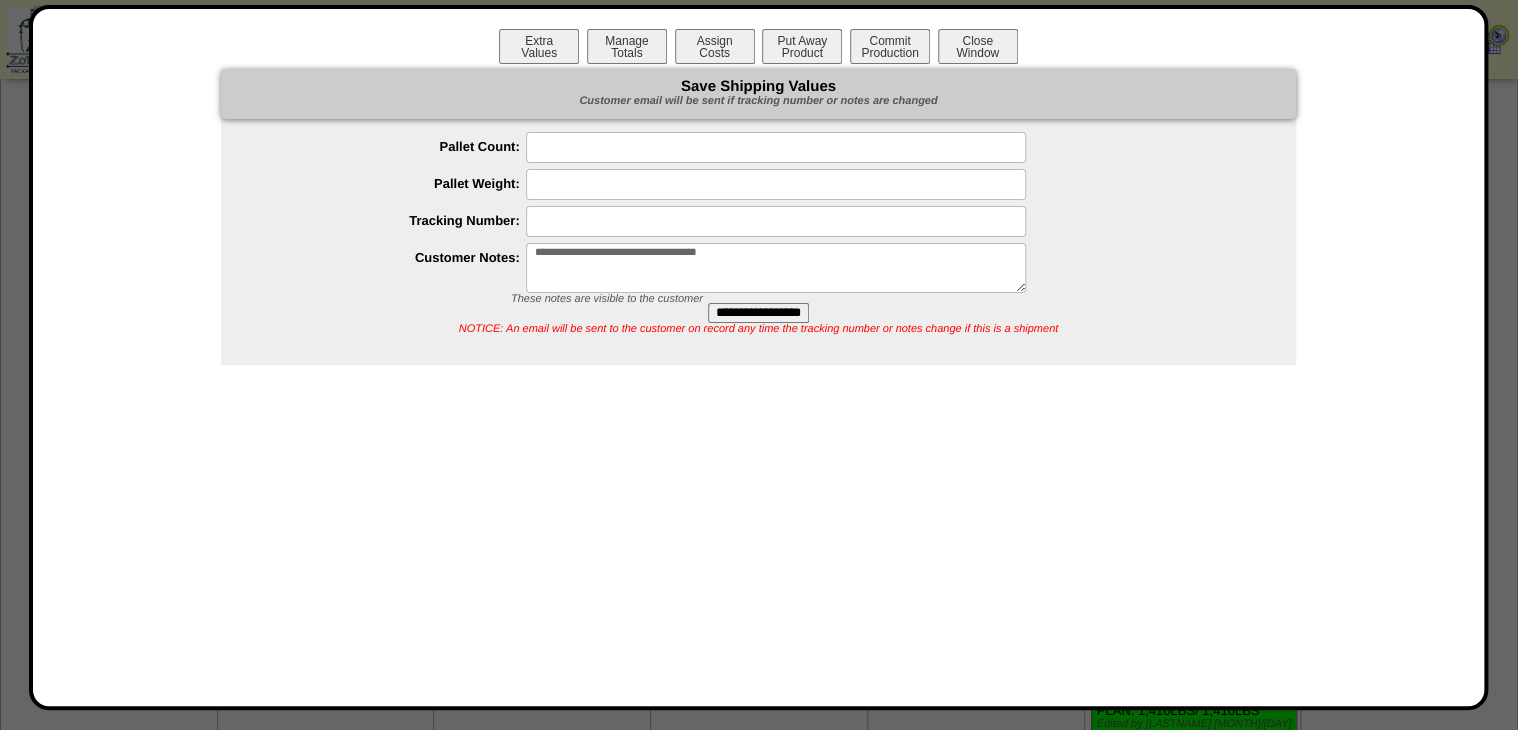 click on "**********" at bounding box center [776, 268] 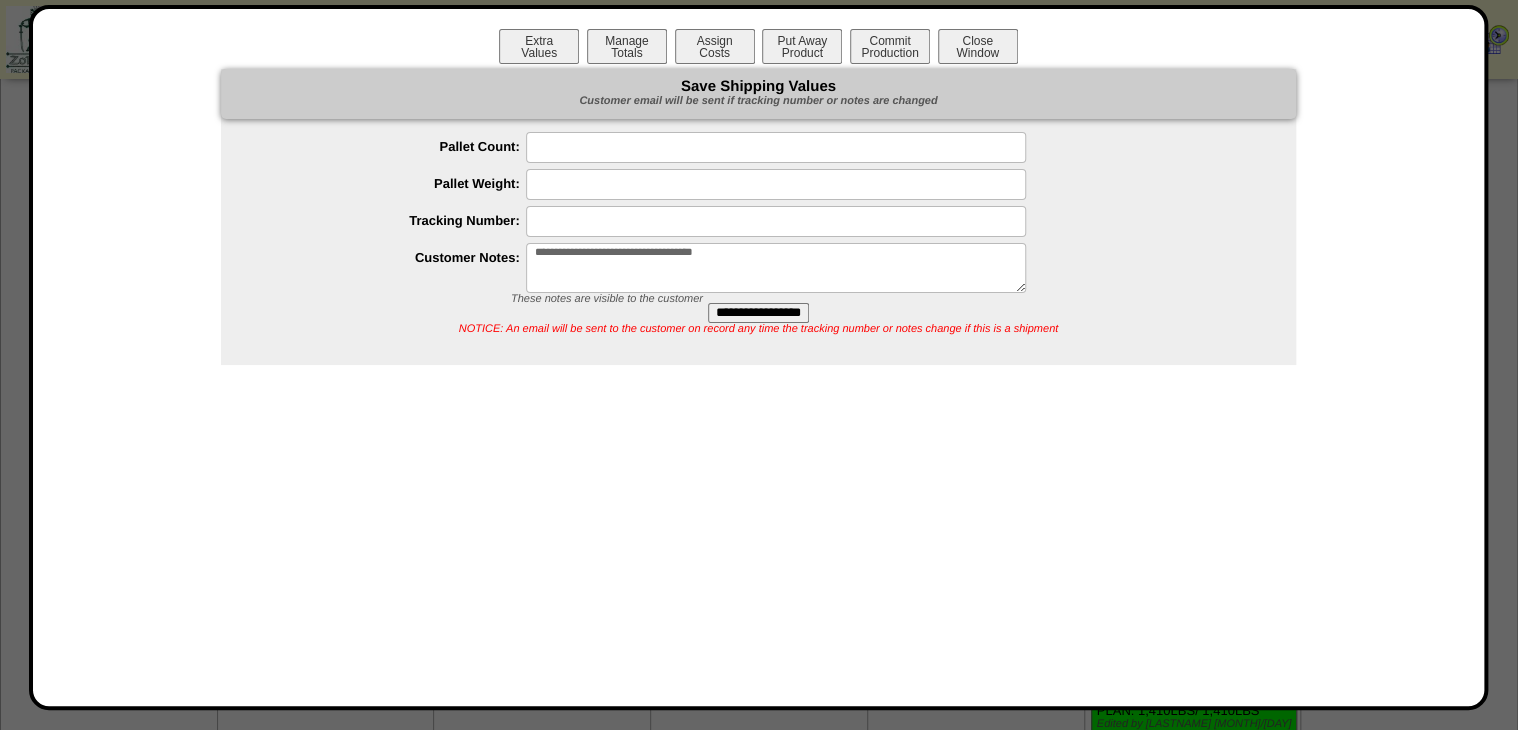 click on "**********" at bounding box center [776, 268] 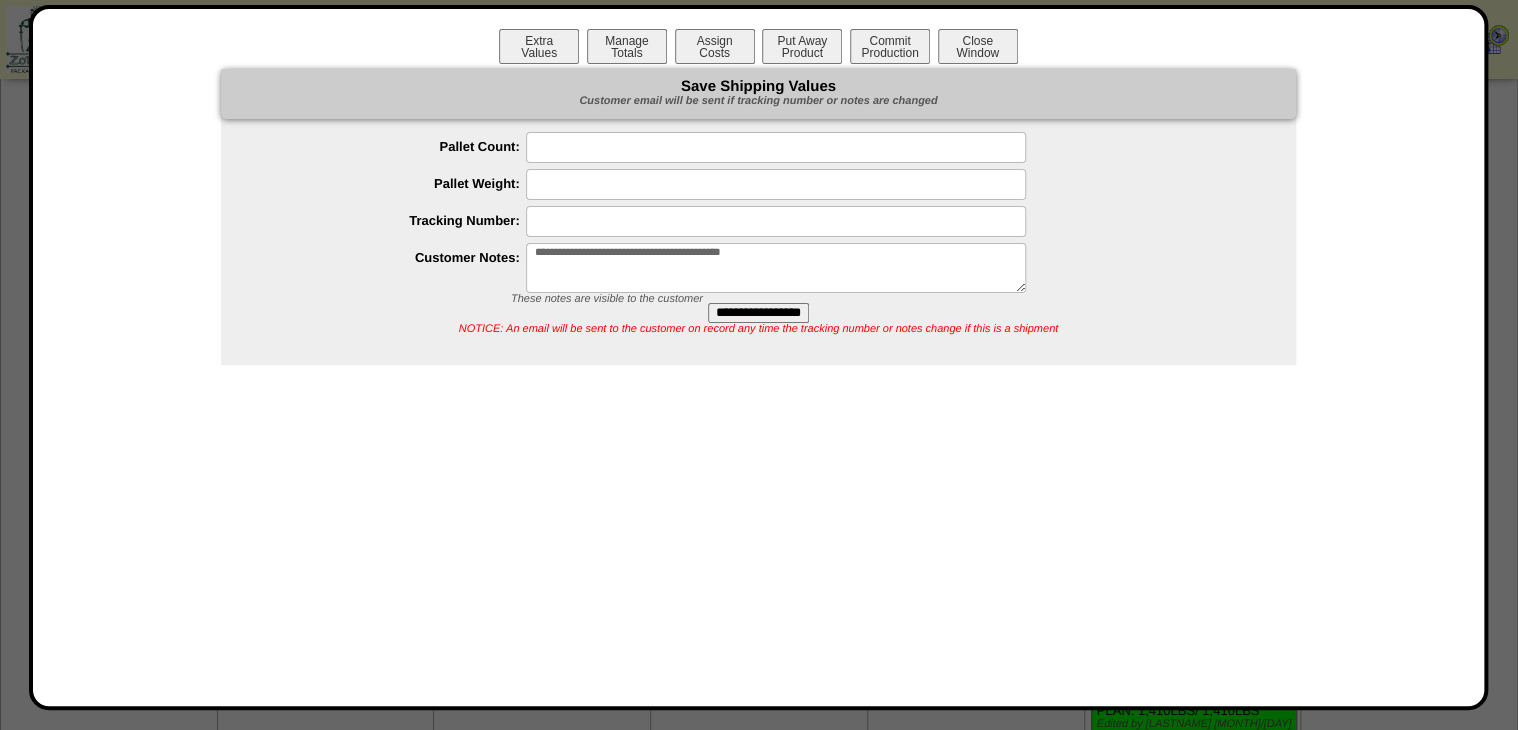 drag, startPoint x: 834, startPoint y: 250, endPoint x: 387, endPoint y: 297, distance: 449.4641 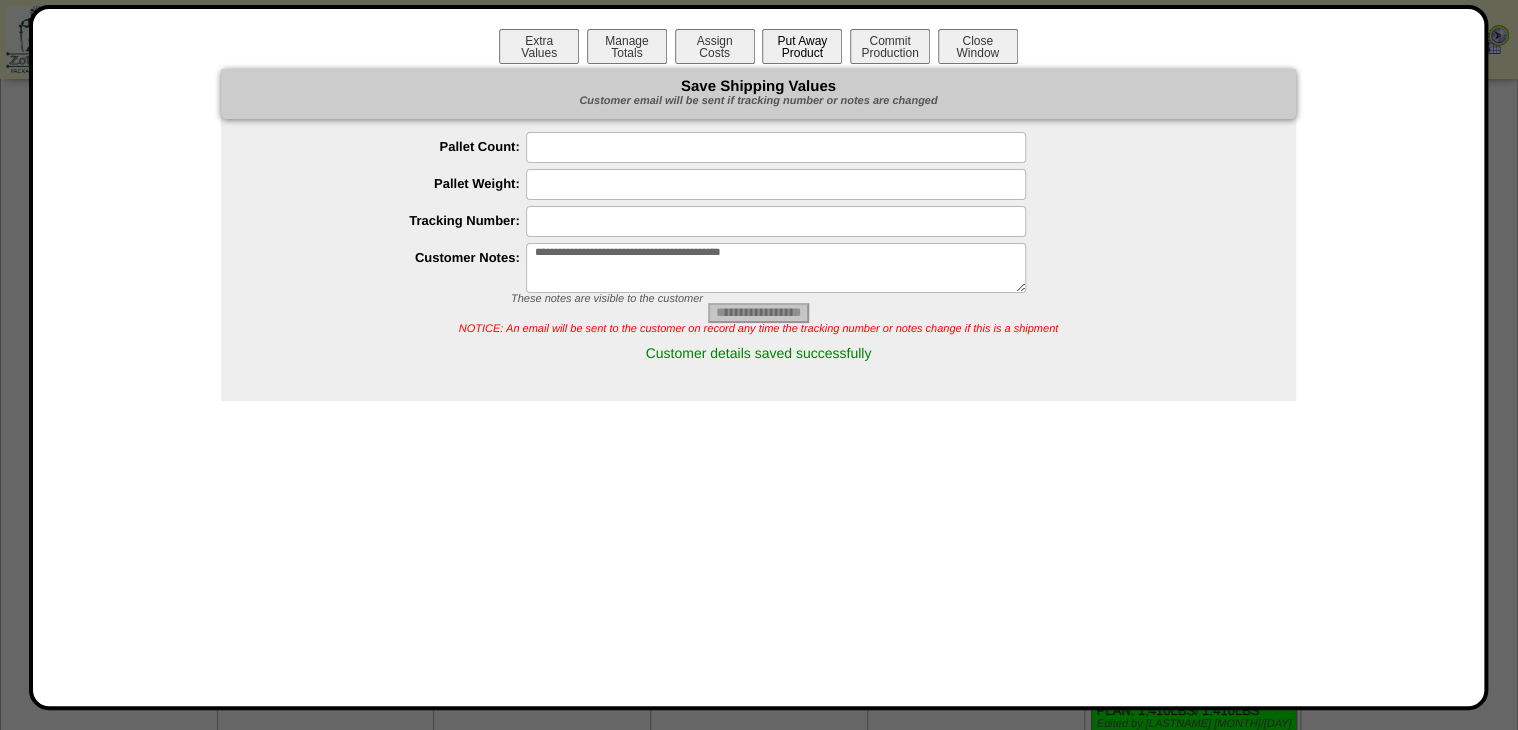 click on "Put Away Product" at bounding box center [802, 46] 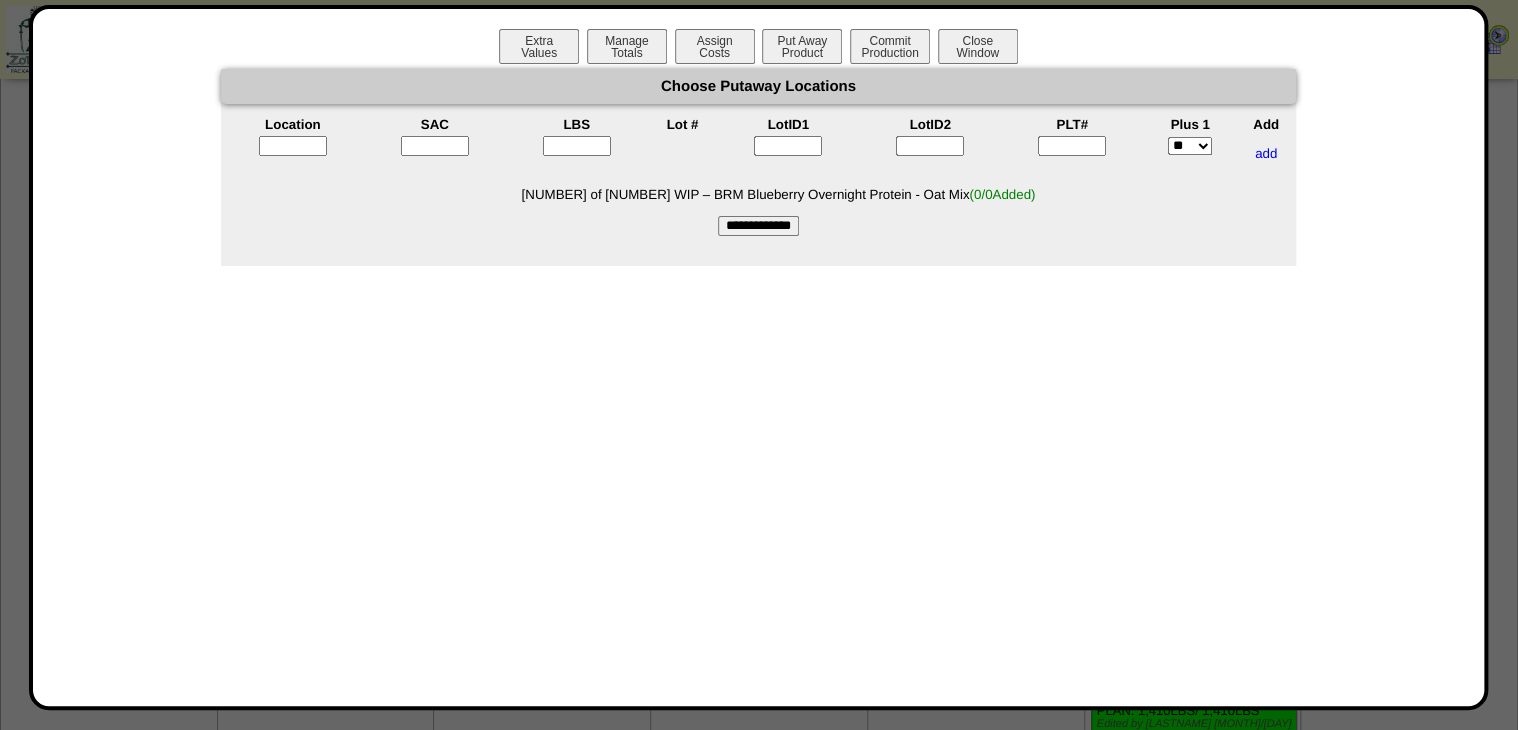 click at bounding box center [1072, 146] 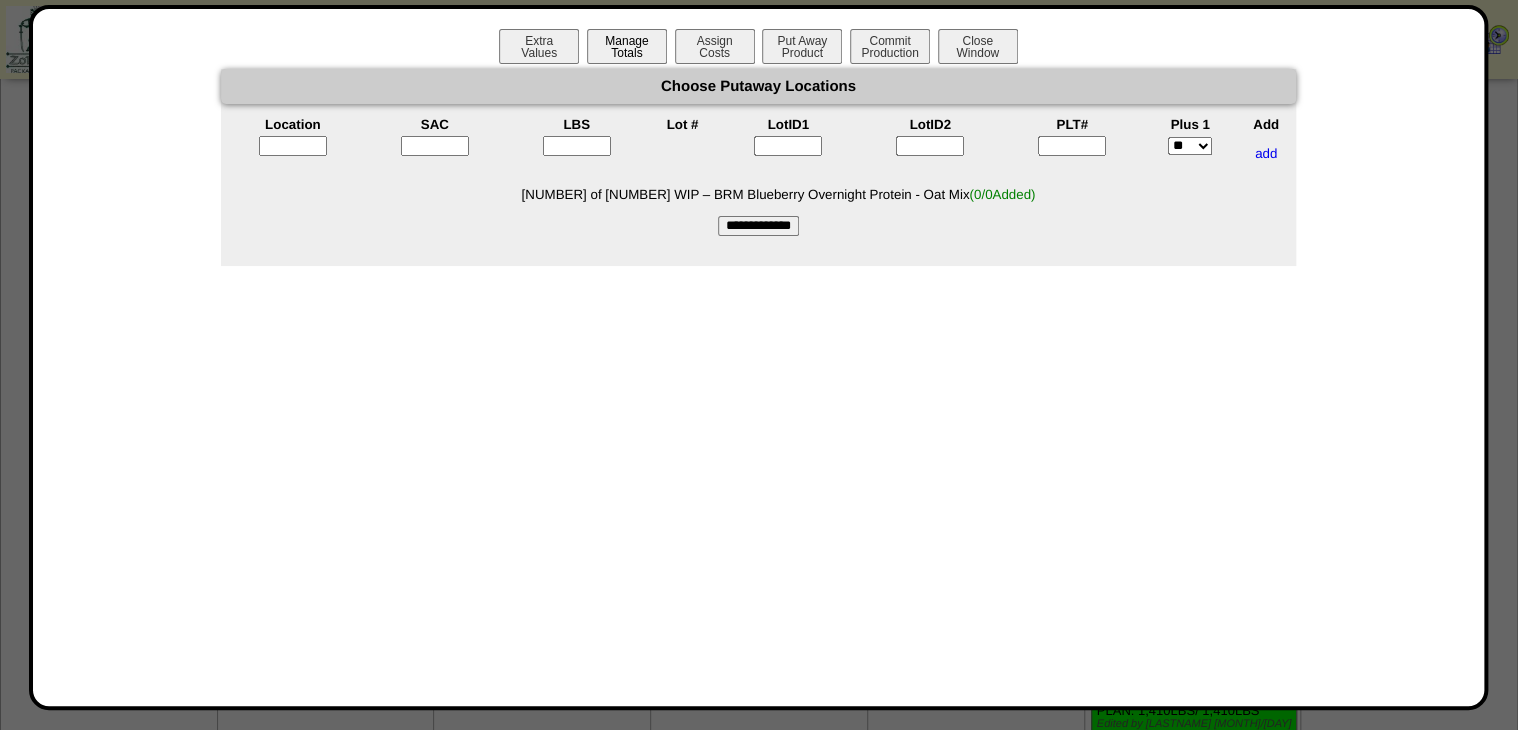click on "Manage Totals" at bounding box center (627, 46) 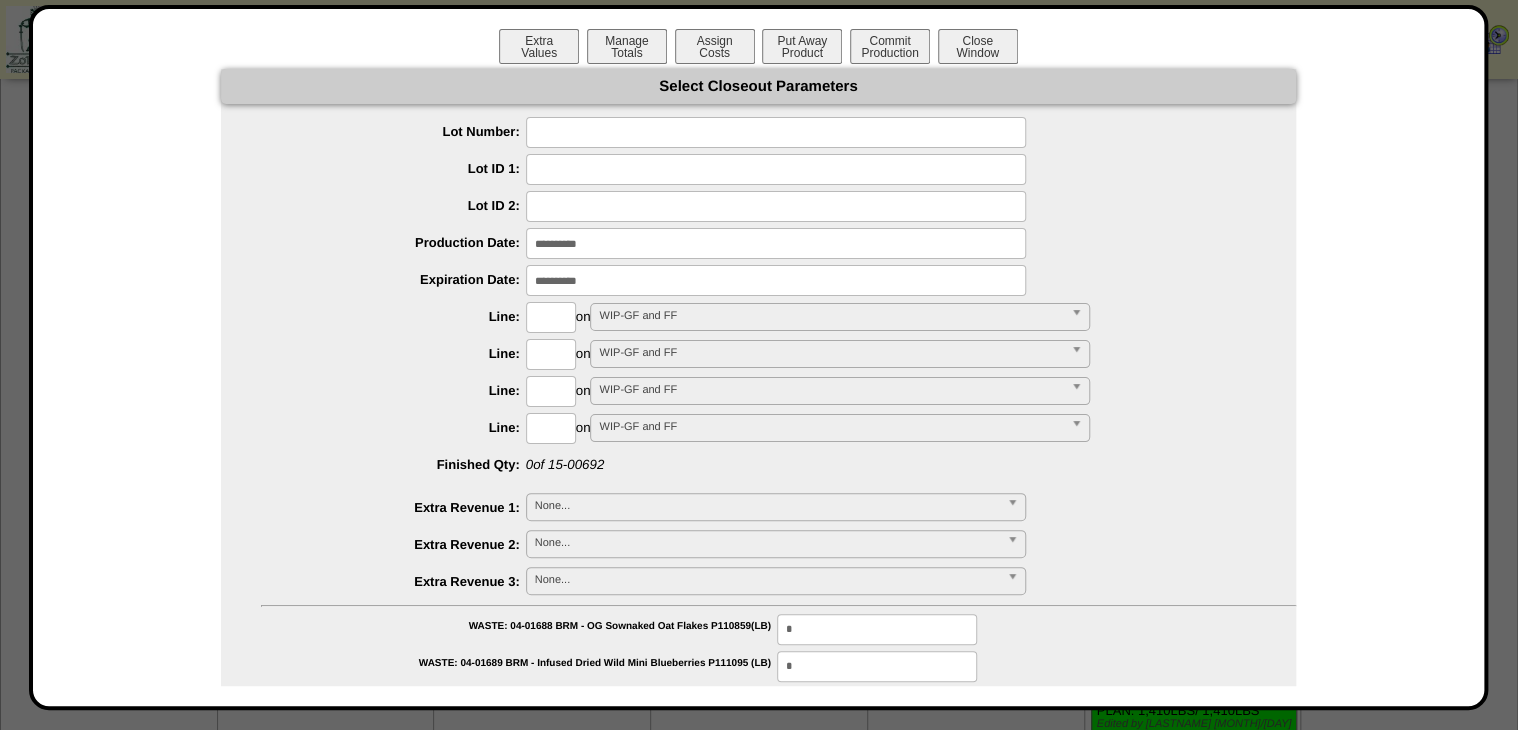 click at bounding box center (776, 132) 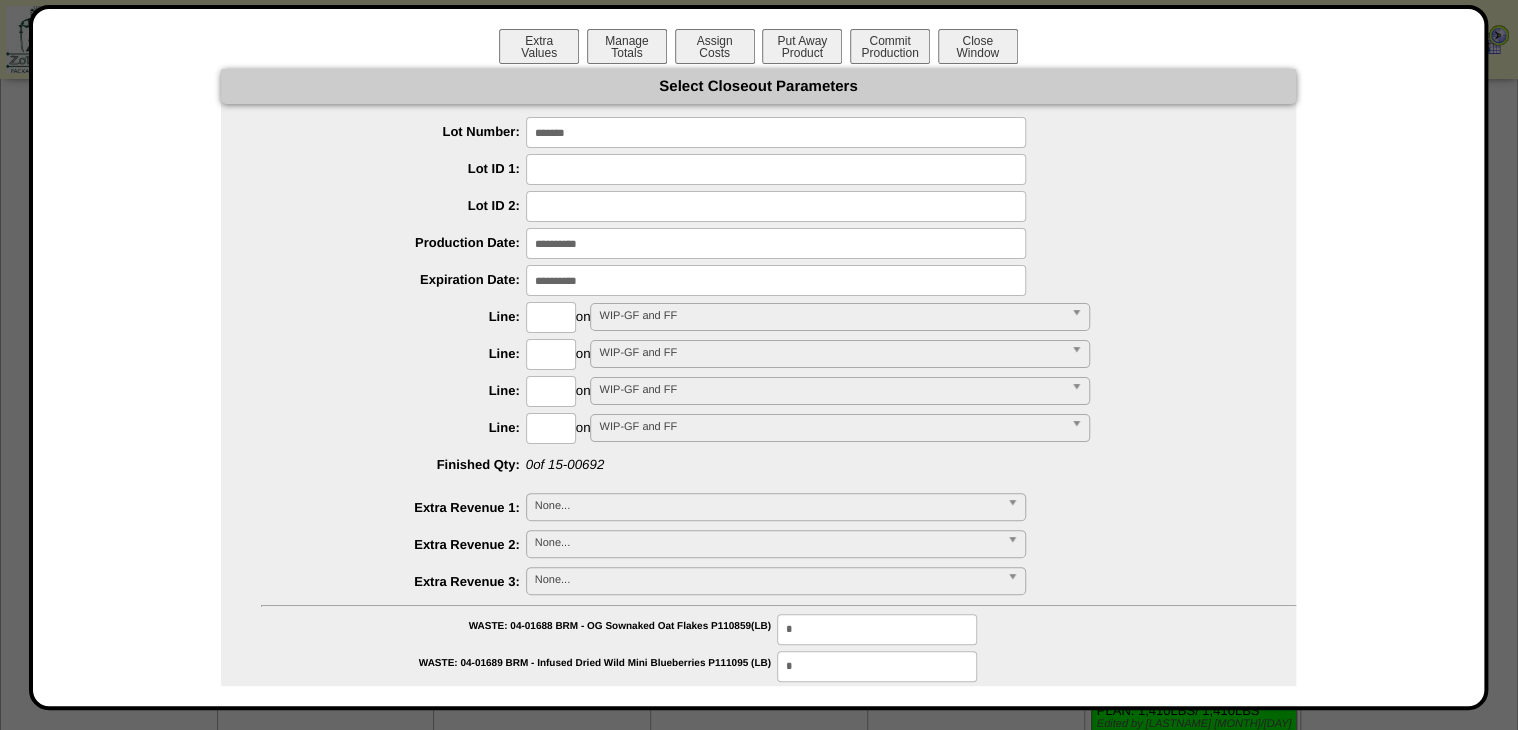 type on "*******" 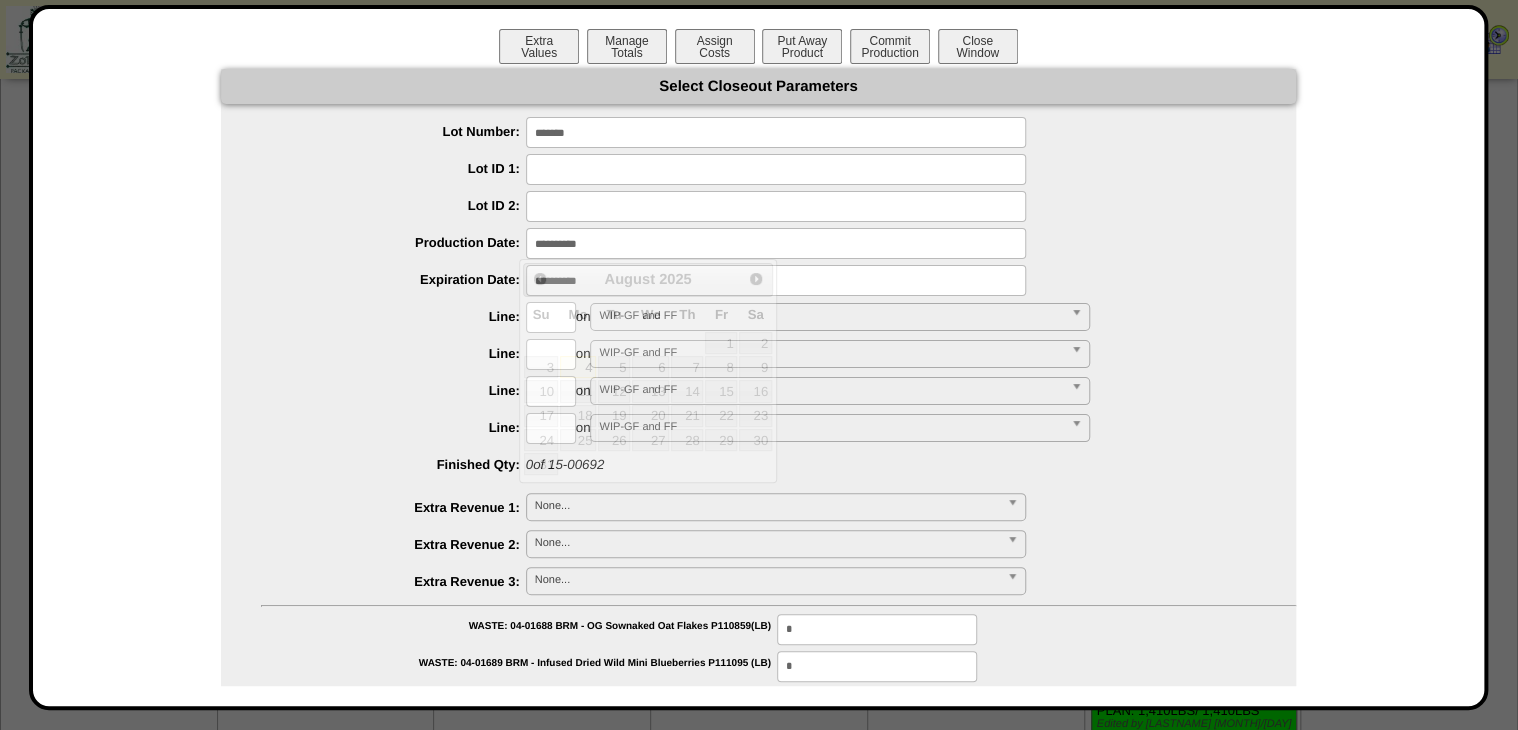 drag, startPoint x: 636, startPoint y: 253, endPoint x: 702, endPoint y: 366, distance: 130.86252 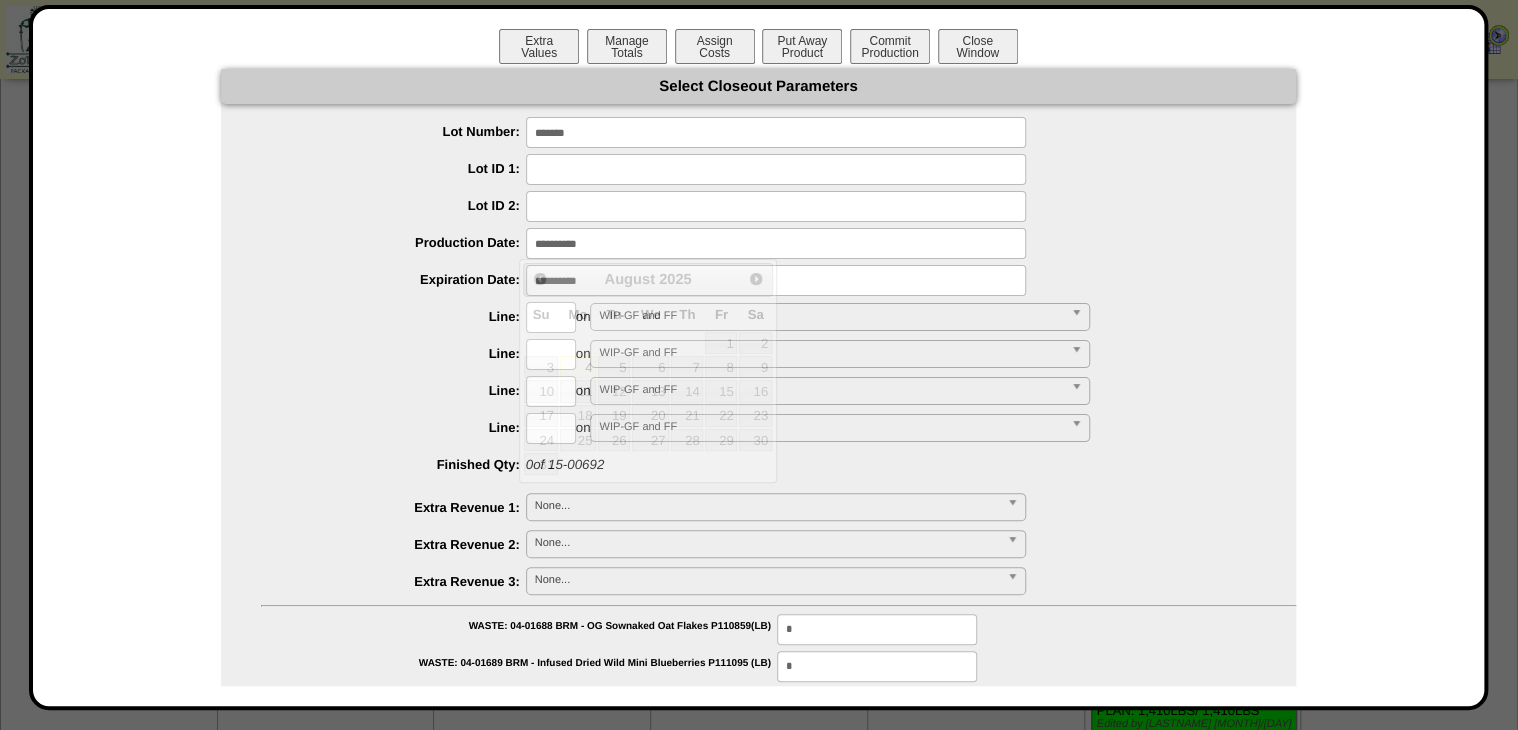 click at bounding box center (776, 243) 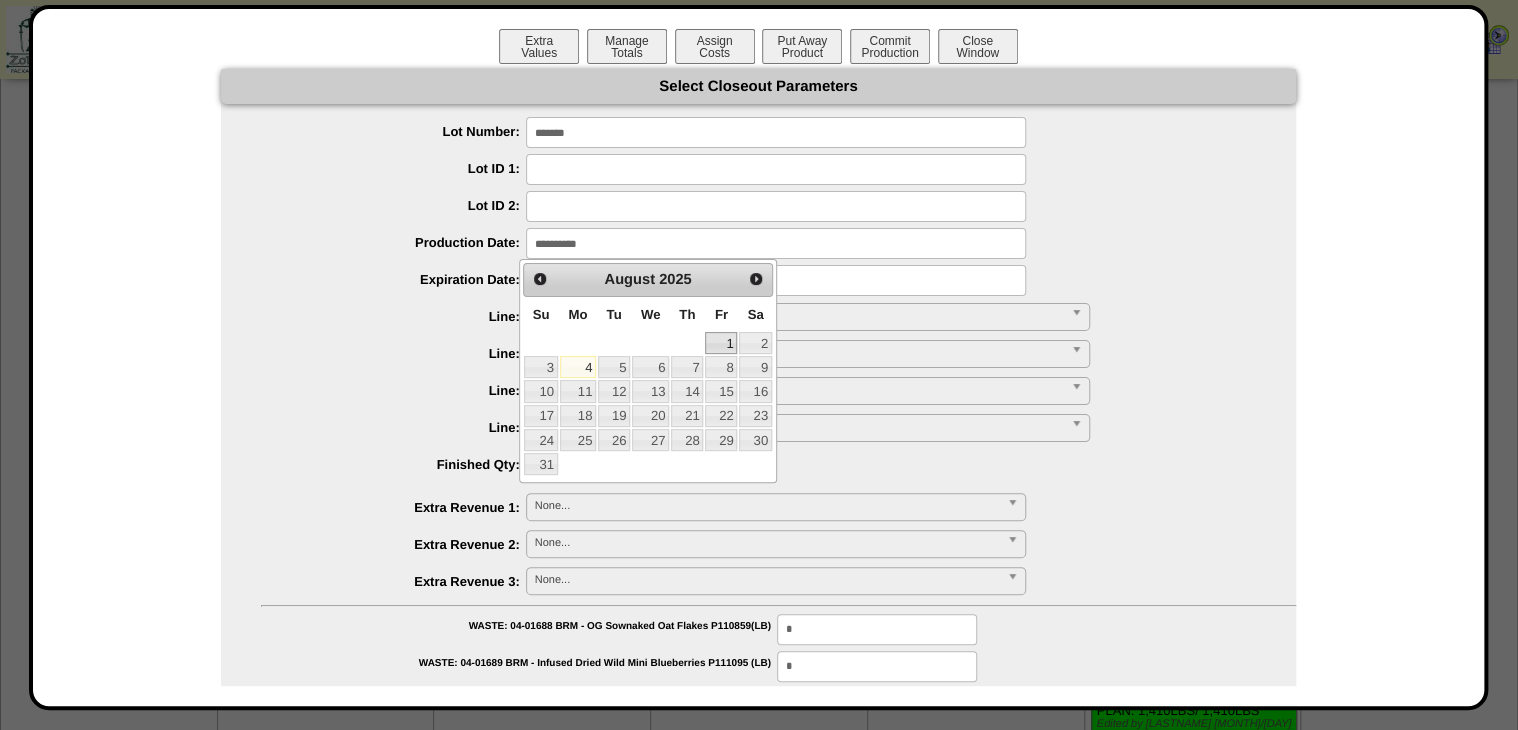 click on "1" at bounding box center [721, 343] 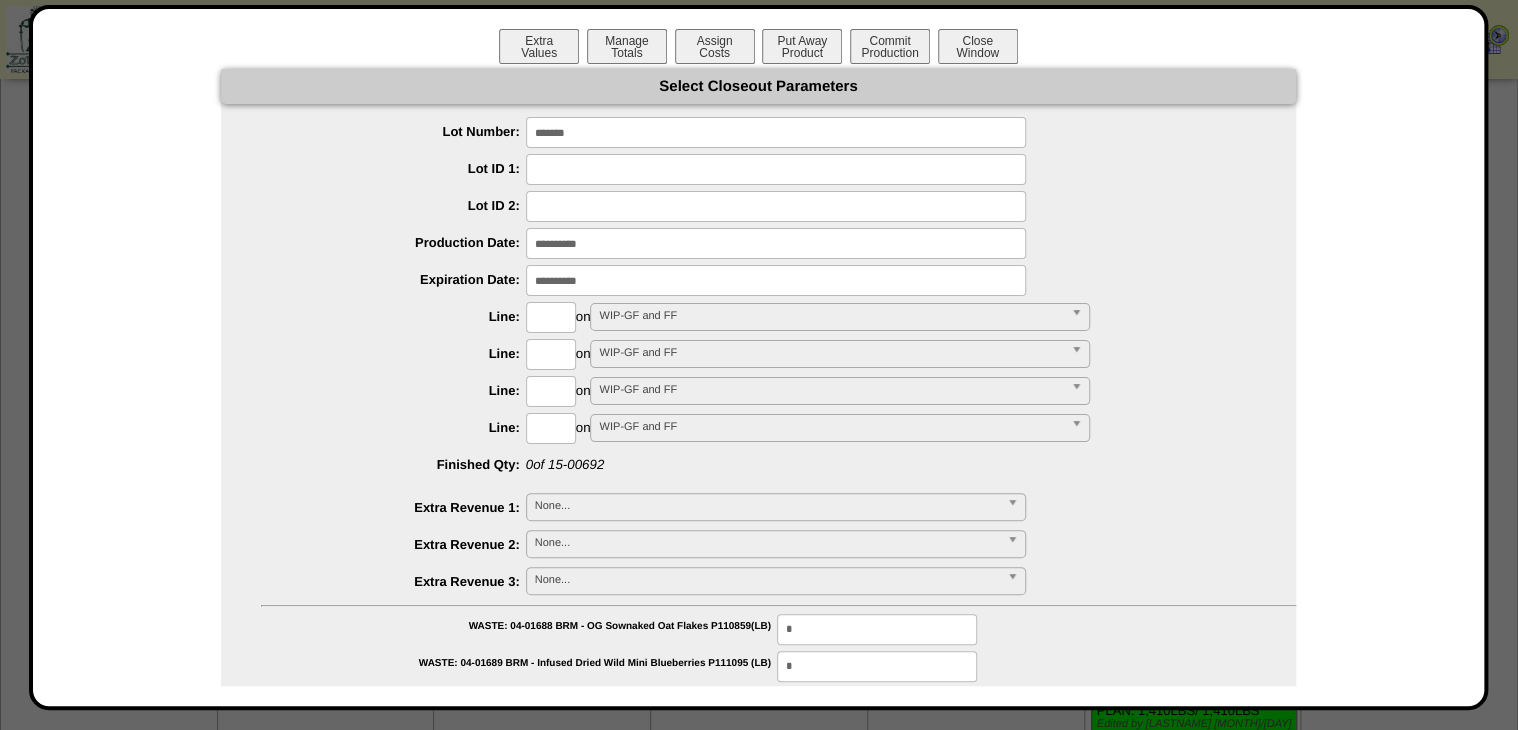 click at bounding box center (776, 280) 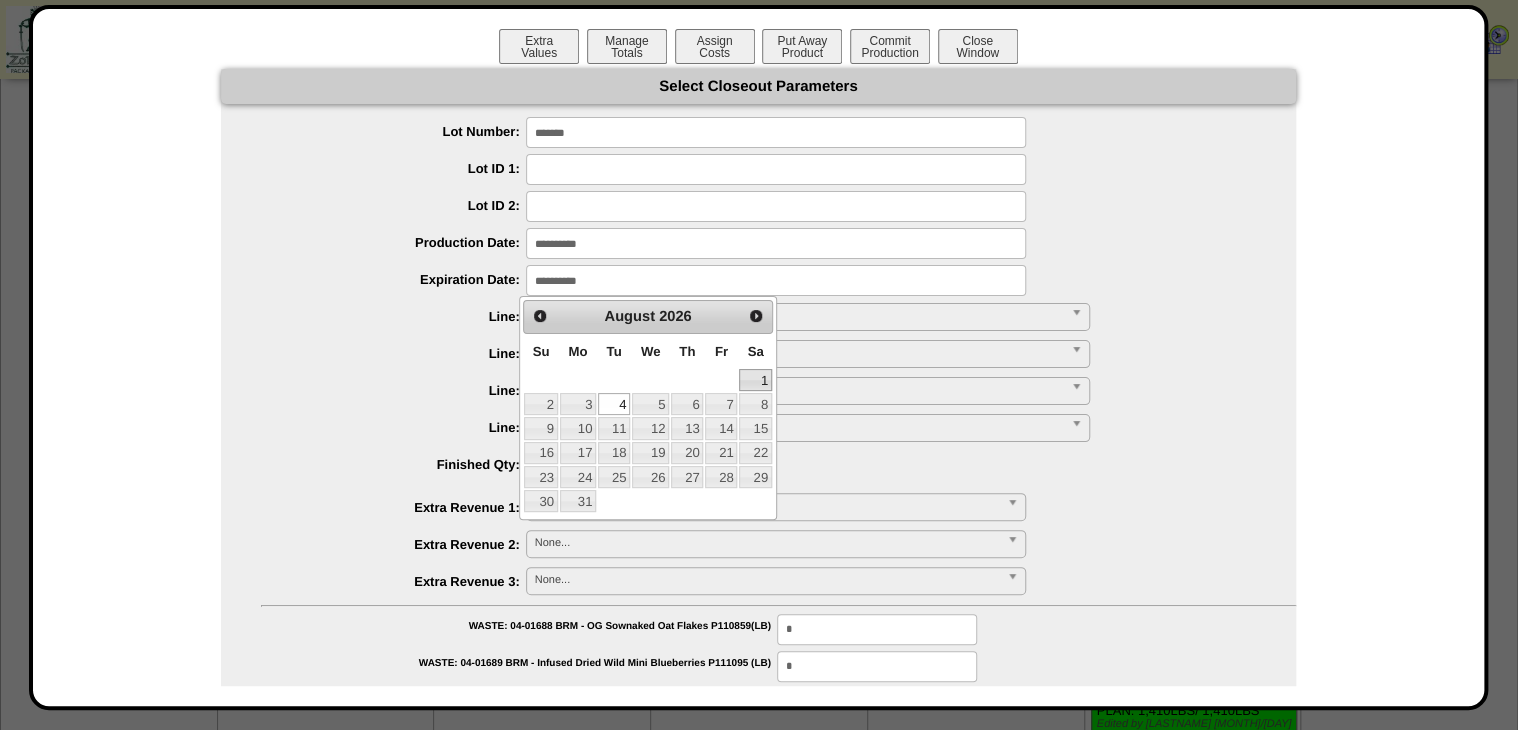 click on "1" at bounding box center (755, 380) 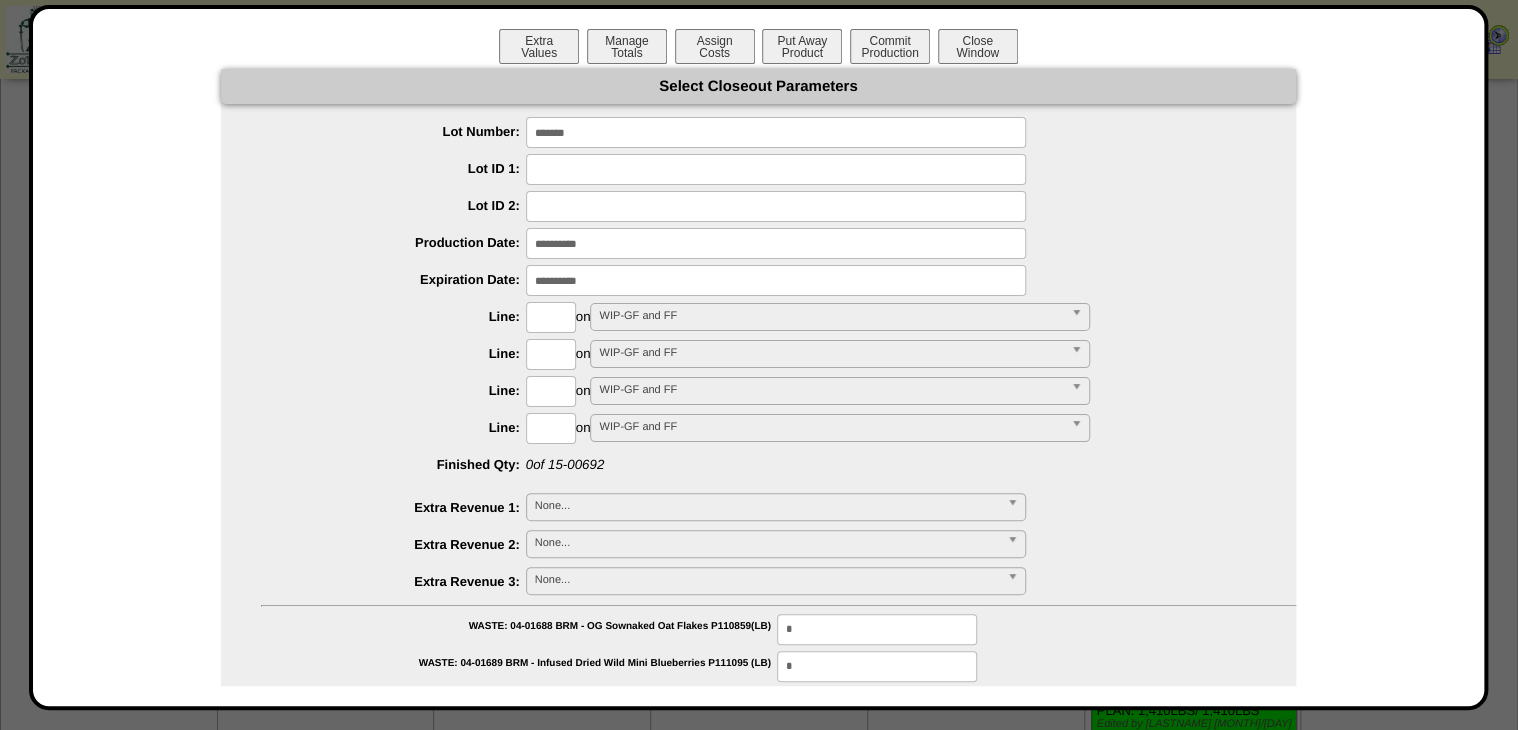 click at bounding box center (551, 317) 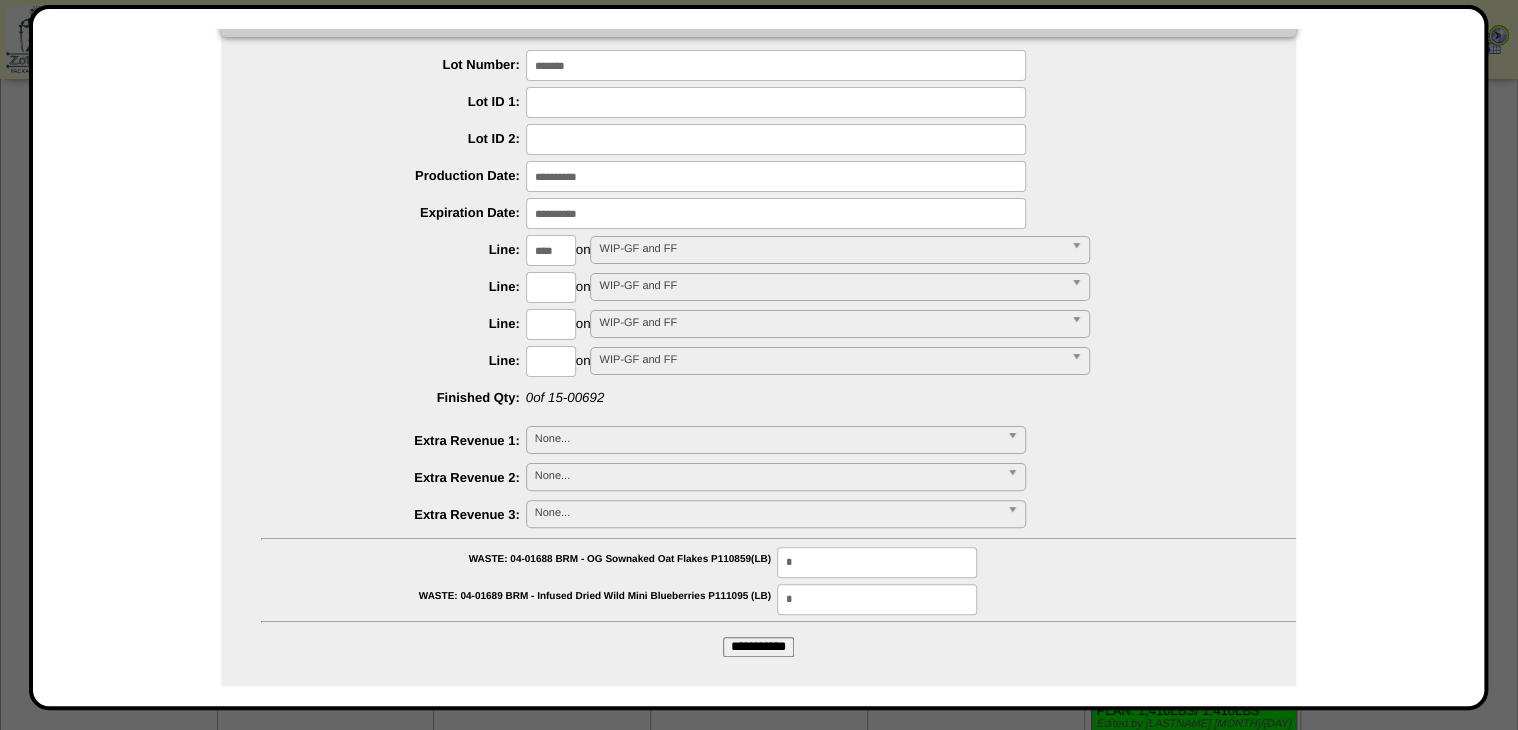 type on "****" 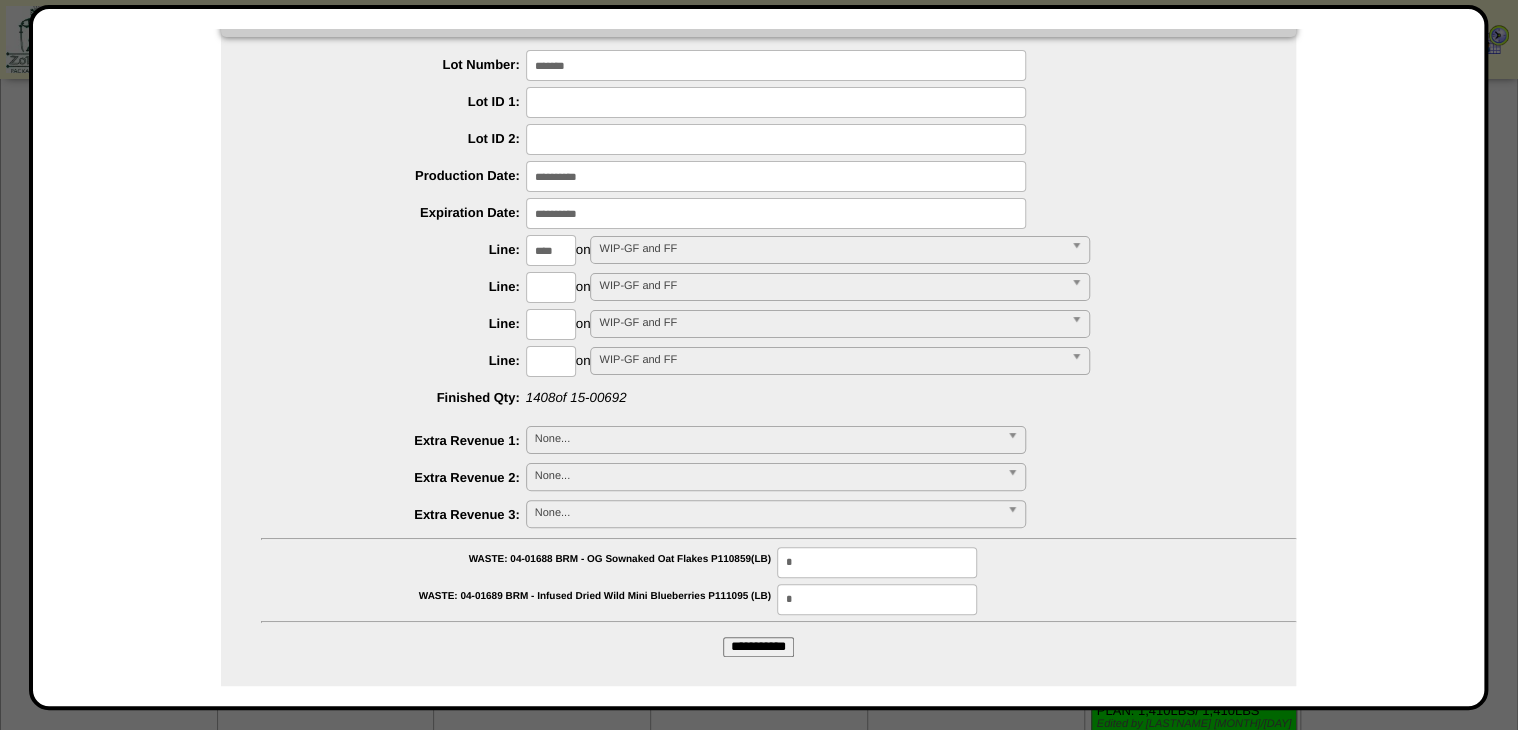 click on "**********" at bounding box center (758, 647) 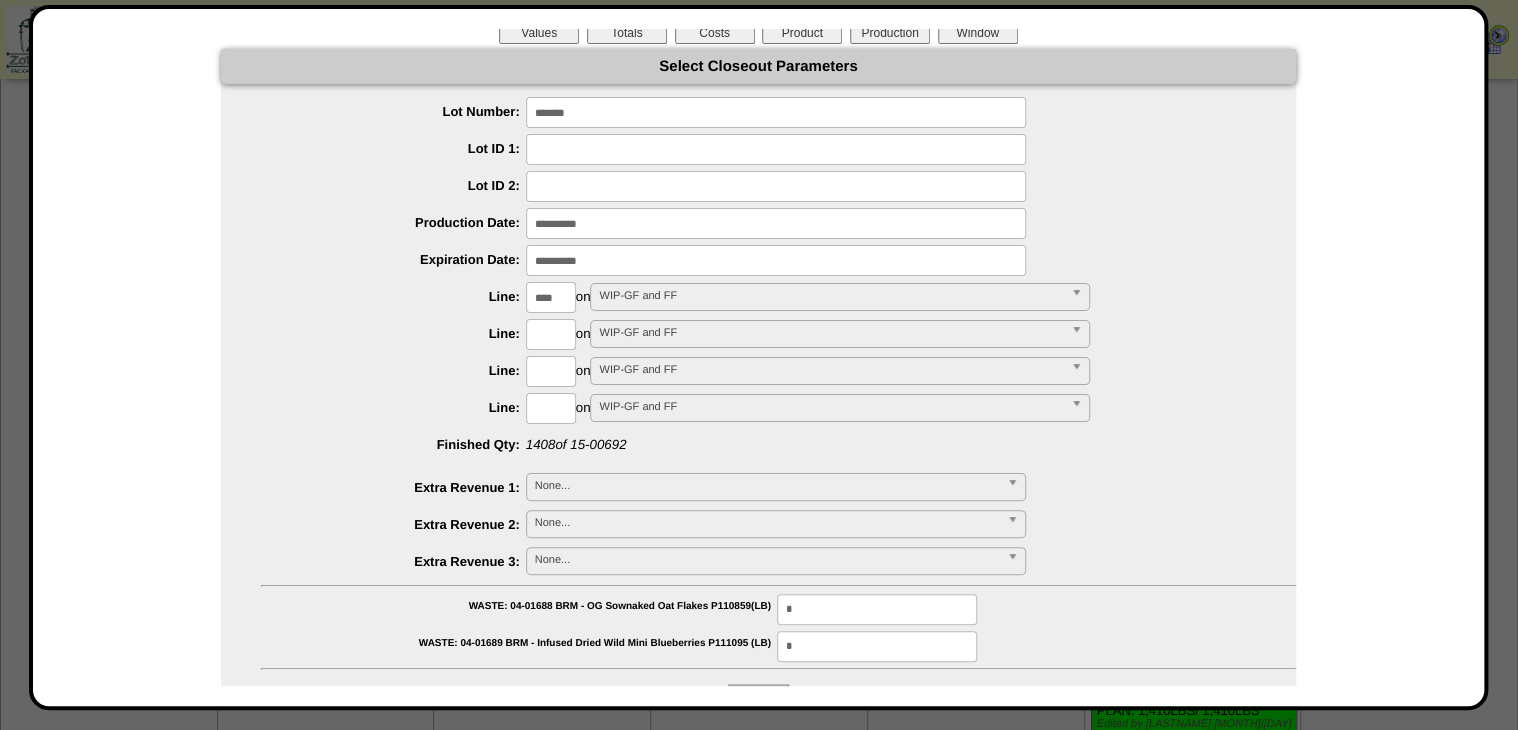 scroll, scrollTop: 0, scrollLeft: 0, axis: both 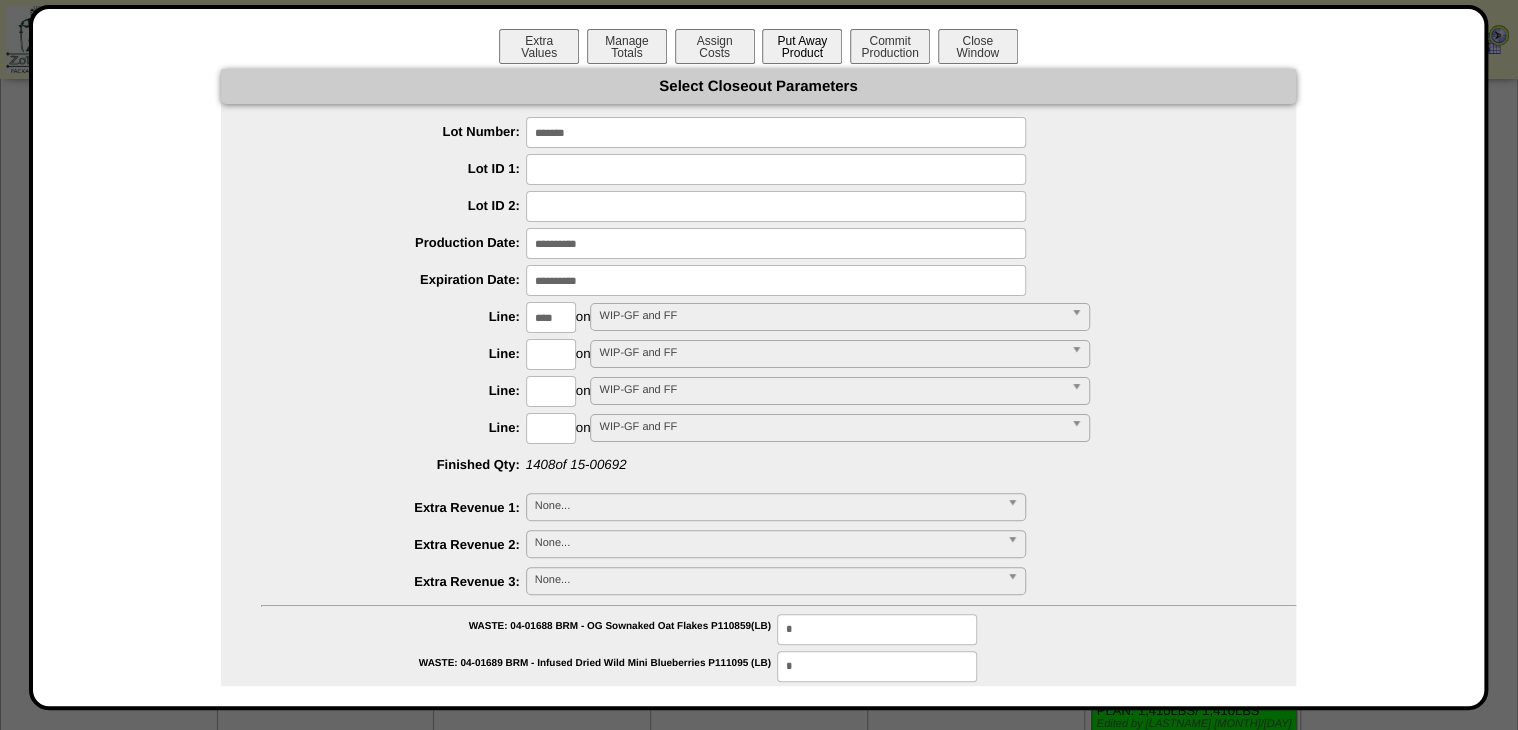 click on "Put Away Product" at bounding box center [802, 46] 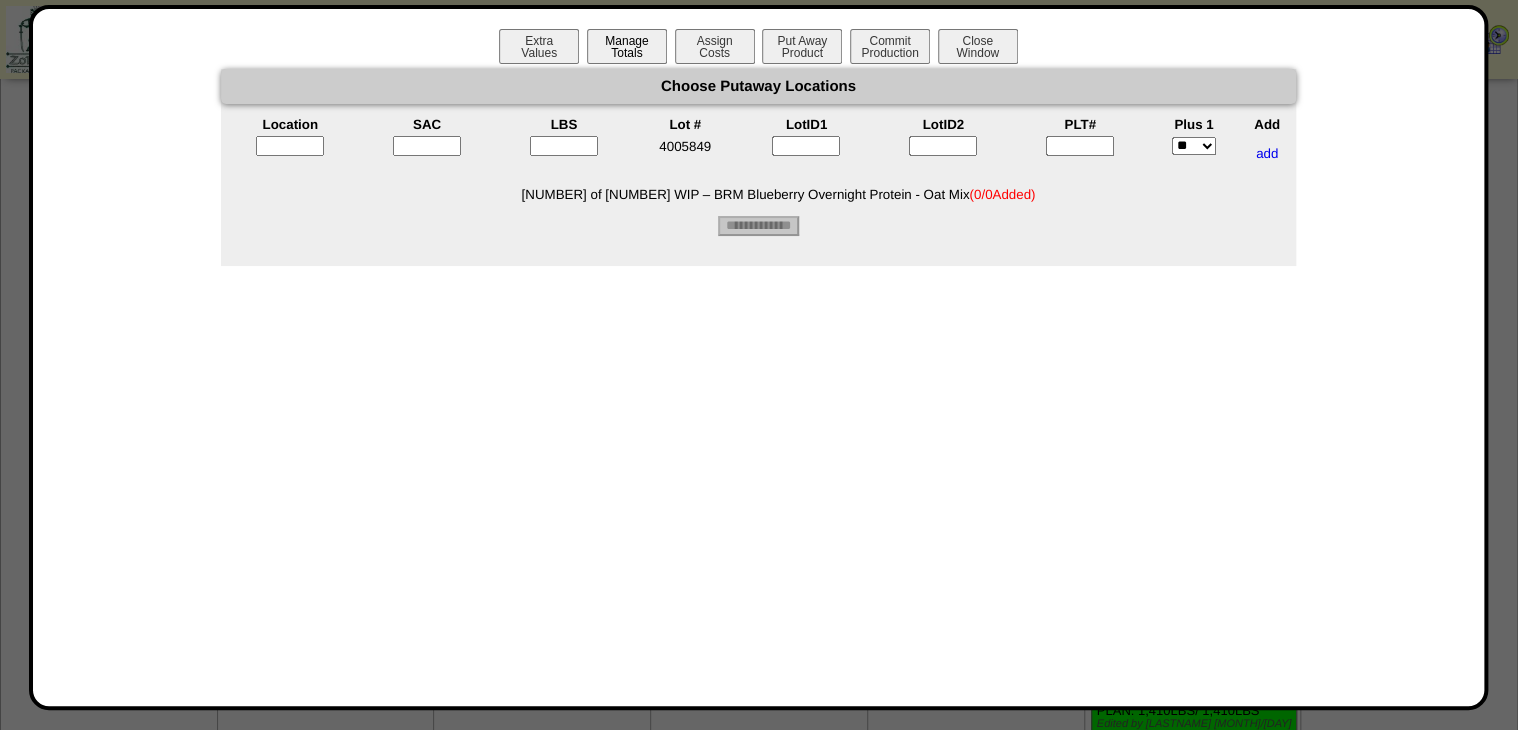 click on "Manage Totals" at bounding box center (627, 46) 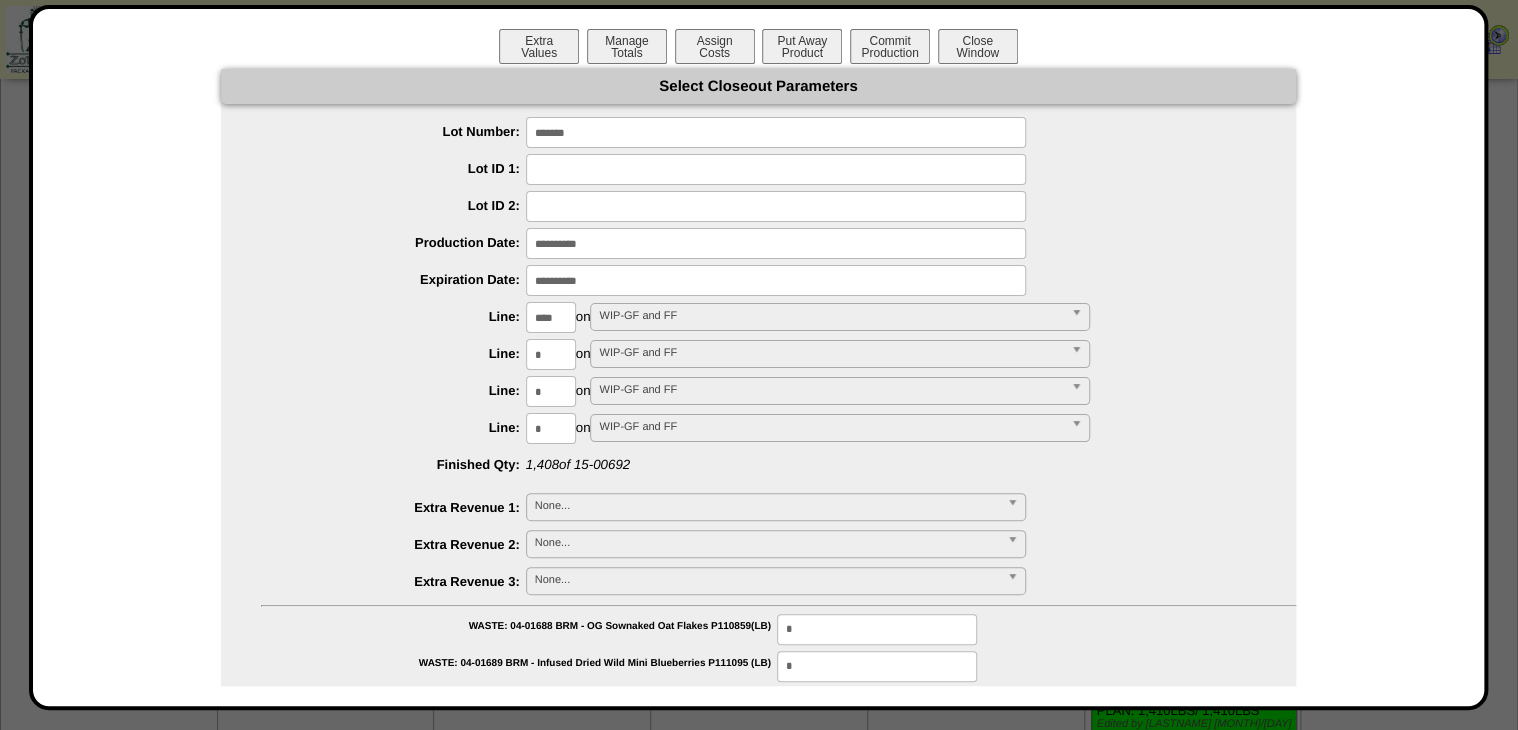 click on "*******" at bounding box center [776, 132] 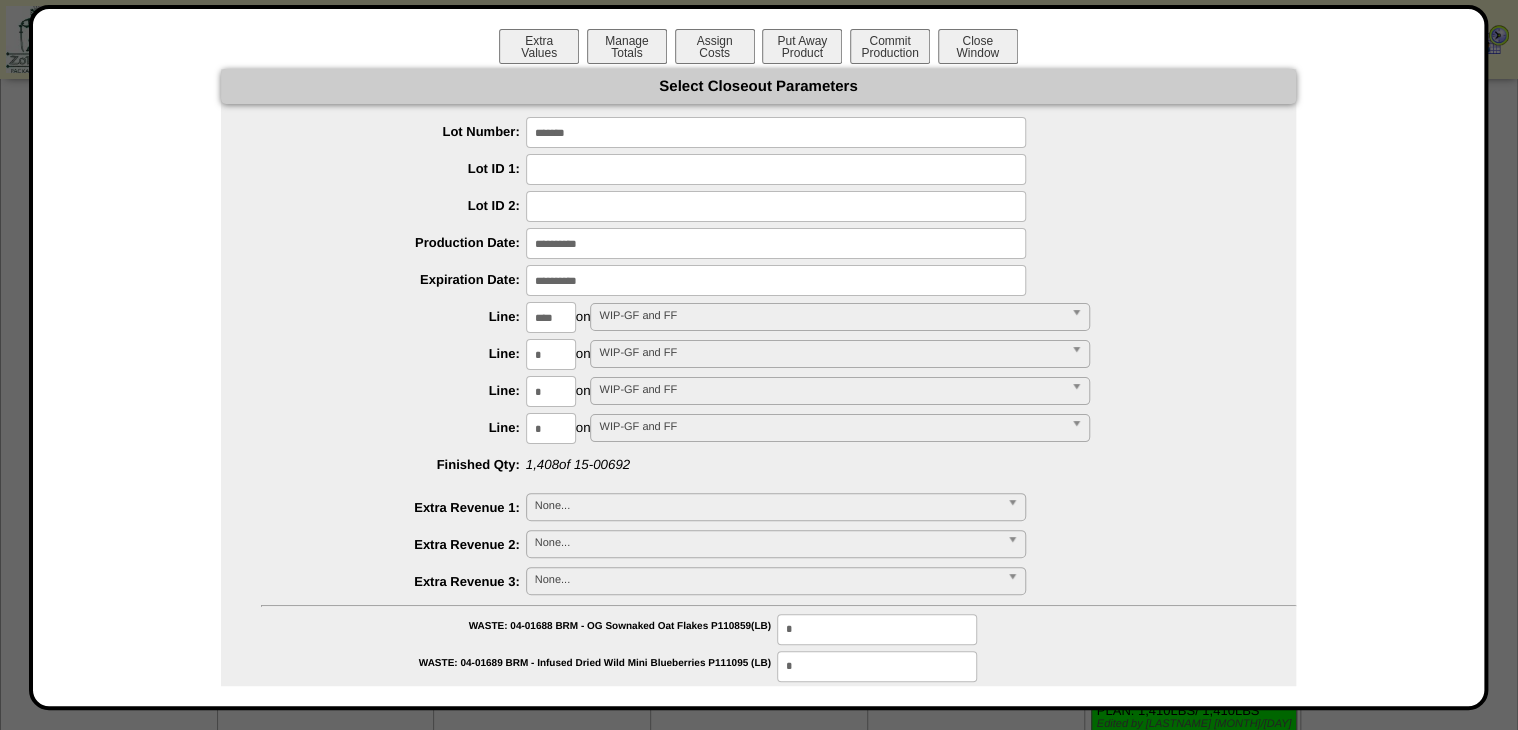 scroll, scrollTop: 5160, scrollLeft: 0, axis: vertical 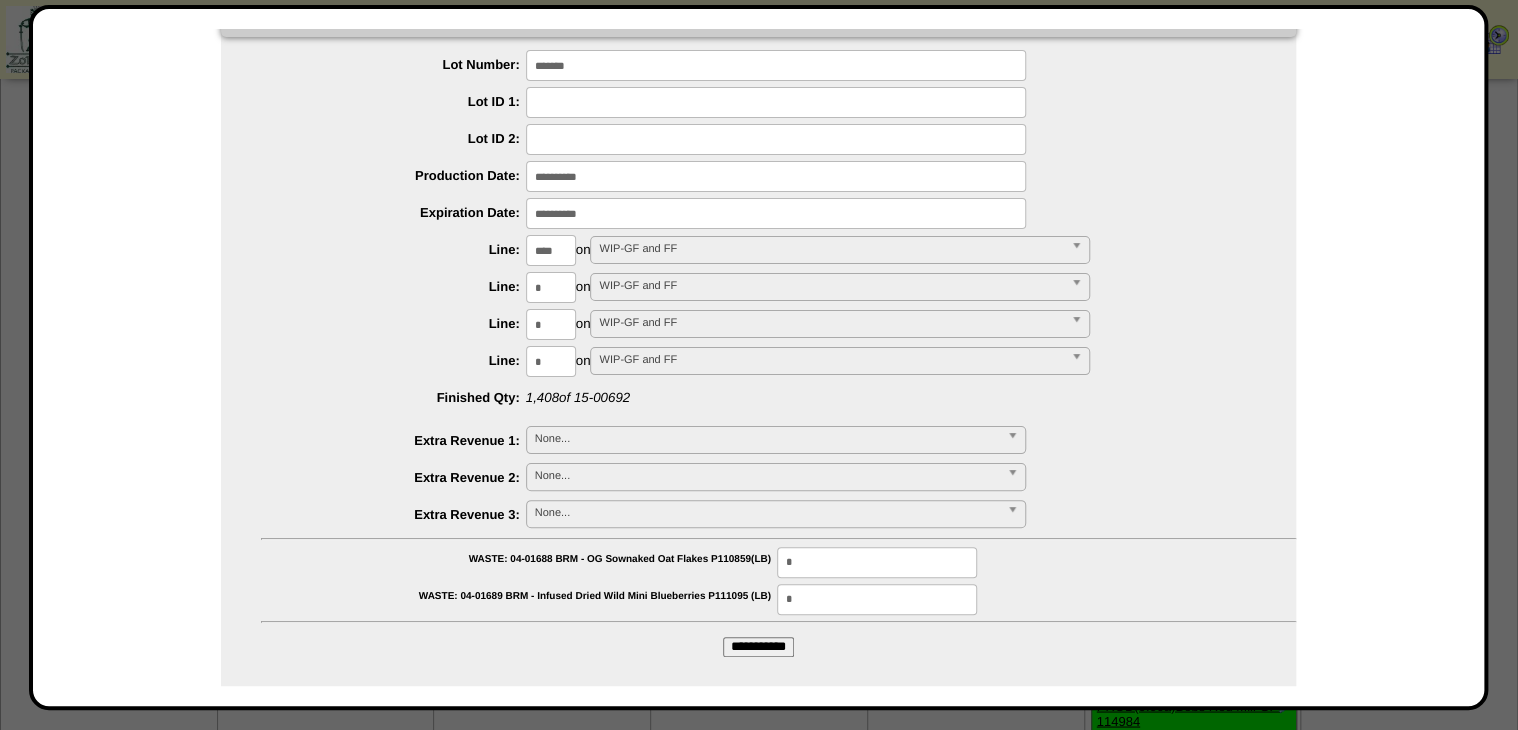 type on "*******" 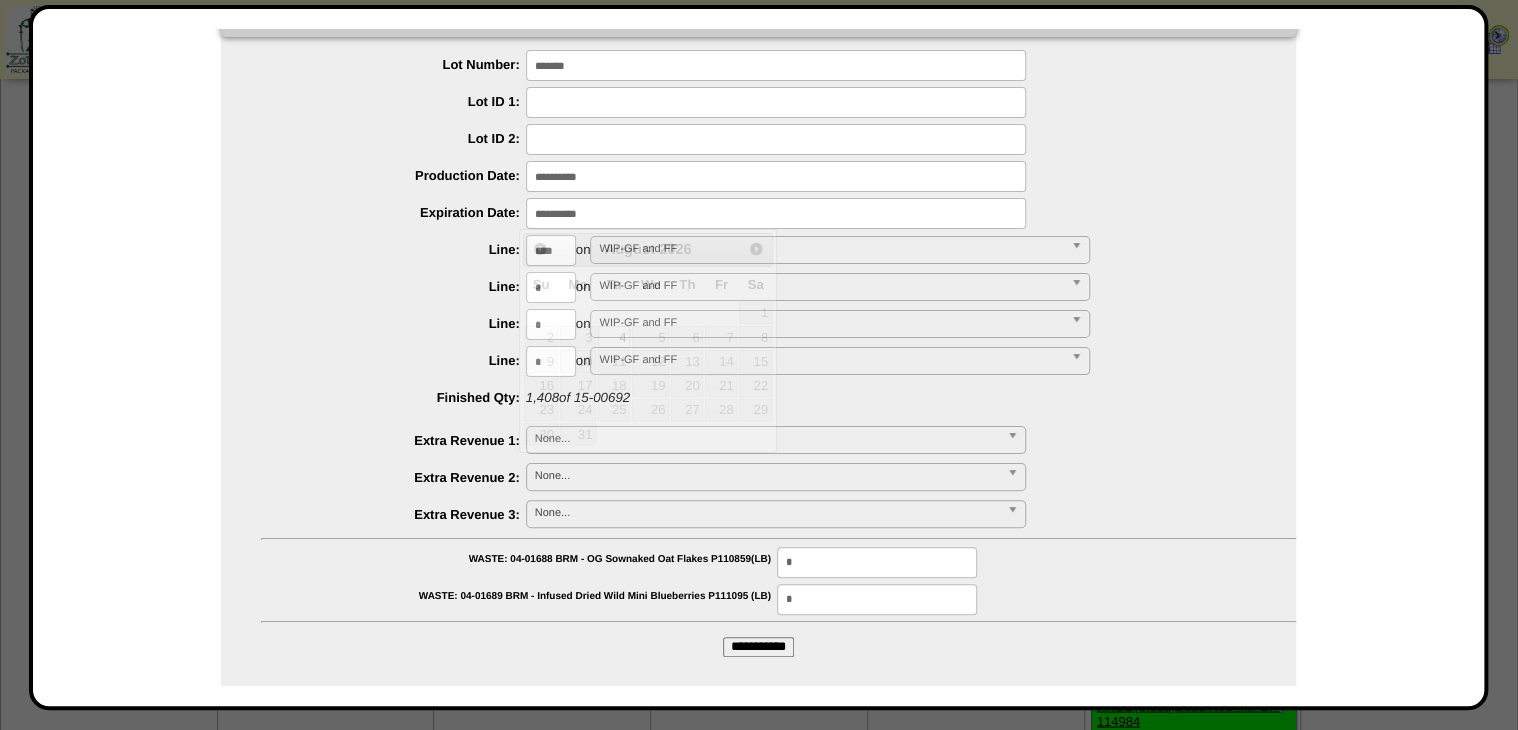 click at bounding box center (776, 213) 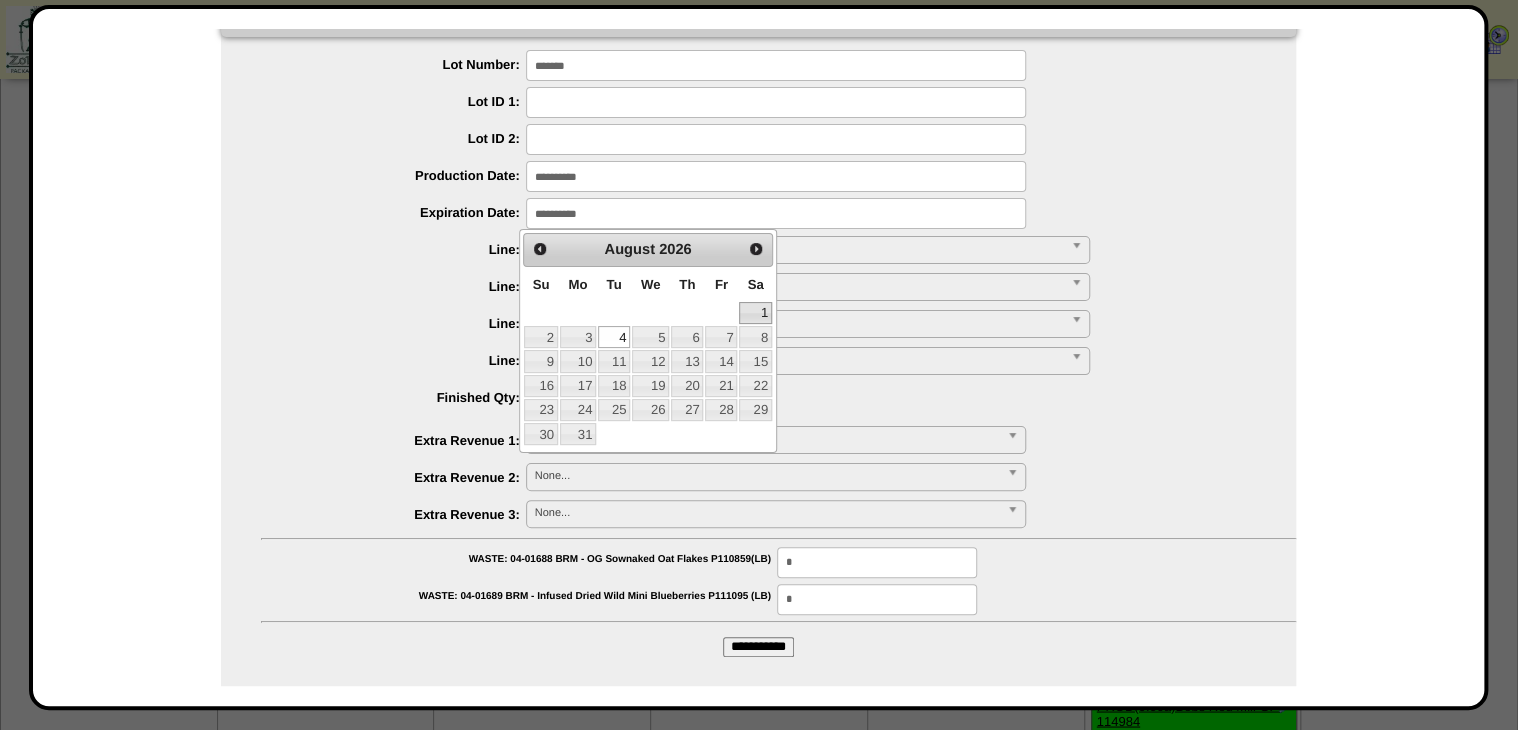 drag, startPoint x: 760, startPoint y: 316, endPoint x: 769, endPoint y: 349, distance: 34.20526 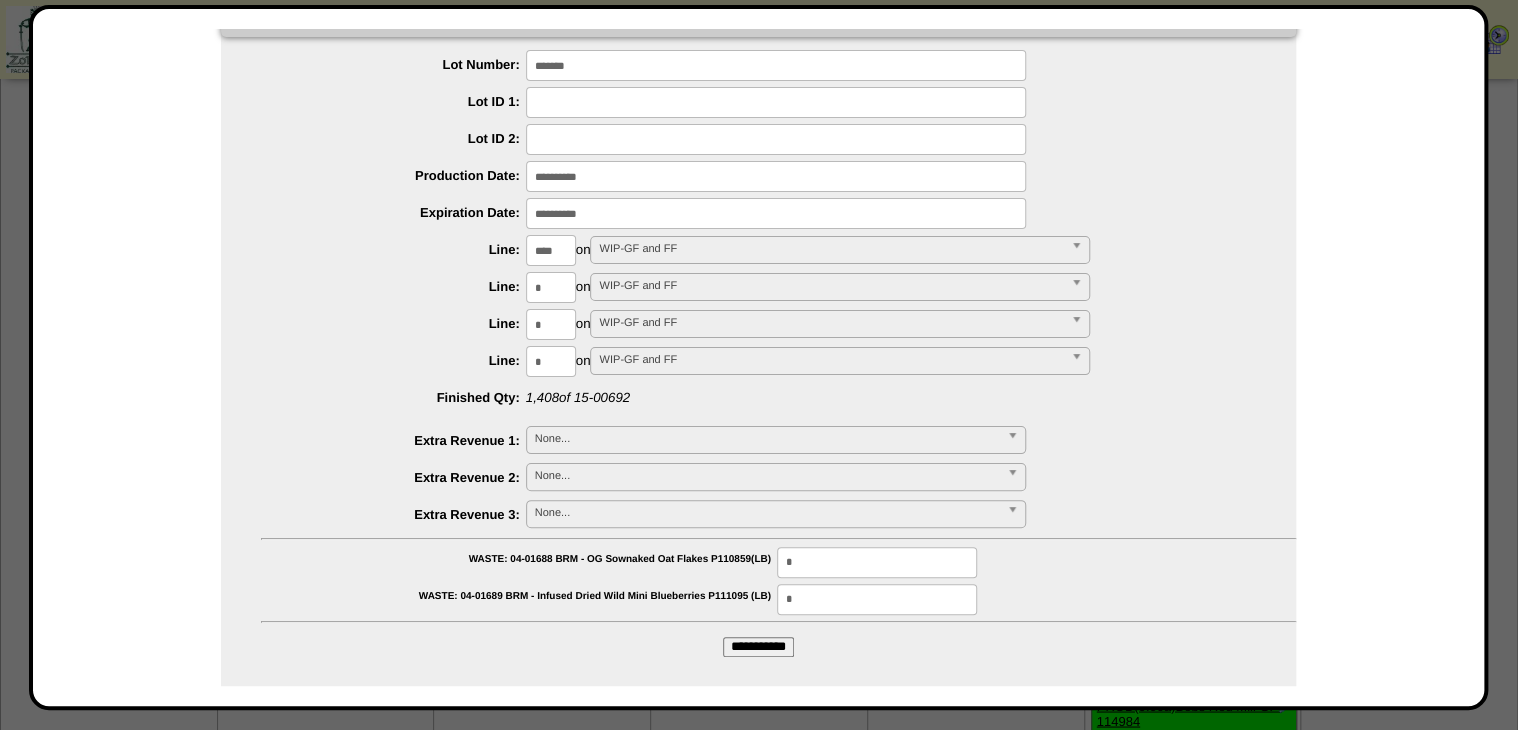 click on "**********" at bounding box center [758, 647] 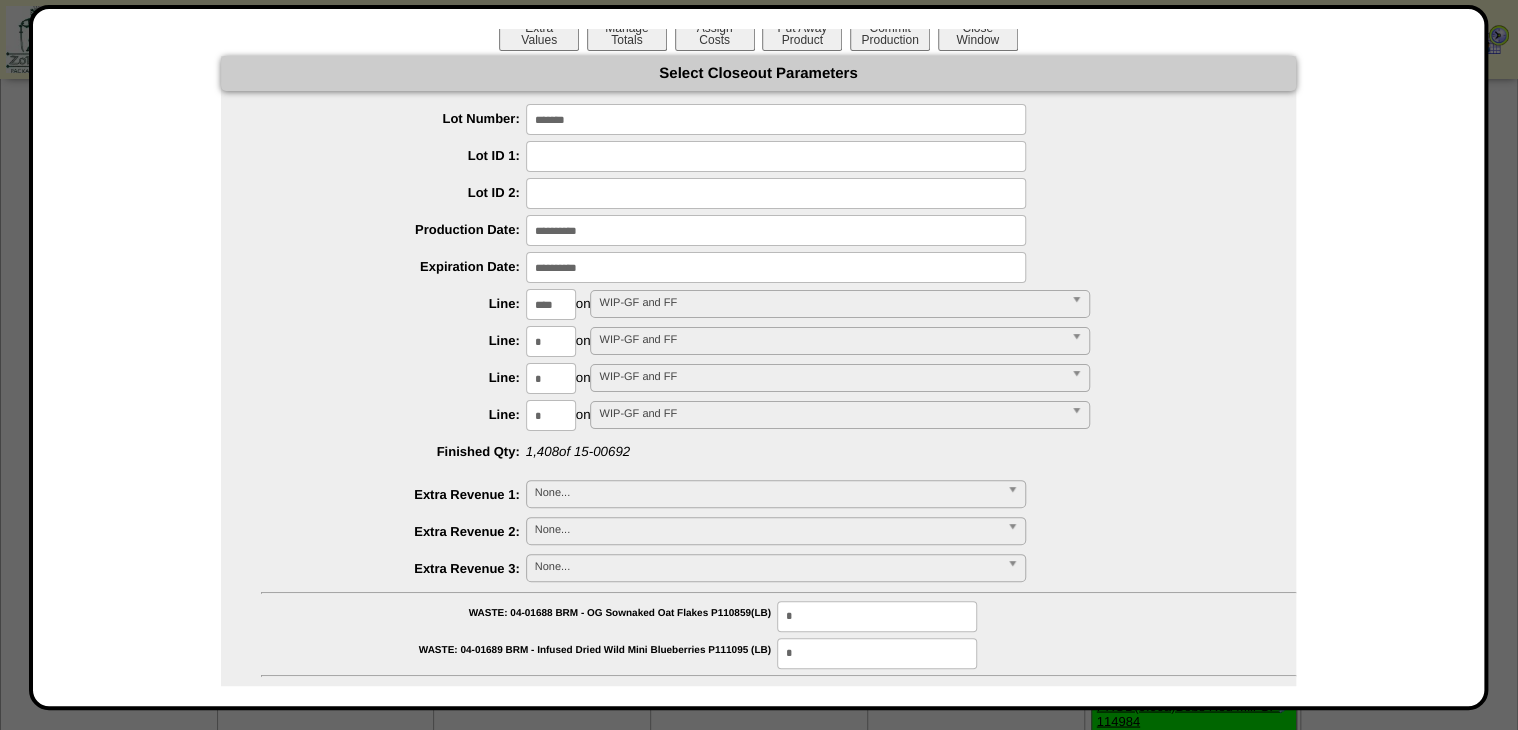 scroll, scrollTop: 0, scrollLeft: 0, axis: both 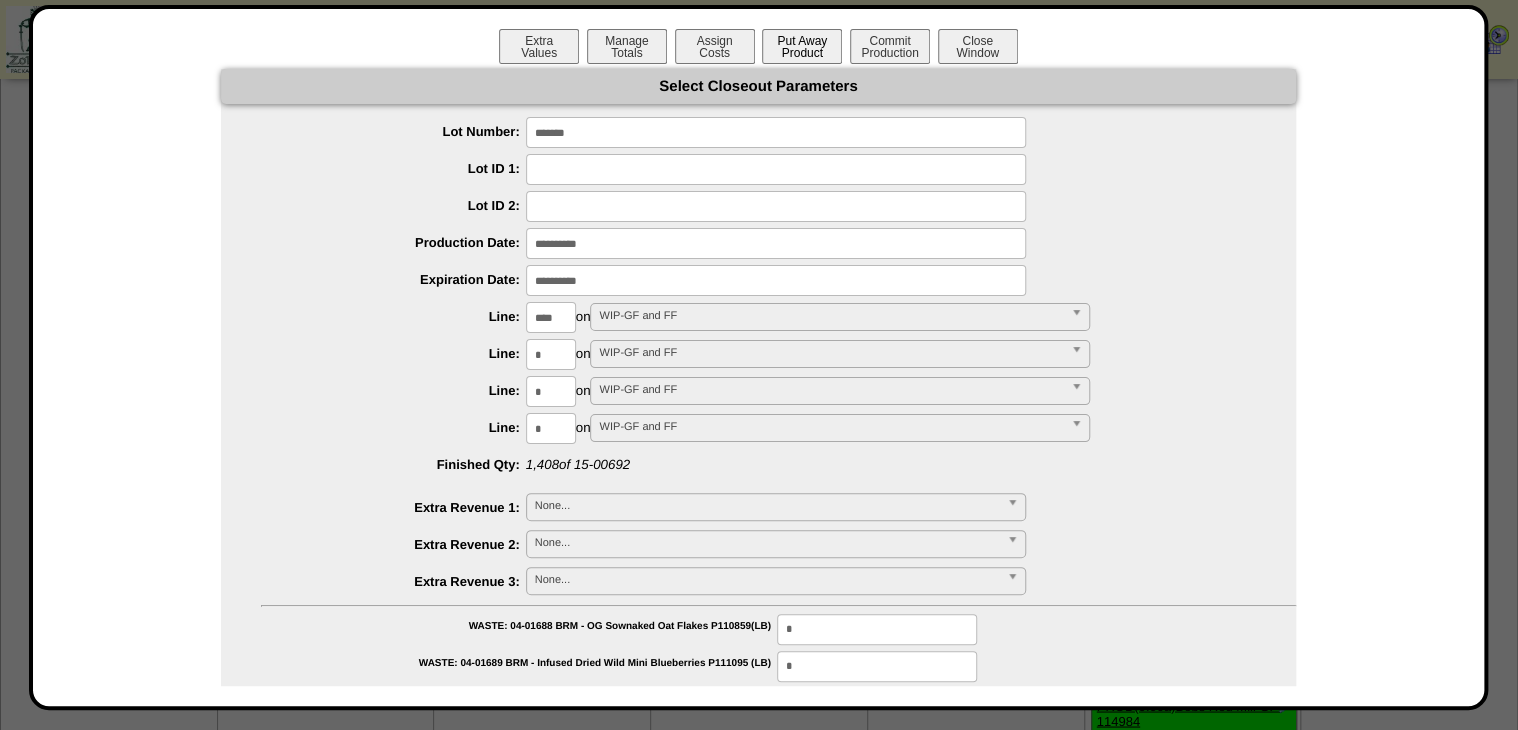 click on "Put Away Product" at bounding box center [802, 46] 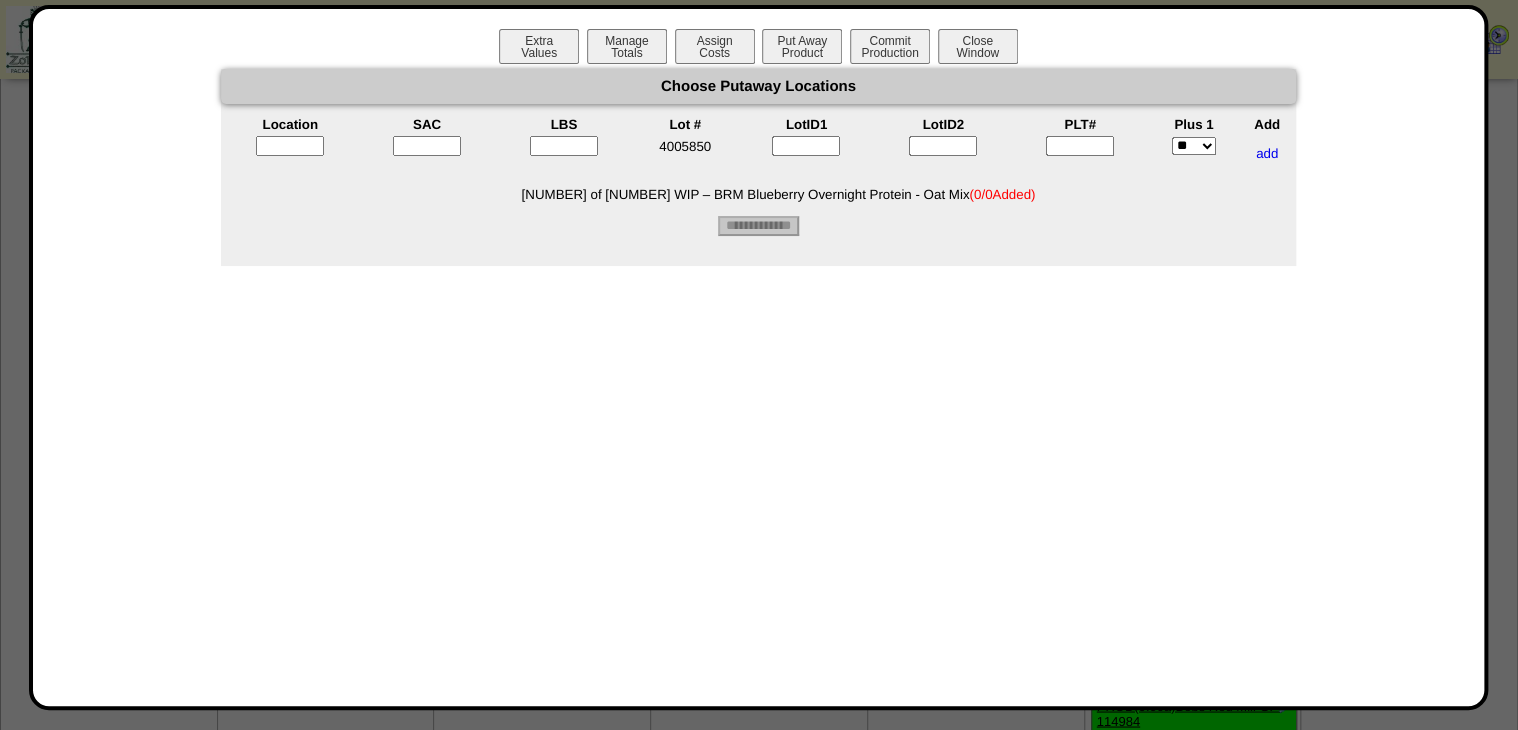 click at bounding box center (290, 146) 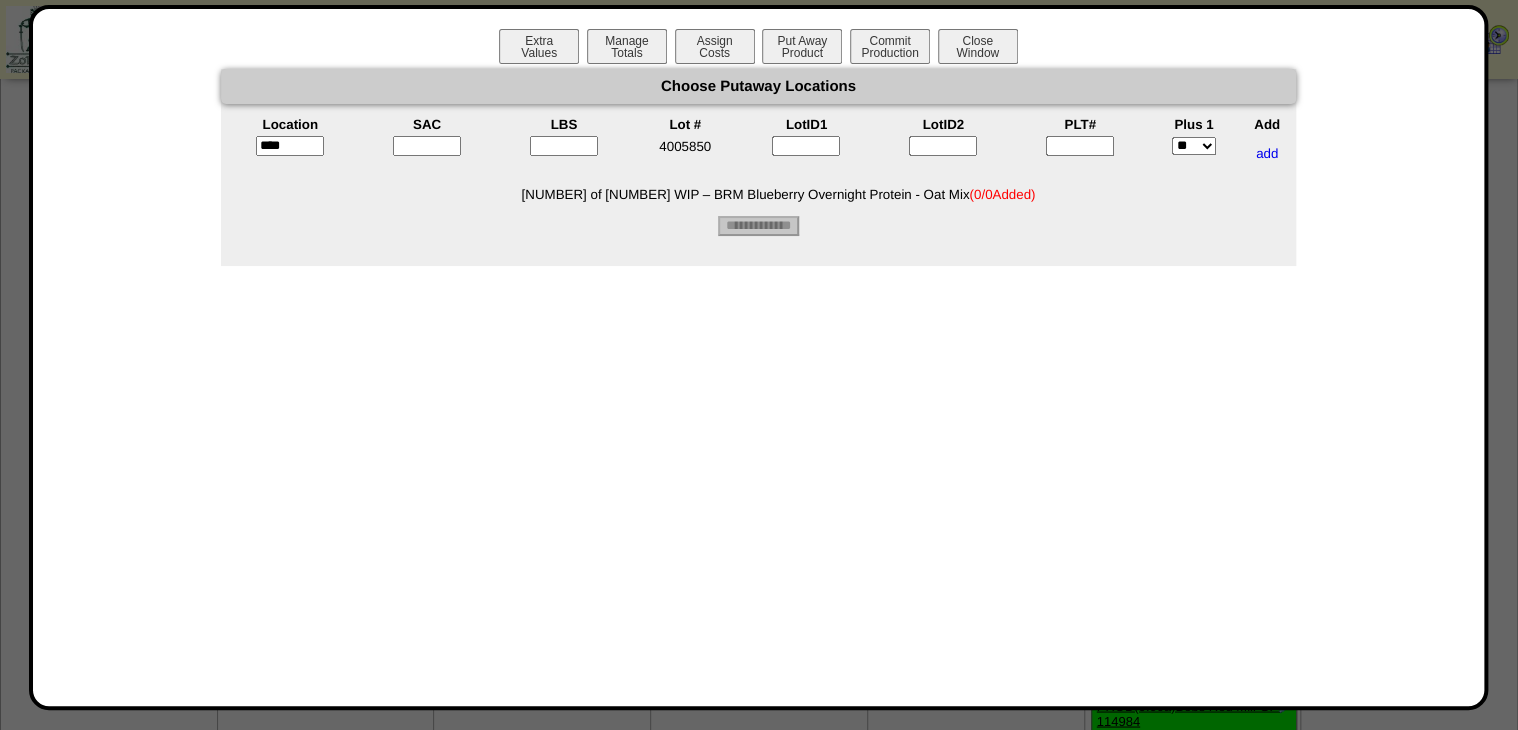type on "*****" 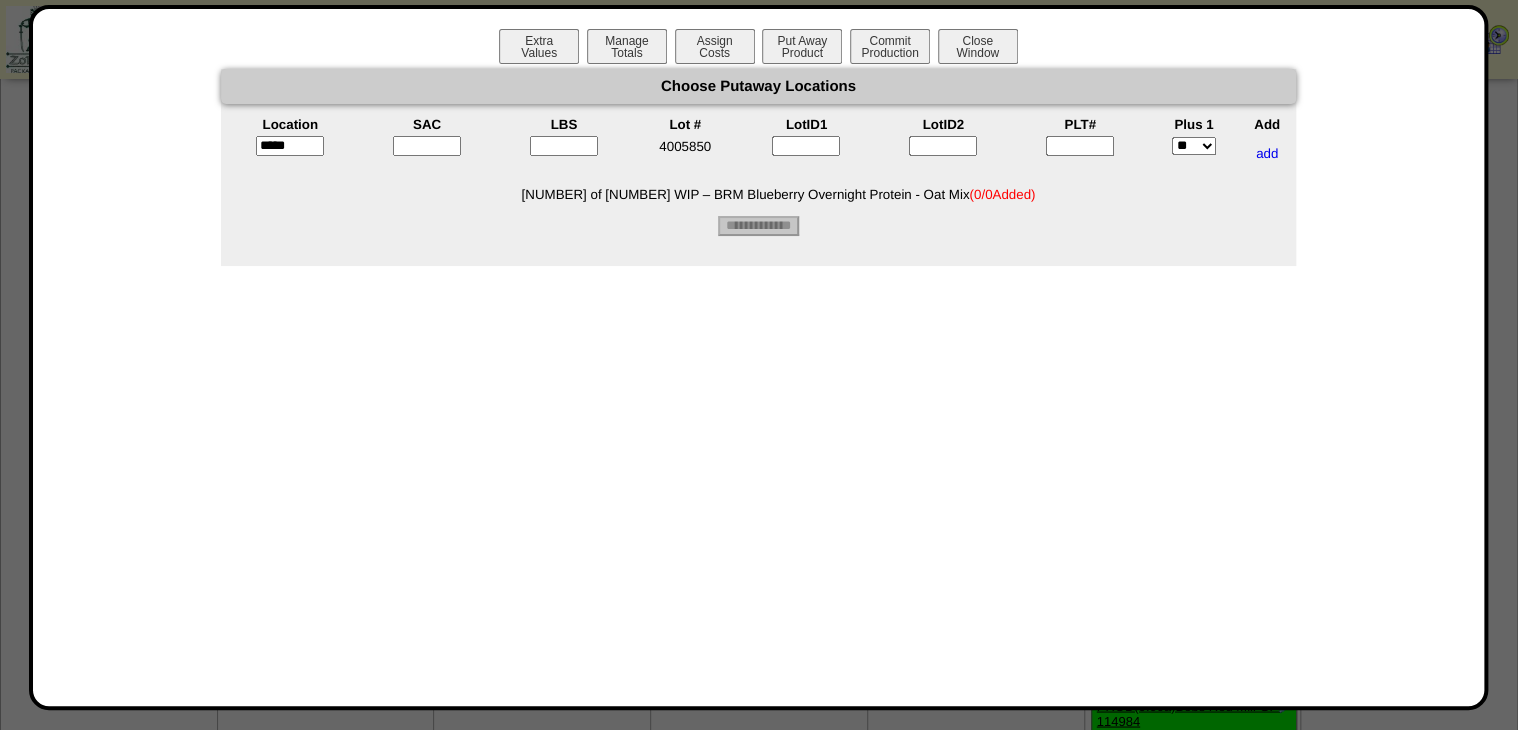 drag, startPoint x: 468, startPoint y: 132, endPoint x: 572, endPoint y: 141, distance: 104.388695 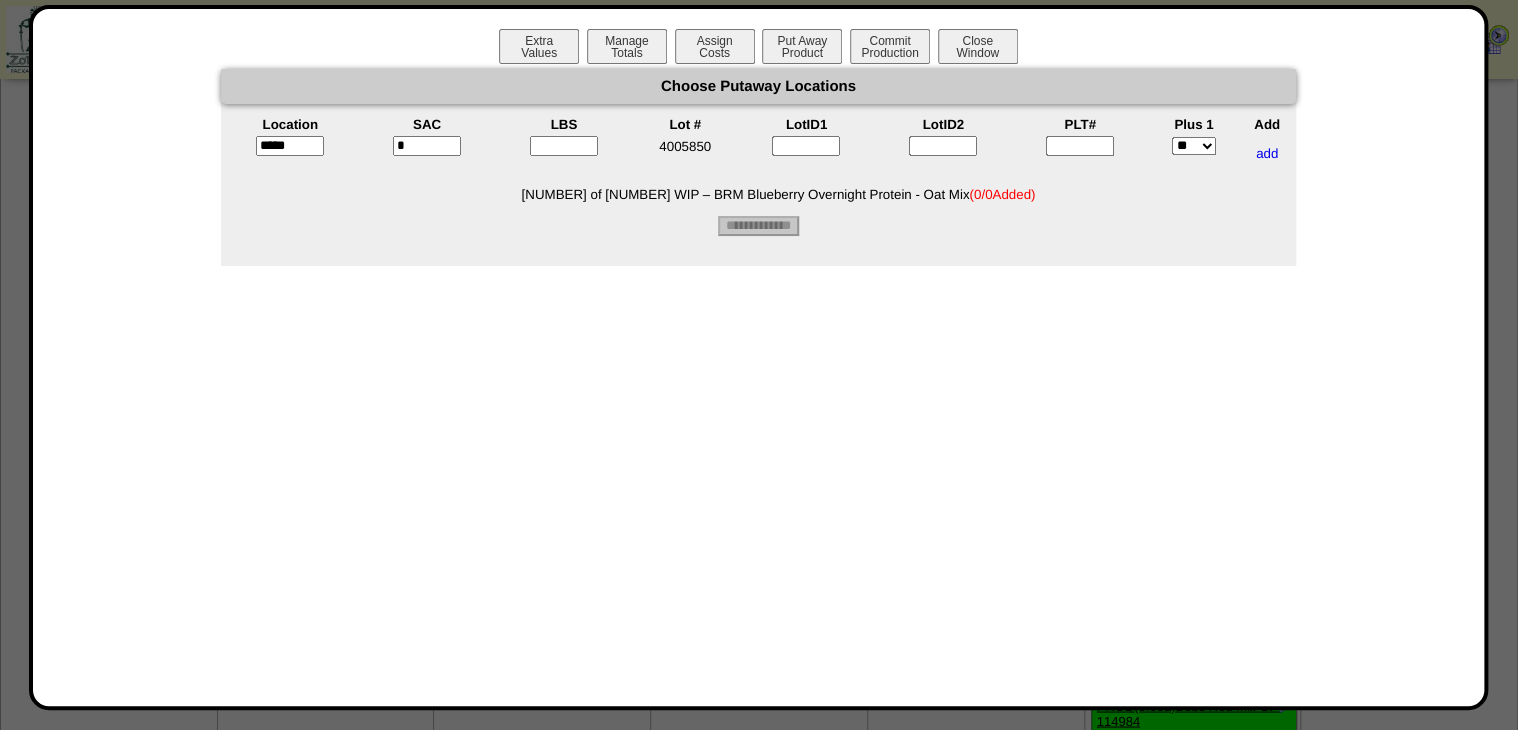 type on "*" 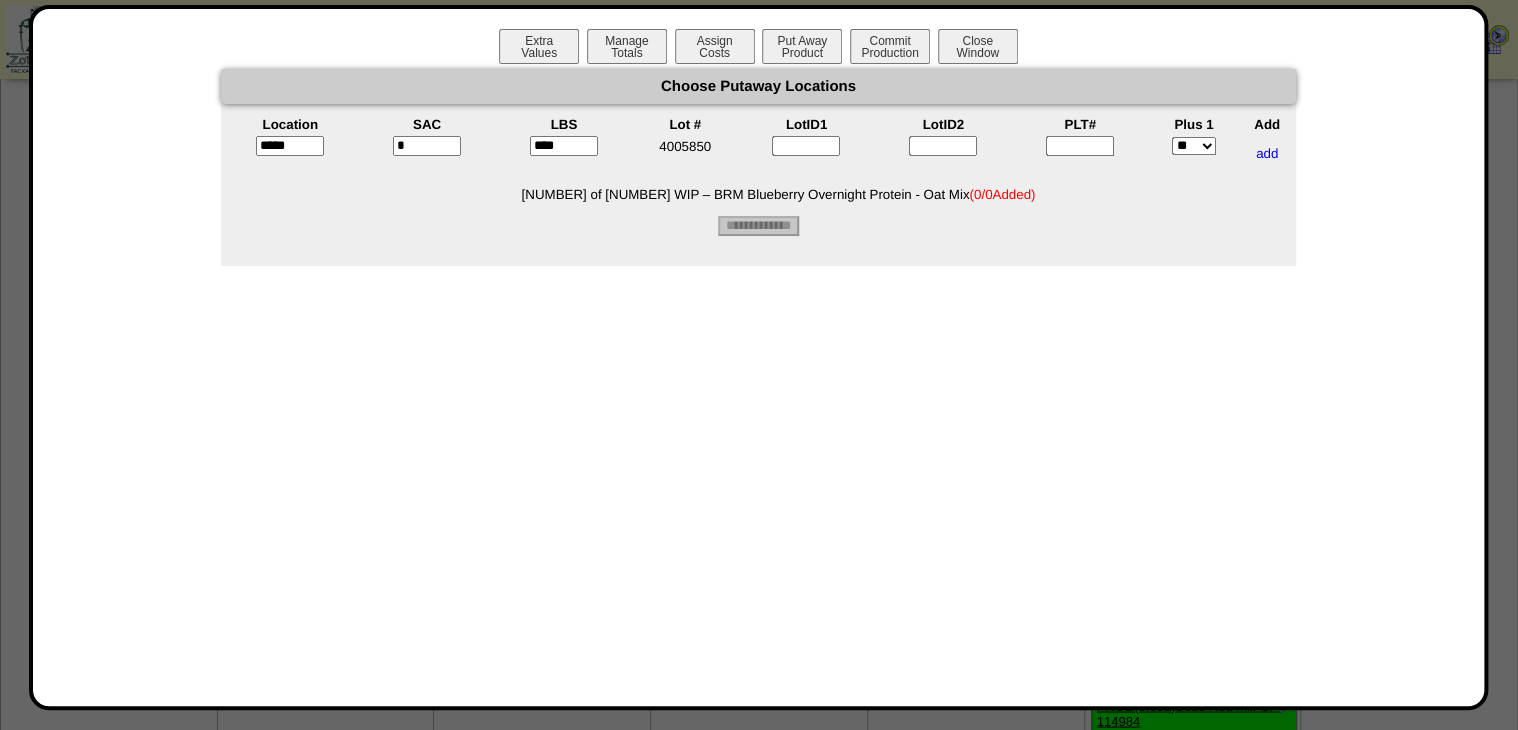 click on "****" at bounding box center (564, 146) 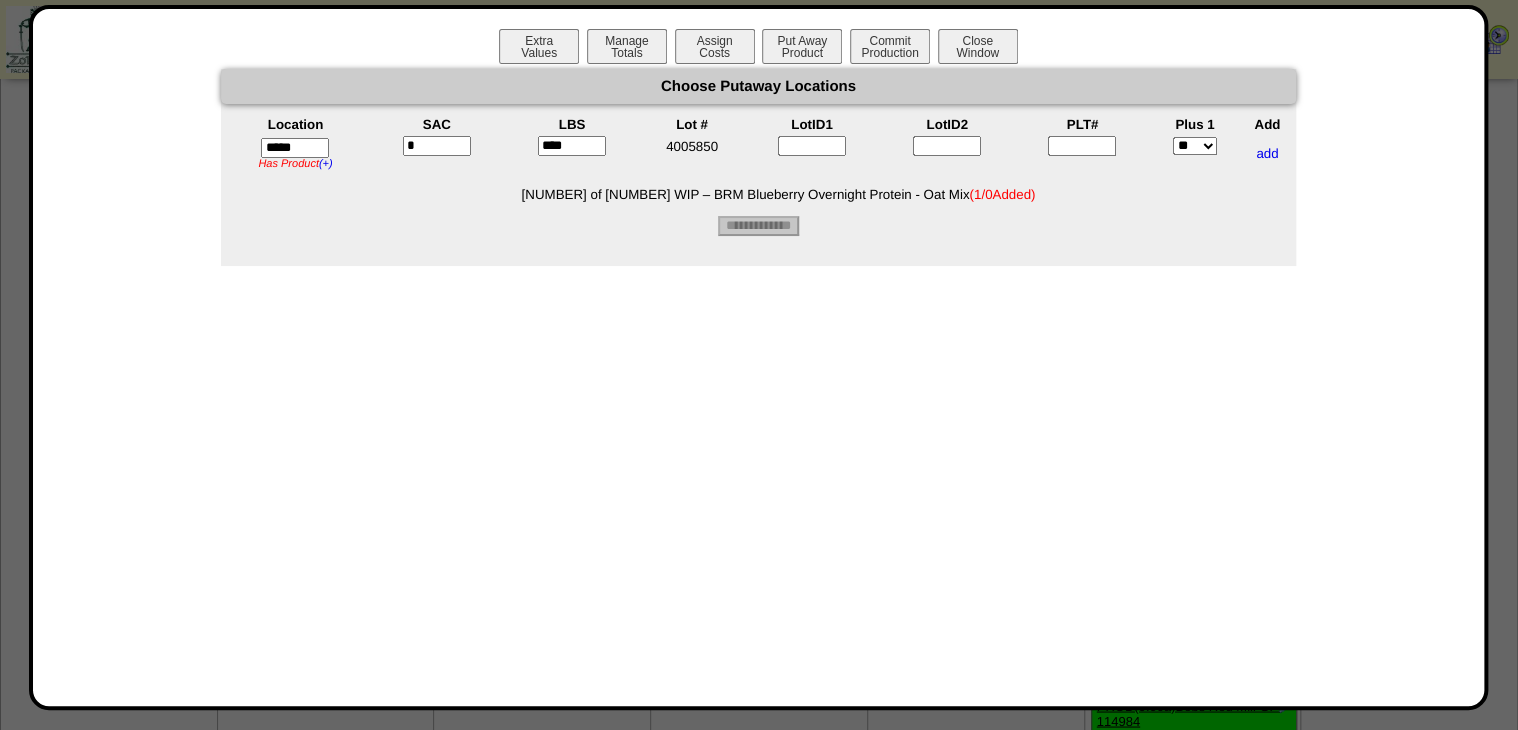 type on "****" 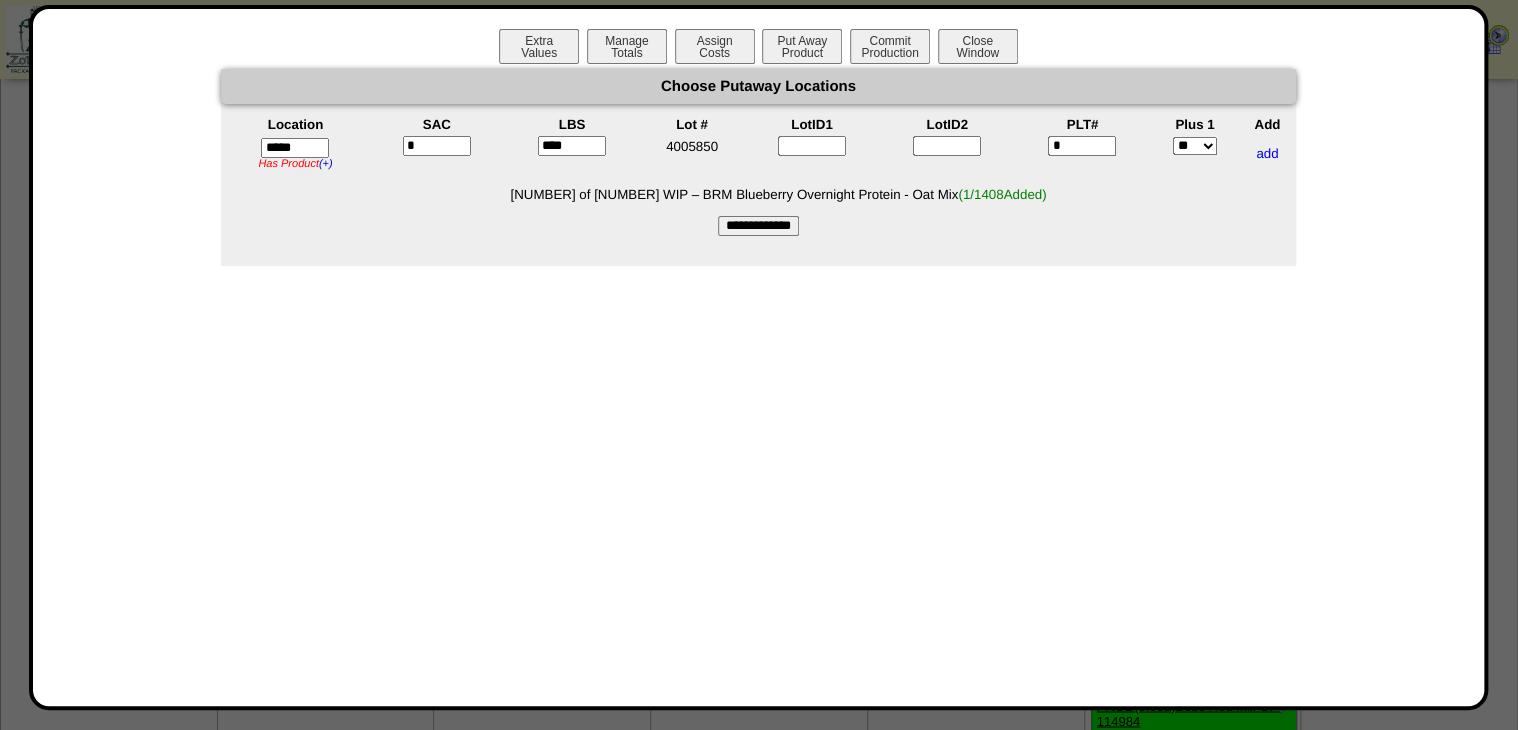 type on "*" 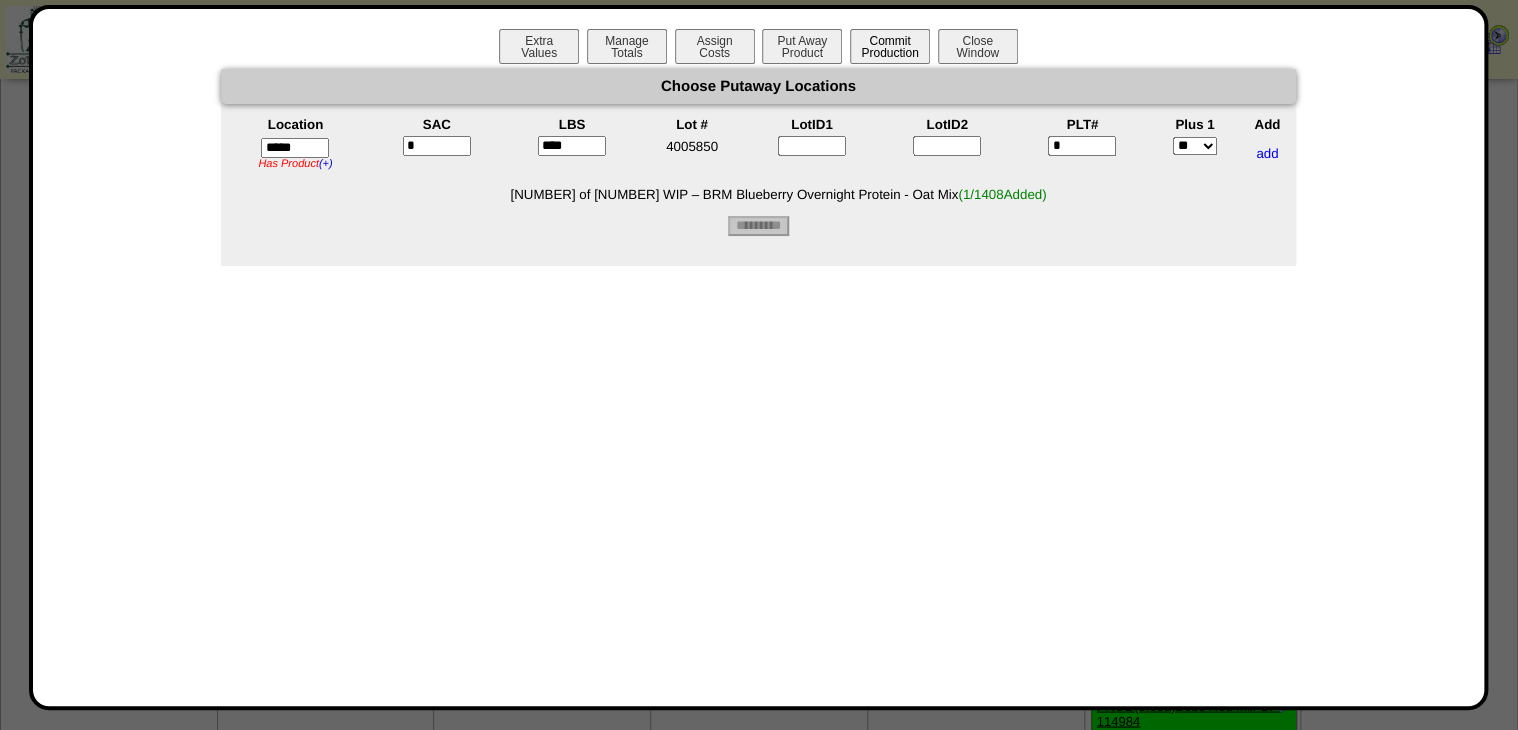 click on "Commit Production" at bounding box center (890, 46) 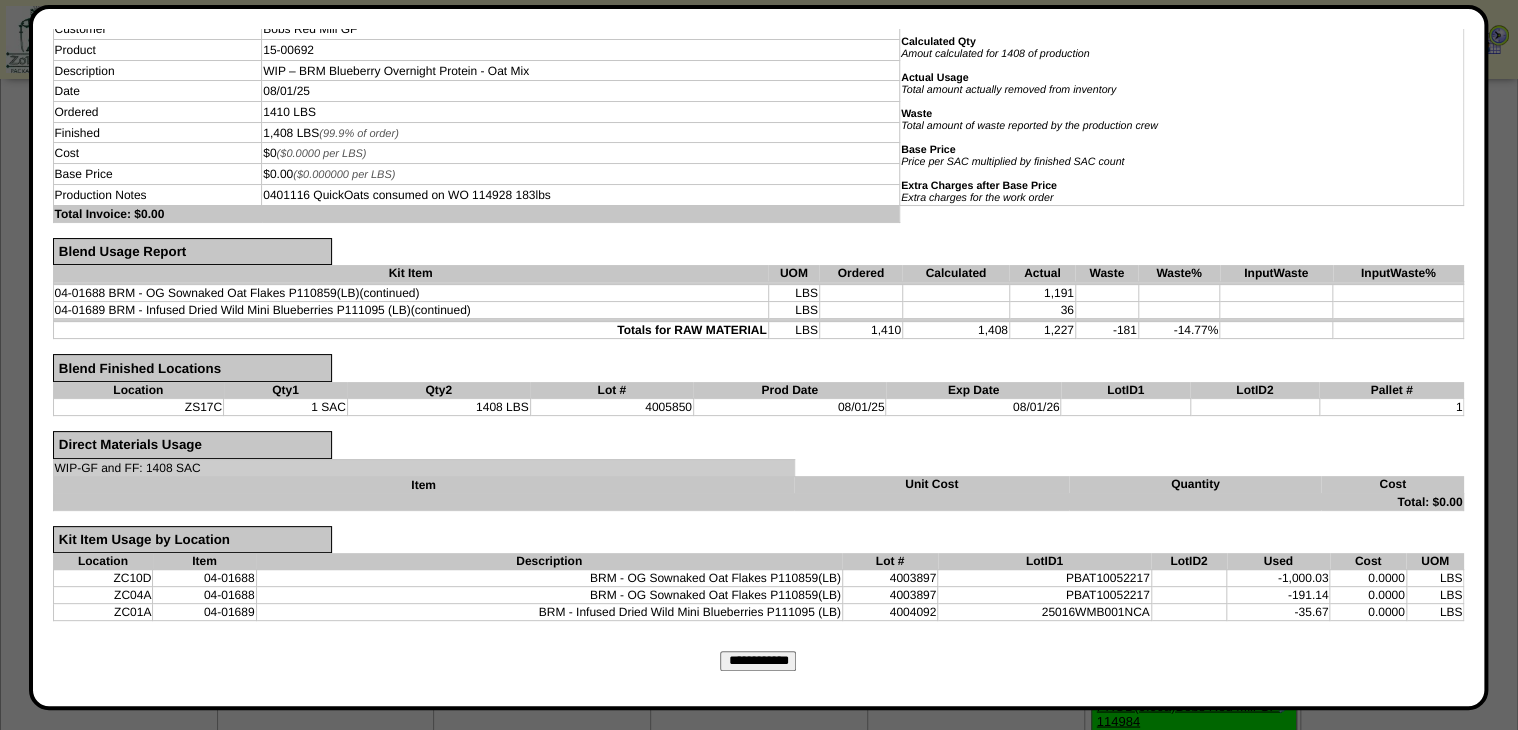 scroll, scrollTop: 199, scrollLeft: 0, axis: vertical 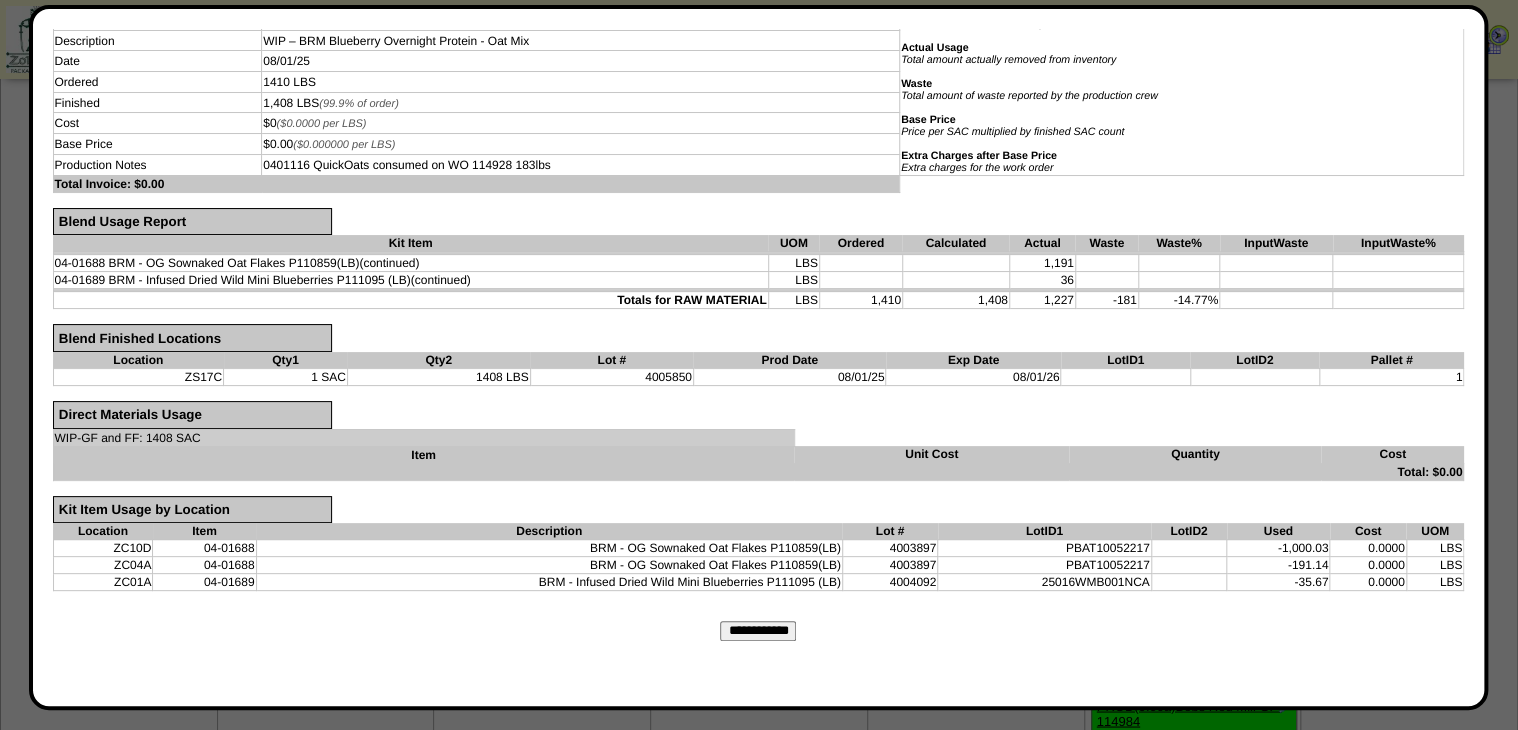 click on "**********" at bounding box center [758, 631] 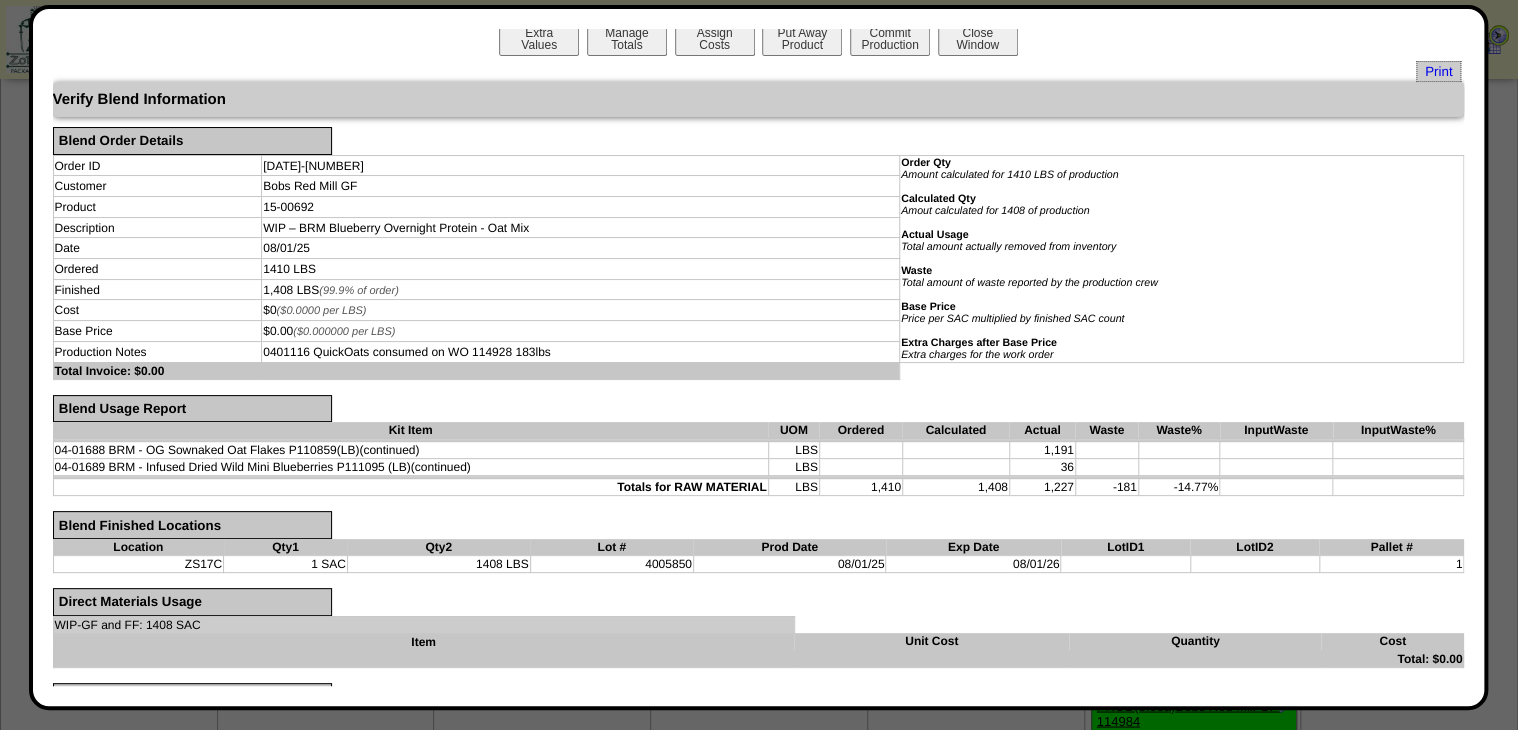 scroll, scrollTop: 0, scrollLeft: 0, axis: both 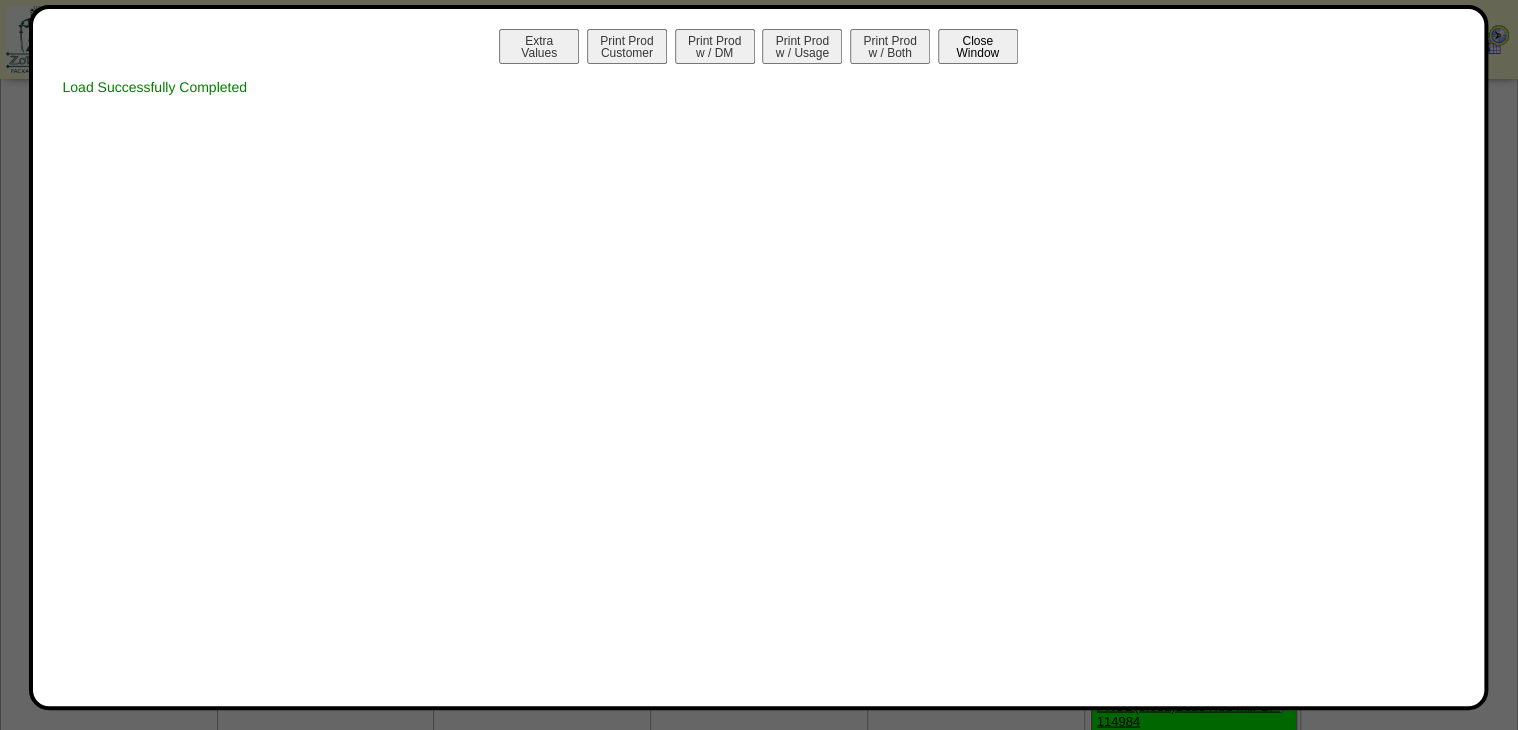 click on "Close Window" at bounding box center [978, 46] 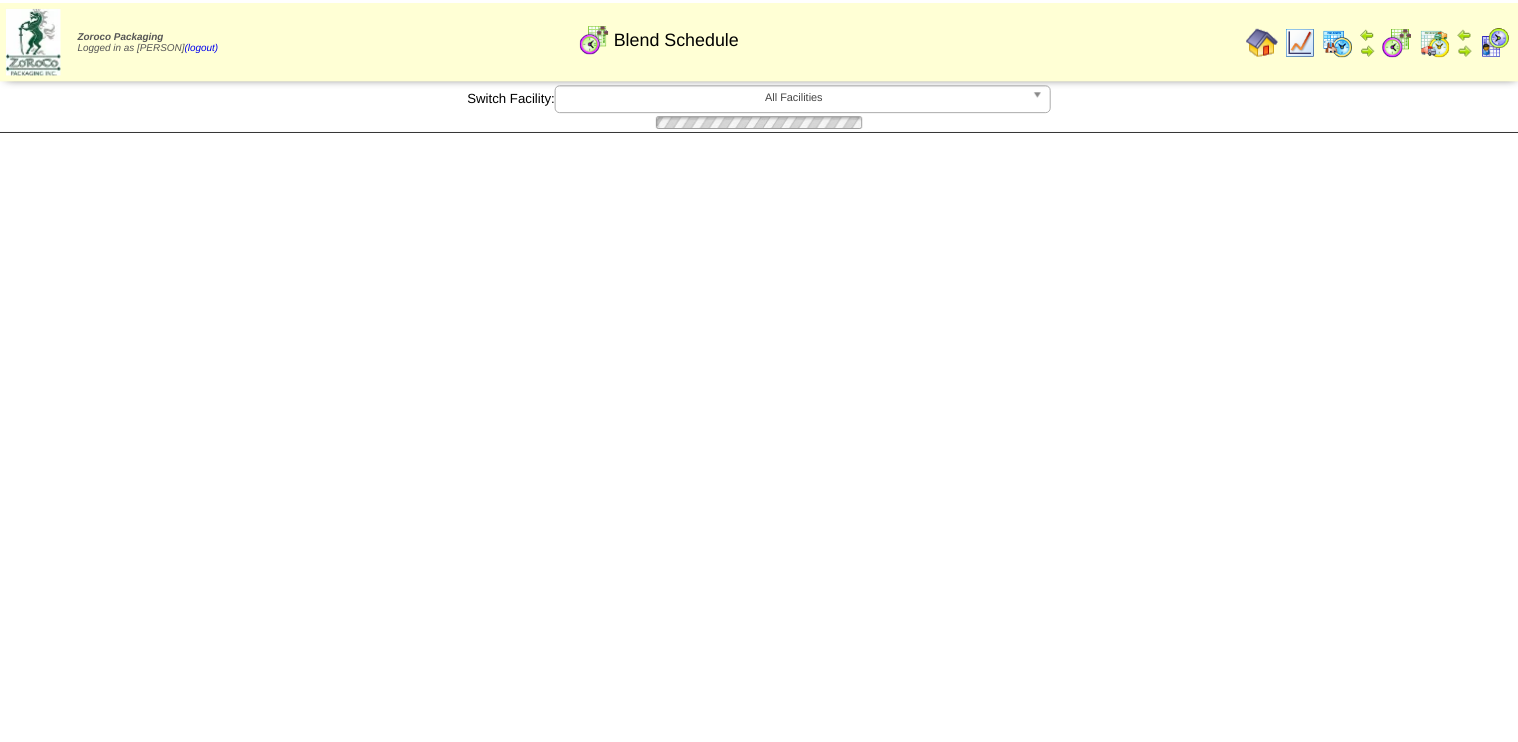 scroll, scrollTop: 0, scrollLeft: 0, axis: both 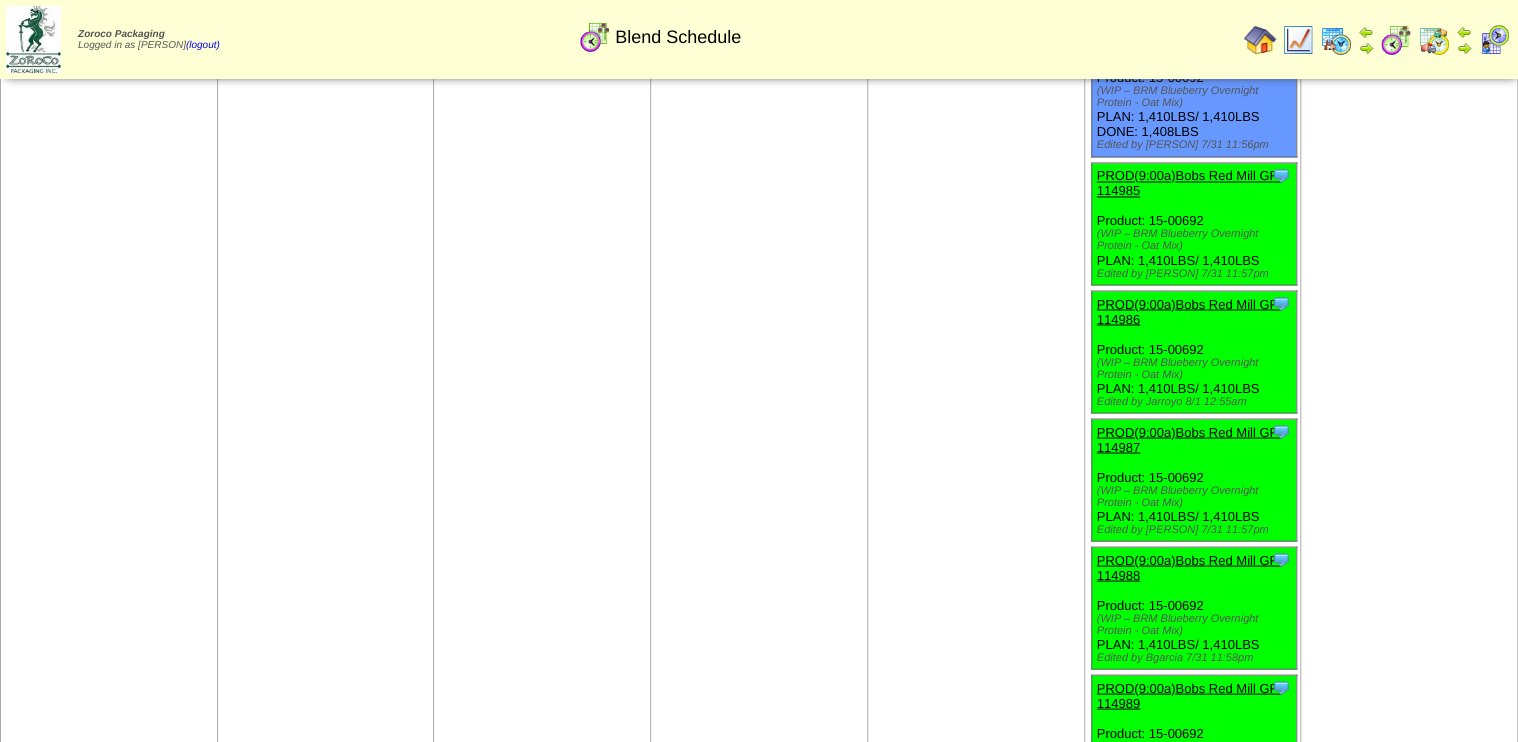 click on "PROD(9:00a)Bobs Red Mill GF-114985" at bounding box center (1189, 183) 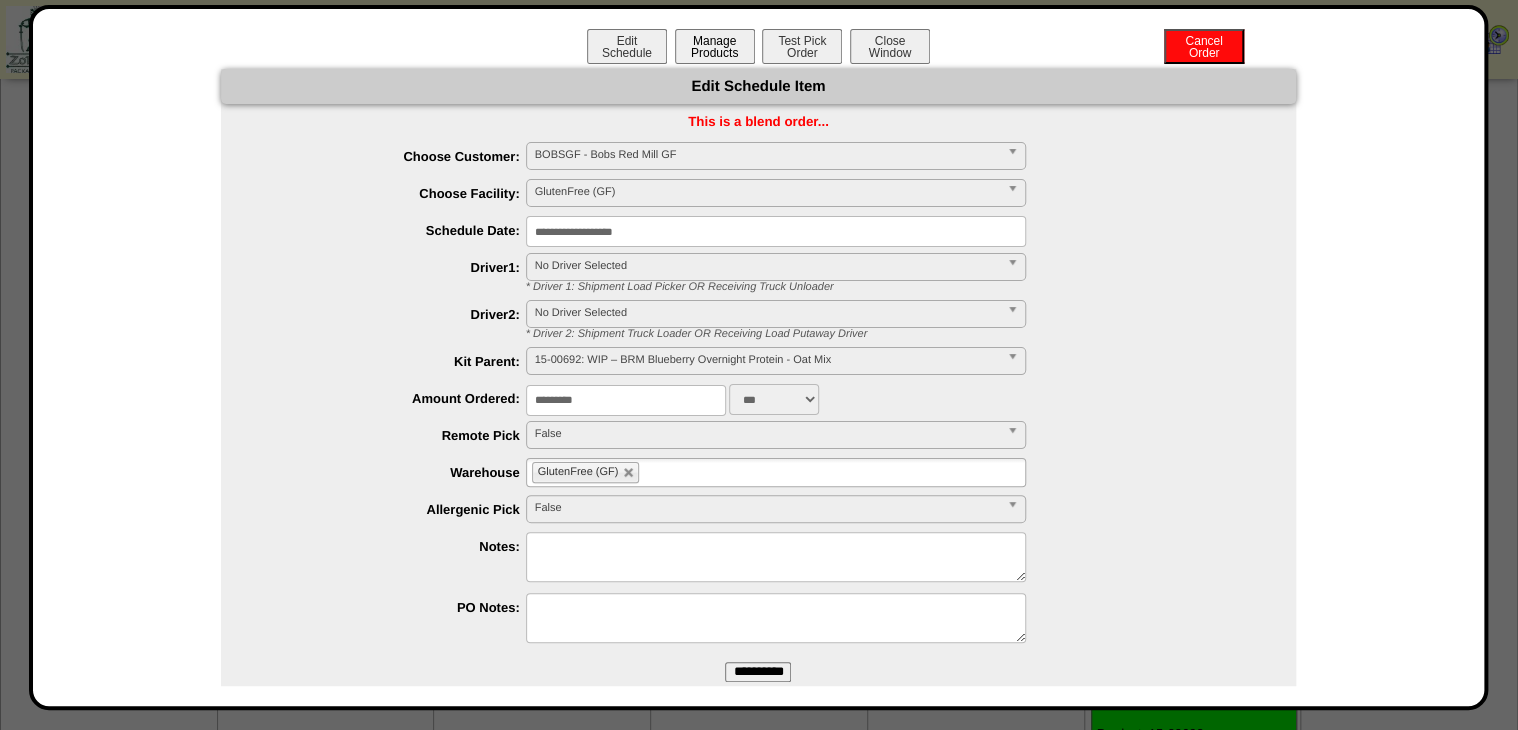 click on "Manage Products" at bounding box center (715, 46) 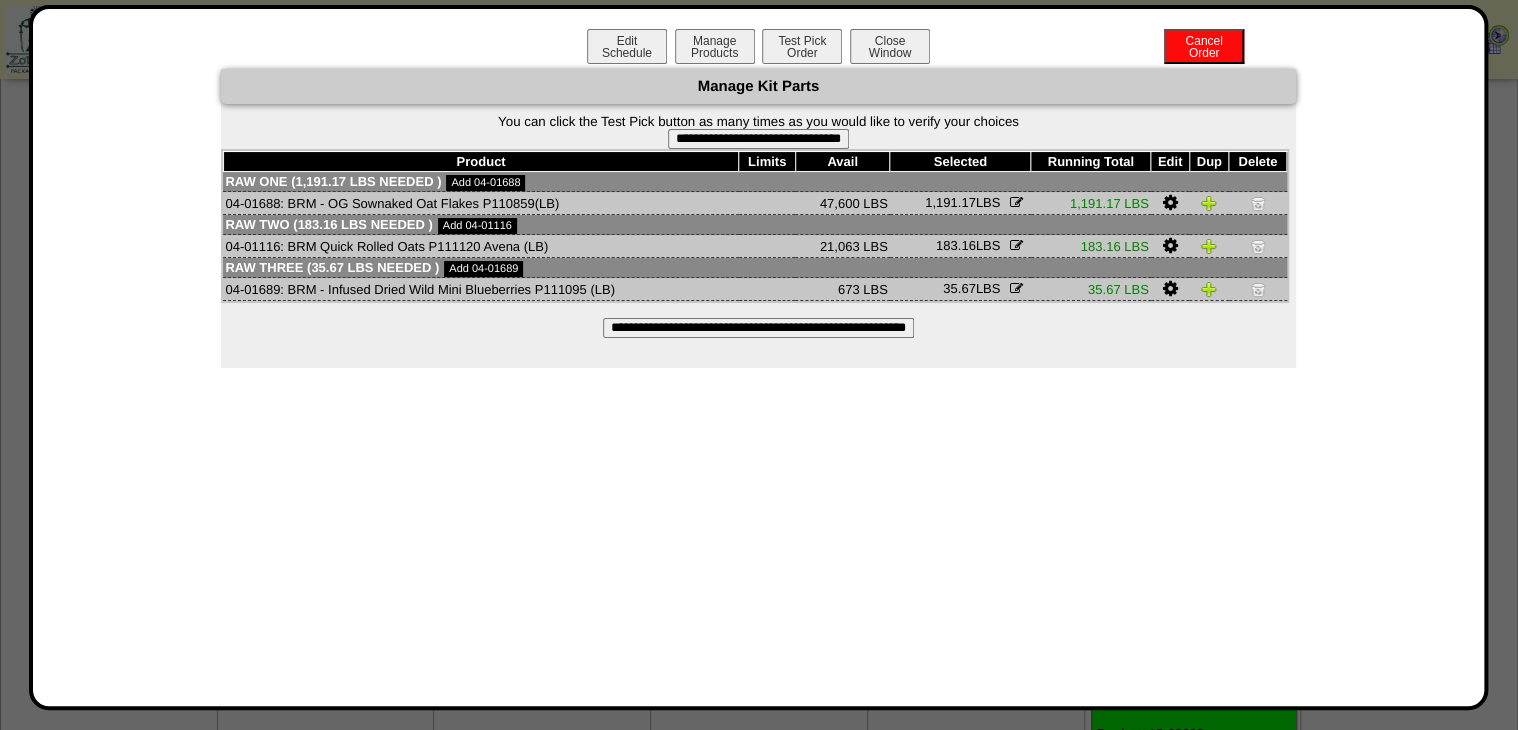 click on "**********" at bounding box center (758, 139) 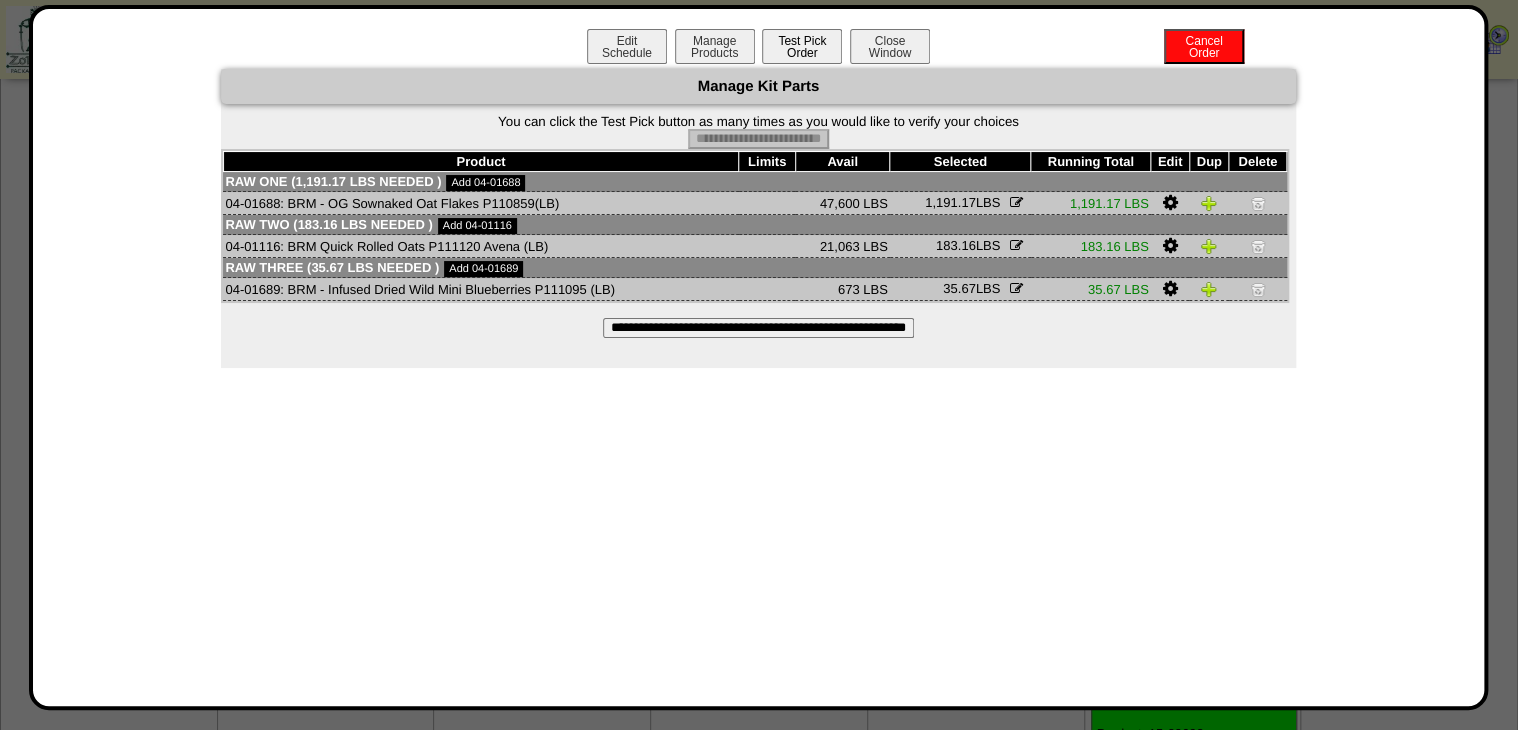 click on "Test Pick Order" at bounding box center (802, 46) 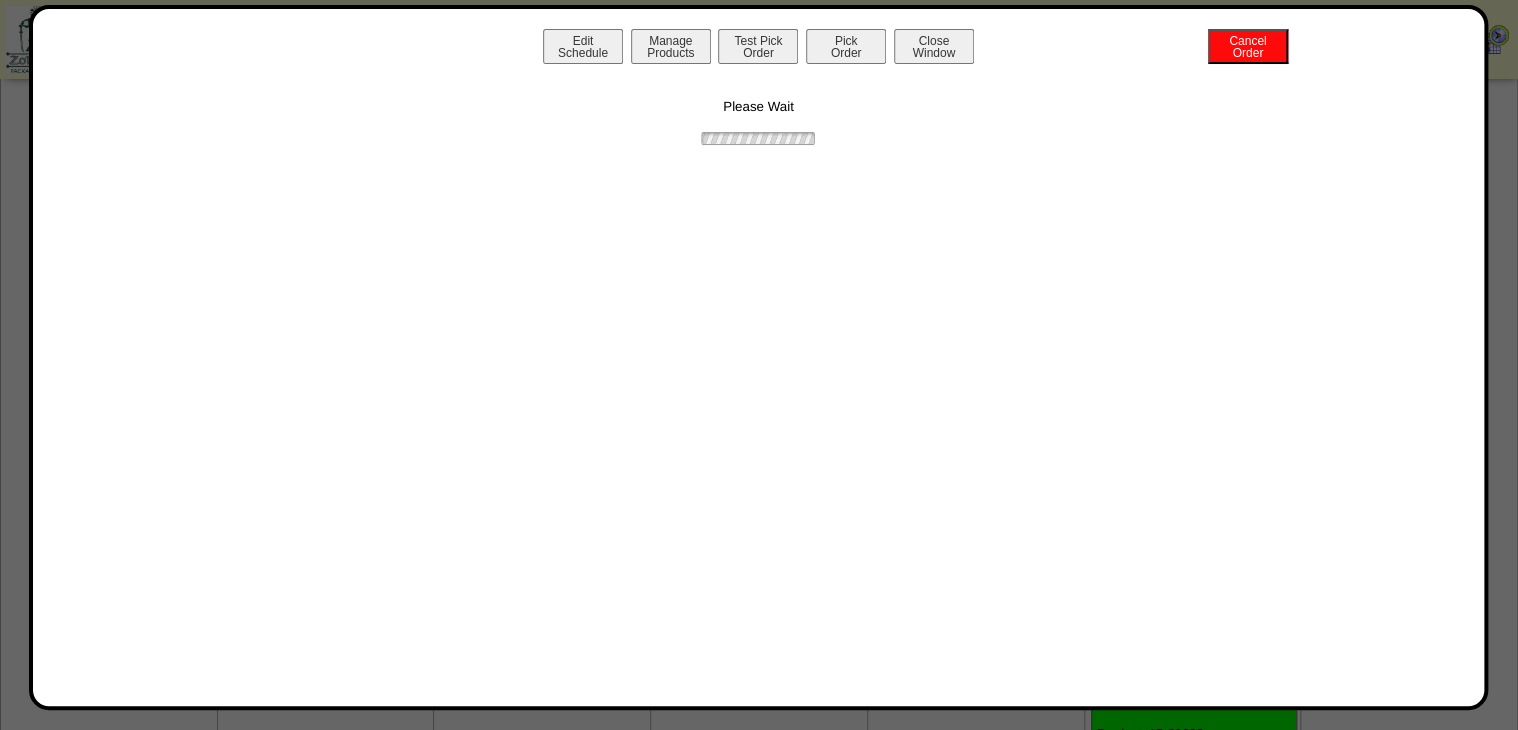 click on "Pick Order" at bounding box center (846, 46) 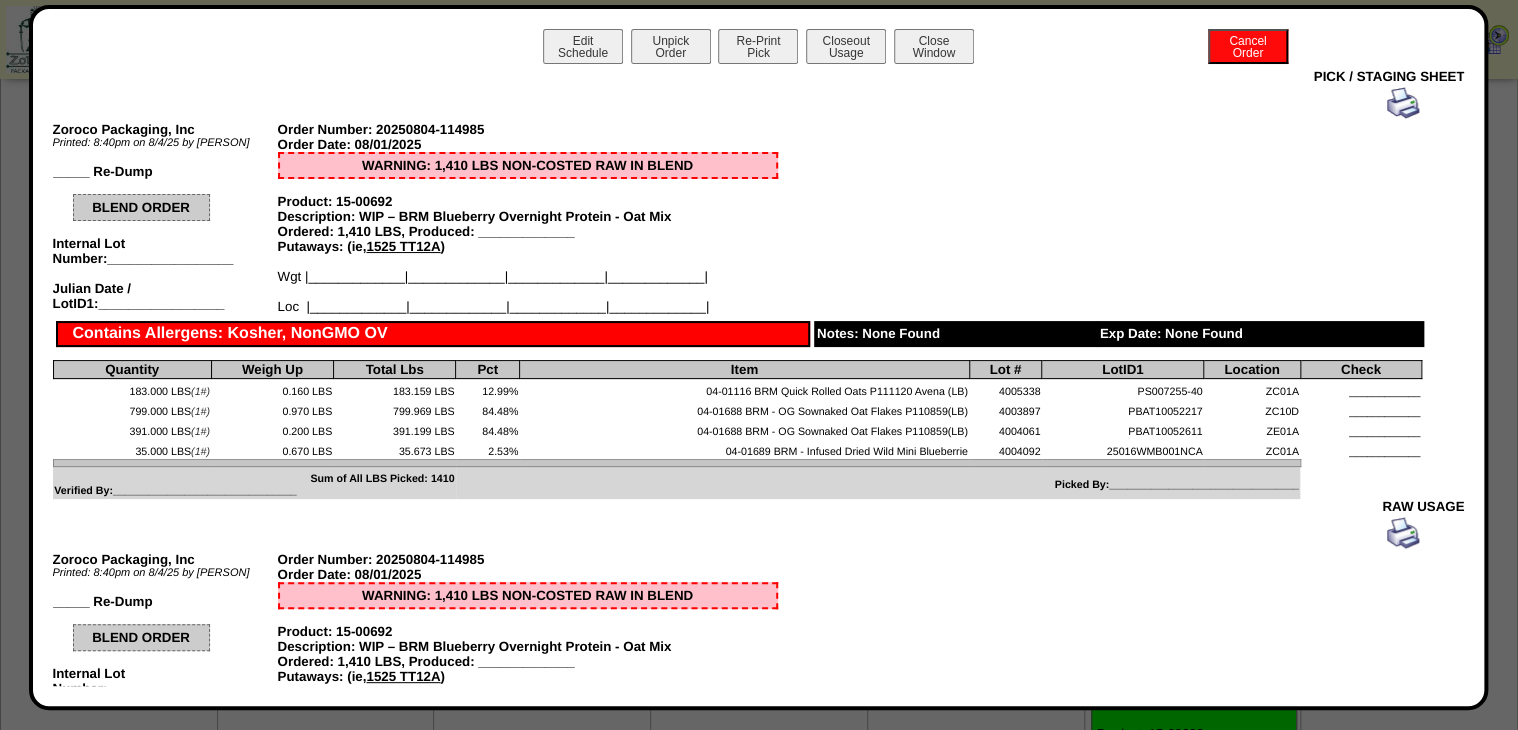 click on "Closeout Usage" at bounding box center (846, 46) 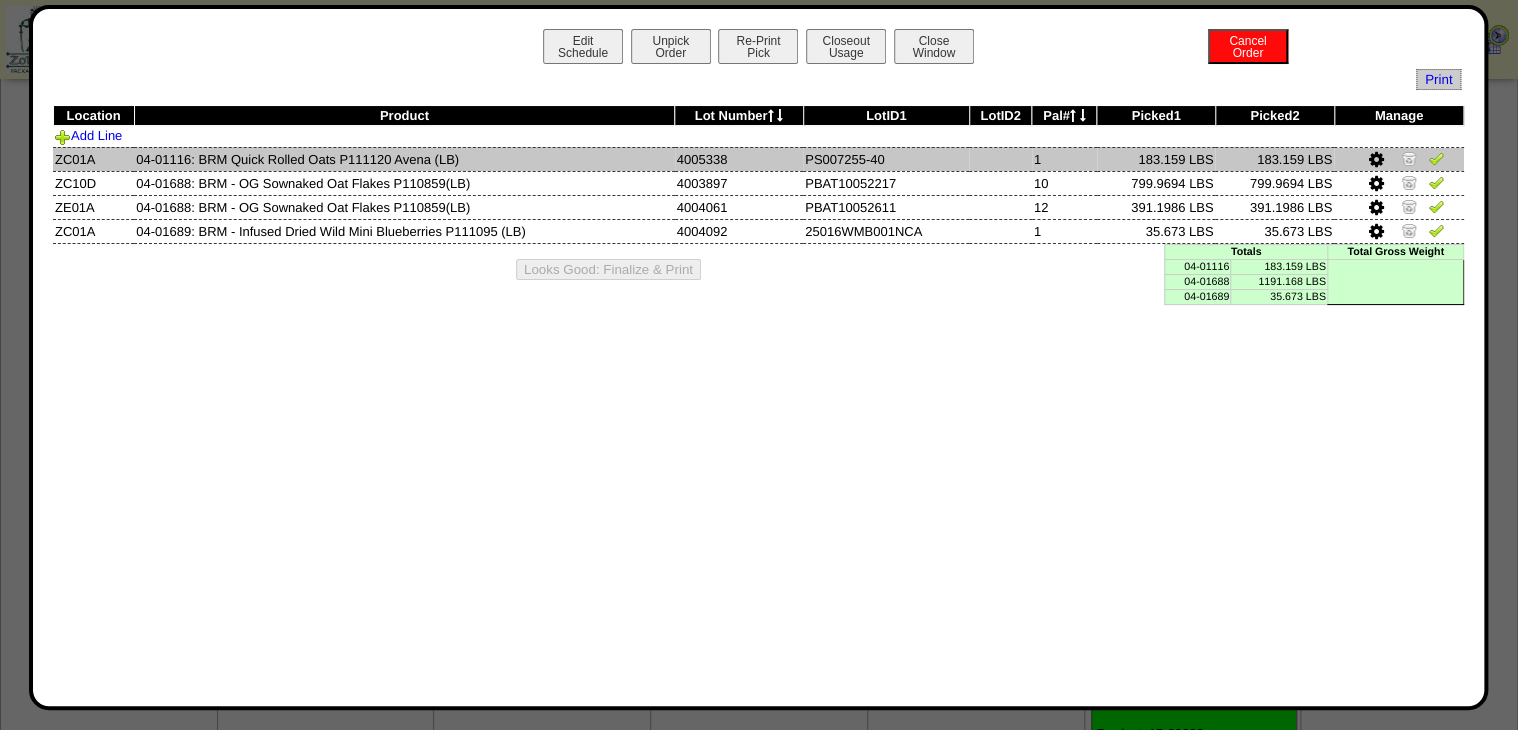 click at bounding box center [1436, 158] 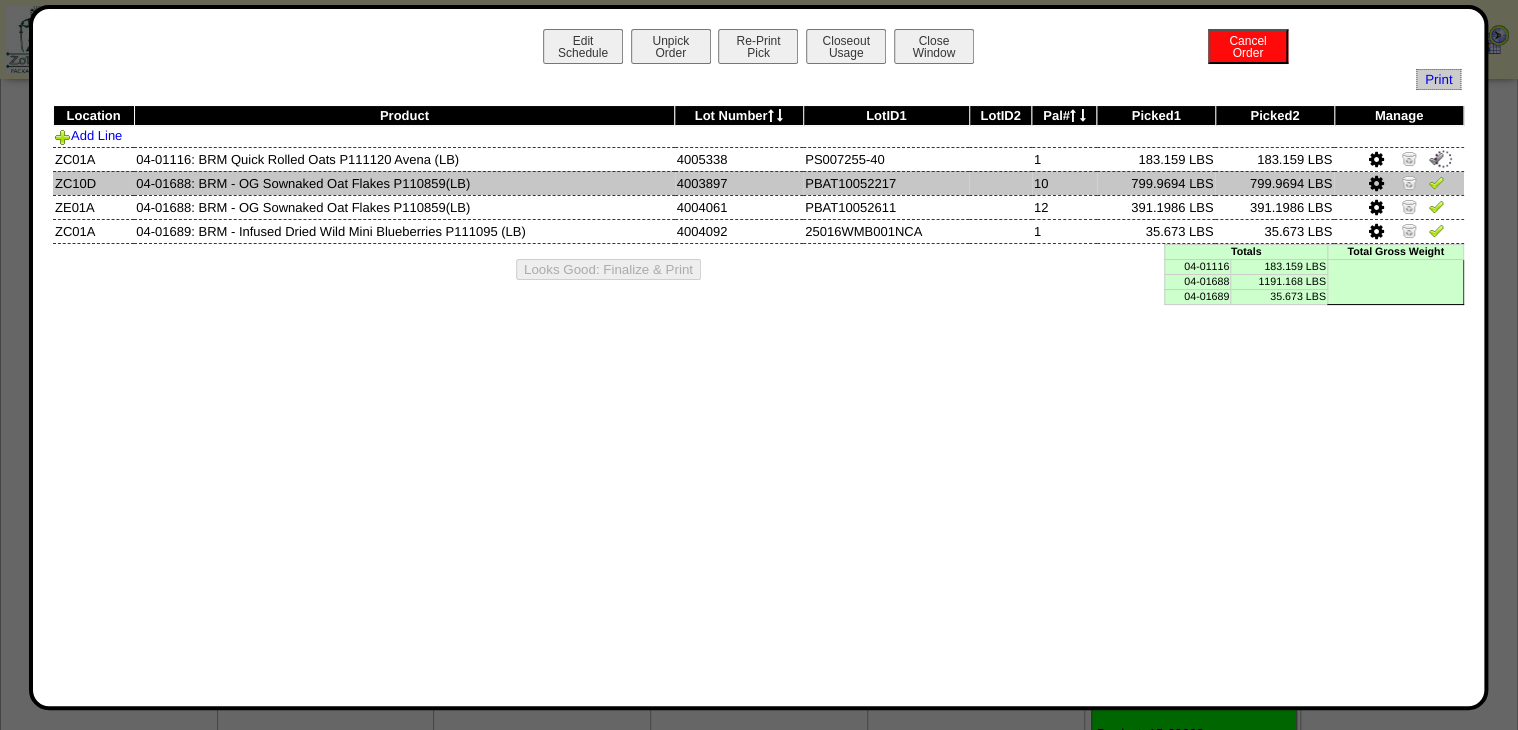 click at bounding box center (1436, 182) 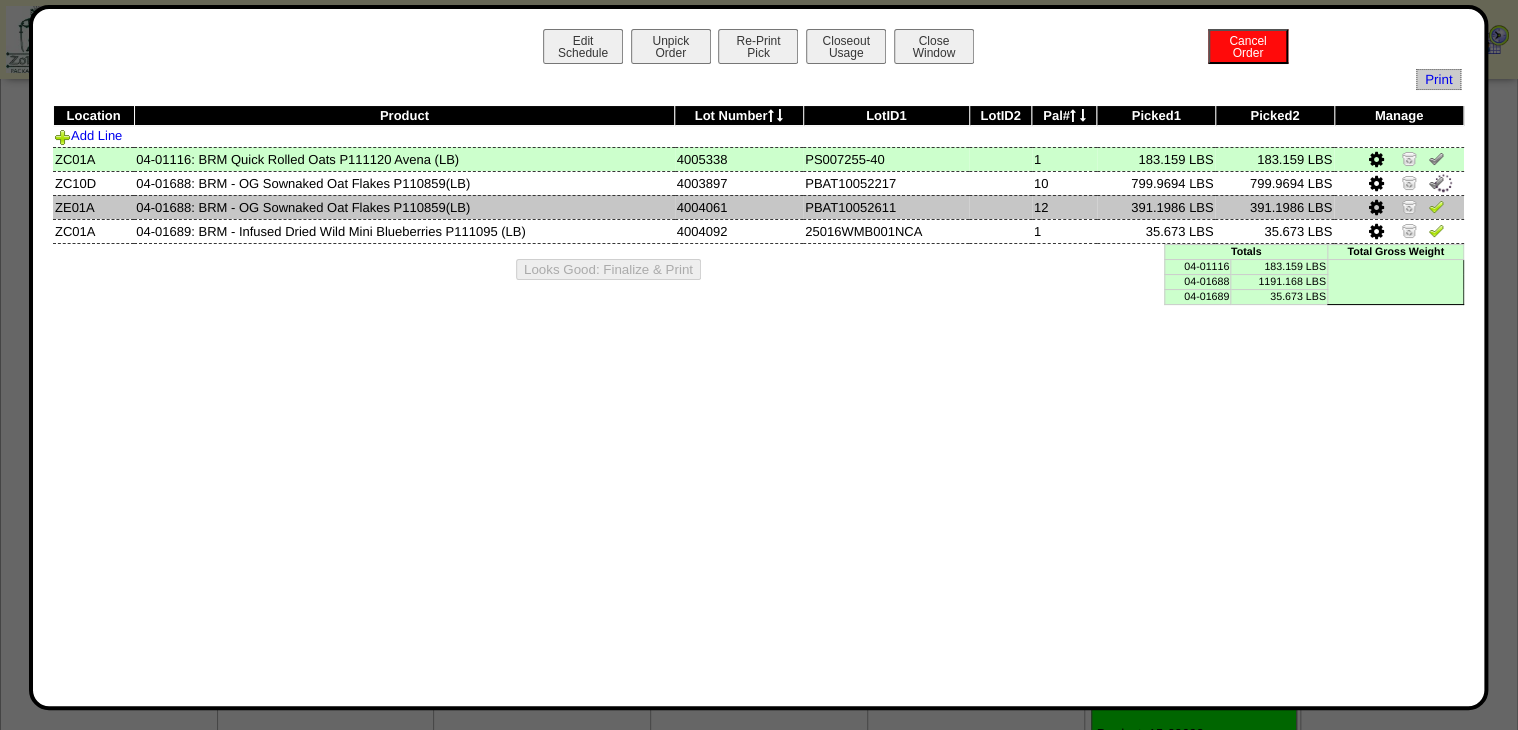click at bounding box center [1436, 206] 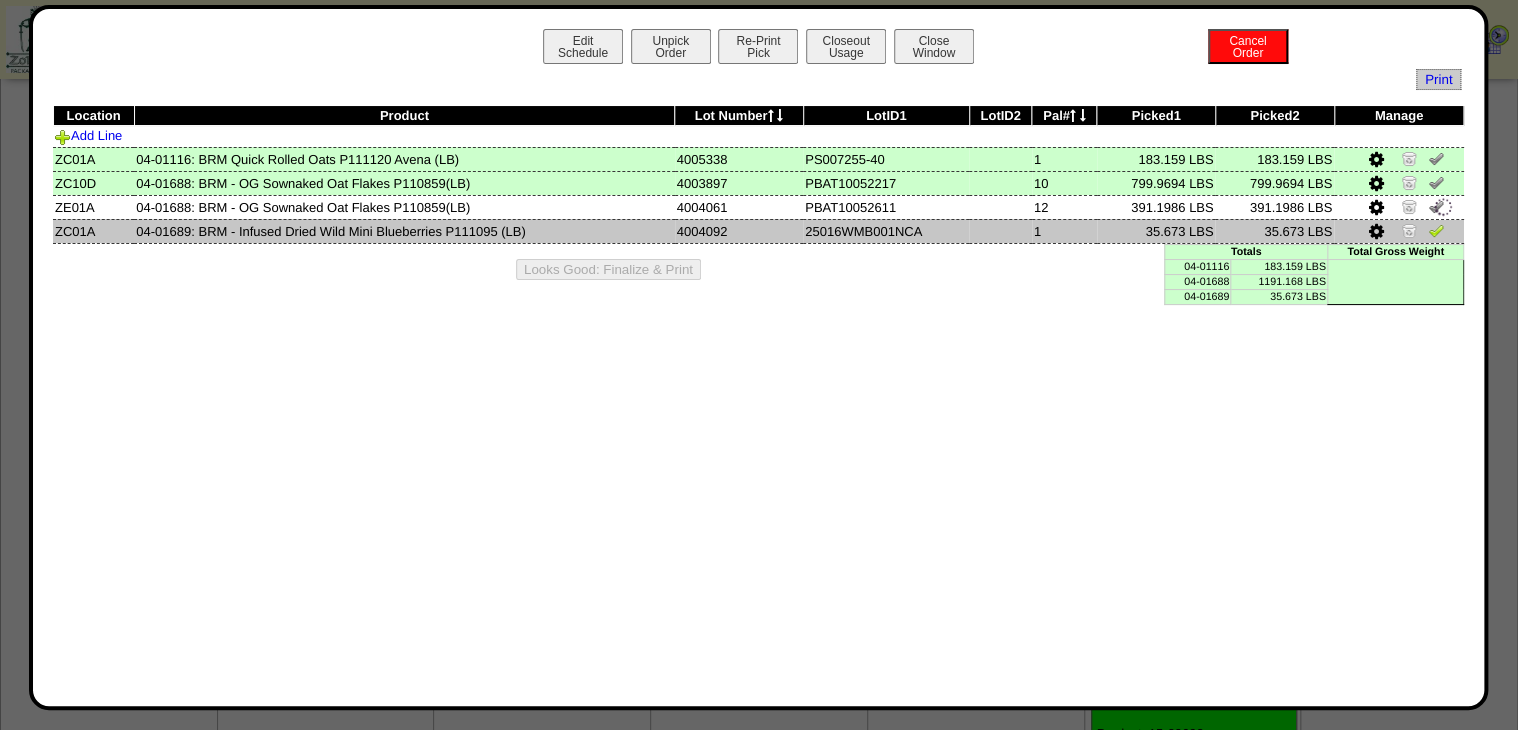 click at bounding box center (1436, 230) 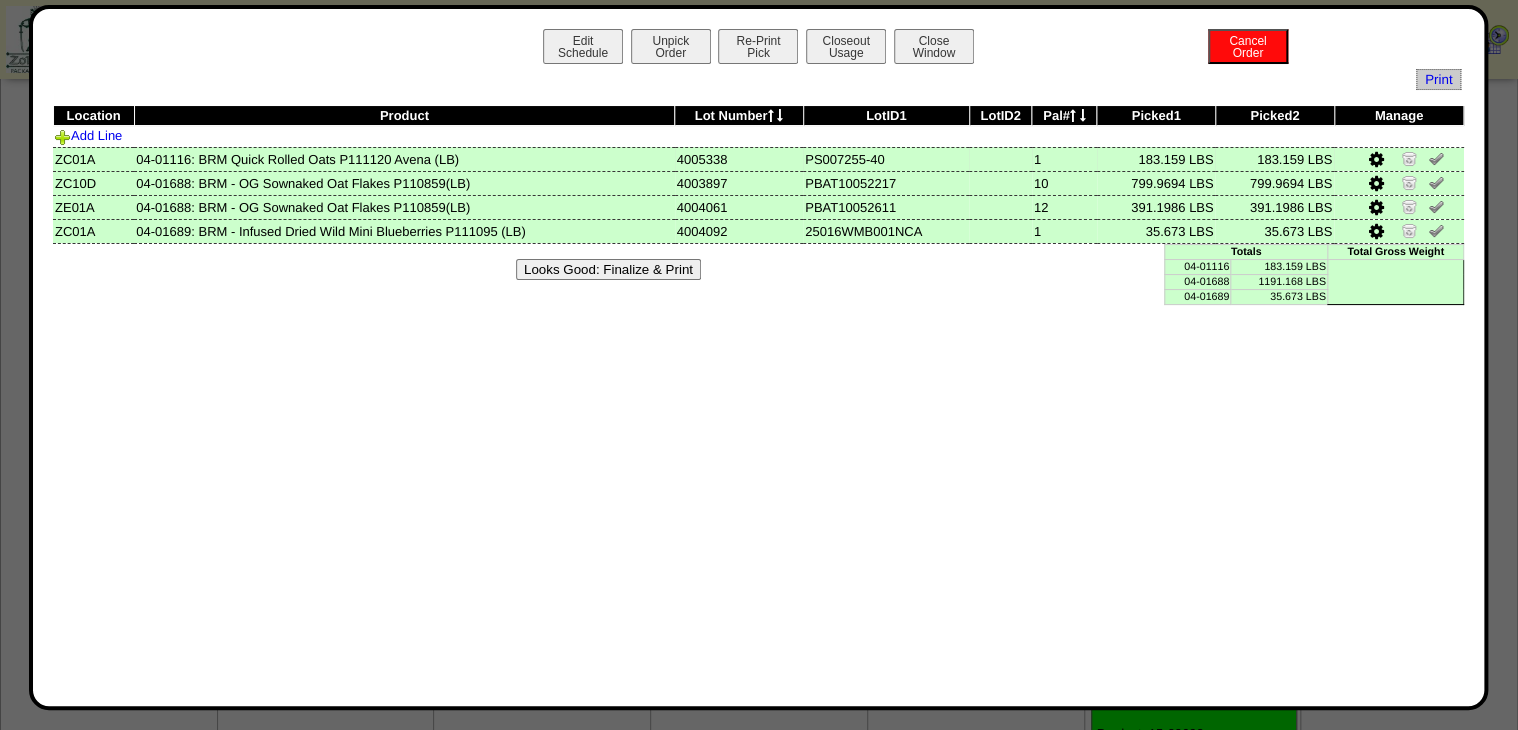 click at bounding box center [1375, 160] 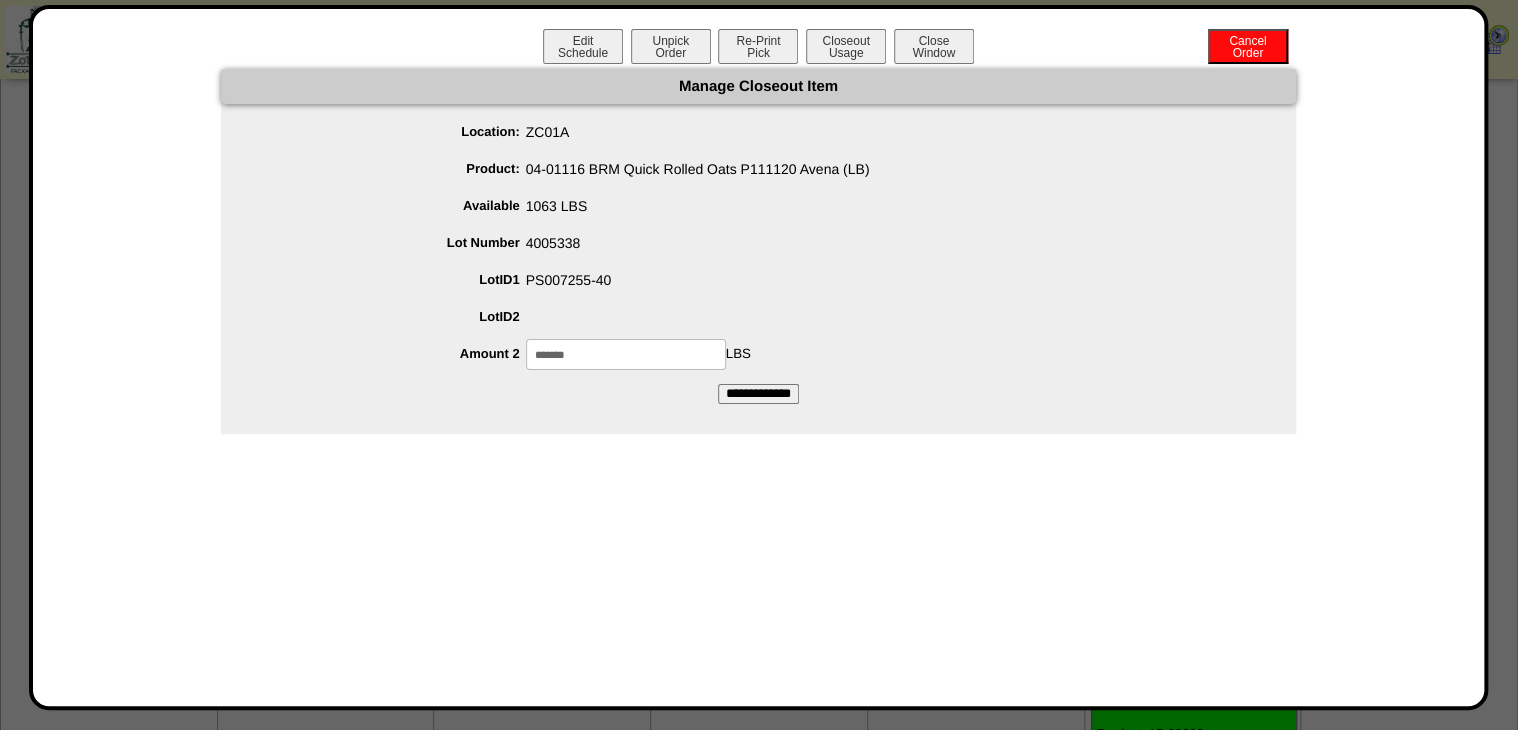 drag, startPoint x: 649, startPoint y: 347, endPoint x: 403, endPoint y: 412, distance: 254.44254 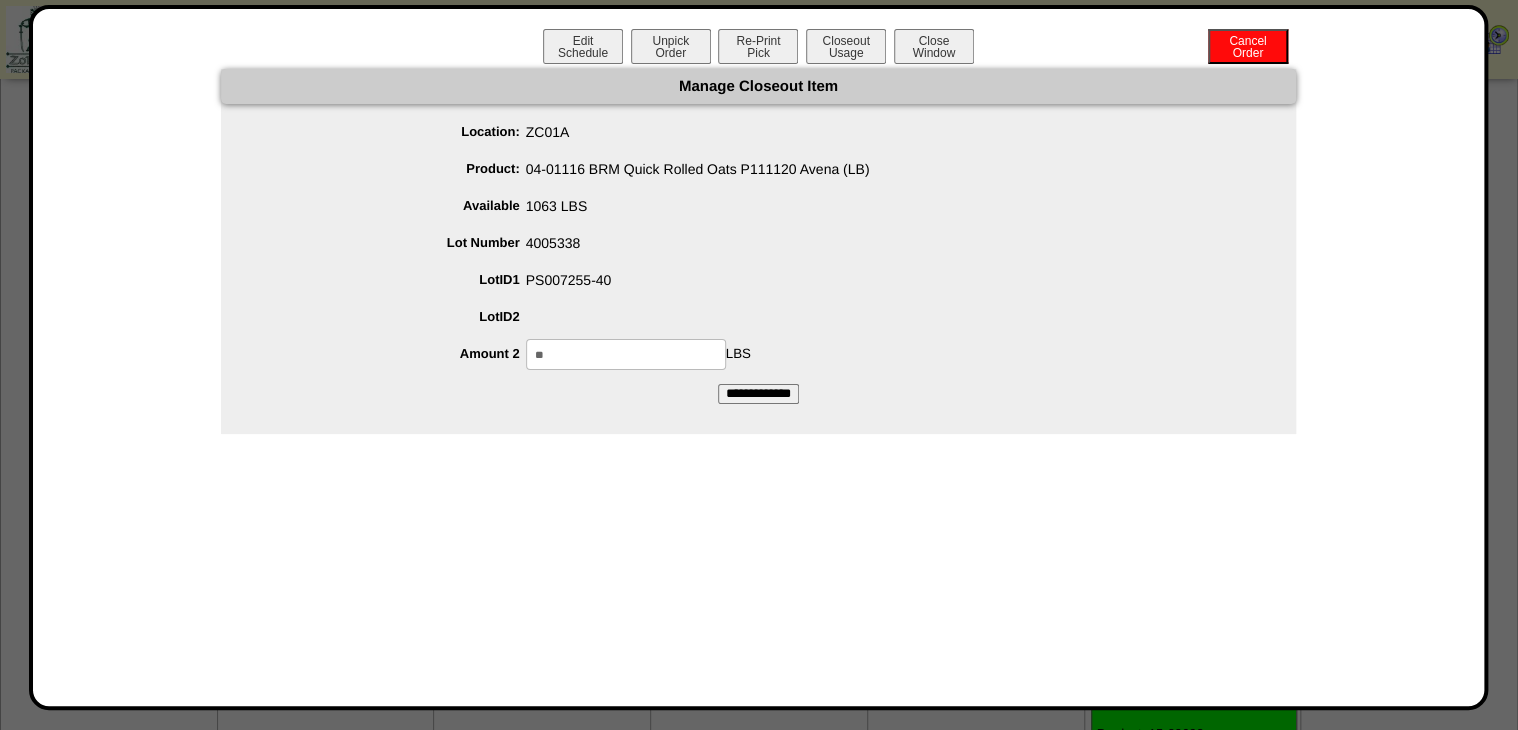 type on "**" 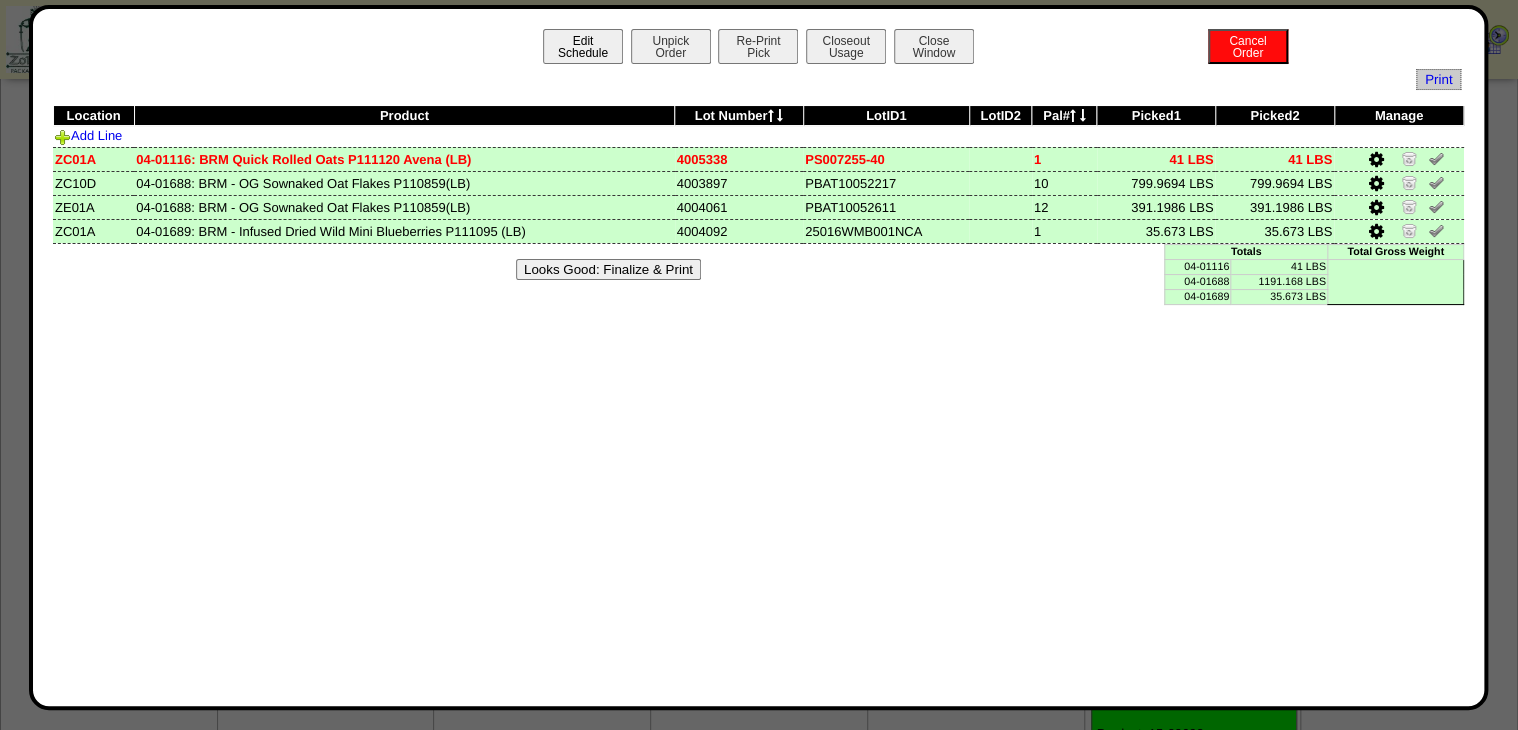 click on "Edit Schedule" at bounding box center (583, 46) 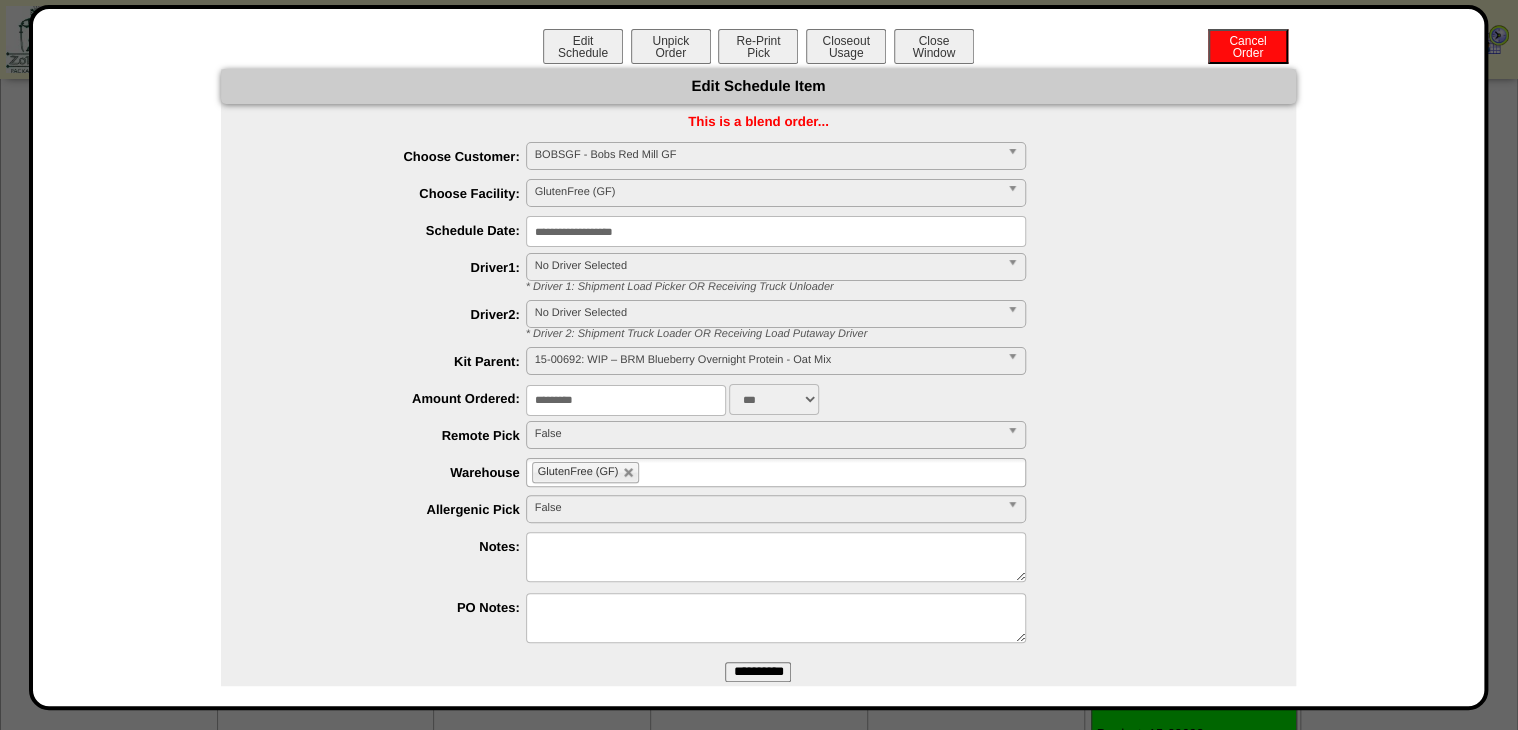 click on "Edit Schedule
Unpick Order
Re-Print Pick
Closeout Usage
Cancel Order
Close Window" at bounding box center (759, 49) 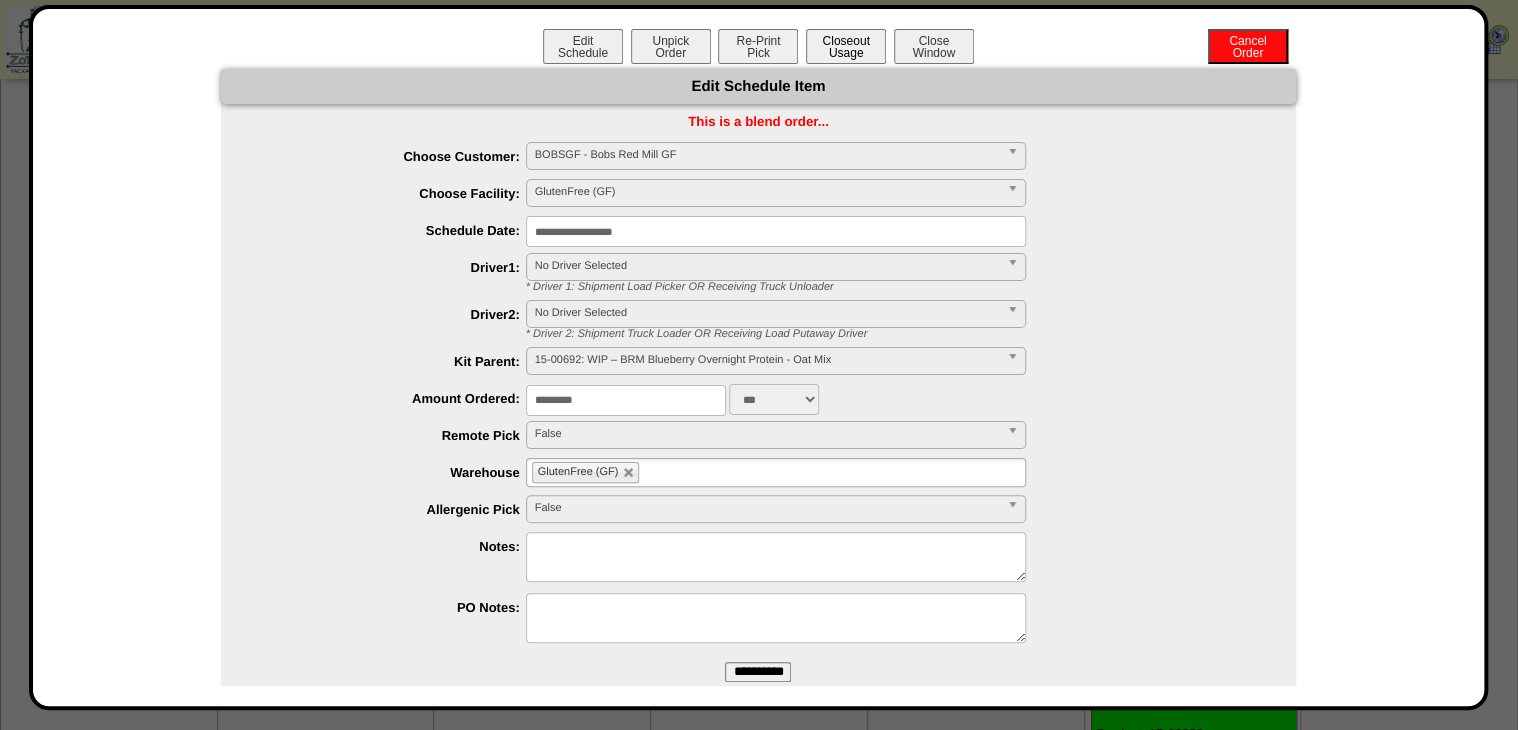 click on "Closeout Usage" at bounding box center [846, 46] 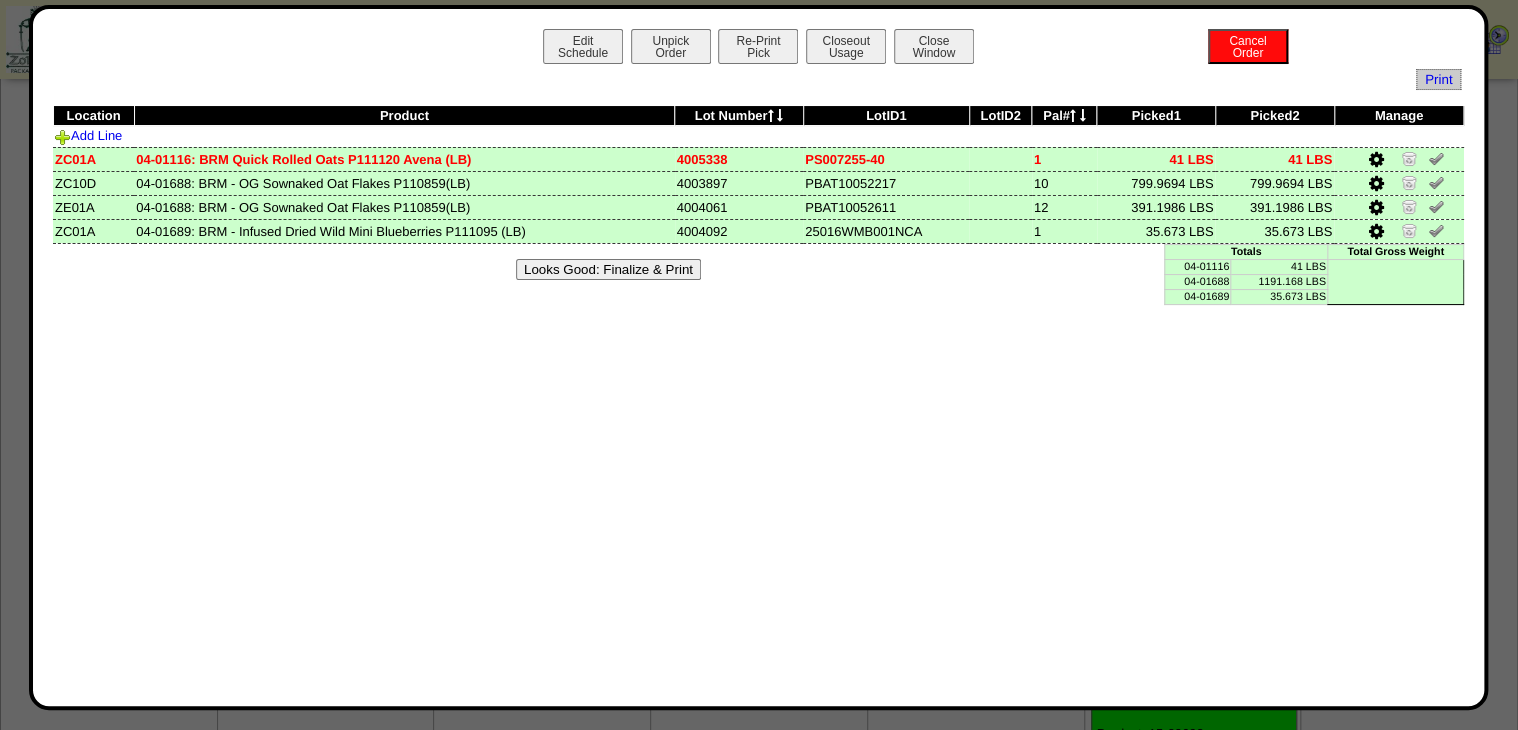 click on "Looks Good: Finalize & Print" at bounding box center (608, 269) 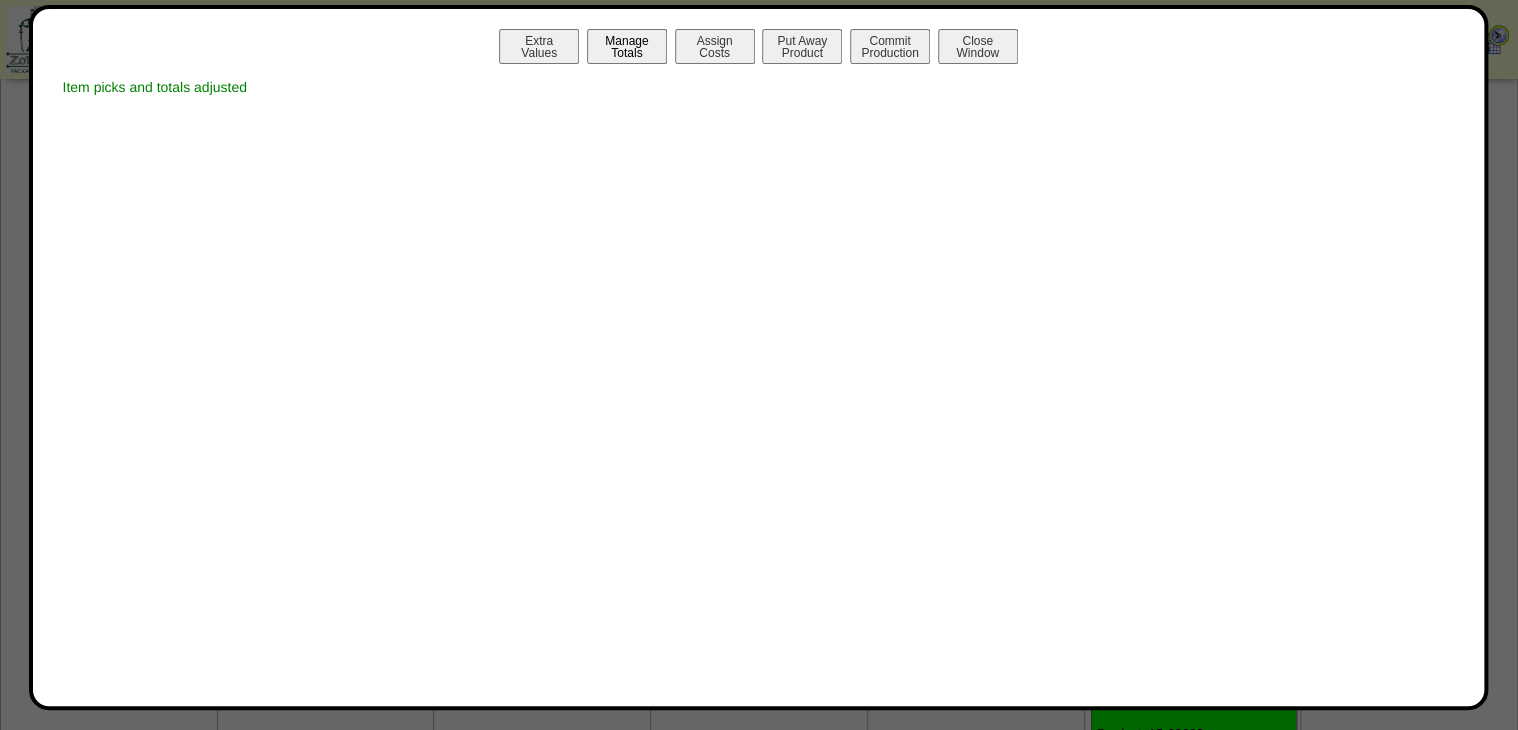 drag, startPoint x: 631, startPoint y: 48, endPoint x: 646, endPoint y: 51, distance: 15.297058 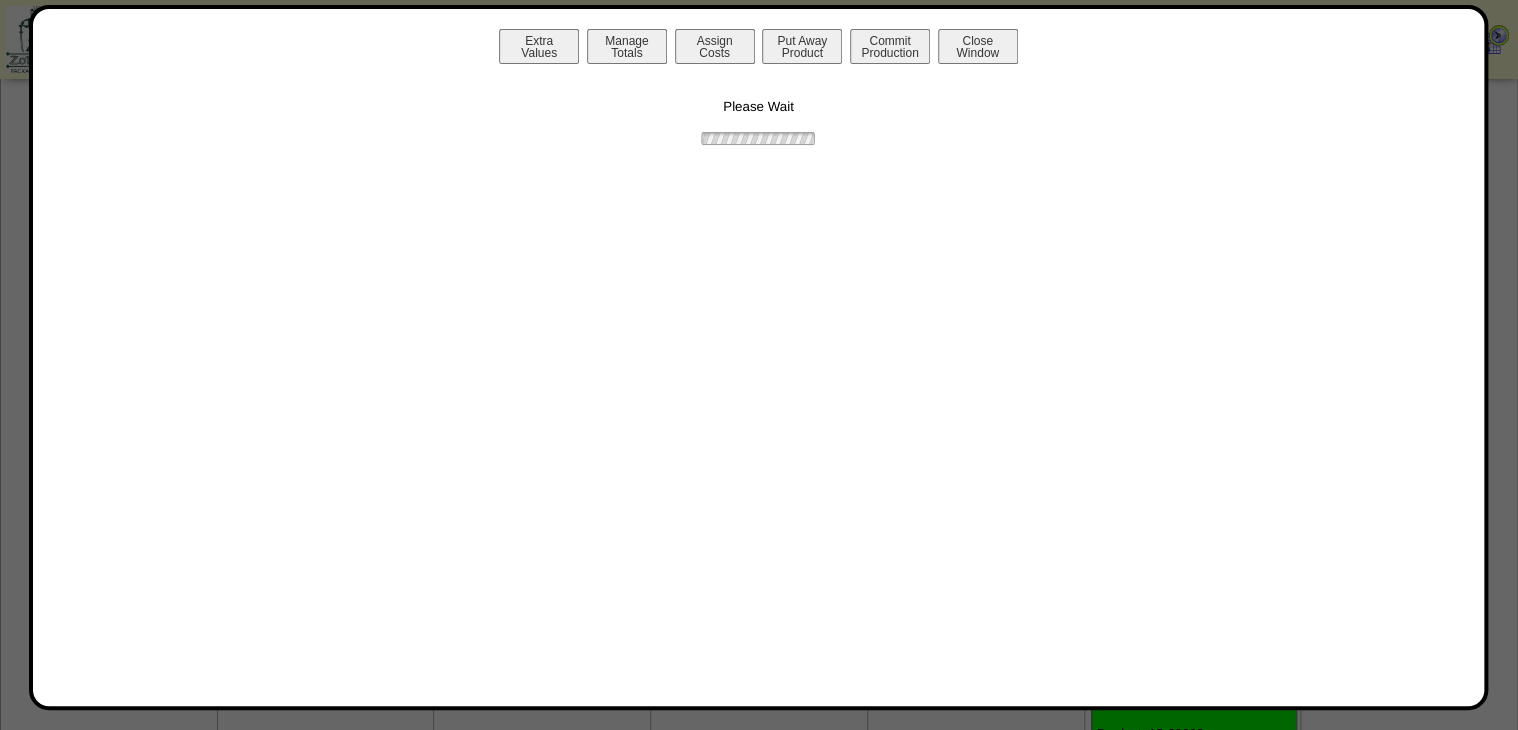 click on "Please Wait" at bounding box center (759, 108) 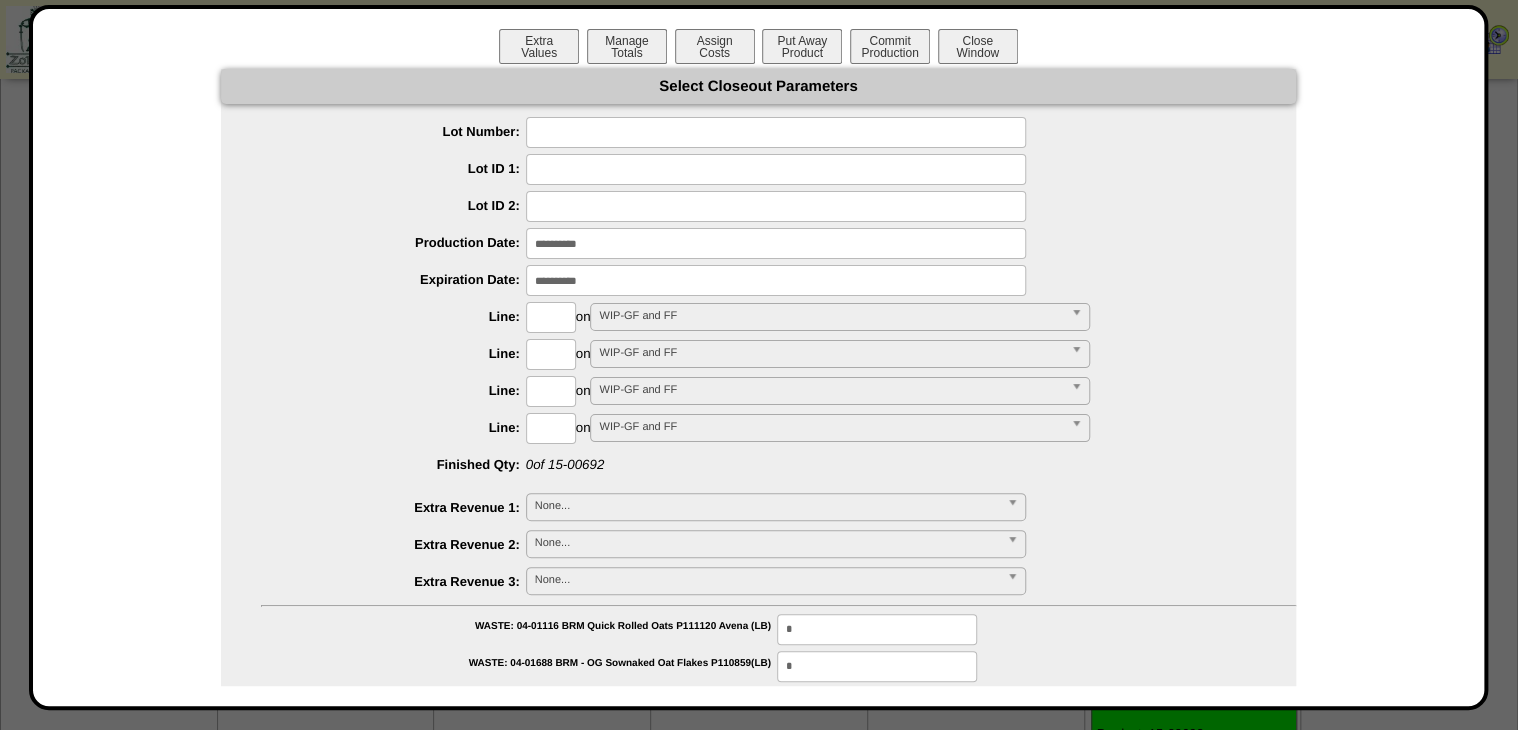 click at bounding box center [776, 132] 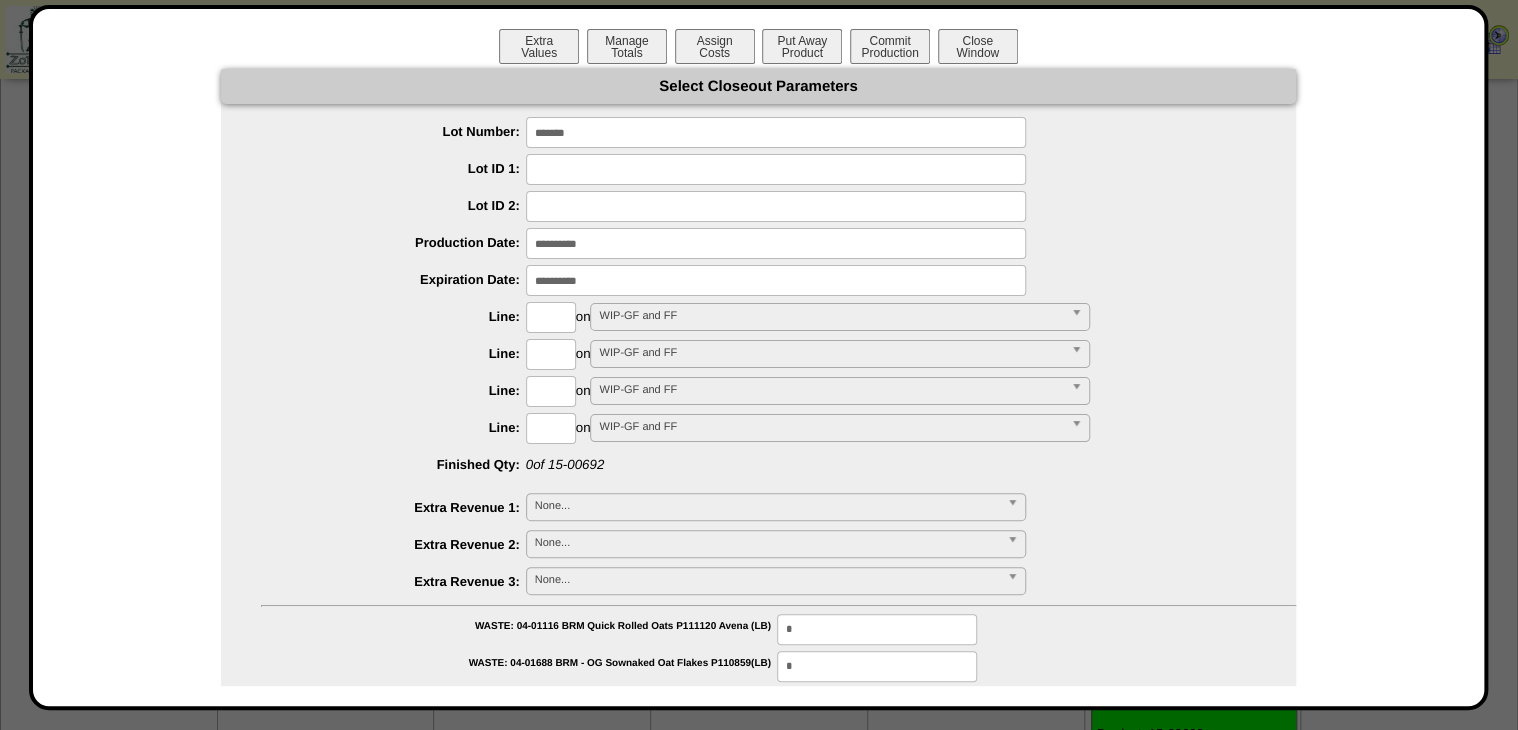 type on "*******" 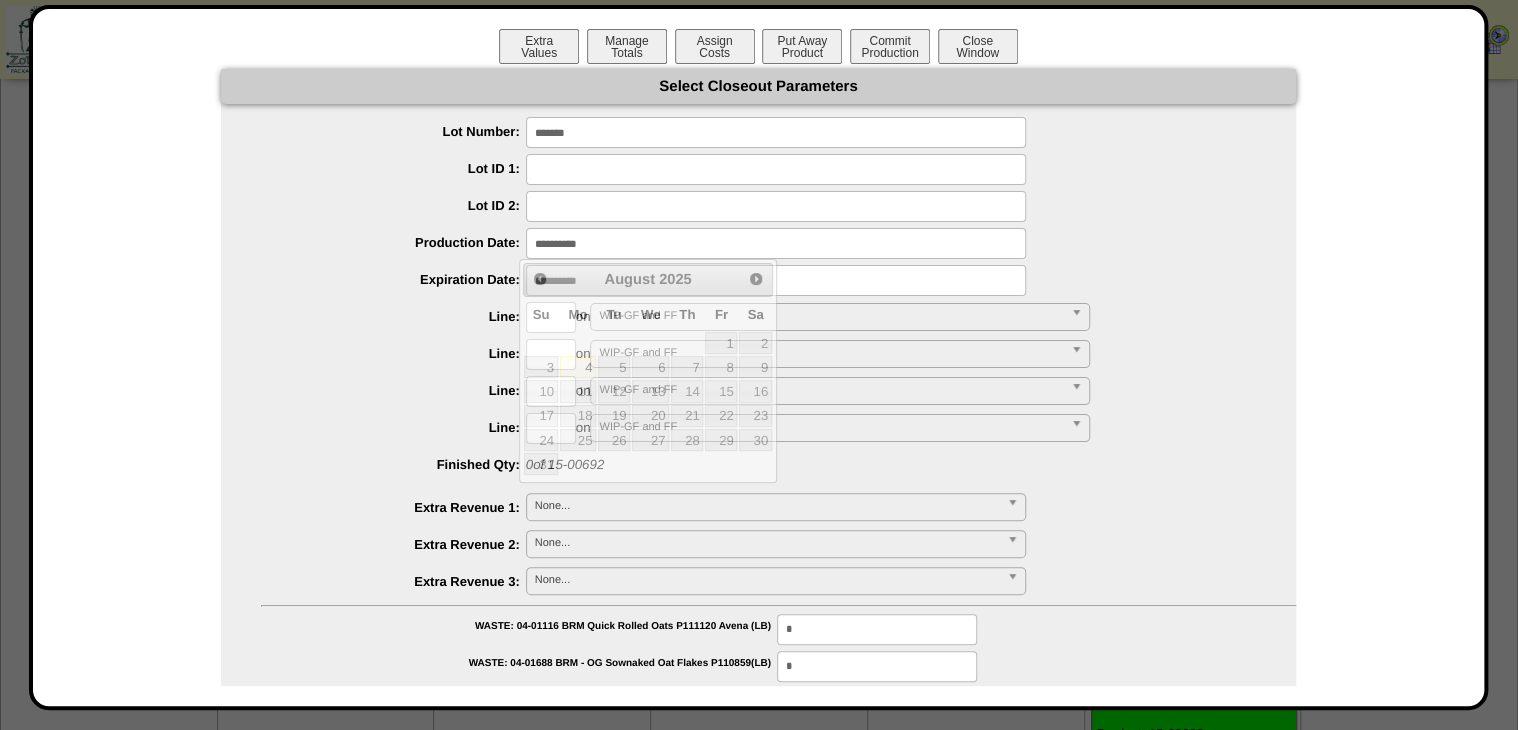 click at bounding box center [776, 243] 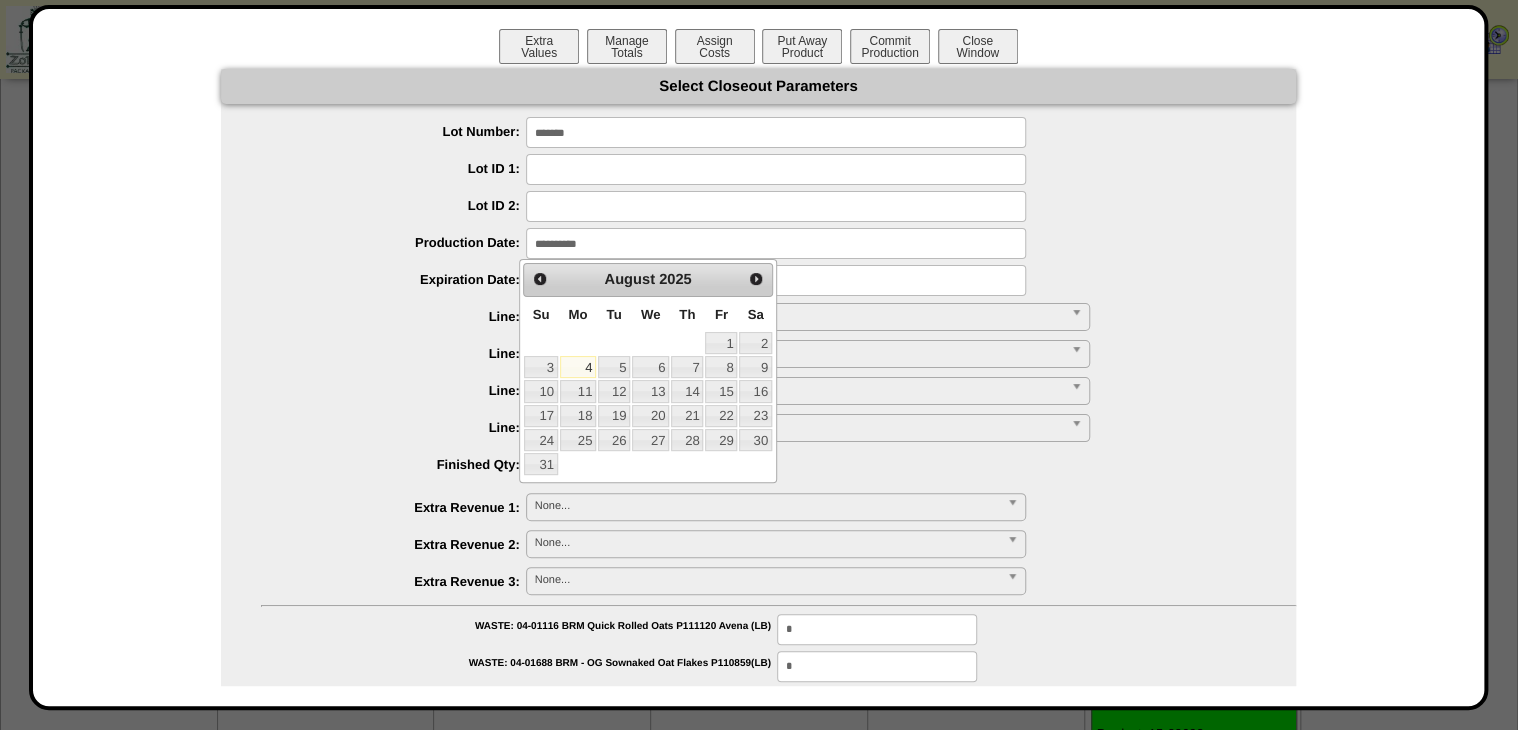 click on "1" at bounding box center [721, 343] 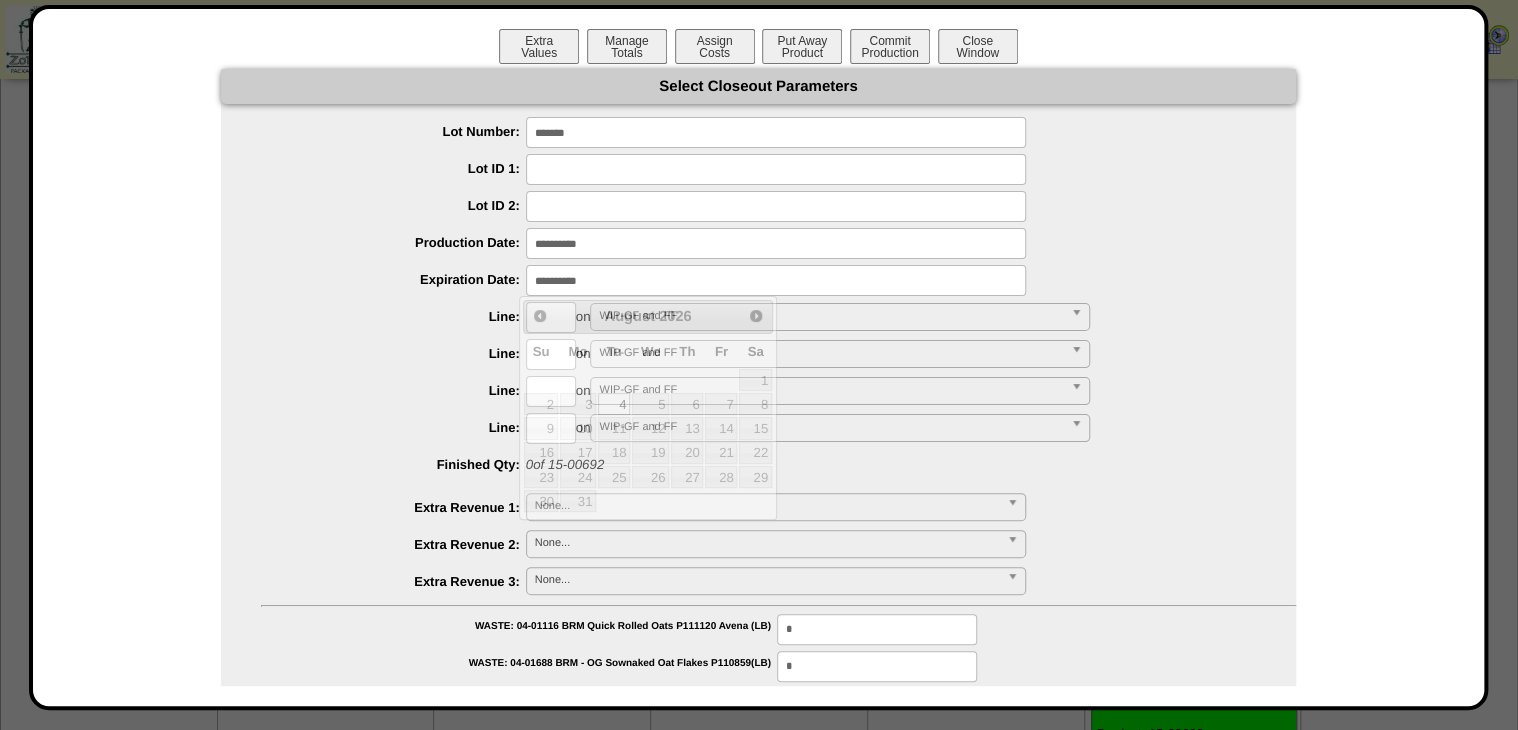 drag, startPoint x: 679, startPoint y: 282, endPoint x: 706, endPoint y: 304, distance: 34.828148 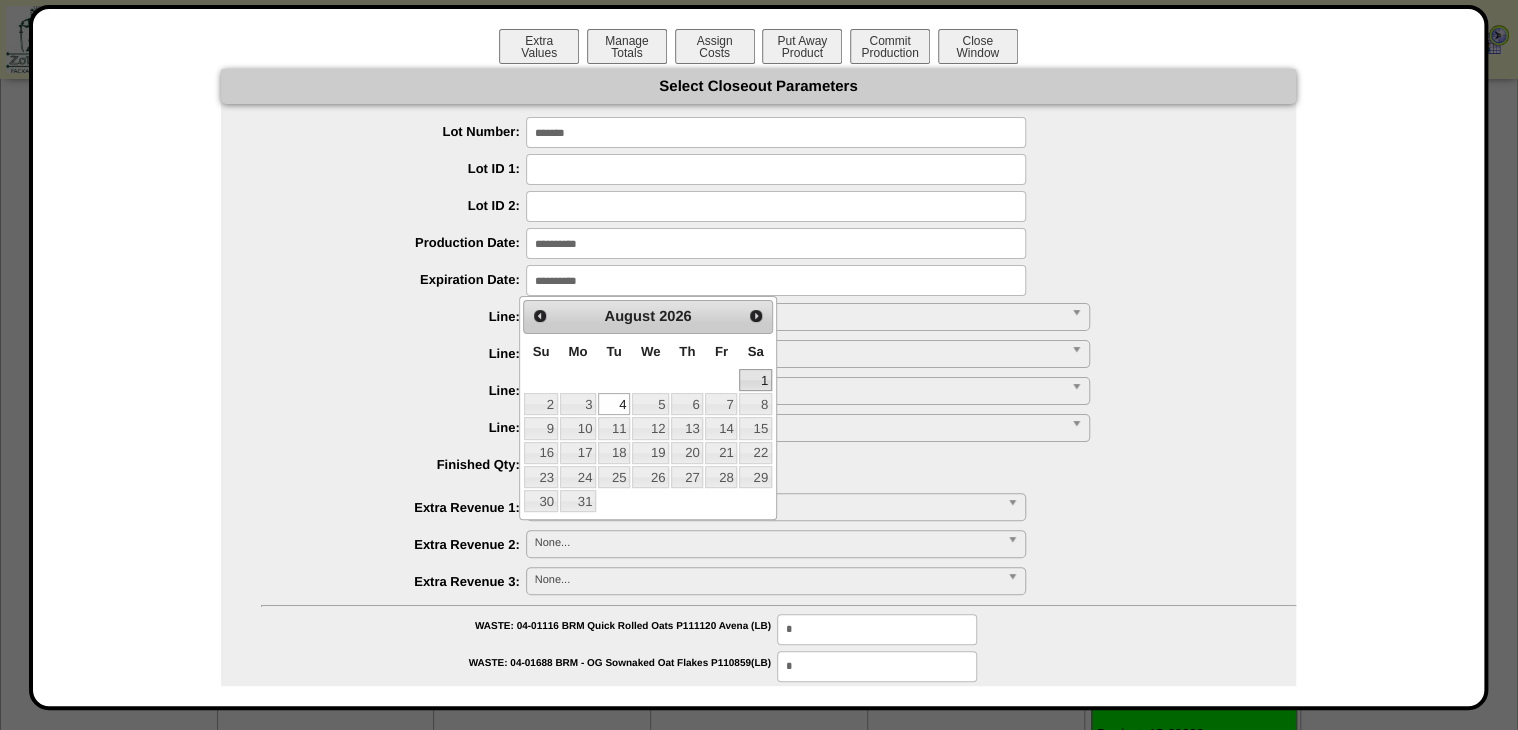 click on "1" at bounding box center [755, 380] 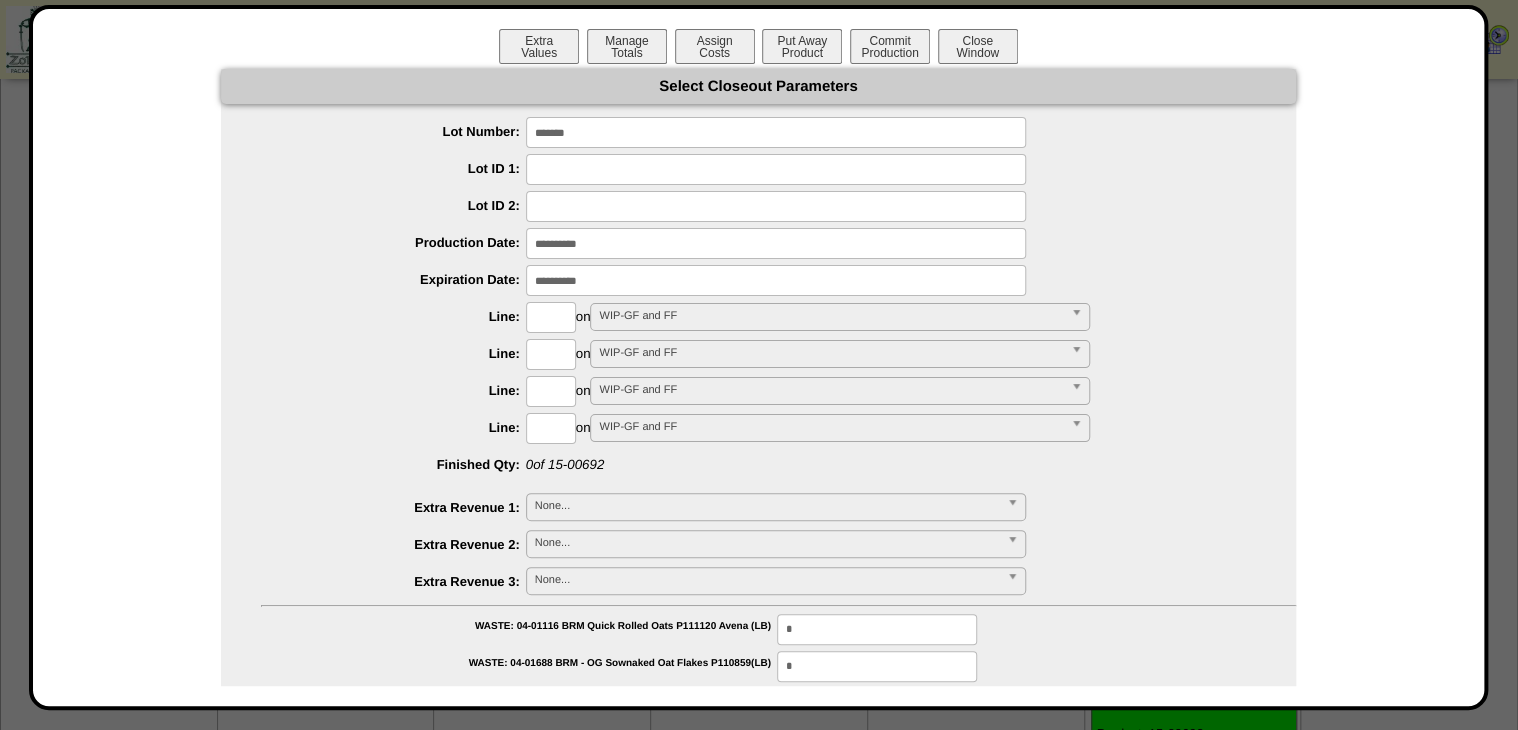 click at bounding box center [551, 317] 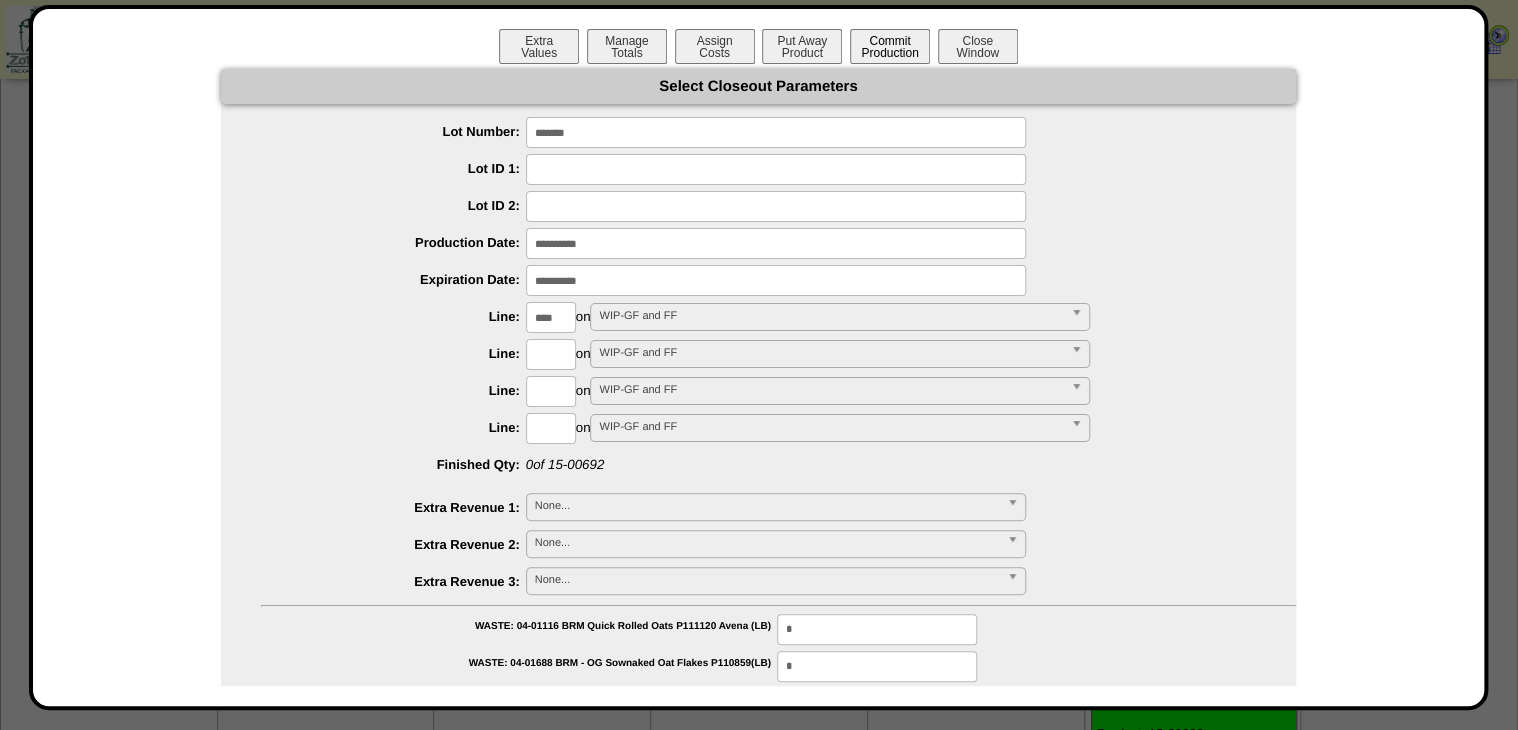 type on "****" 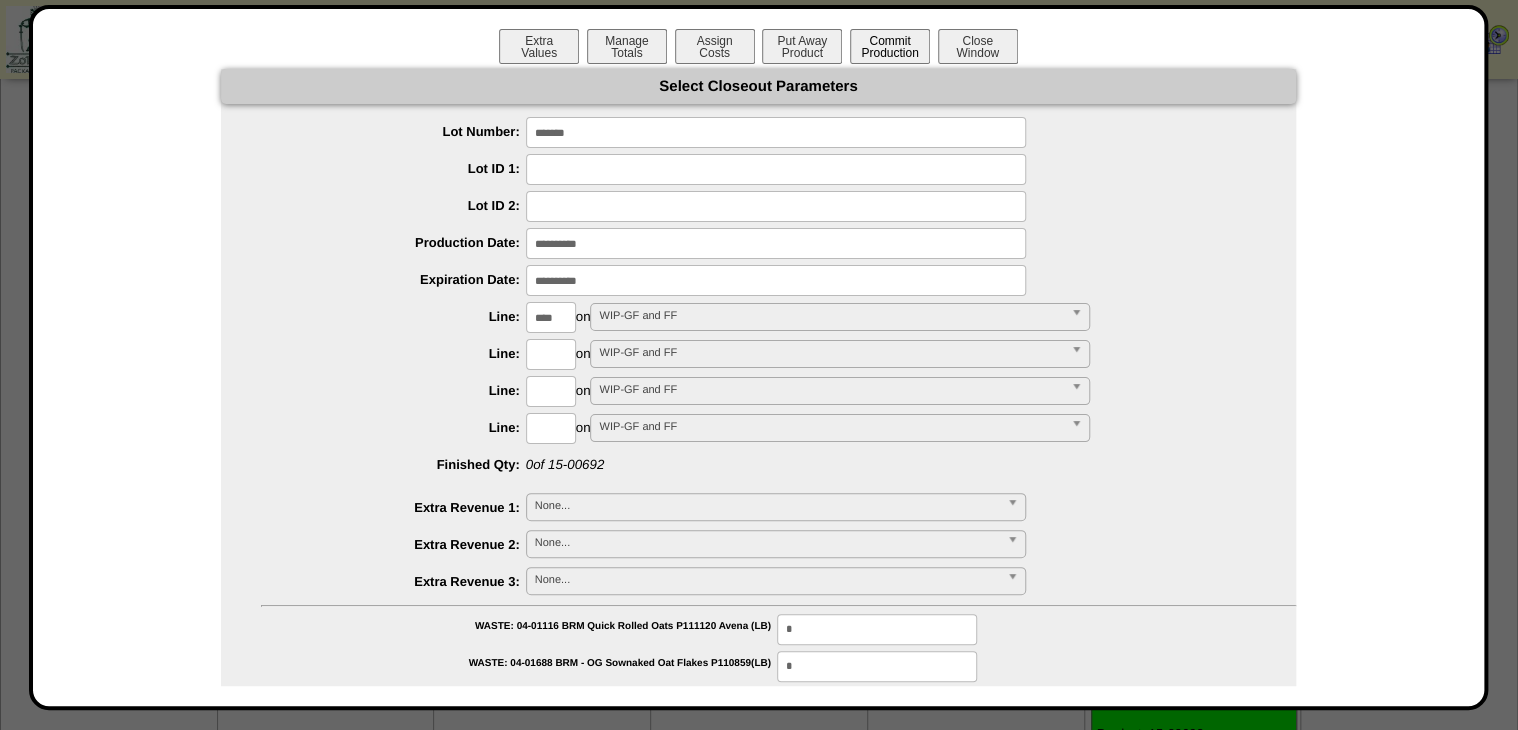 click on "**********" at bounding box center (758, 751) 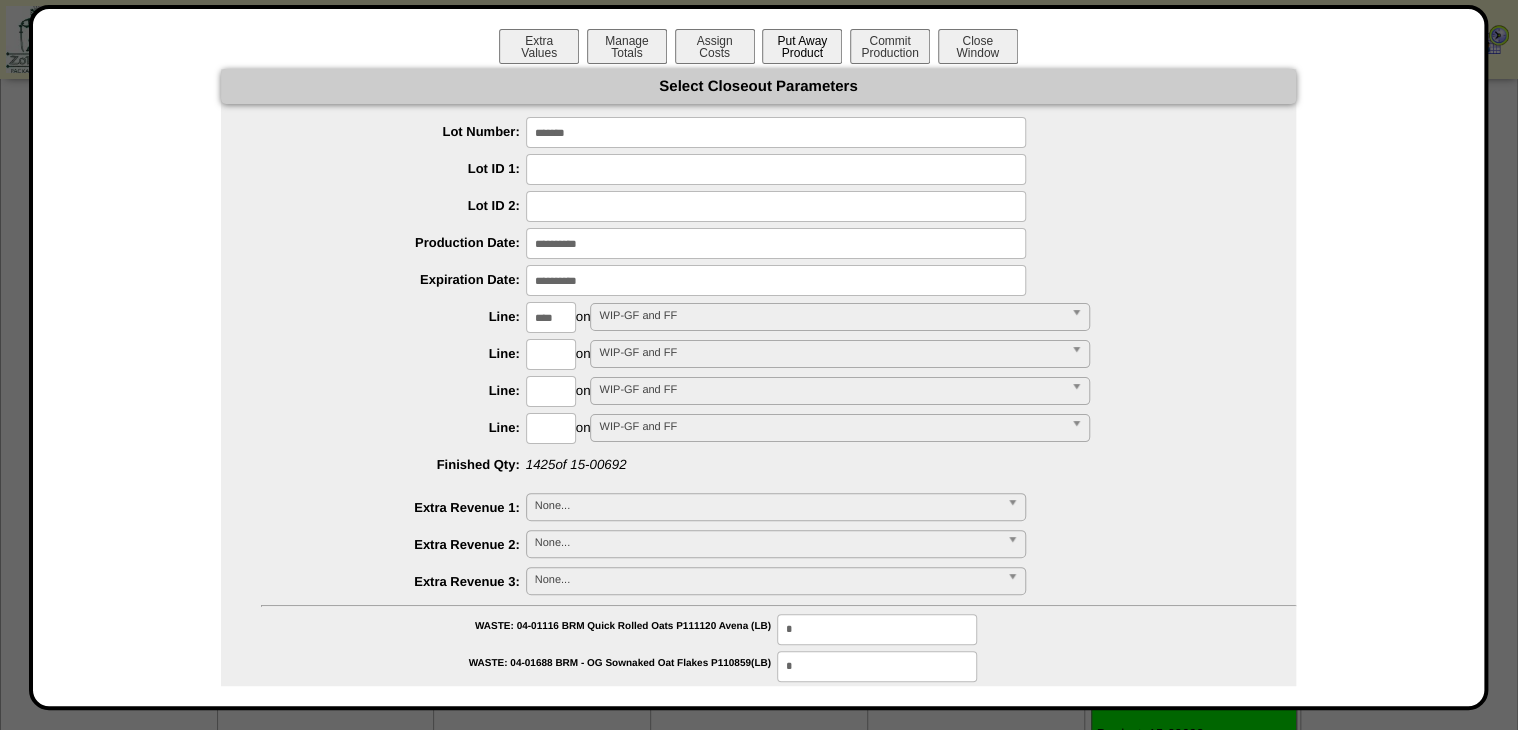 click on "Put Away Product" at bounding box center (802, 46) 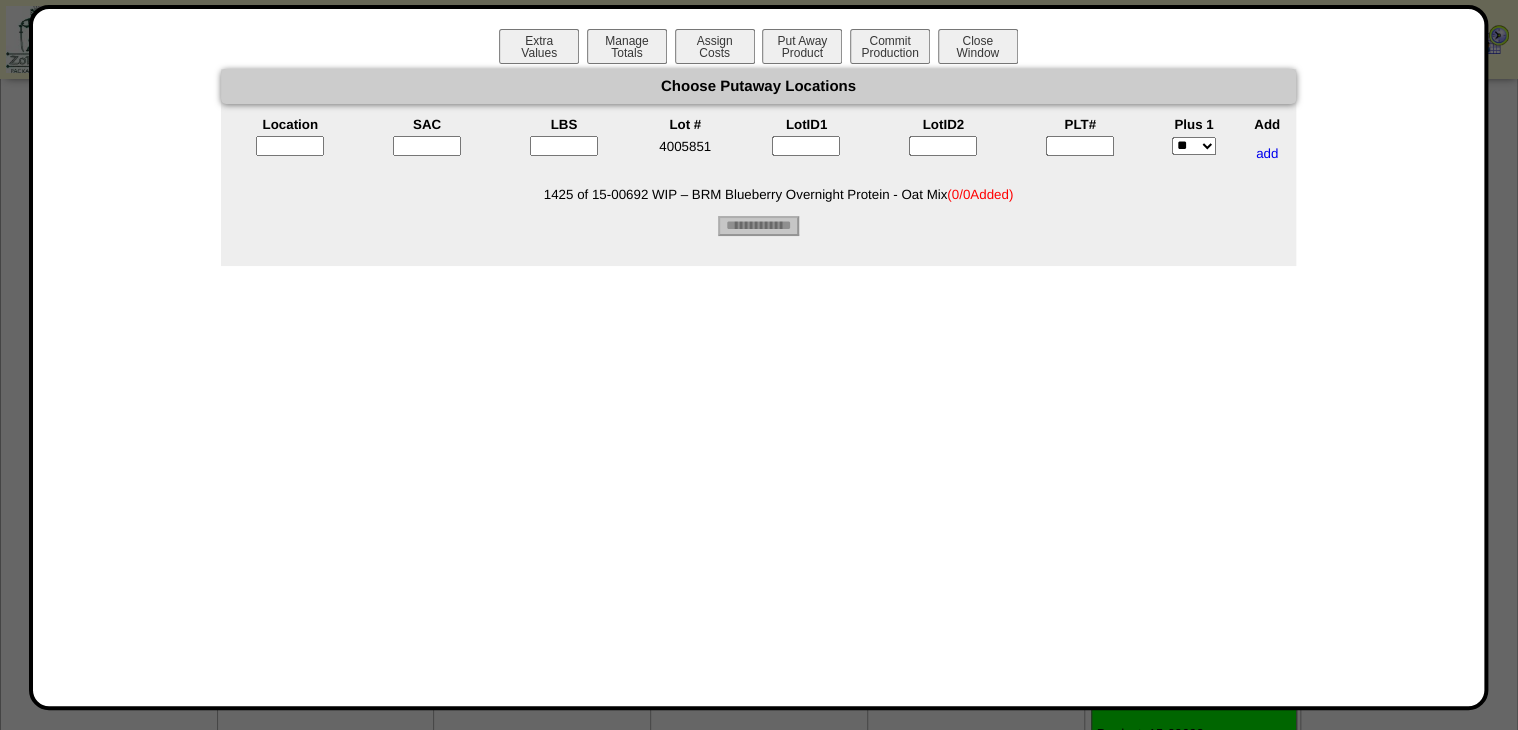 click at bounding box center (1080, 146) 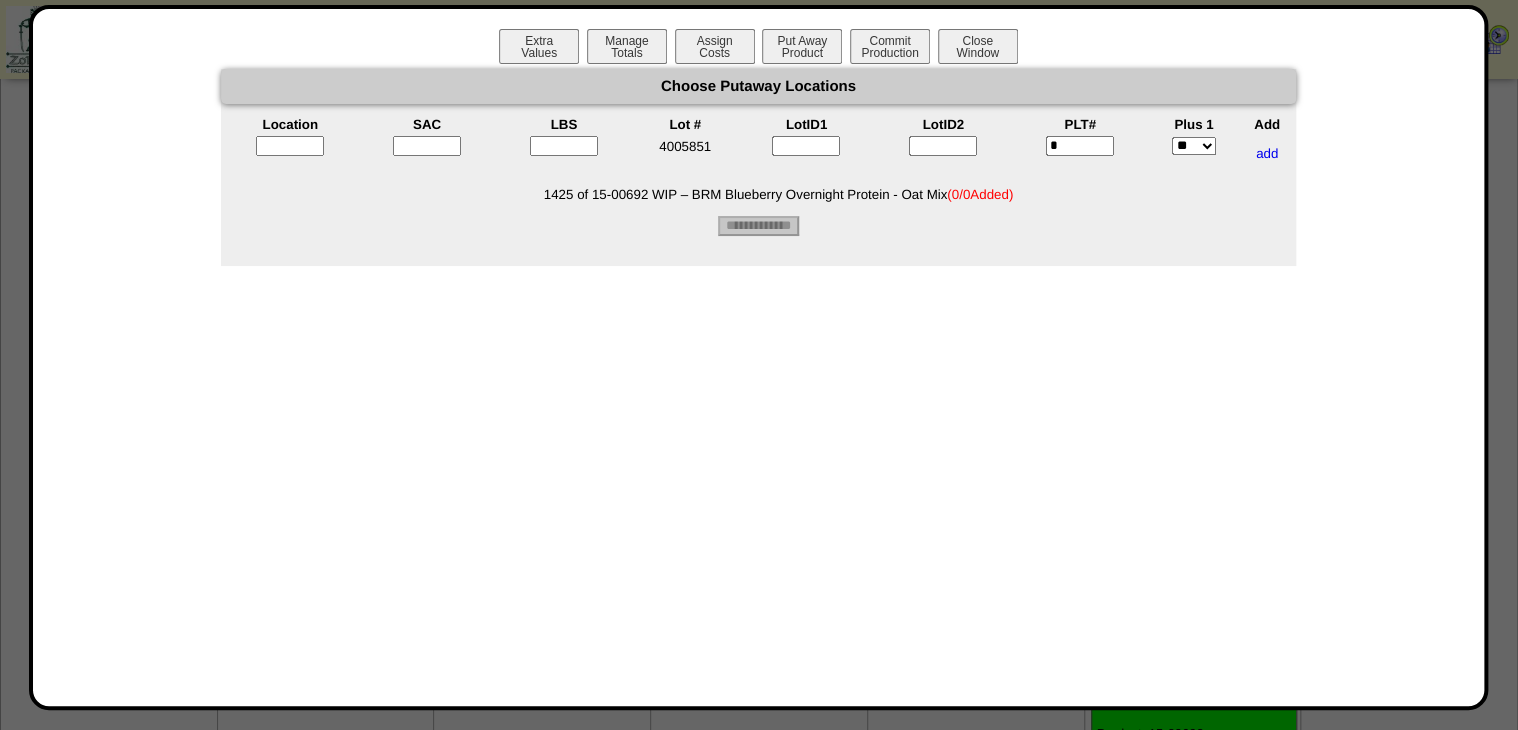 type on "*" 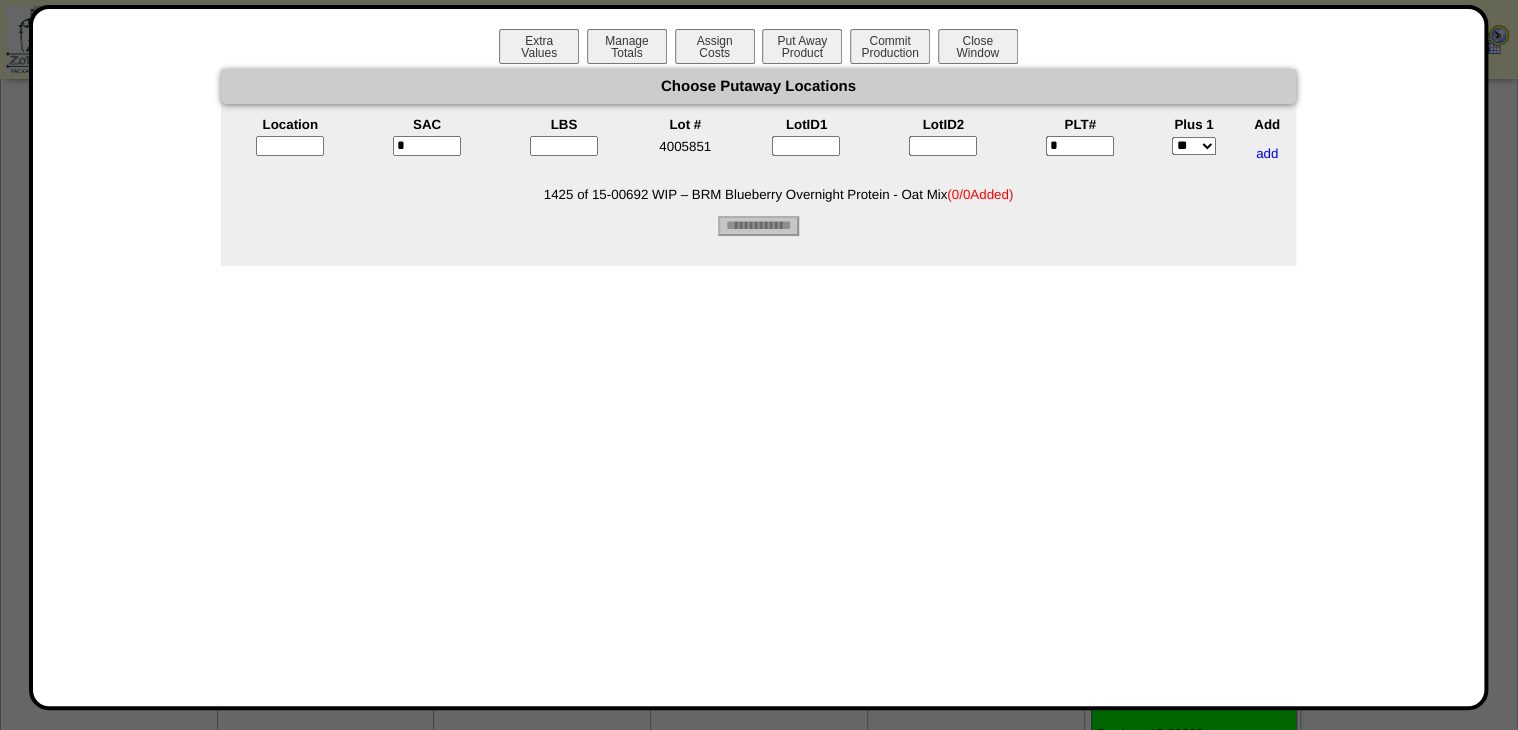 type on "*" 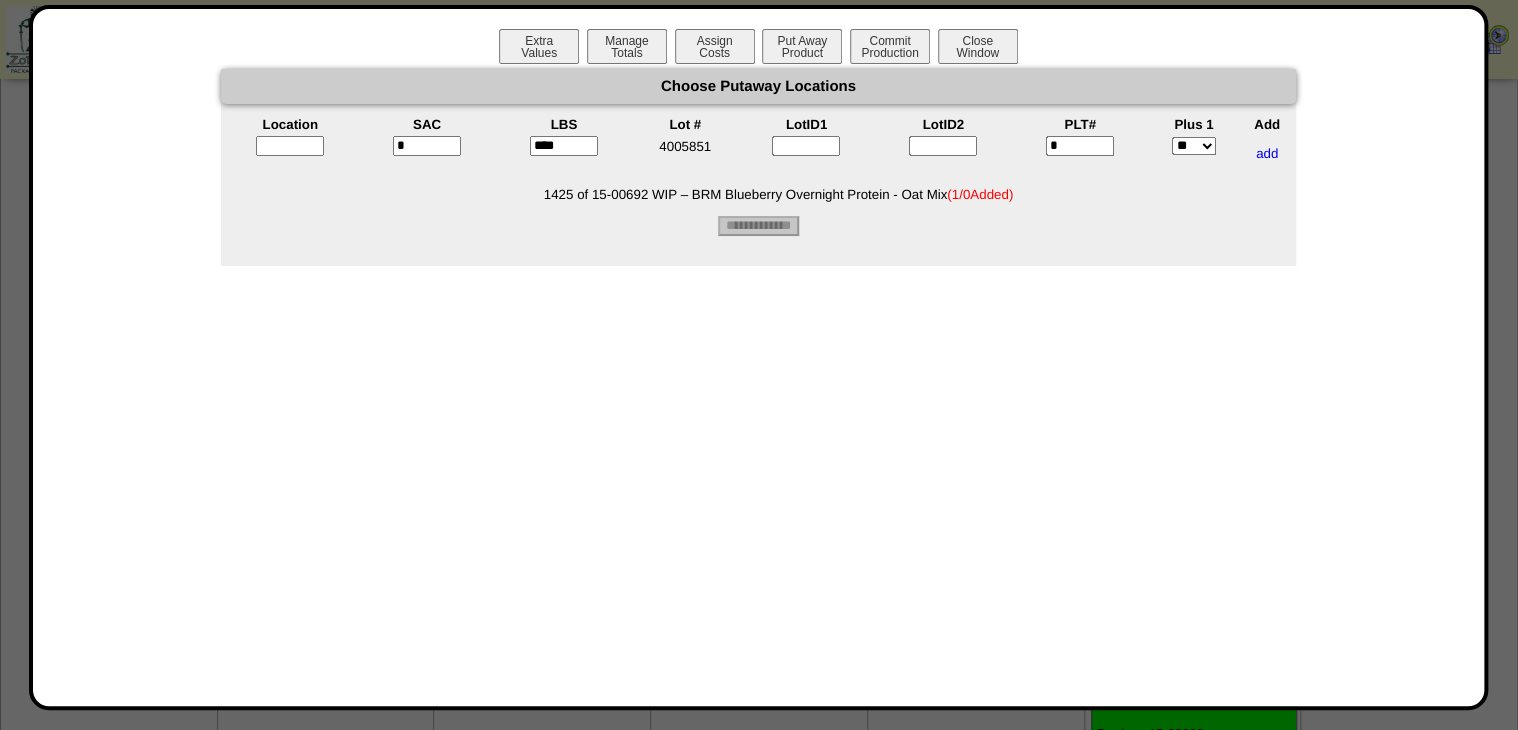 type on "****" 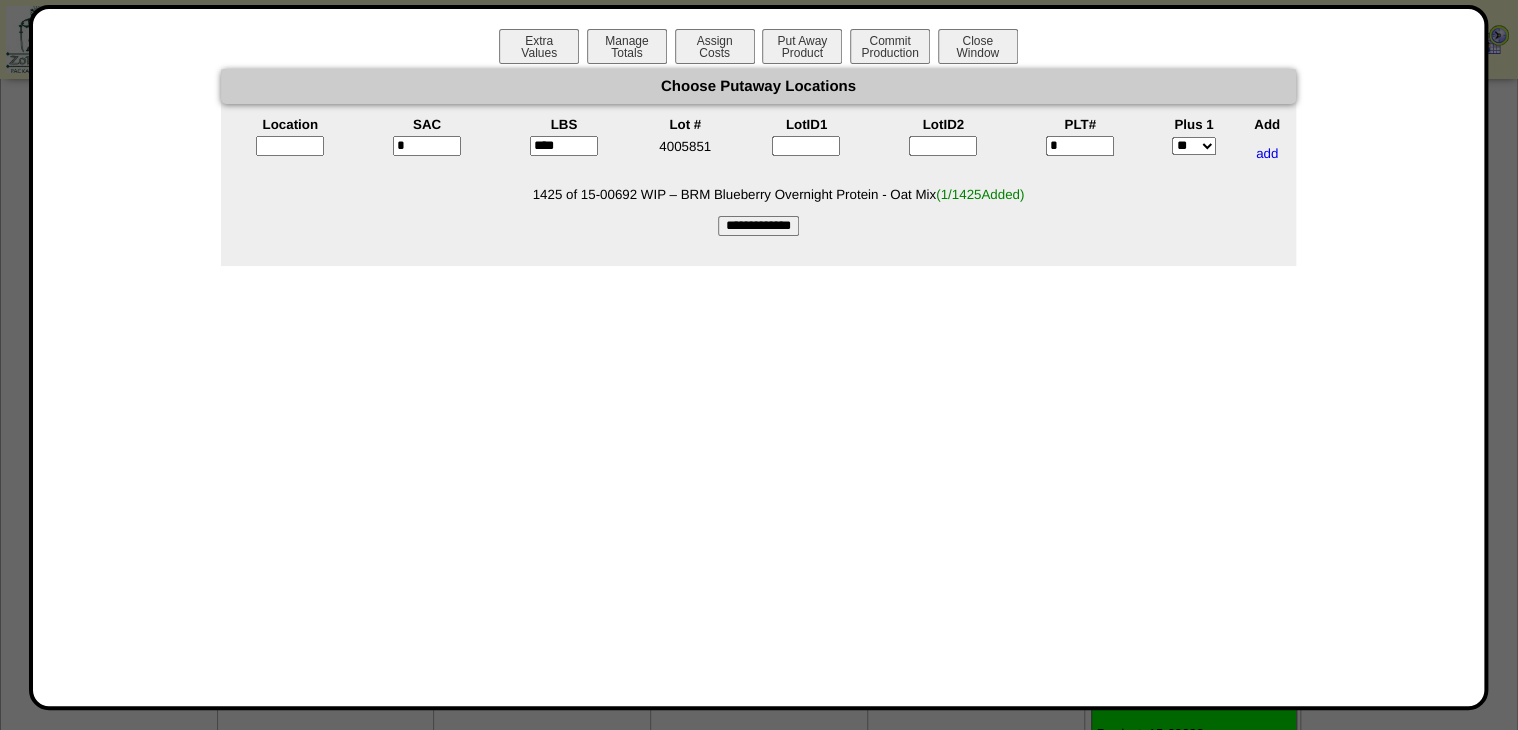 click at bounding box center [290, 146] 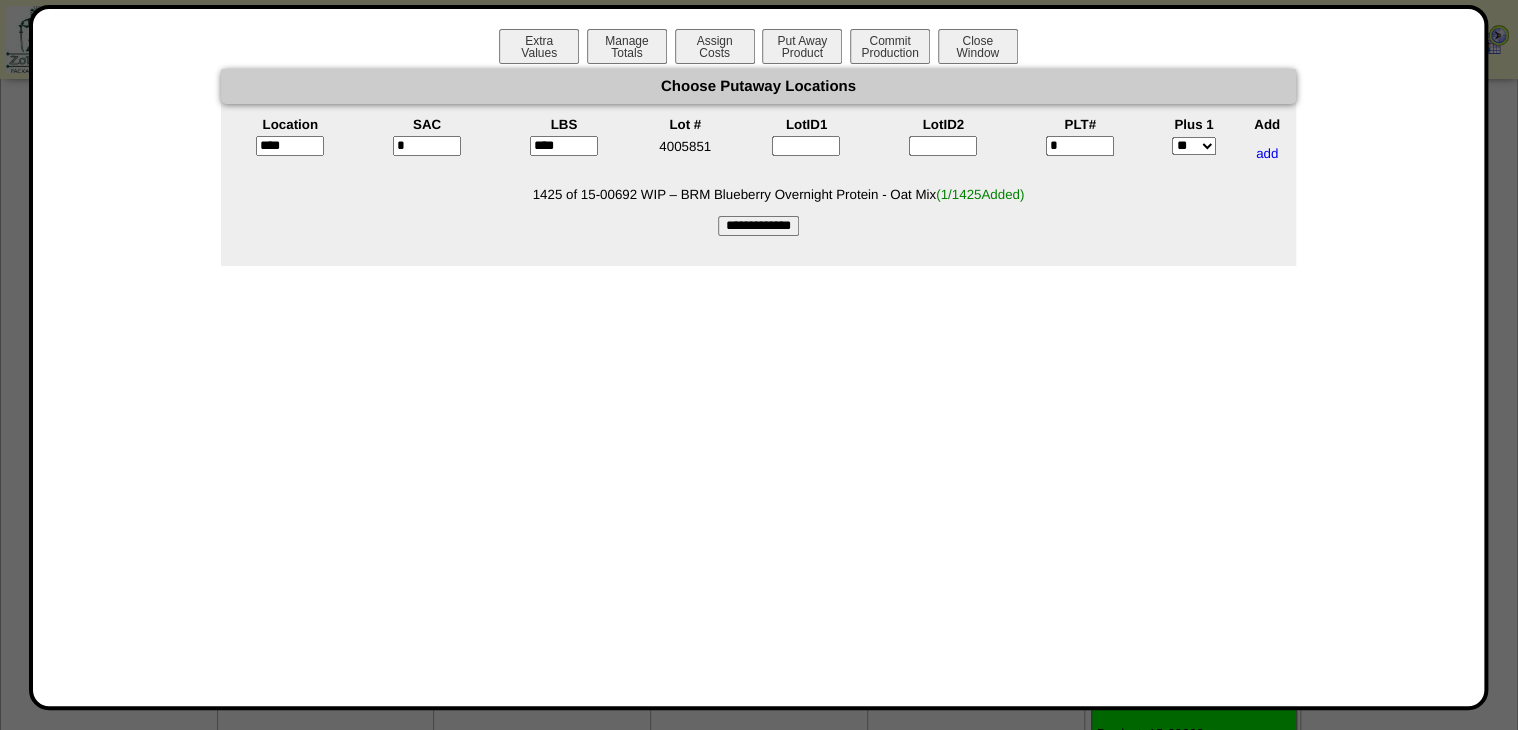 type on "*****" 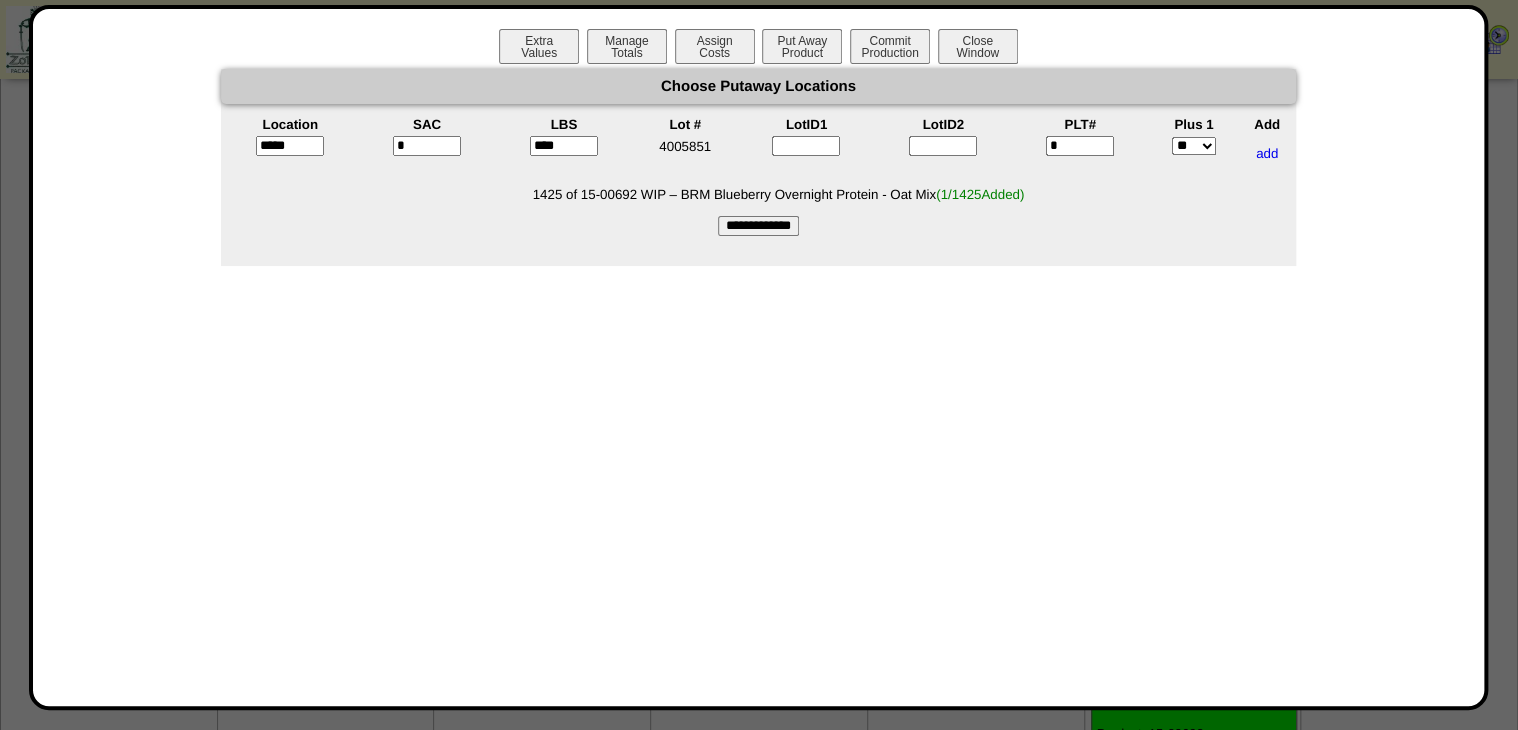 click on "Choose Putaway Locations
Location
SAC
LBS
Lot #
LotID1
LotID2
PLT#
Plus 1
Add
*****
*
****
4005851 * ** *** add (" at bounding box center (758, 167) 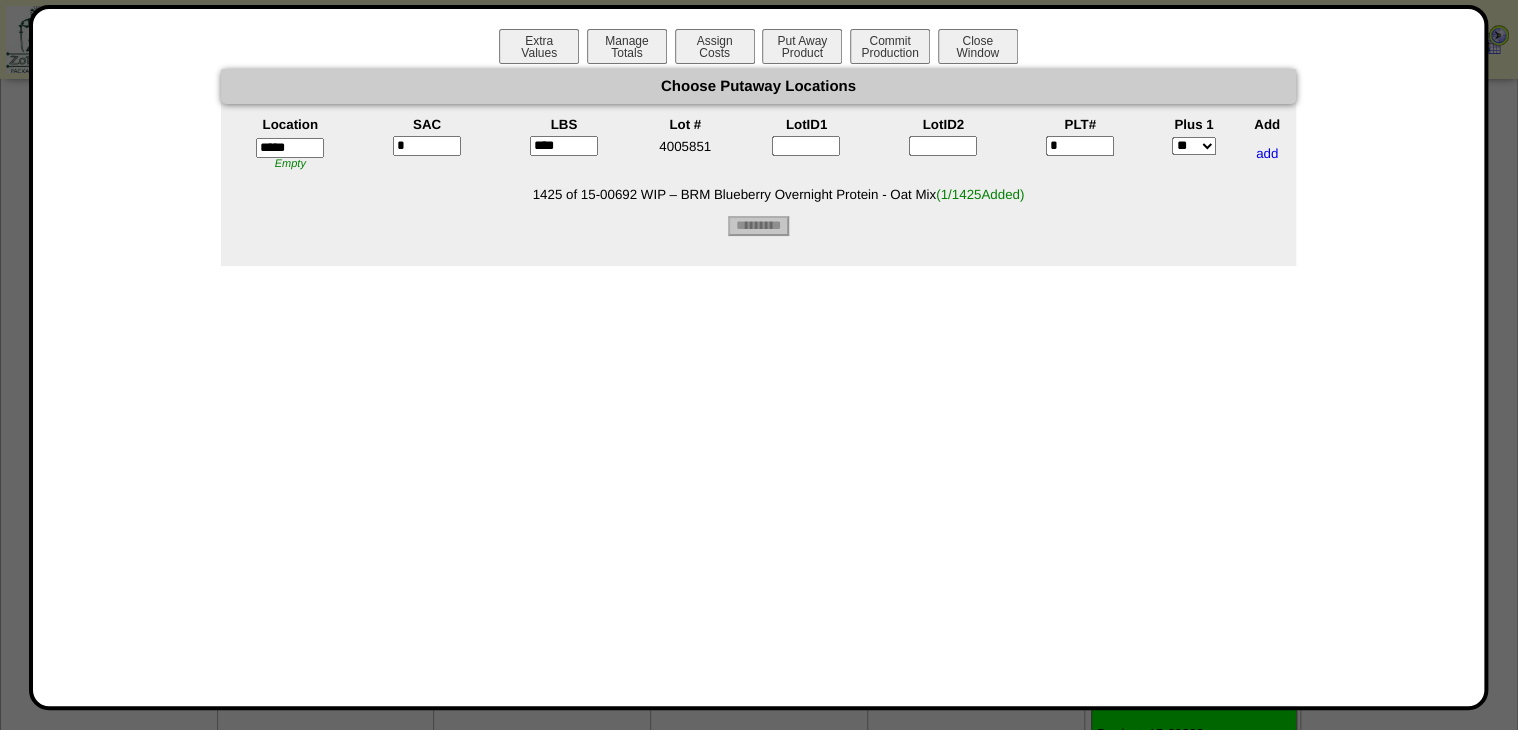 type on "*********" 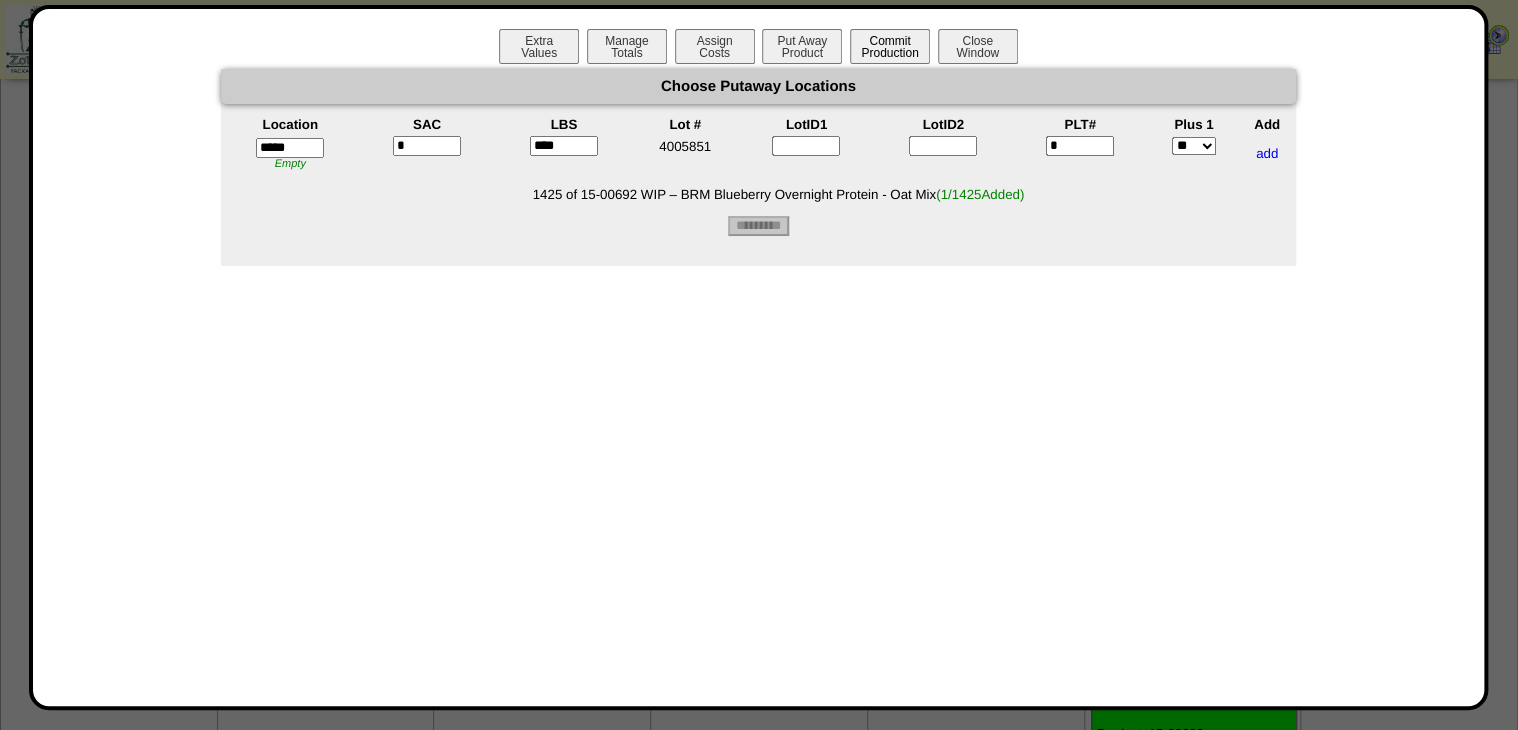 click on "Commit Production" at bounding box center (890, 46) 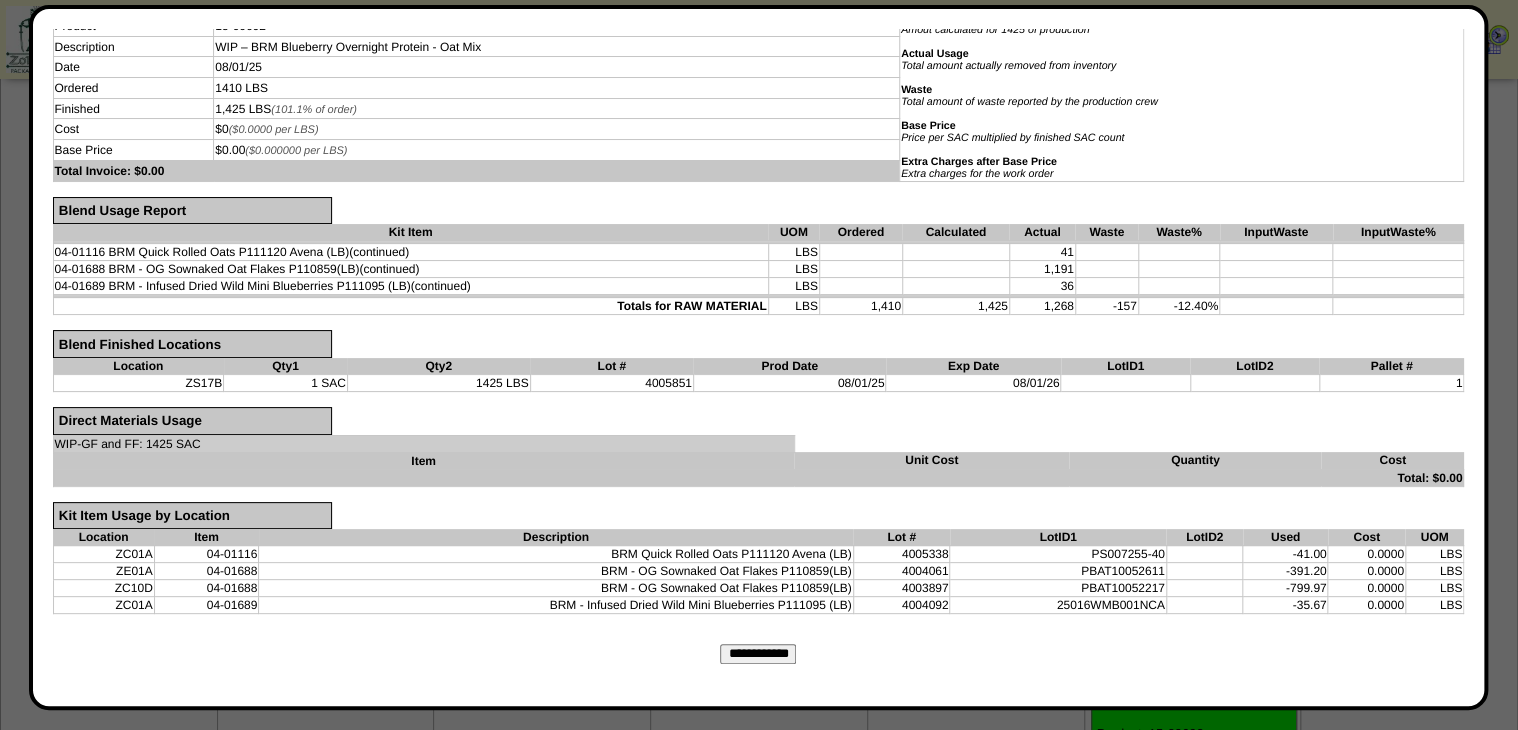 scroll, scrollTop: 216, scrollLeft: 0, axis: vertical 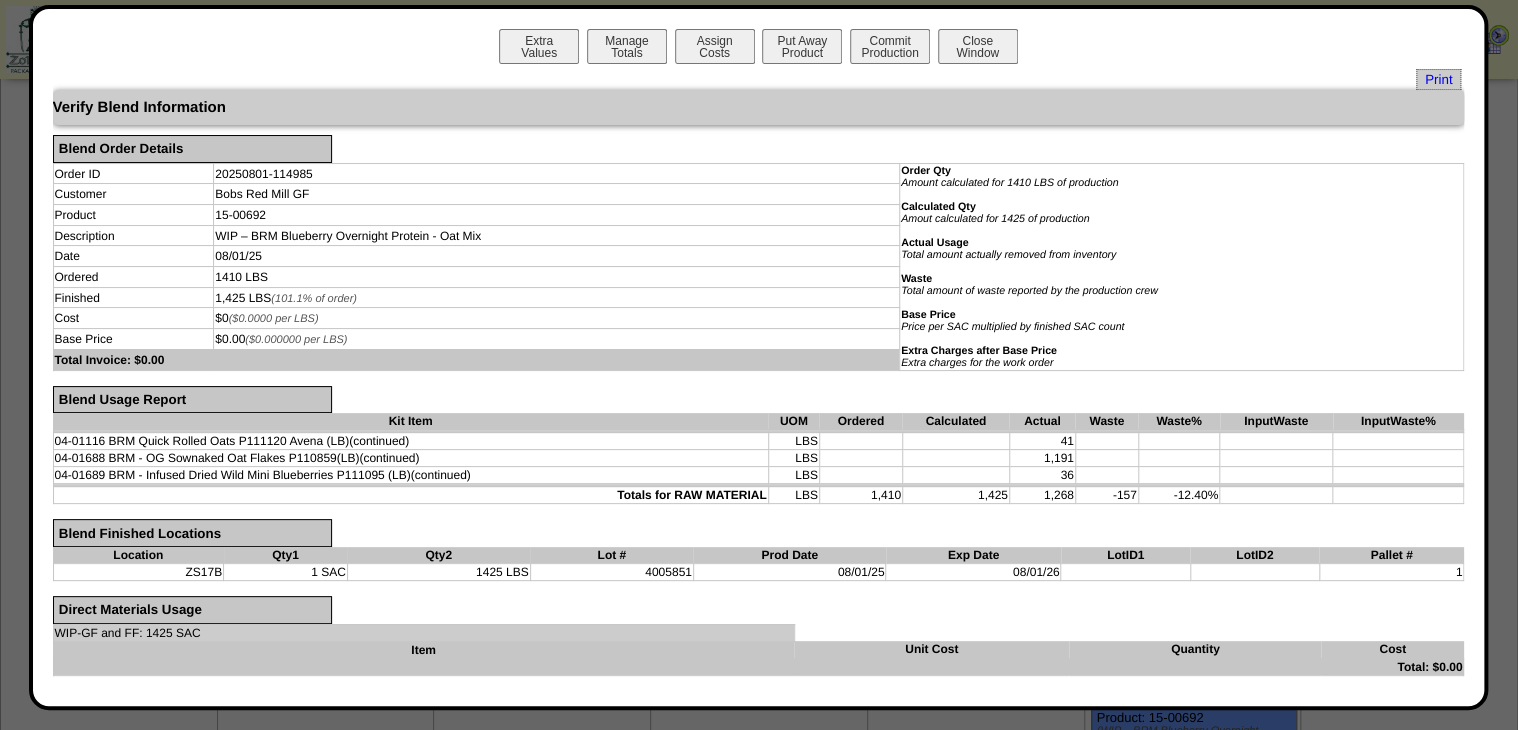click on "Extra Values
Manage Totals
Assign Costs
Put Away Product
Commit Production
Close Window
Print
Verify Blend Information
Blend Order Details
Order ID 20250801-114985
Order Qty
Amount calculated for 1410 LBS of production
Calculated Qty
Amout calculated for 1425  of production
Actual Usage Waste Date" at bounding box center [759, 357] 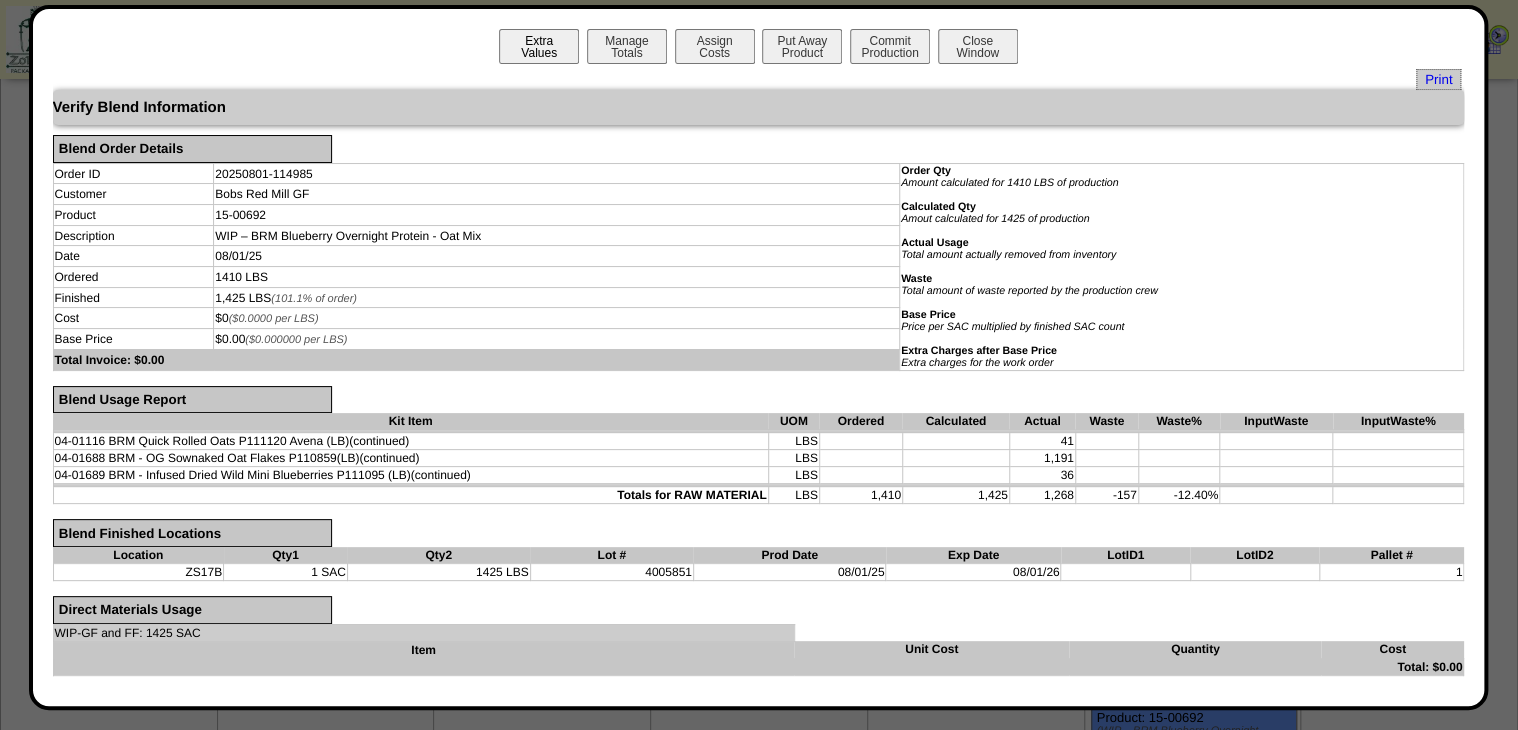 click on "Extra Values" at bounding box center [539, 46] 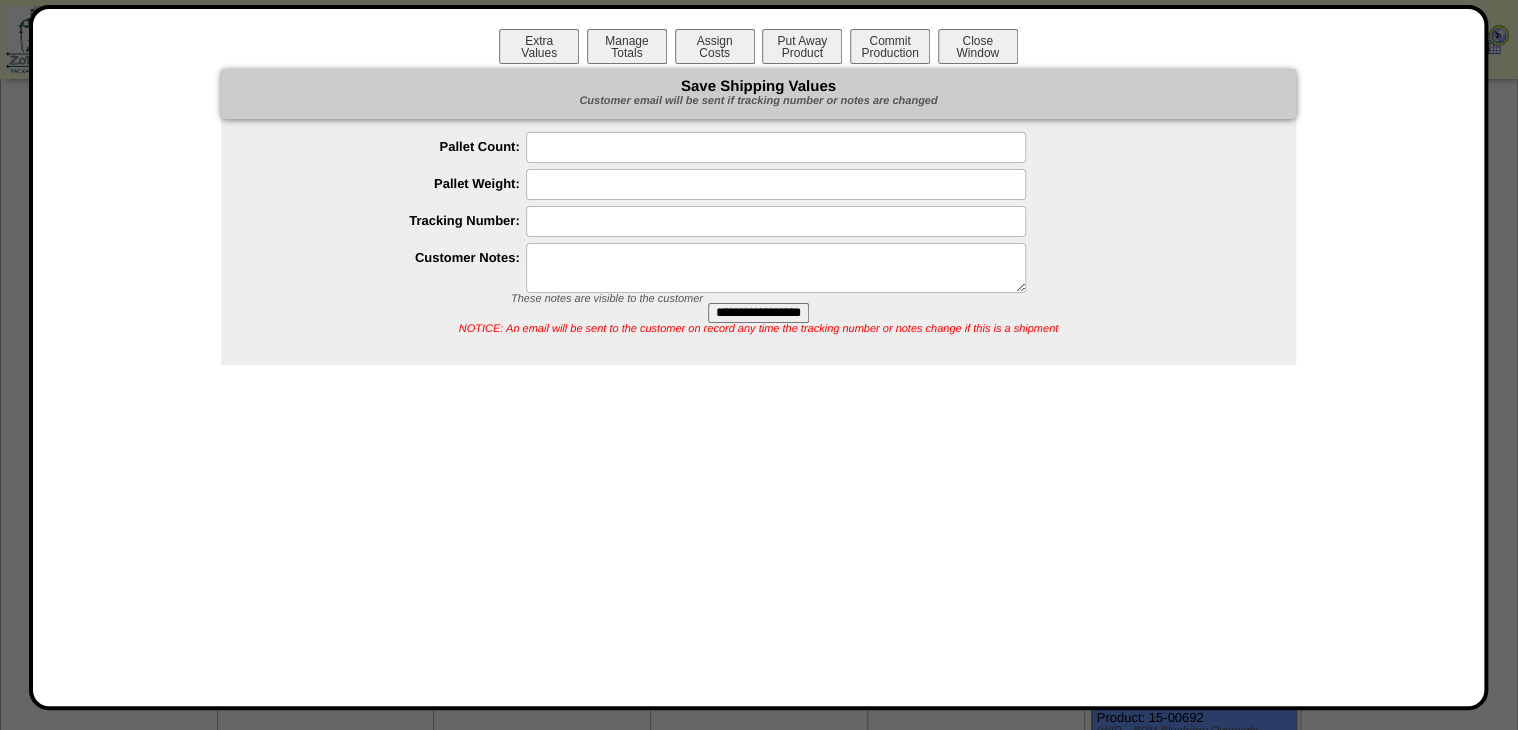 click at bounding box center (776, 268) 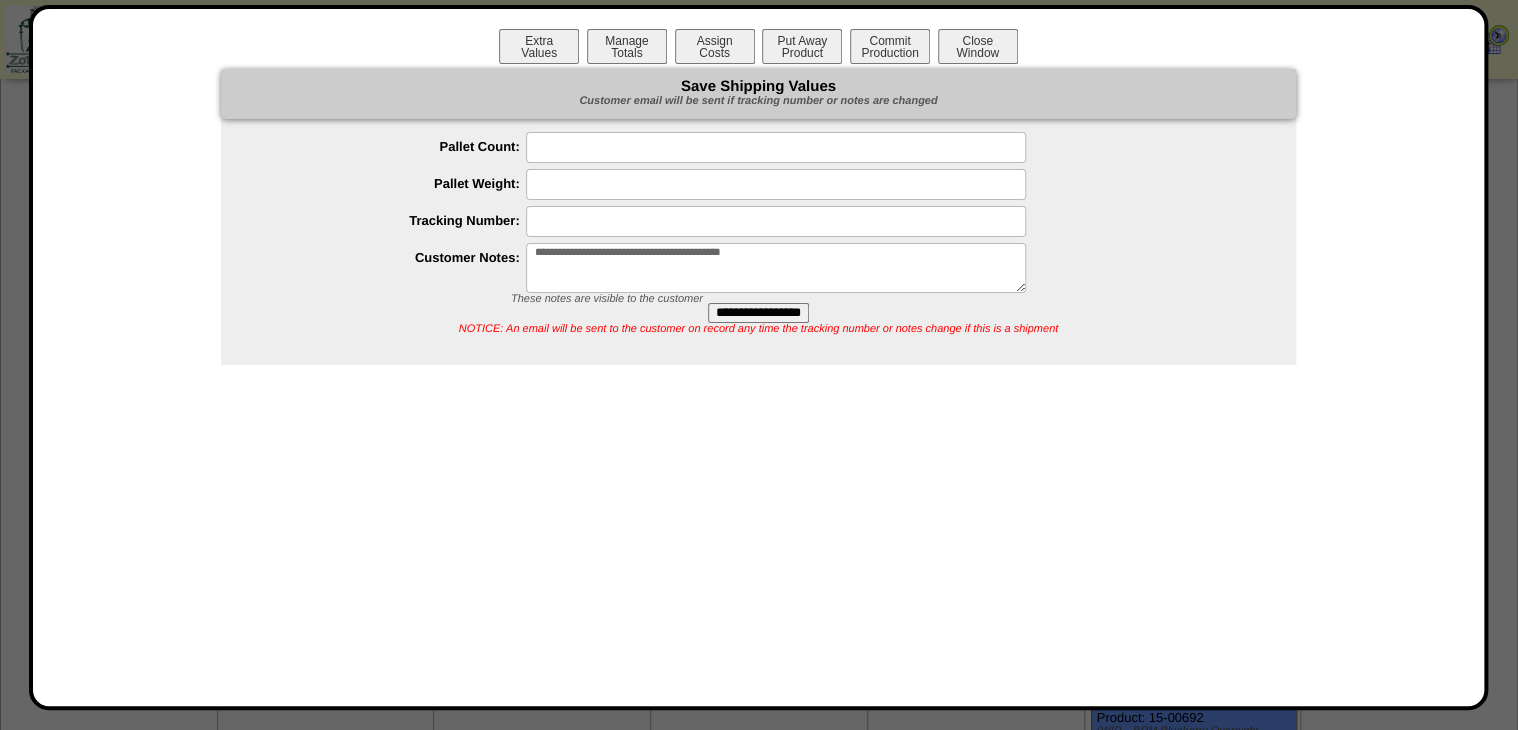 click on "**********" at bounding box center (776, 268) 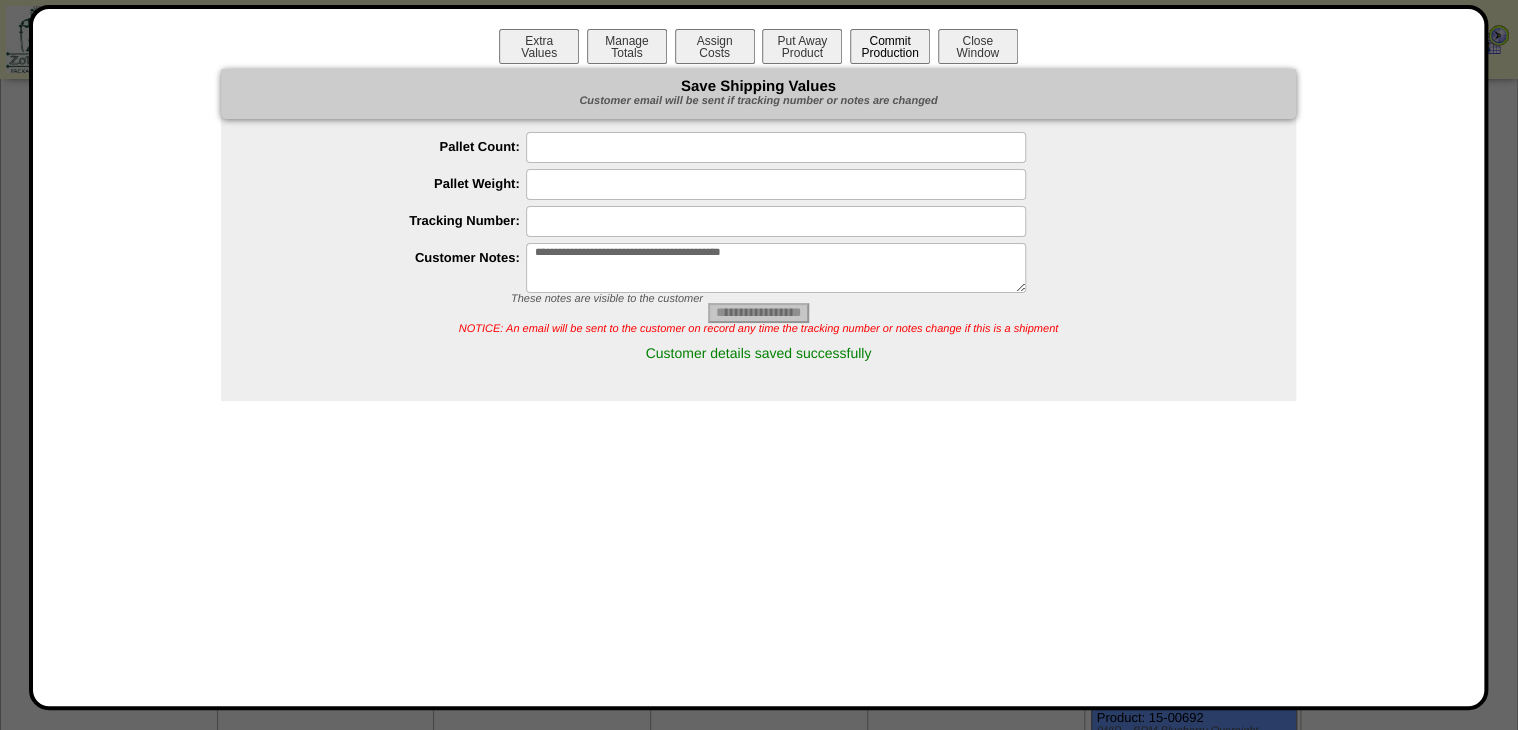click on "Commit Production" at bounding box center [890, 46] 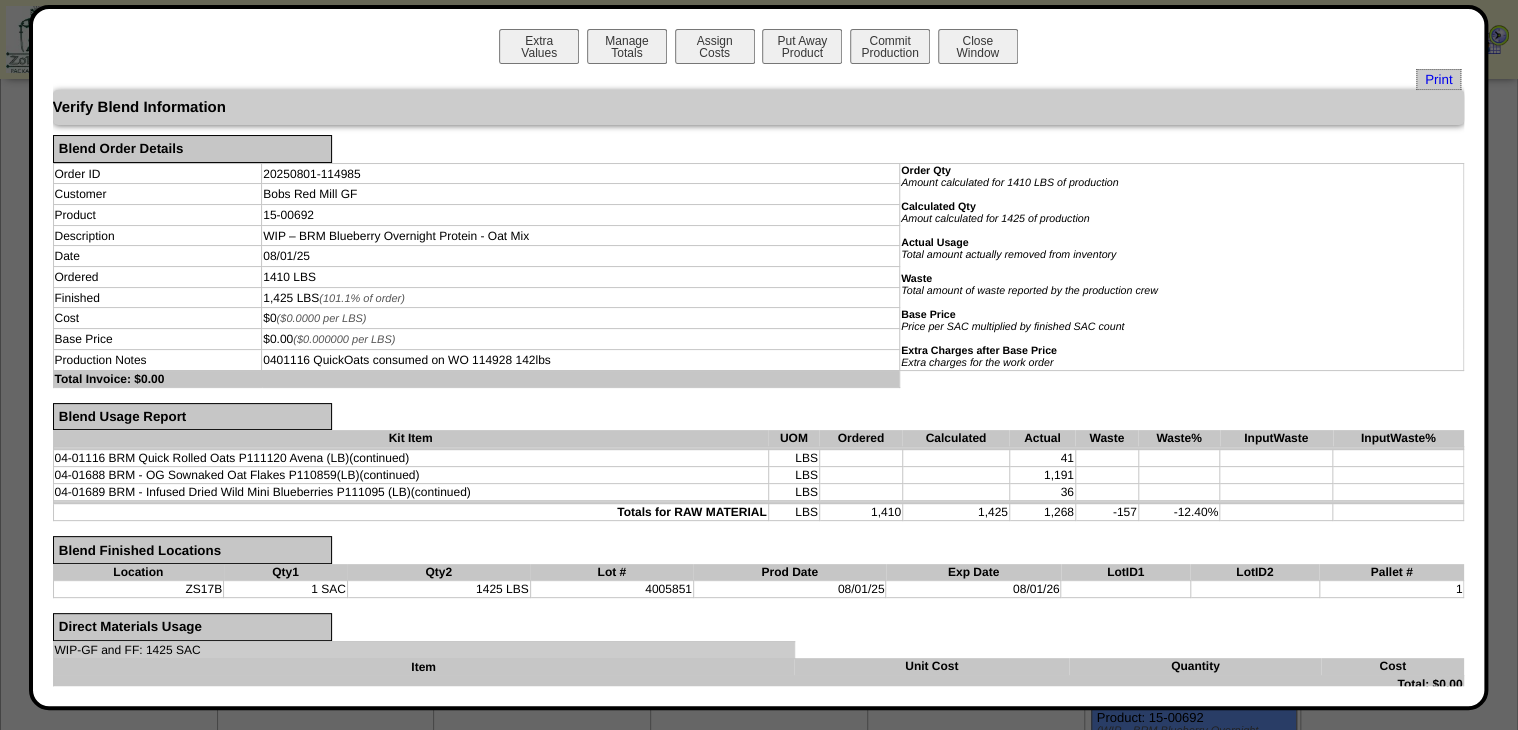 scroll, scrollTop: 232, scrollLeft: 0, axis: vertical 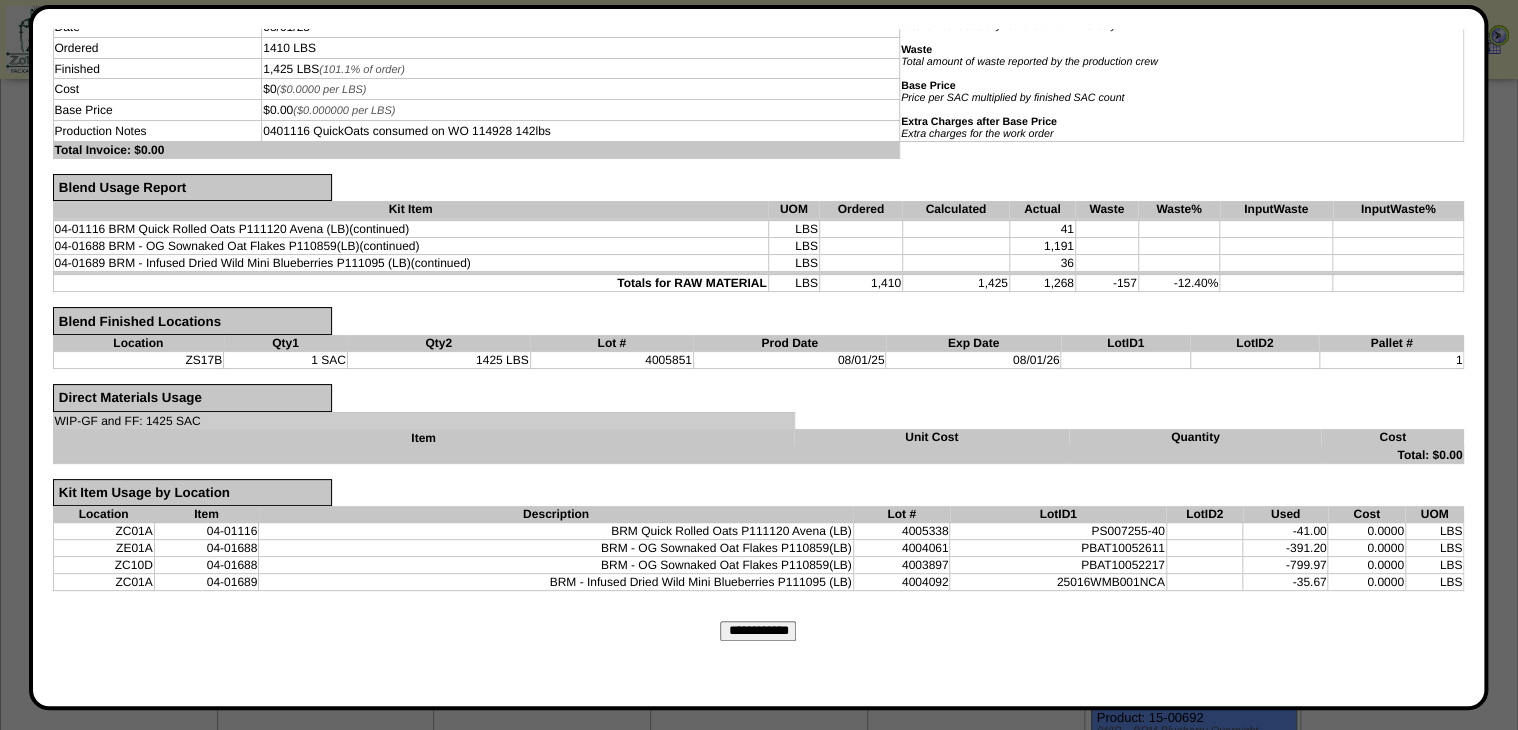 click on "**********" at bounding box center [758, 631] 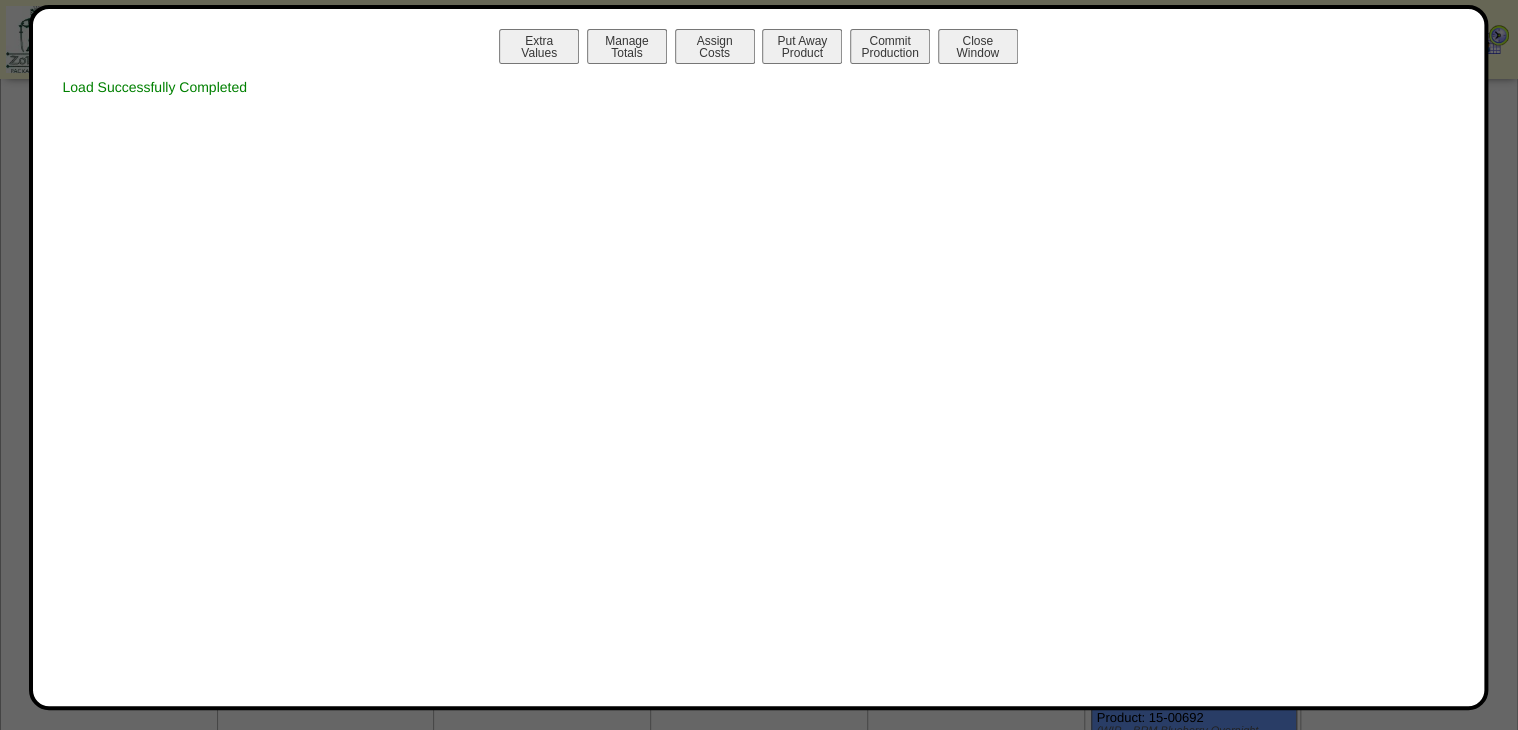 scroll, scrollTop: 0, scrollLeft: 0, axis: both 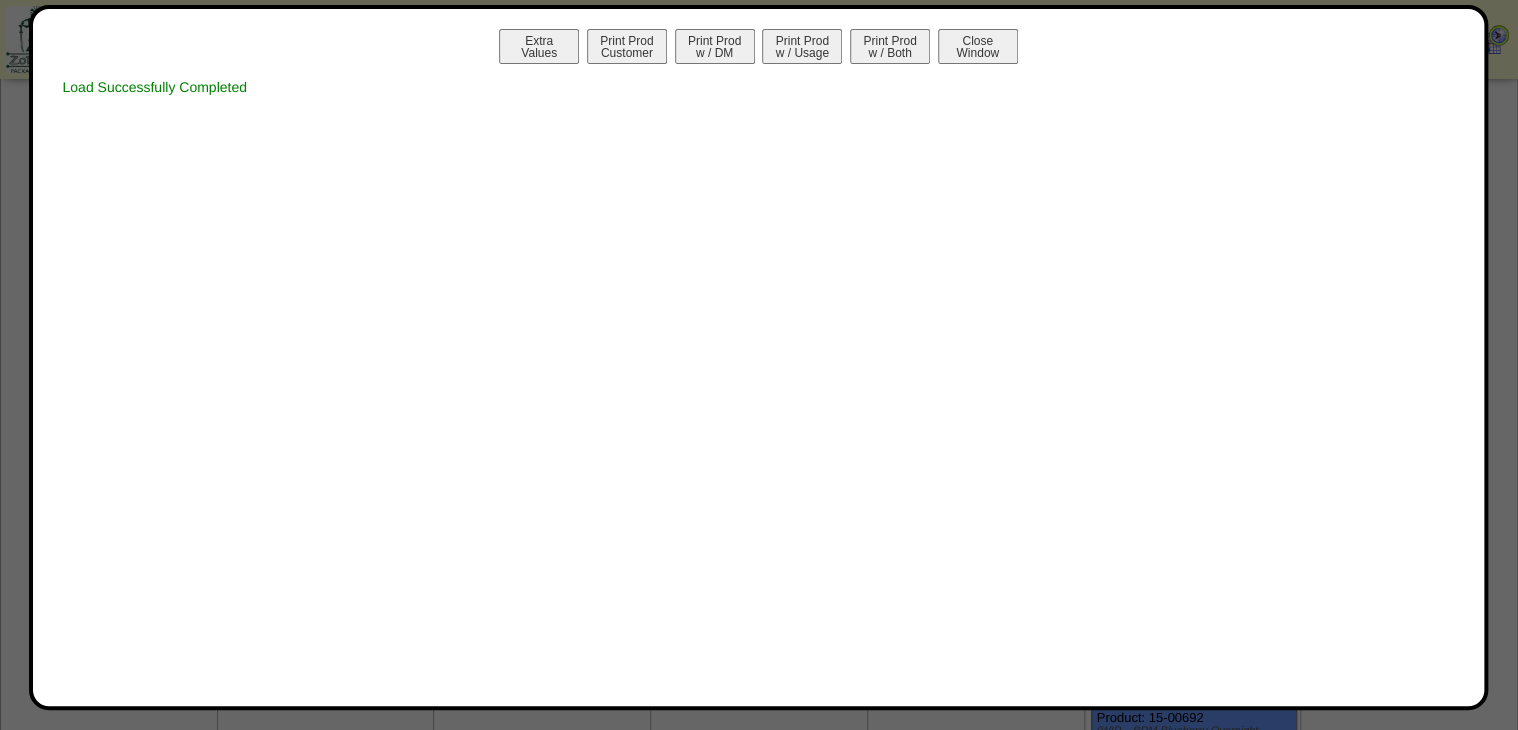click on "Print Prod w / Both" at bounding box center [890, 46] 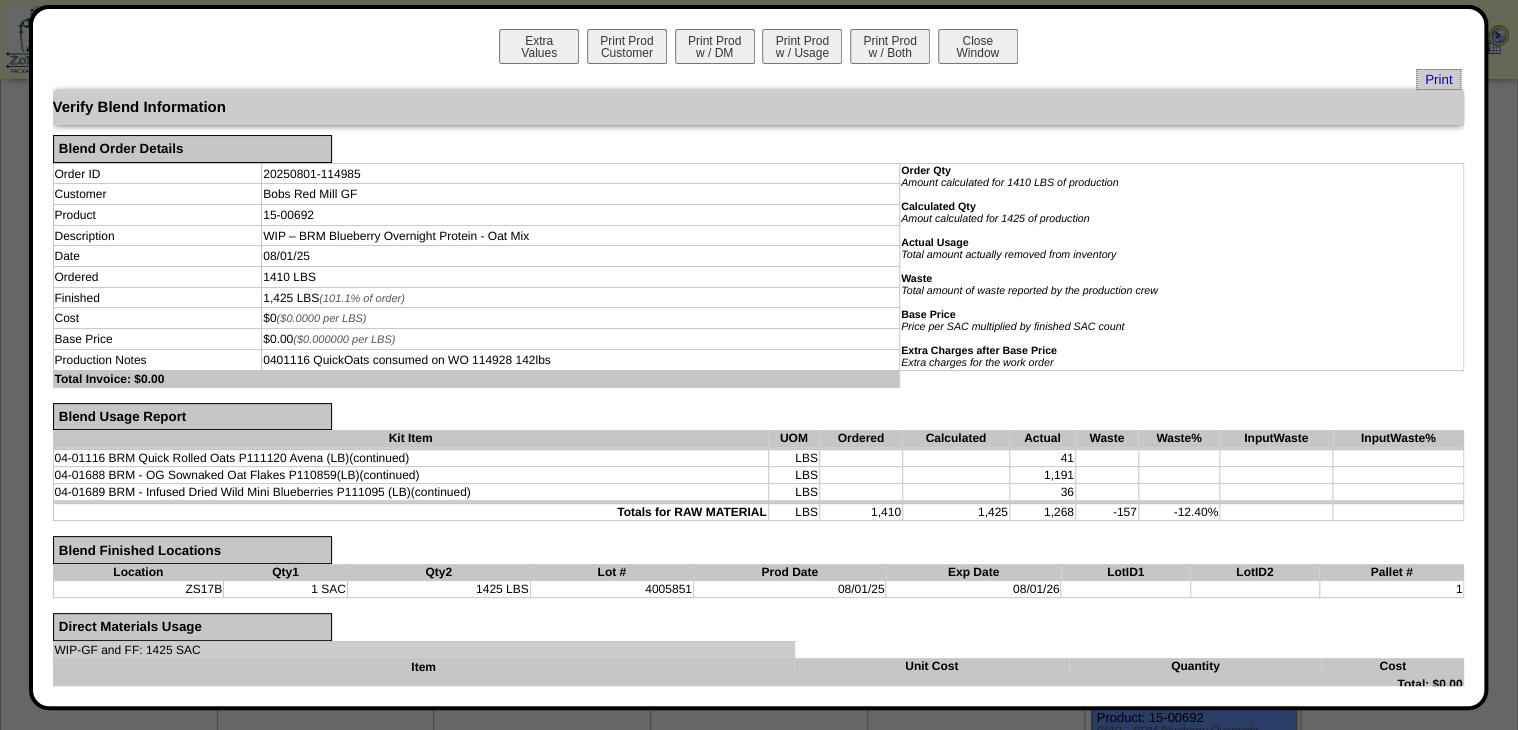 click on "Verify Blend Information" at bounding box center (759, 107) 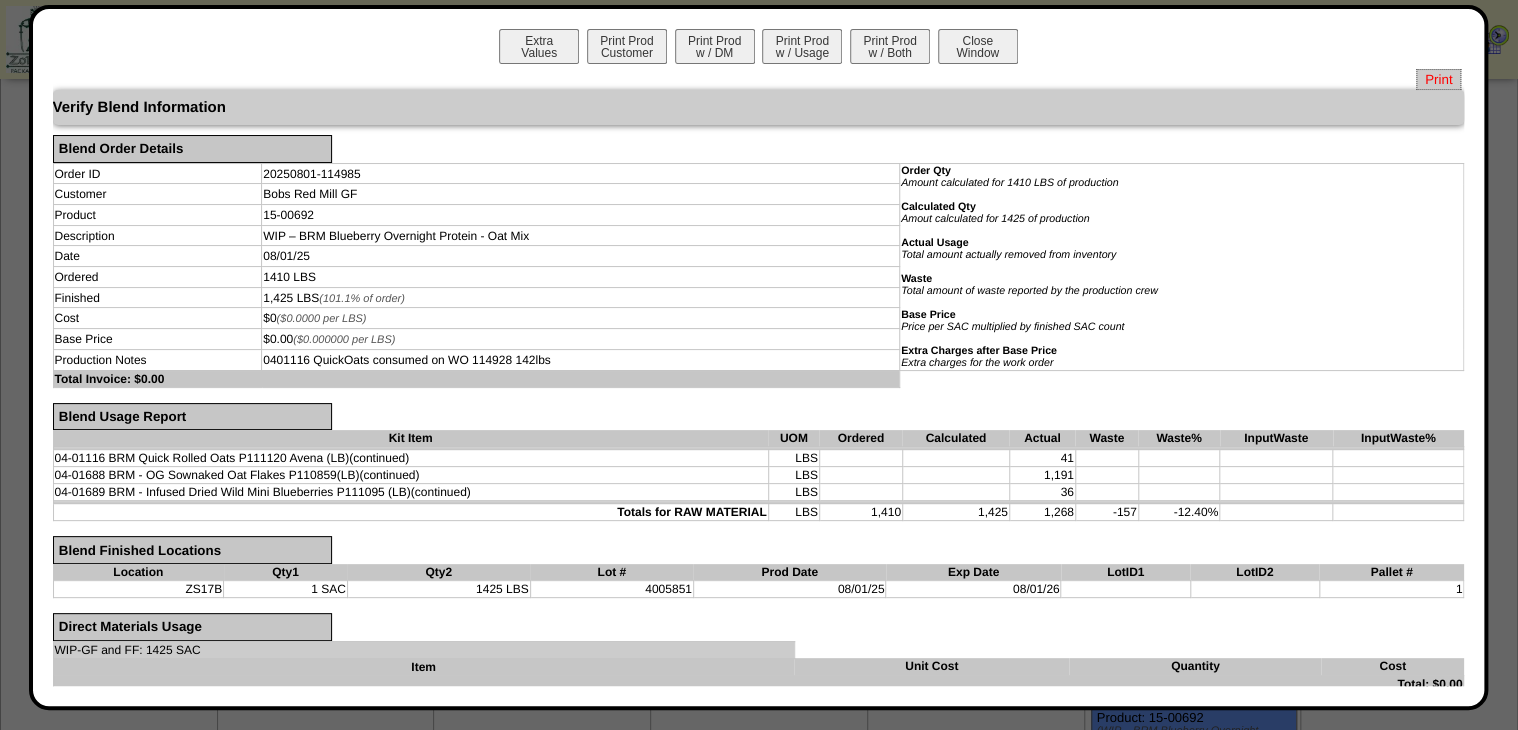 click on "Print" at bounding box center [1438, 79] 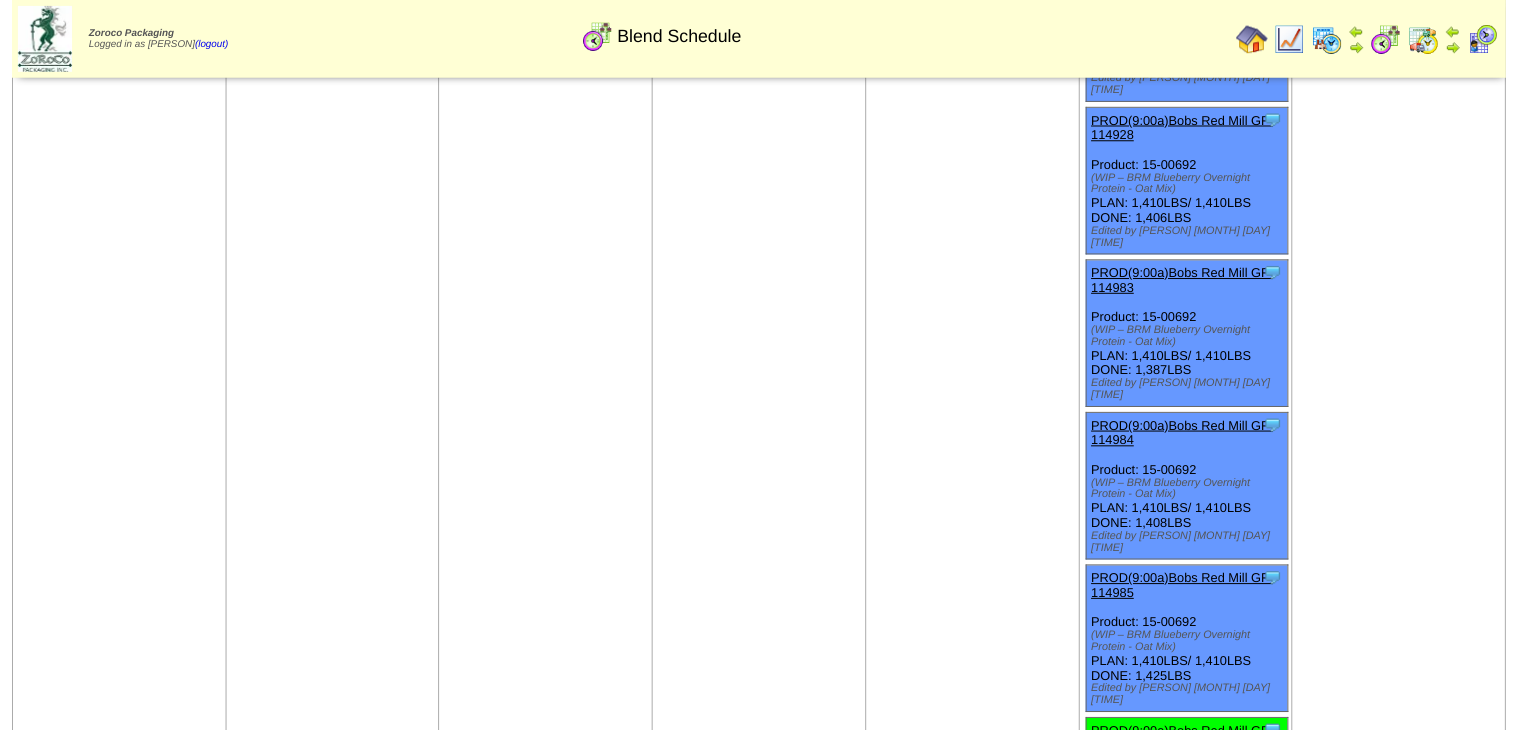 scroll, scrollTop: 5437, scrollLeft: 0, axis: vertical 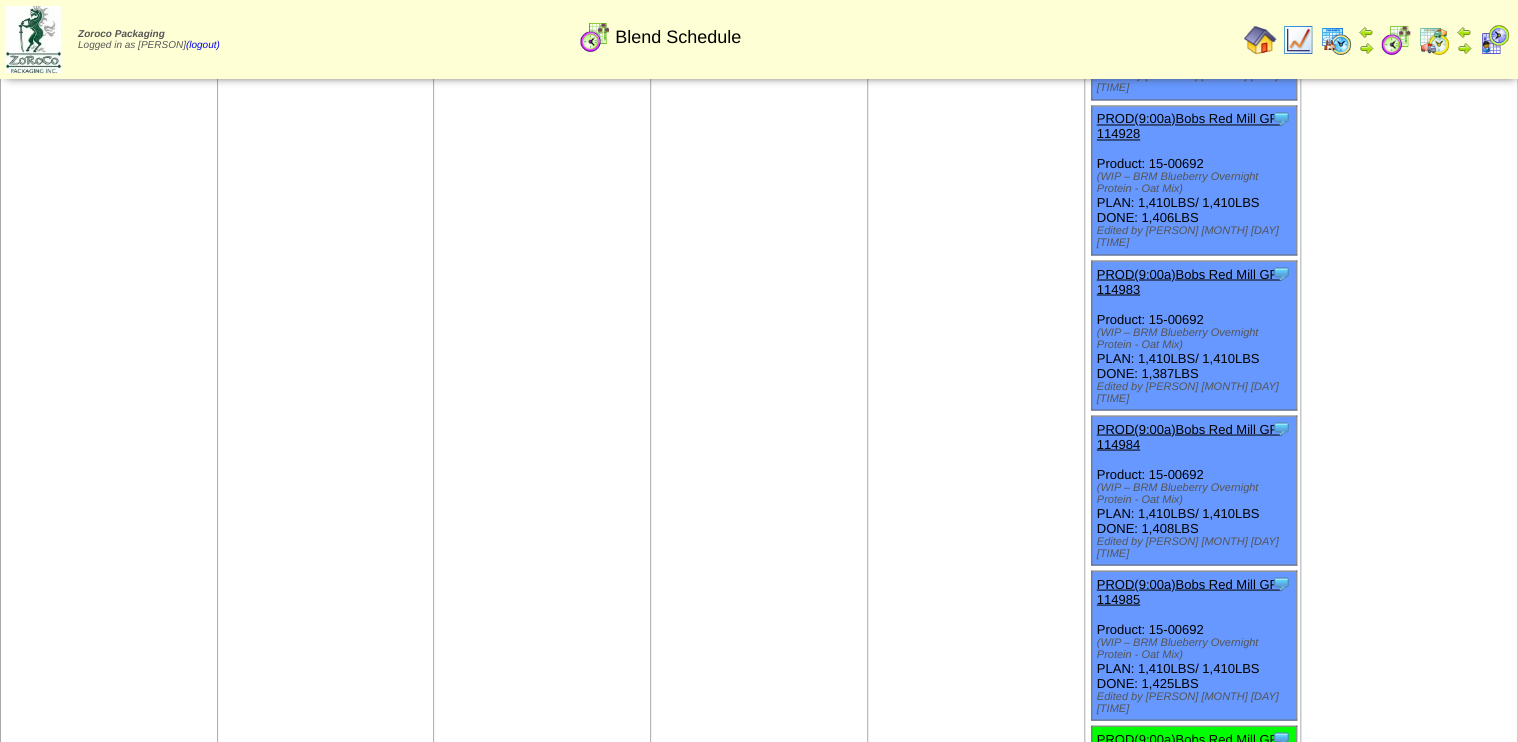 click on "PROD(9:00a)Bobs Red Mill GF-114986" at bounding box center [1189, 746] 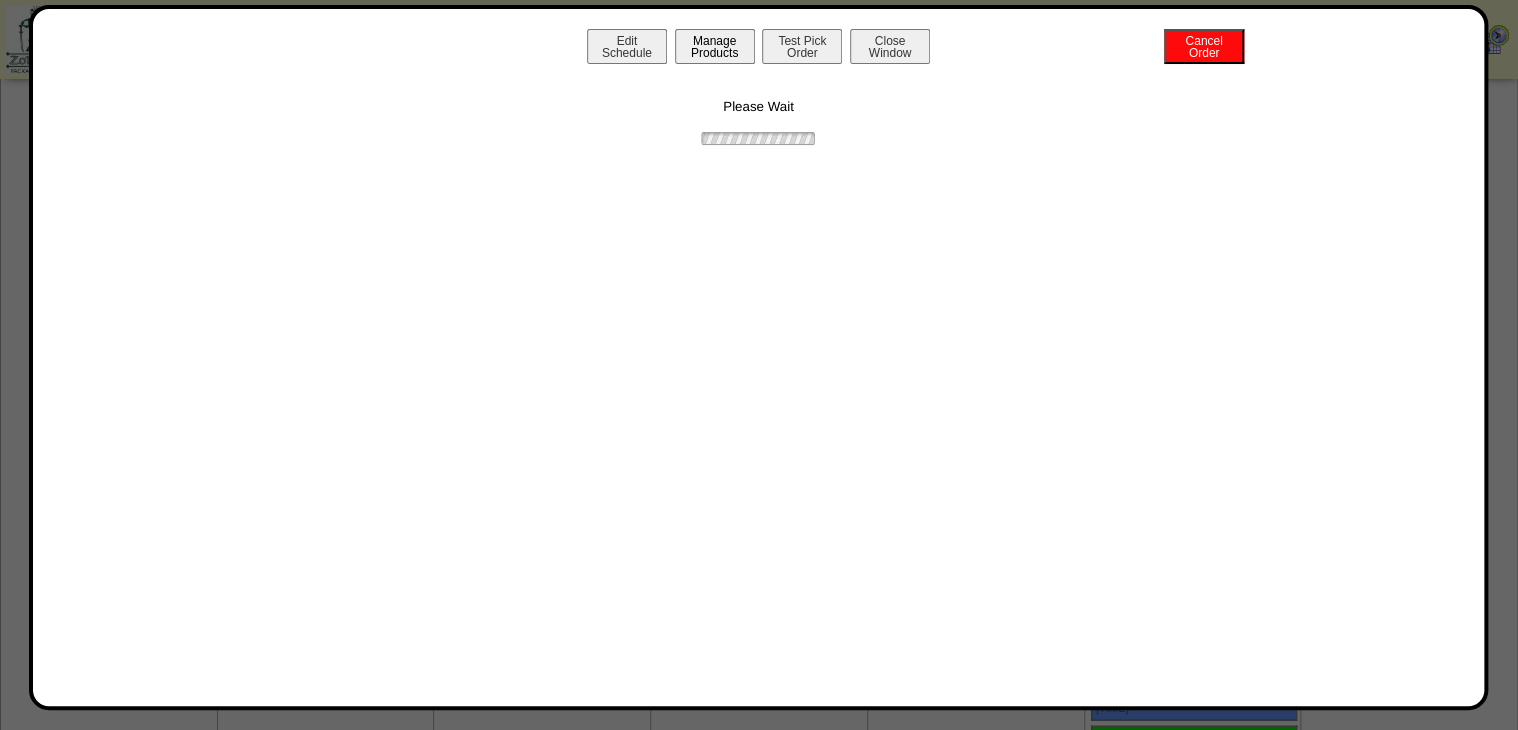 click on "Edit Schedule
Manage Products
Test Pick Order
Cancel Order
Close Window" at bounding box center (759, 49) 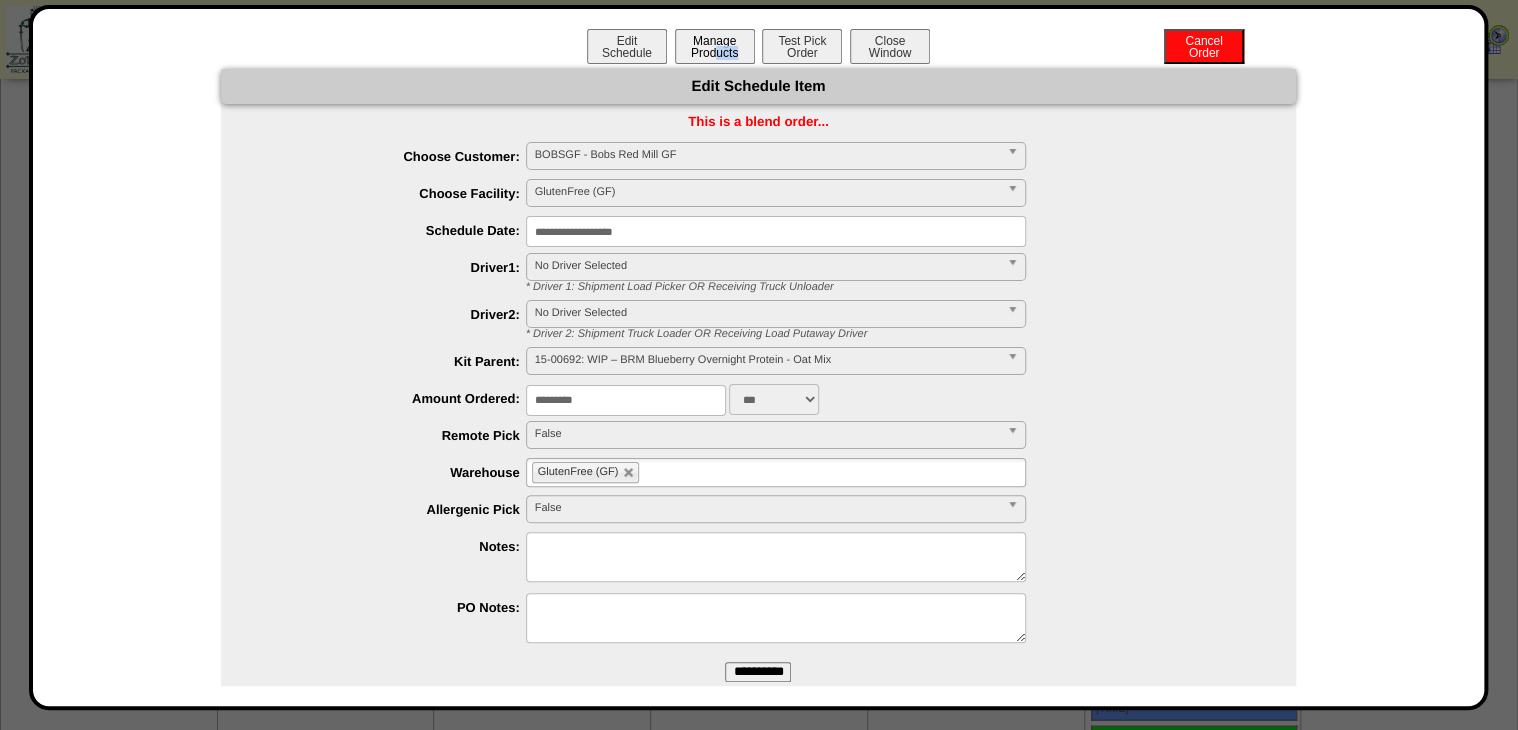 drag, startPoint x: 715, startPoint y: 63, endPoint x: 703, endPoint y: 52, distance: 16.27882 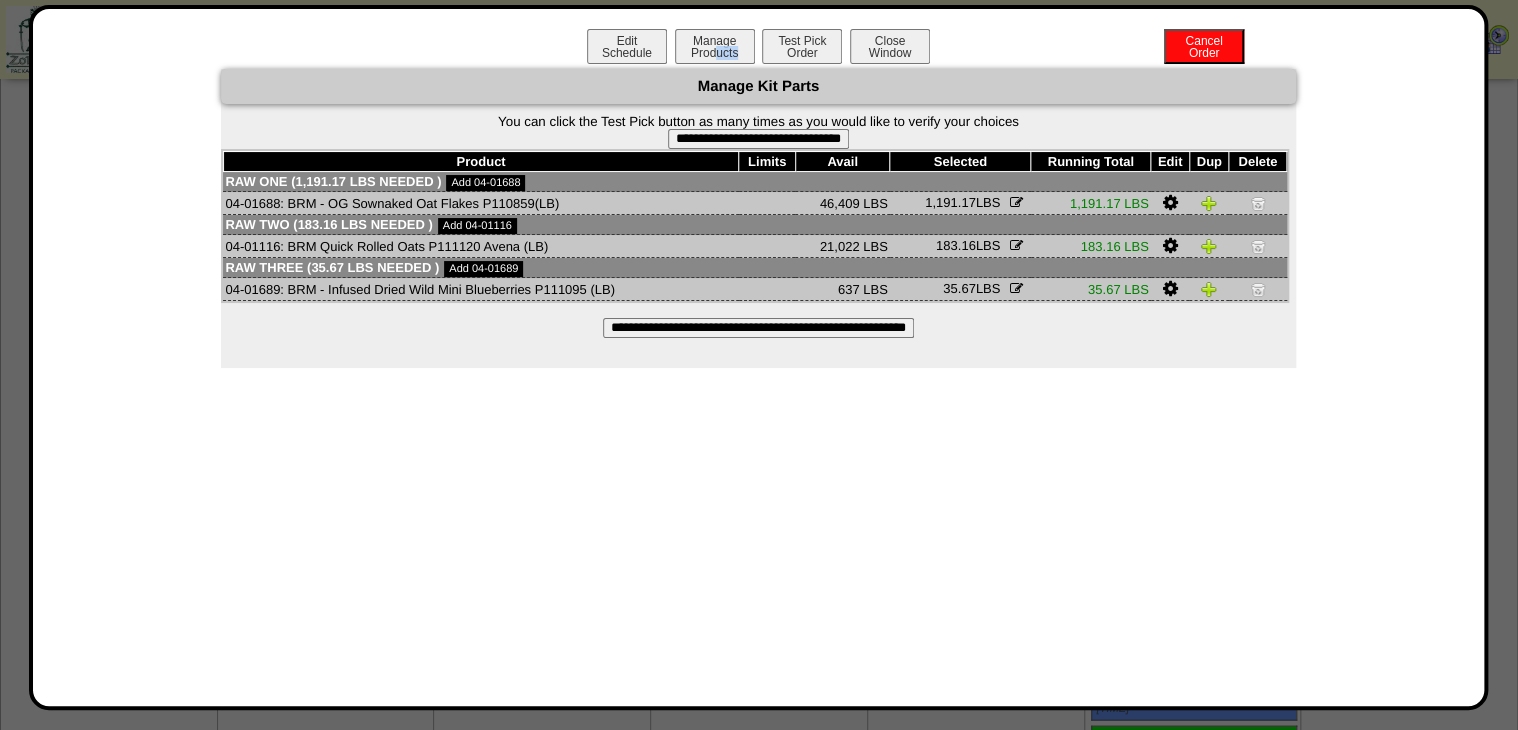 click on "**********" at bounding box center [758, 139] 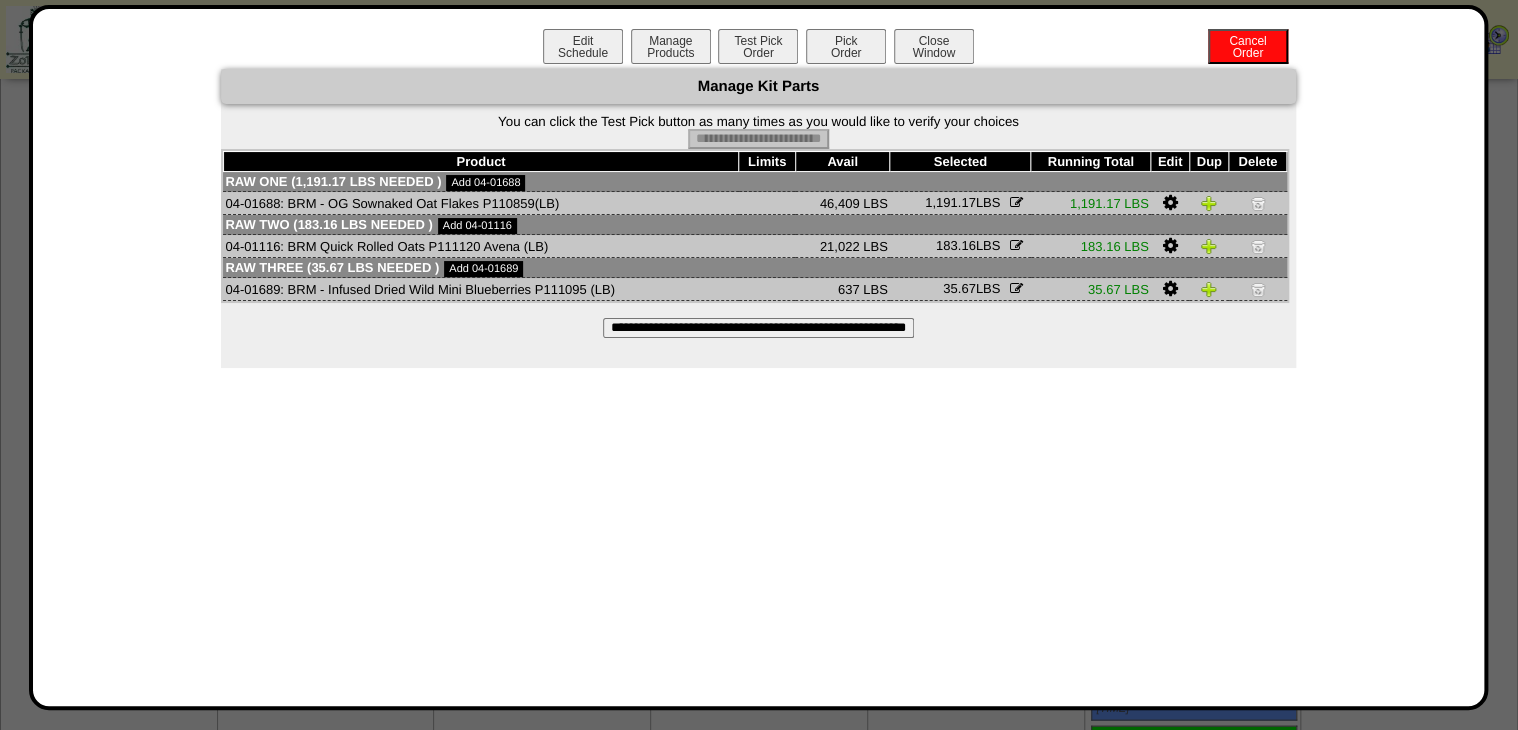 click on "Pick Order" at bounding box center (846, 46) 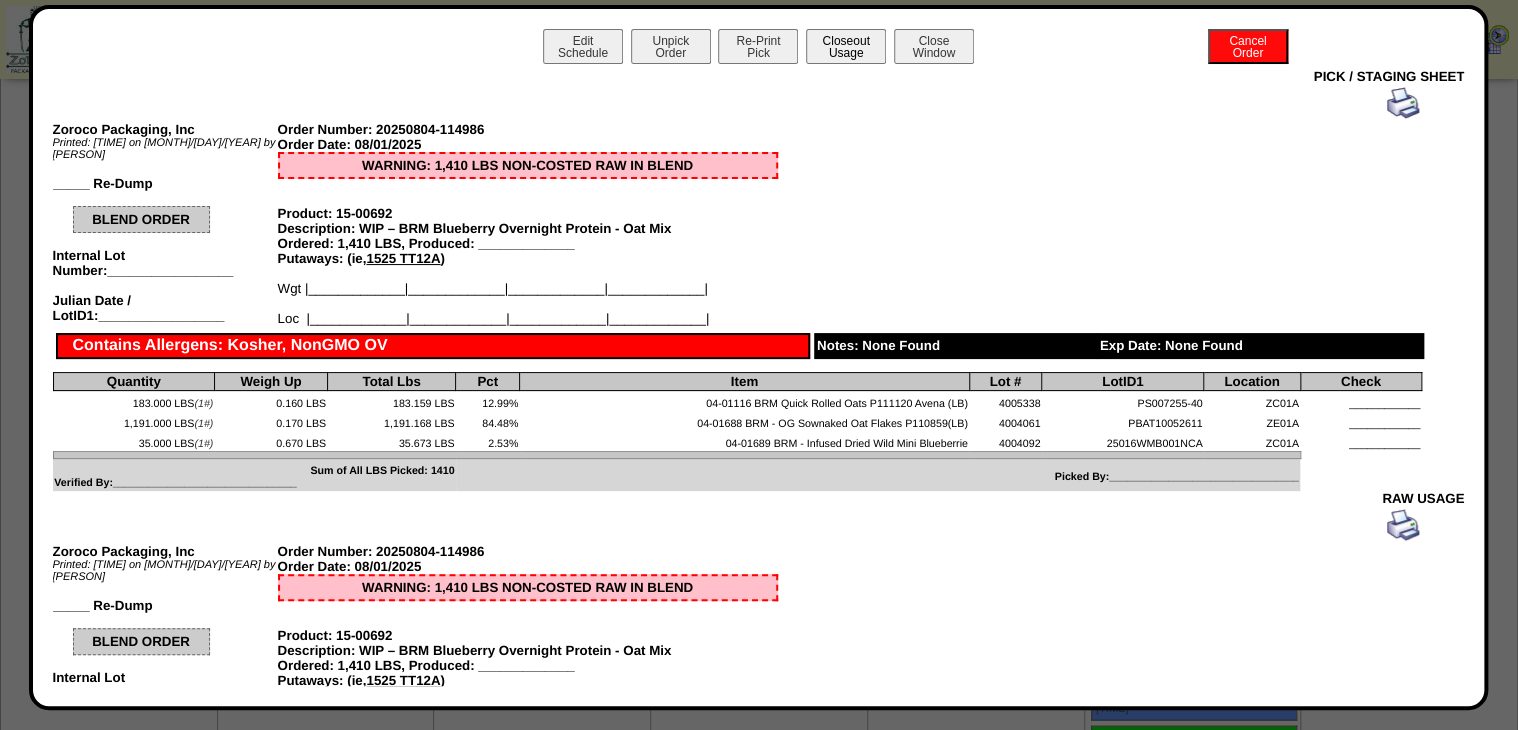 click on "Closeout Usage" at bounding box center [846, 46] 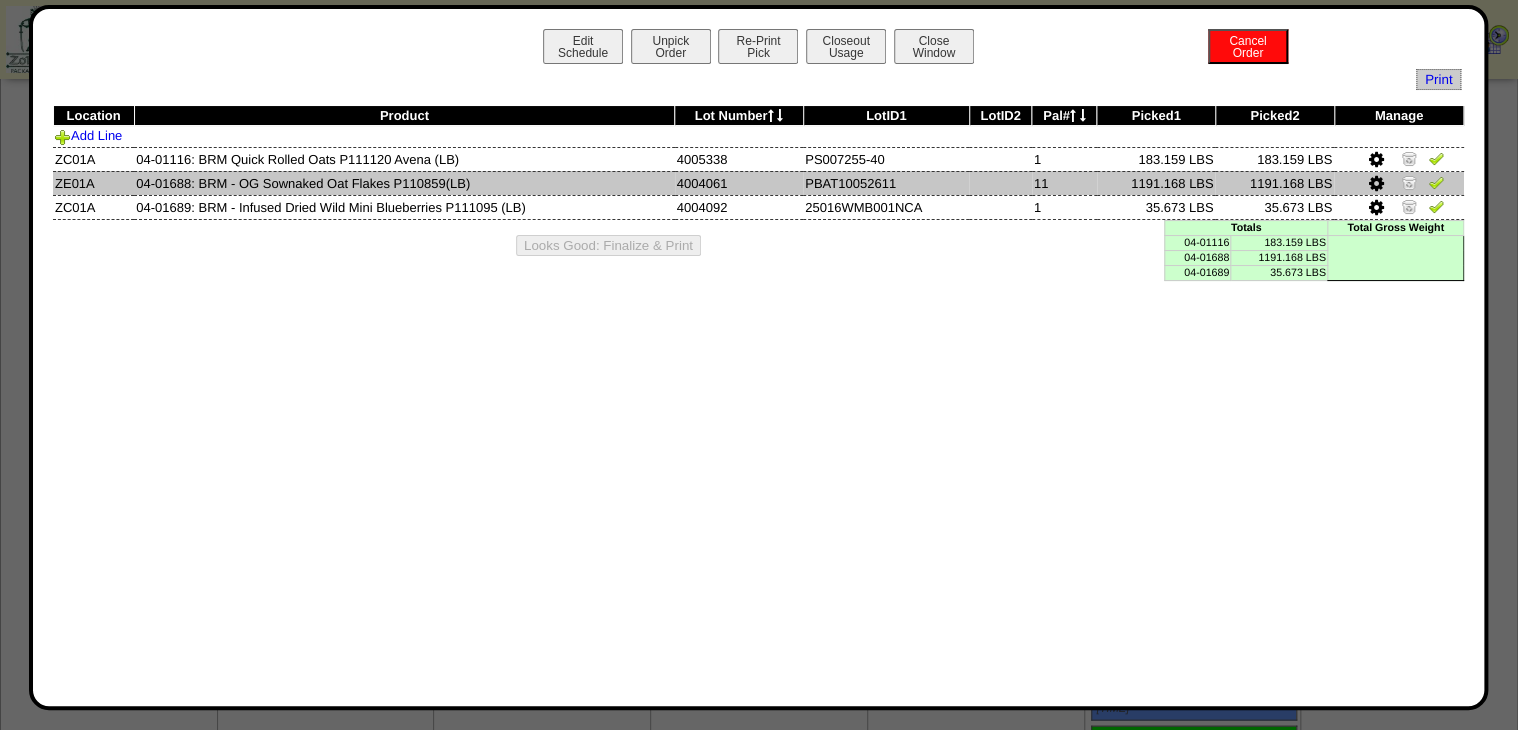 drag, startPoint x: 1439, startPoint y: 154, endPoint x: 1440, endPoint y: 176, distance: 22.022715 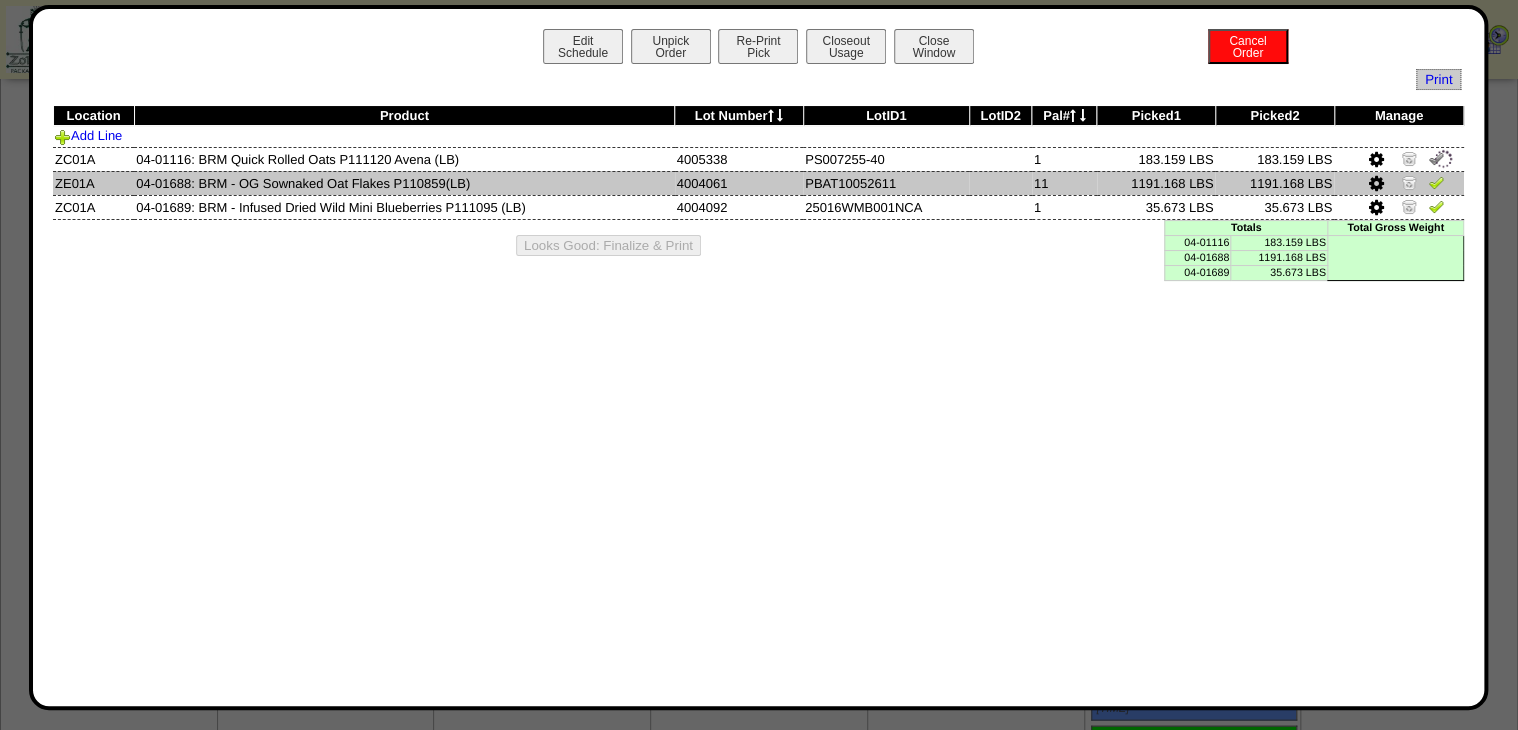 click at bounding box center [1436, 182] 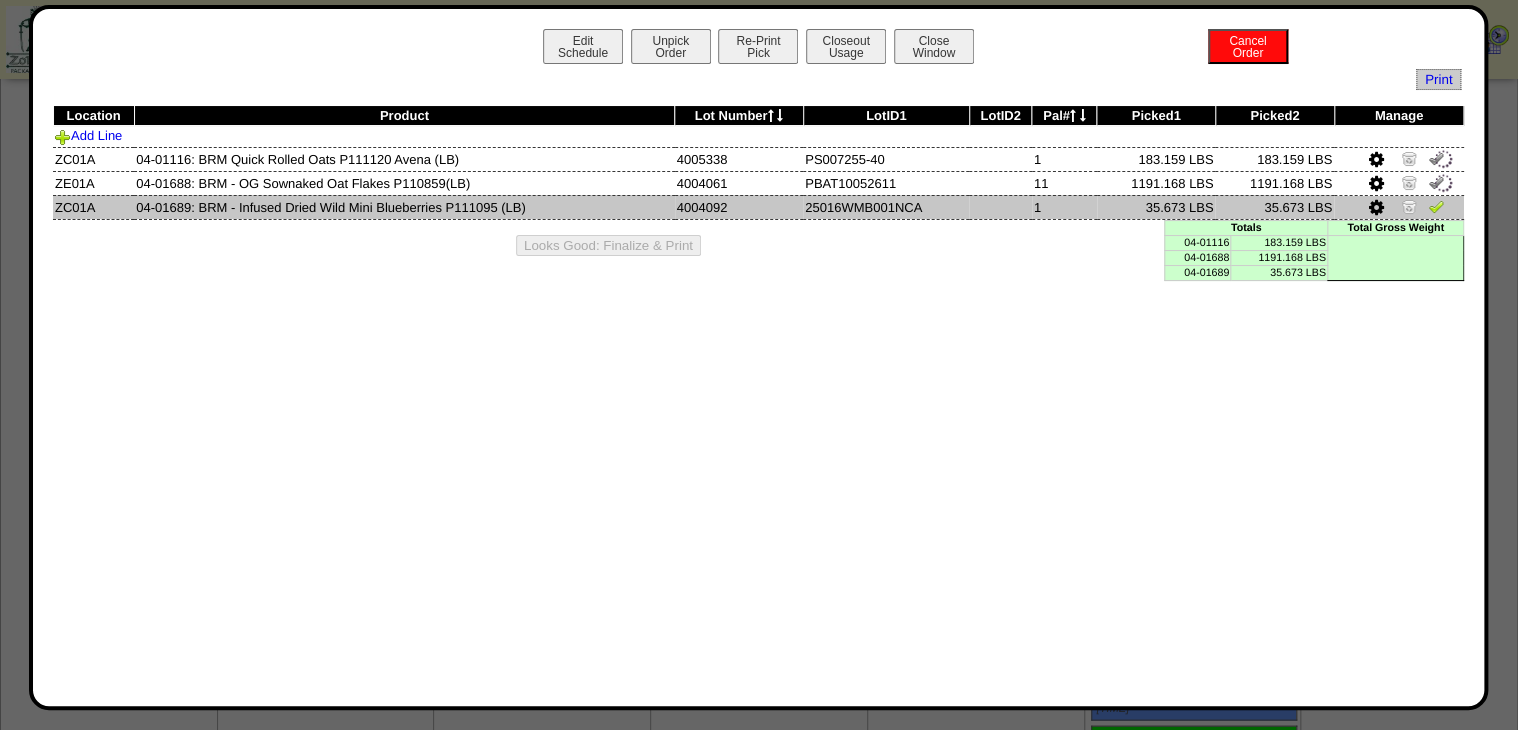 click at bounding box center (1436, 206) 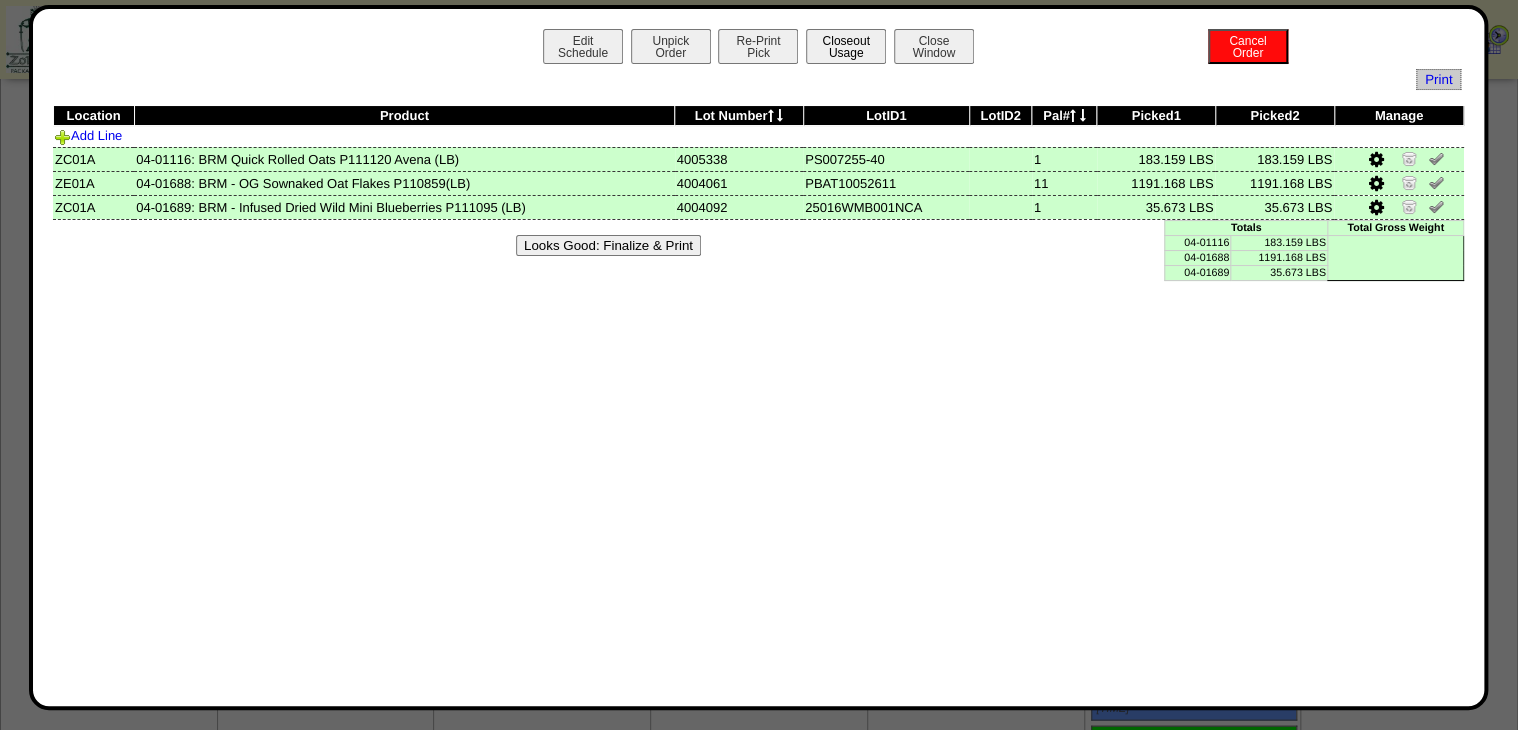 click on "Closeout Usage" at bounding box center [846, 46] 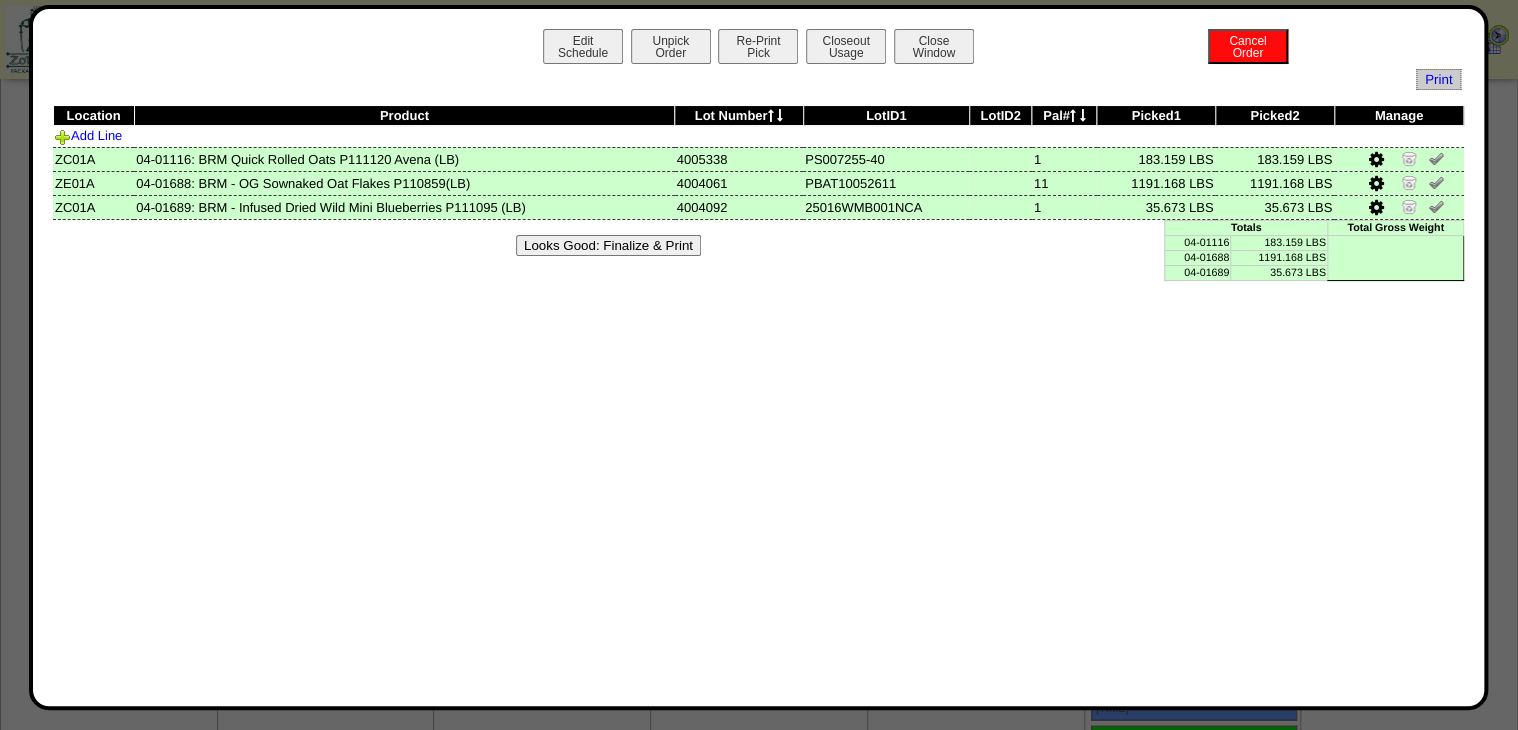 click on "Looks Good: Finalize & Print" at bounding box center [759, 245] 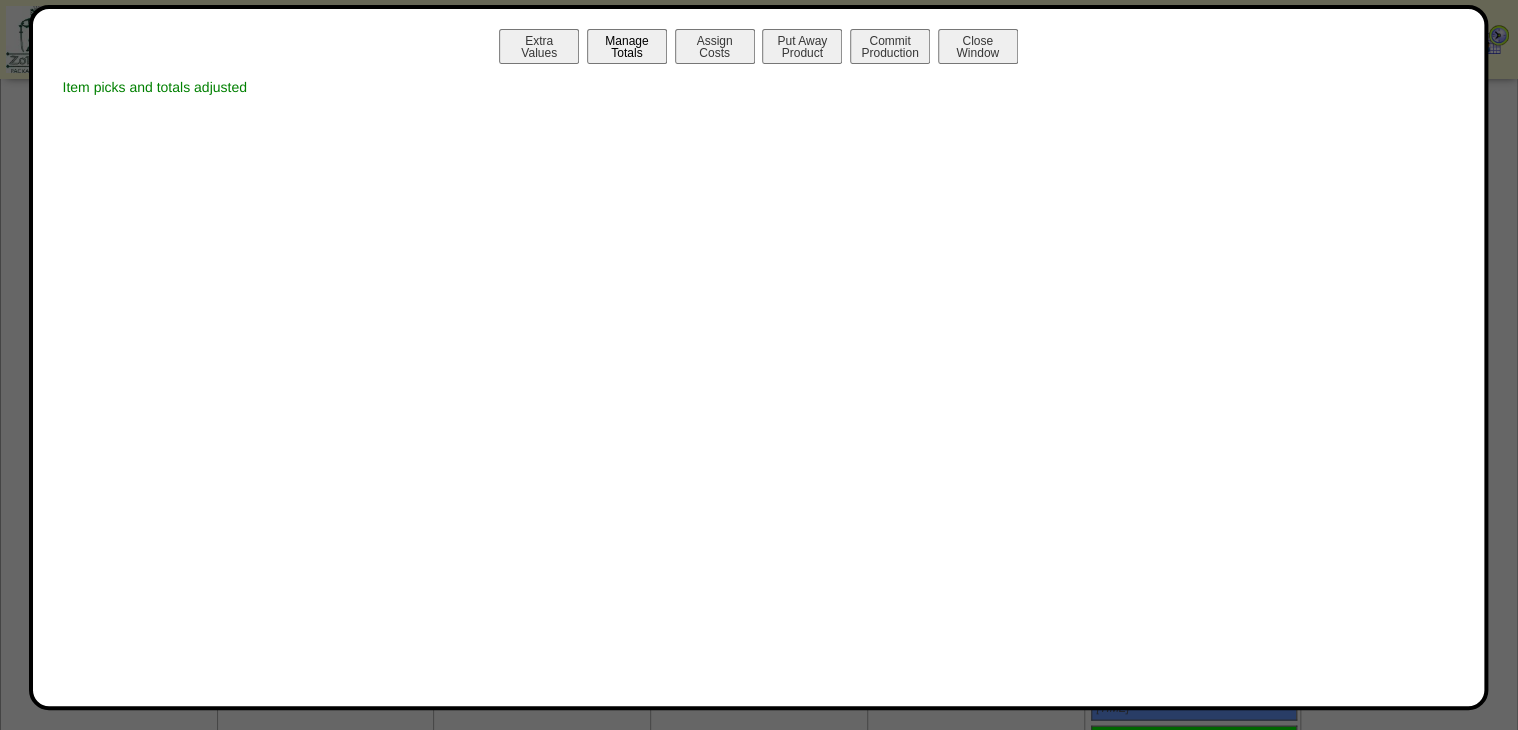 click on "Manage Totals" at bounding box center [627, 46] 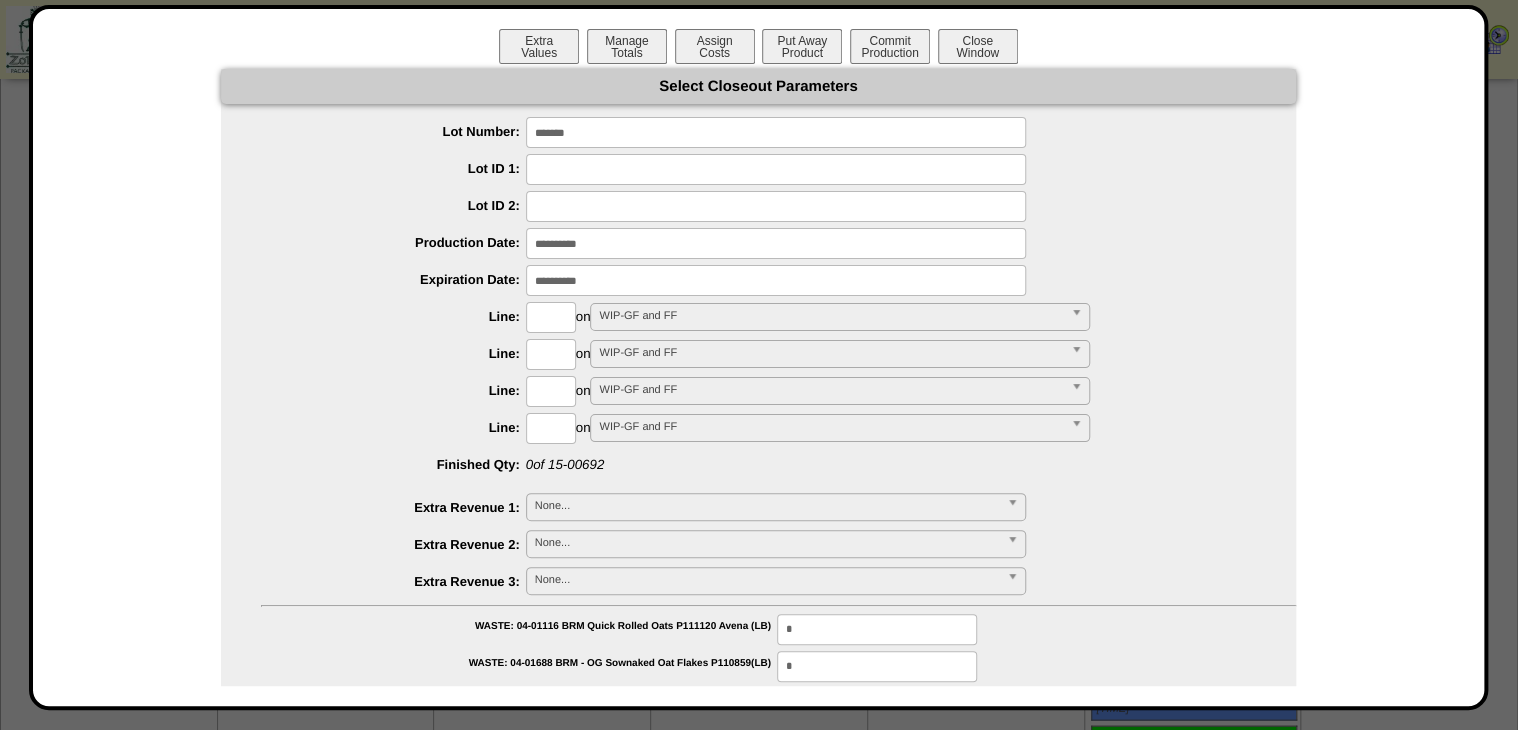 type on "*******" 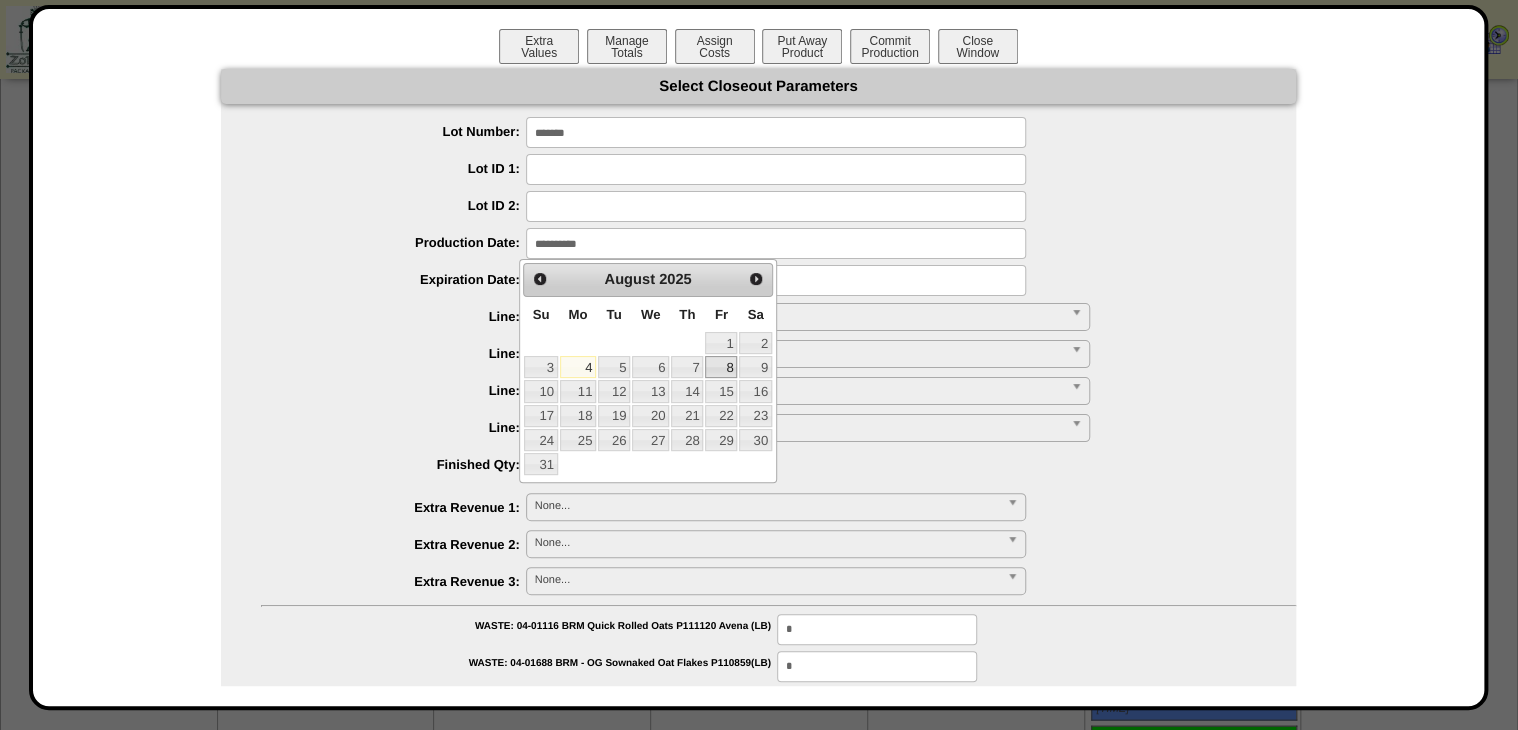 click on "1" at bounding box center (721, 343) 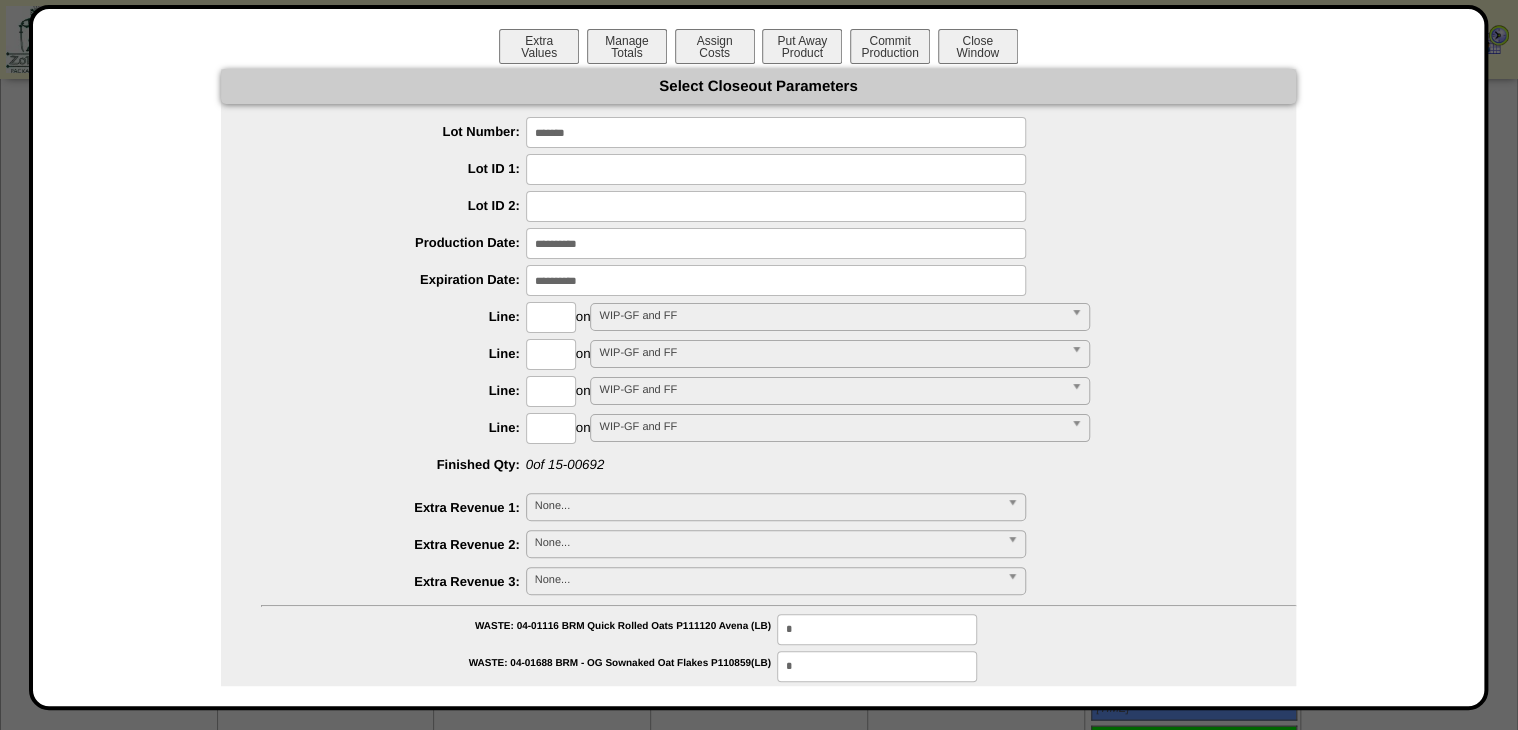 click at bounding box center [776, 280] 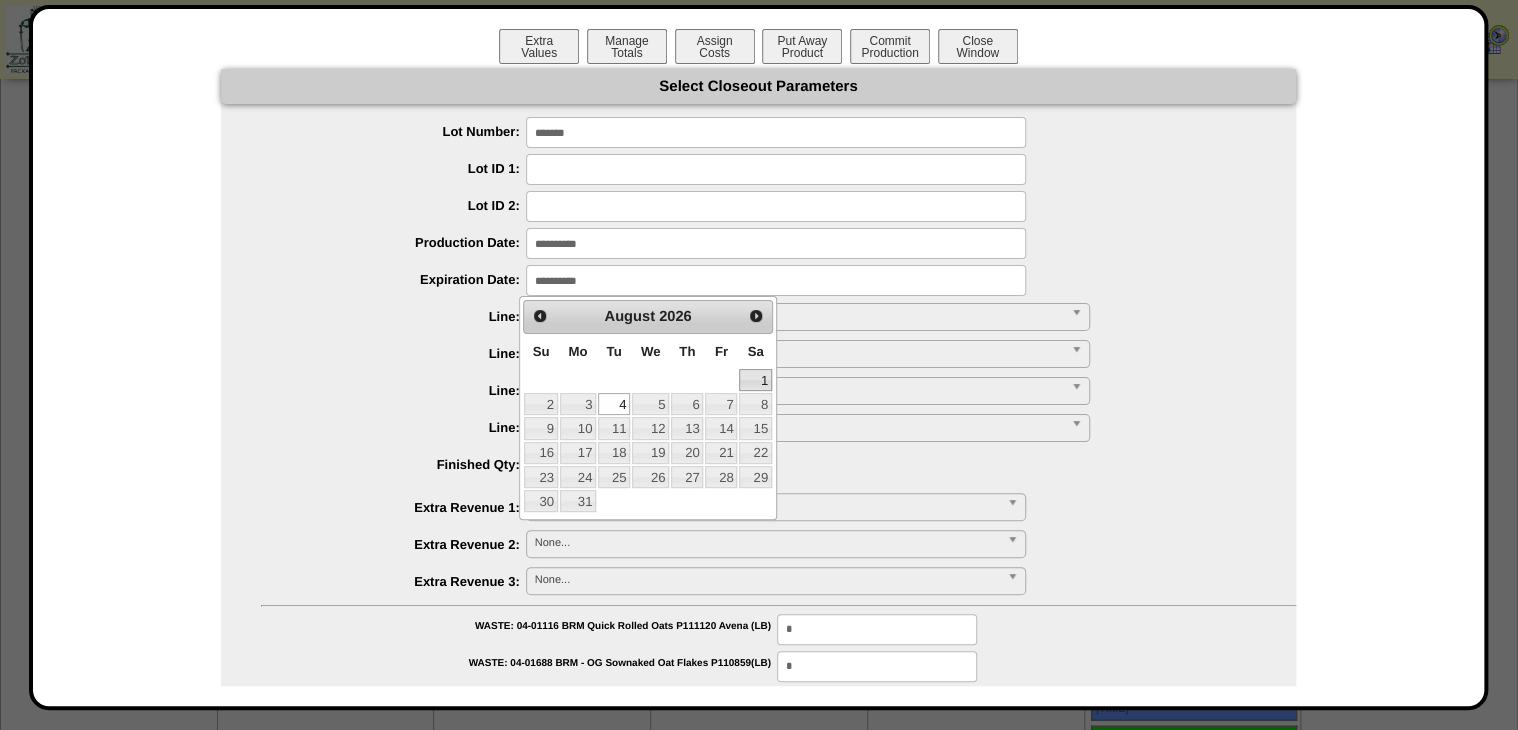 click on "1" at bounding box center (755, 380) 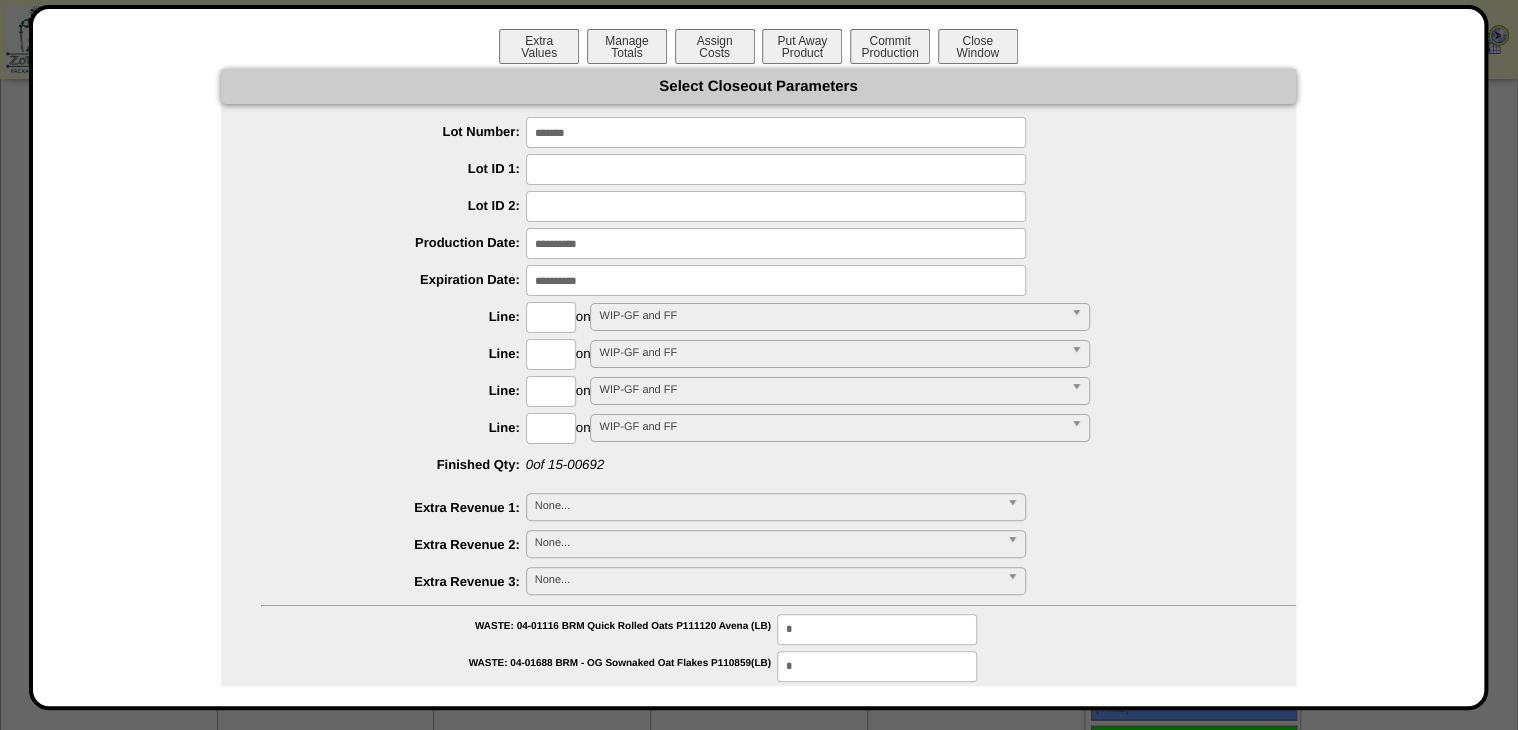 click at bounding box center [551, 317] 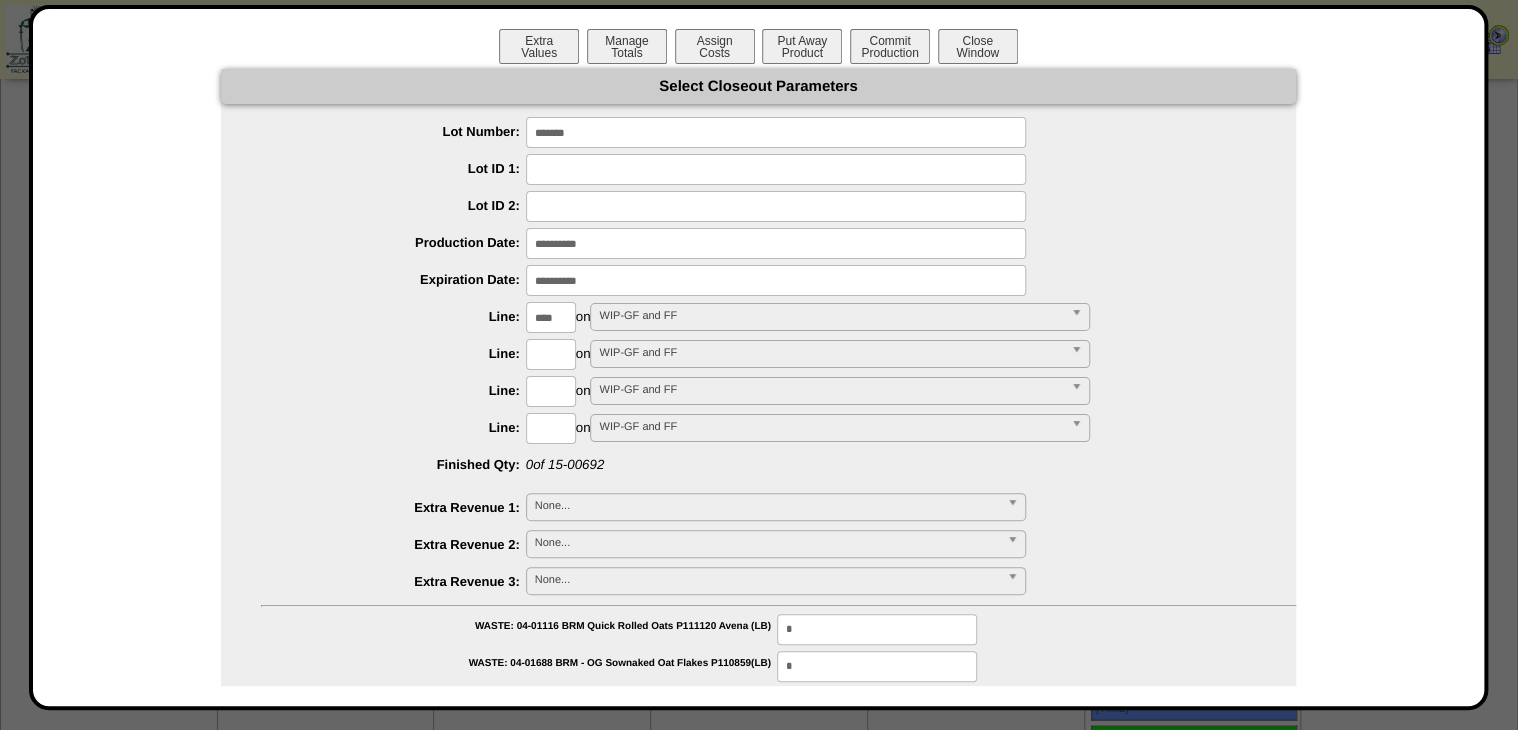 type on "****" 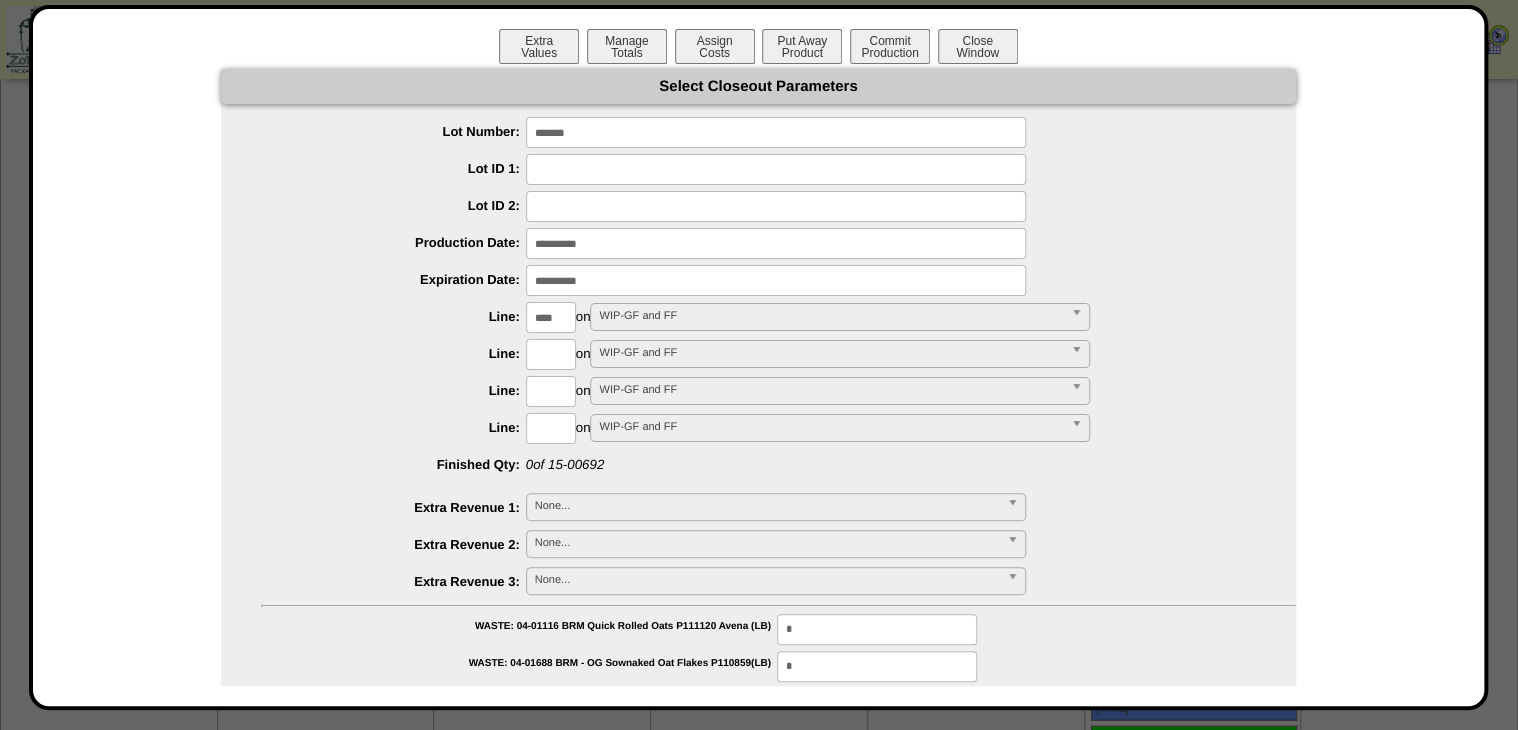 click on "**********" at bounding box center [758, 751] 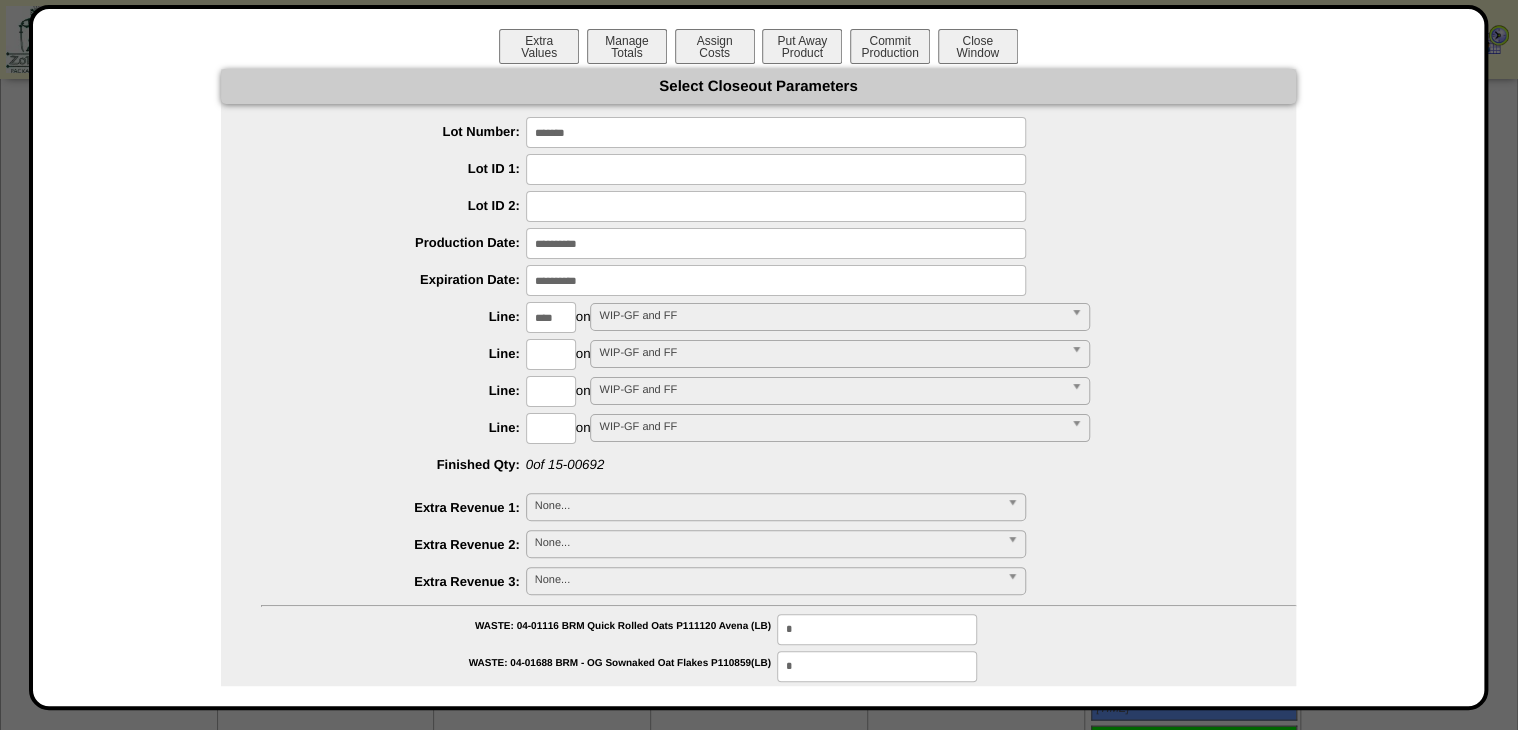 type on "*********" 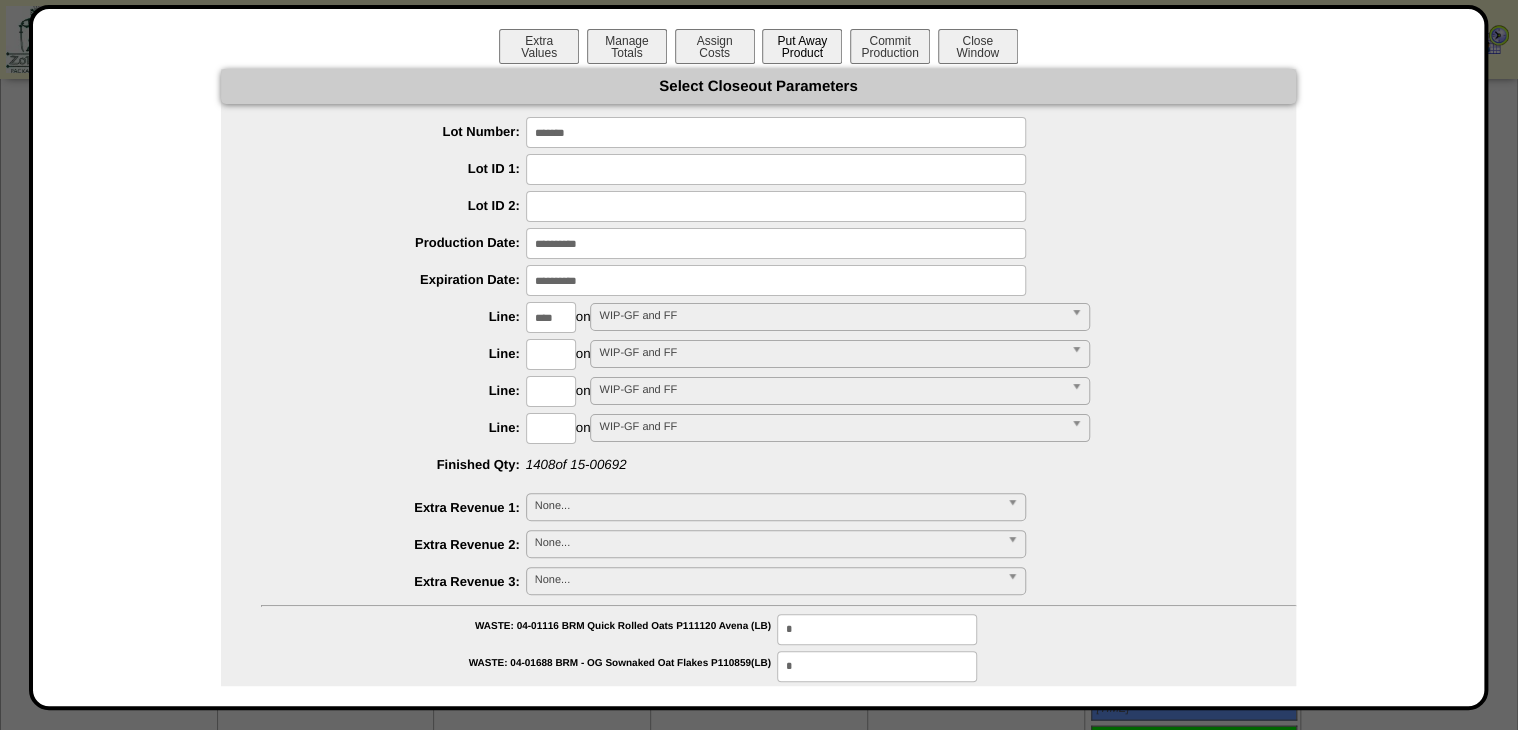 click on "Put Away Product" at bounding box center (802, 46) 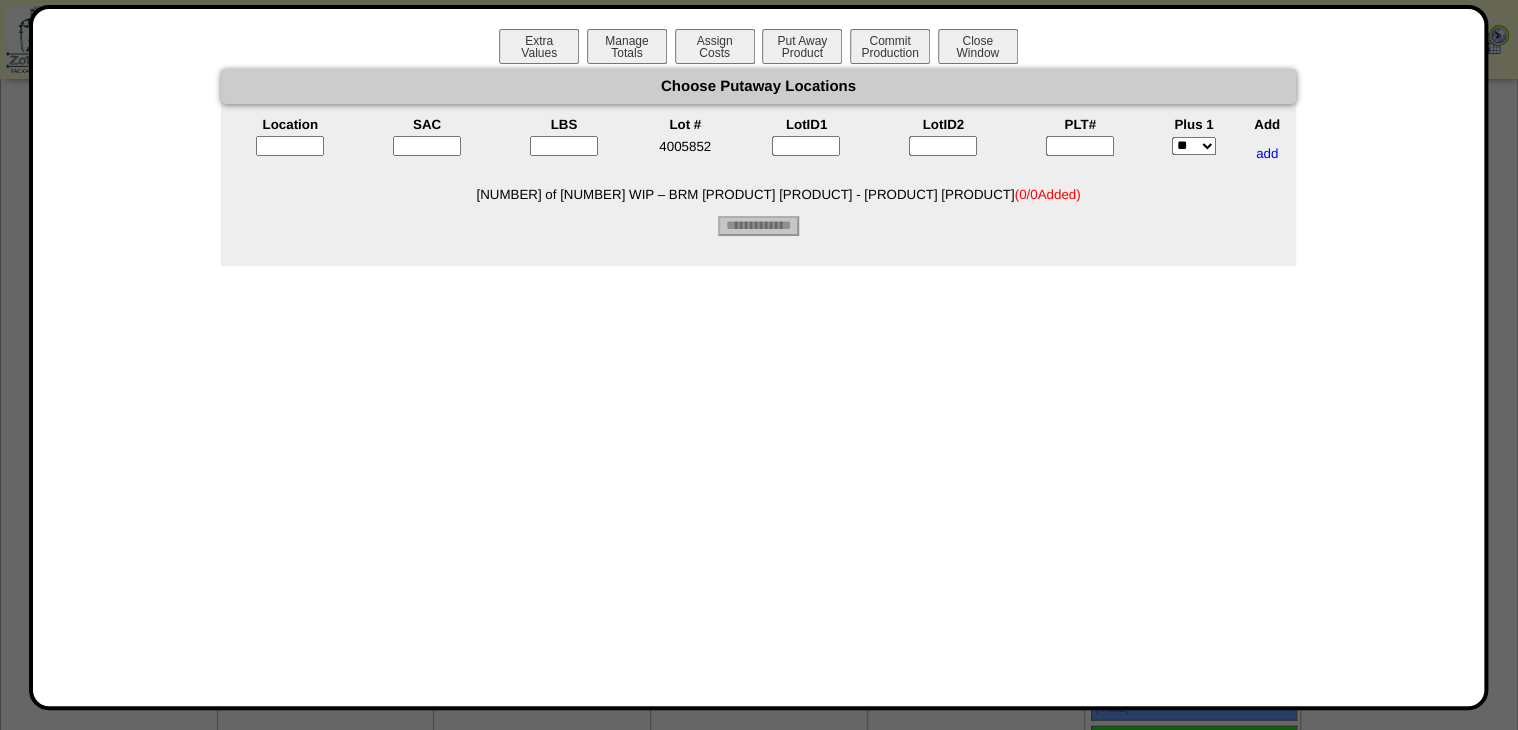 click at bounding box center (1080, 146) 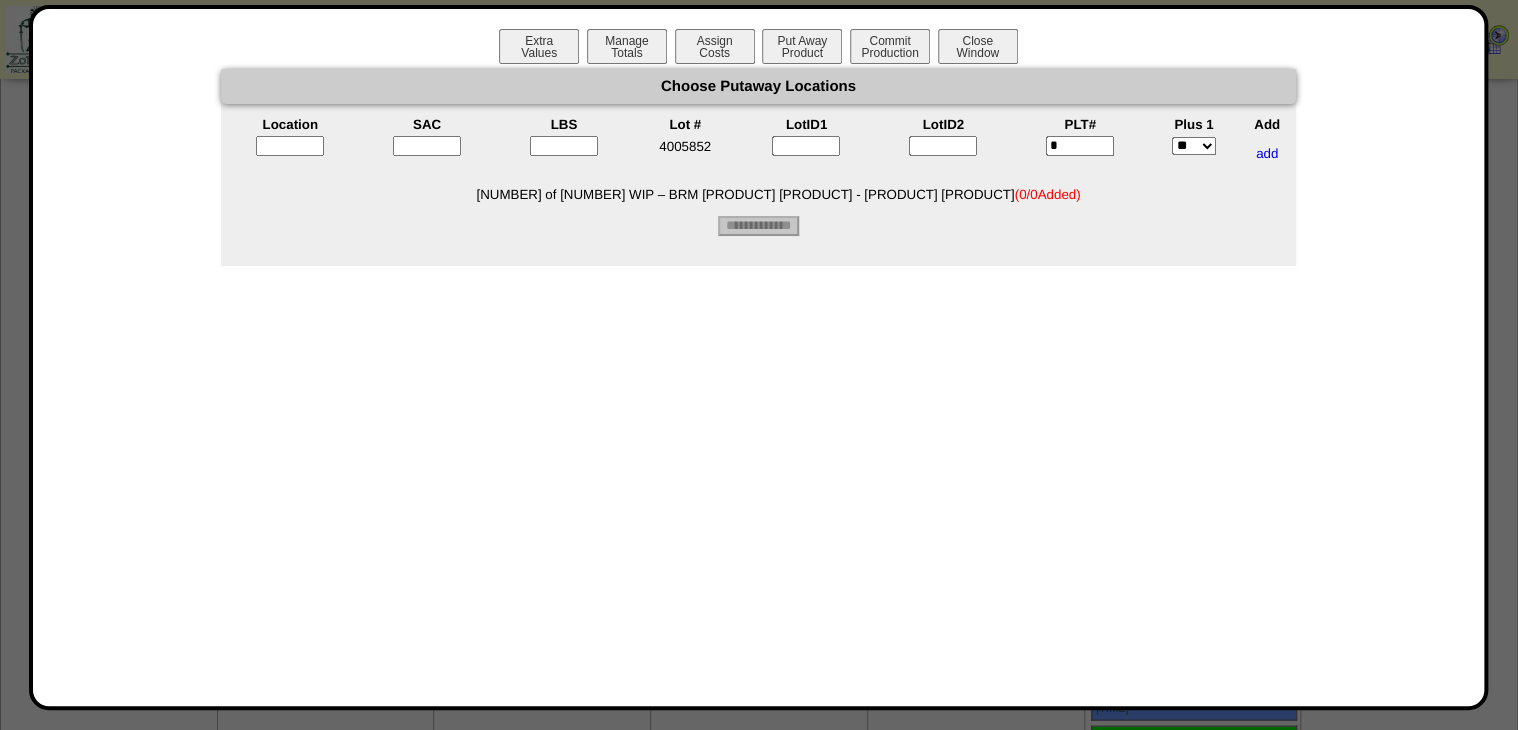 type on "*" 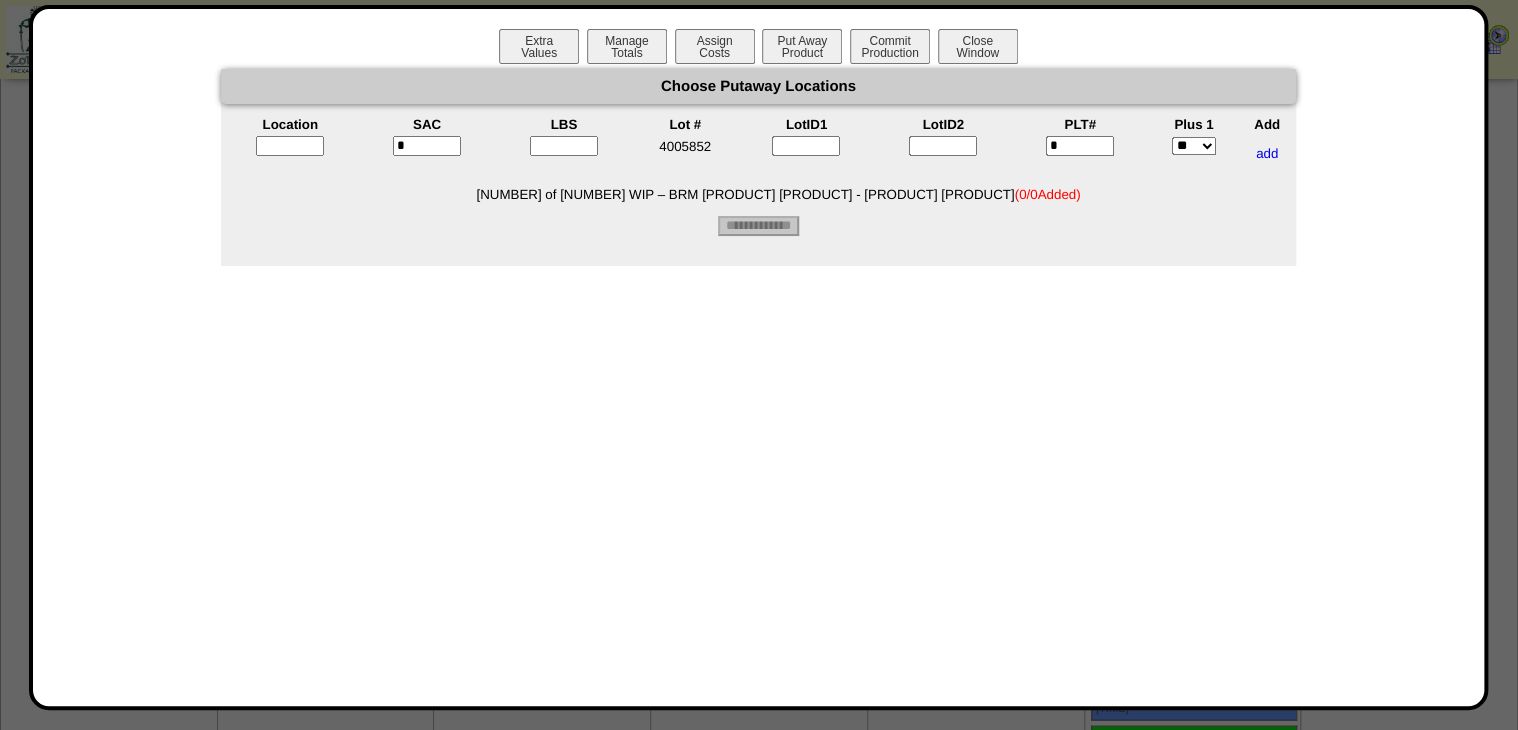 type on "*" 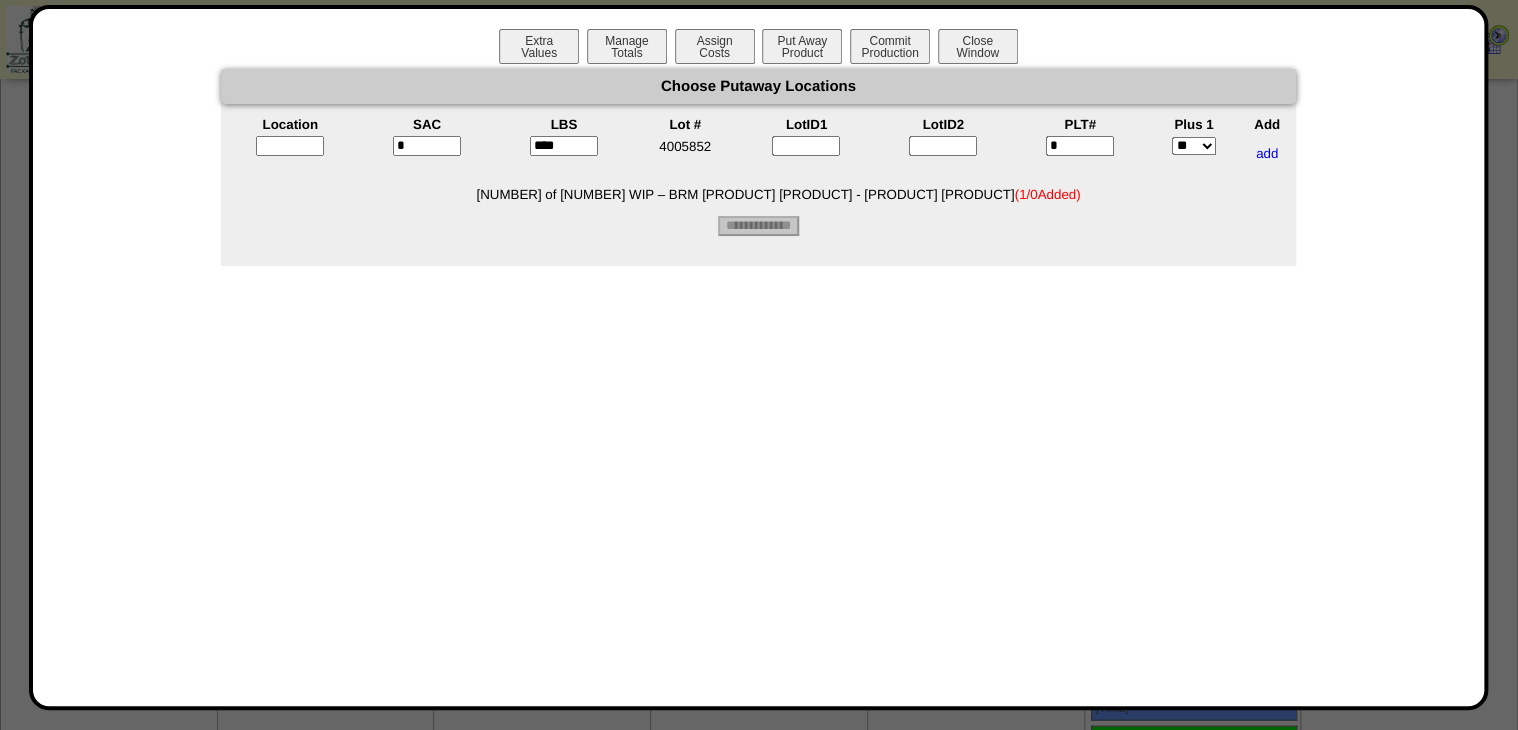 type on "****" 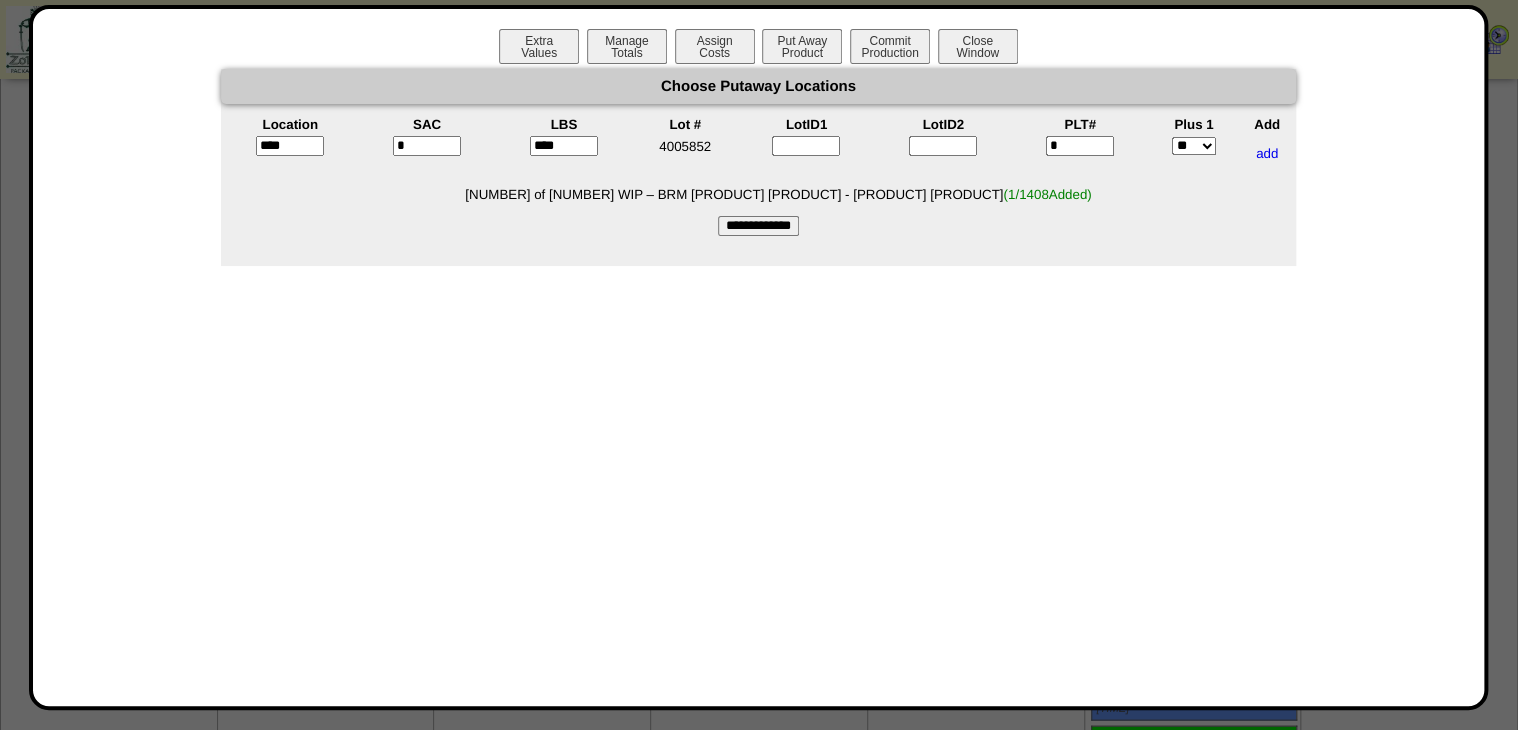 type on "*****" 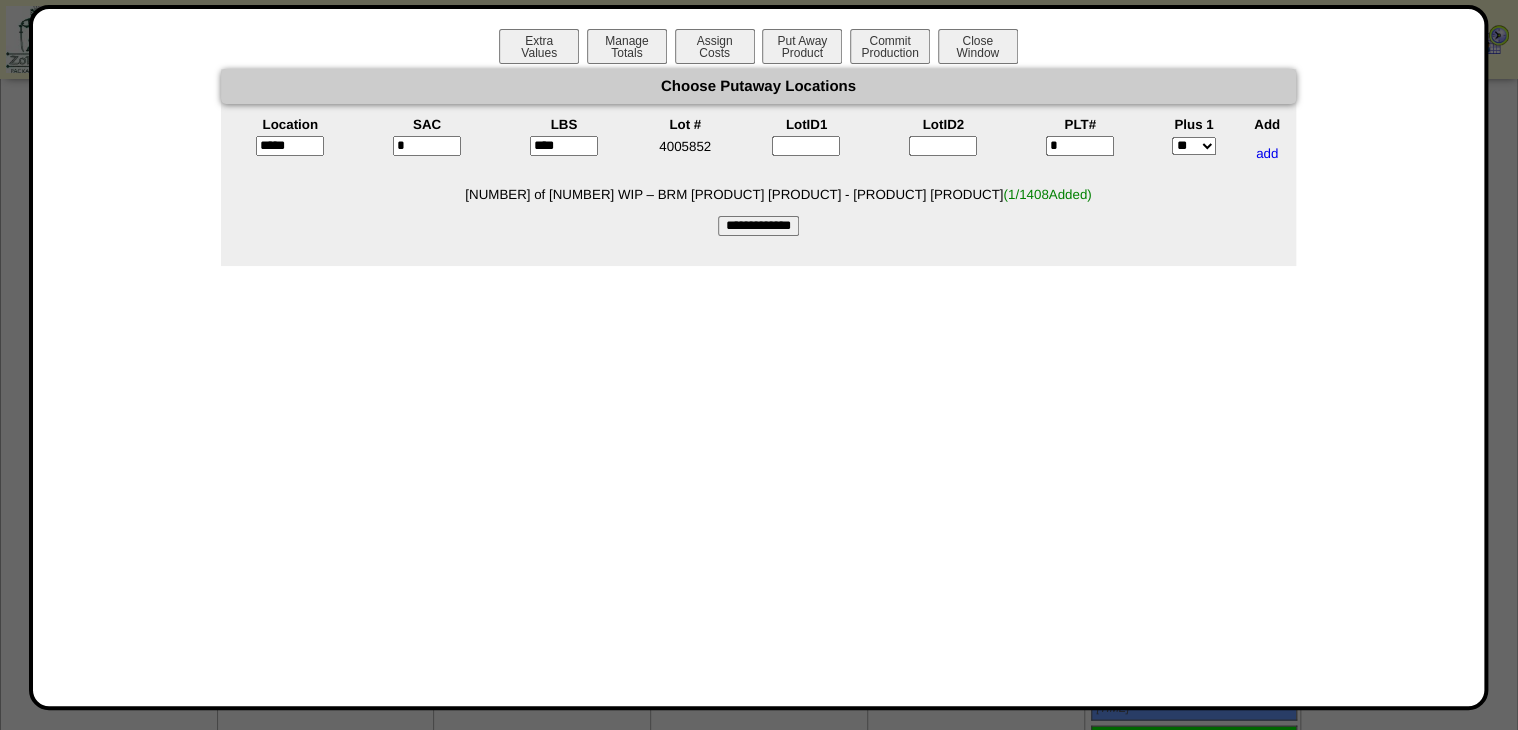 click on "**********" at bounding box center (758, 226) 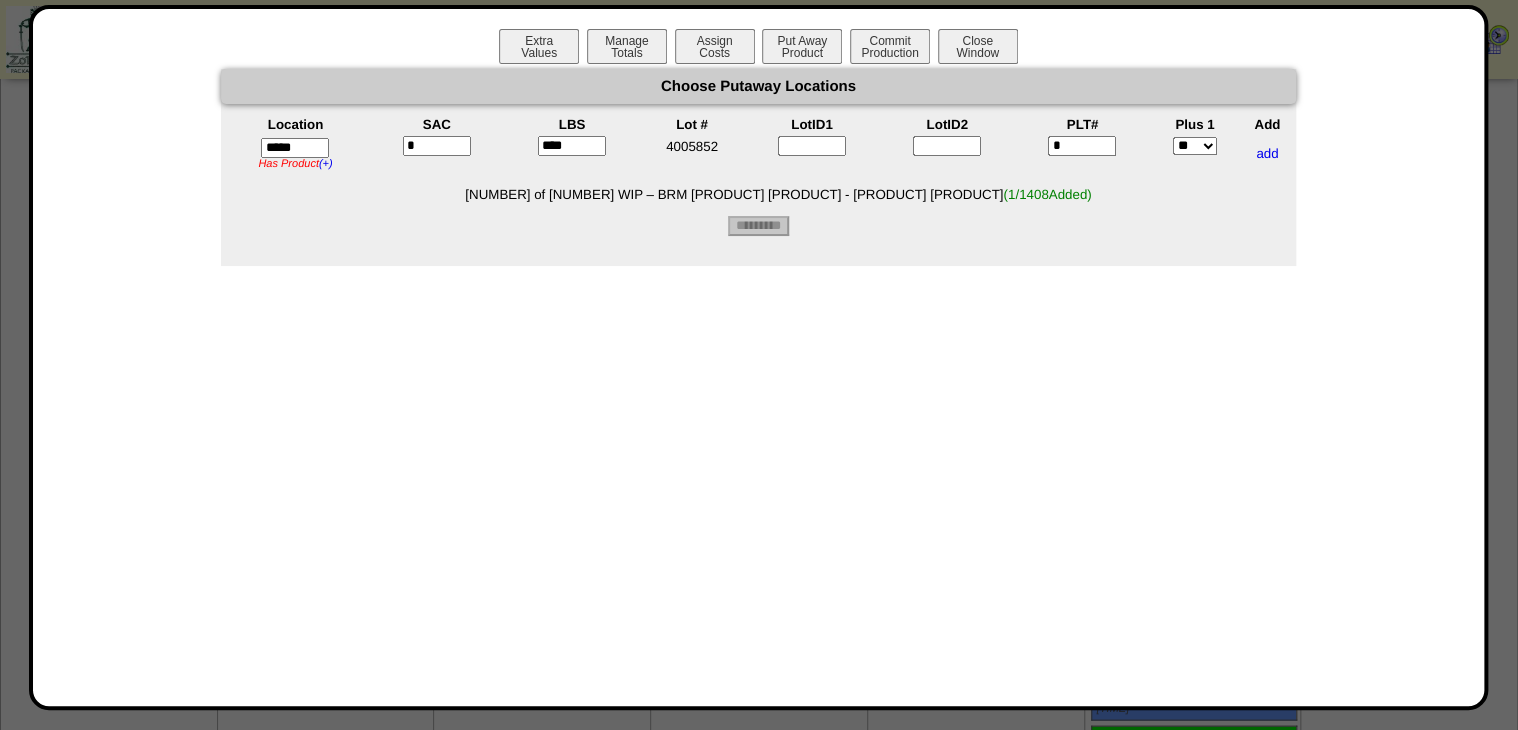 type on "*********" 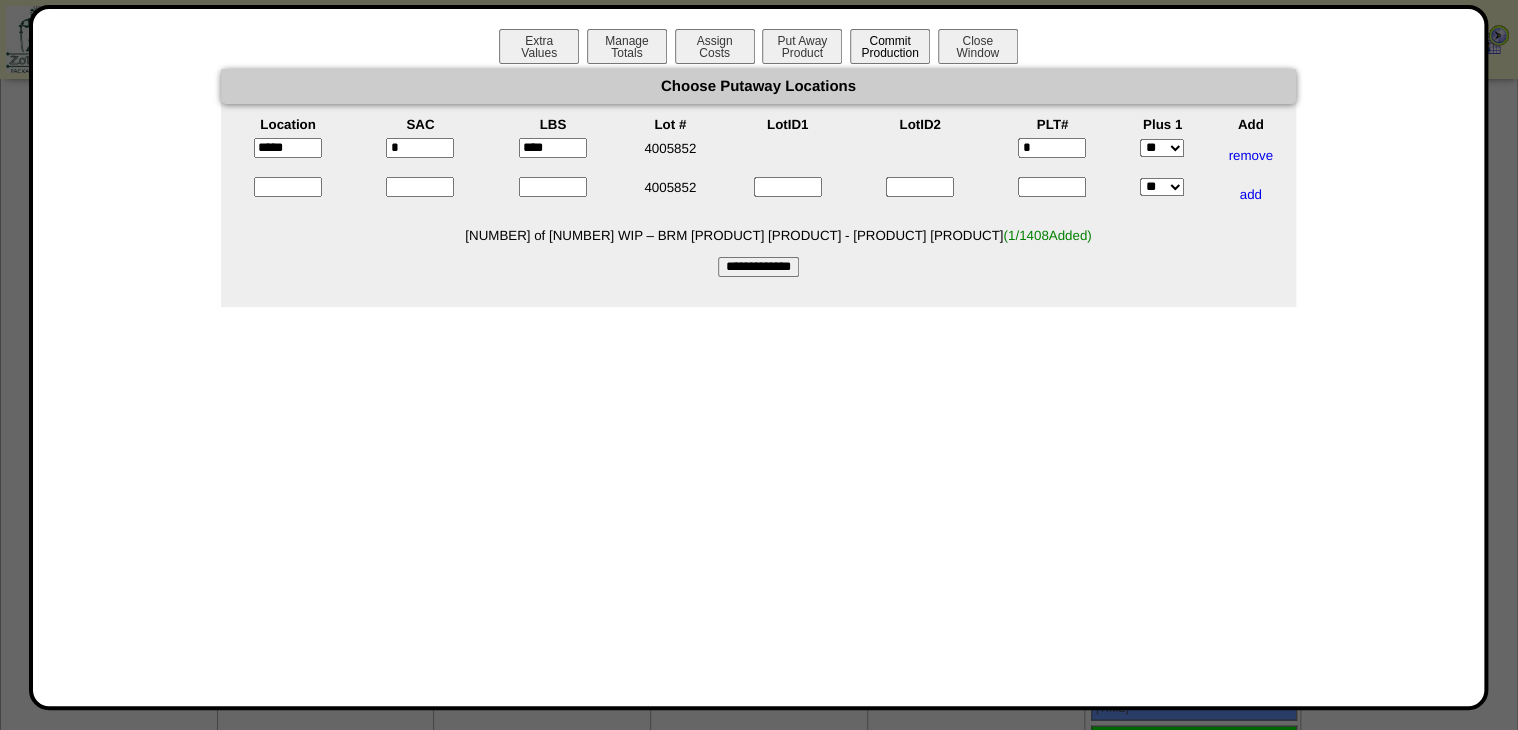 click on "Commit Production" at bounding box center [890, 46] 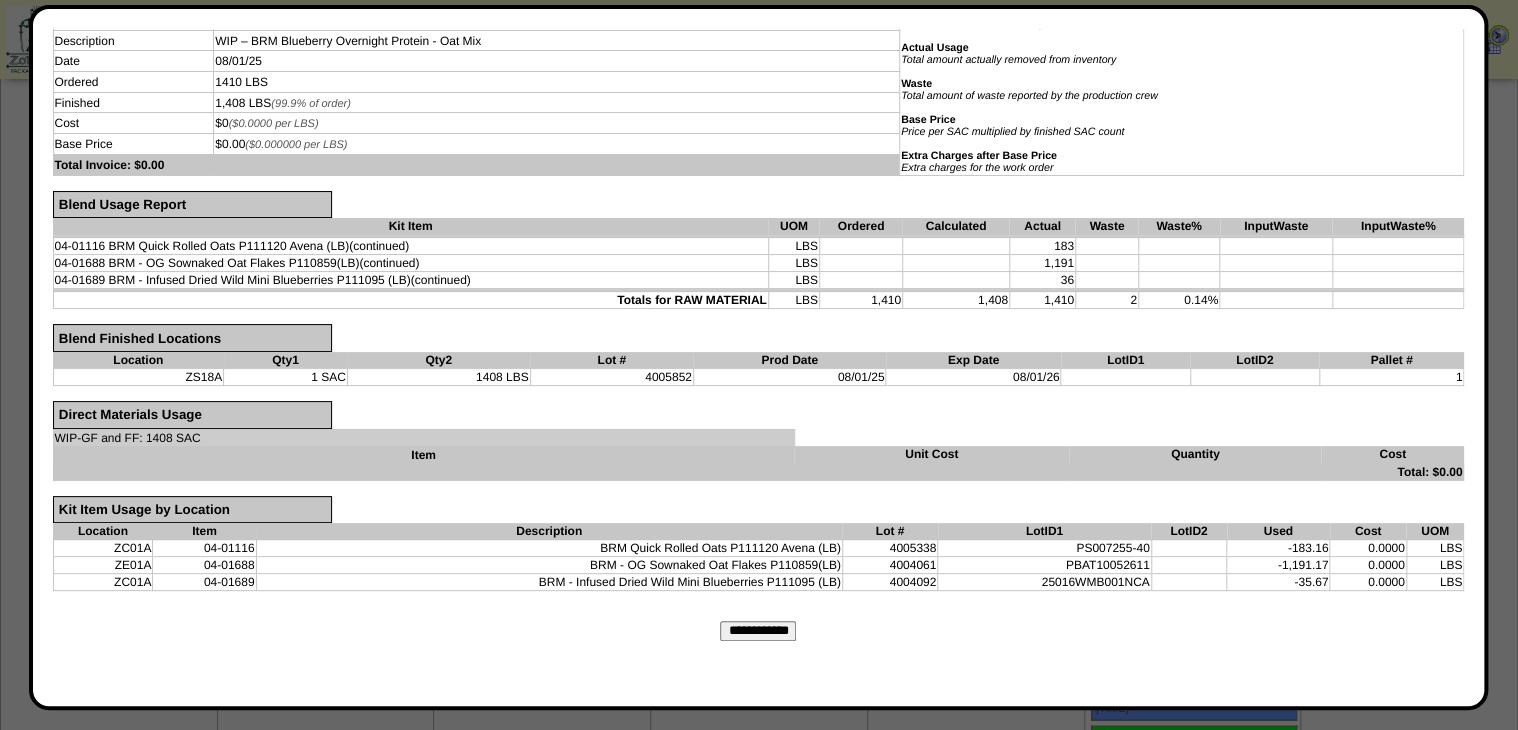 scroll, scrollTop: 0, scrollLeft: 0, axis: both 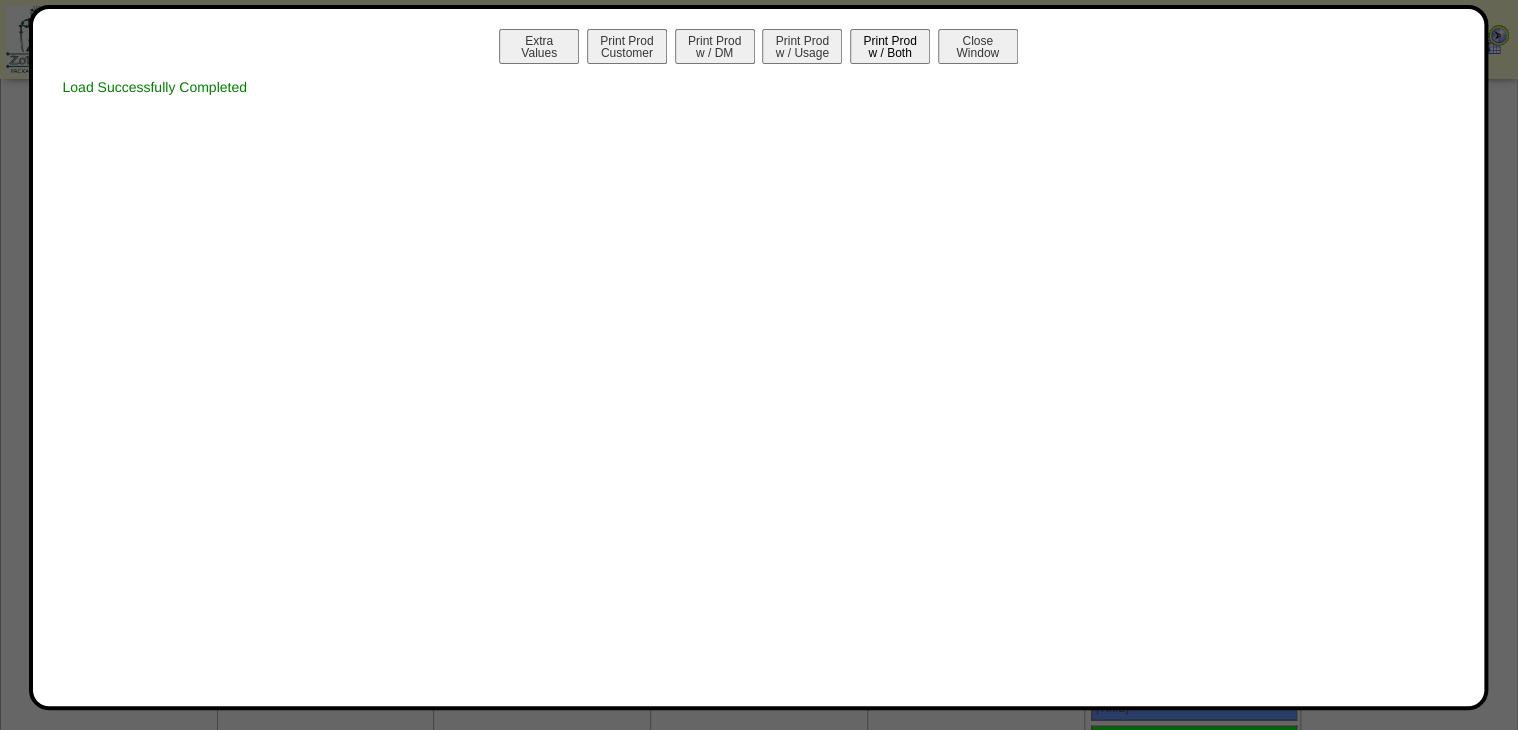 click on "Print Prod w / Both" at bounding box center [890, 46] 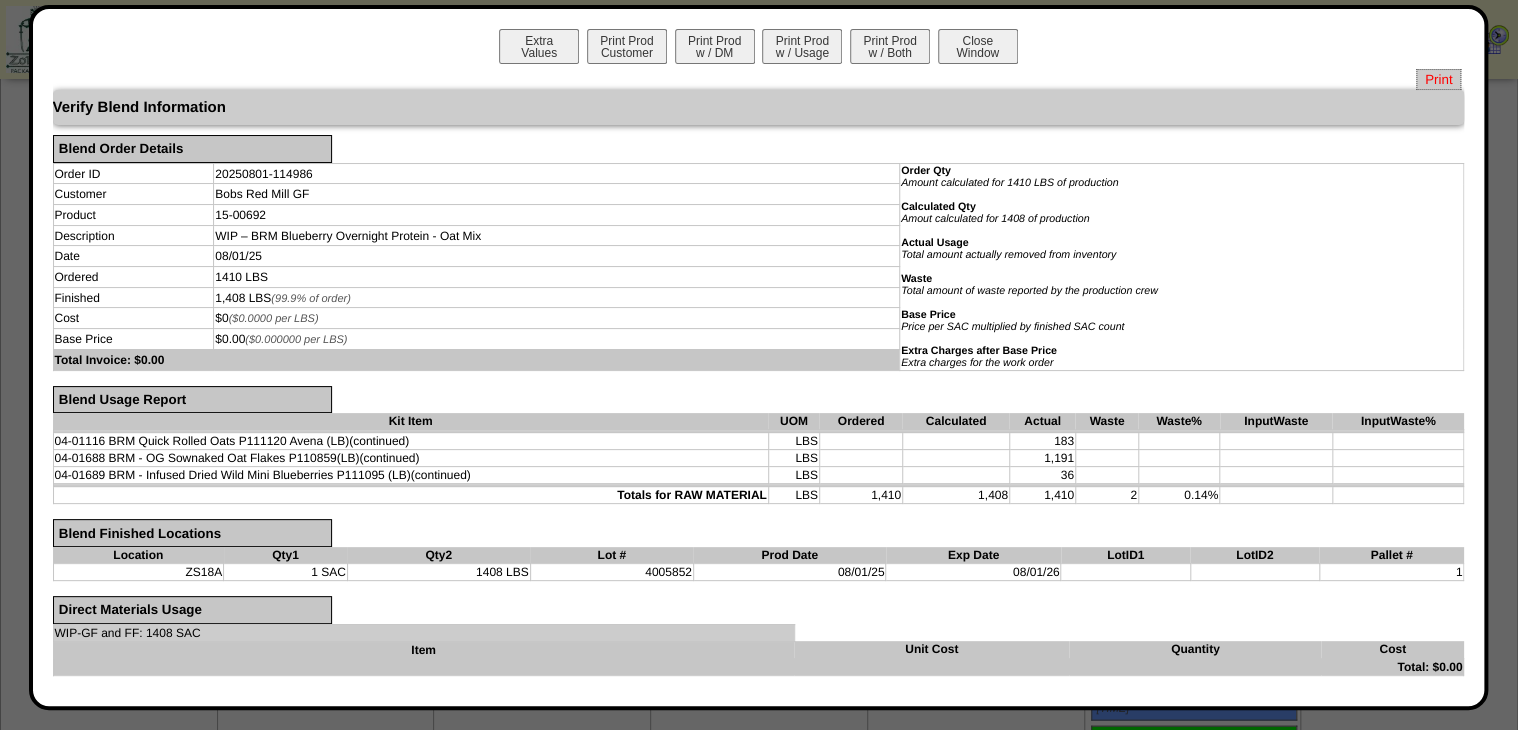 click on "Print" at bounding box center (1438, 79) 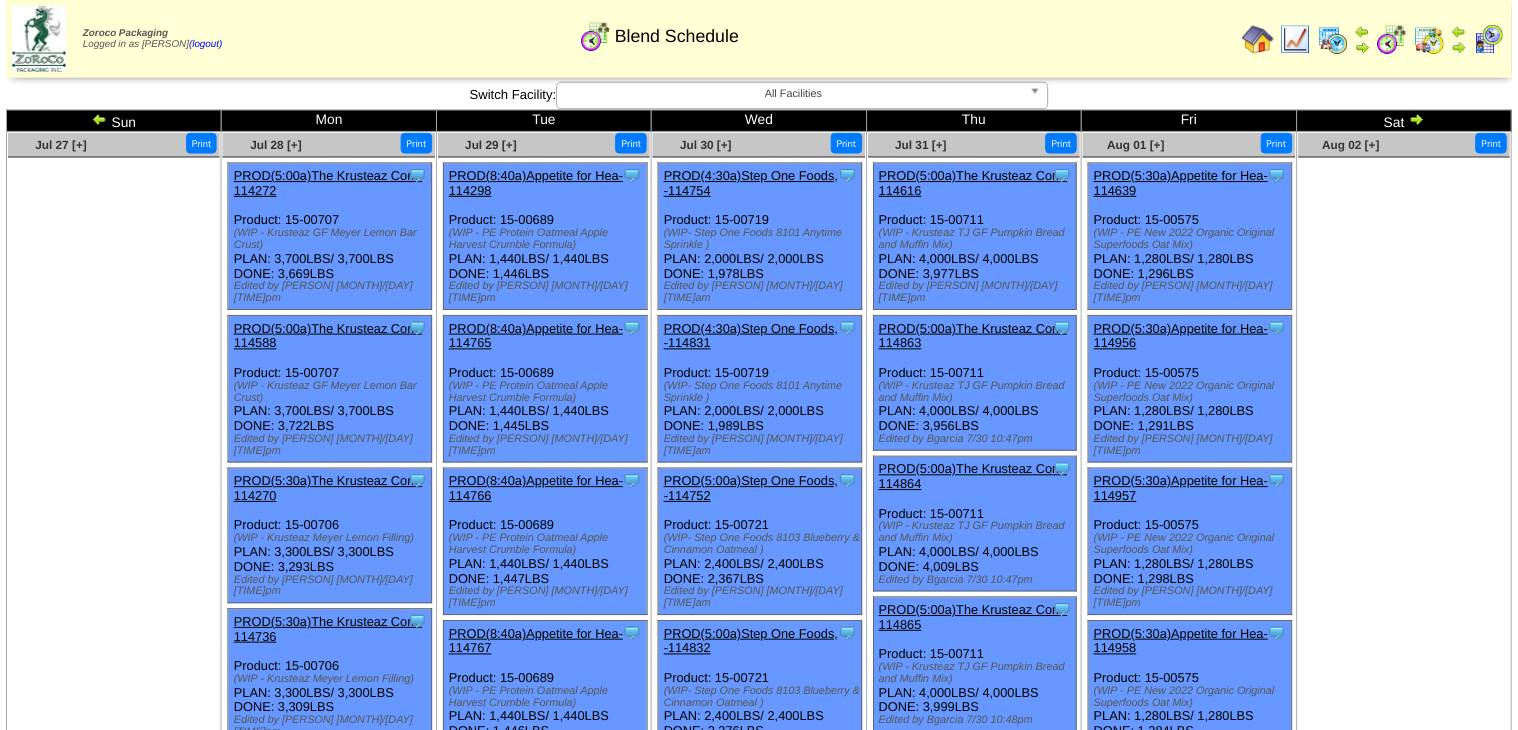 scroll, scrollTop: 5437, scrollLeft: 0, axis: vertical 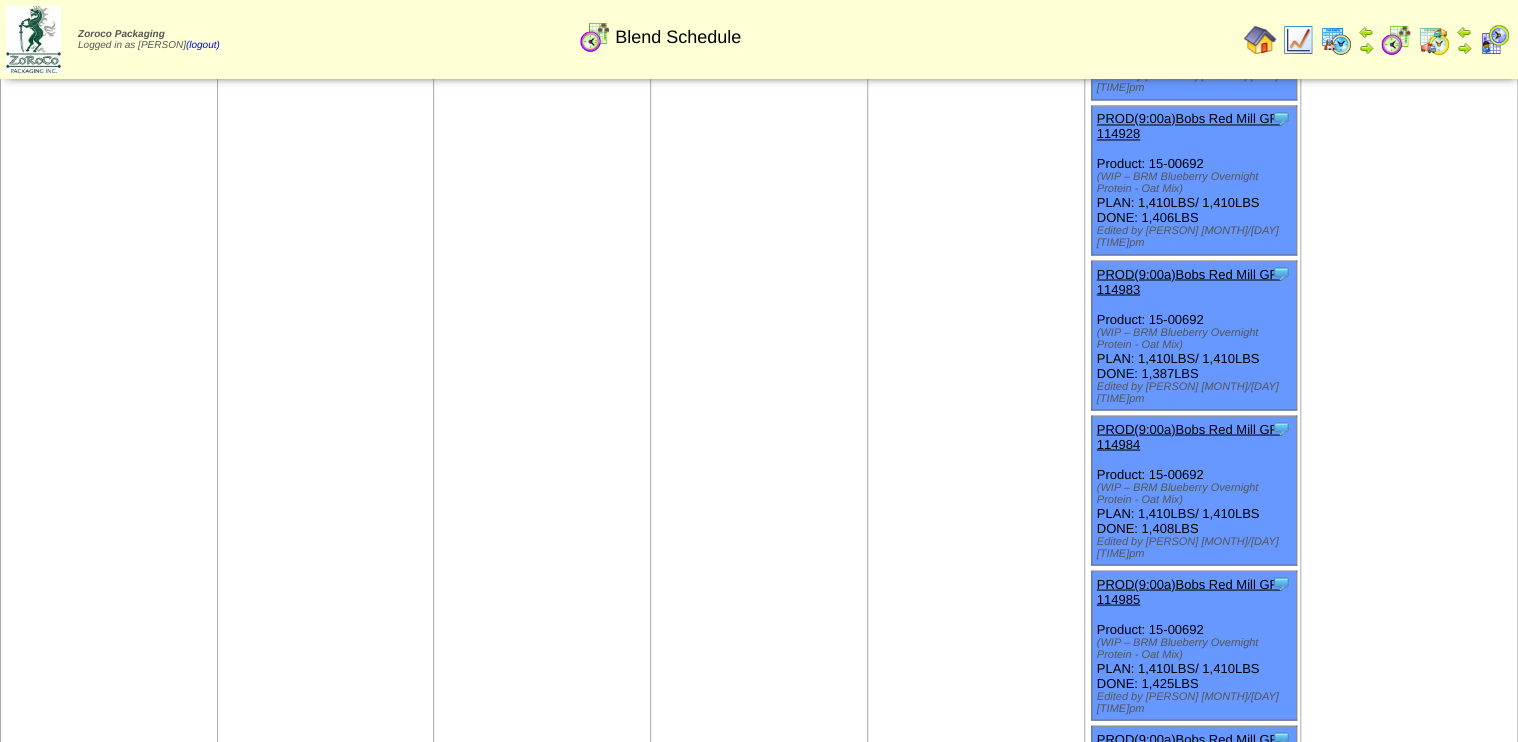 click on "PROD(9:00a)Bobs Red Mill GF-114987" at bounding box center [1189, 889] 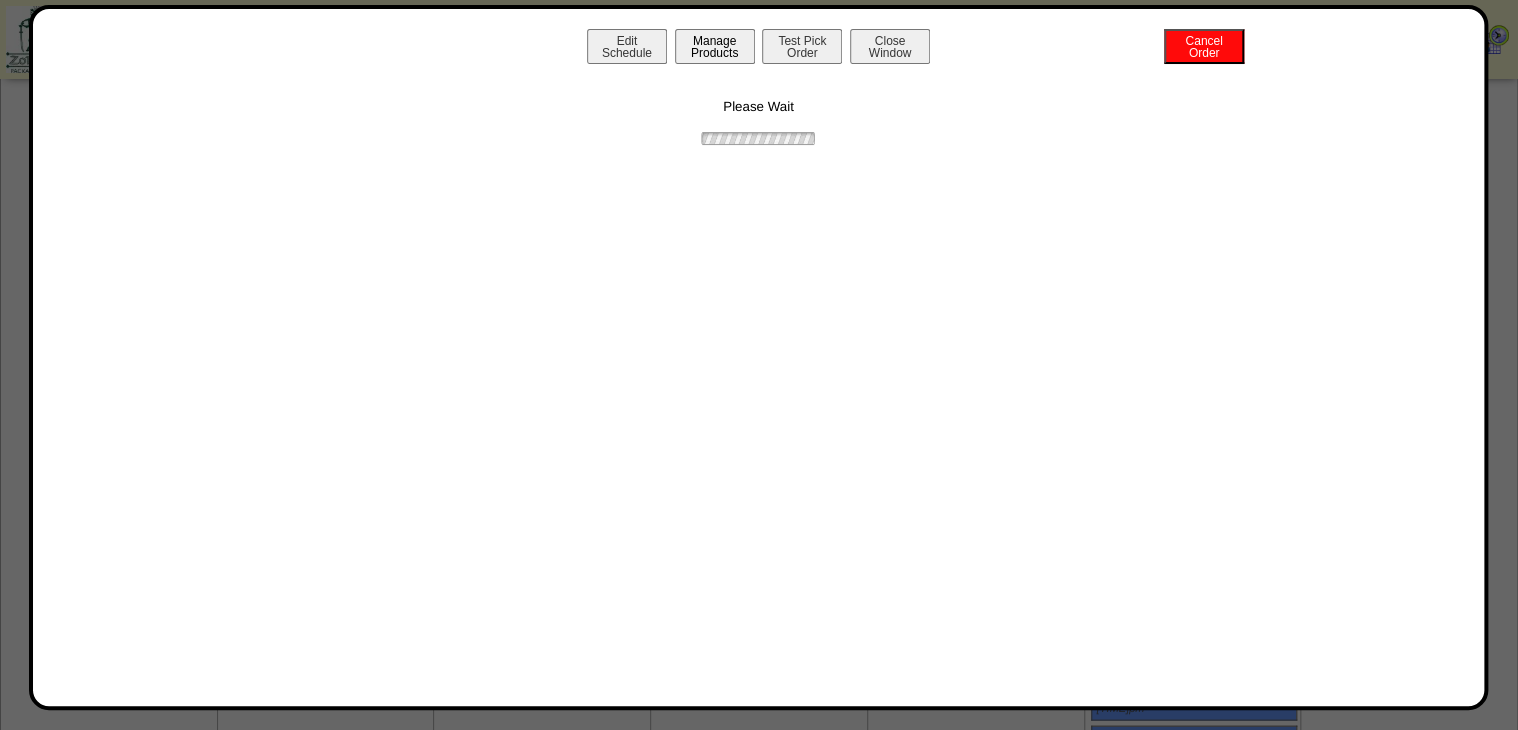 click on "Manage Products" at bounding box center (715, 46) 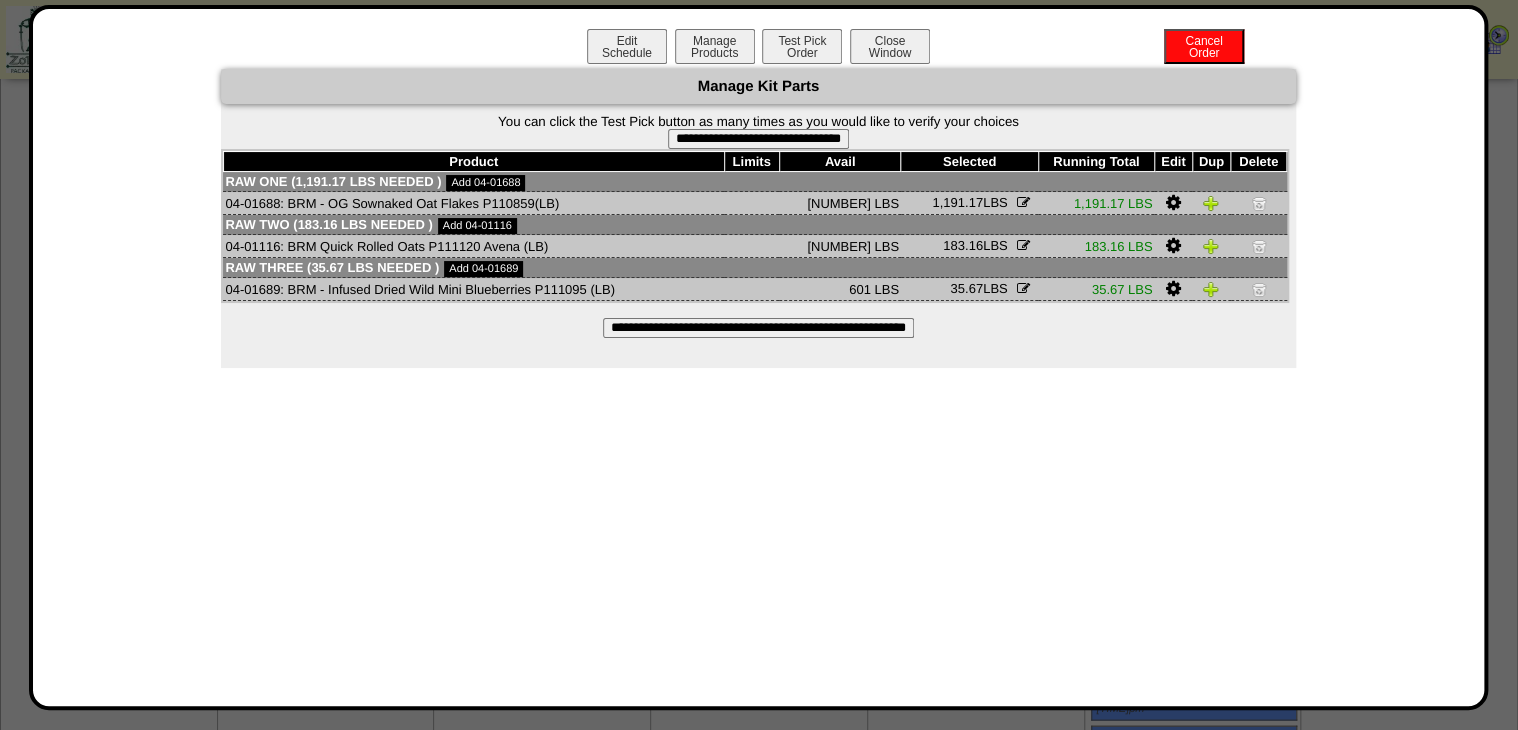 click on "**********" at bounding box center (758, 139) 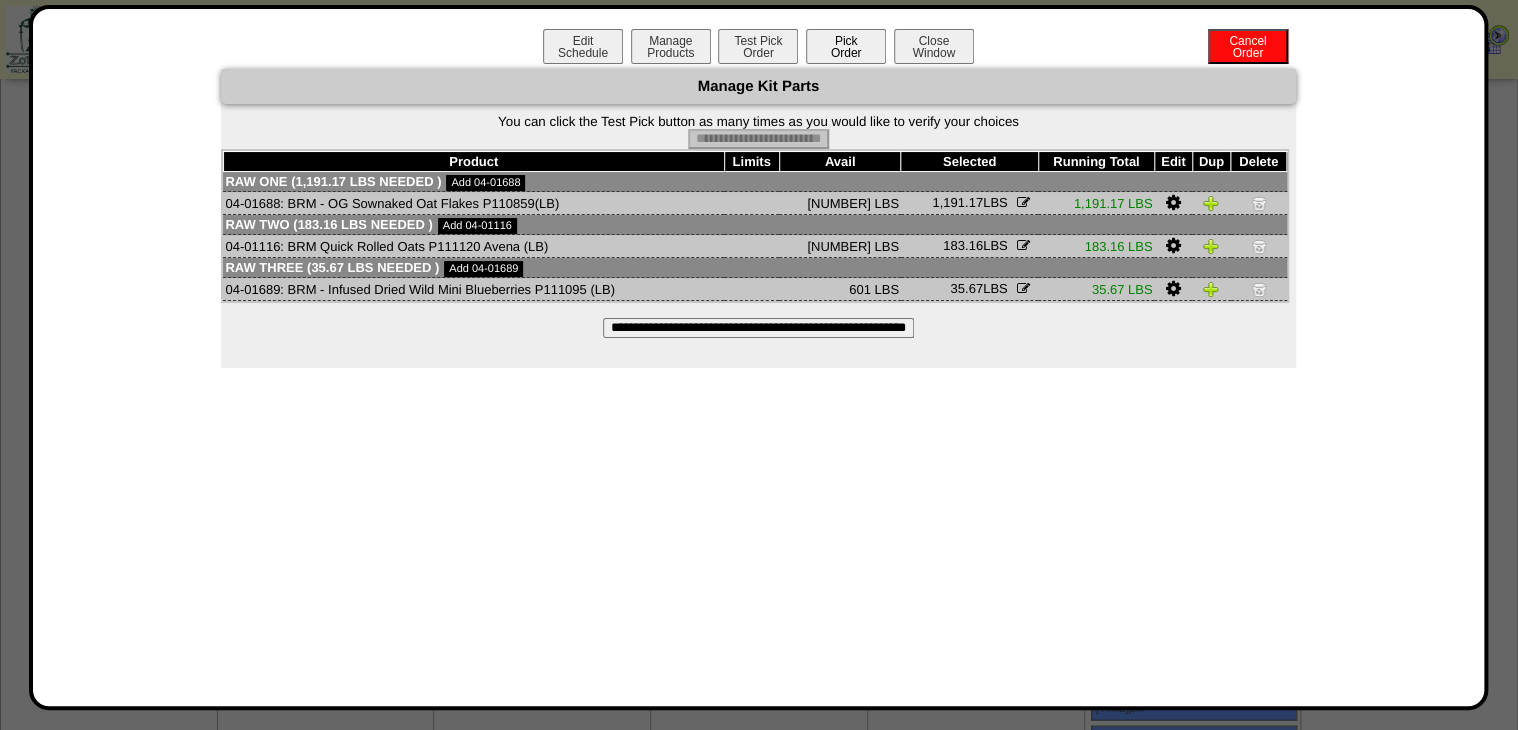 click on "Pick Order" at bounding box center (846, 46) 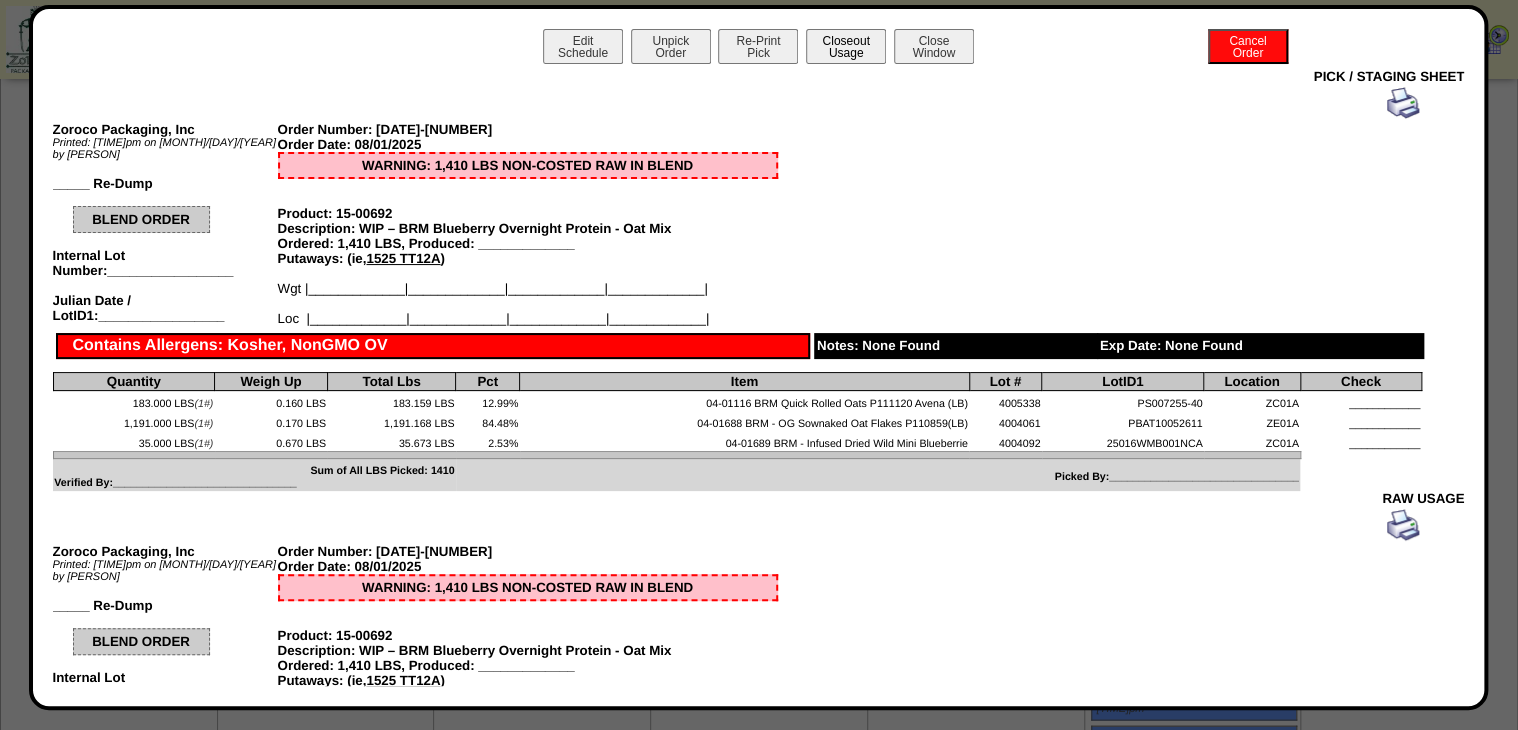click on "Closeout Usage" at bounding box center (846, 46) 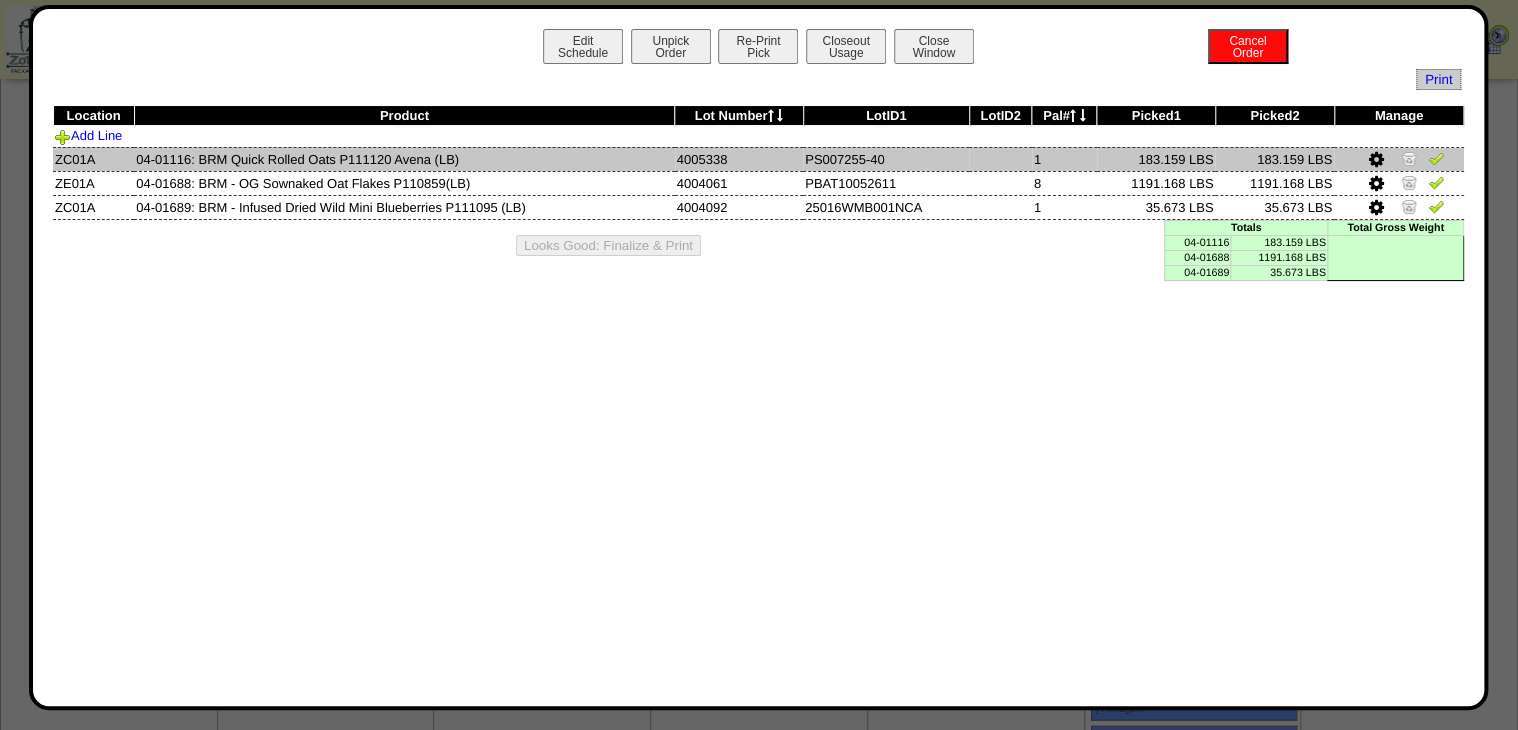 click at bounding box center (1436, 161) 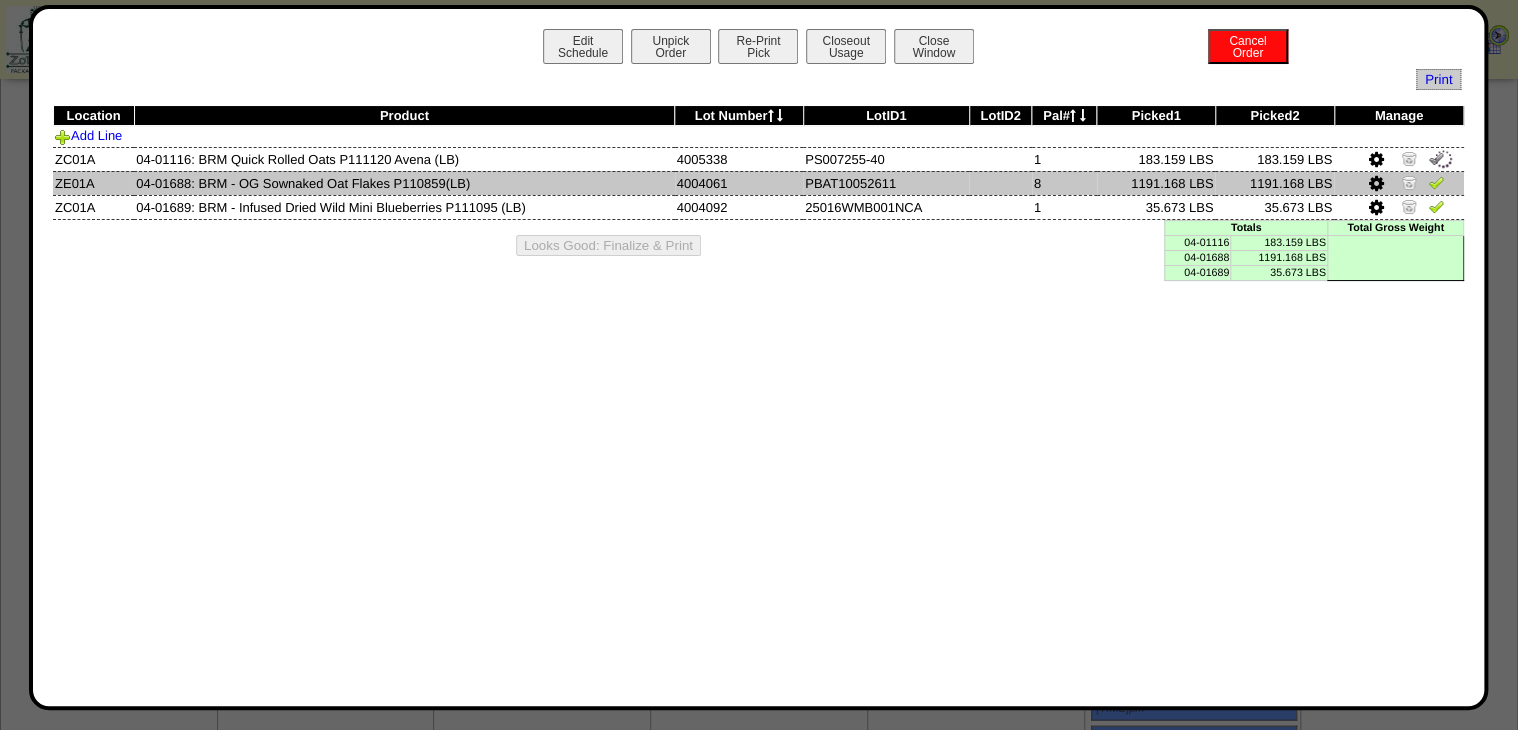 click at bounding box center [1436, 182] 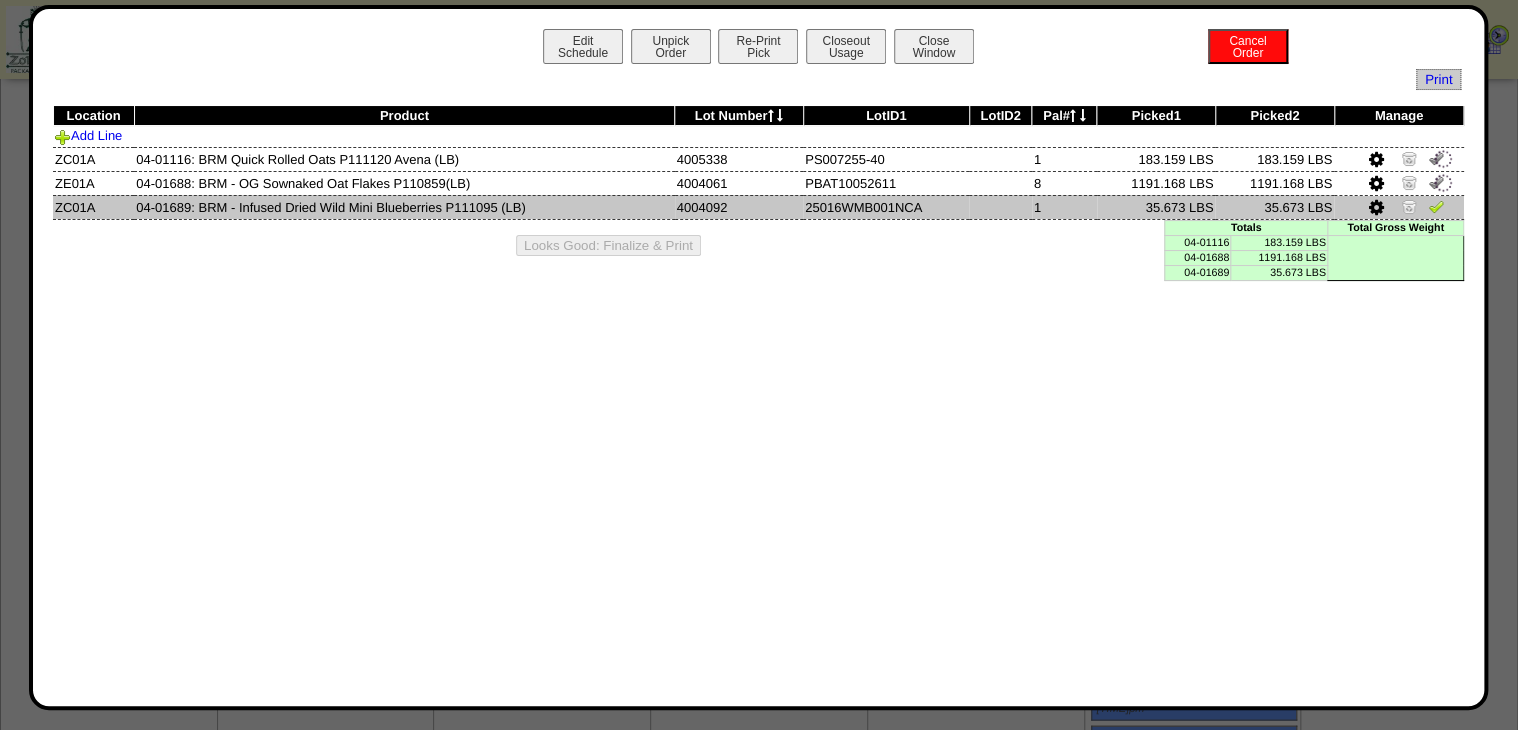 click at bounding box center [1399, 207] 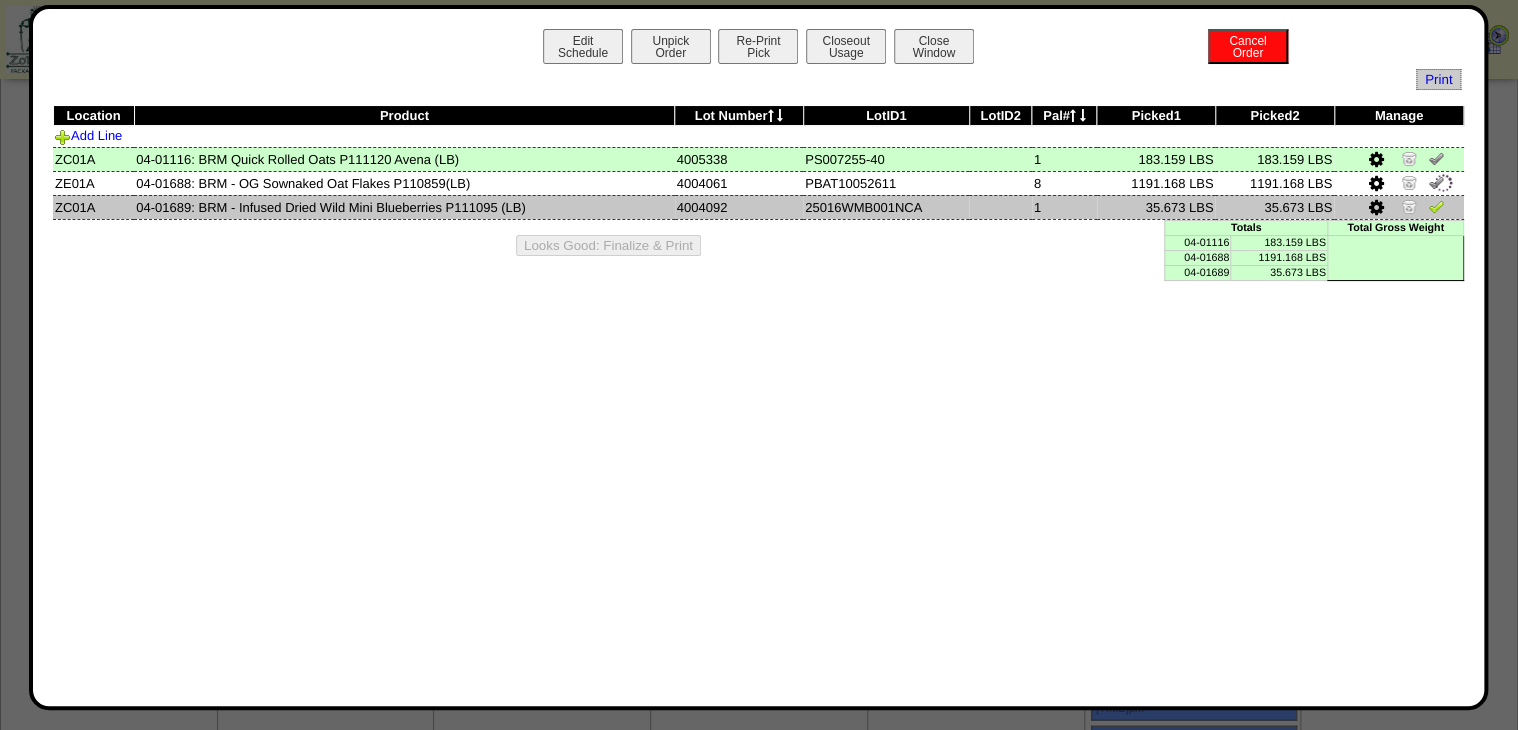 click at bounding box center [1436, 206] 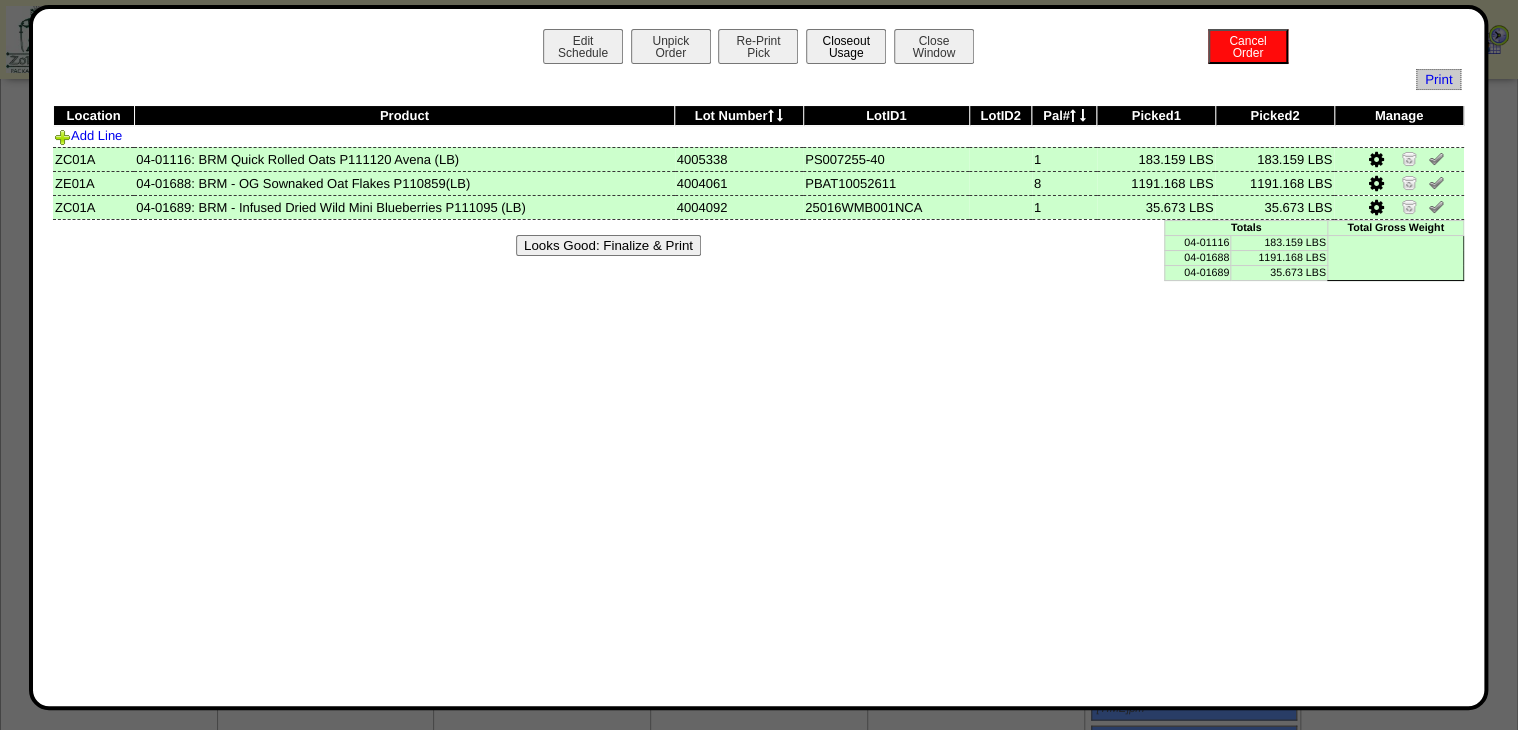 click on "Closeout Usage" at bounding box center (846, 46) 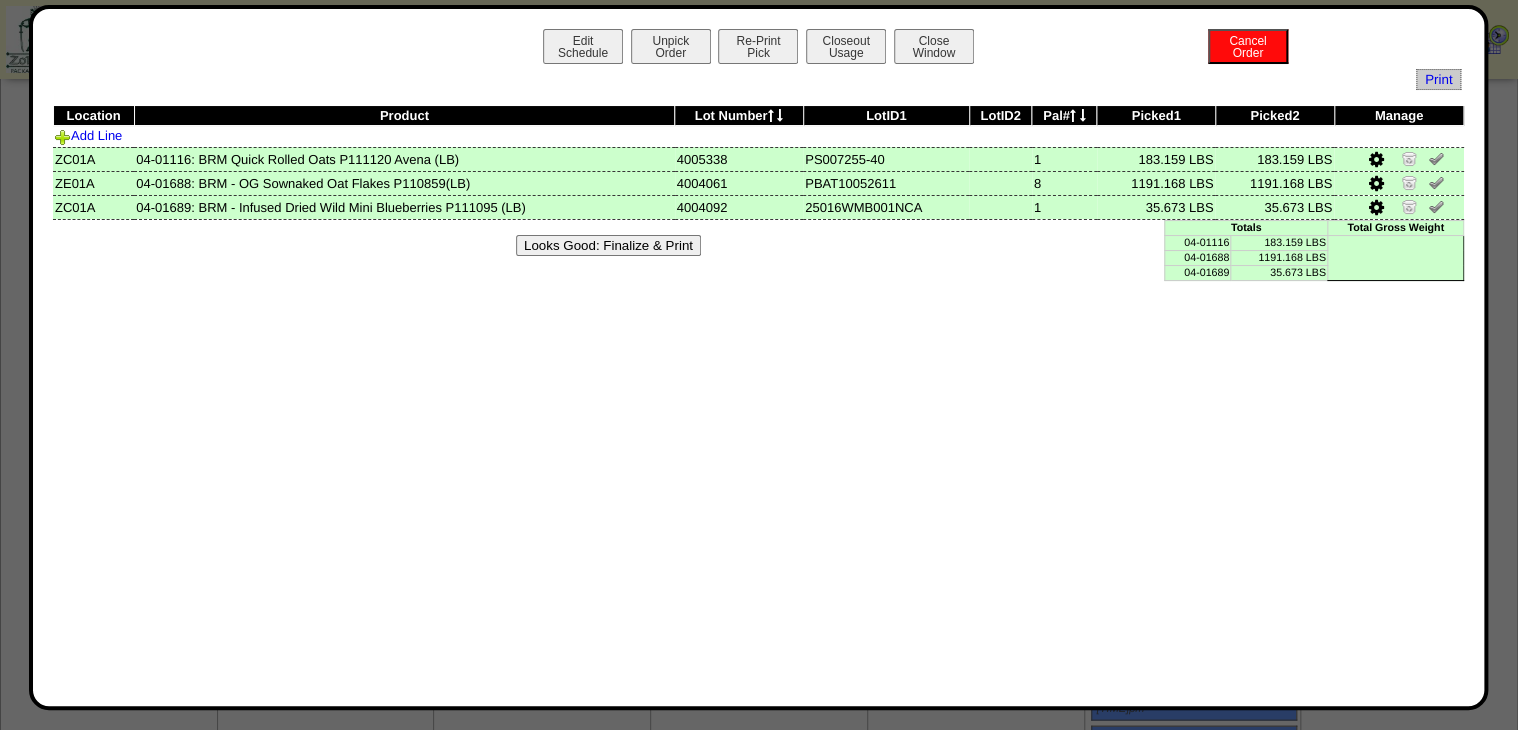 click on "Looks Good: Finalize & Print" at bounding box center [759, 245] 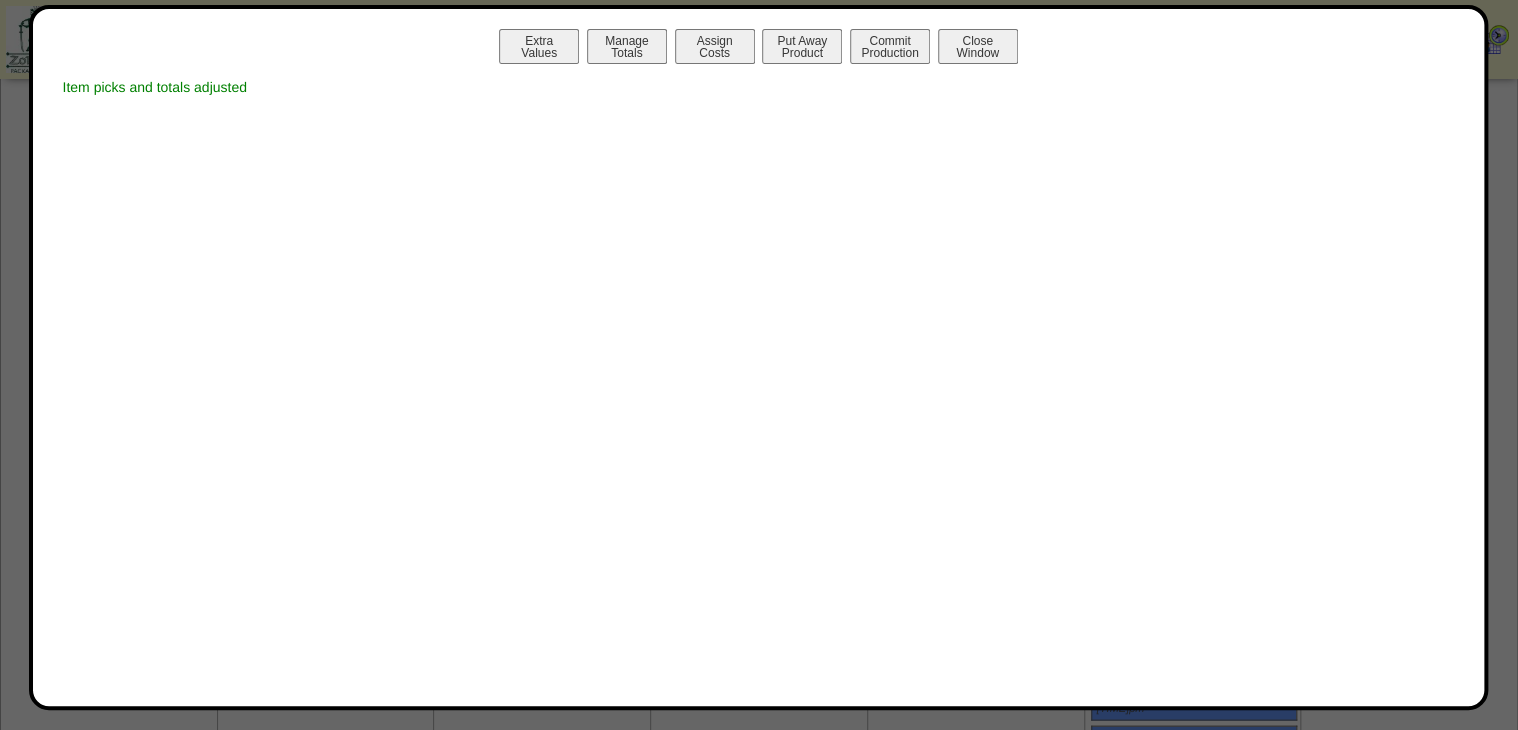 click on "Manage Totals" at bounding box center (627, 46) 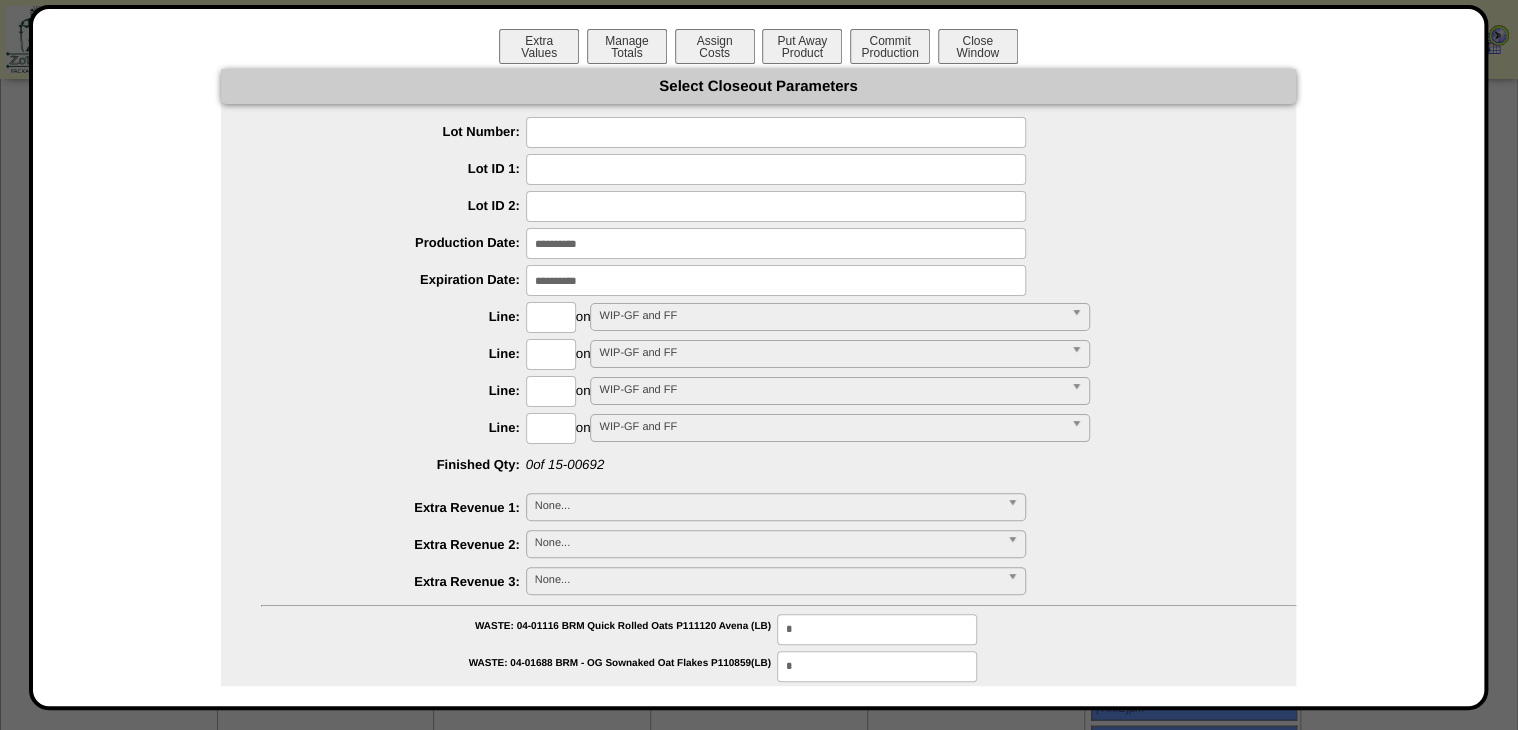 click at bounding box center [776, 132] 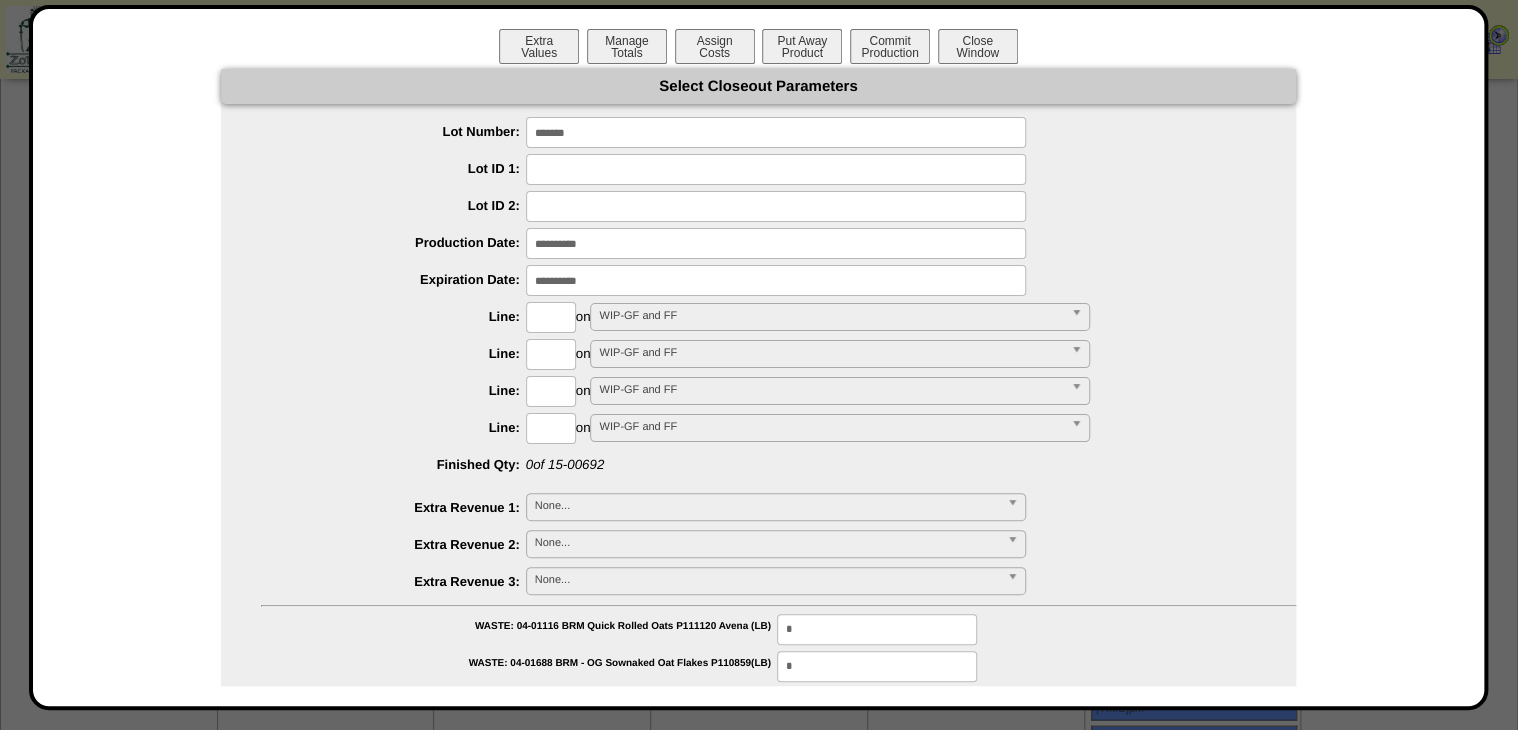 type on "*******" 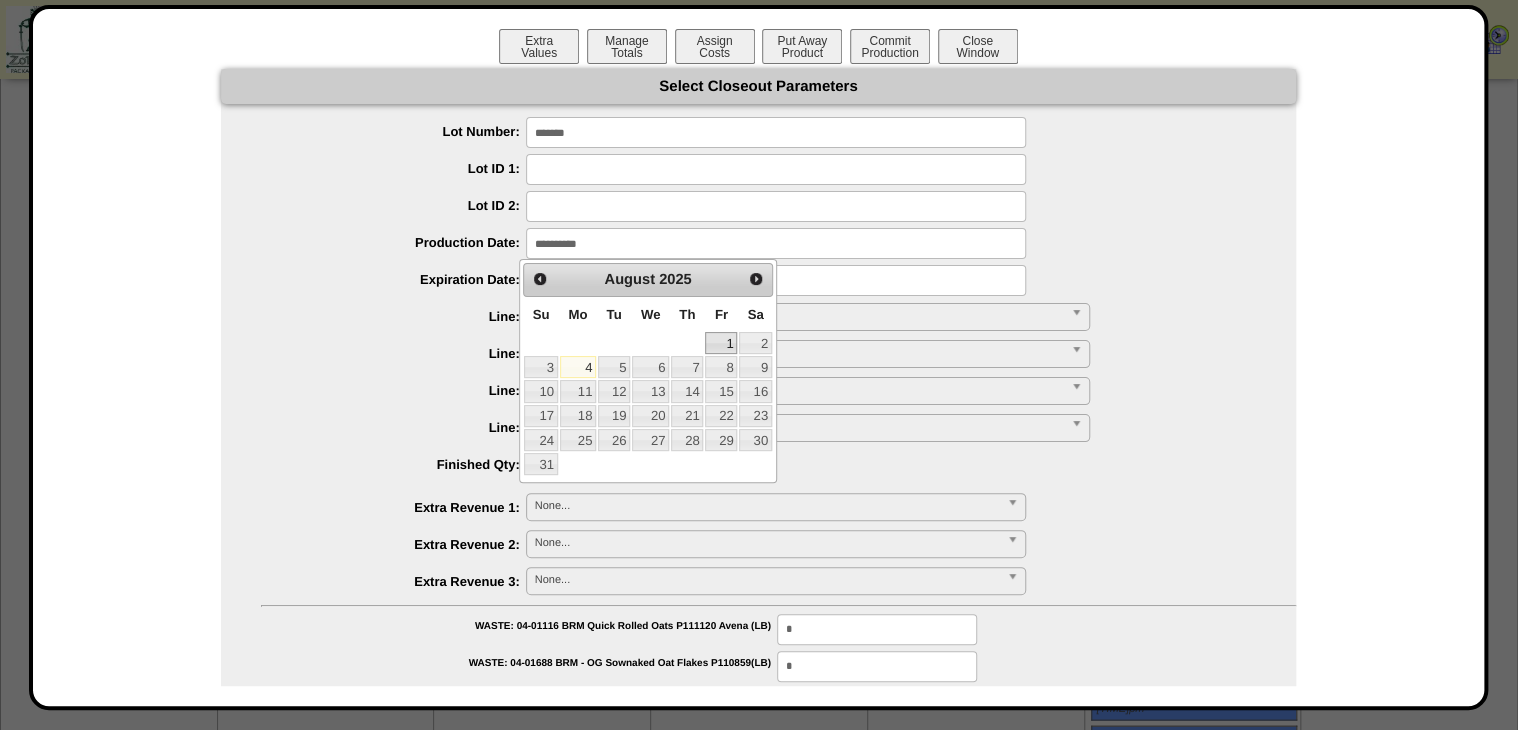 click on "1" at bounding box center [721, 343] 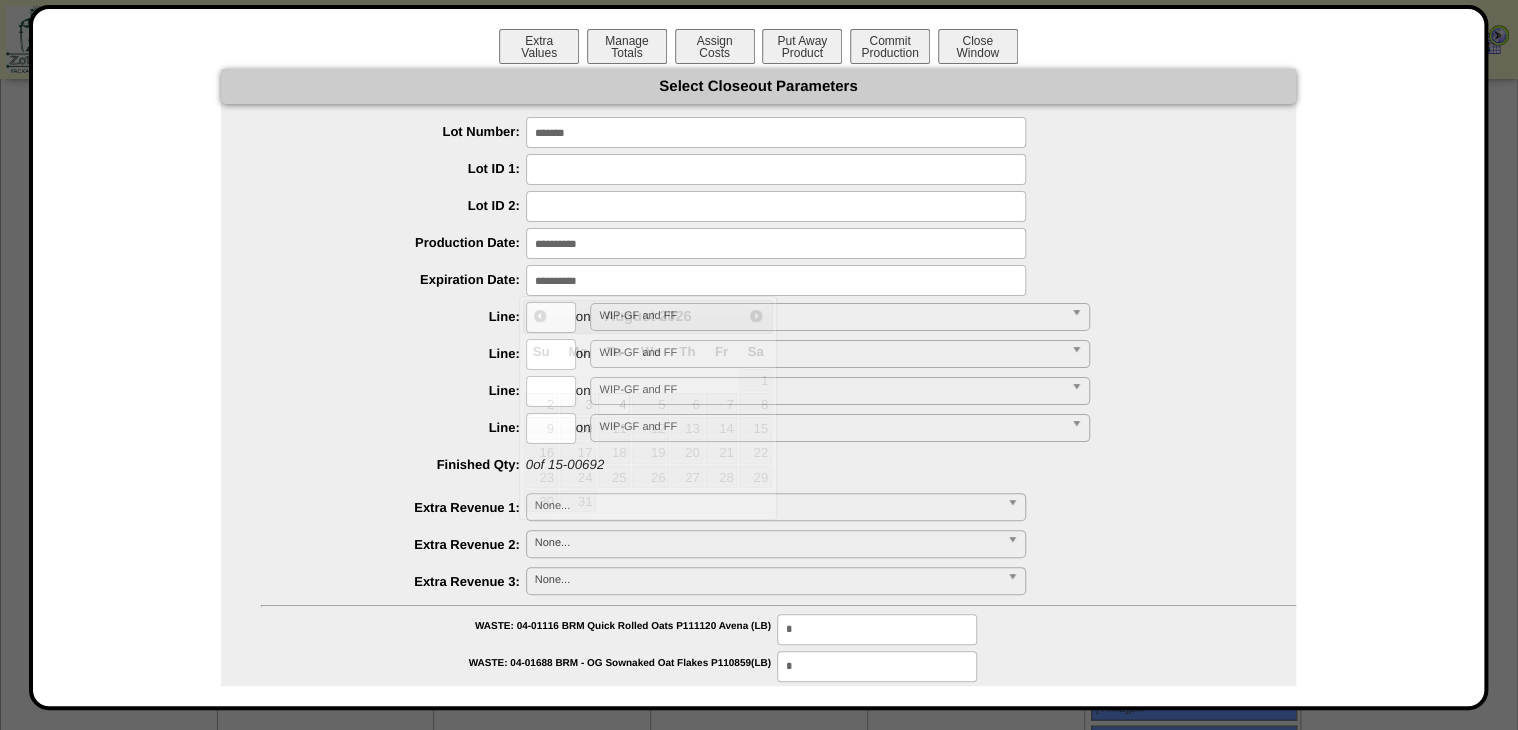 click at bounding box center [776, 280] 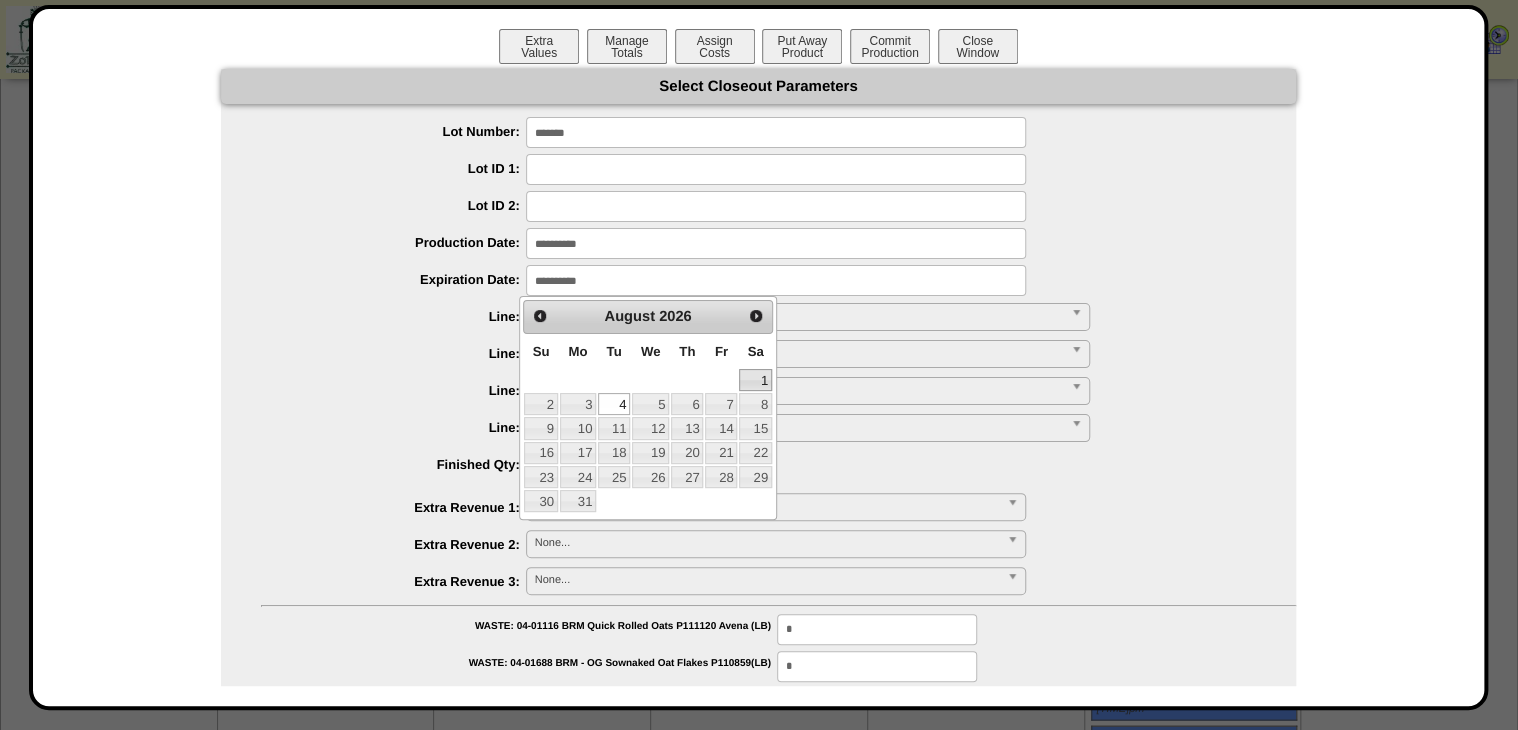 click on "1" at bounding box center [755, 380] 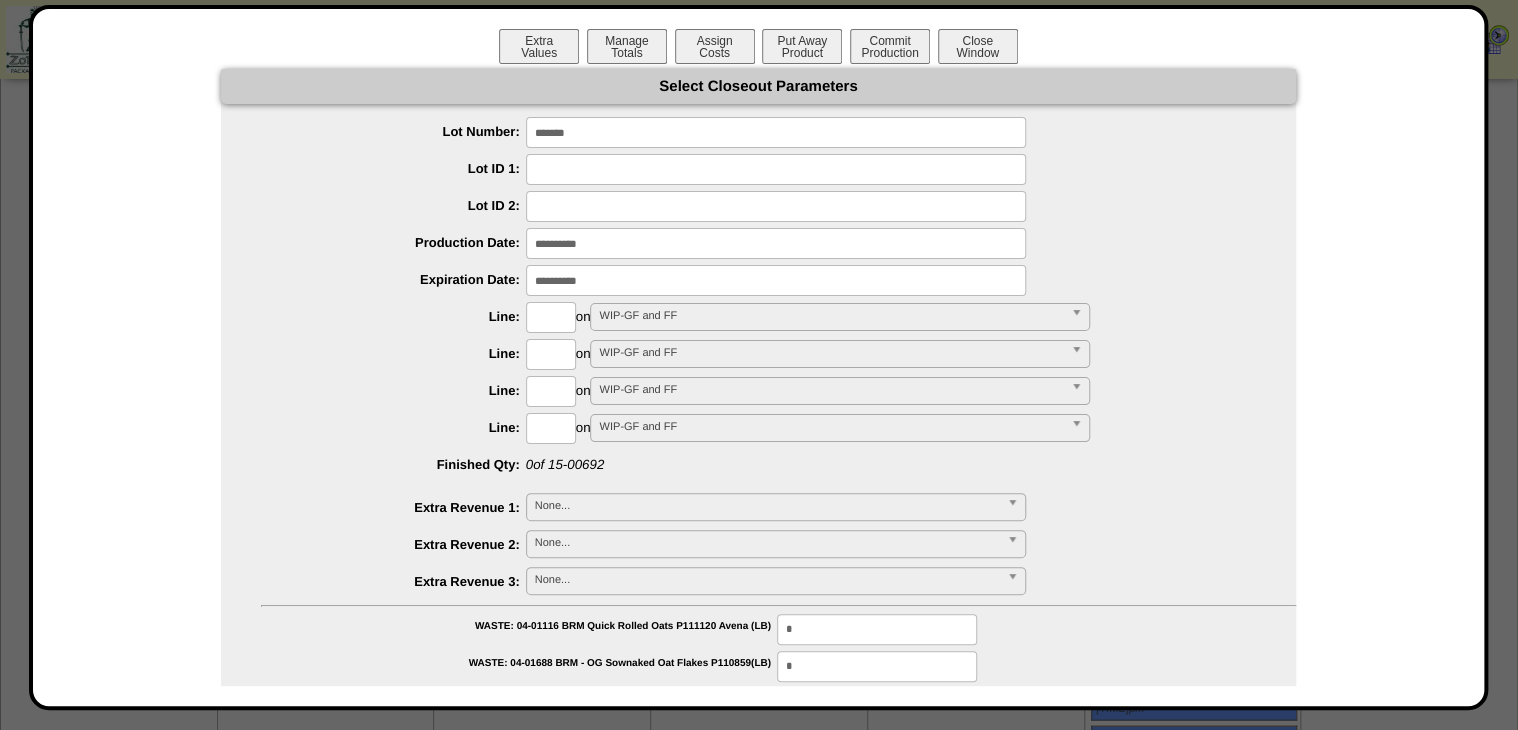 click at bounding box center [551, 317] 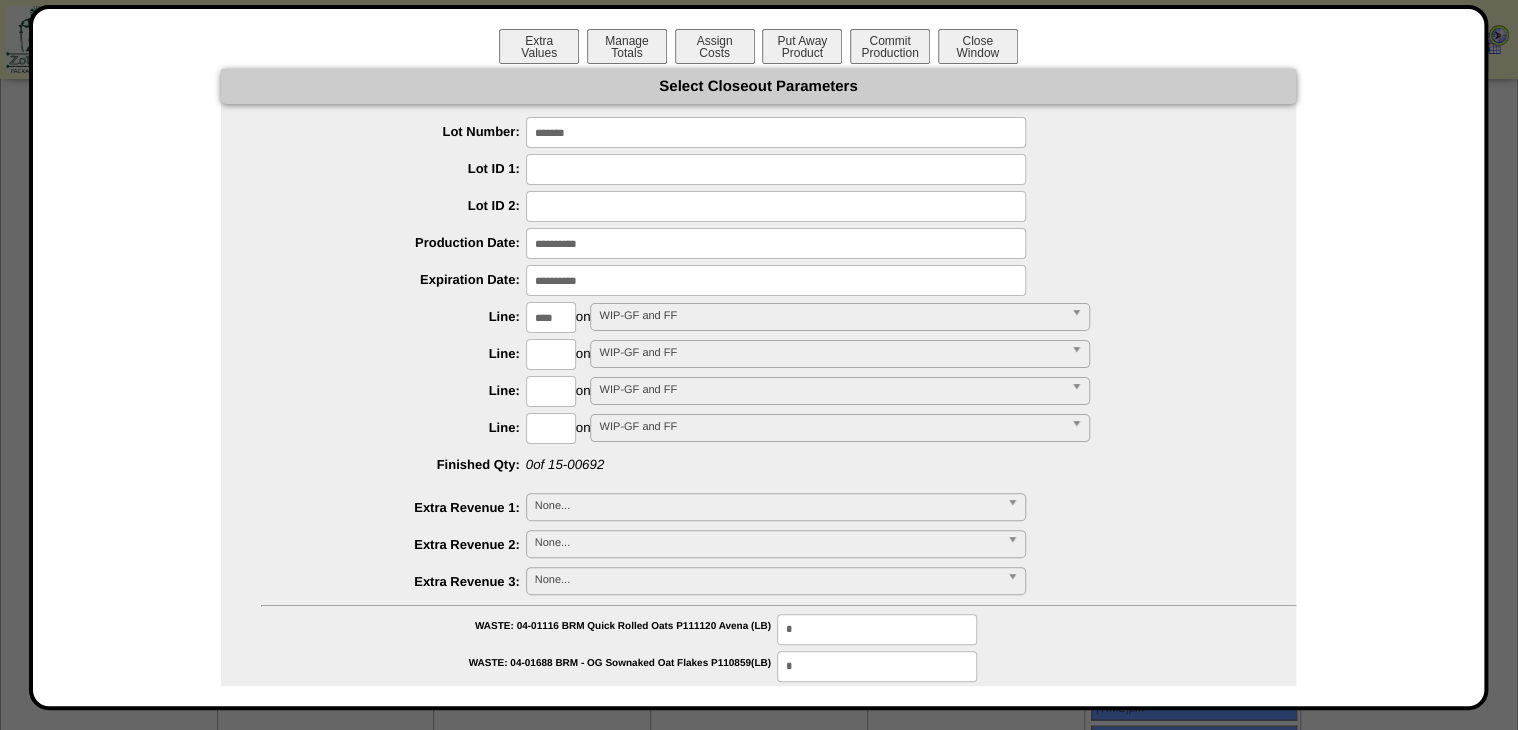 type on "****" 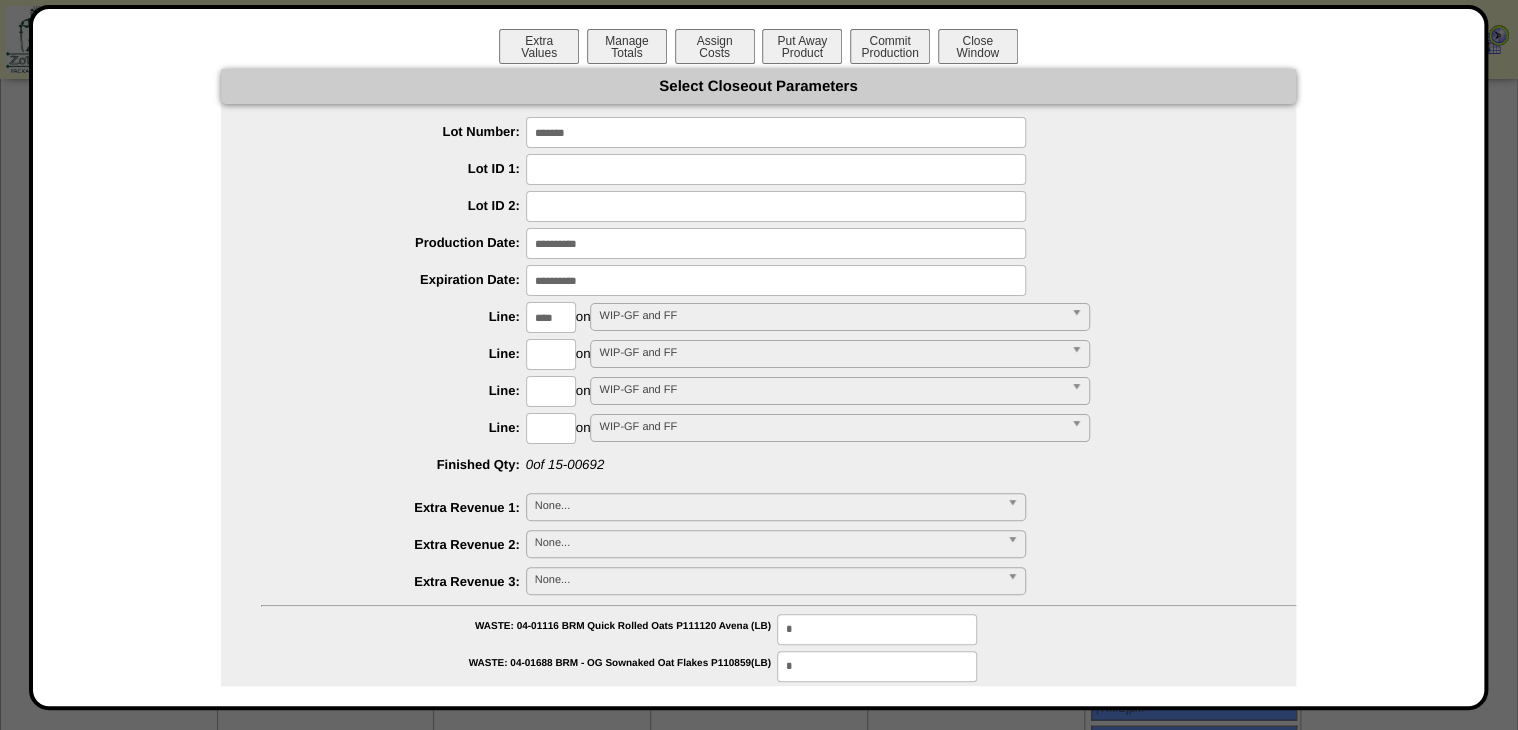 click on "**********" at bounding box center (758, 751) 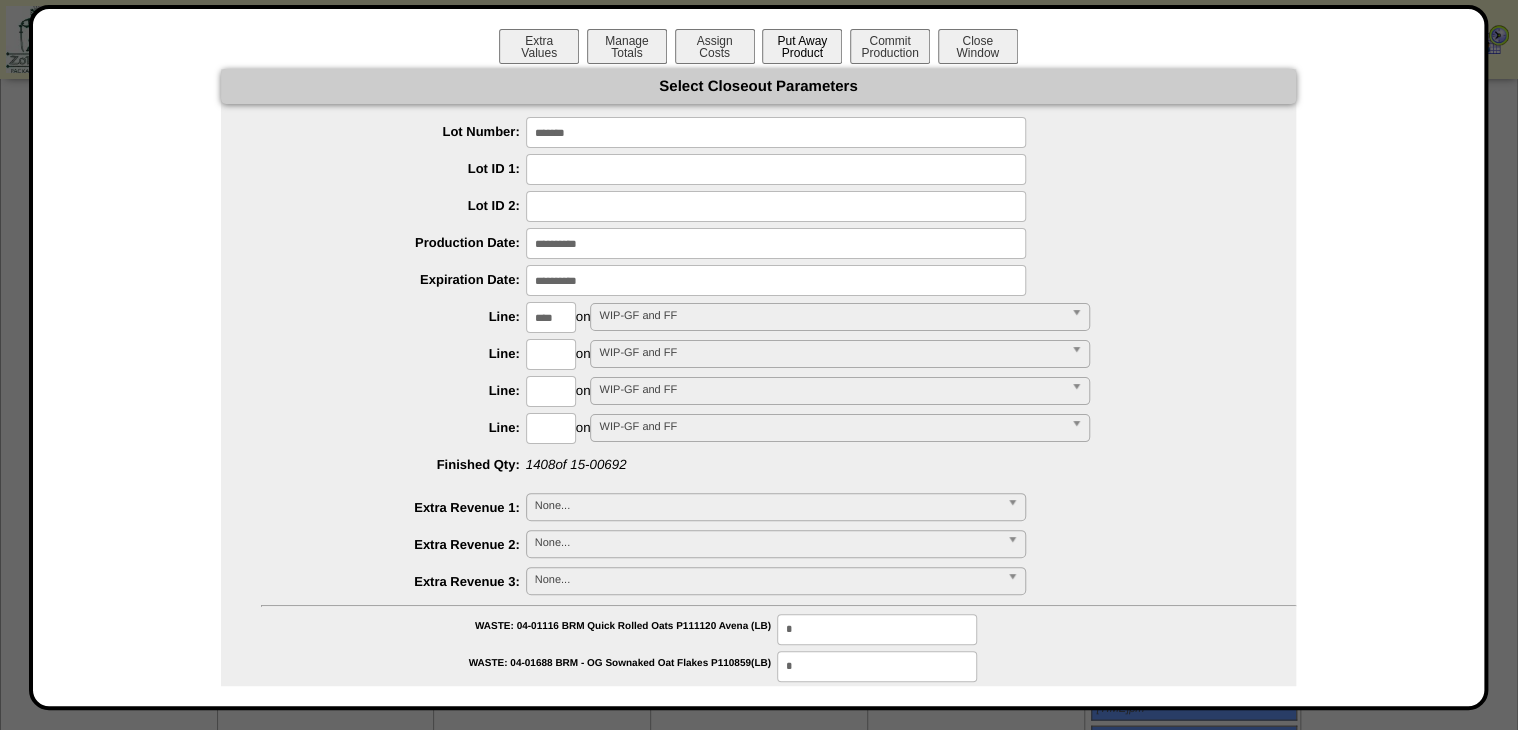 click on "Put Away Product" at bounding box center (802, 46) 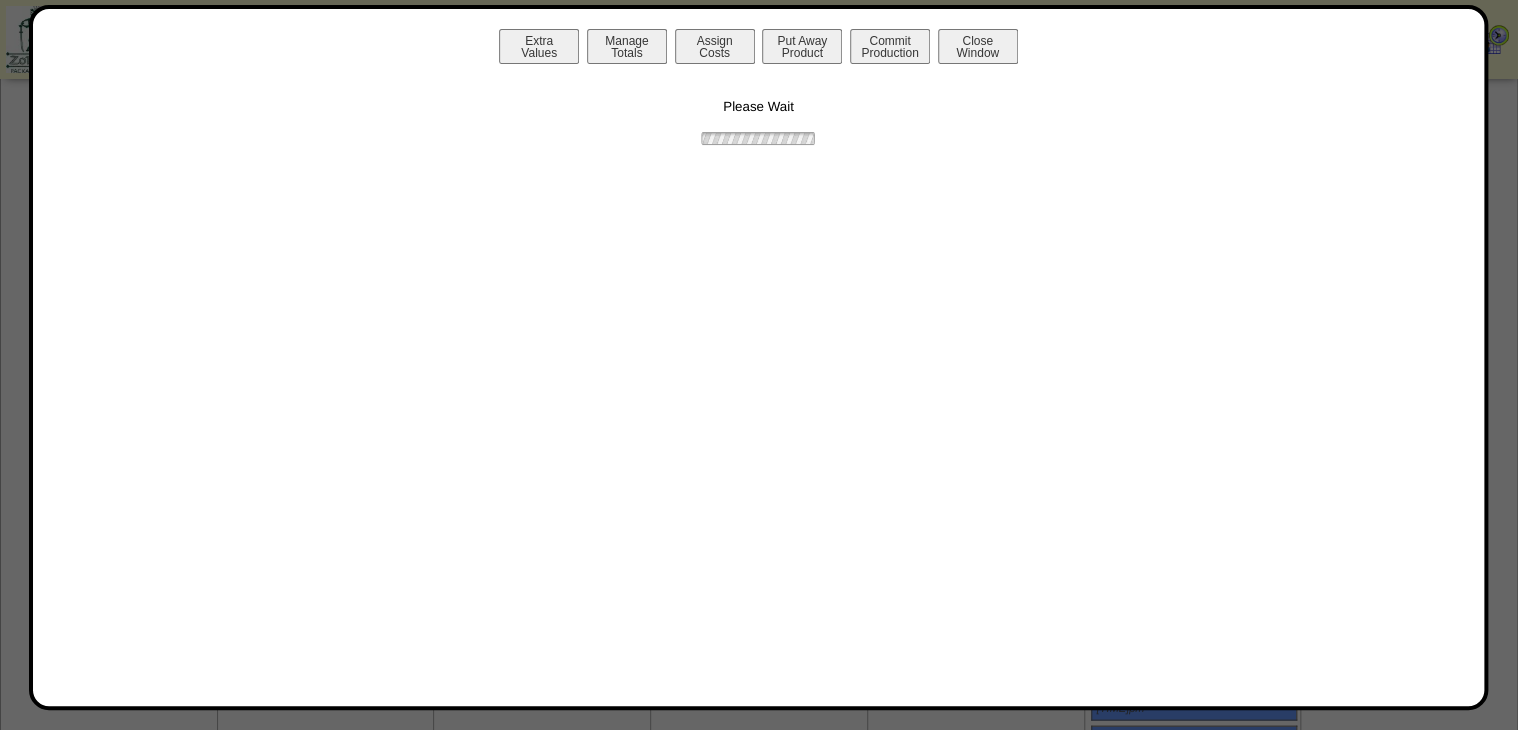 click on "Please Wait" at bounding box center (759, 108) 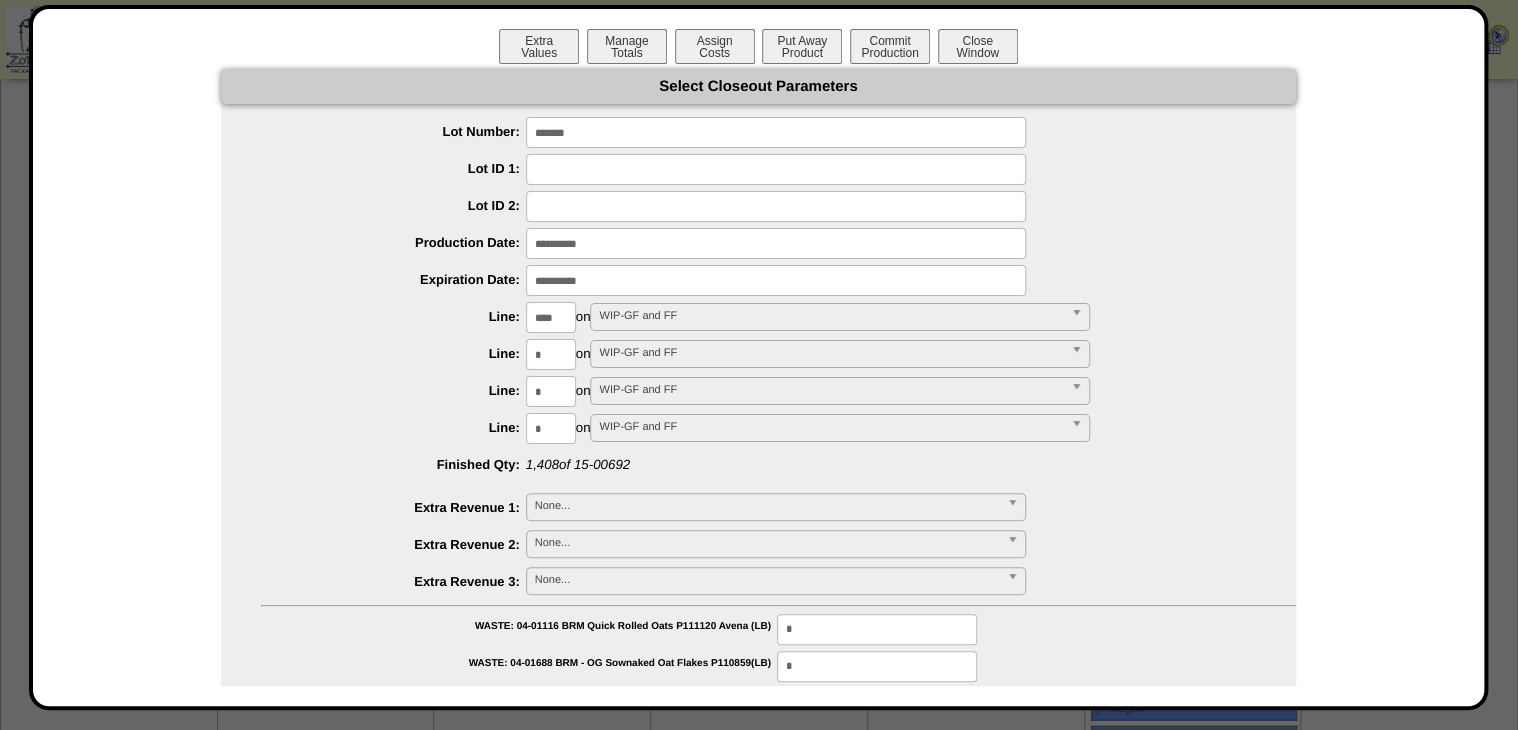 click on "*******" at bounding box center (778, 132) 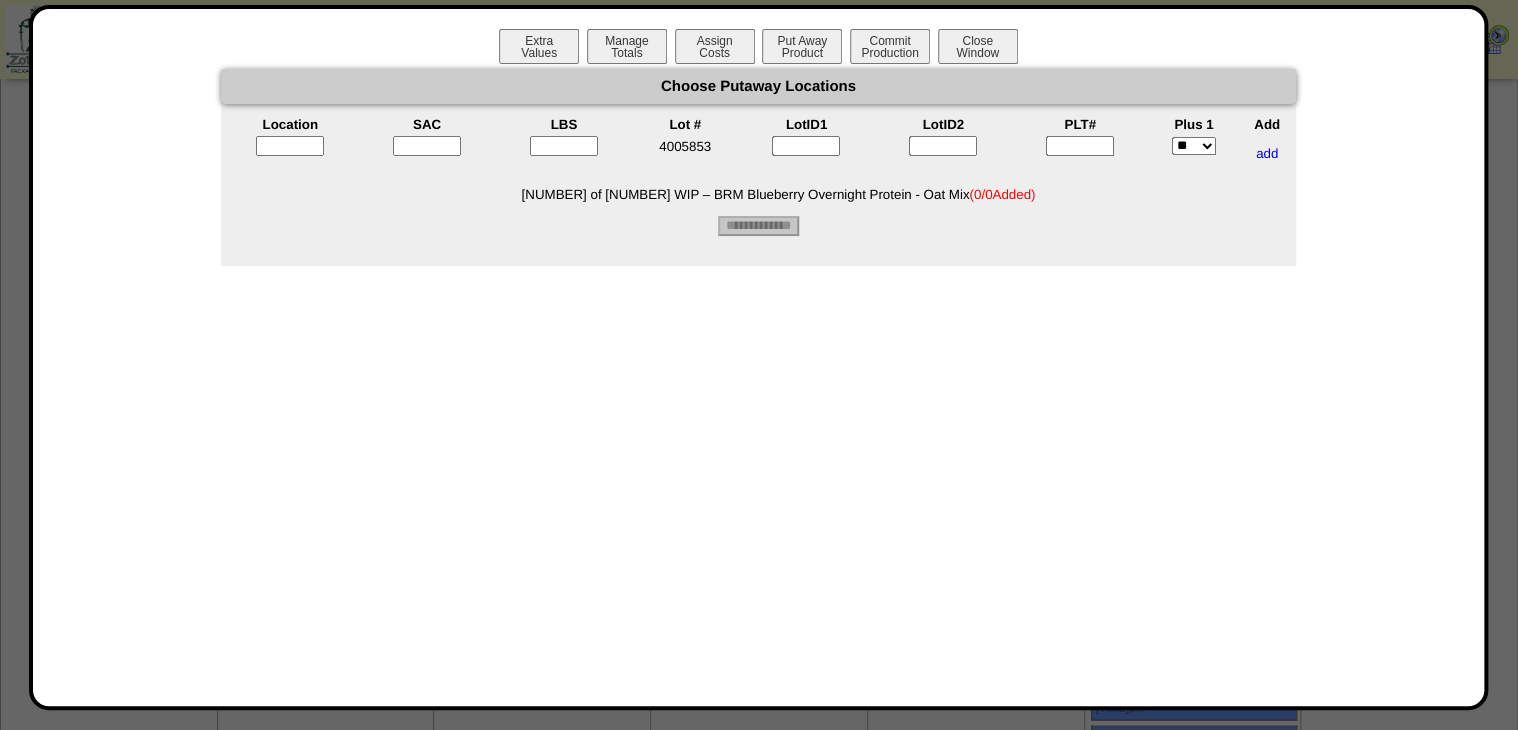 drag, startPoint x: 1061, startPoint y: 143, endPoint x: 1016, endPoint y: 148, distance: 45.276924 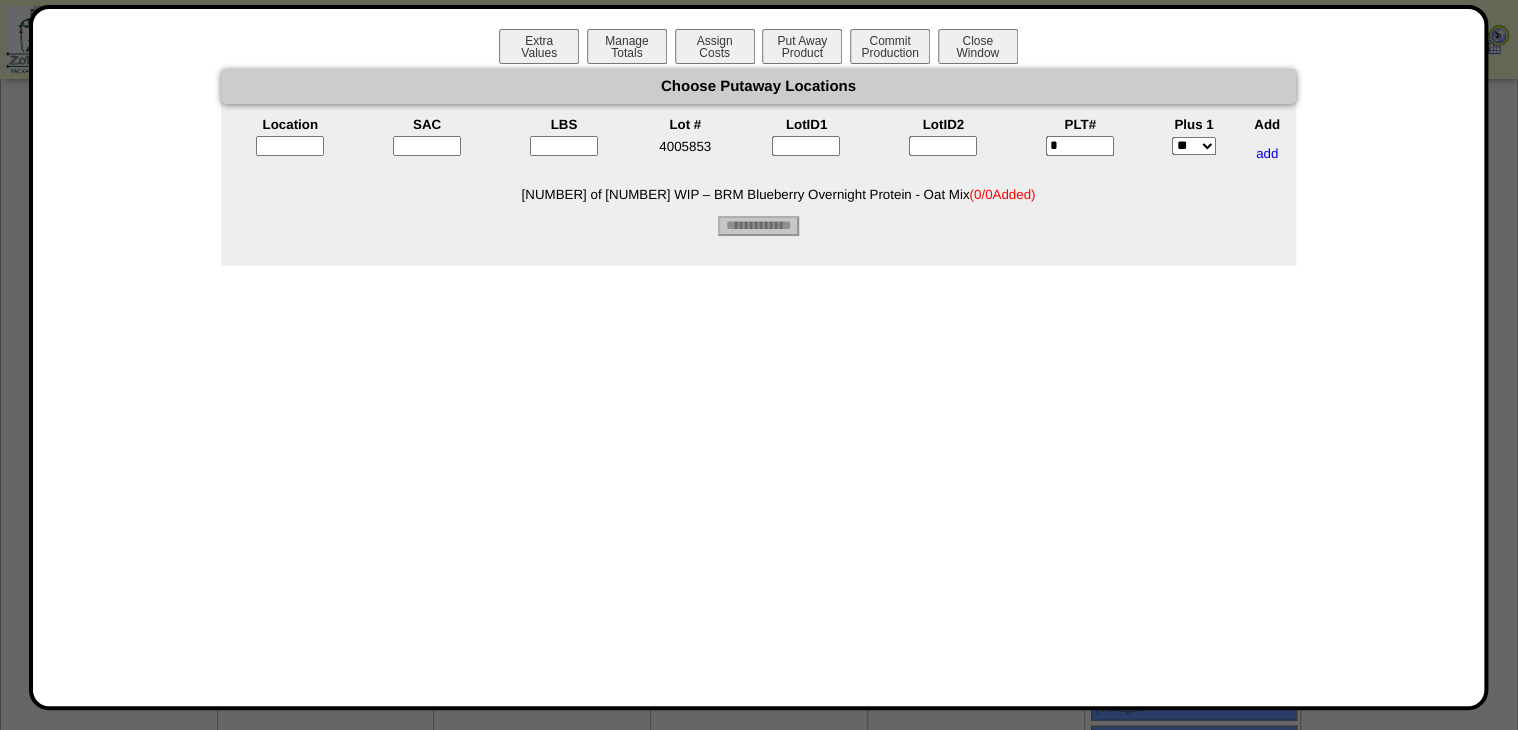 type on "*" 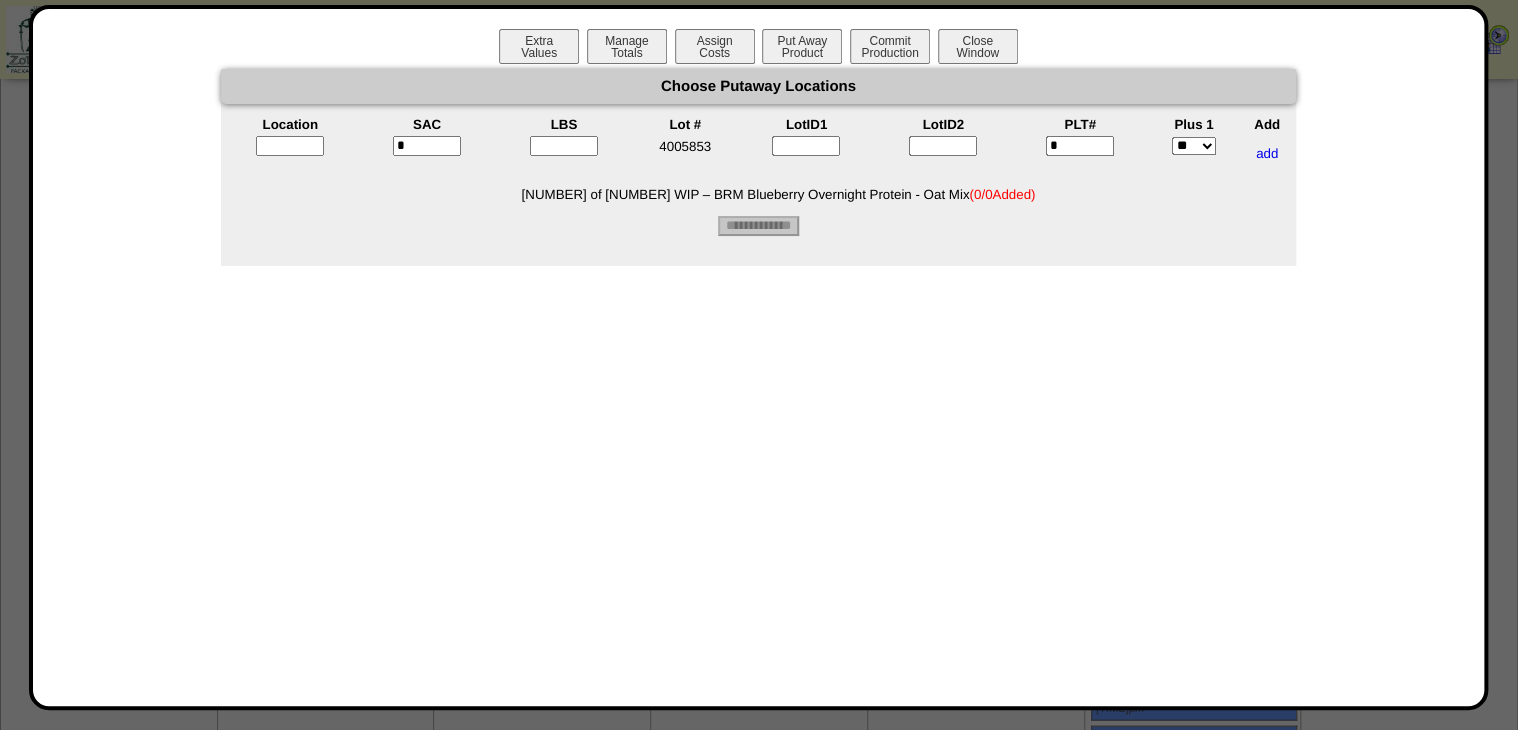 type on "*" 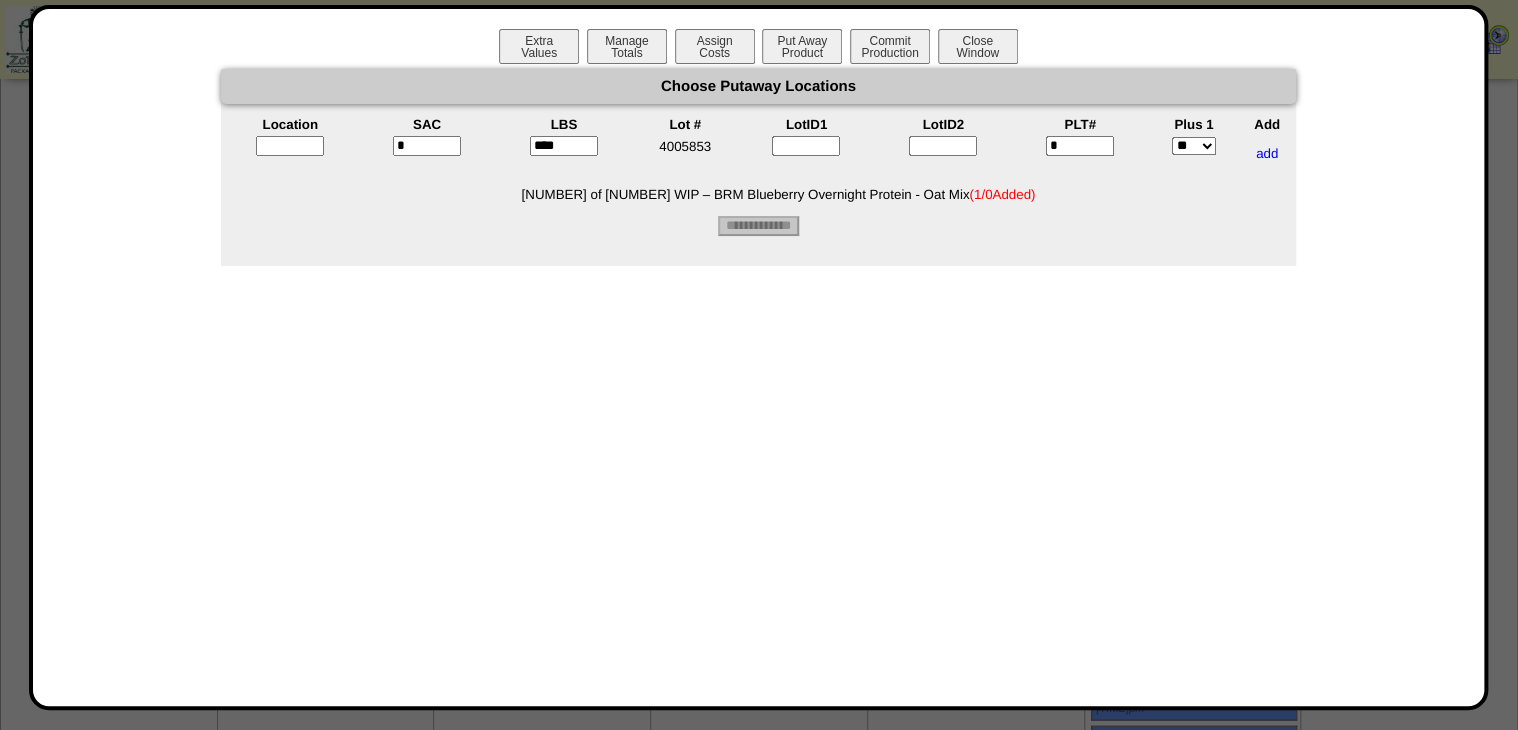 type on "****" 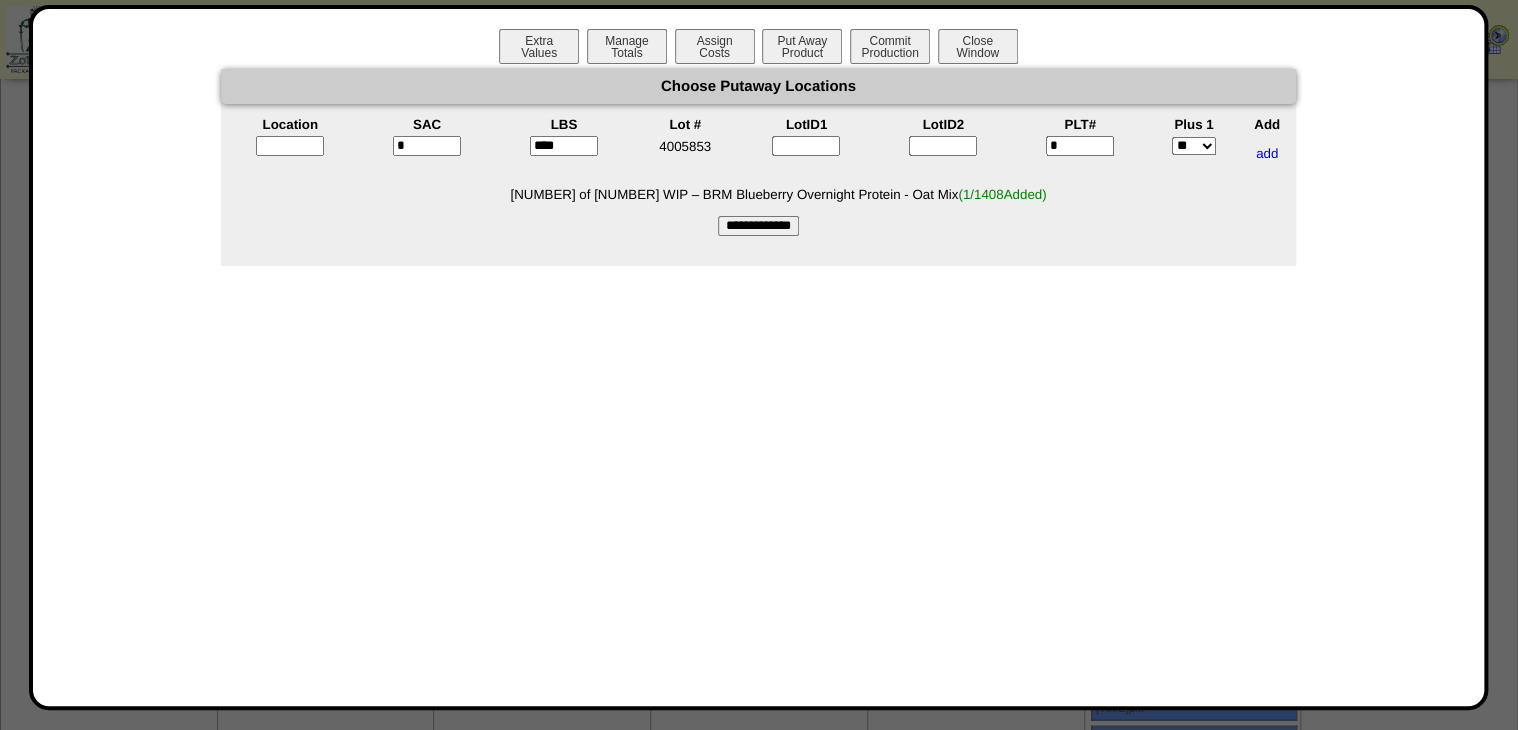 click on "*" at bounding box center (427, 153) 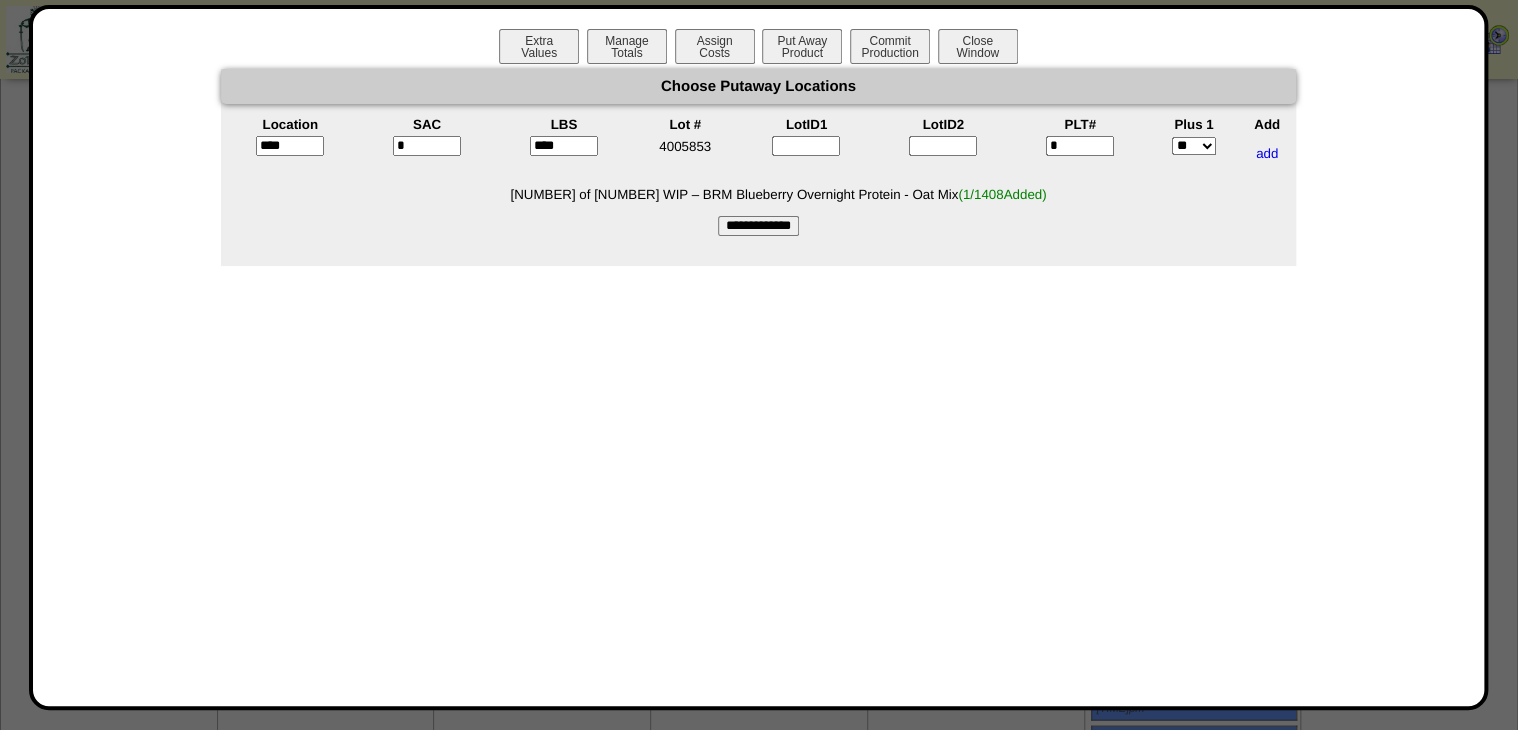 type on "*****" 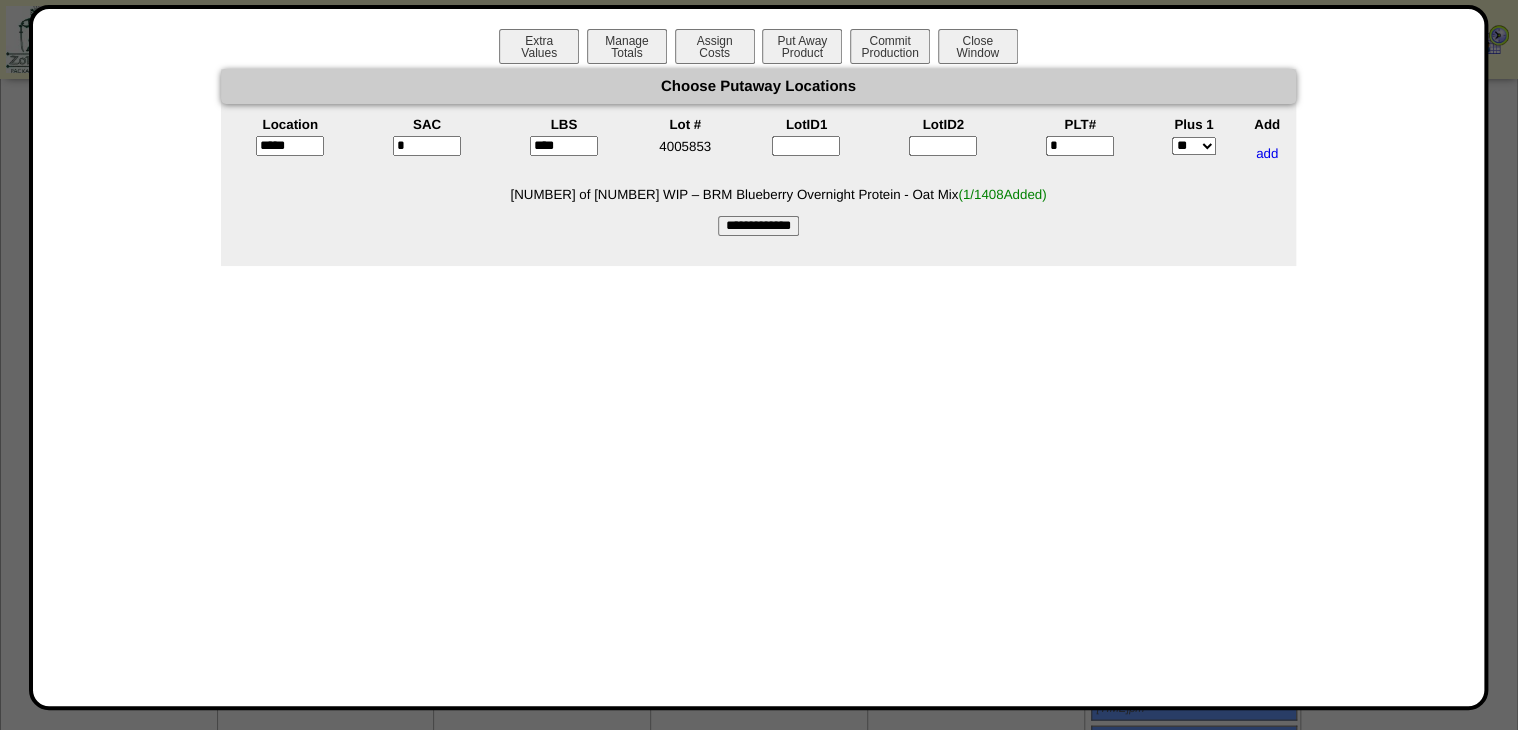 drag, startPoint x: 761, startPoint y: 225, endPoint x: 905, endPoint y: 44, distance: 231.29419 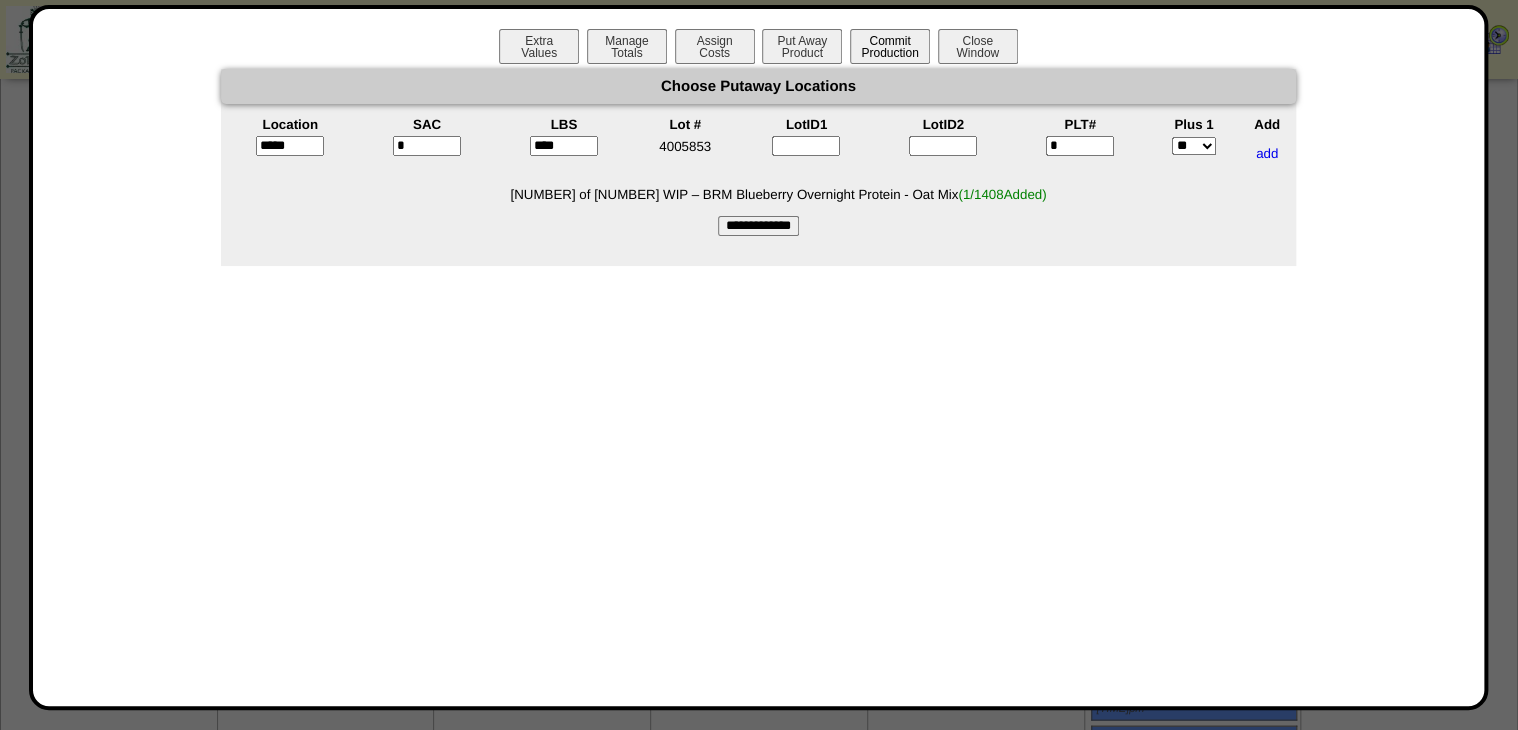 type on "*********" 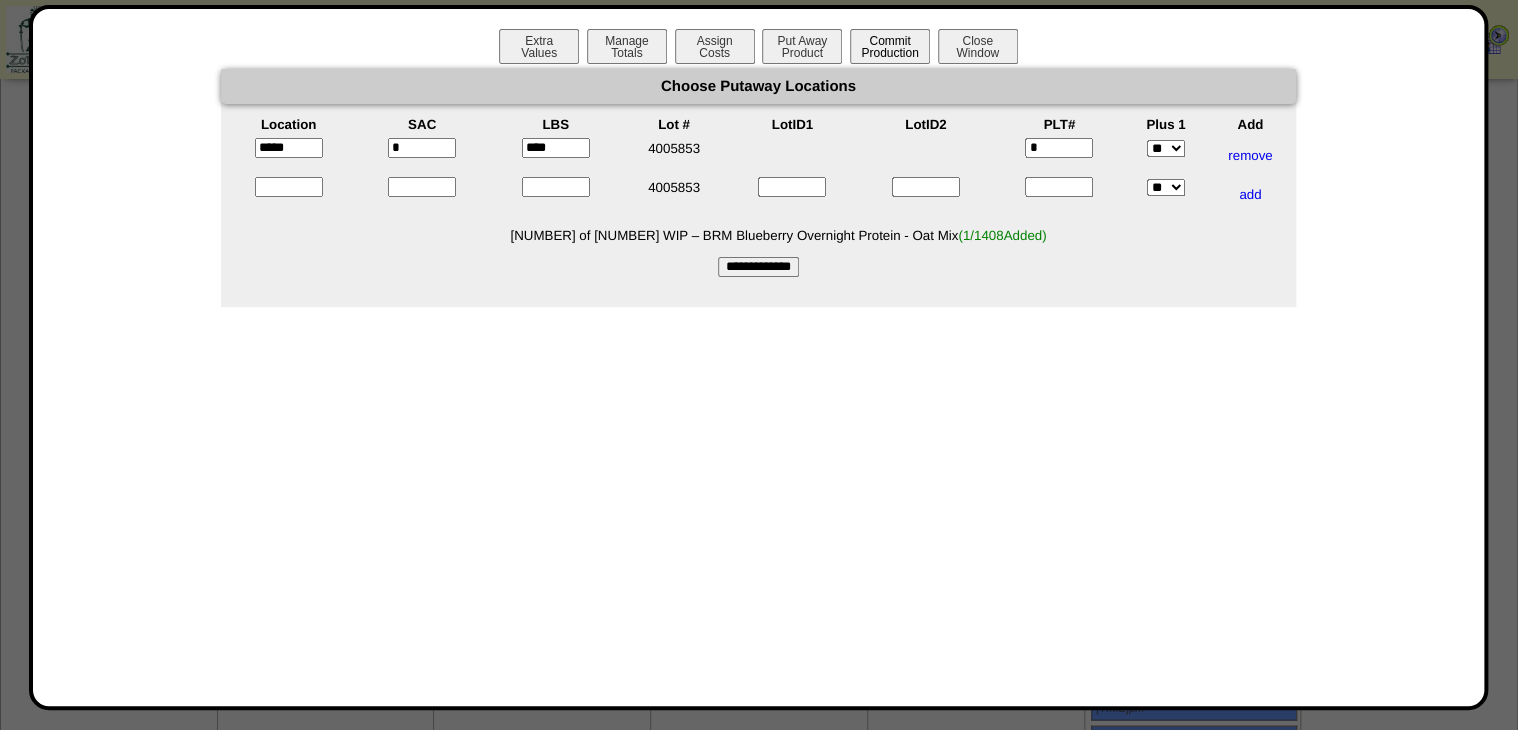 click on "Commit Production" at bounding box center (890, 46) 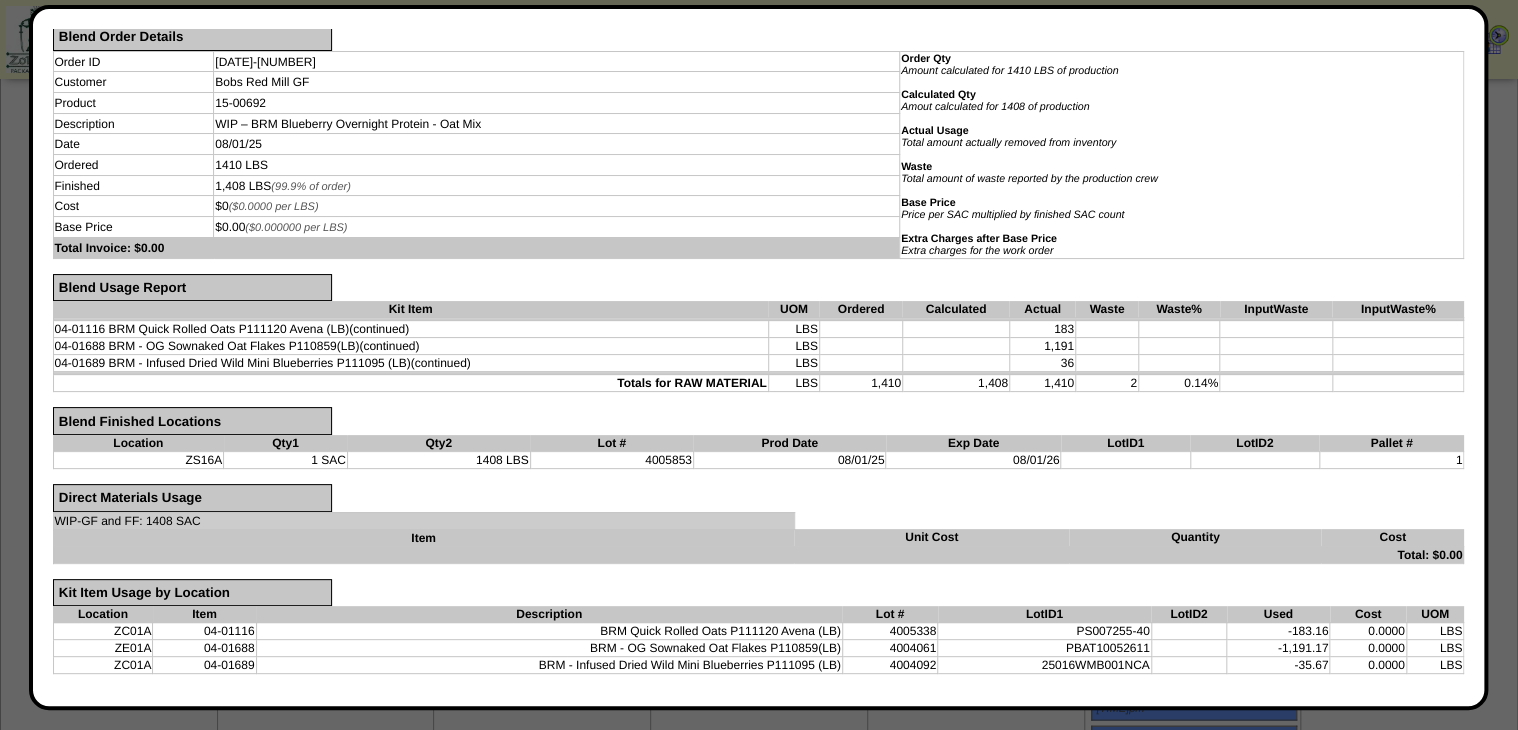 scroll, scrollTop: 0, scrollLeft: 0, axis: both 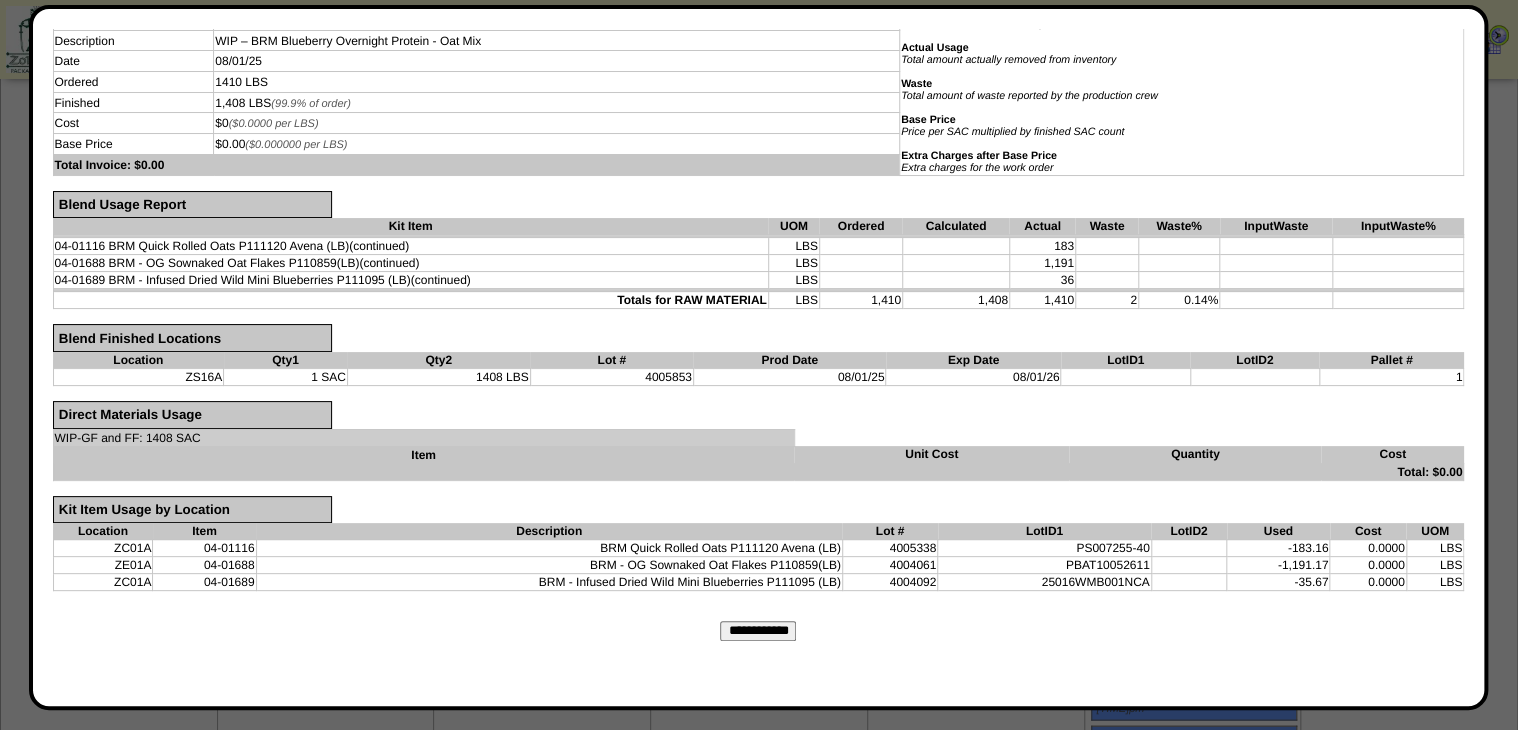 click on "**********" at bounding box center (758, 631) 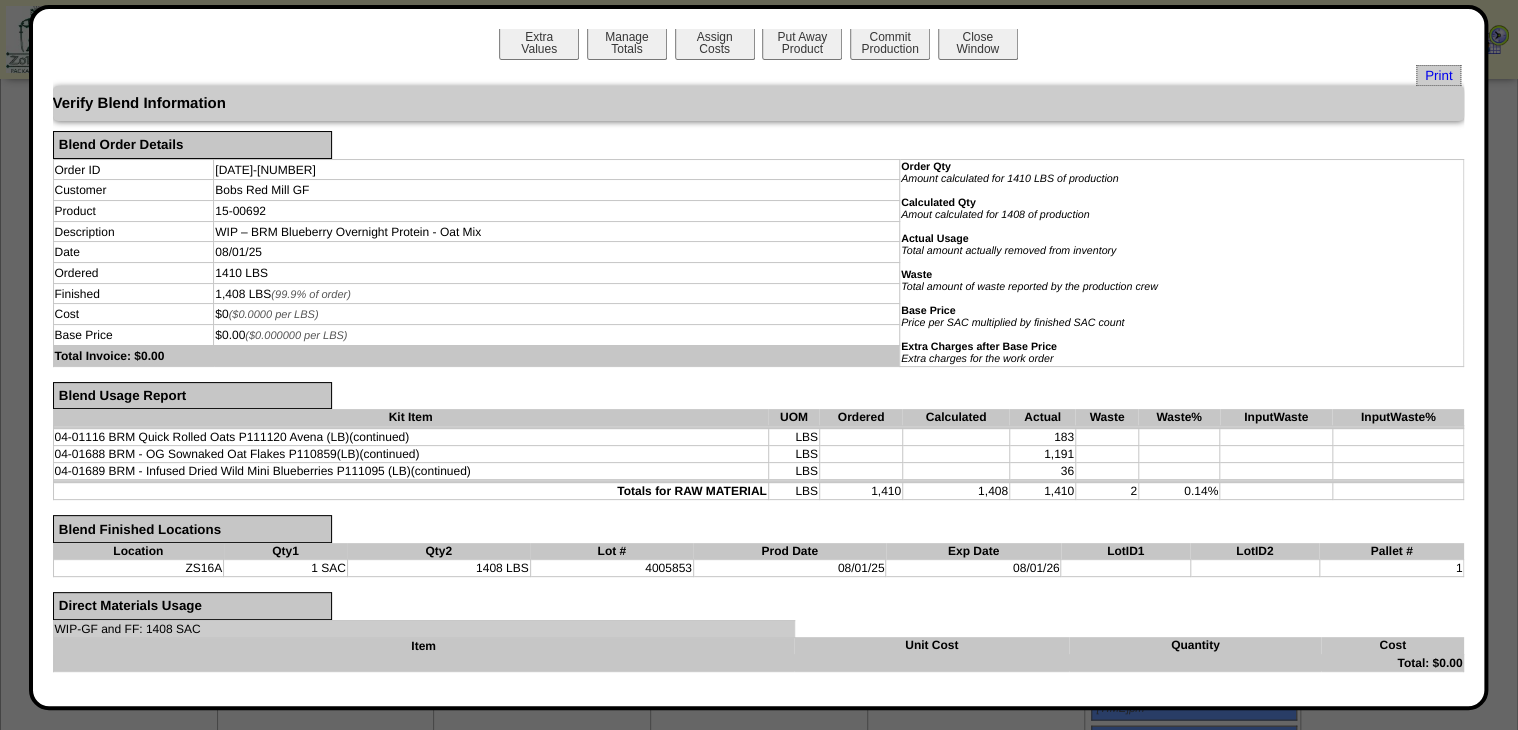 scroll, scrollTop: 0, scrollLeft: 0, axis: both 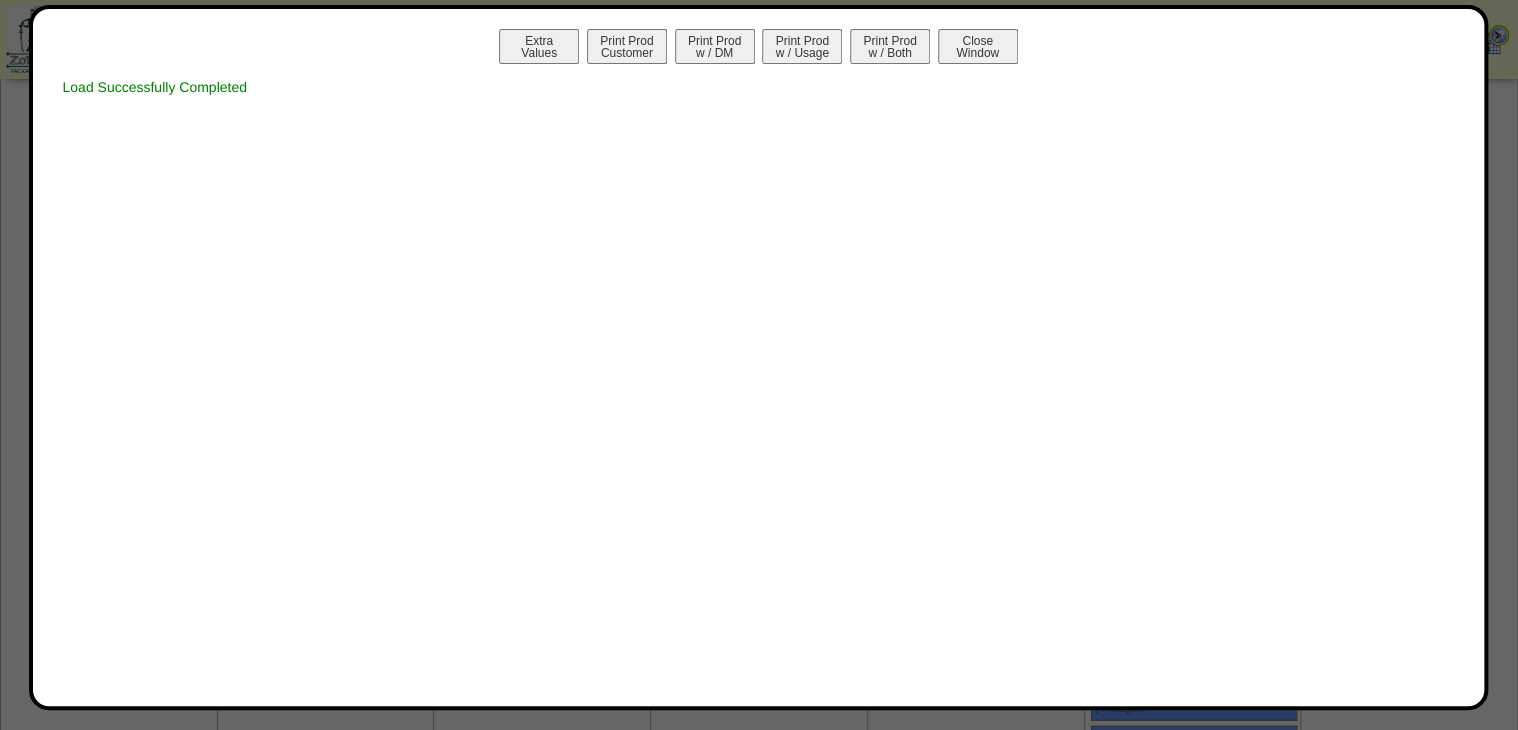 click on "Print Prod w / Both" at bounding box center (890, 46) 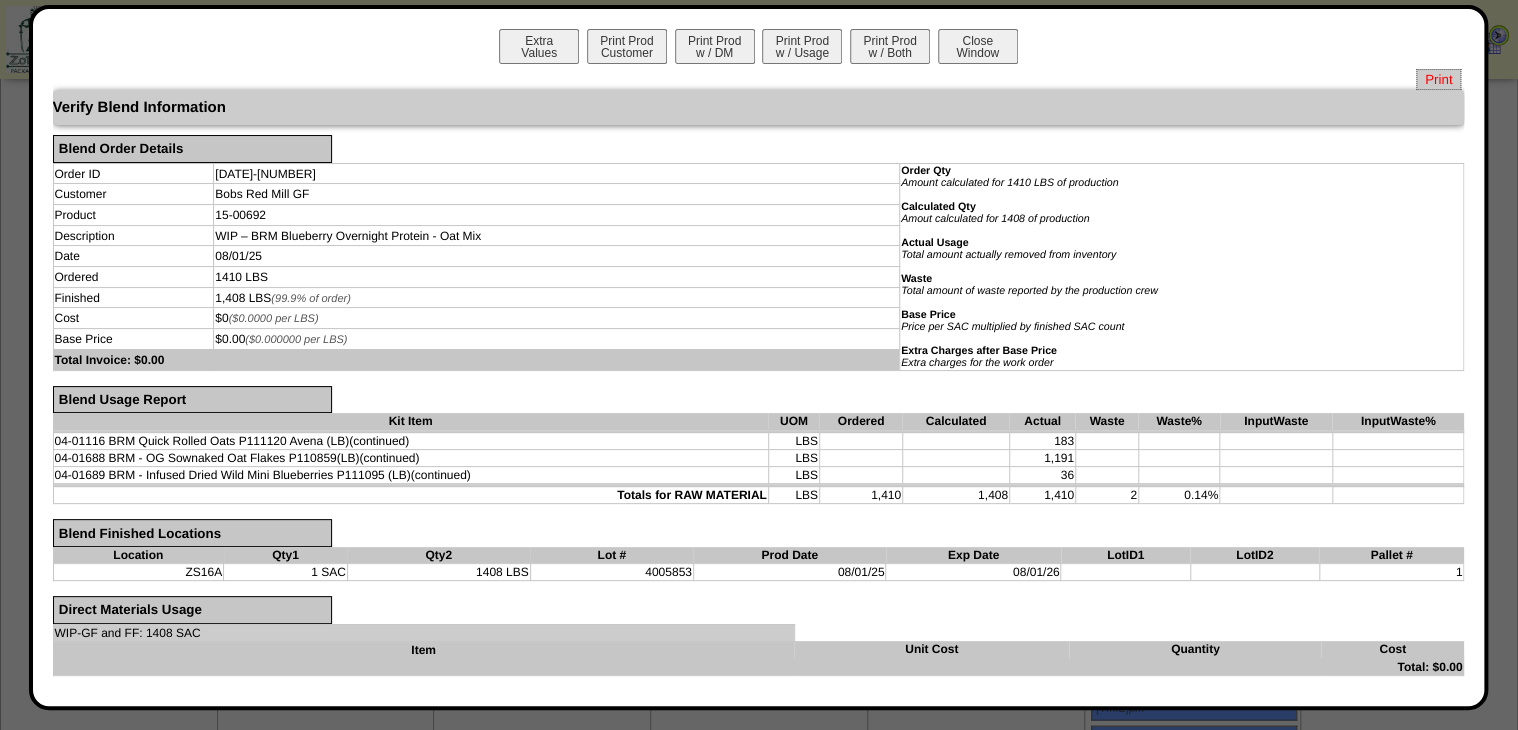 click on "Print" at bounding box center (1438, 79) 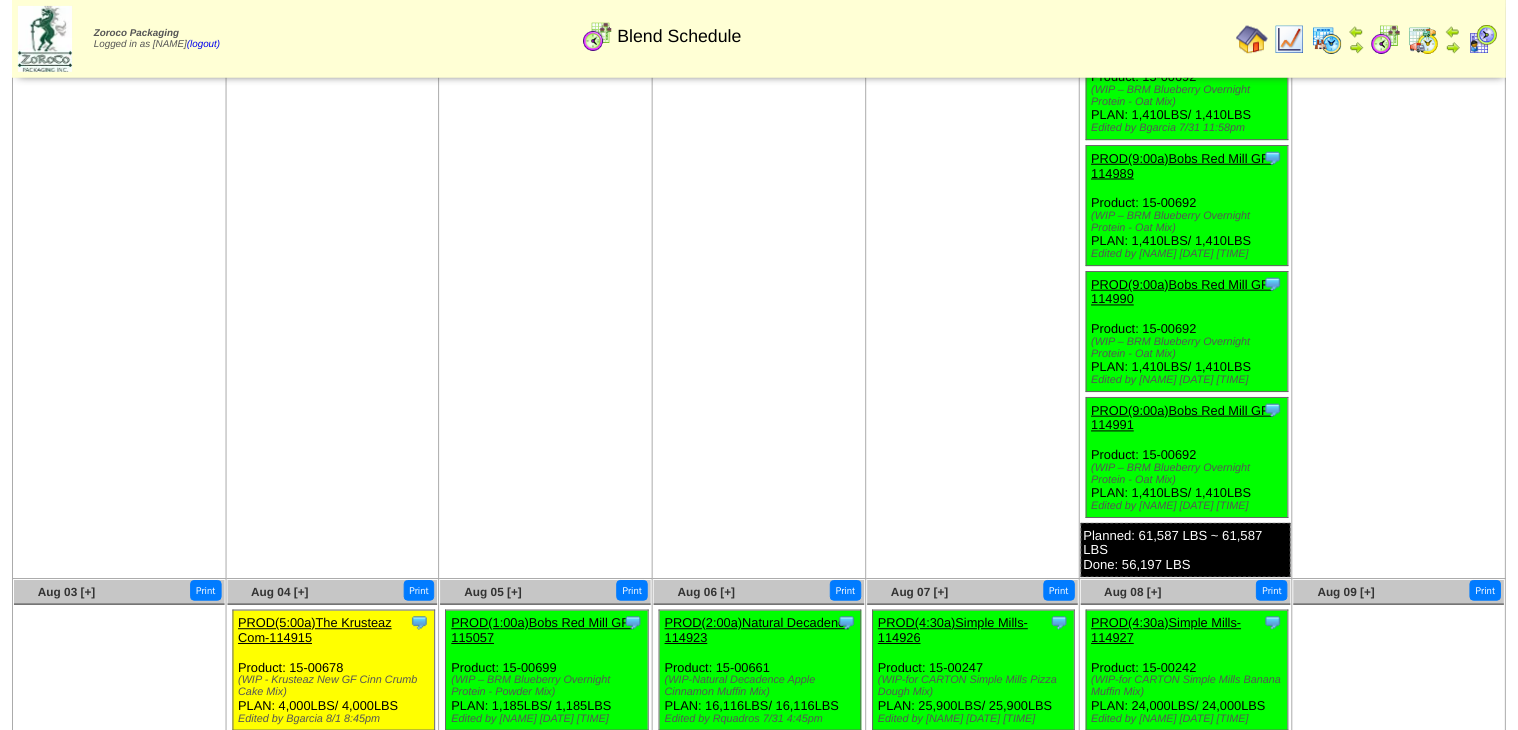 scroll, scrollTop: 5917, scrollLeft: 0, axis: vertical 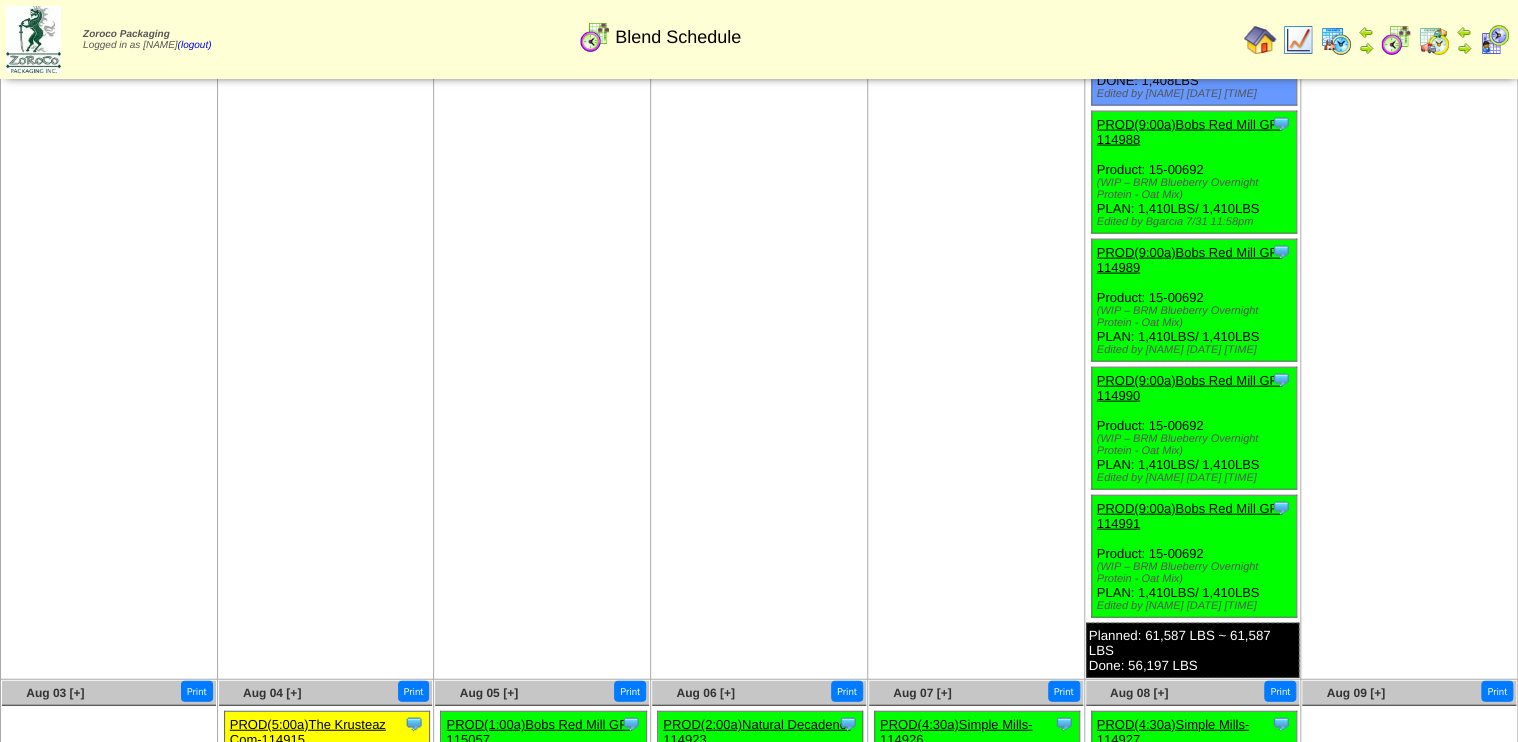 click on "PROD(9:00a)Bobs Red Mill GF-114988" at bounding box center [1189, 132] 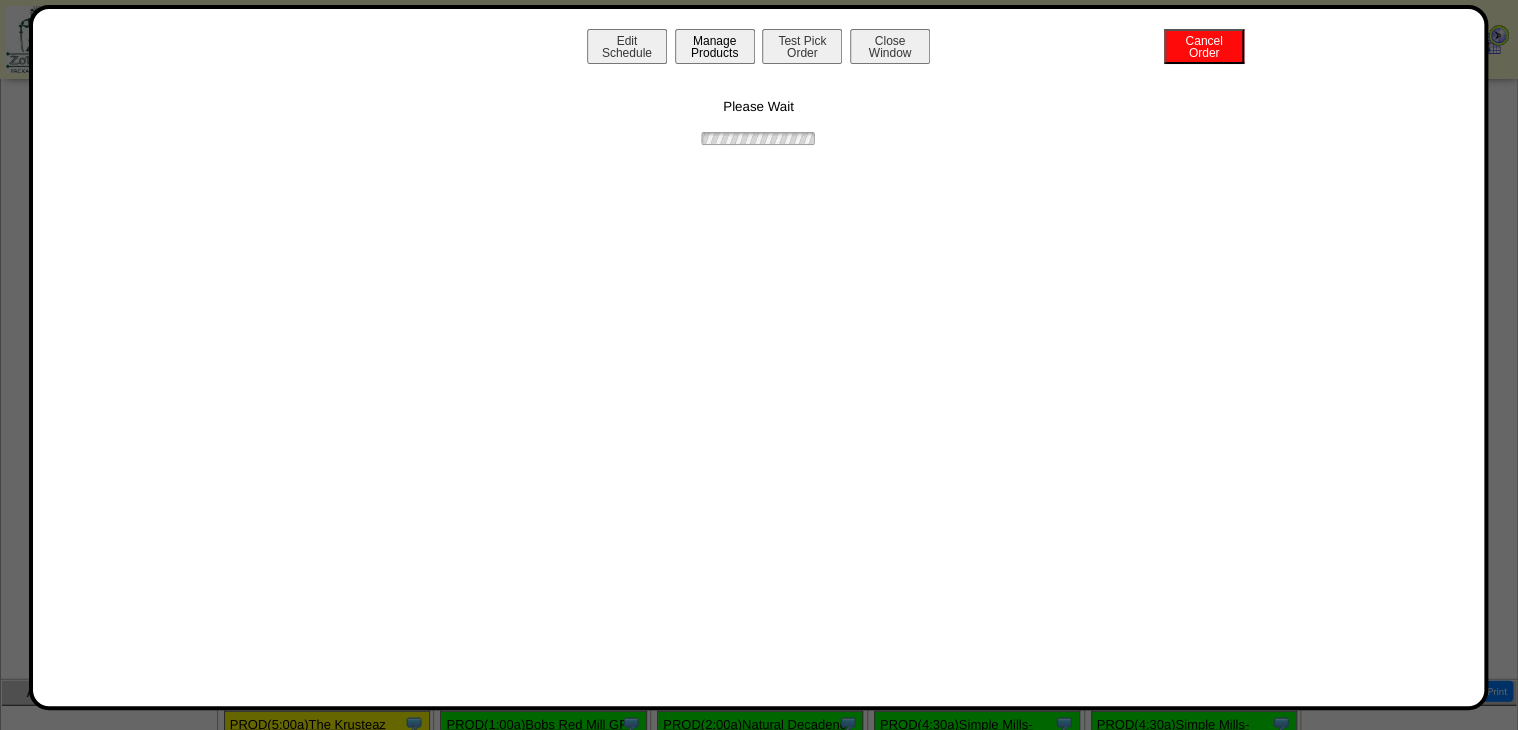 click on "Manage Products" at bounding box center [715, 46] 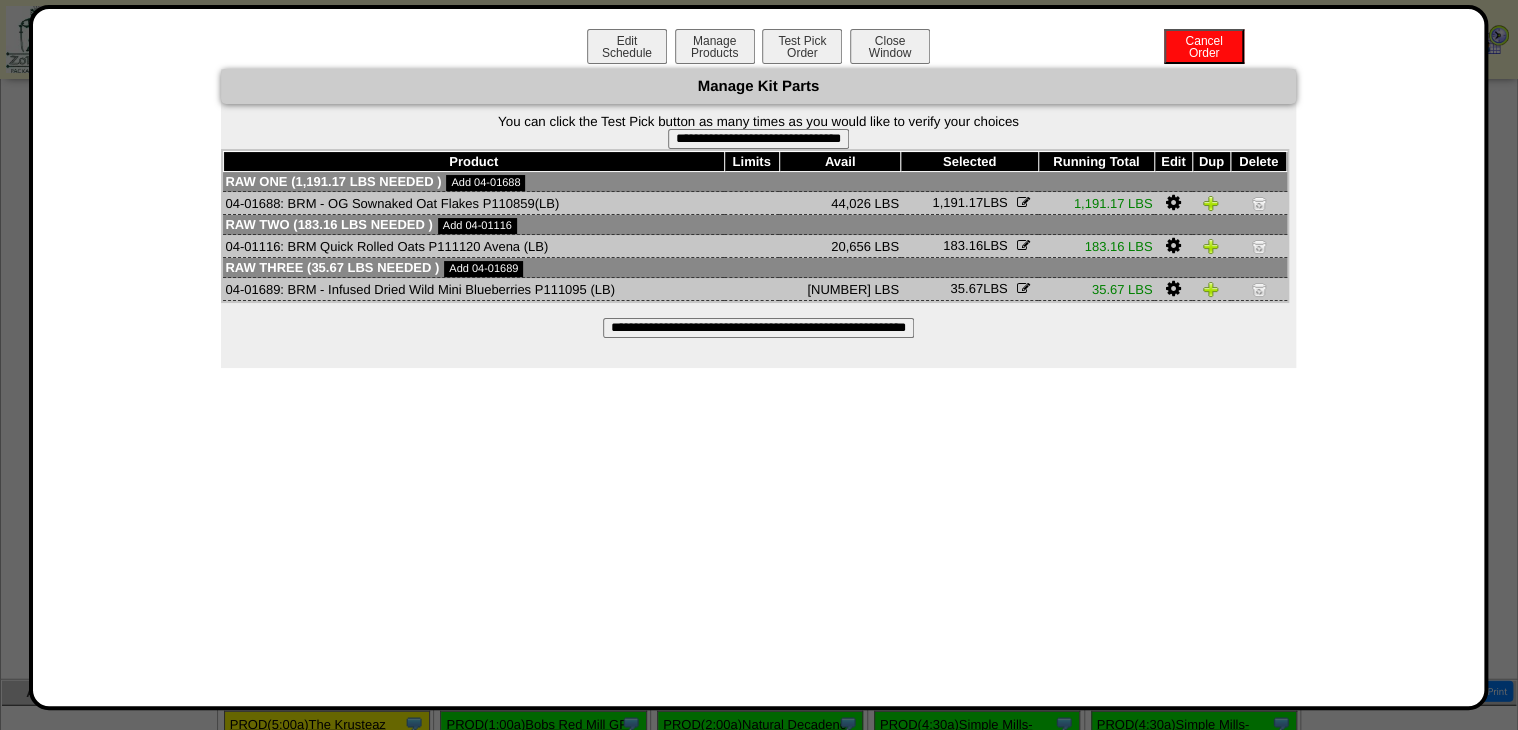 click on "**********" at bounding box center [758, 139] 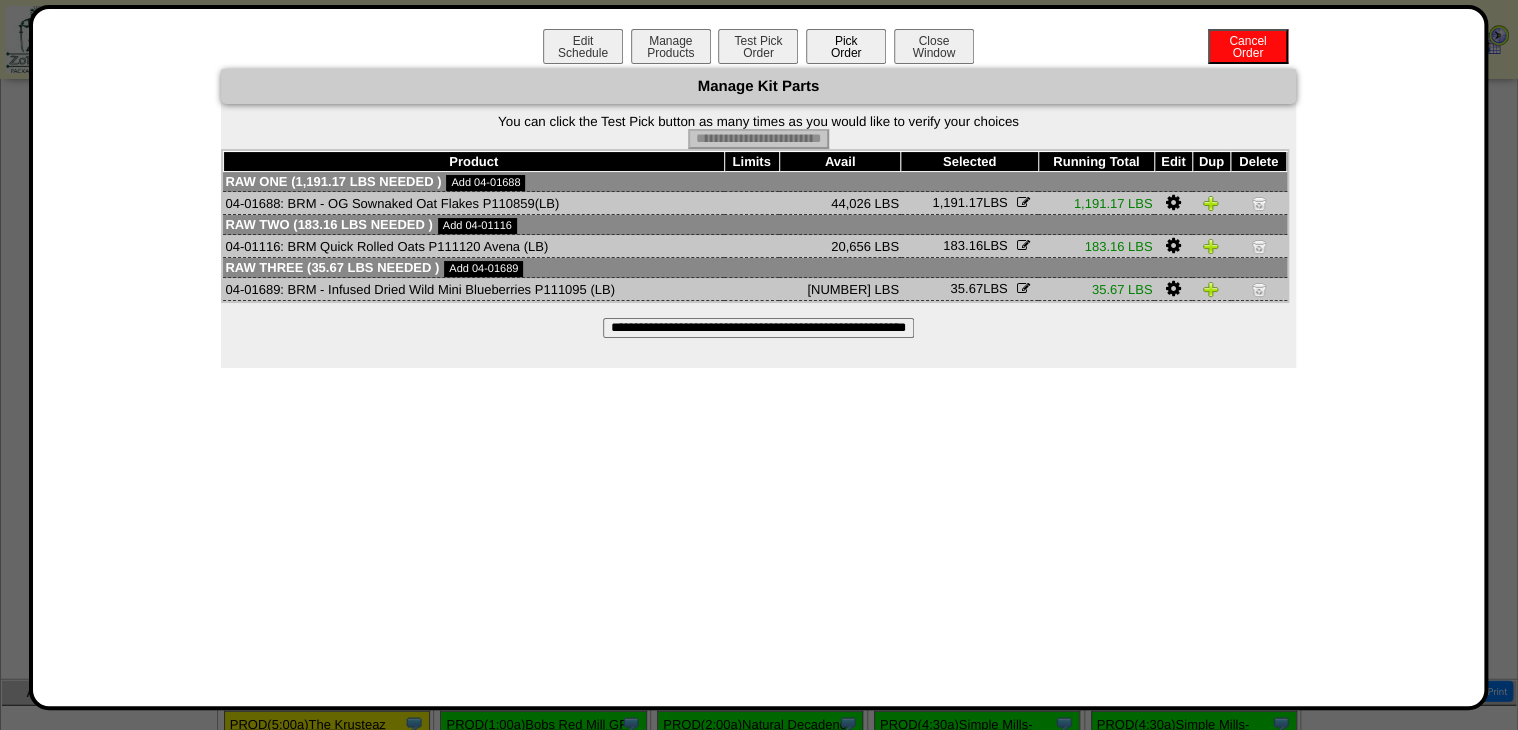 click on "Pick Order" at bounding box center [846, 46] 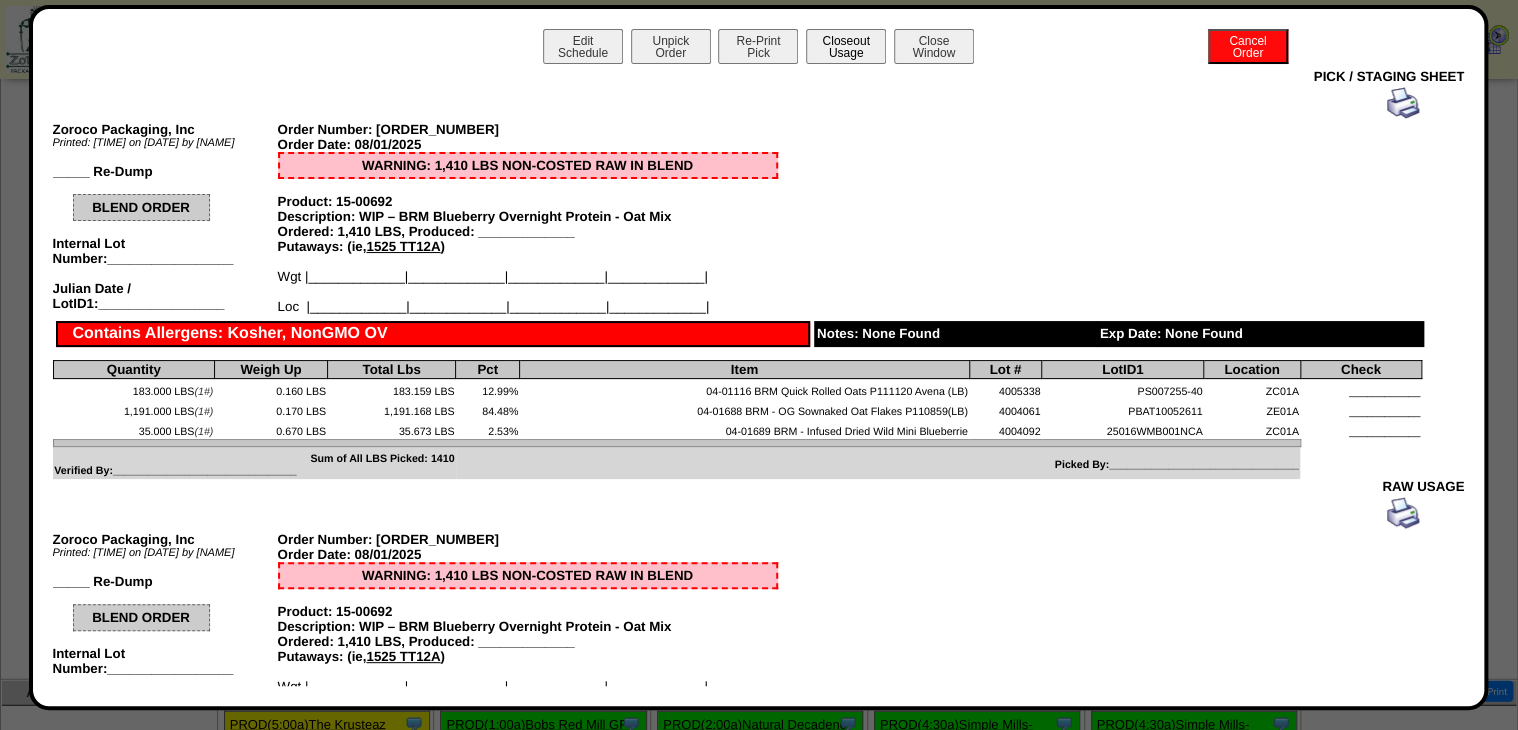 click on "Closeout Usage" at bounding box center [846, 46] 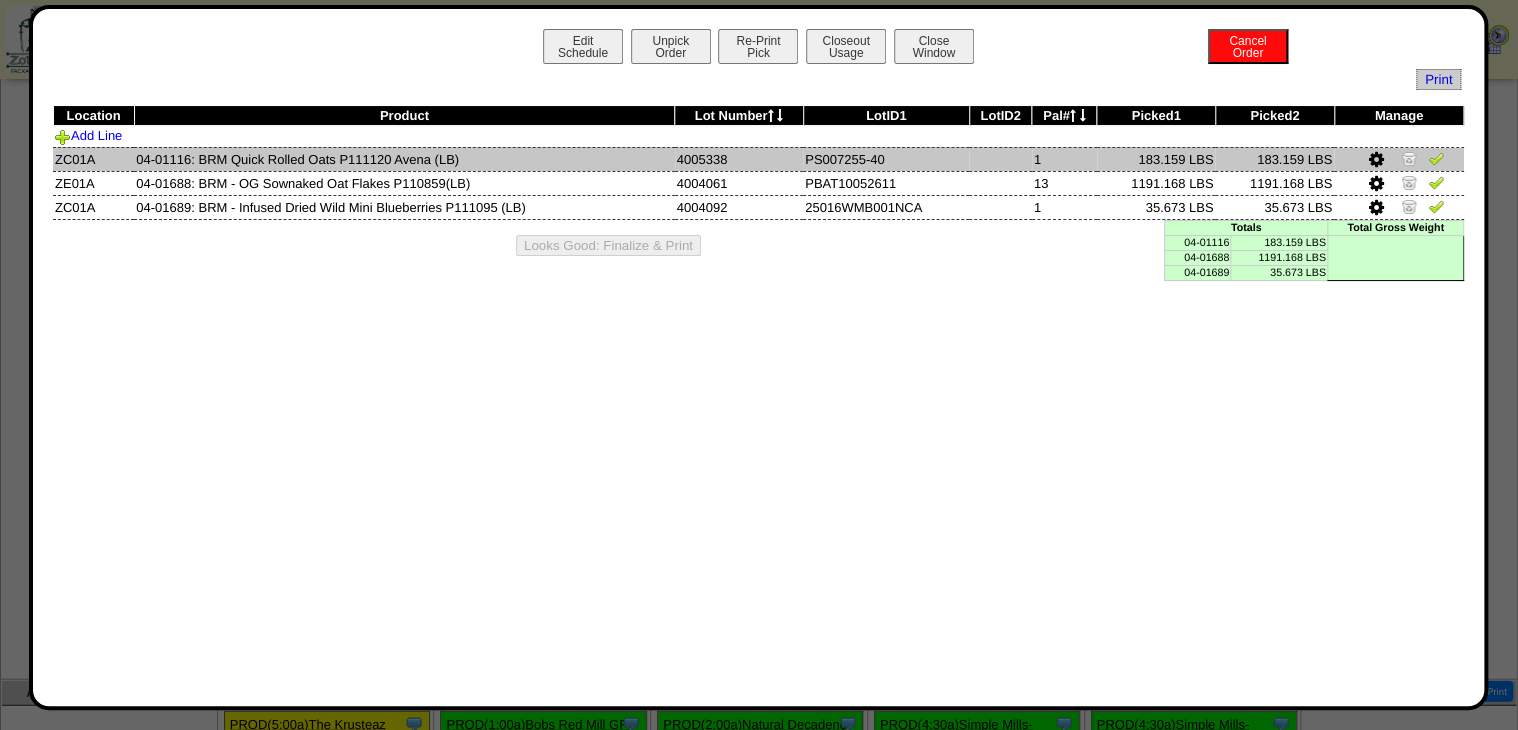 click at bounding box center [1436, 161] 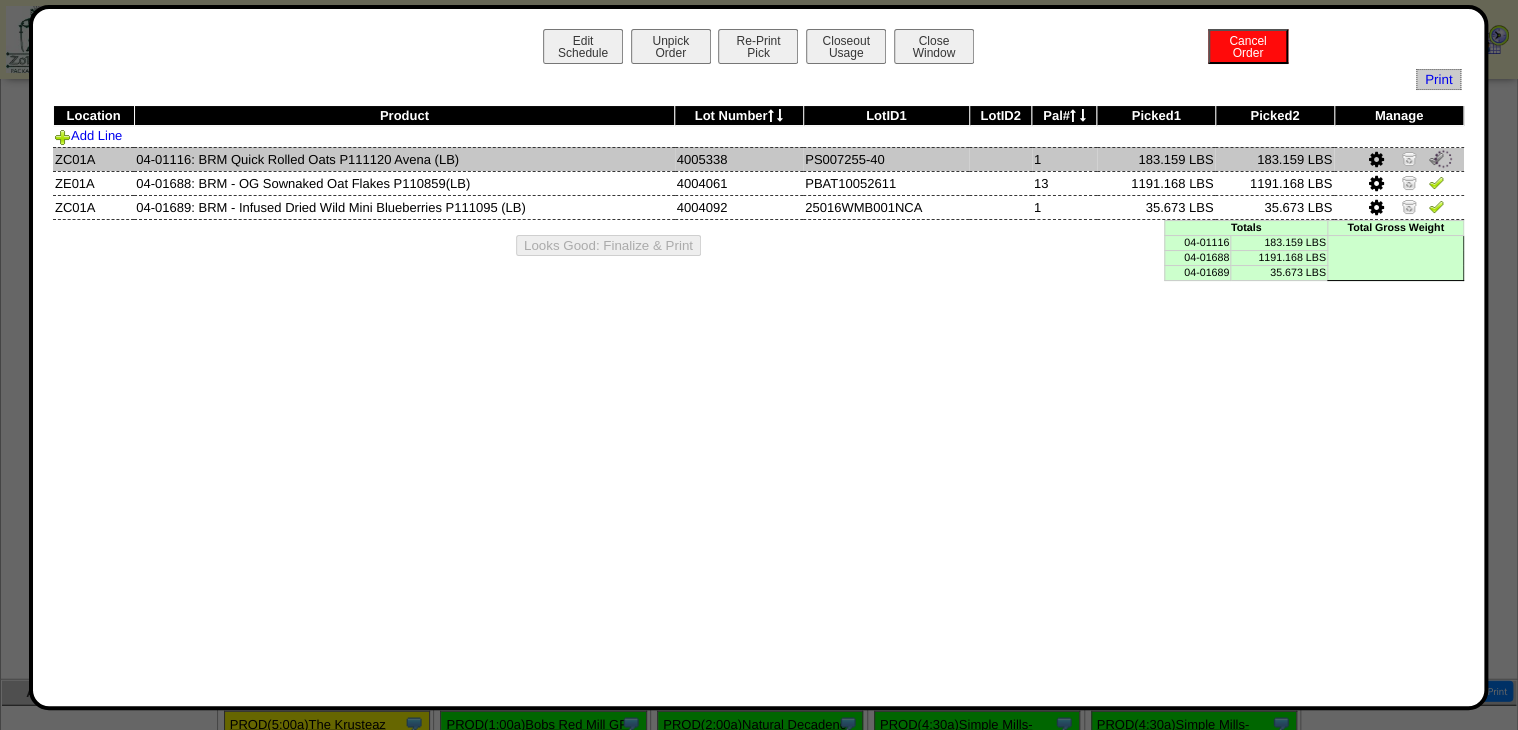 click at bounding box center (1443, 159) 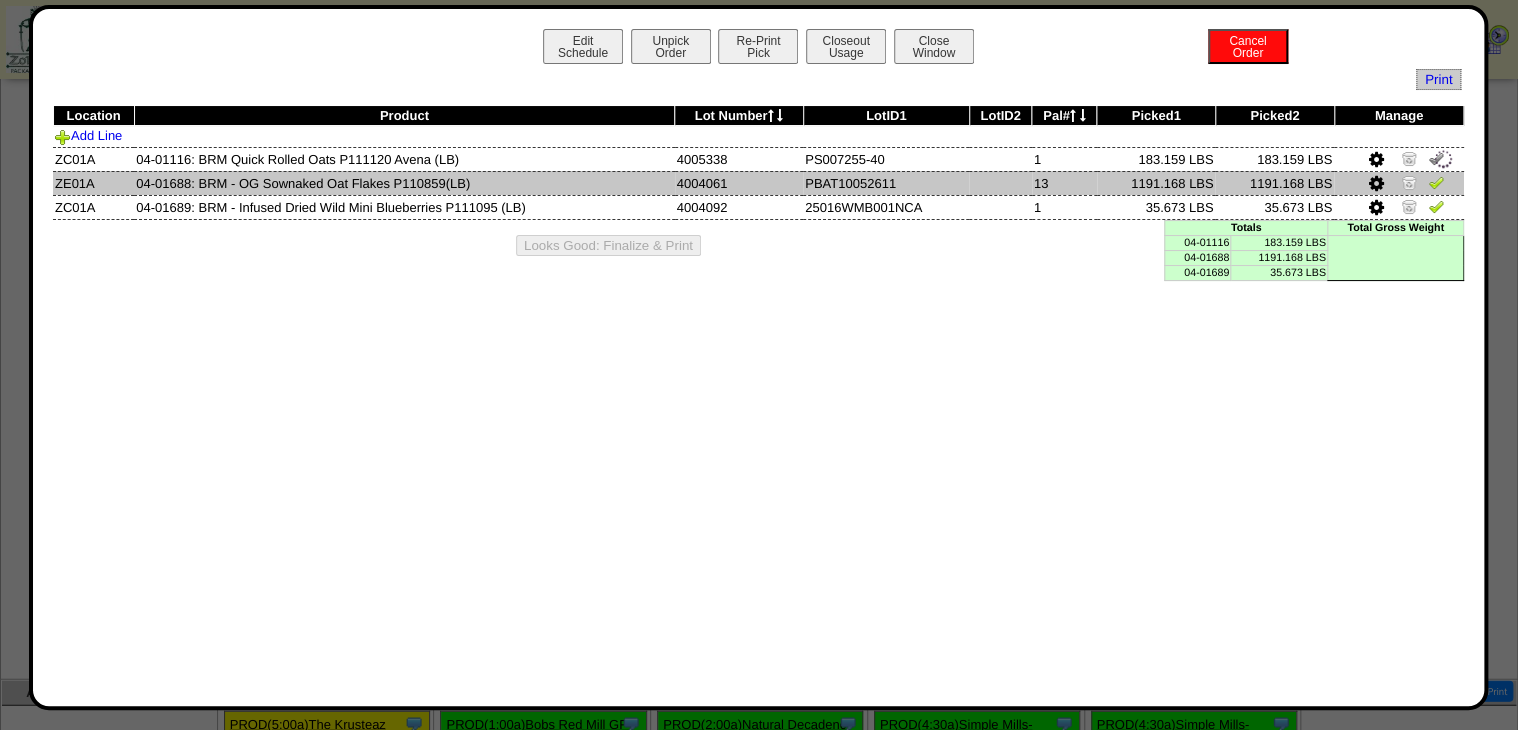 click at bounding box center (1436, 182) 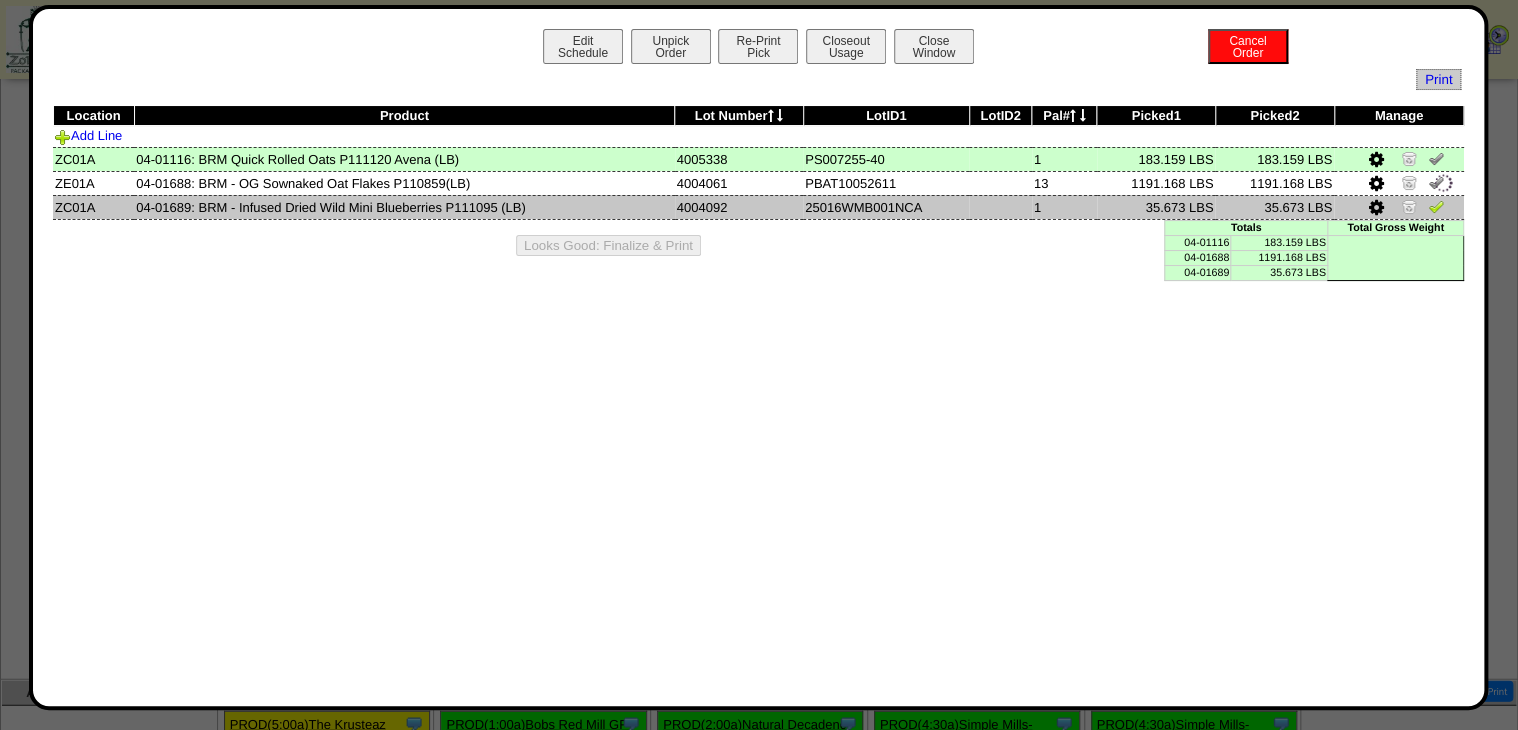 click at bounding box center (1436, 206) 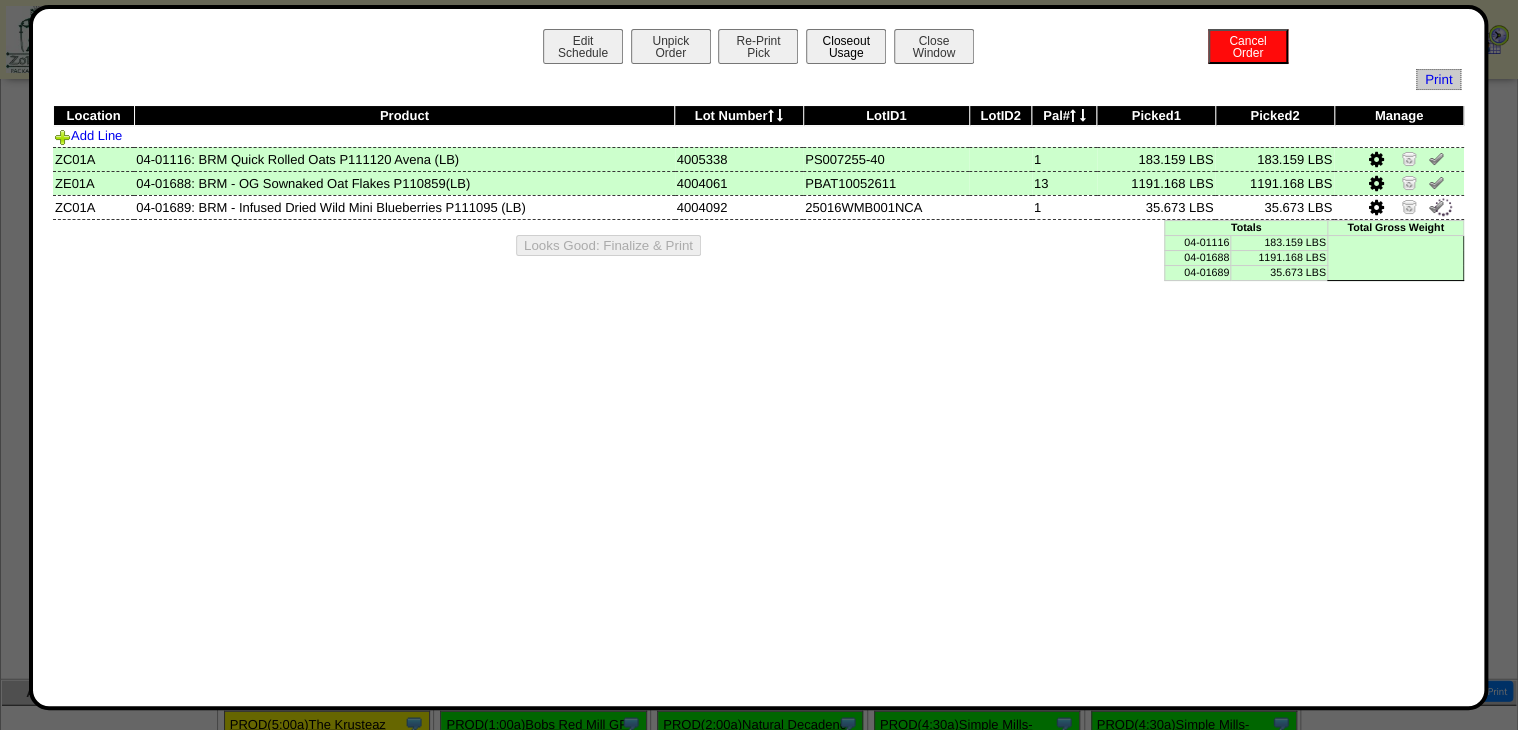 click on "Closeout Usage" at bounding box center (846, 46) 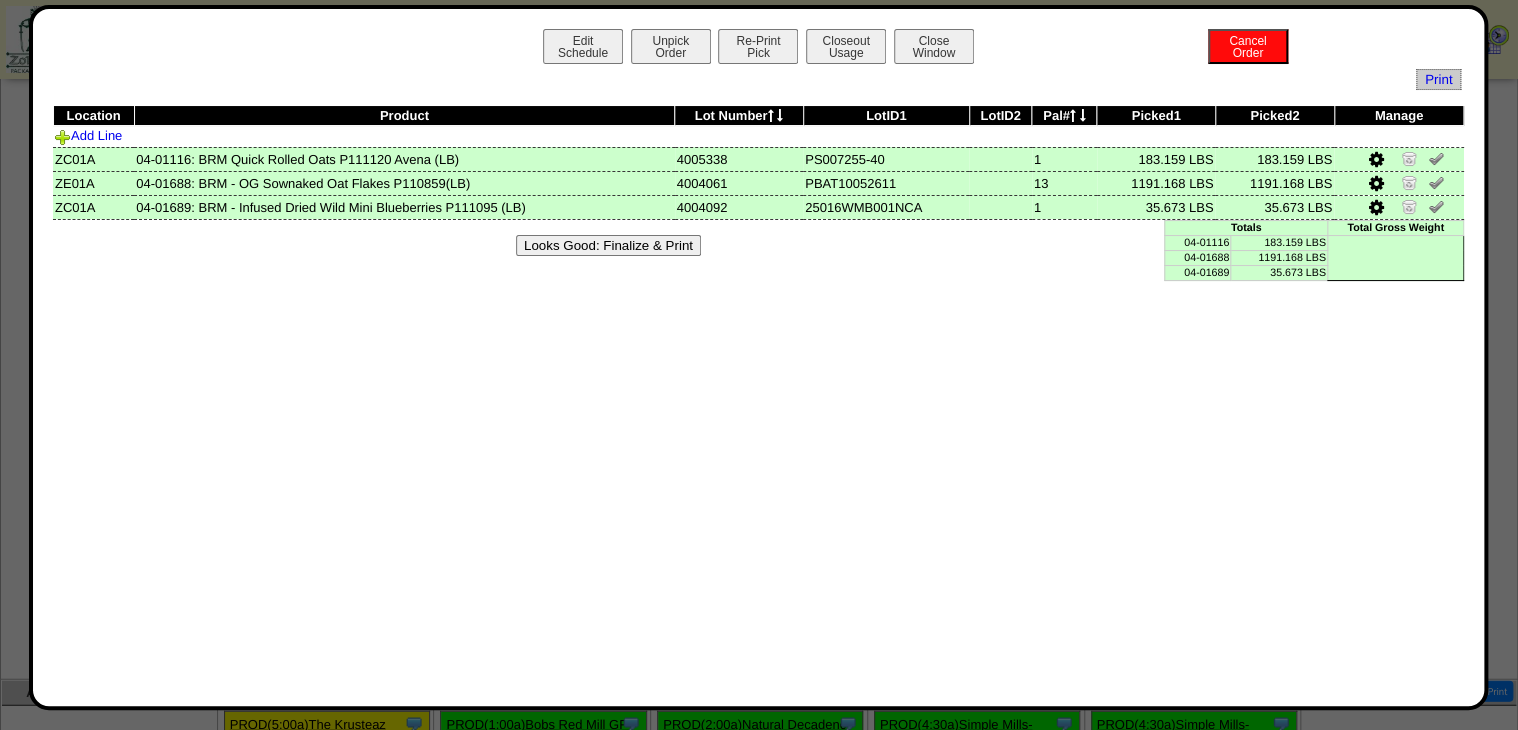 click on "Looks Good: Finalize & Print" at bounding box center [608, 245] 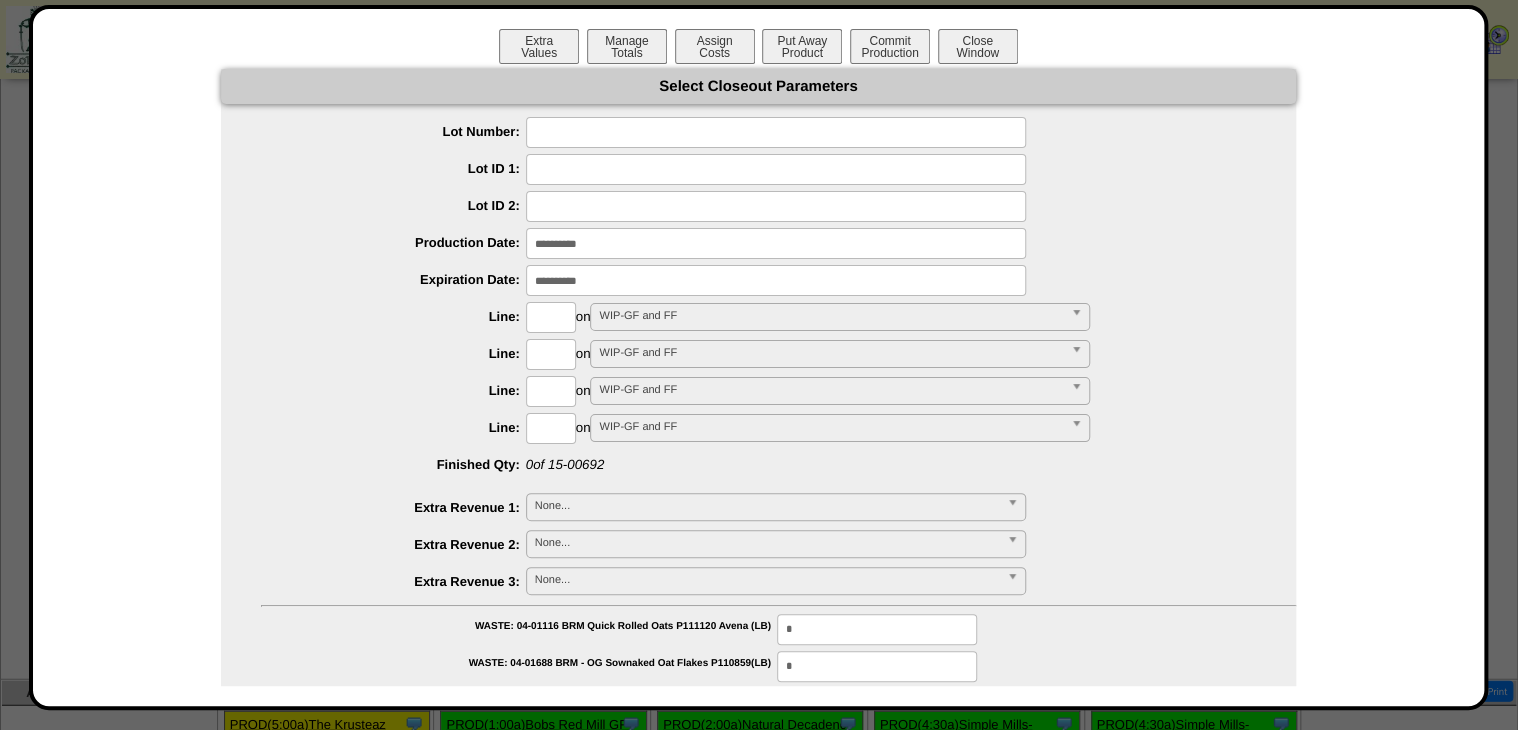click at bounding box center [776, 132] 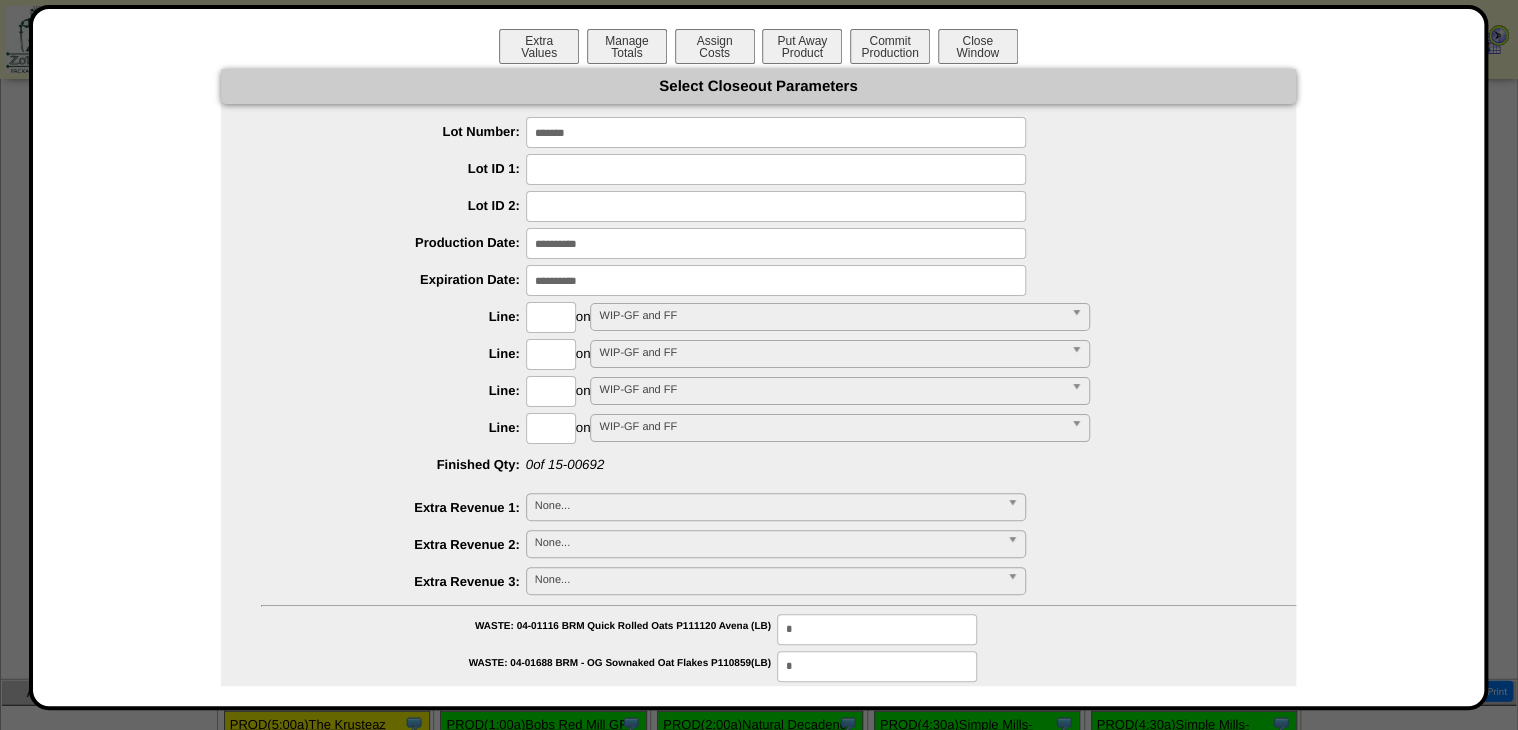 type on "*******" 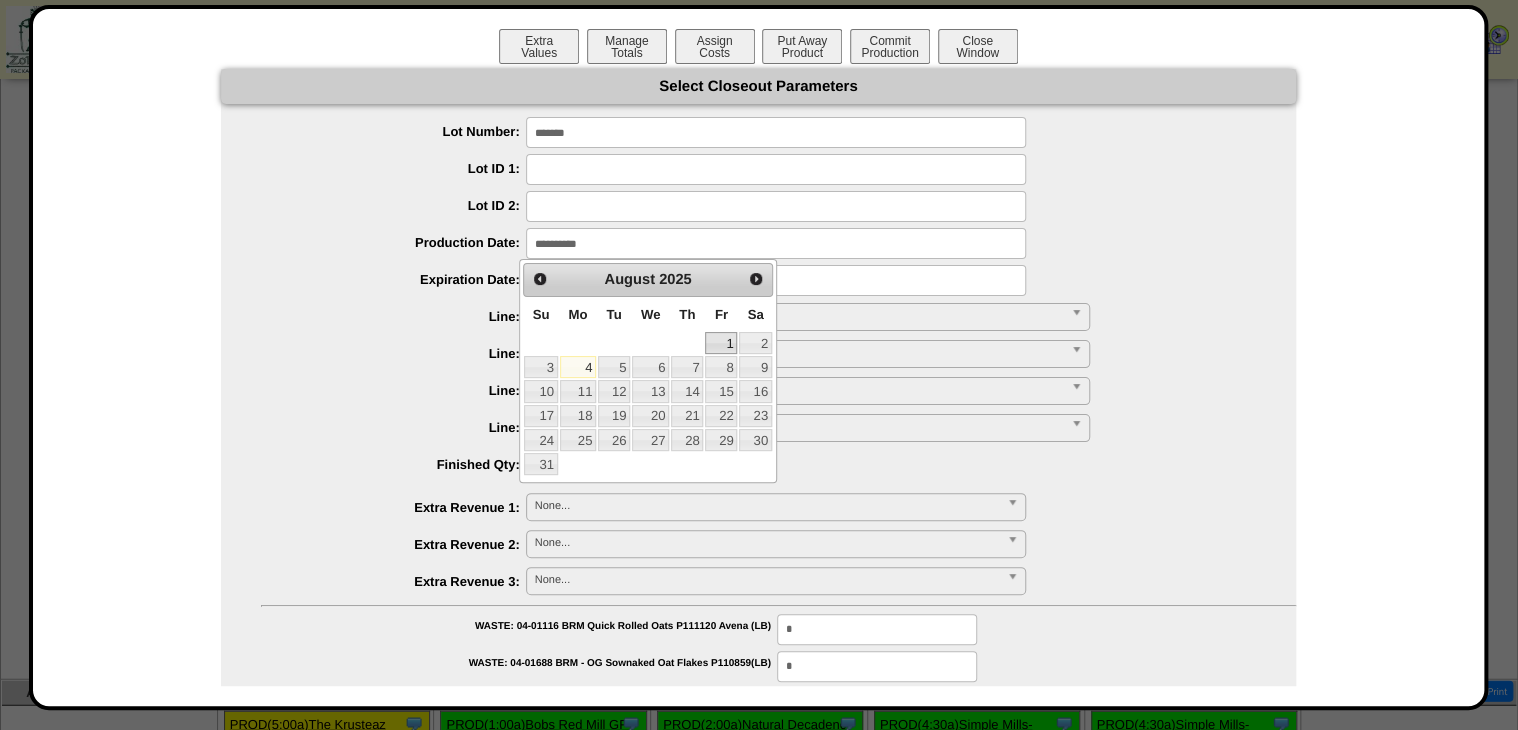 click on "1" at bounding box center [721, 343] 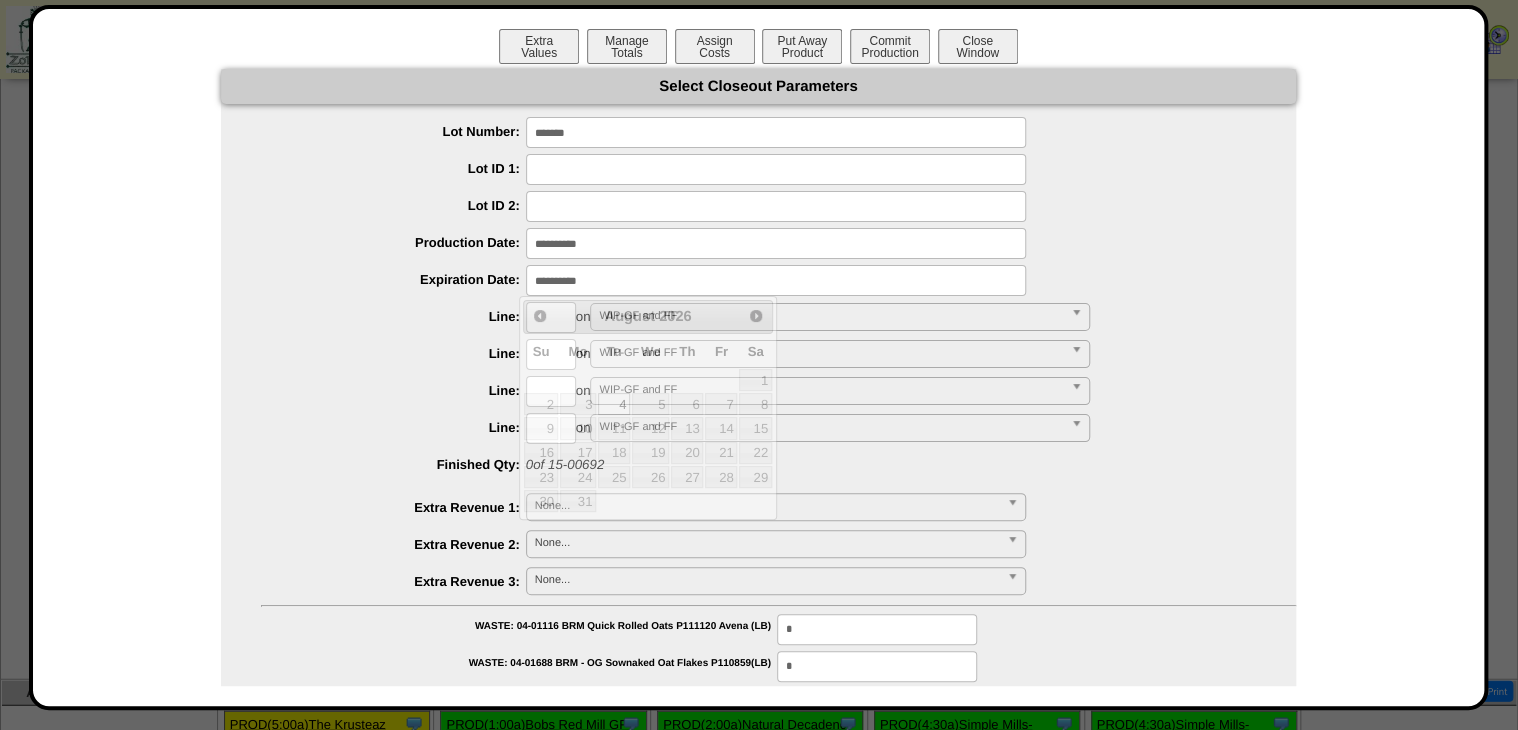 click at bounding box center [776, 280] 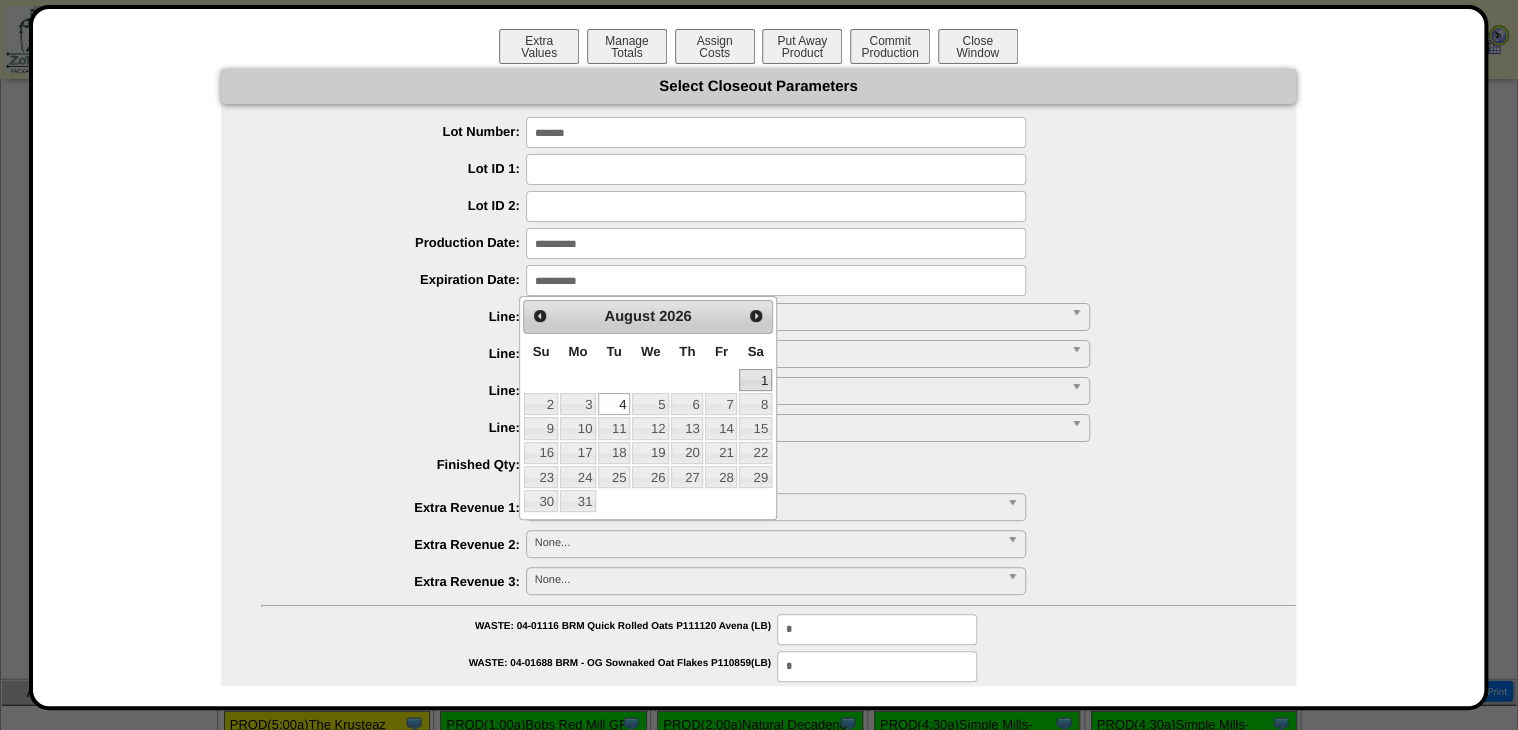 click on "1" at bounding box center (755, 380) 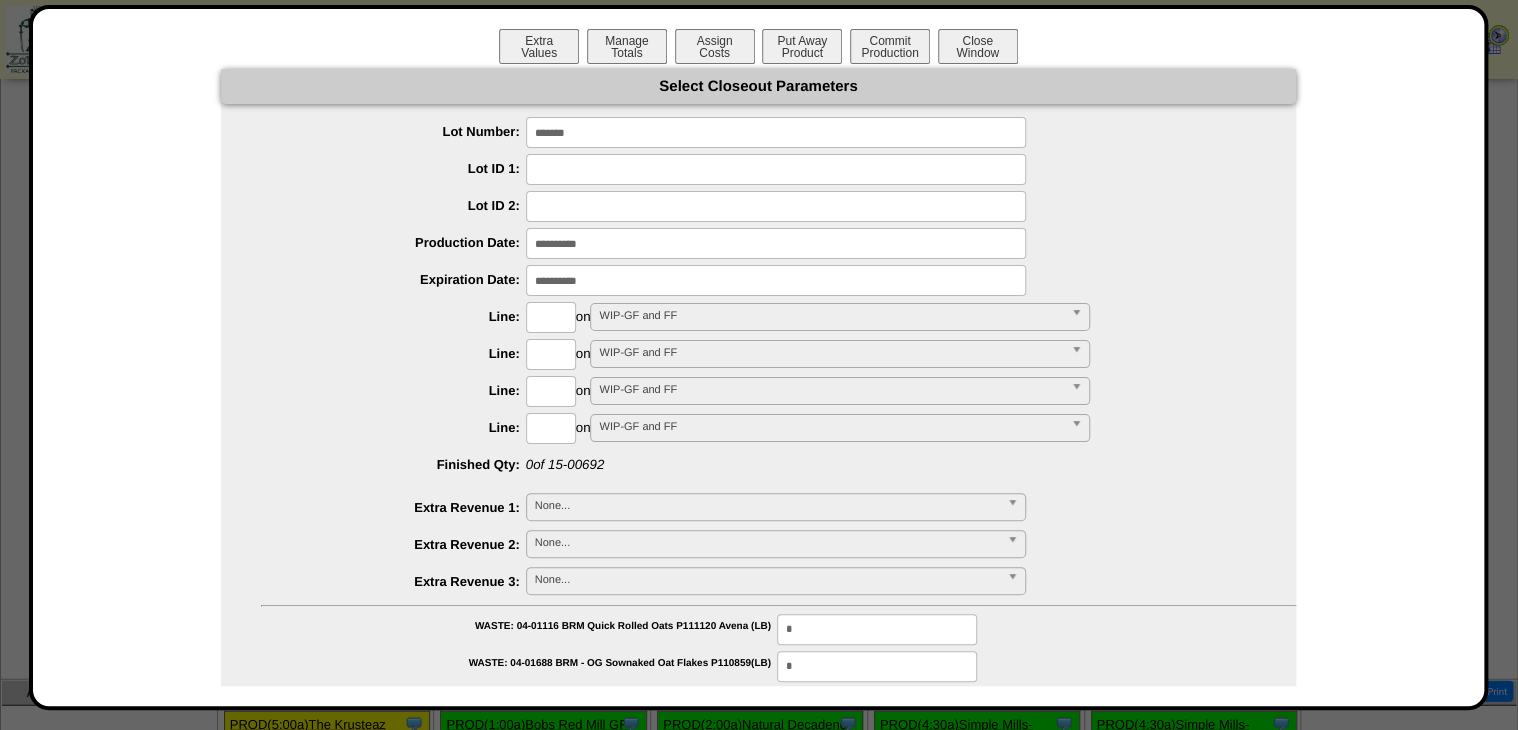click at bounding box center [551, 317] 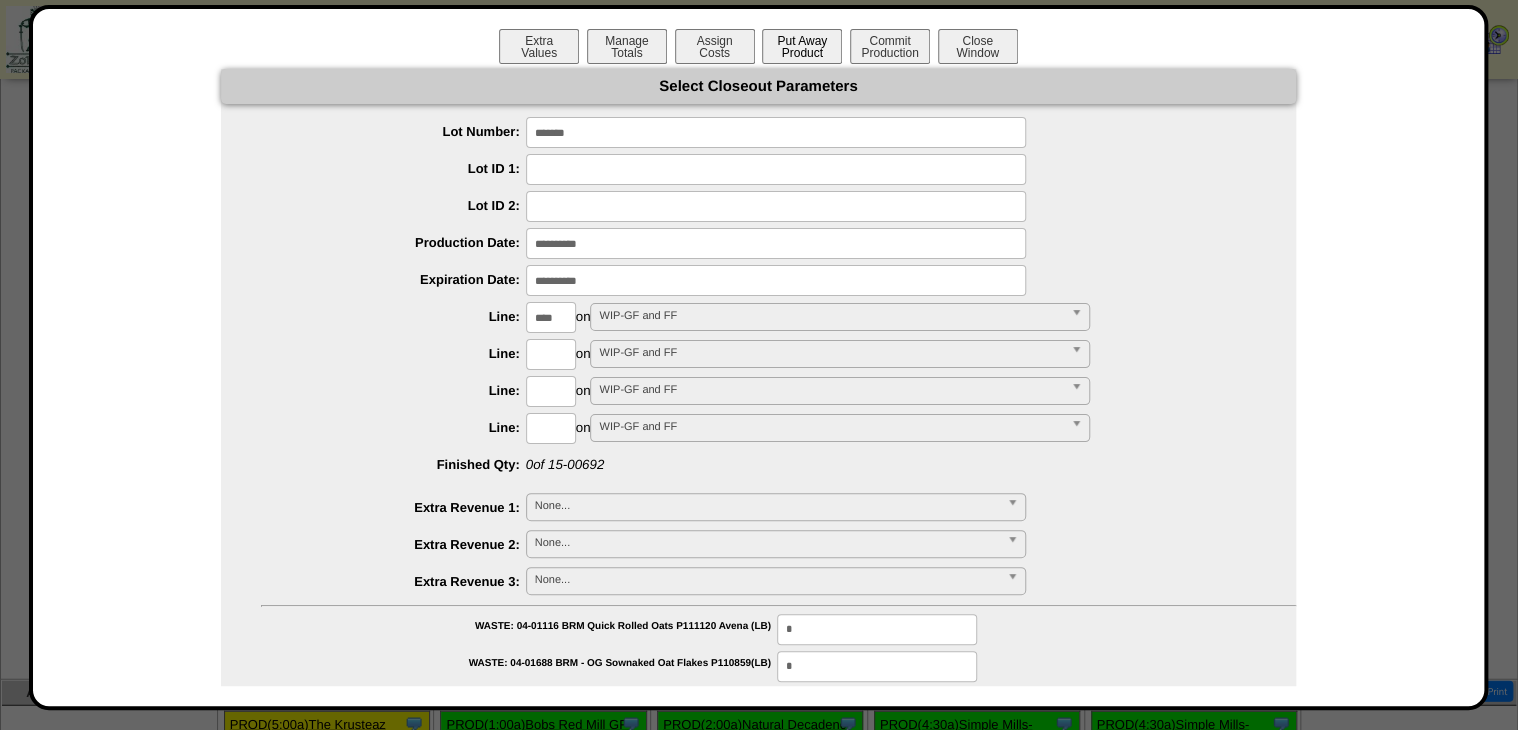 type on "****" 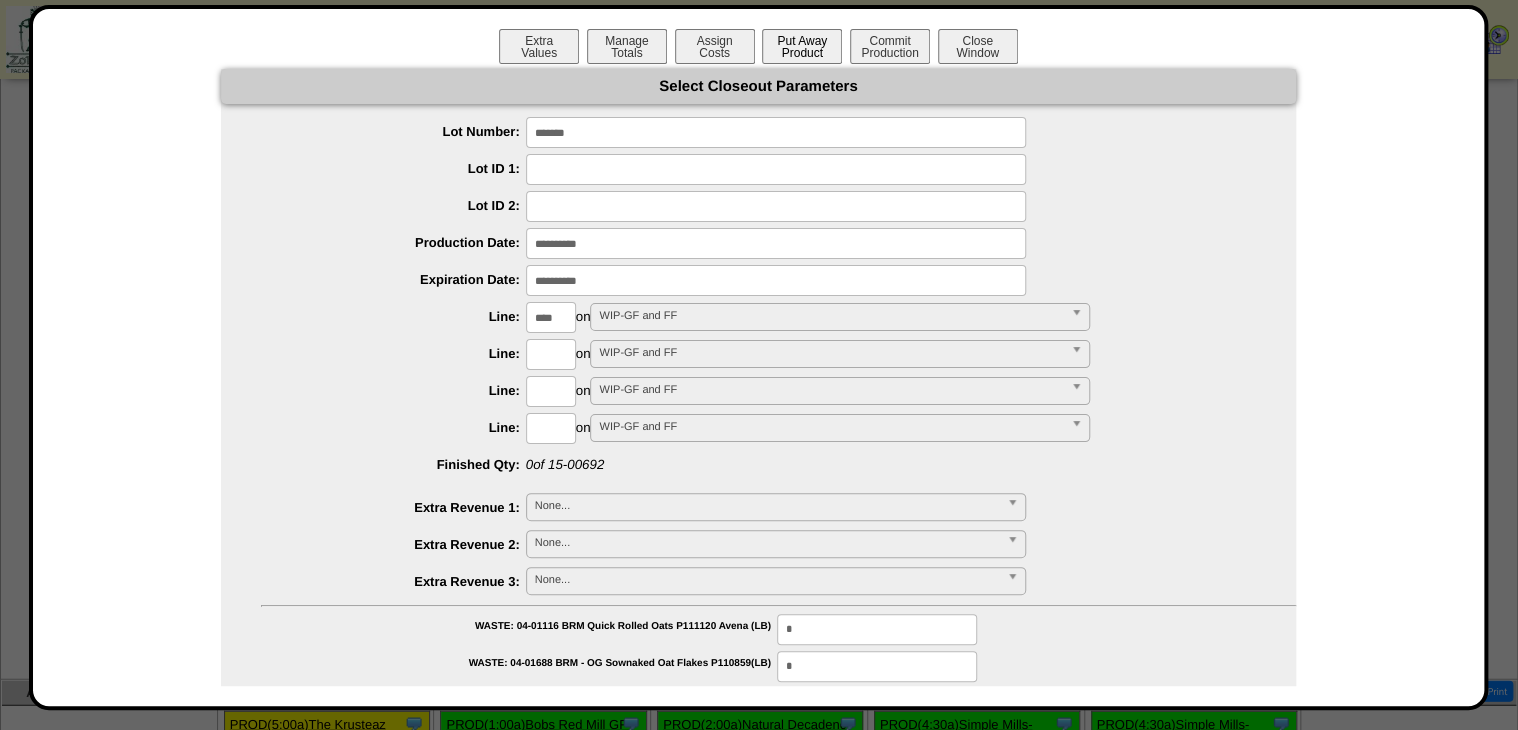 click on "**********" at bounding box center [758, 751] 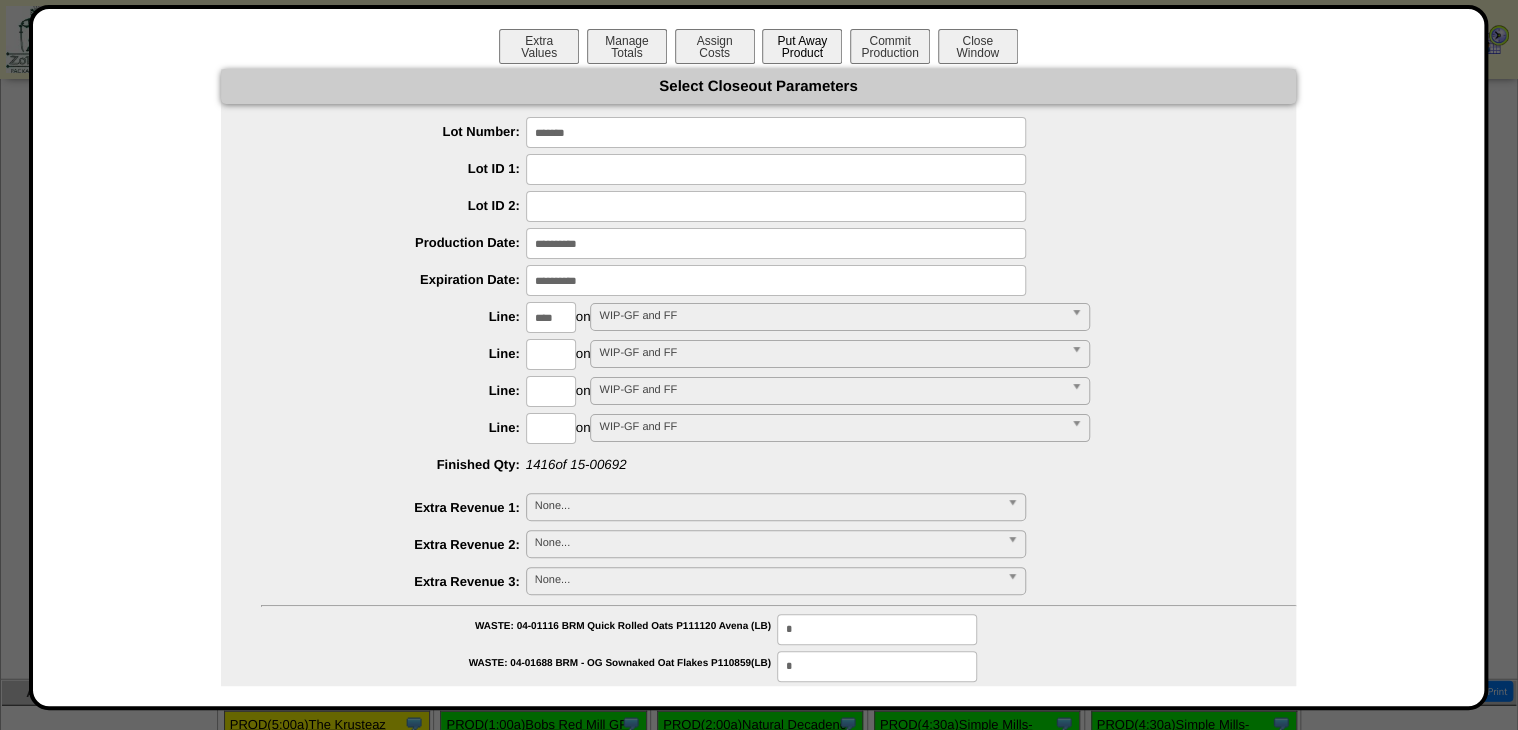 click on "Put Away Product" at bounding box center (802, 46) 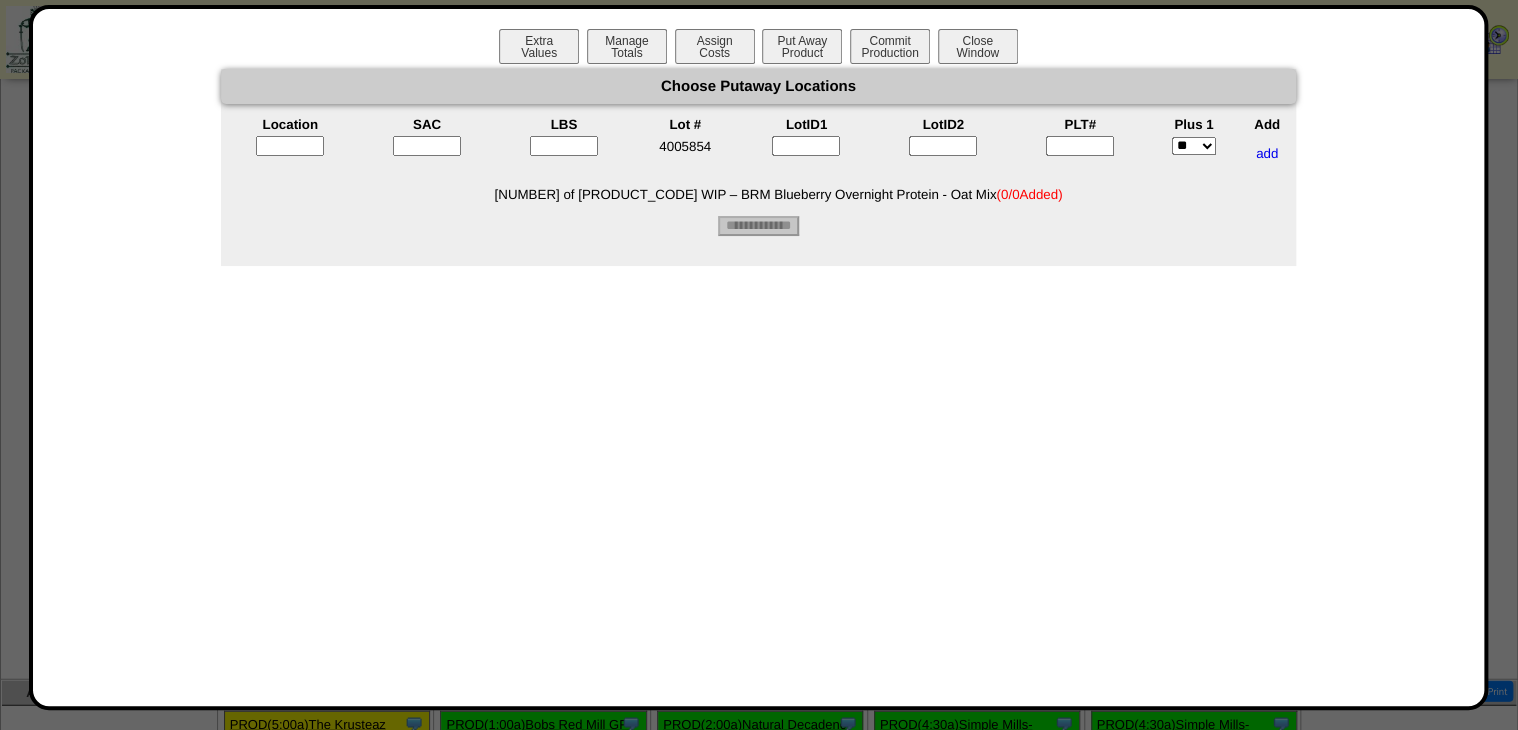 type 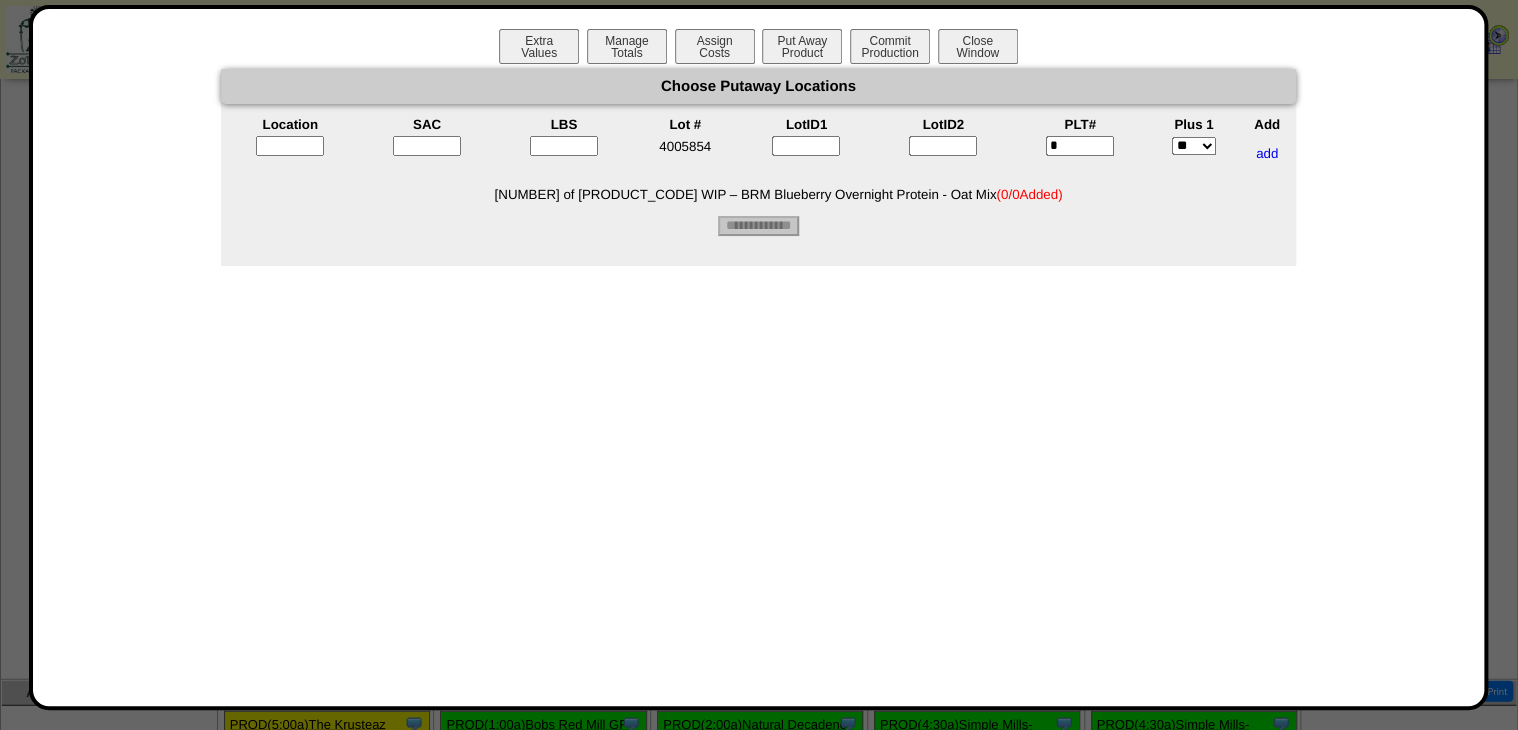 type on "*" 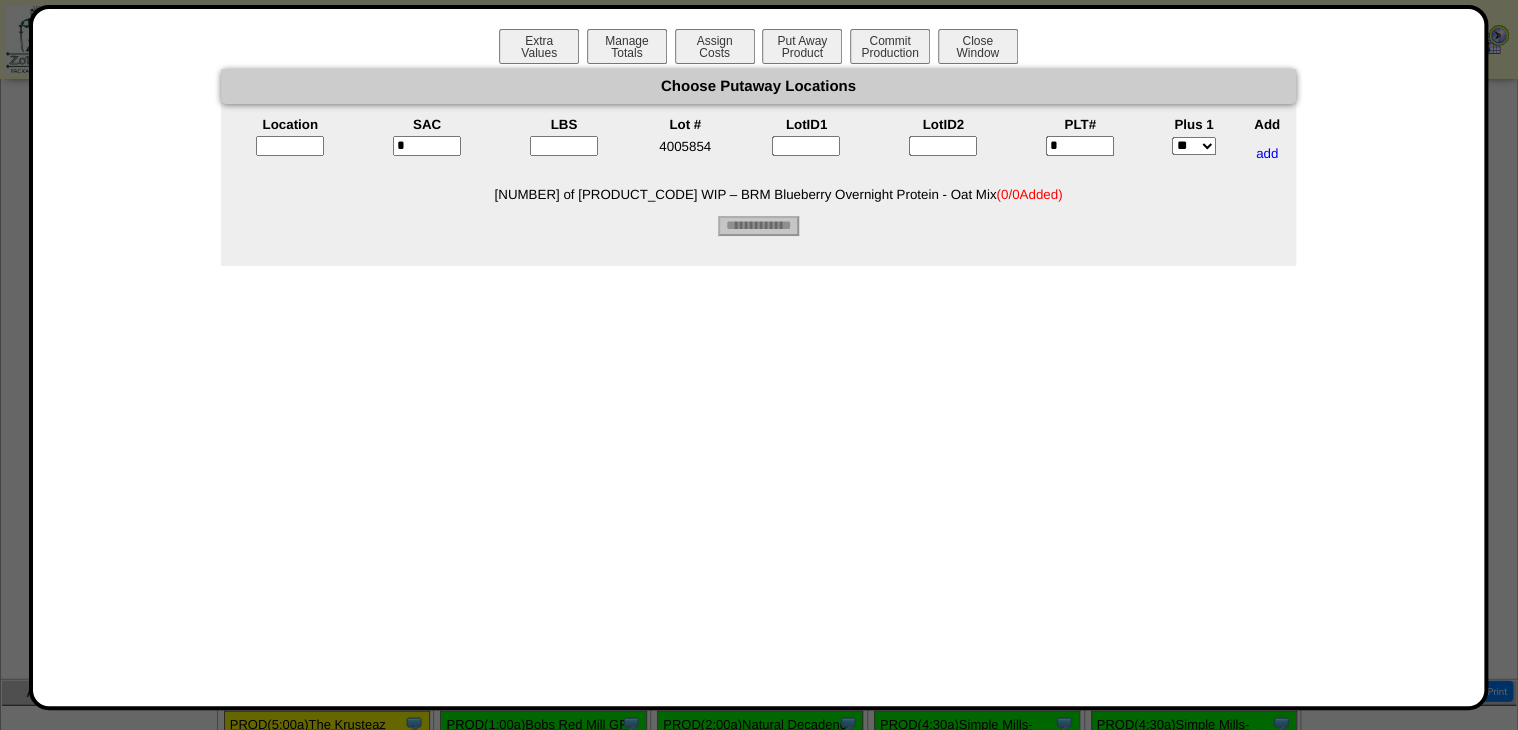type on "*" 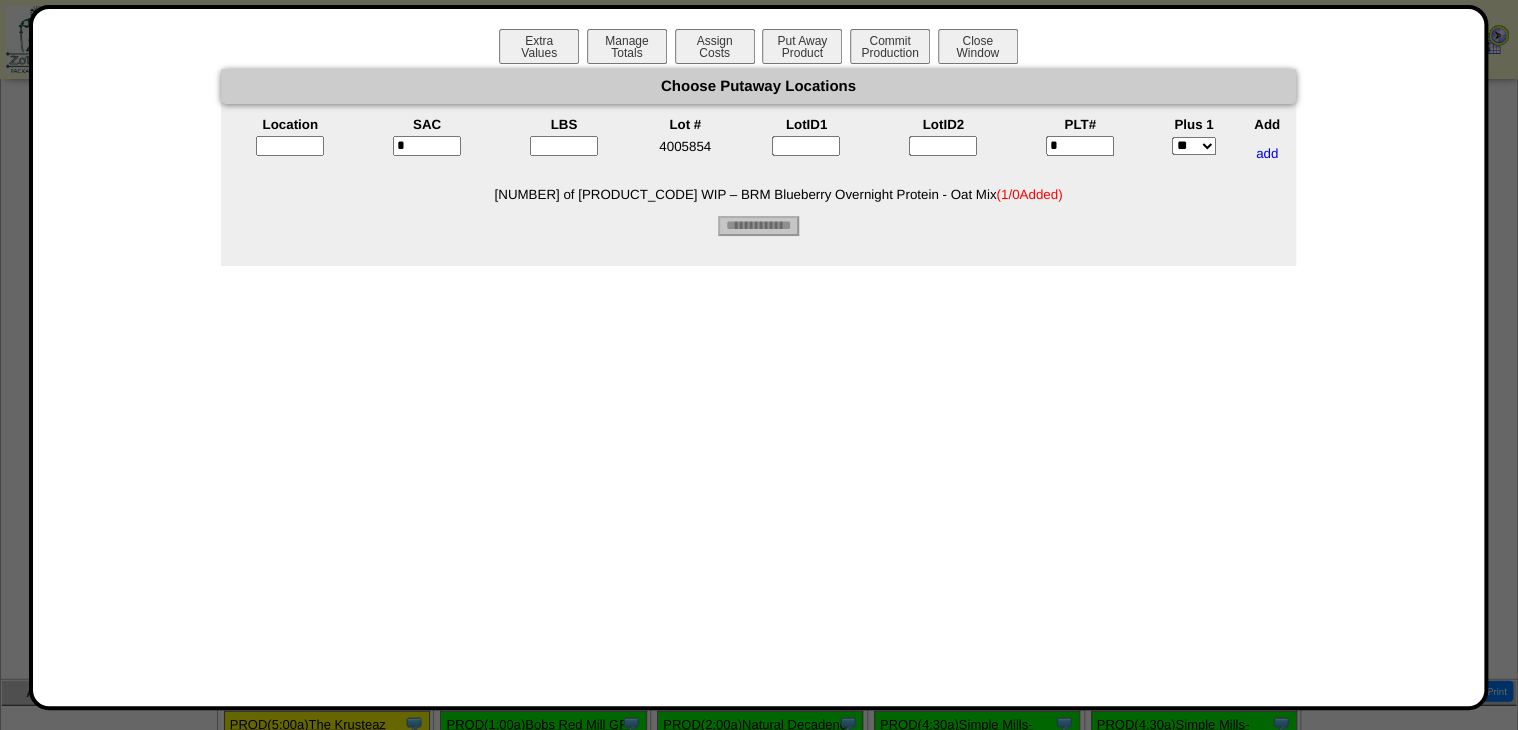 click at bounding box center (564, 146) 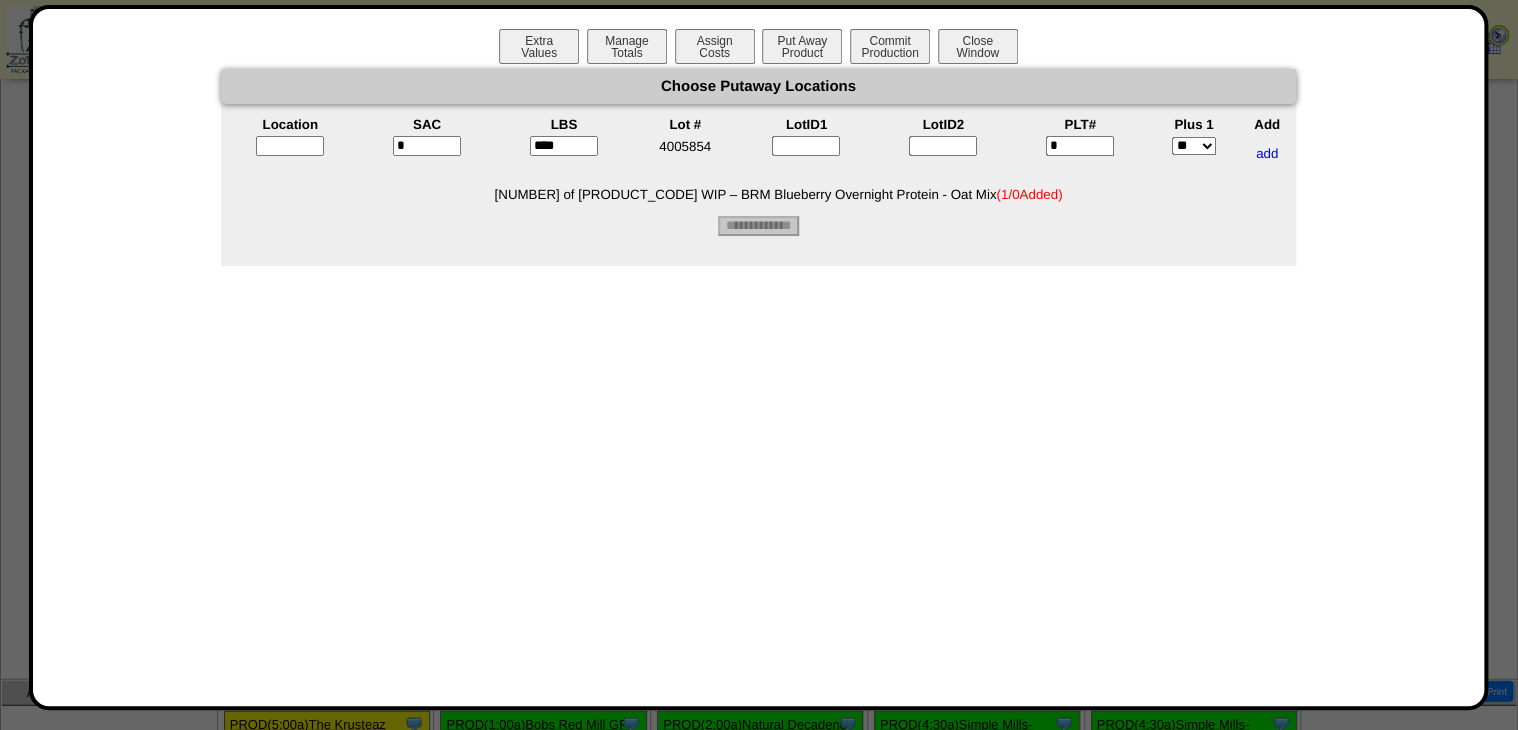 type on "****" 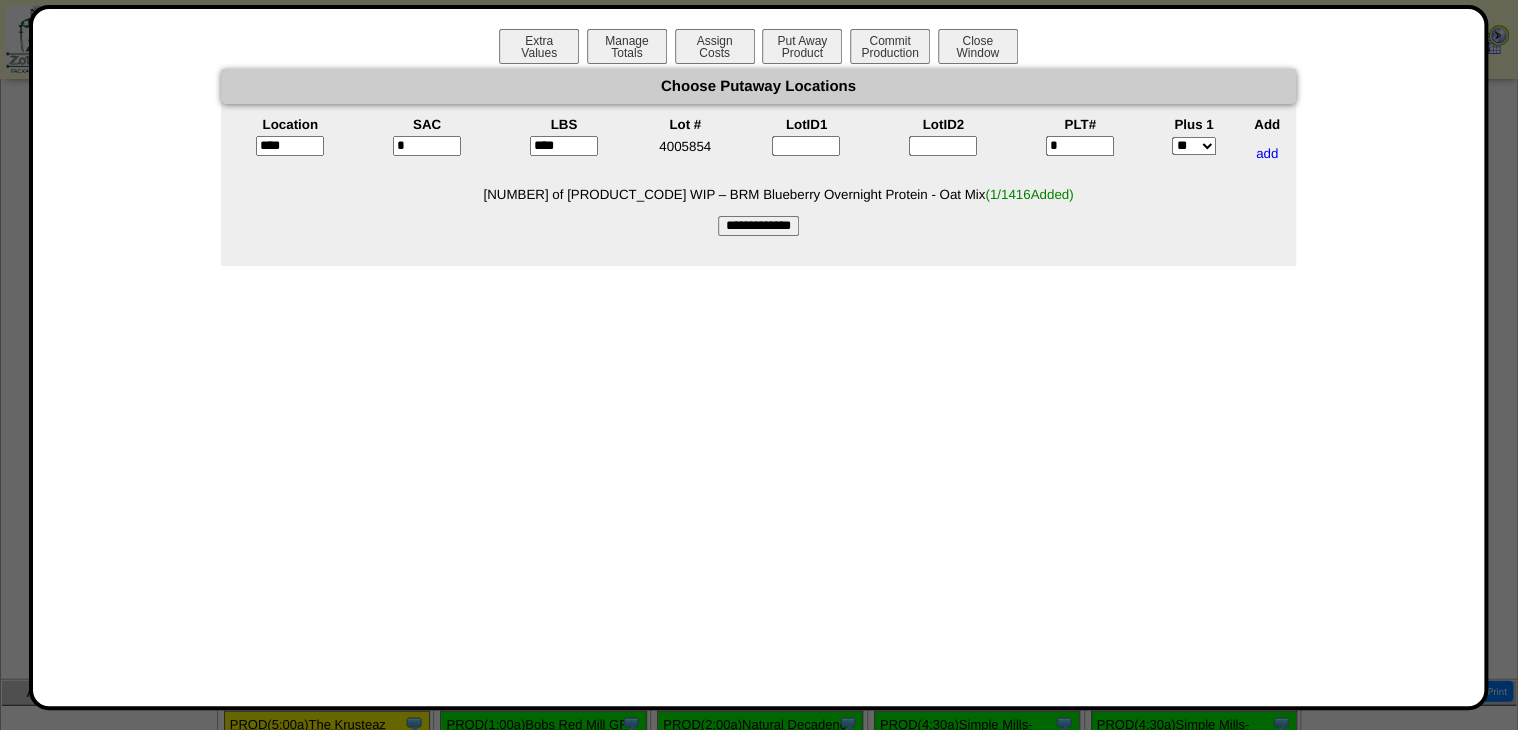 type on "*****" 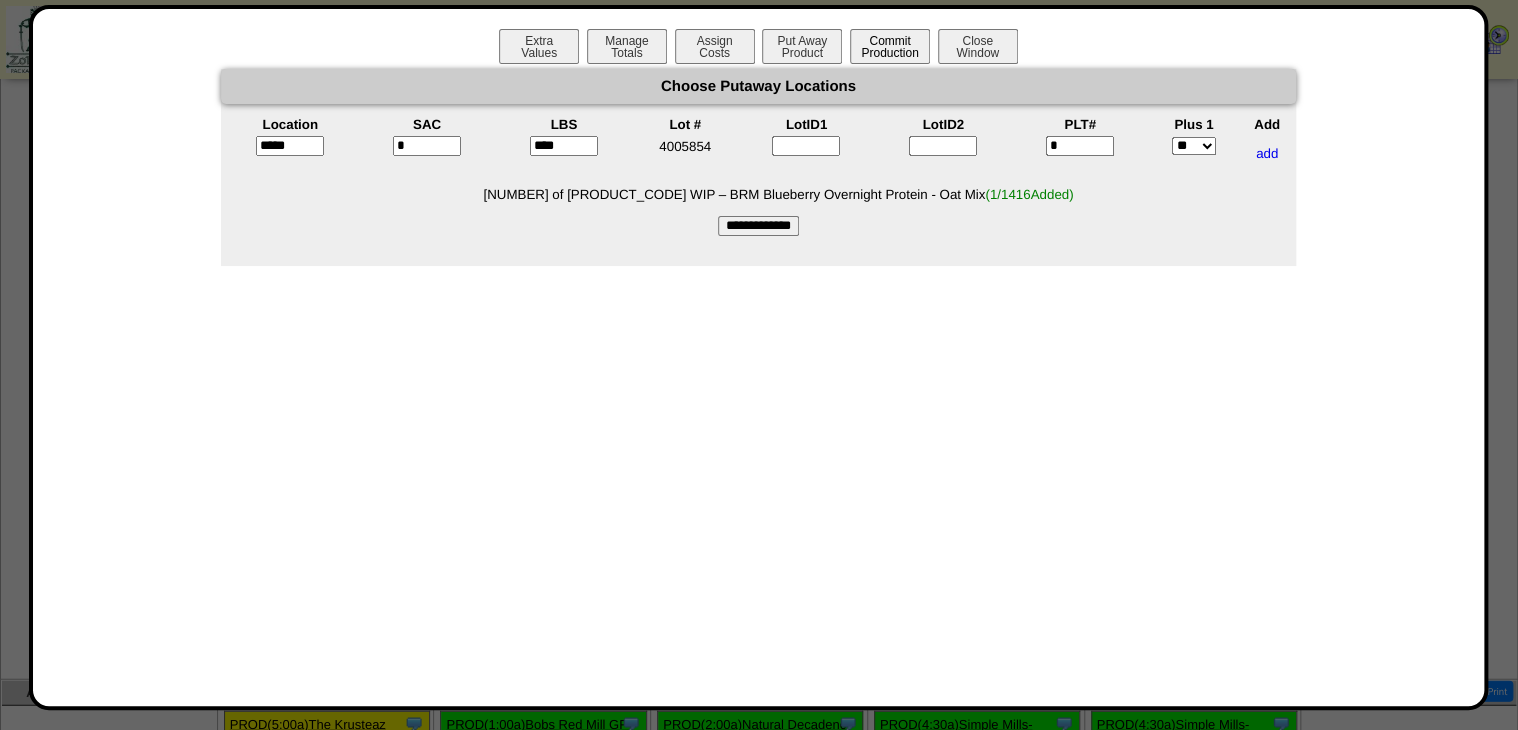 click on "**********" at bounding box center [758, 226] 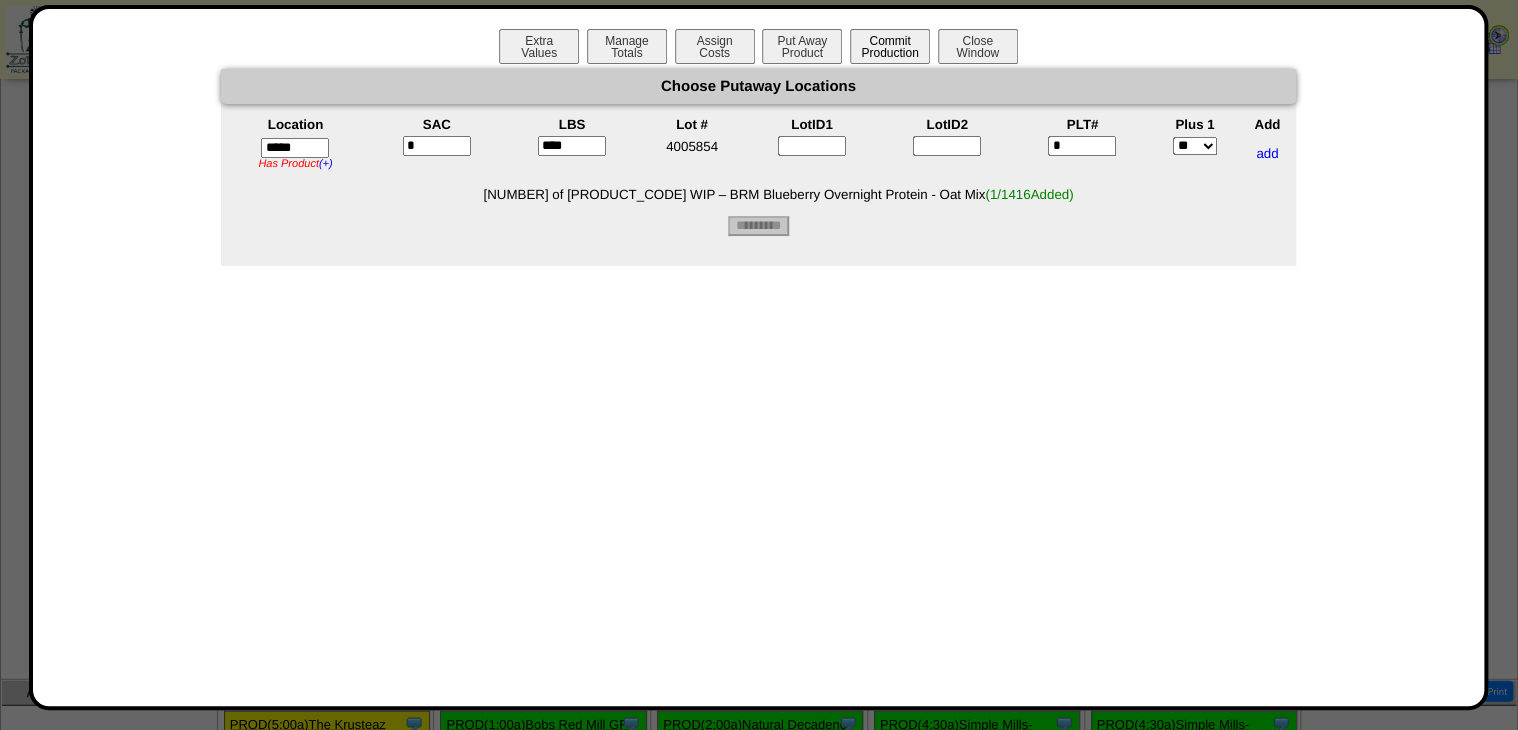 type on "*********" 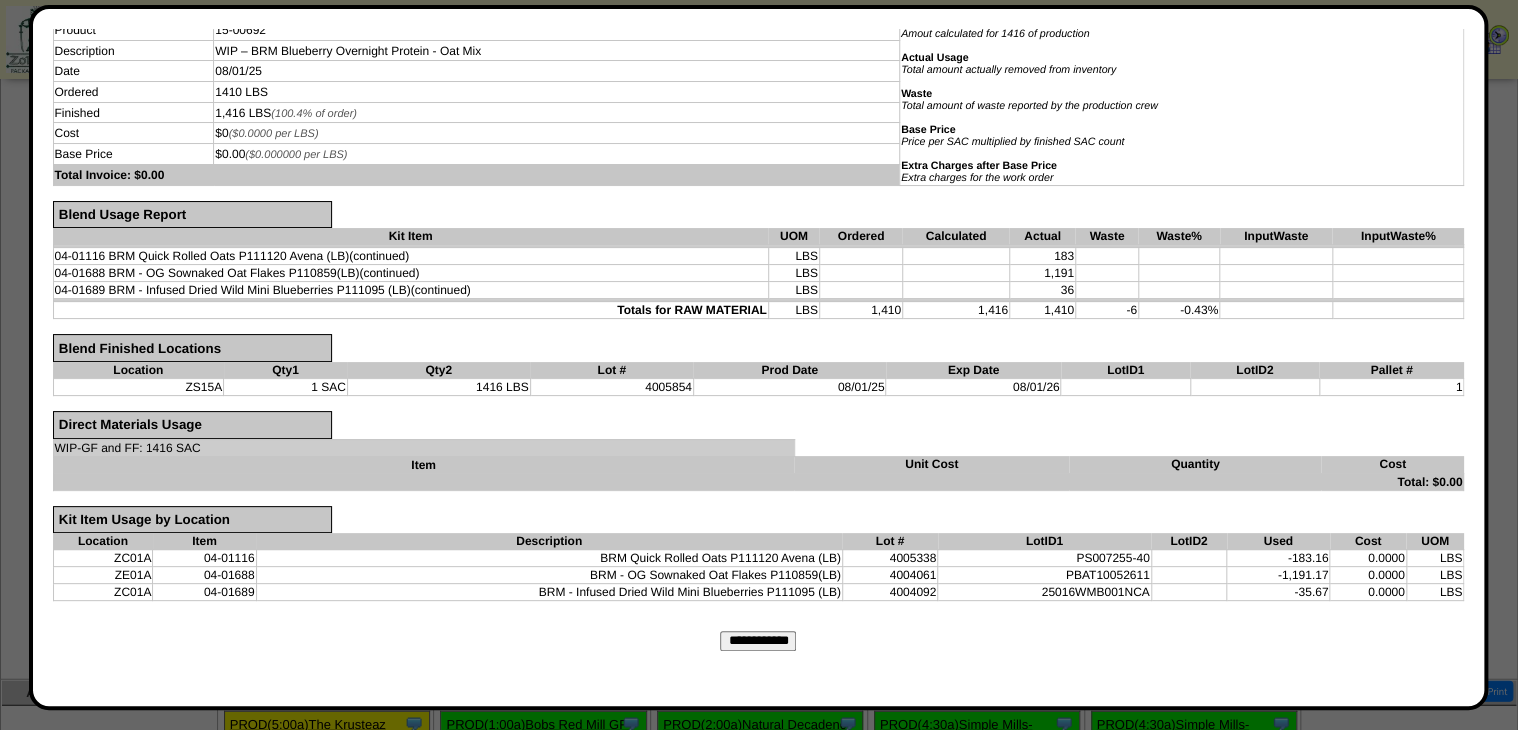 scroll, scrollTop: 199, scrollLeft: 0, axis: vertical 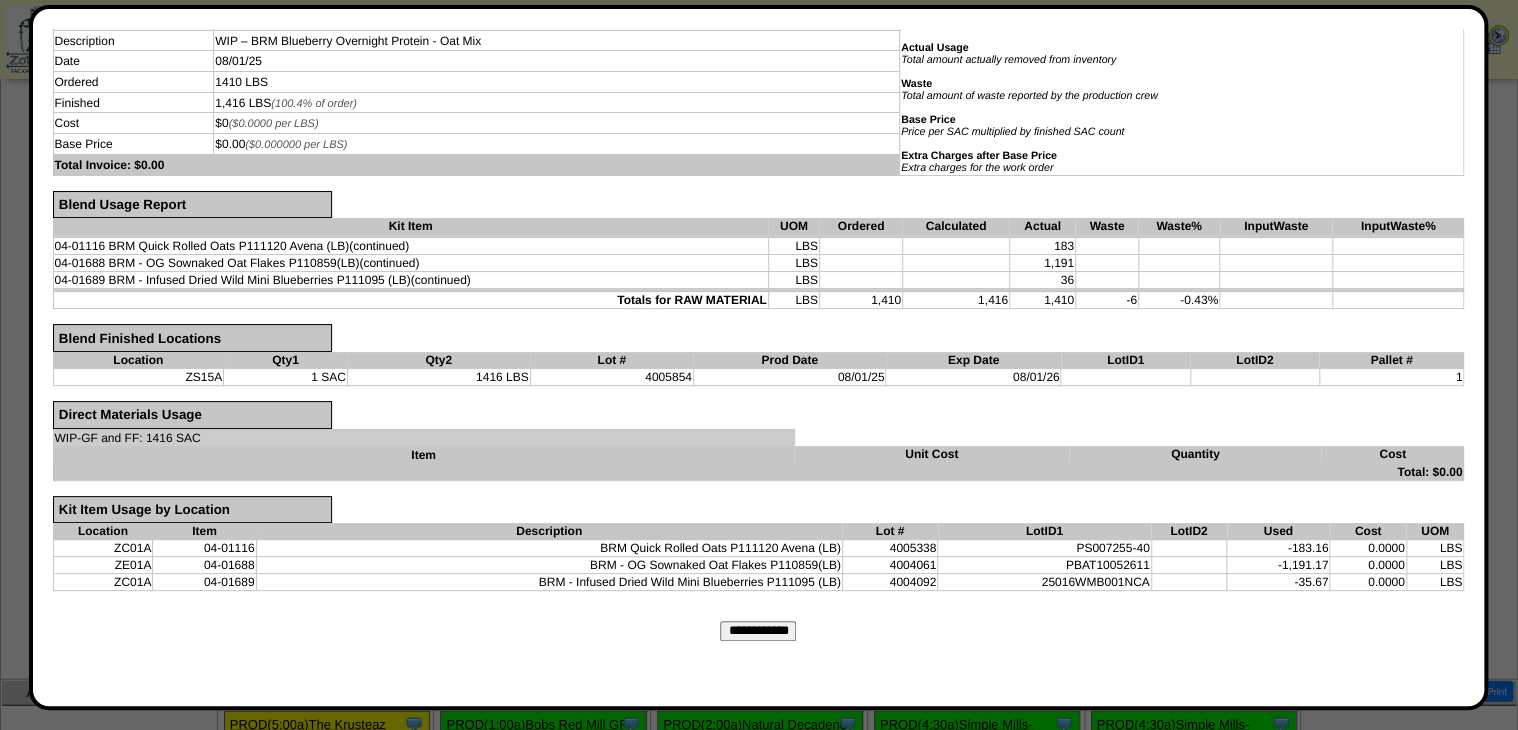 click on "**********" at bounding box center (758, 631) 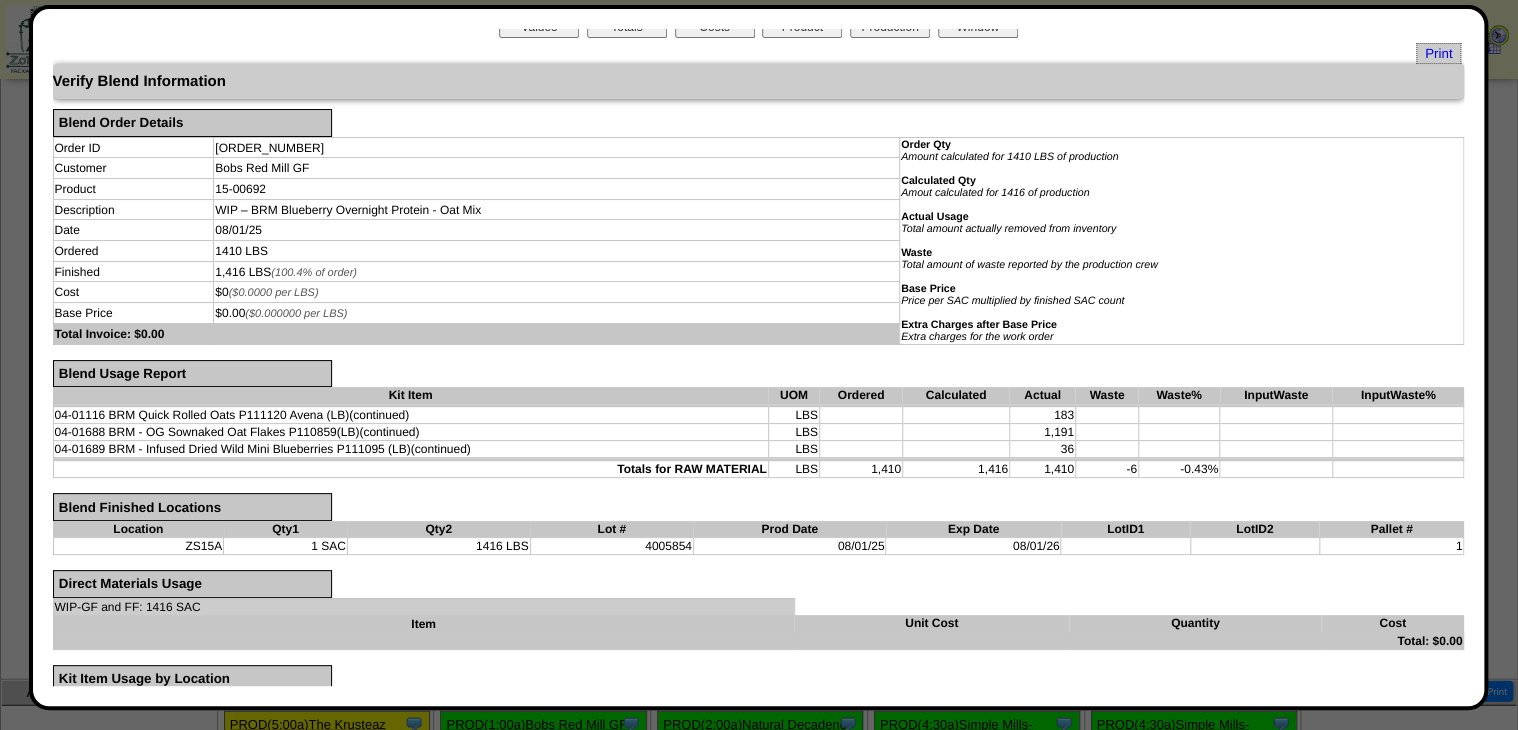 scroll, scrollTop: 0, scrollLeft: 0, axis: both 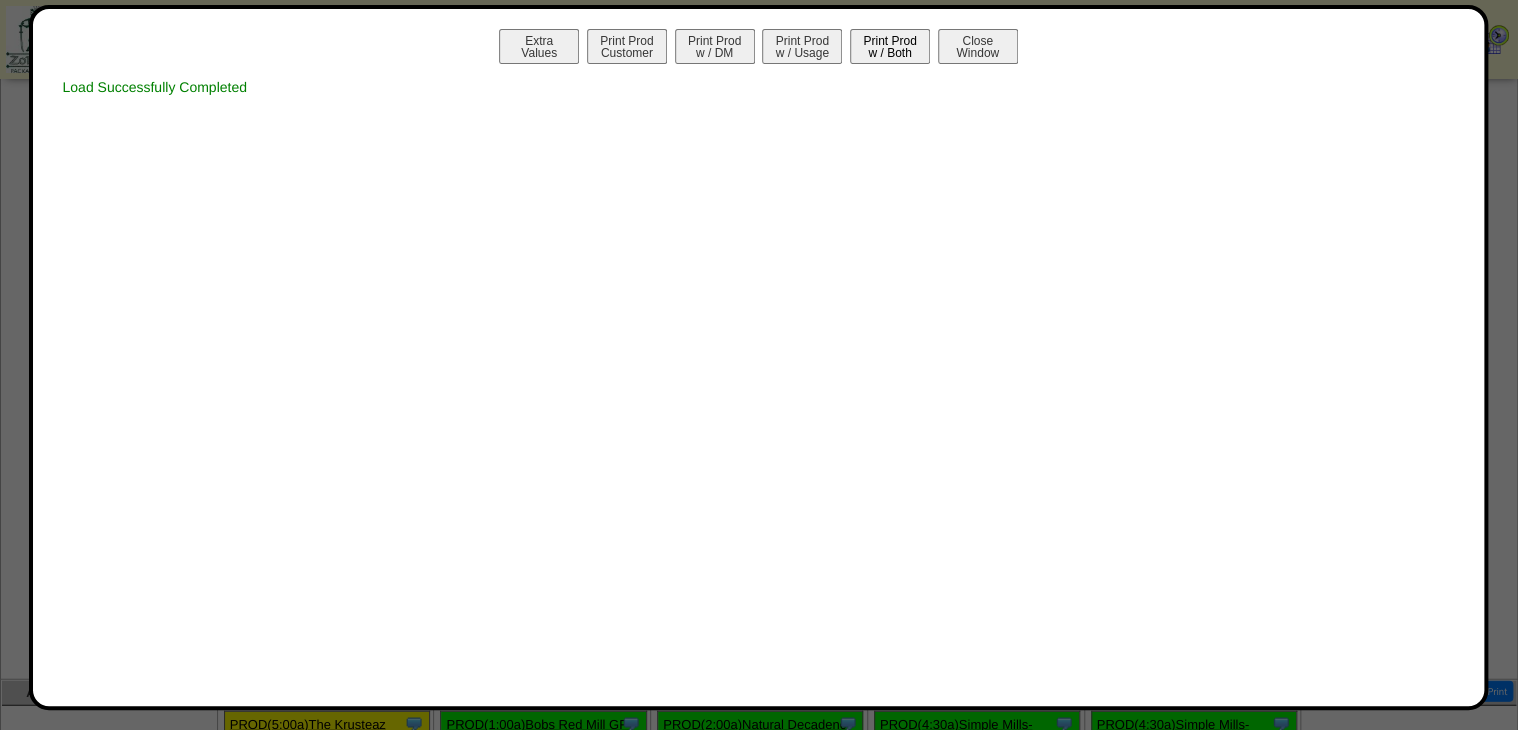 click on "Print Prod w / Both" at bounding box center (890, 46) 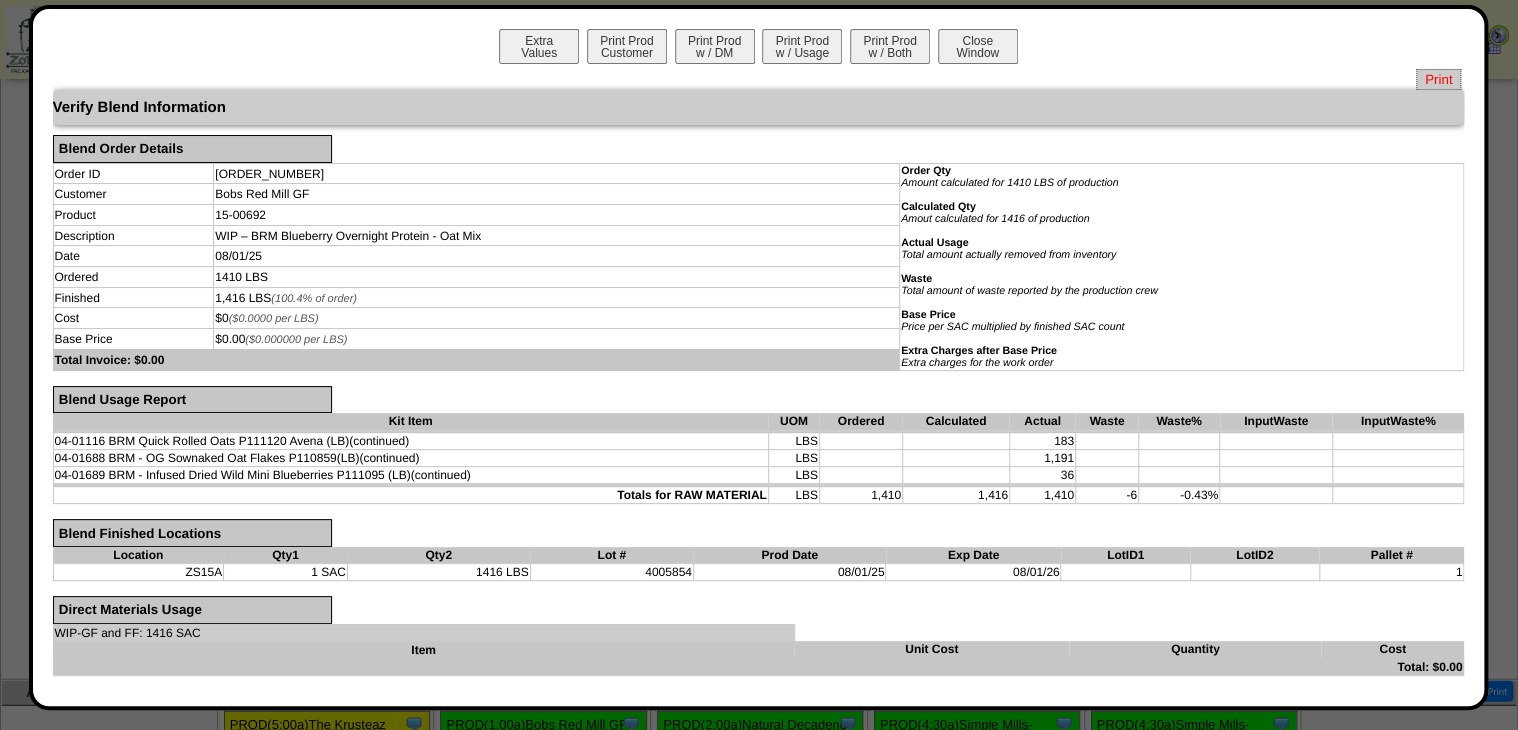 click on "Print" at bounding box center (1438, 79) 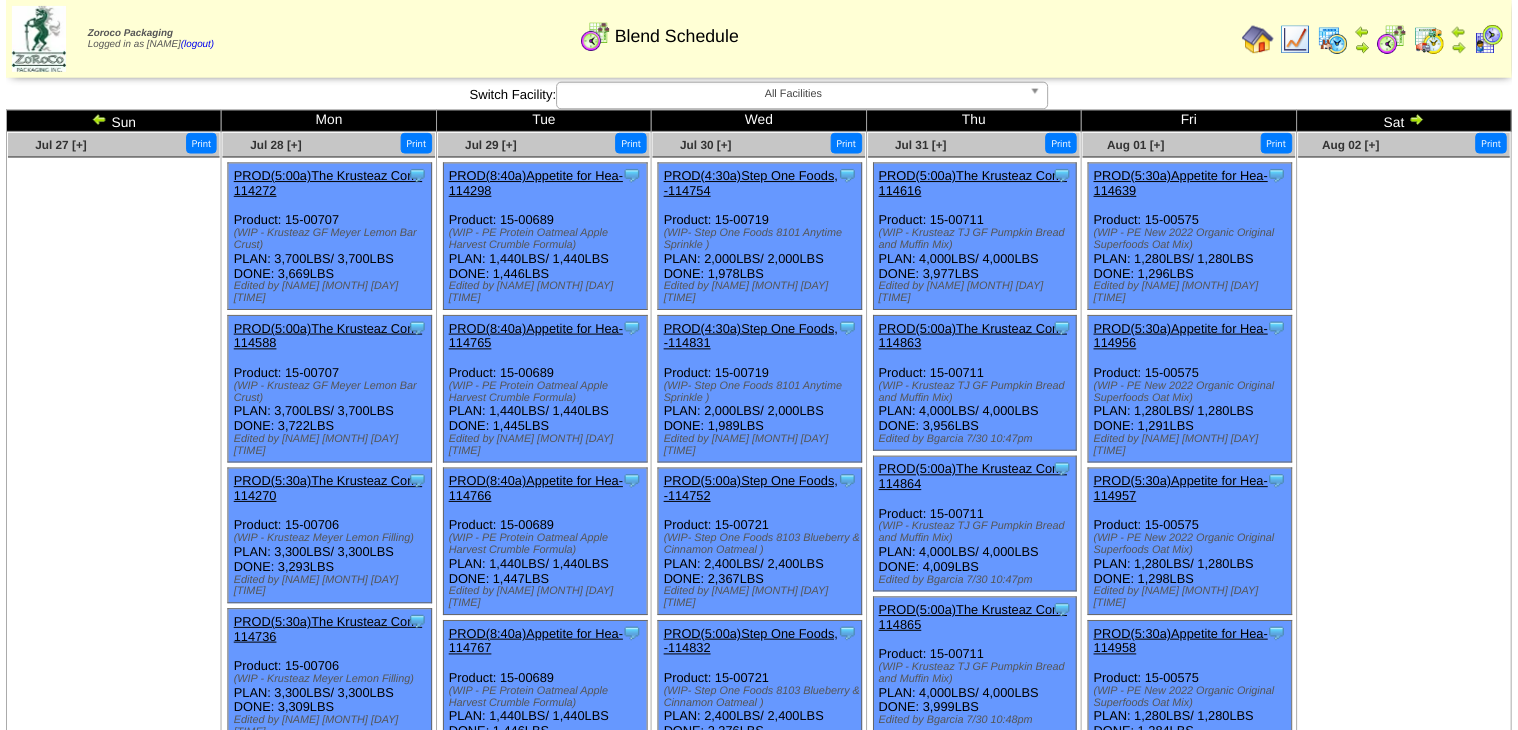 scroll, scrollTop: 5917, scrollLeft: 0, axis: vertical 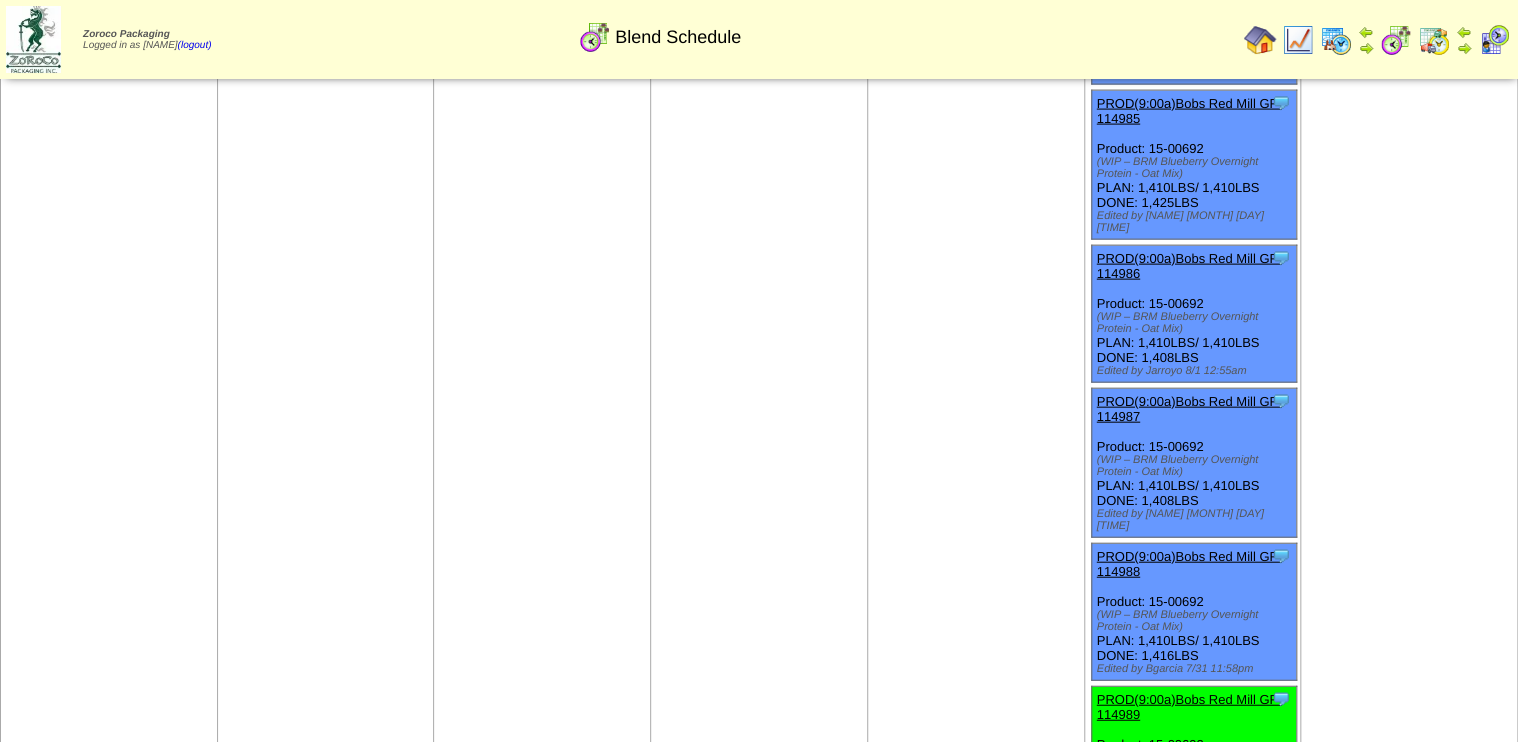 click on "PROD(9:00a)Bobs Red Mill GF-114989" at bounding box center (1189, 707) 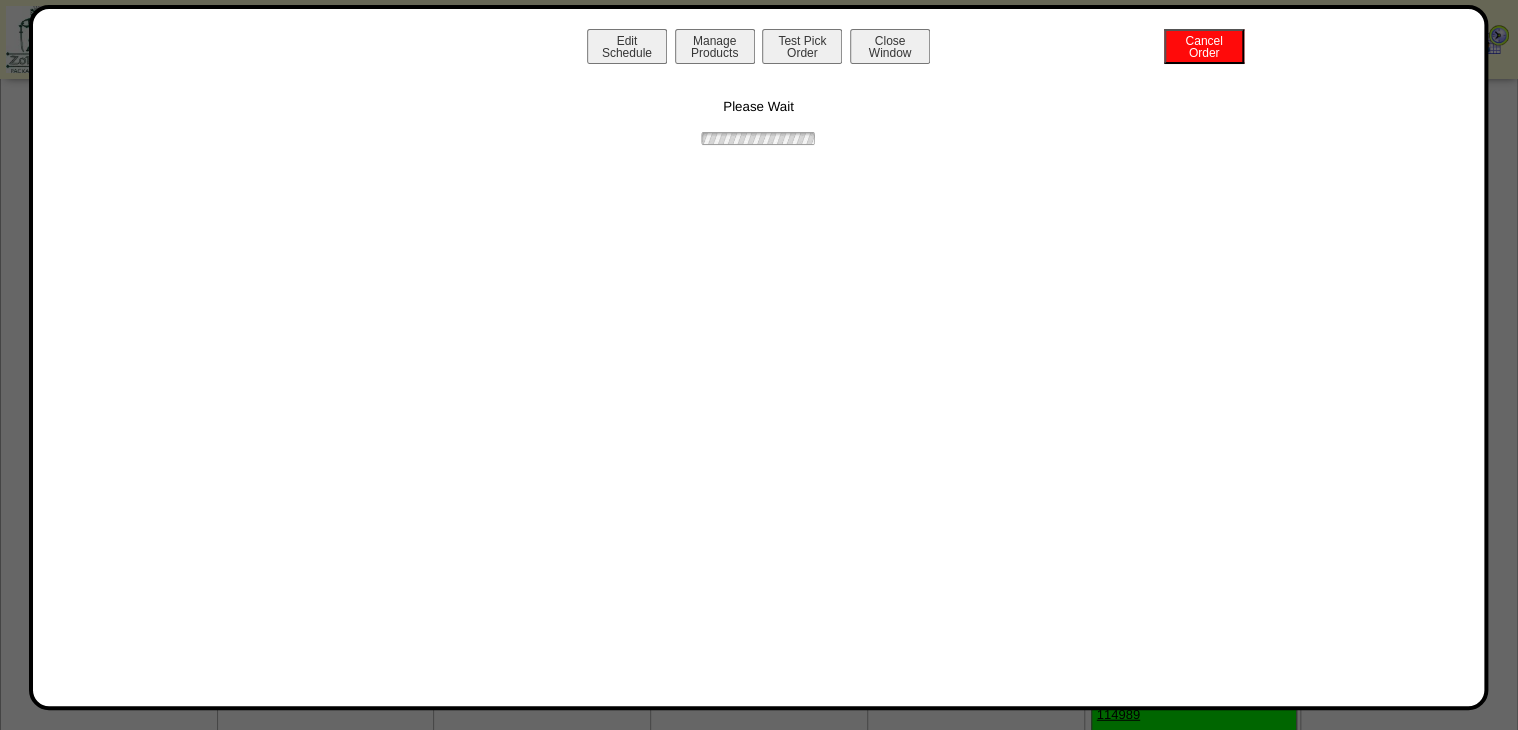 click on "Edit Schedule
Manage Products
Test Pick Order
Cancel Order
Close Window" at bounding box center (759, 49) 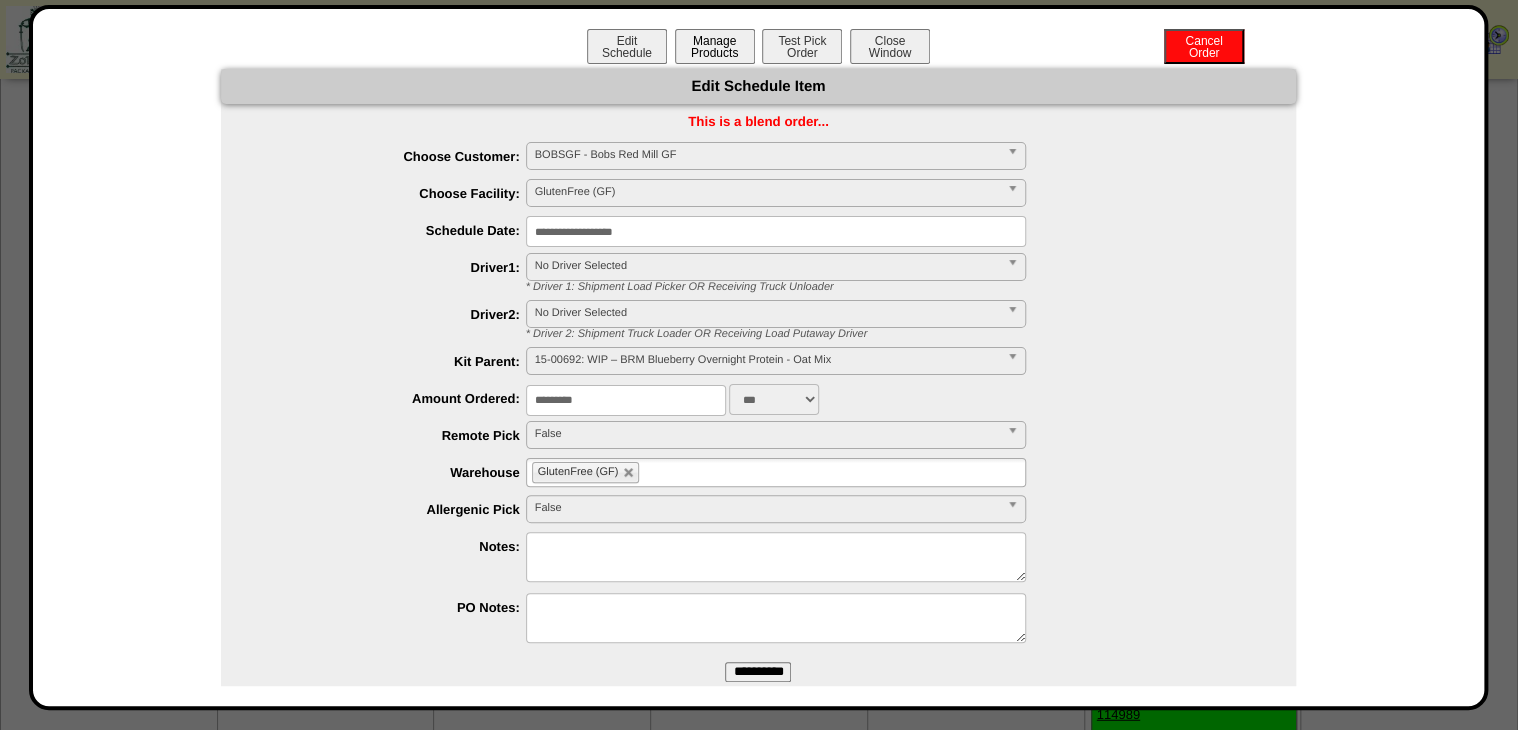 click on "Manage Products" at bounding box center (715, 46) 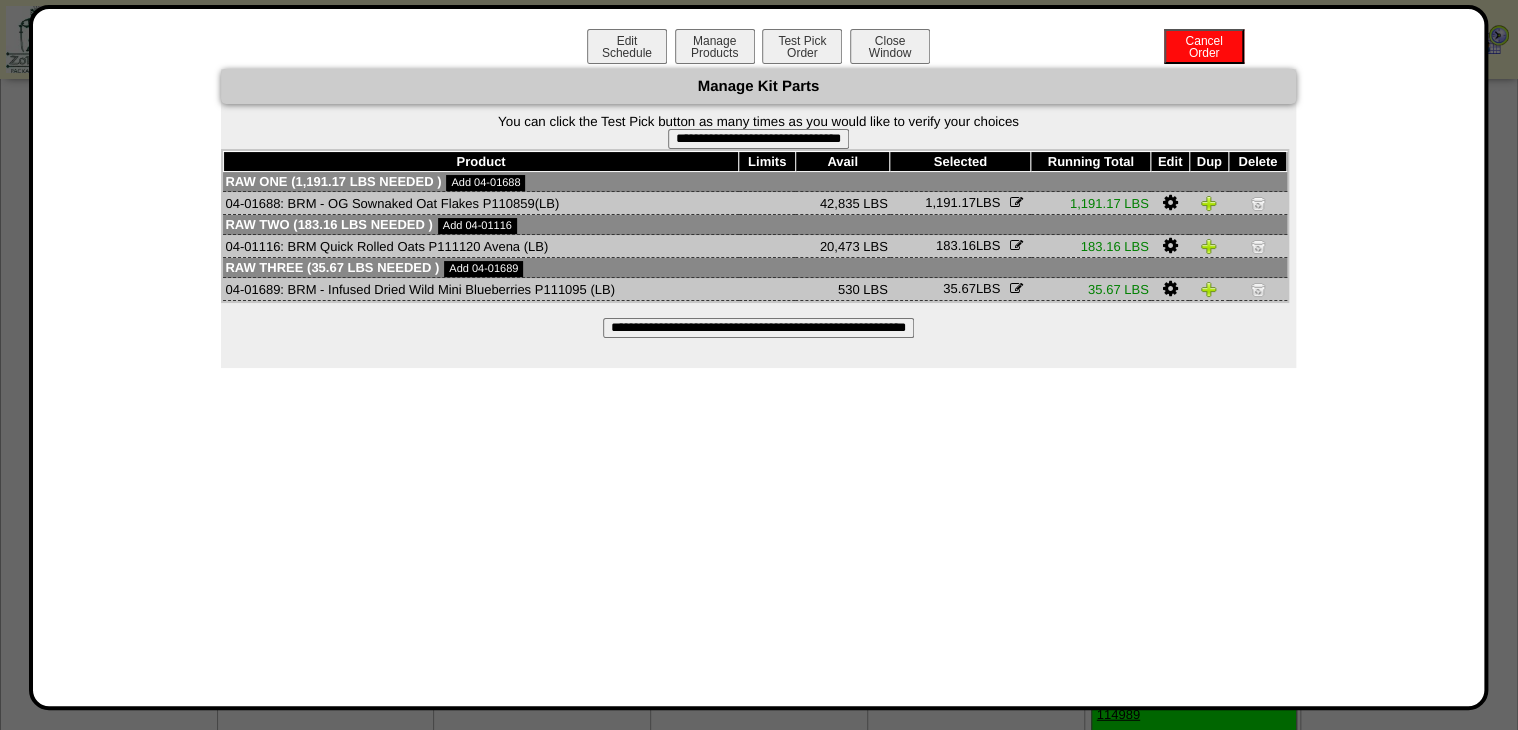 click on "Manage Kit Parts" at bounding box center (758, 86) 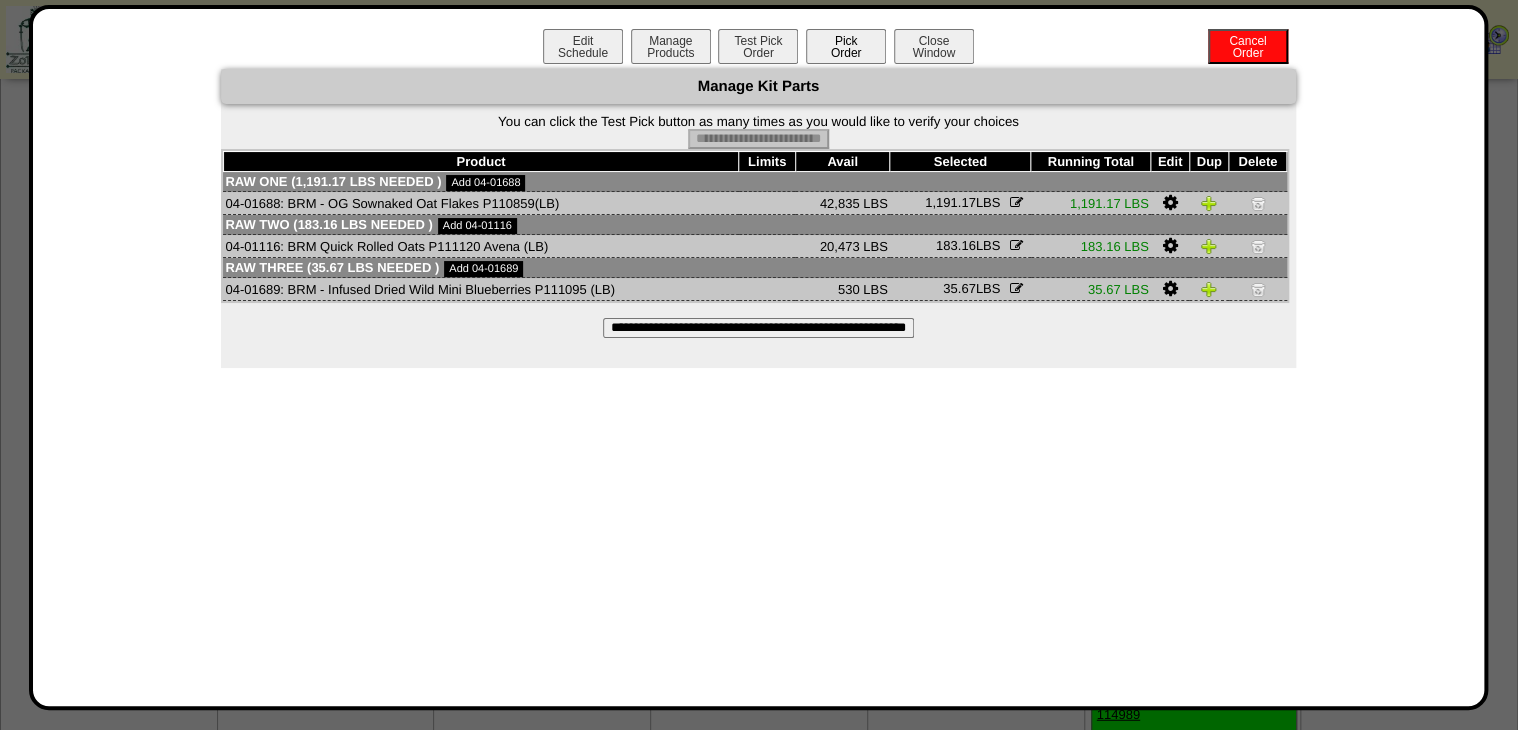 click on "Pick Order" at bounding box center (846, 46) 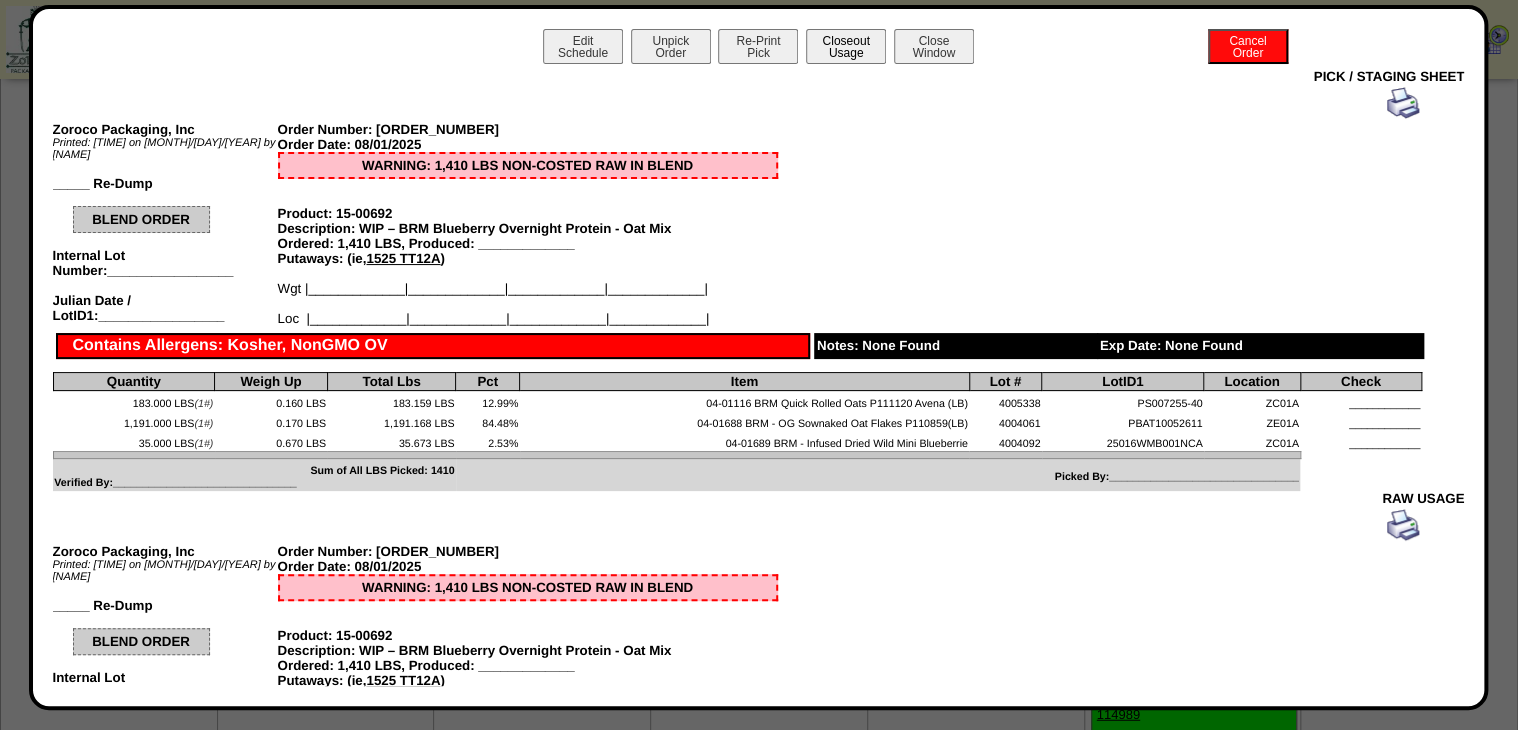 click on "Closeout Usage" at bounding box center [846, 46] 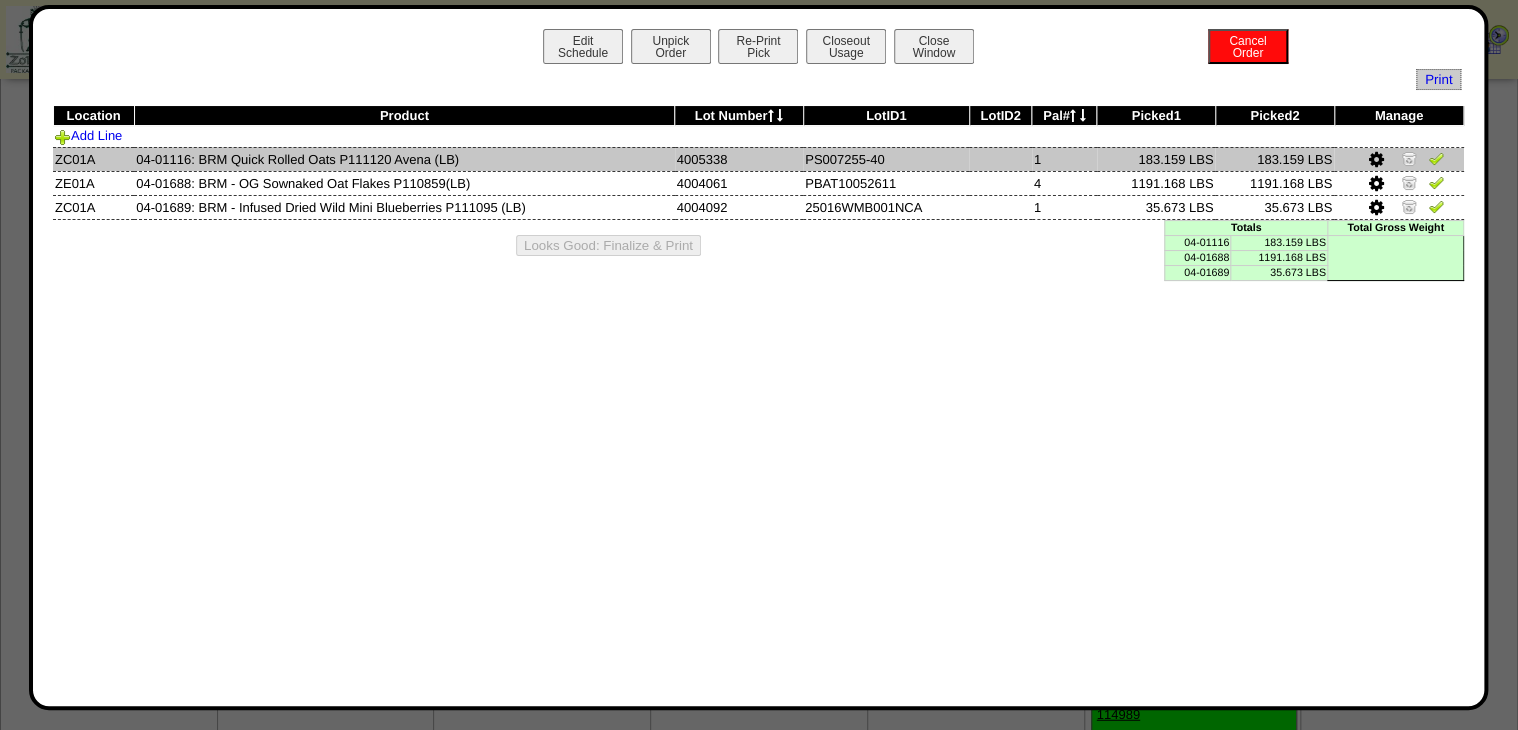 click at bounding box center (1436, 158) 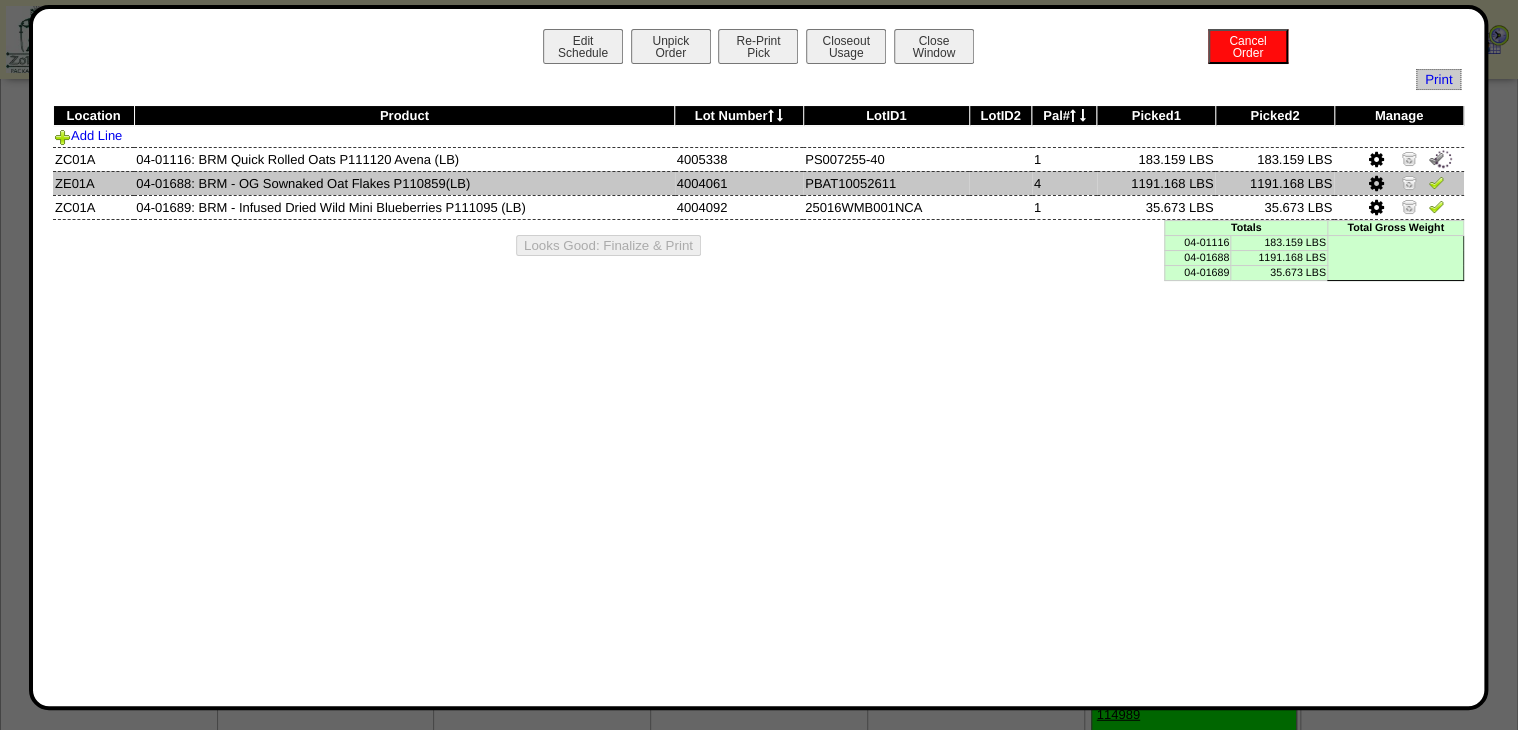click at bounding box center (1436, 182) 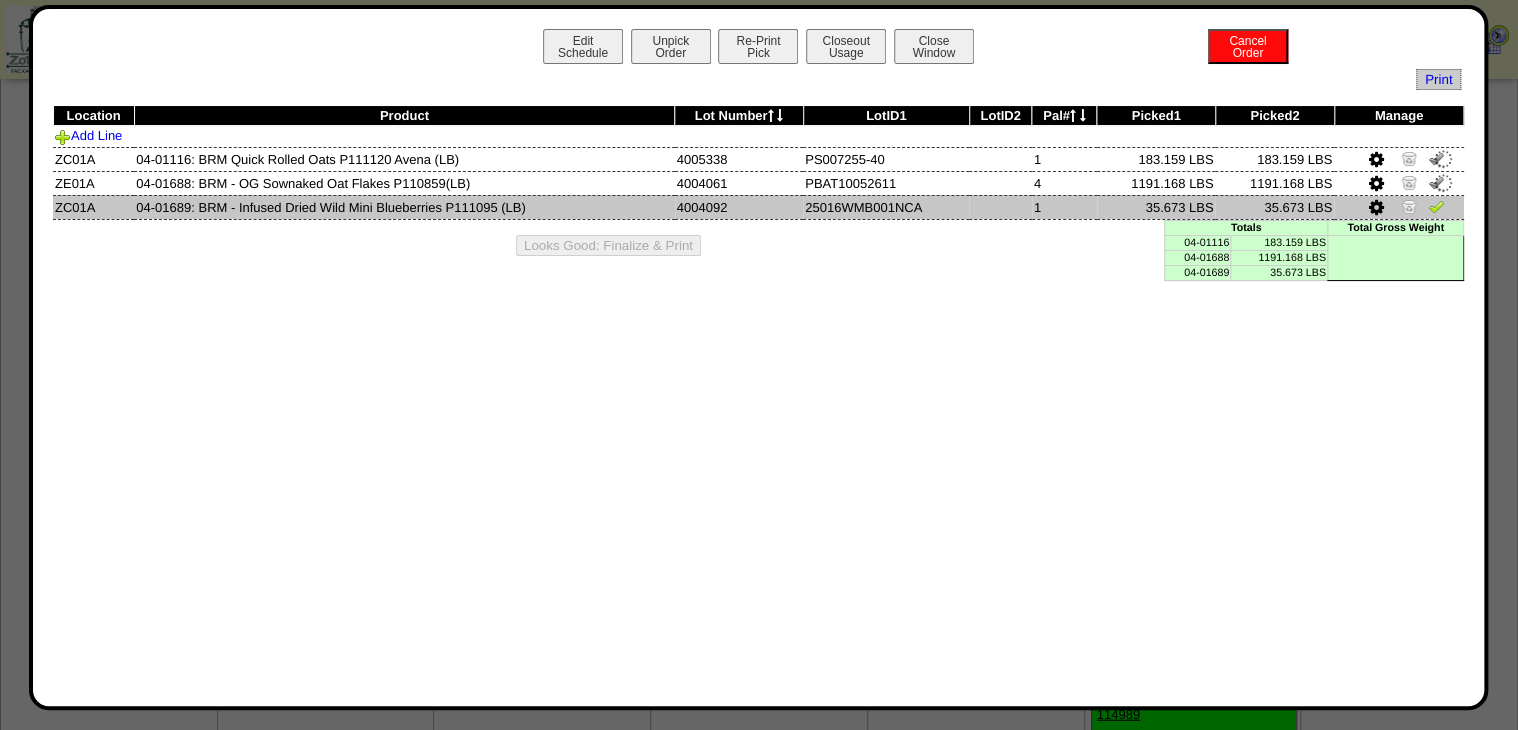 click at bounding box center (1436, 206) 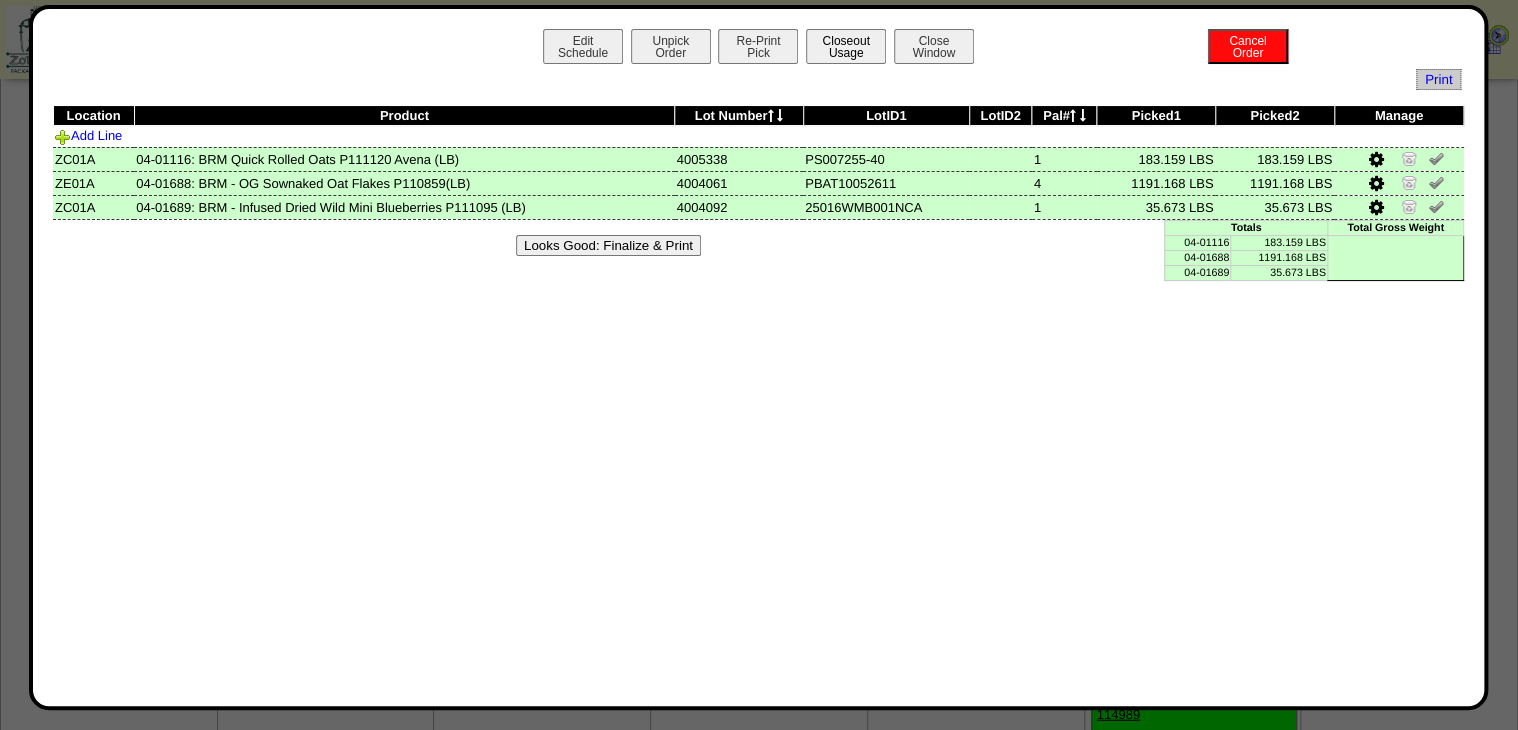 click on "Closeout Usage" at bounding box center (846, 46) 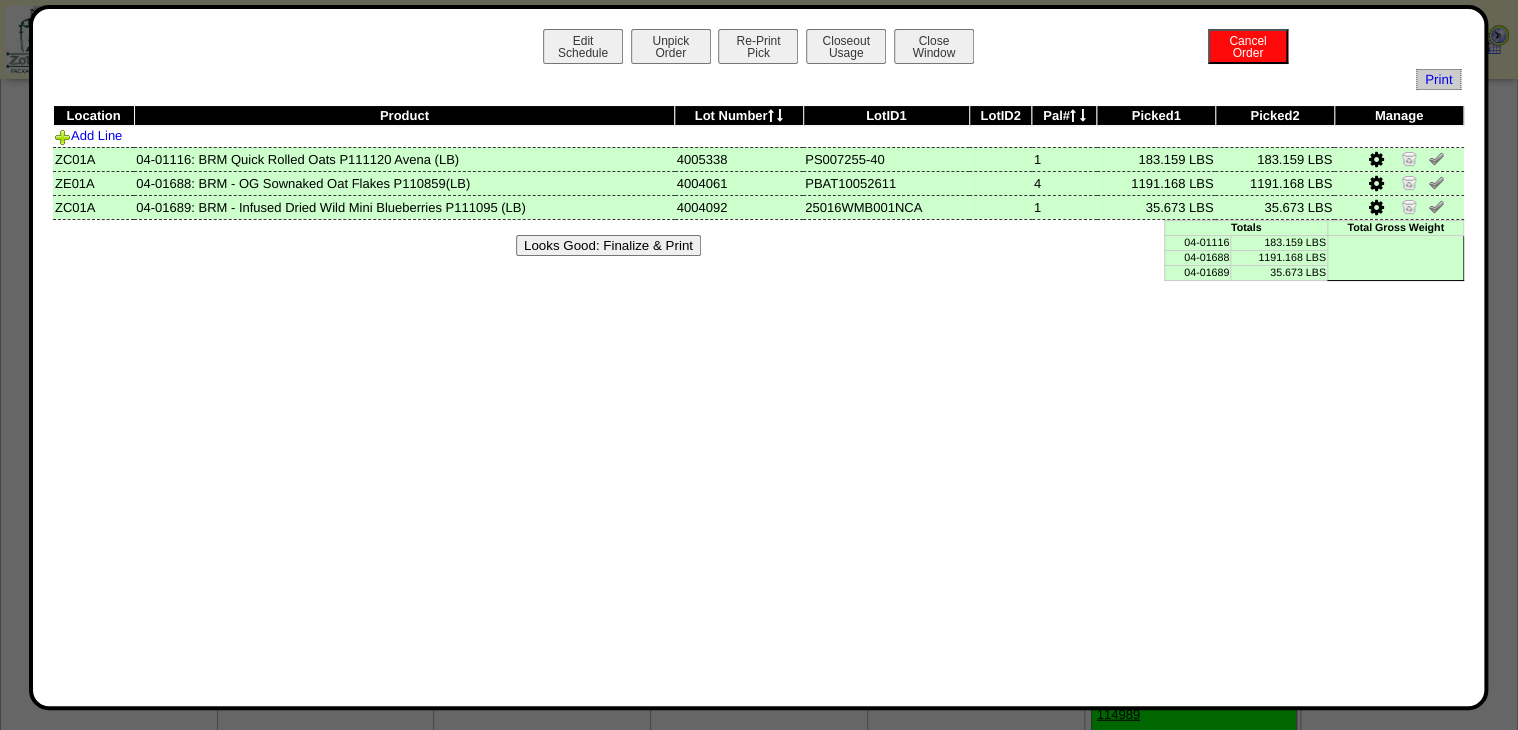 click on "Looks Good: Finalize & Print" at bounding box center [608, 245] 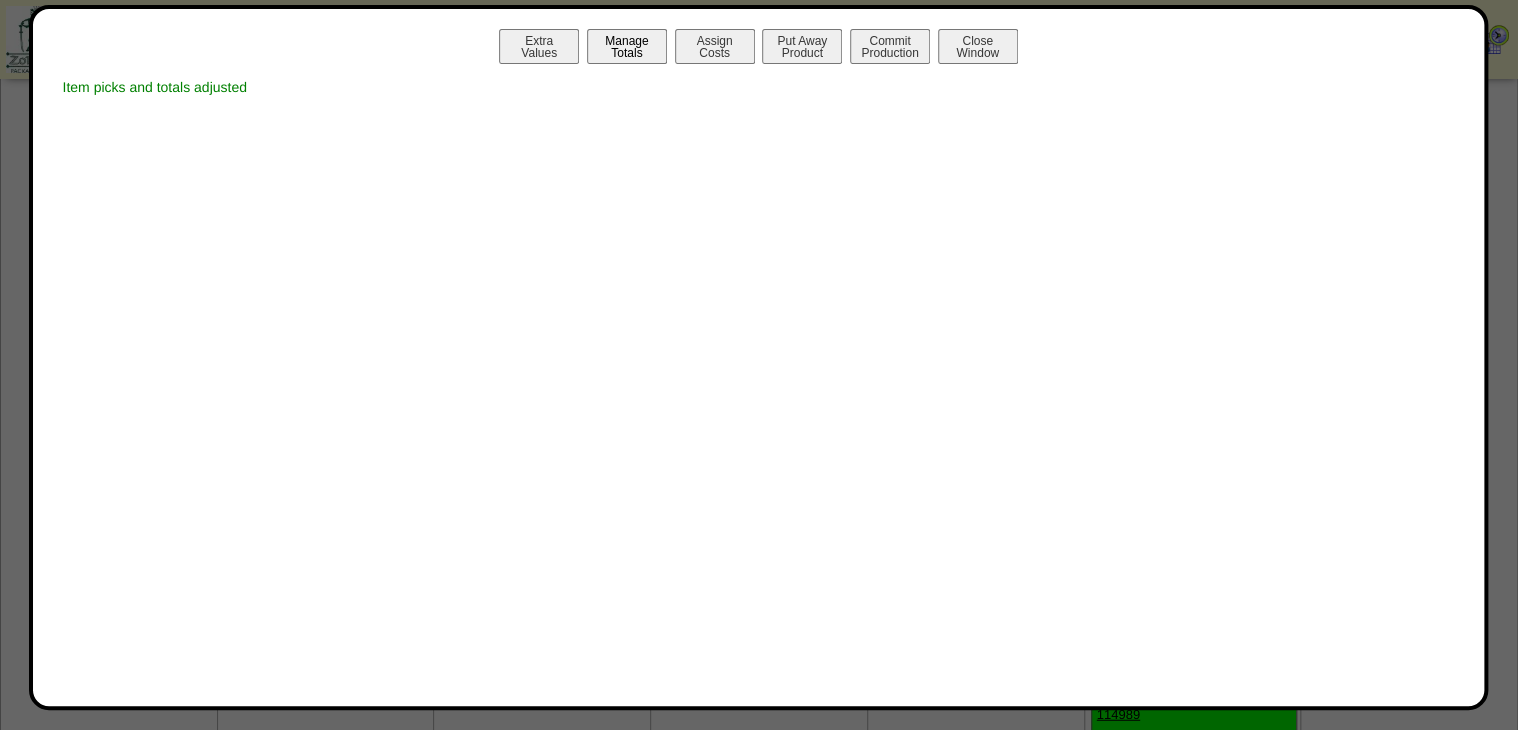 click on "Manage Totals" at bounding box center (627, 46) 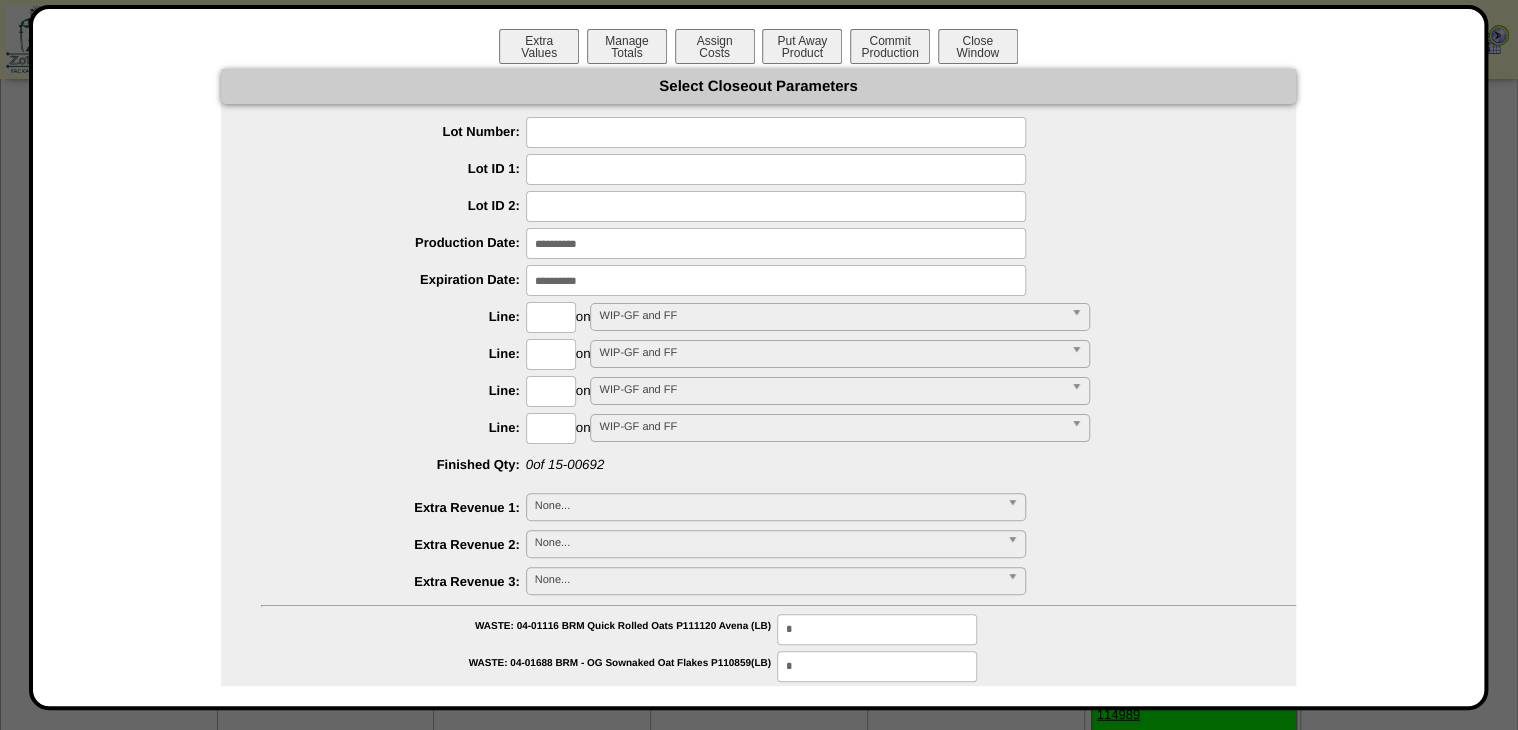 click at bounding box center (776, 132) 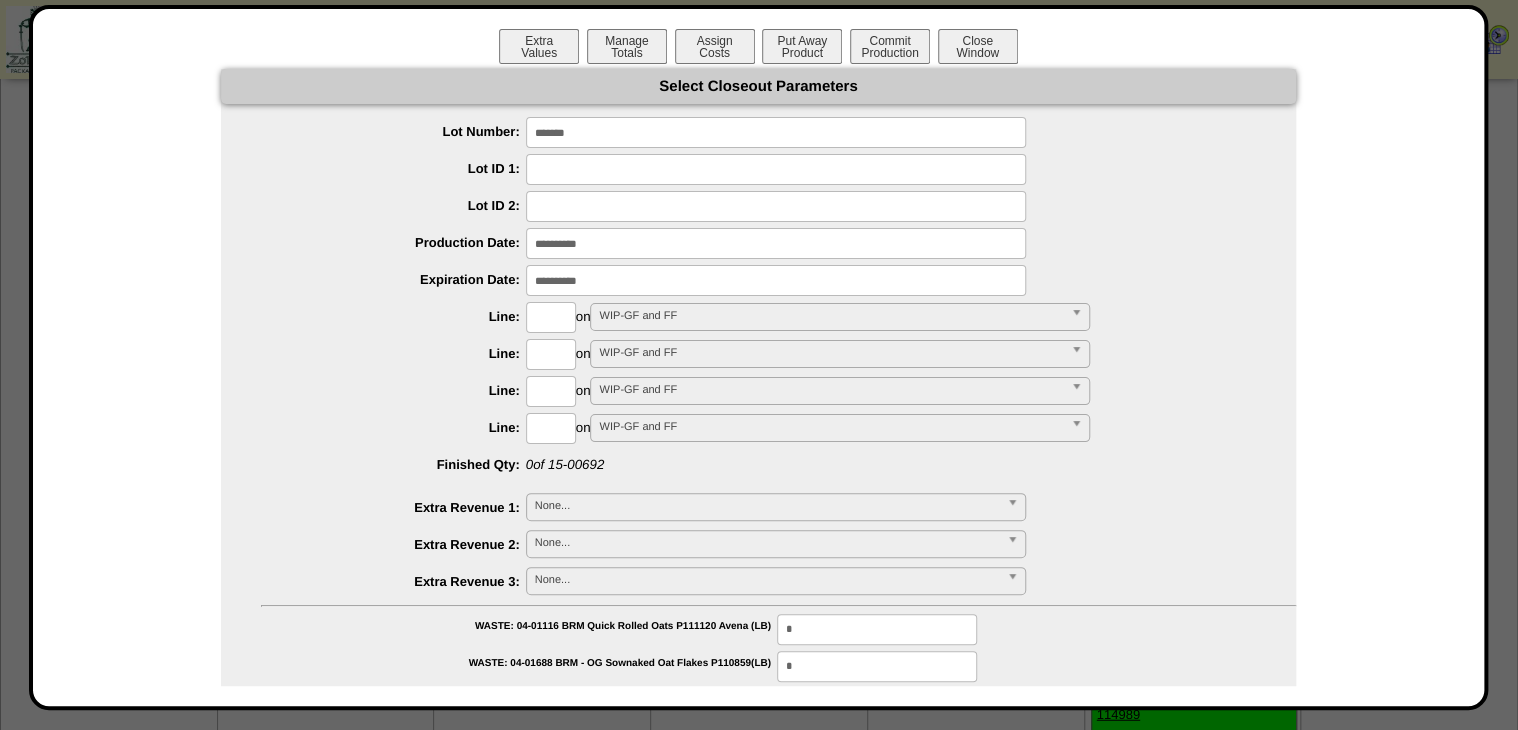 type on "*******" 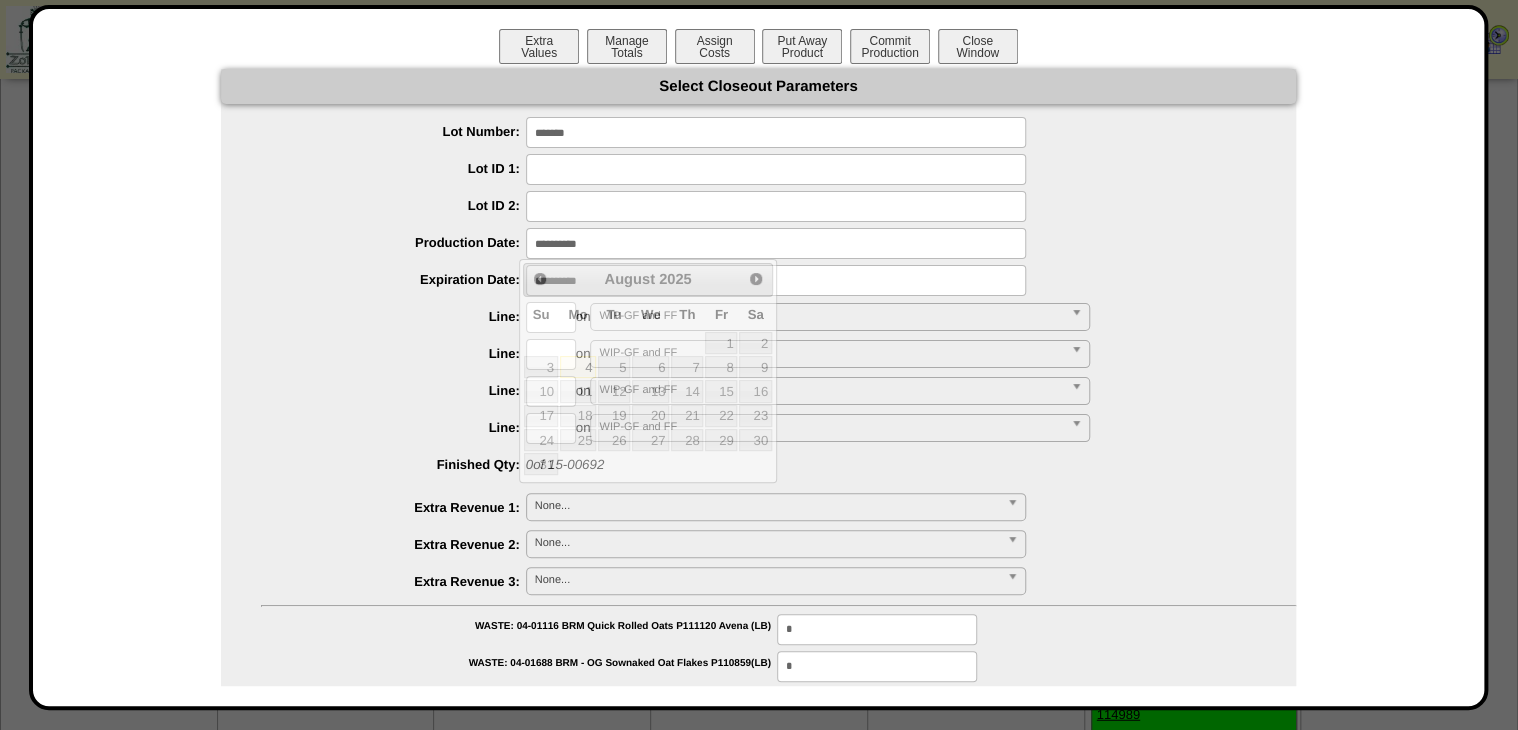 drag, startPoint x: 796, startPoint y: 234, endPoint x: 774, endPoint y: 283, distance: 53.712196 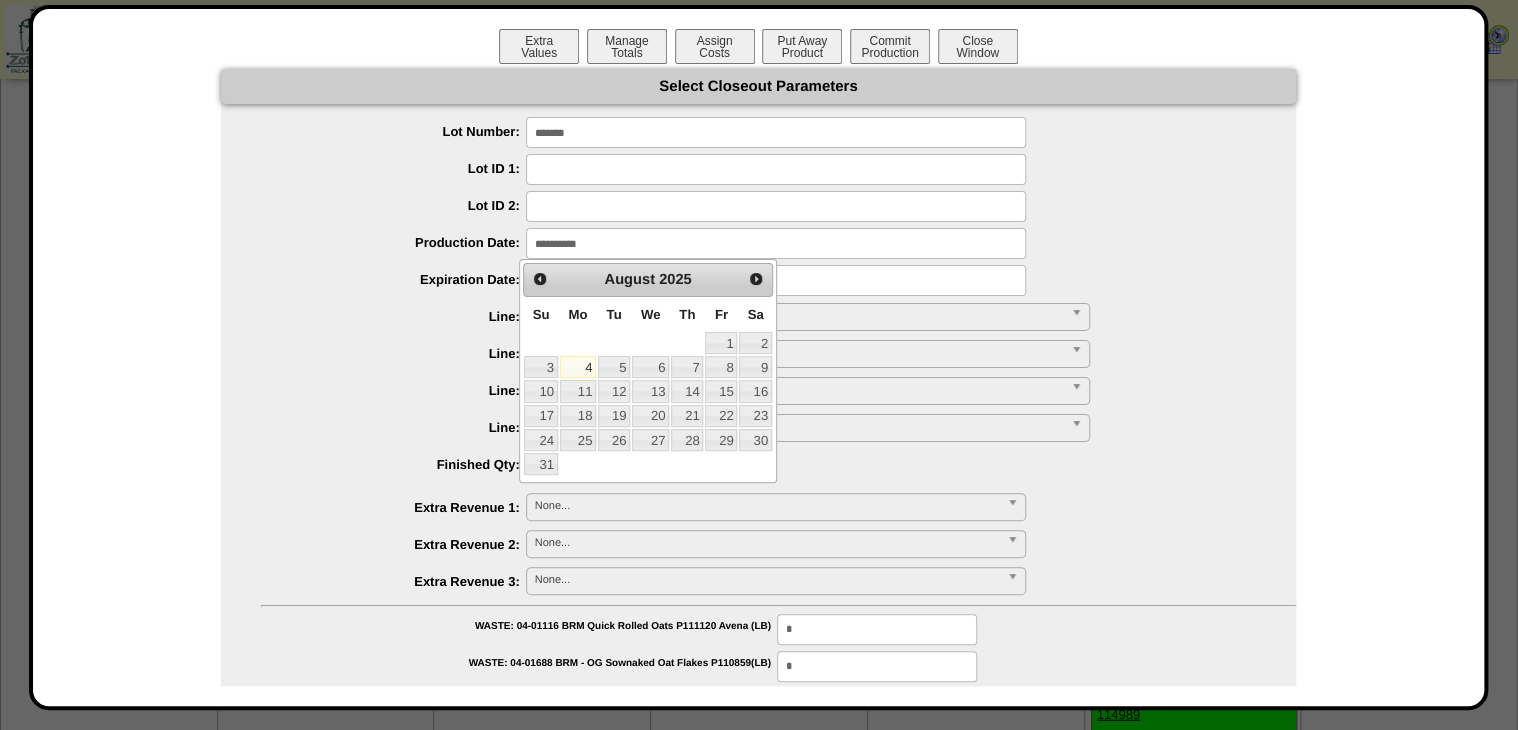 click on "1" at bounding box center (721, 343) 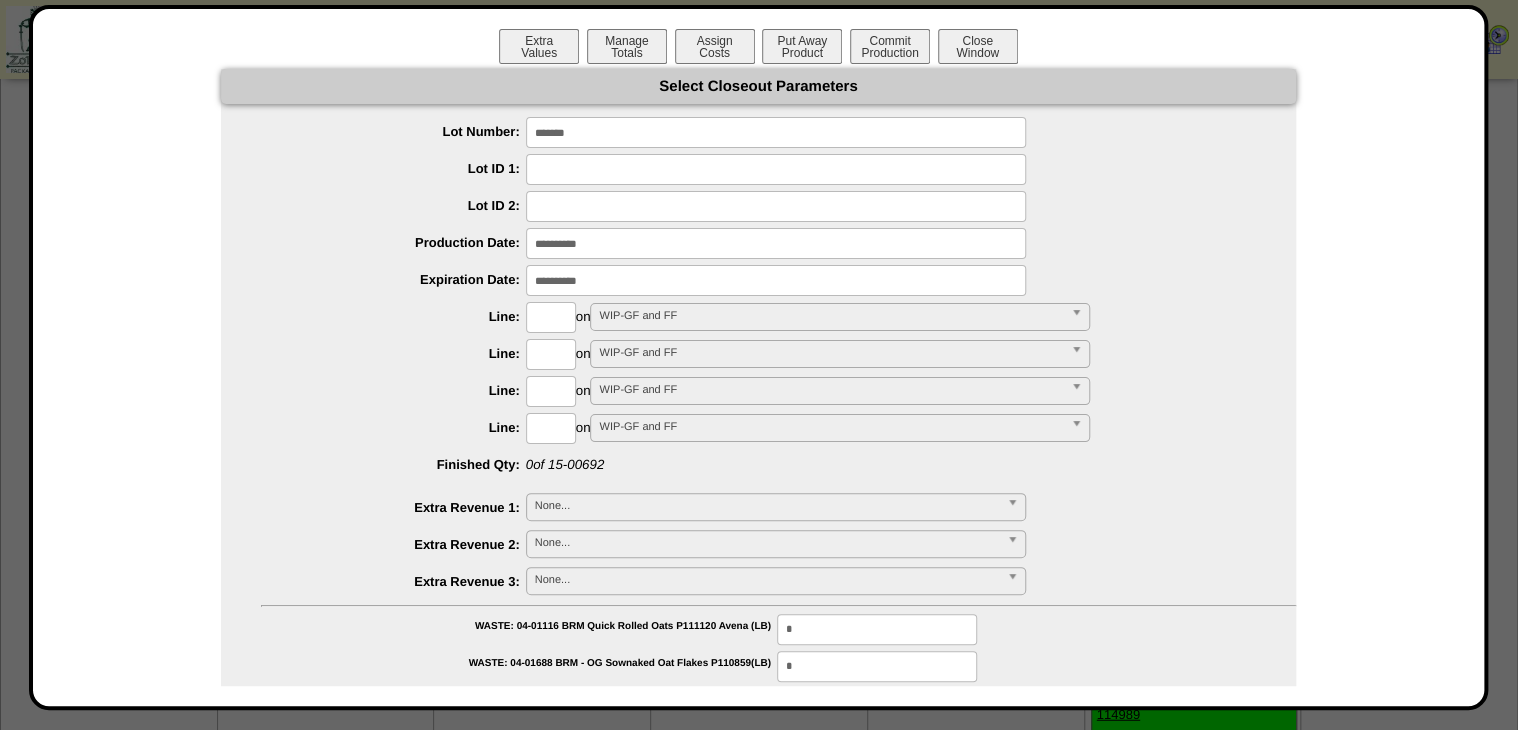 click on "**********" at bounding box center (758, 422) 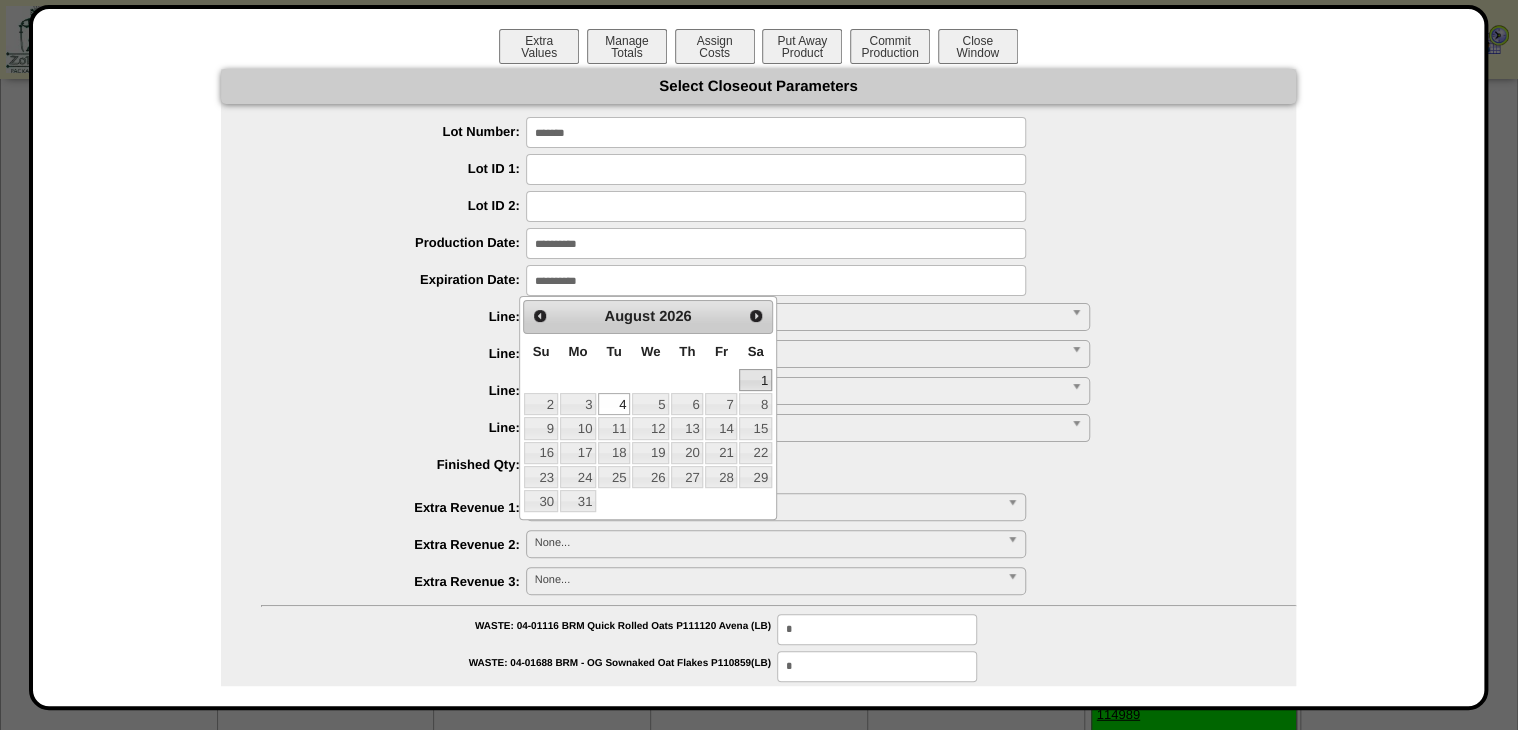 click on "1" at bounding box center [755, 380] 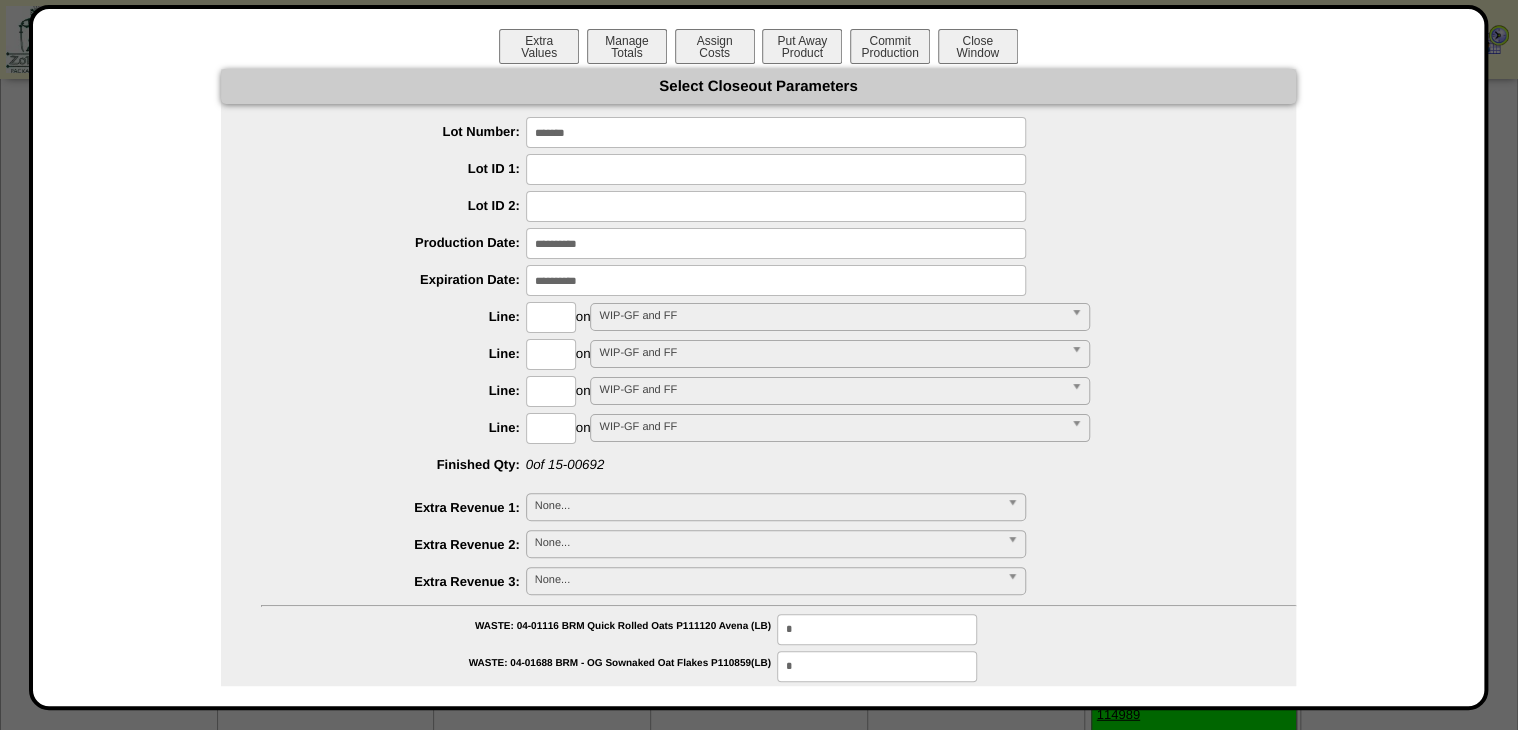 click at bounding box center [551, 317] 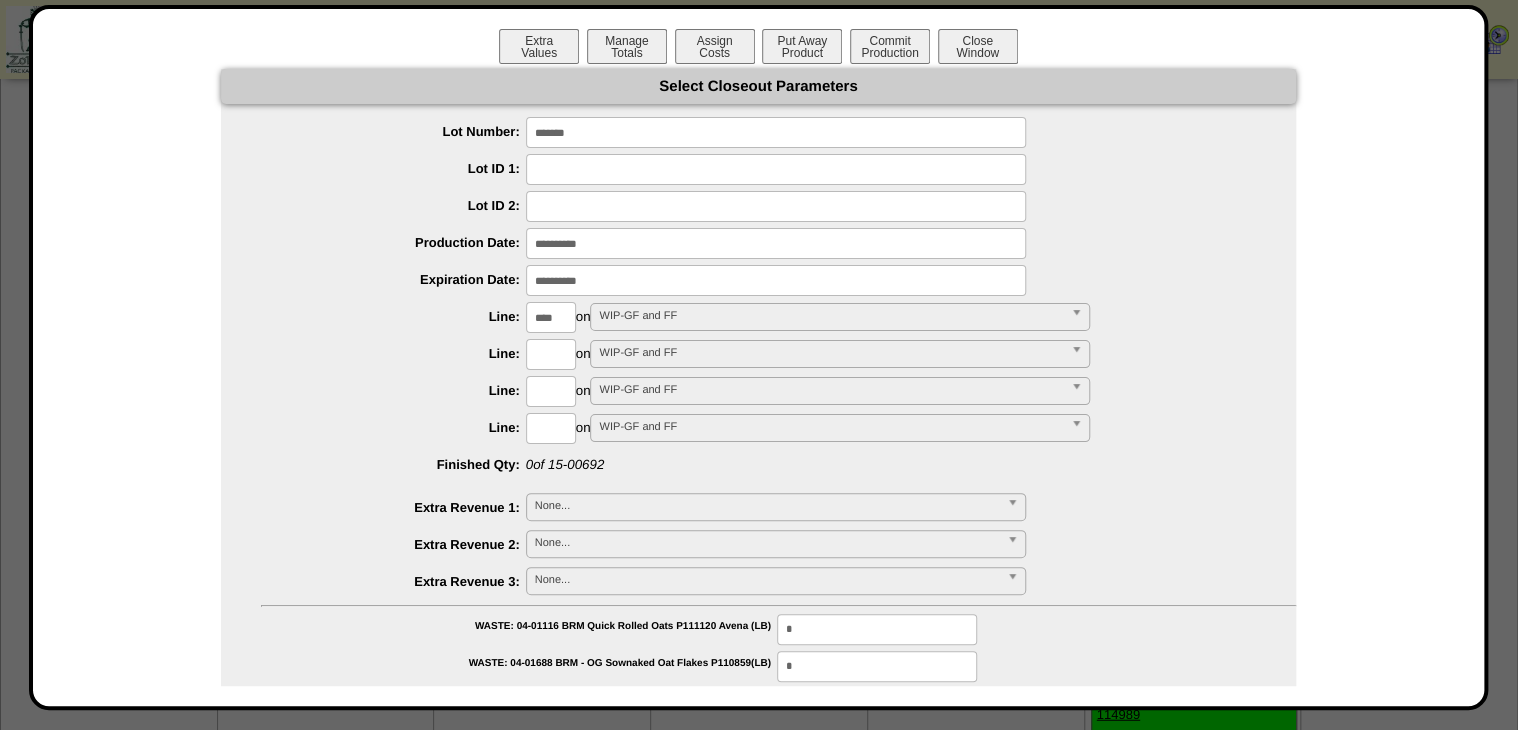 type on "****" 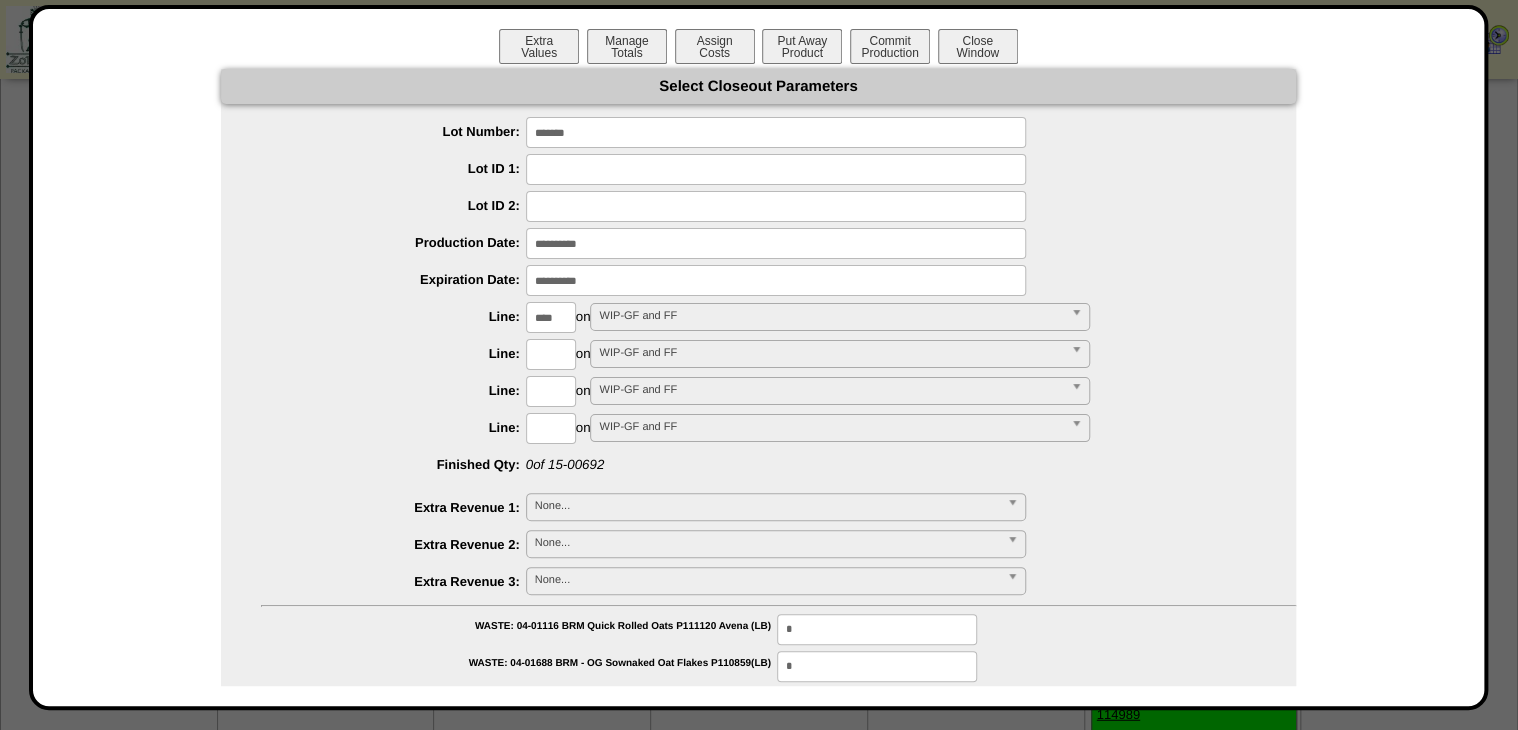 click on "**********" at bounding box center [758, 751] 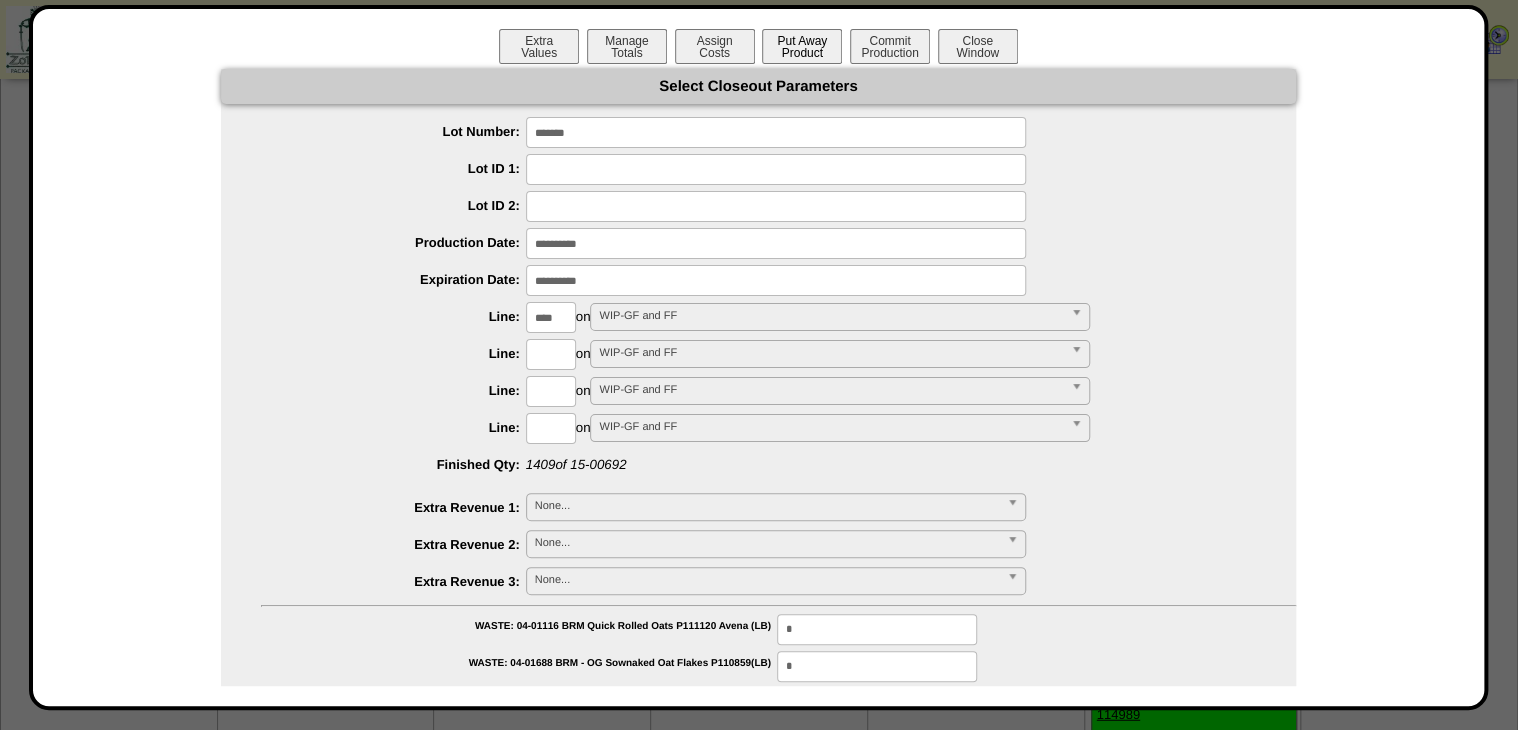 click on "Put Away Product" at bounding box center [802, 46] 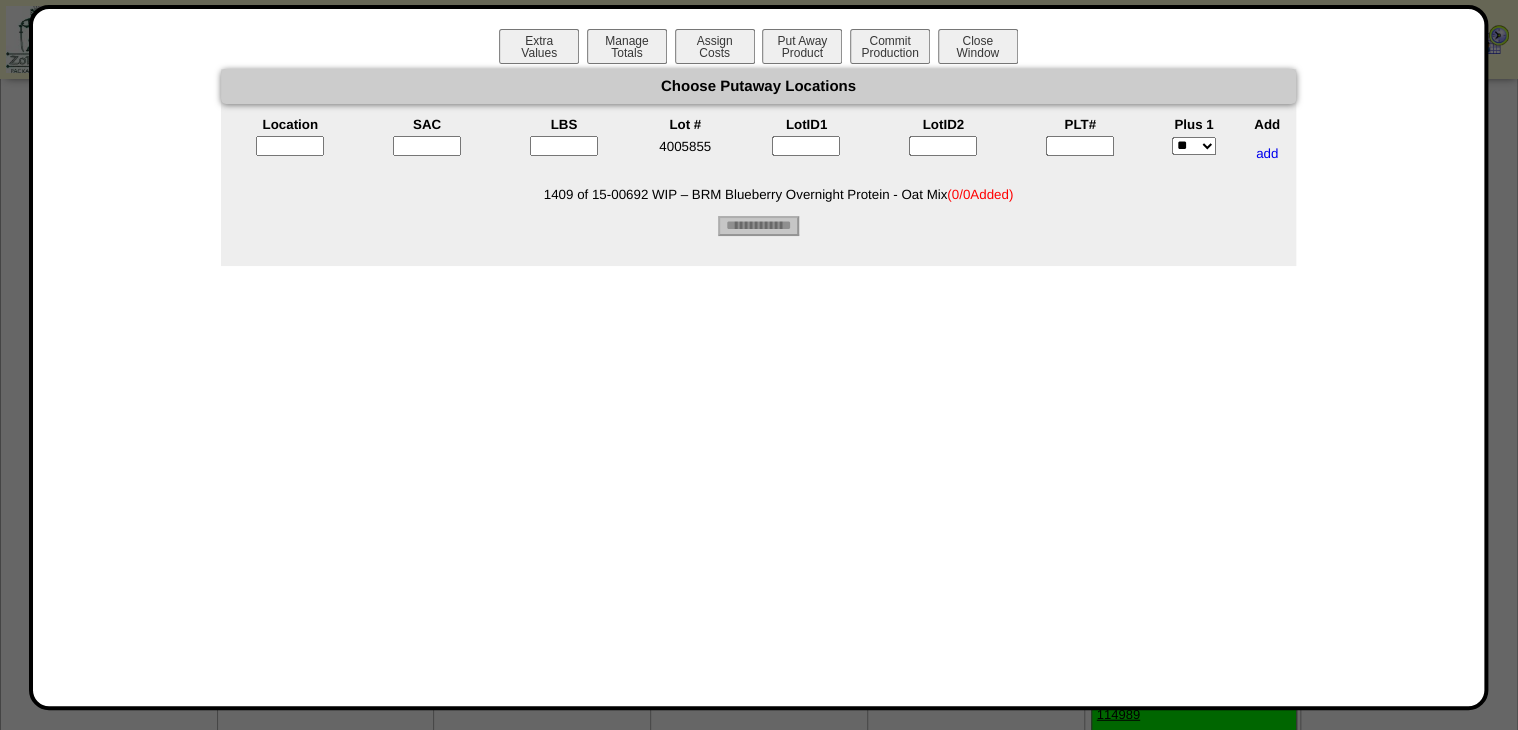click at bounding box center (1080, 146) 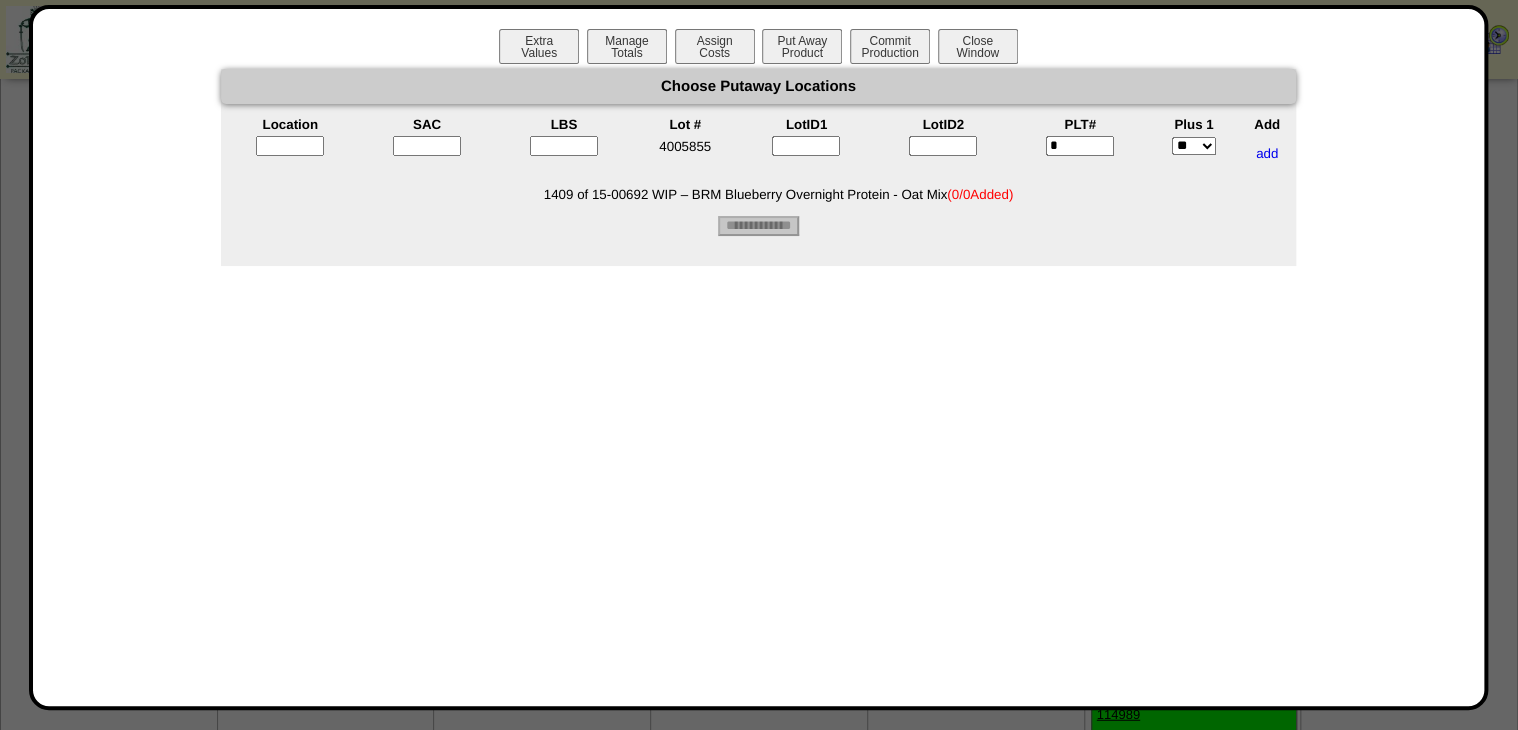 type on "*" 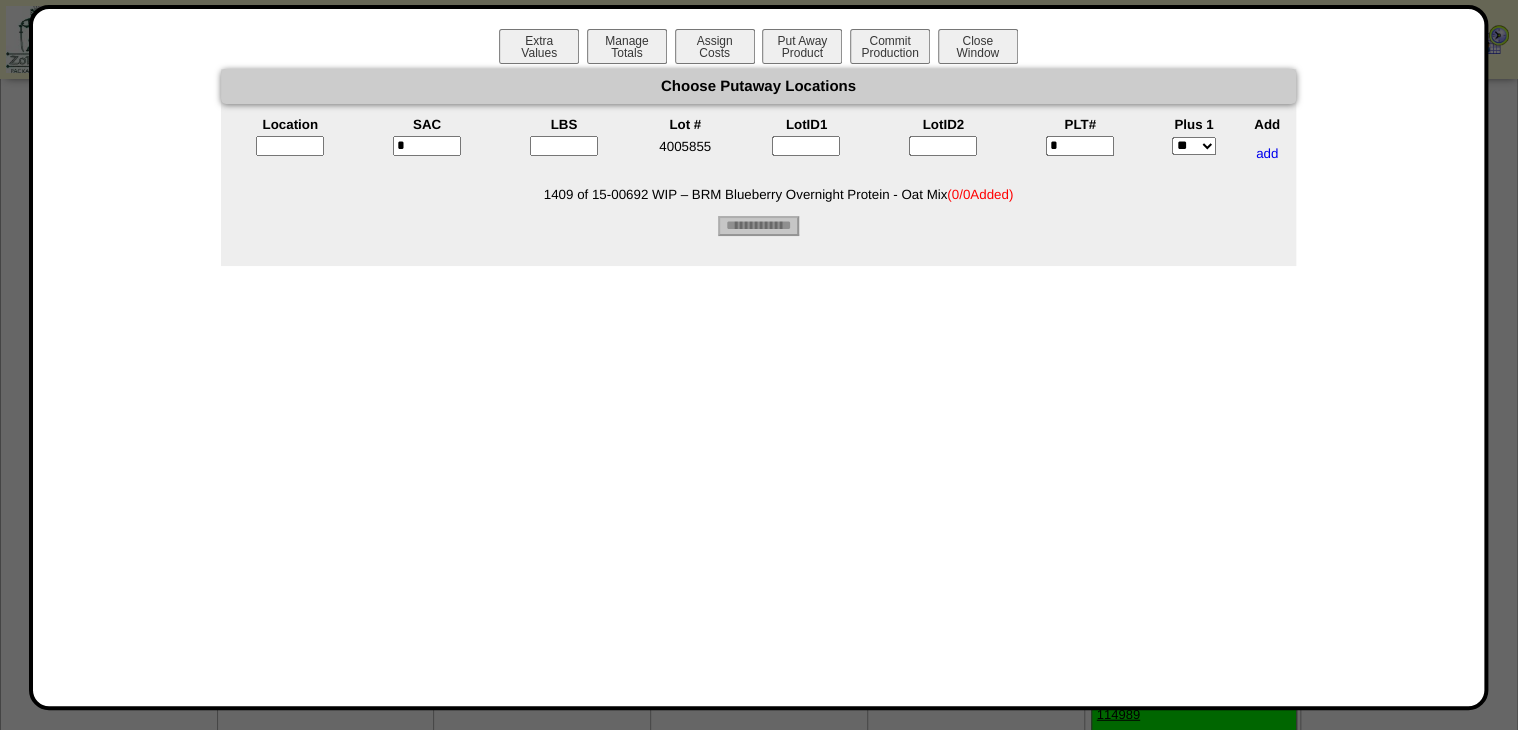 type on "*" 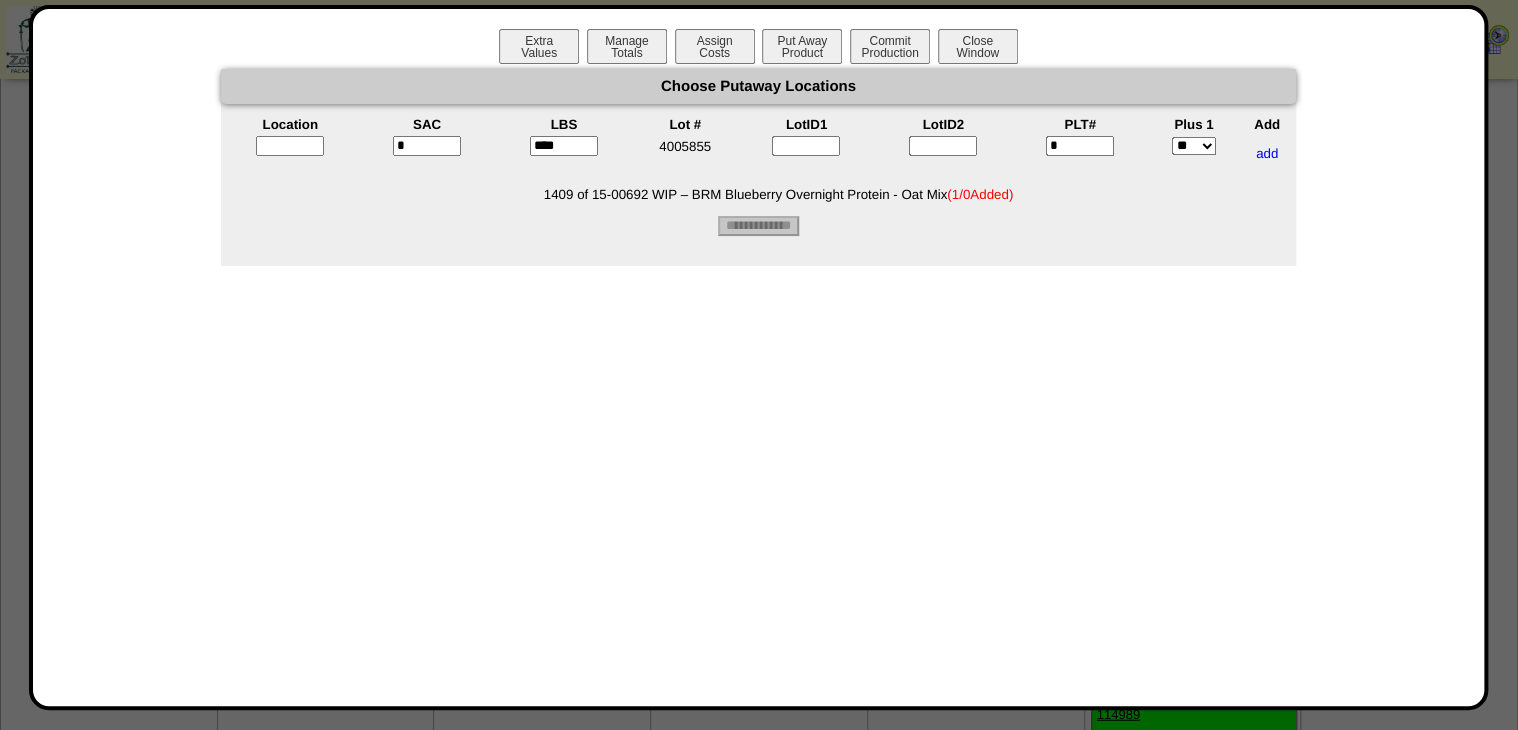 type on "****" 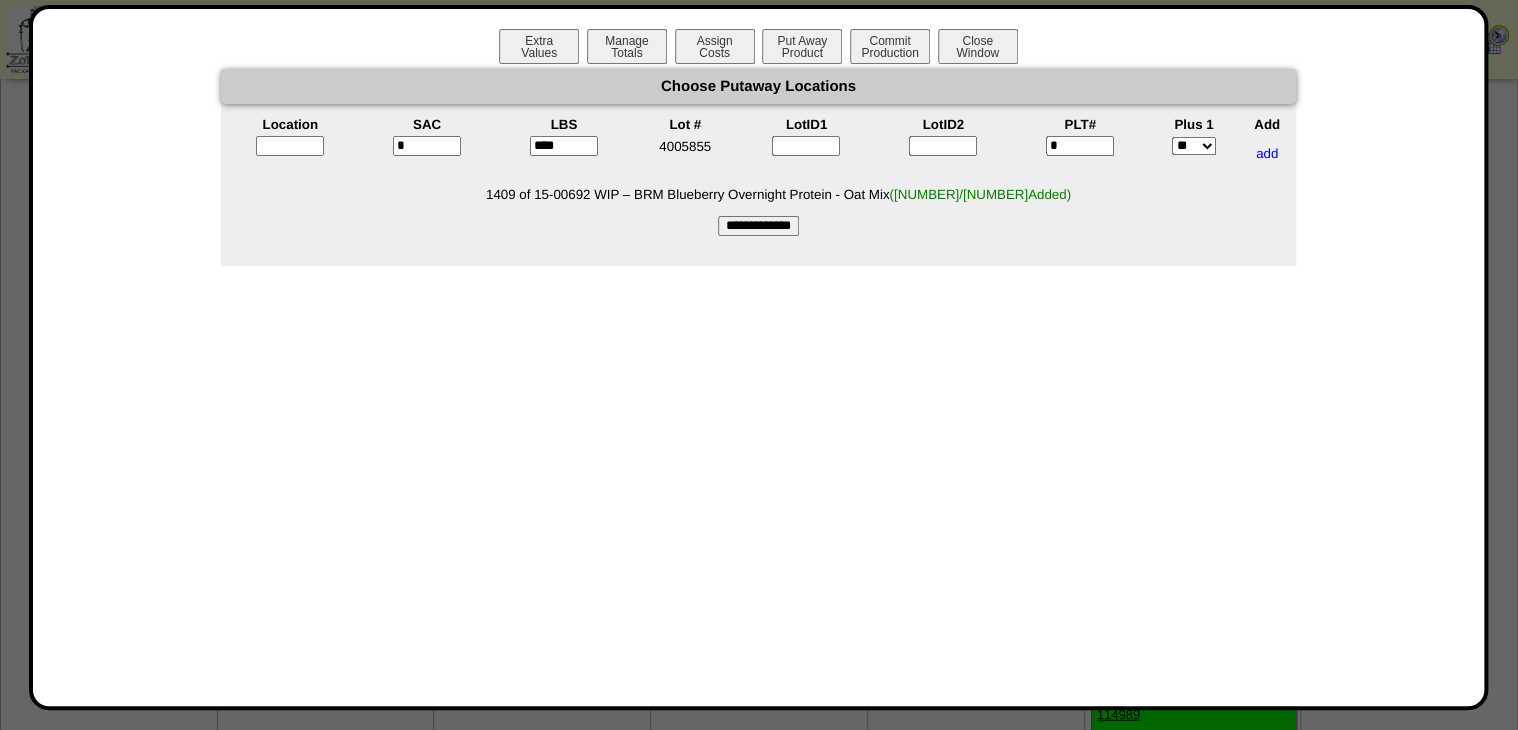 drag, startPoint x: 459, startPoint y: 172, endPoint x: 289, endPoint y: 177, distance: 170.07352 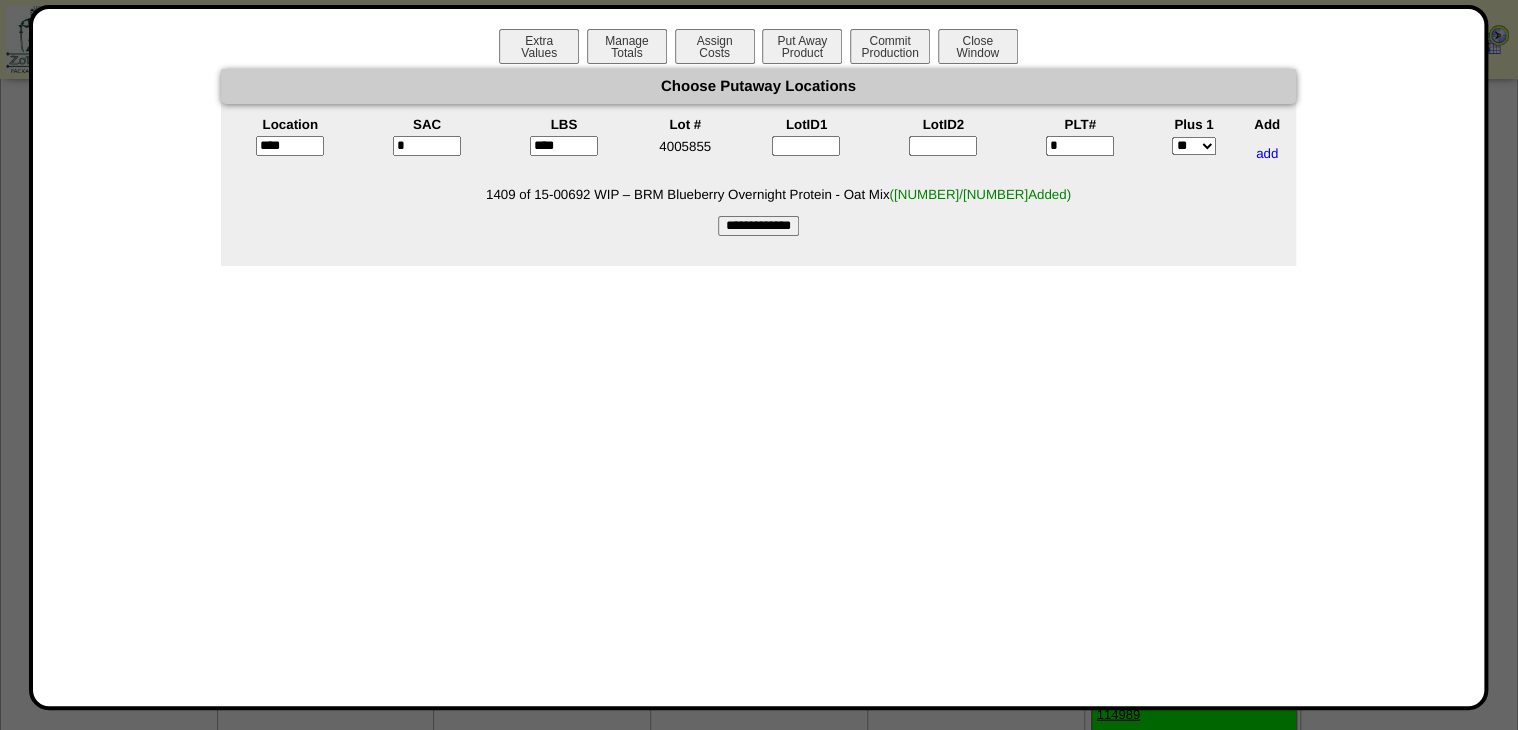 type on "*****" 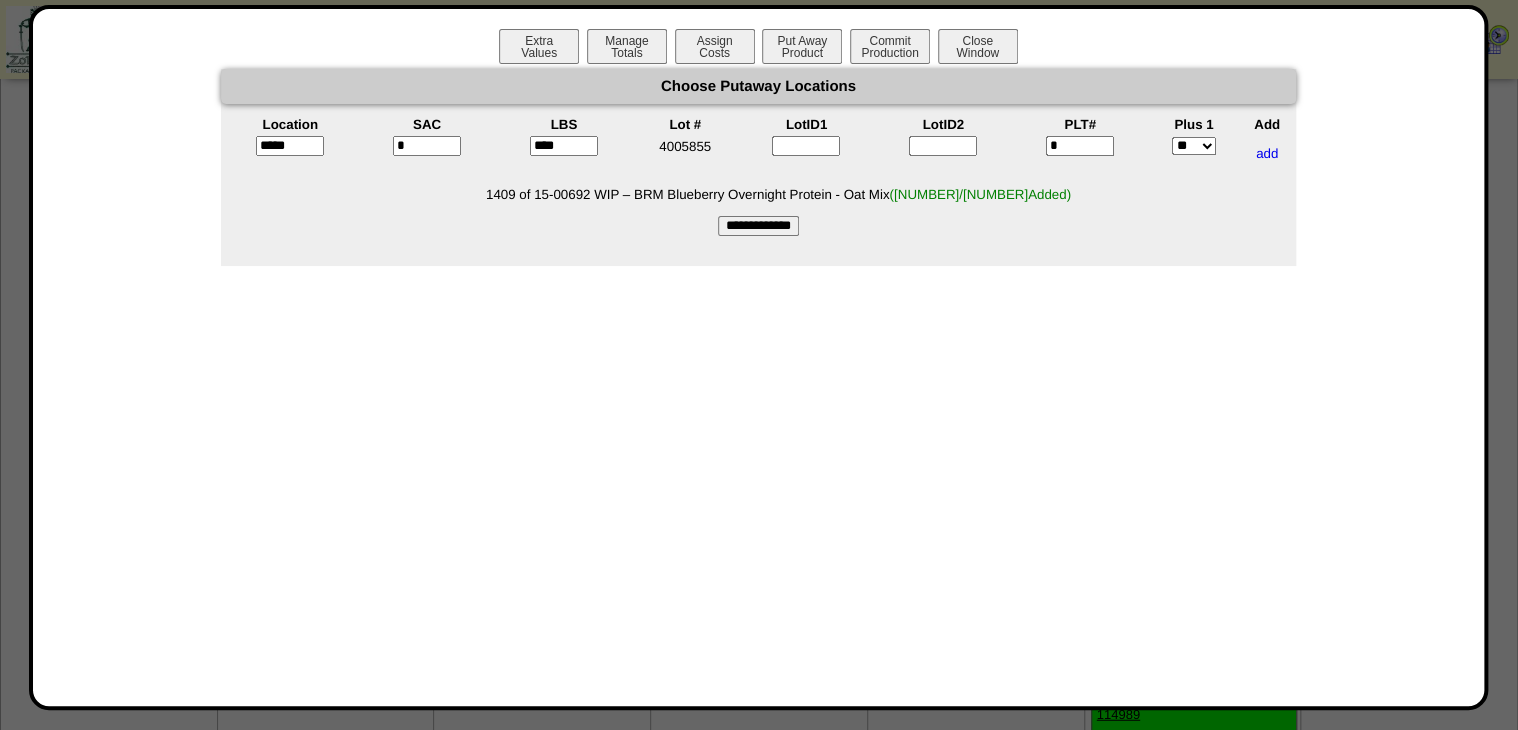 click on "**********" at bounding box center [758, 226] 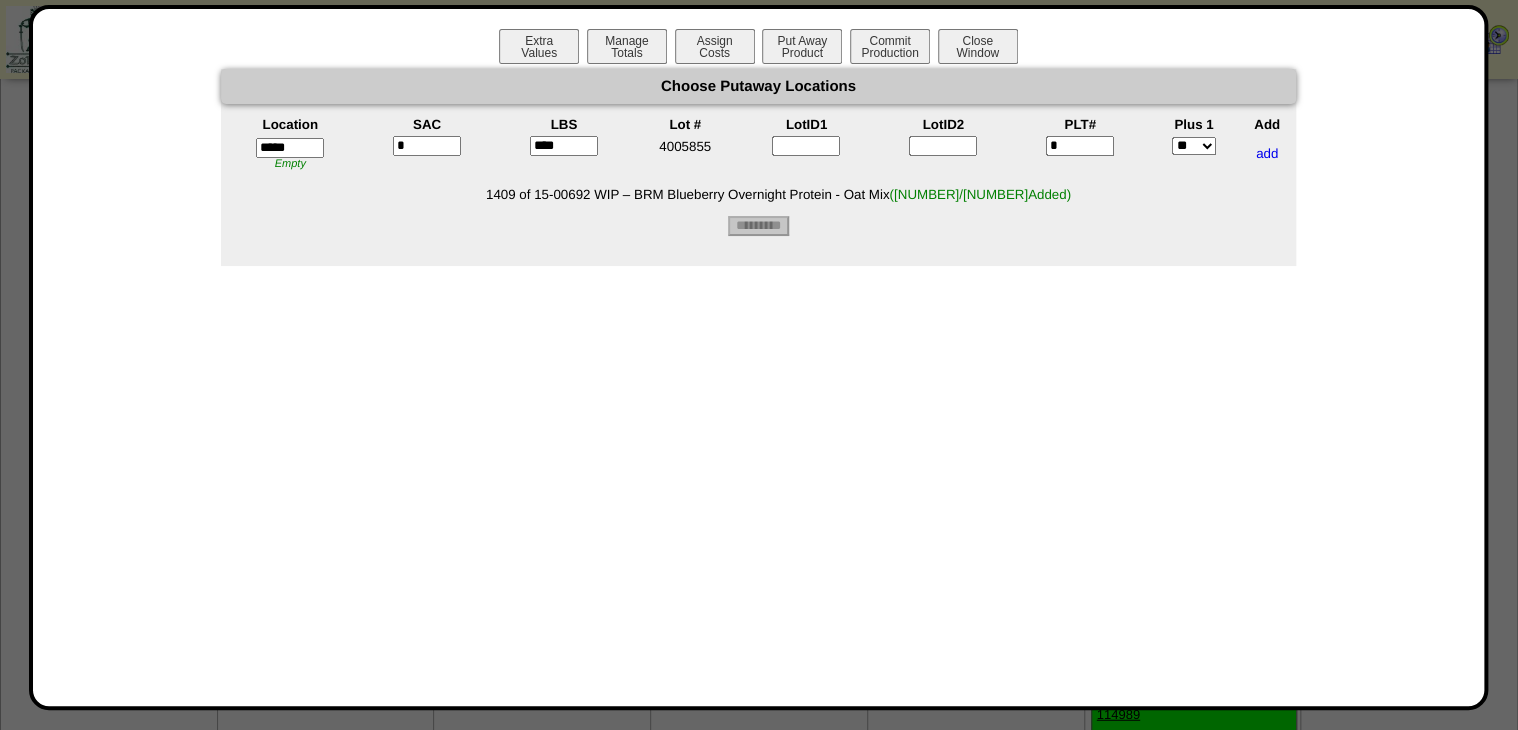 type on "*********" 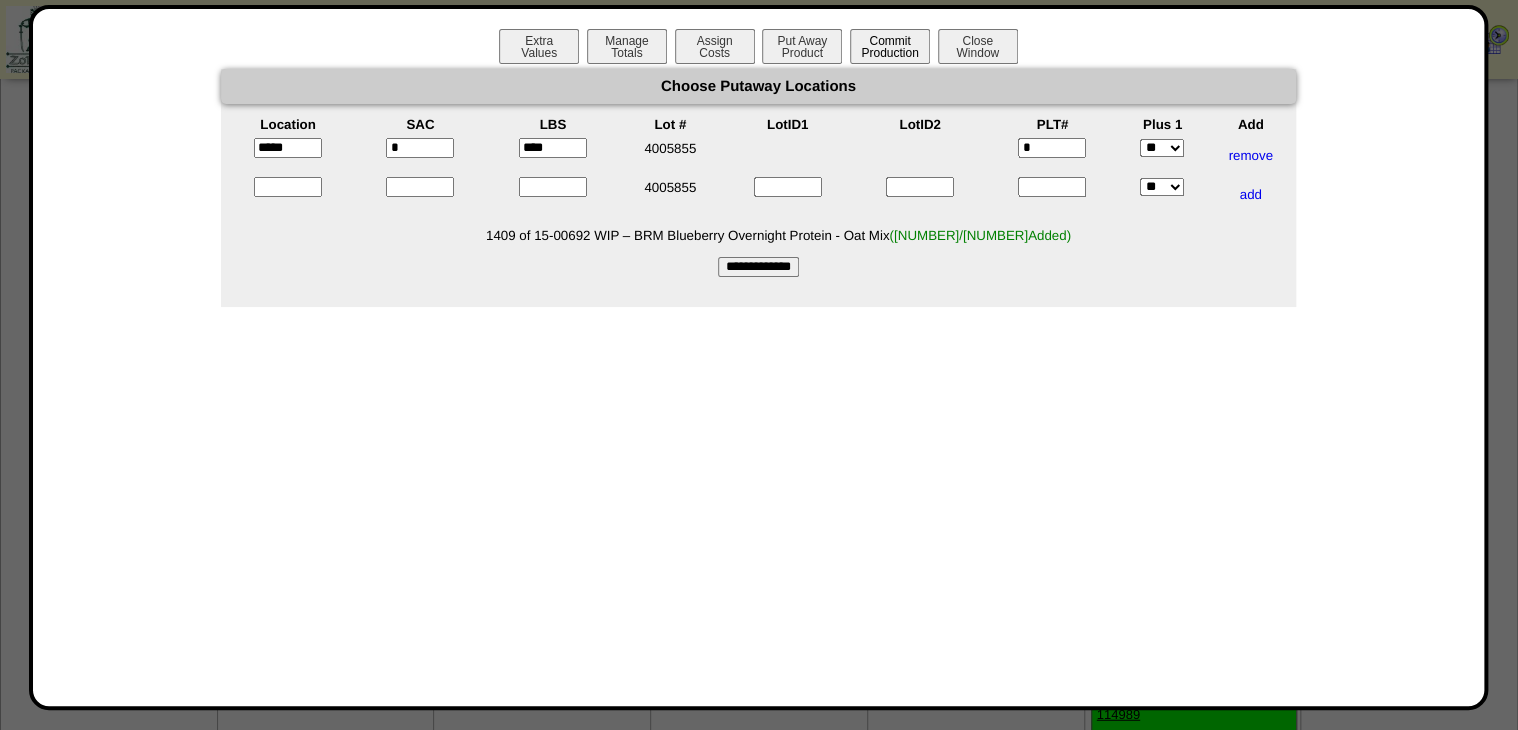 click on "Commit Production" at bounding box center [890, 46] 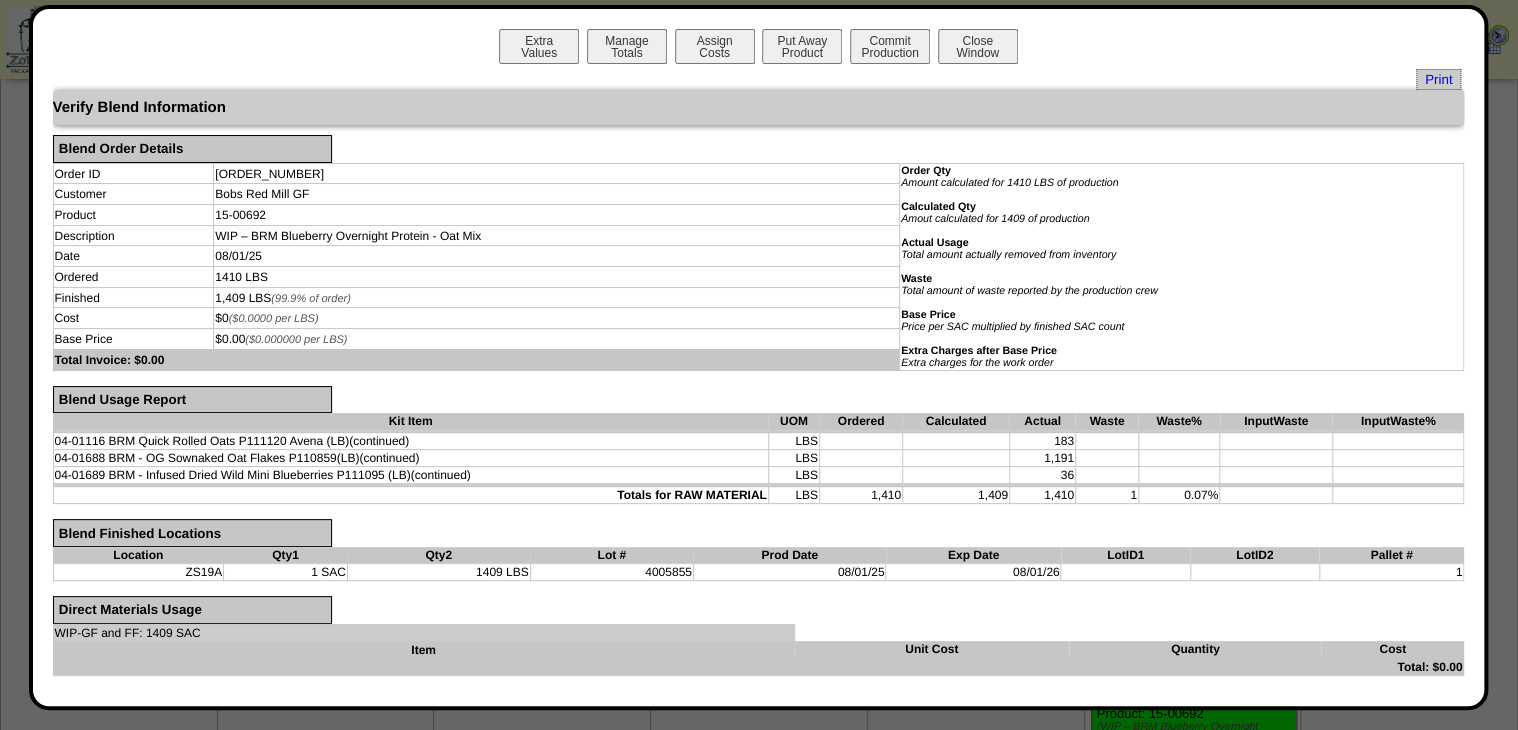 scroll, scrollTop: 6157, scrollLeft: 0, axis: vertical 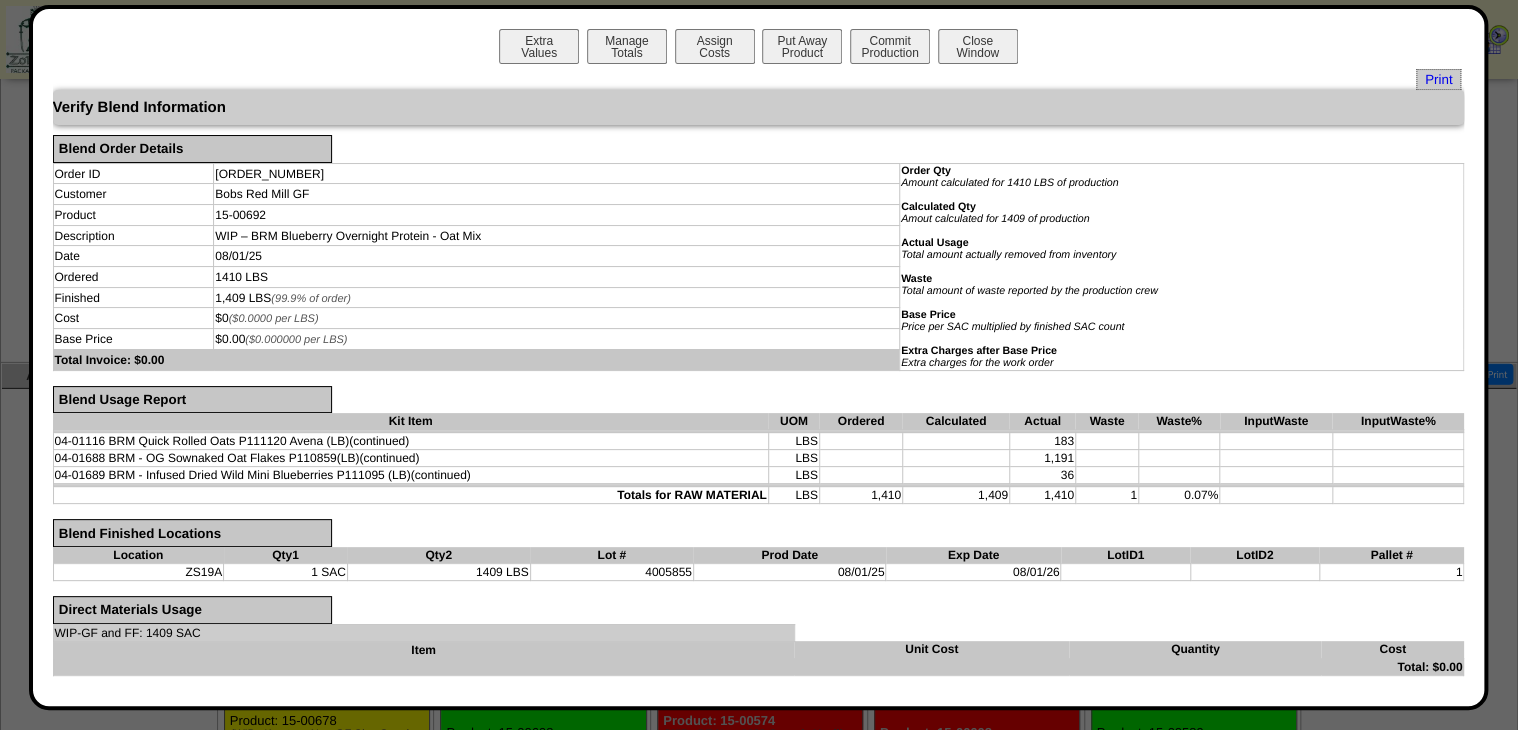 click on "WIP-GF and FF: 1409 SAC" at bounding box center [423, 632] 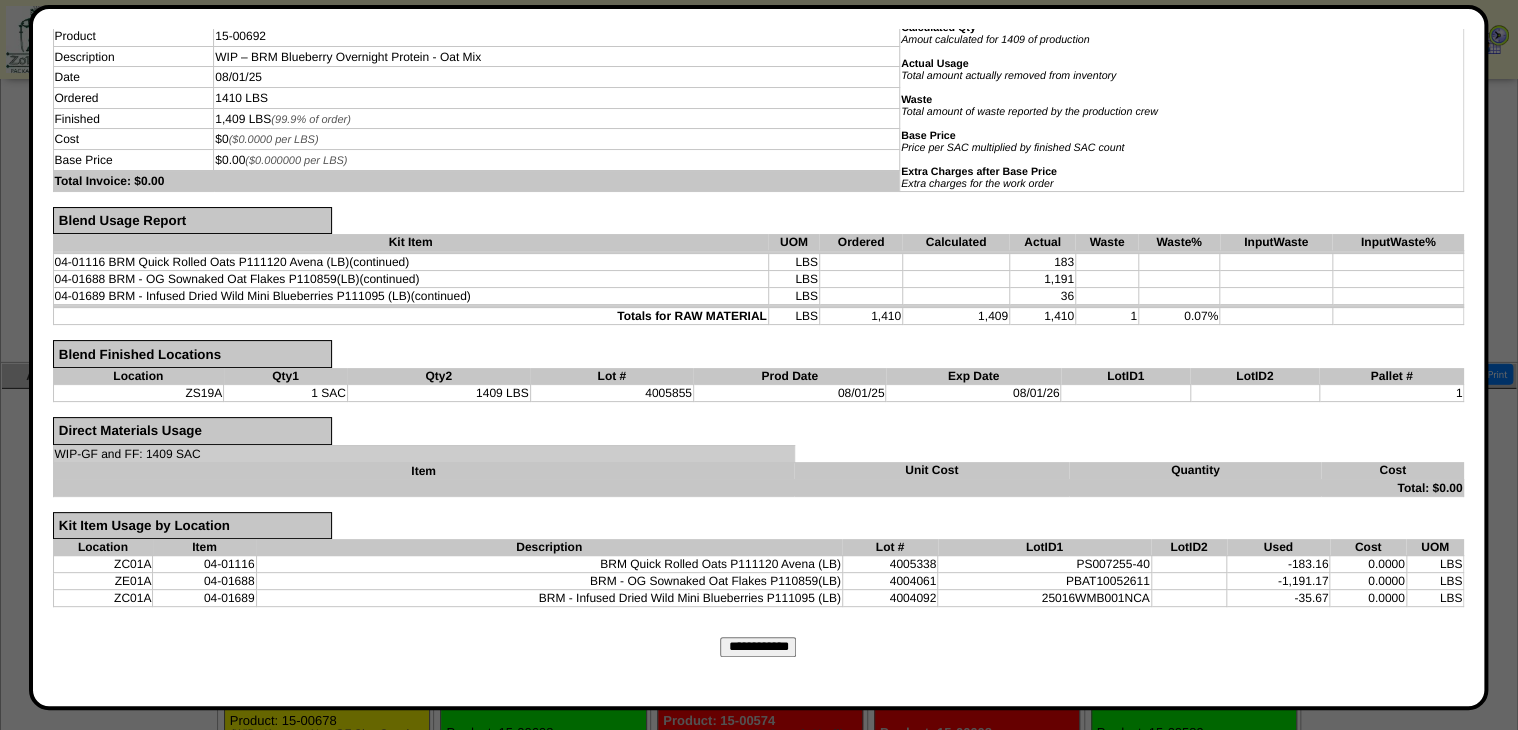 scroll, scrollTop: 199, scrollLeft: 0, axis: vertical 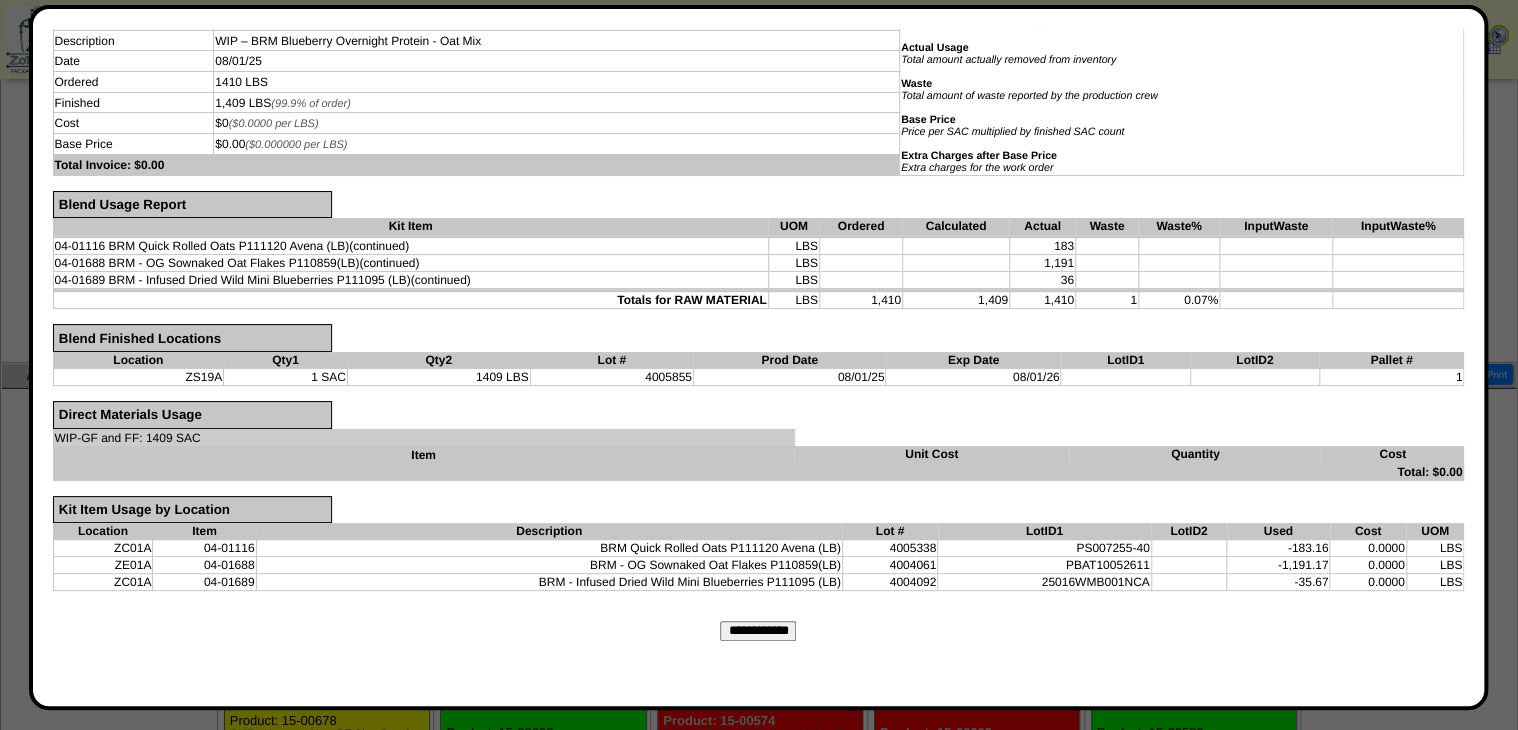 click on "**********" at bounding box center (758, 631) 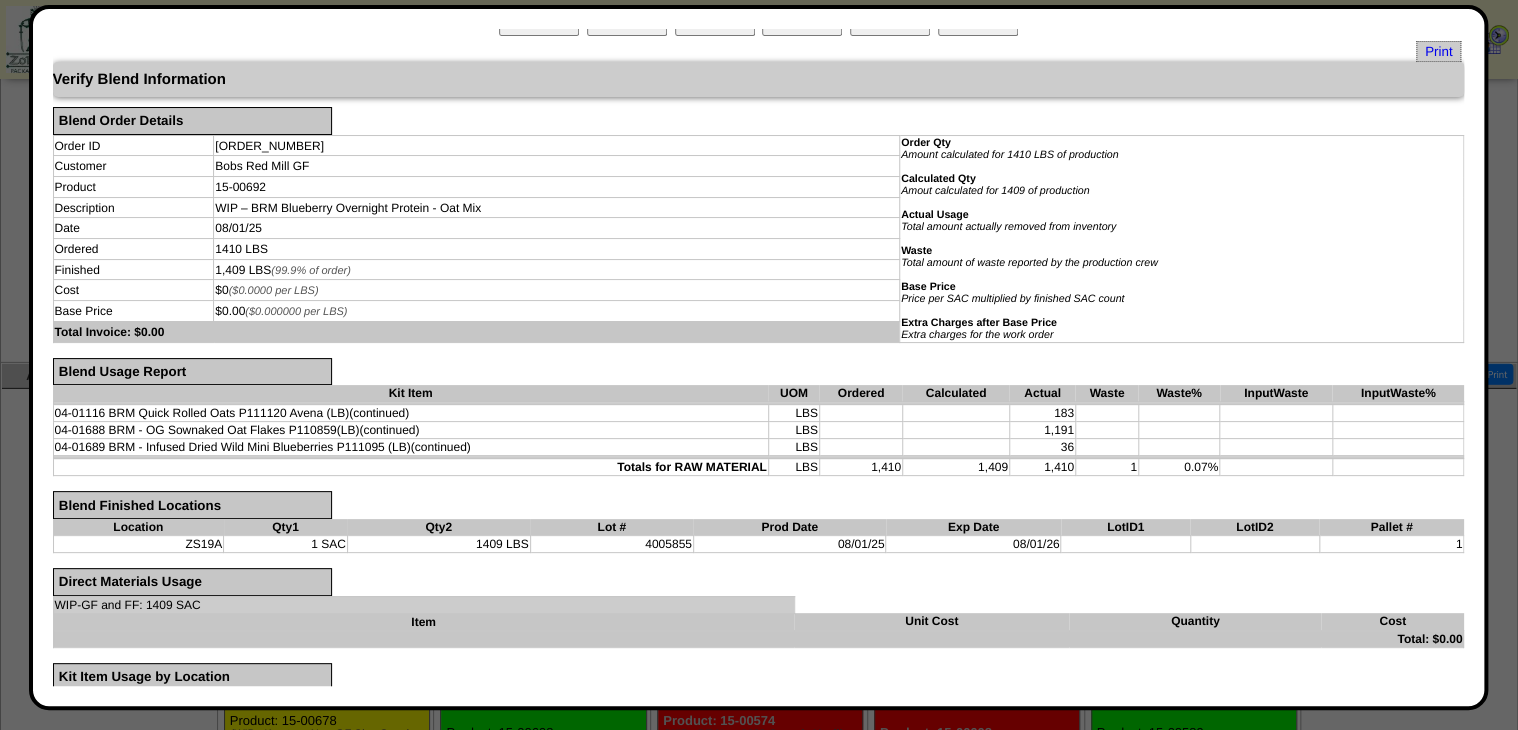 scroll, scrollTop: 0, scrollLeft: 0, axis: both 